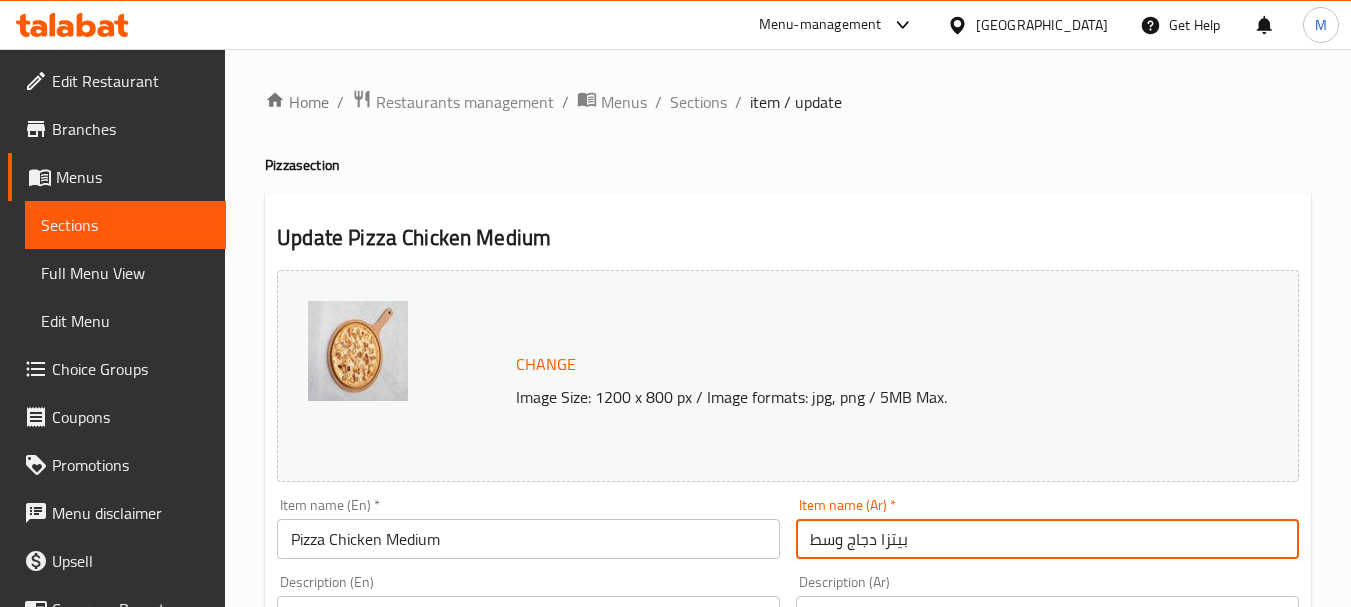 scroll, scrollTop: 0, scrollLeft: 0, axis: both 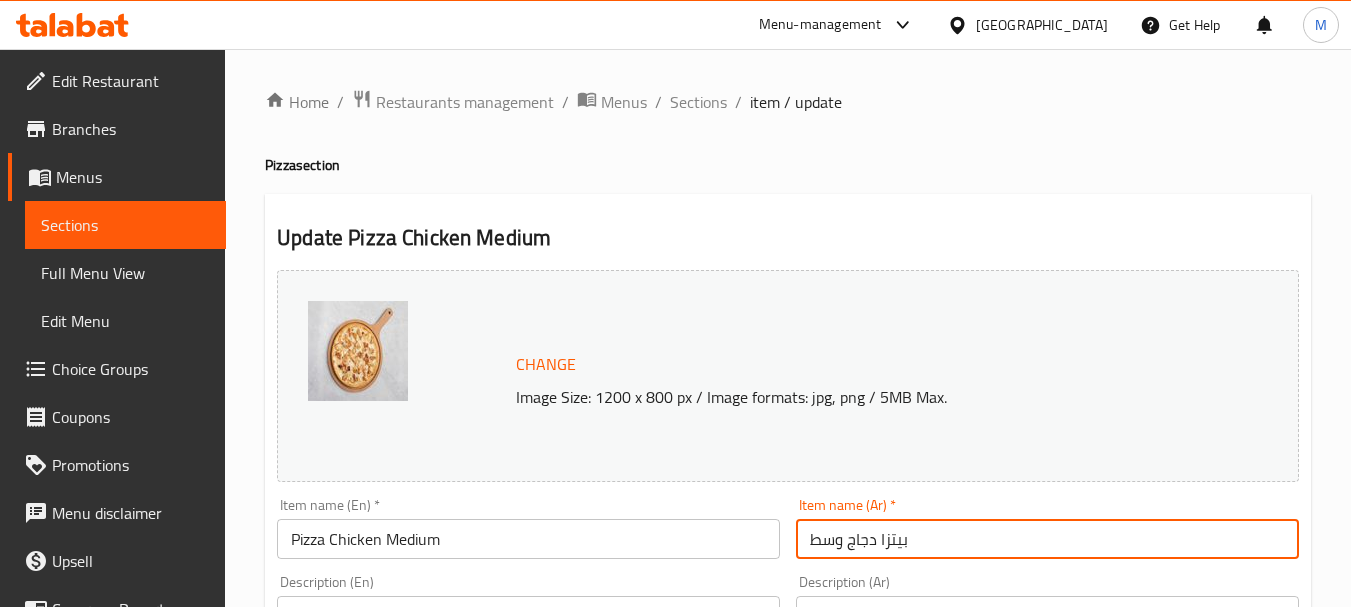 click on "[GEOGRAPHIC_DATA]" at bounding box center [1042, 25] 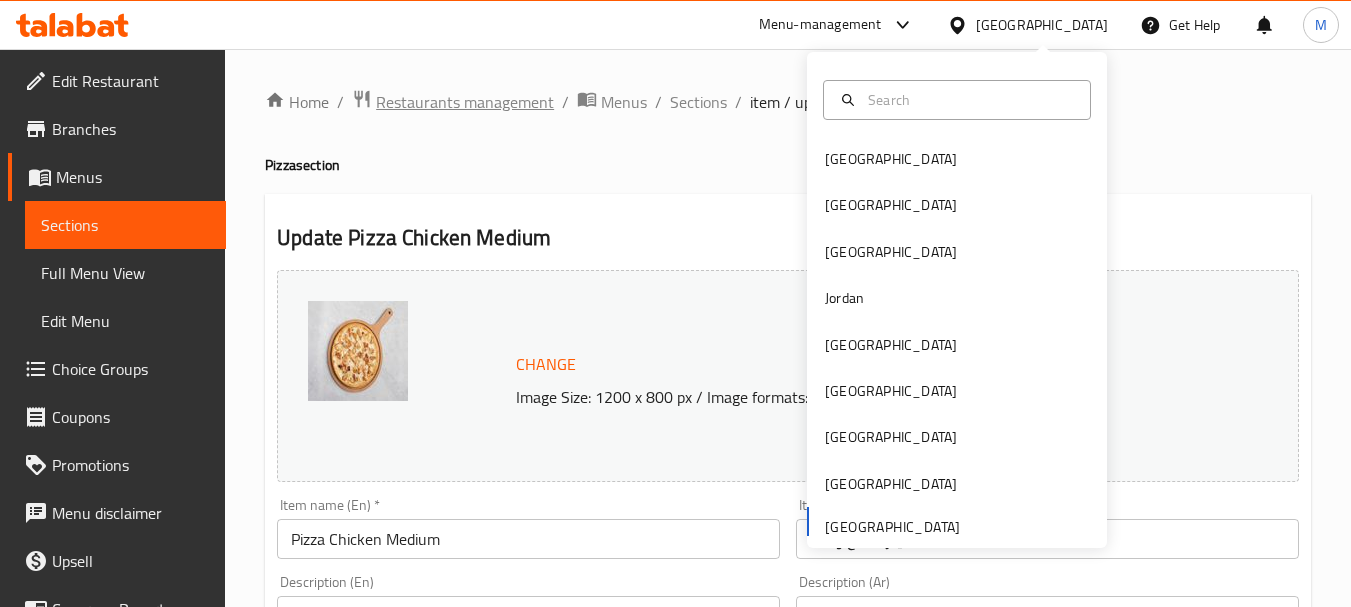 click on "Restaurants management" at bounding box center [465, 102] 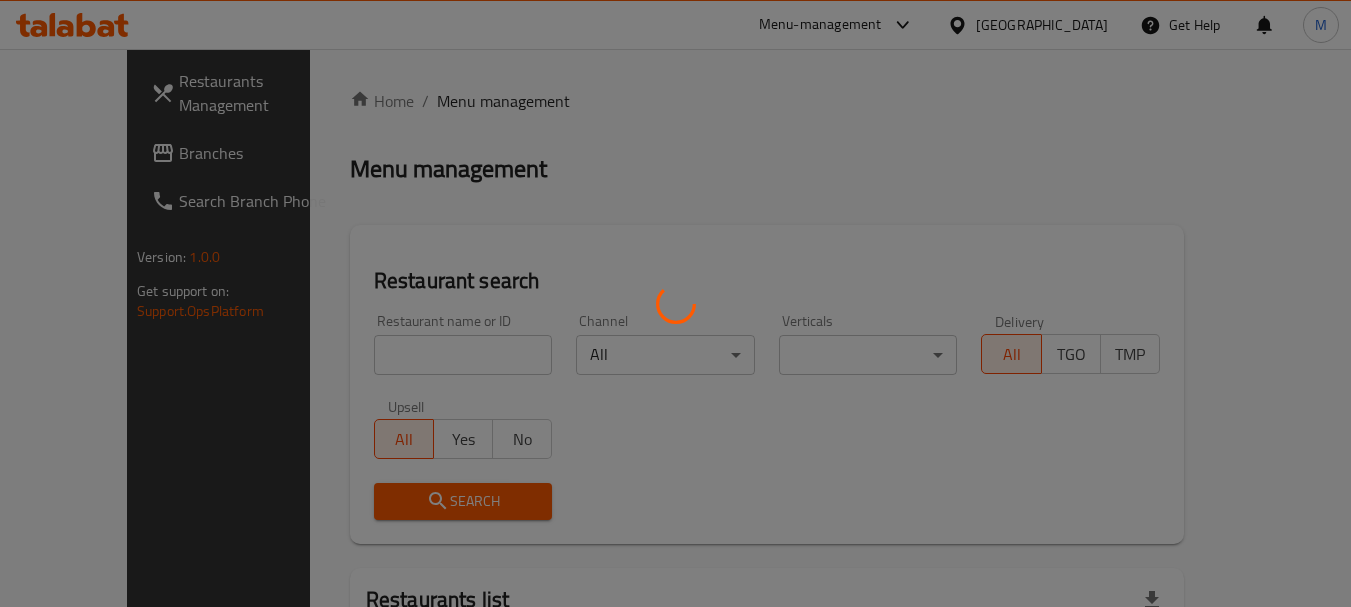 click at bounding box center (675, 303) 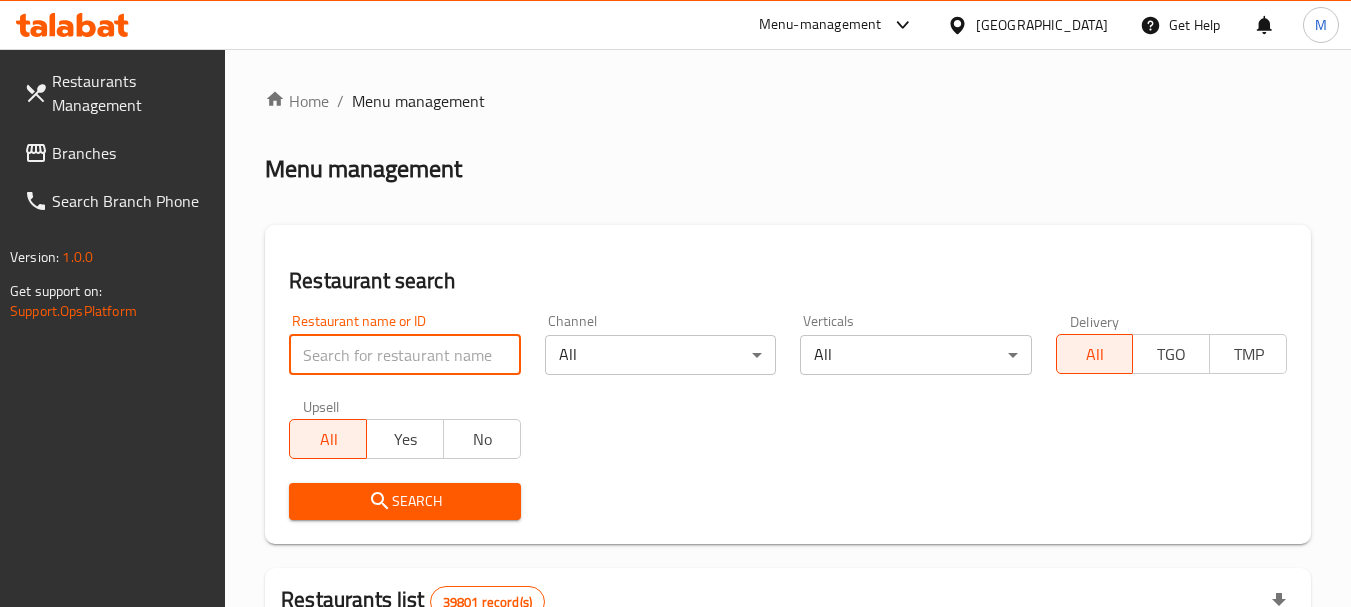 click at bounding box center [404, 355] 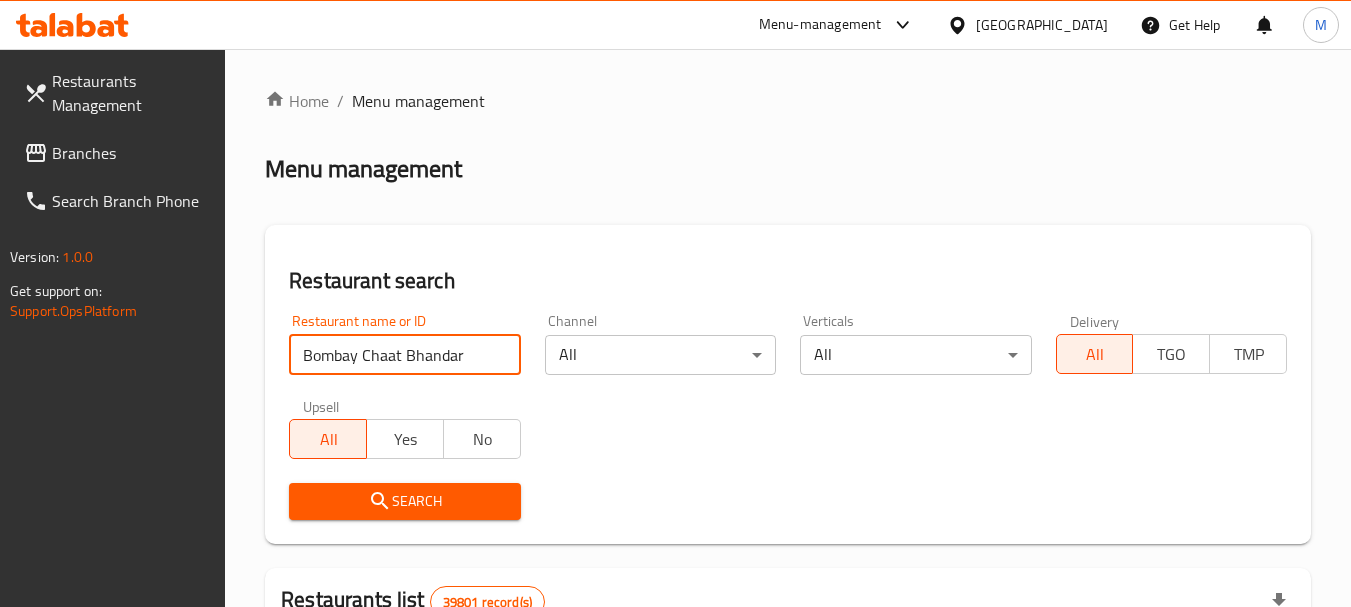 type on "Bombay Chaat Bhandar" 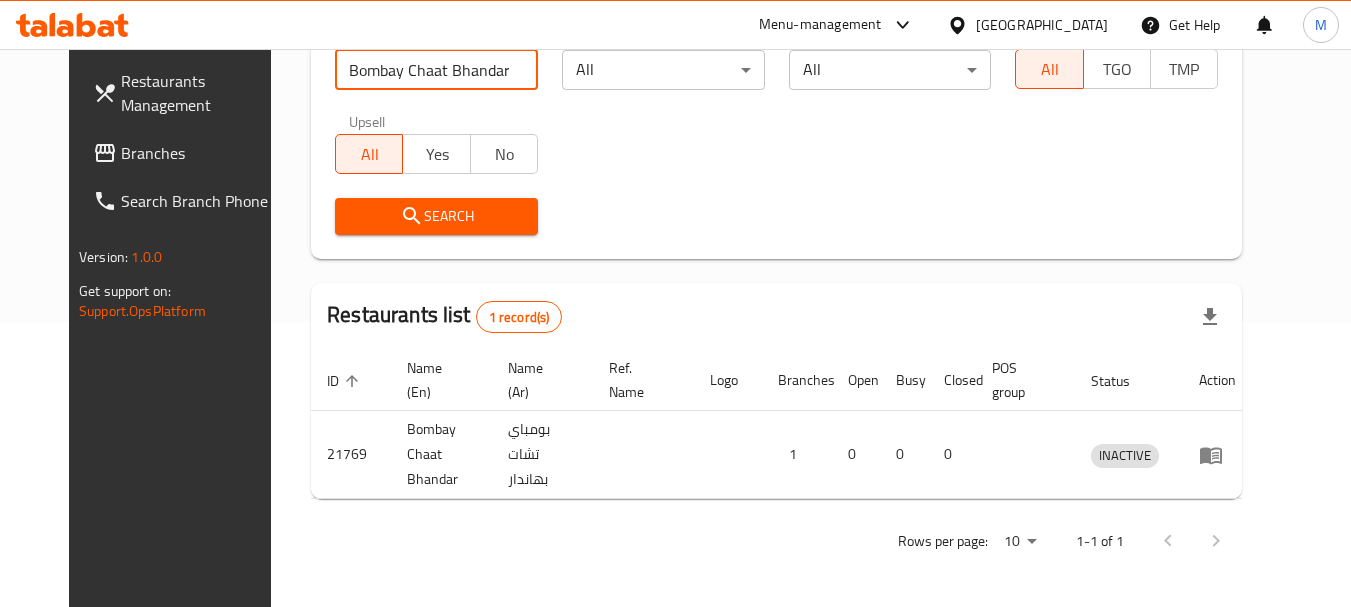 scroll, scrollTop: 268, scrollLeft: 0, axis: vertical 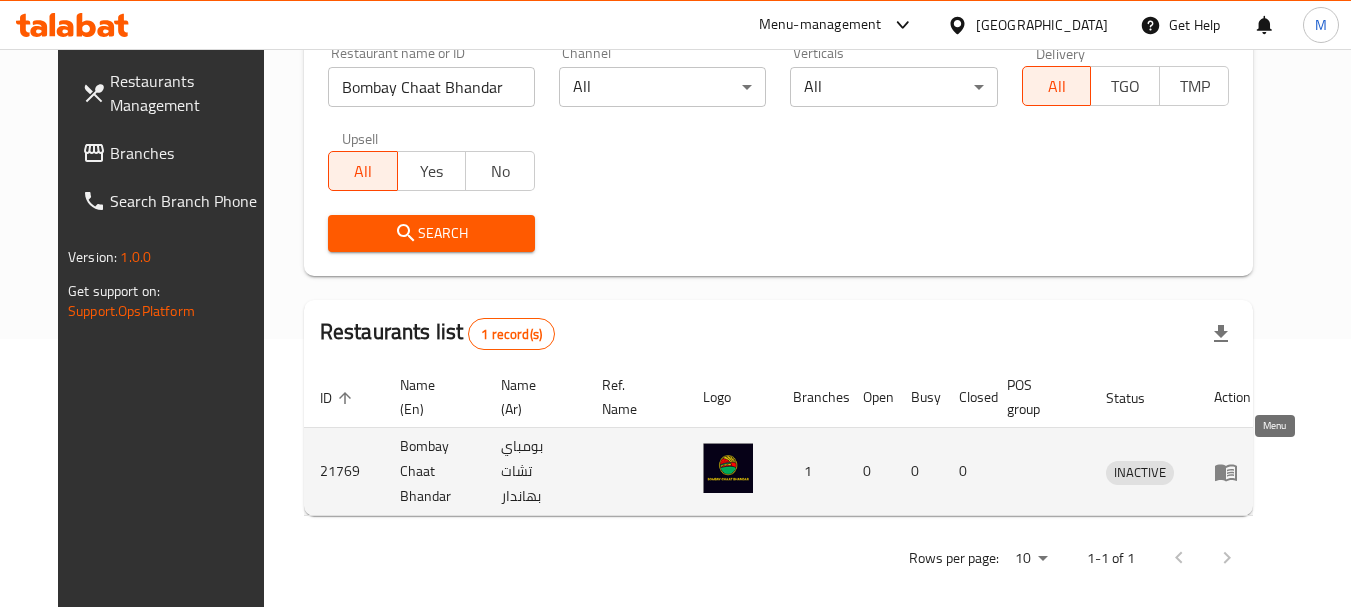 click 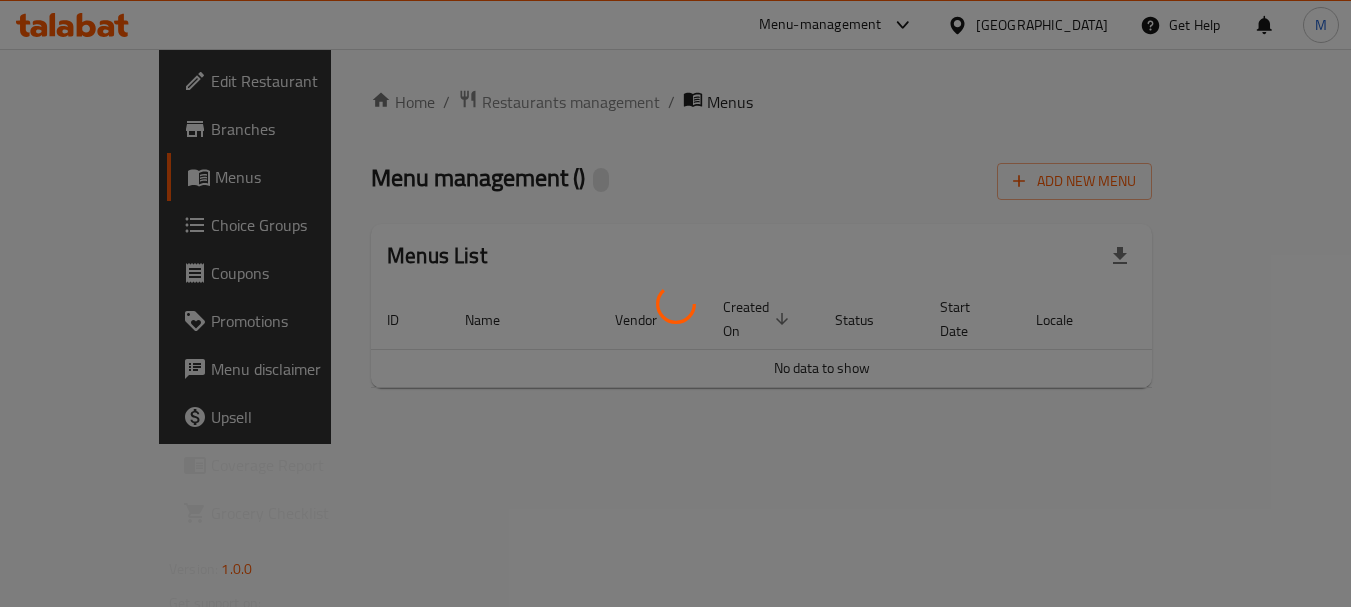 scroll, scrollTop: 0, scrollLeft: 0, axis: both 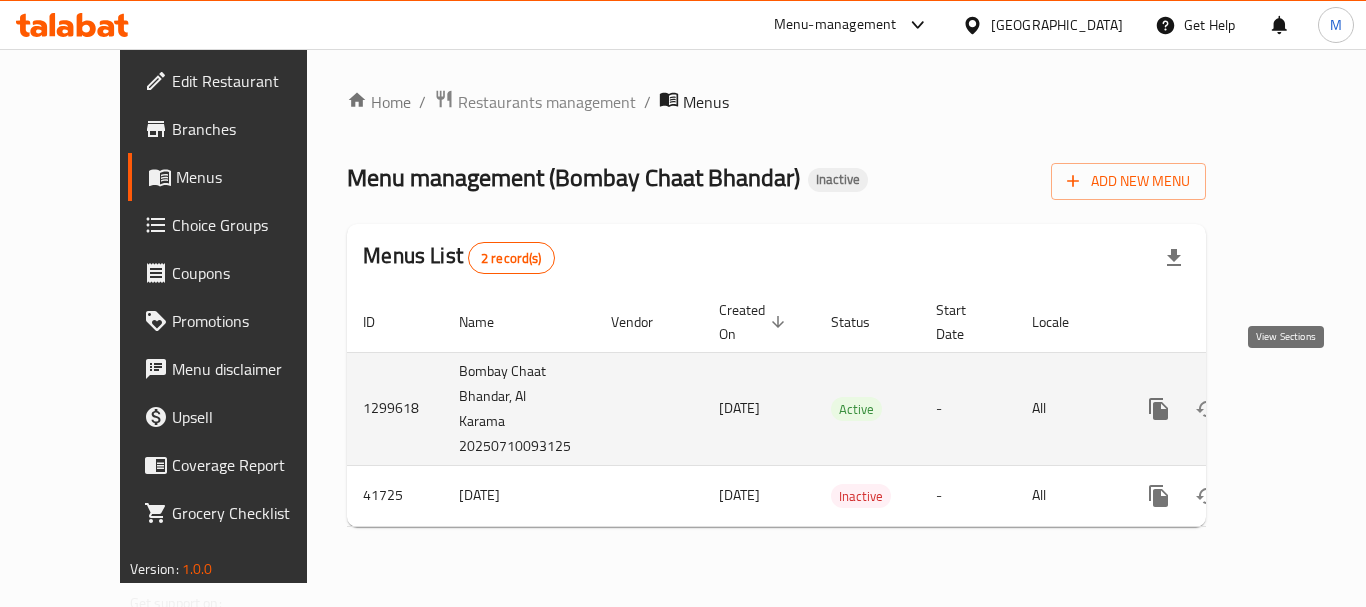 click 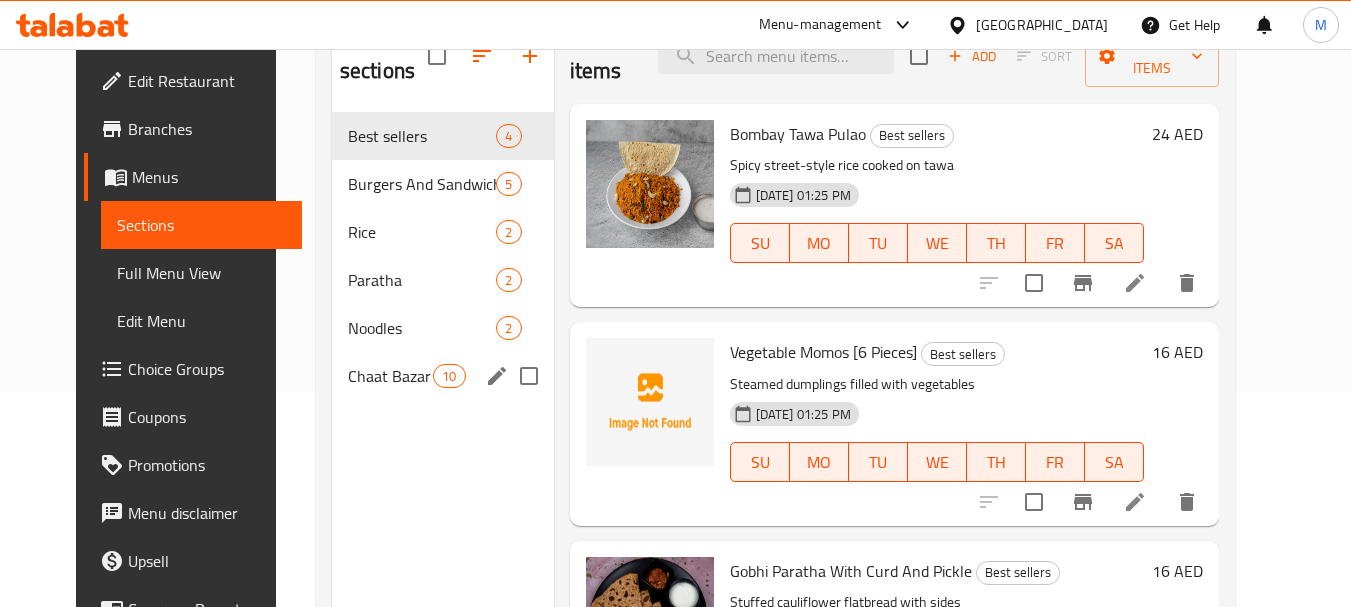 scroll, scrollTop: 180, scrollLeft: 0, axis: vertical 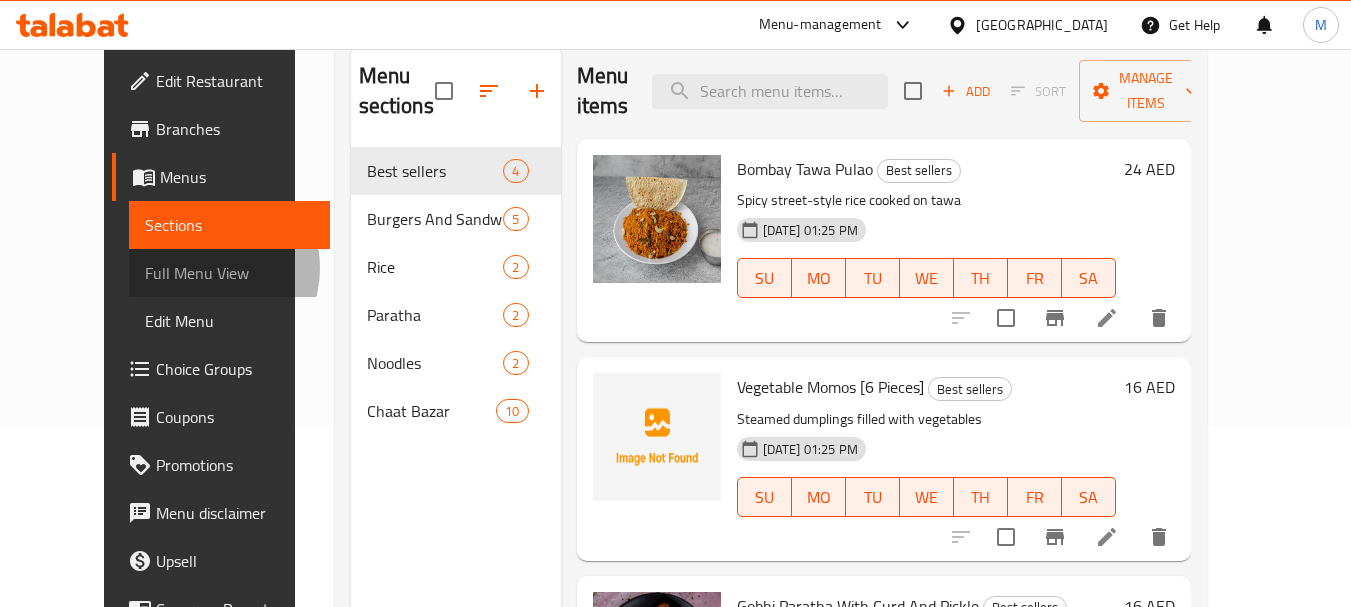 click on "Full Menu View" at bounding box center (229, 273) 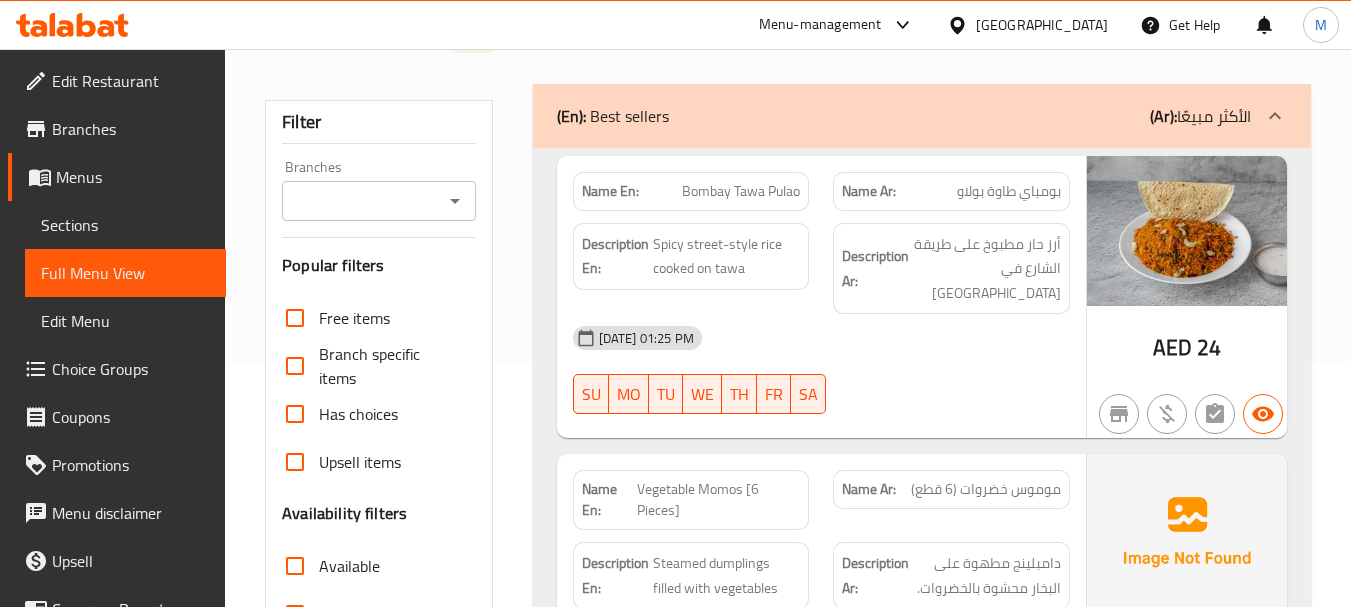 scroll, scrollTop: 280, scrollLeft: 0, axis: vertical 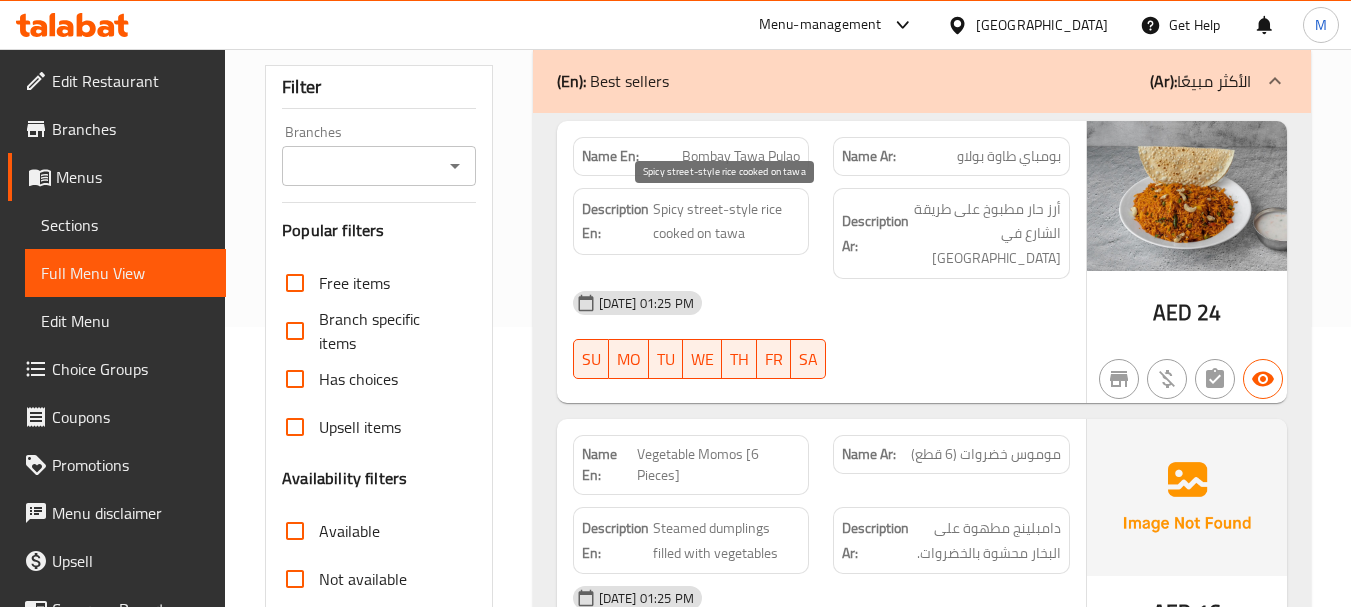 click on "Spicy street-style rice cooked on tawa" at bounding box center [727, 221] 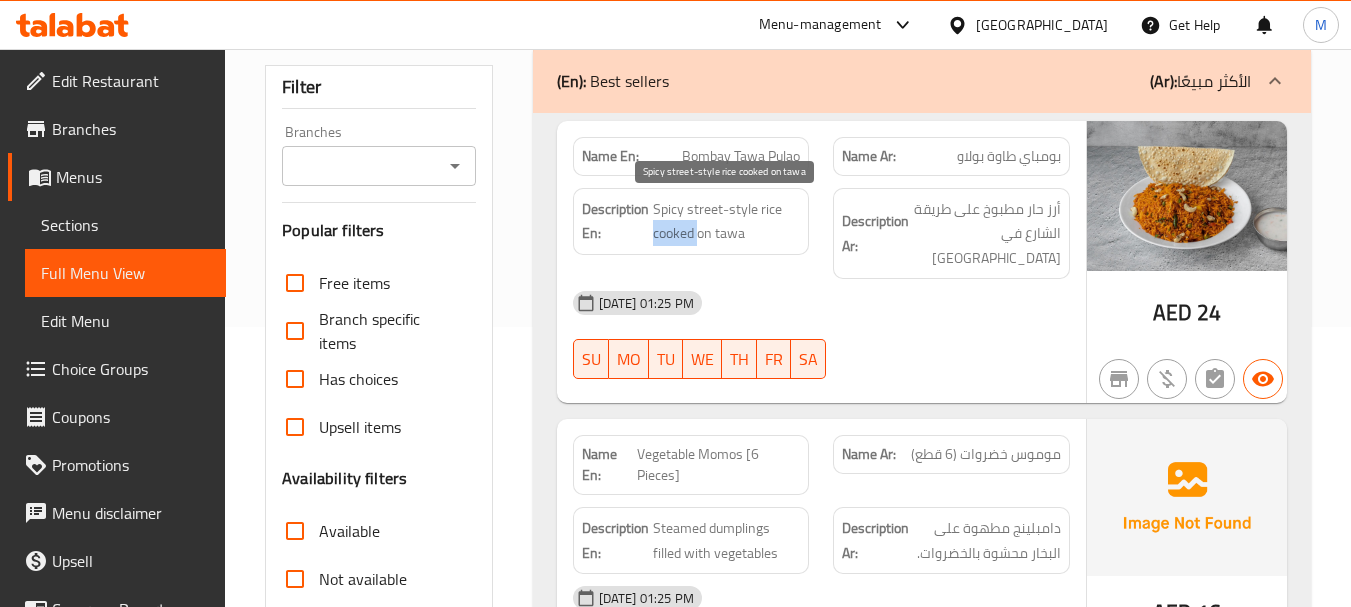 click on "Spicy street-style rice cooked on tawa" at bounding box center (727, 221) 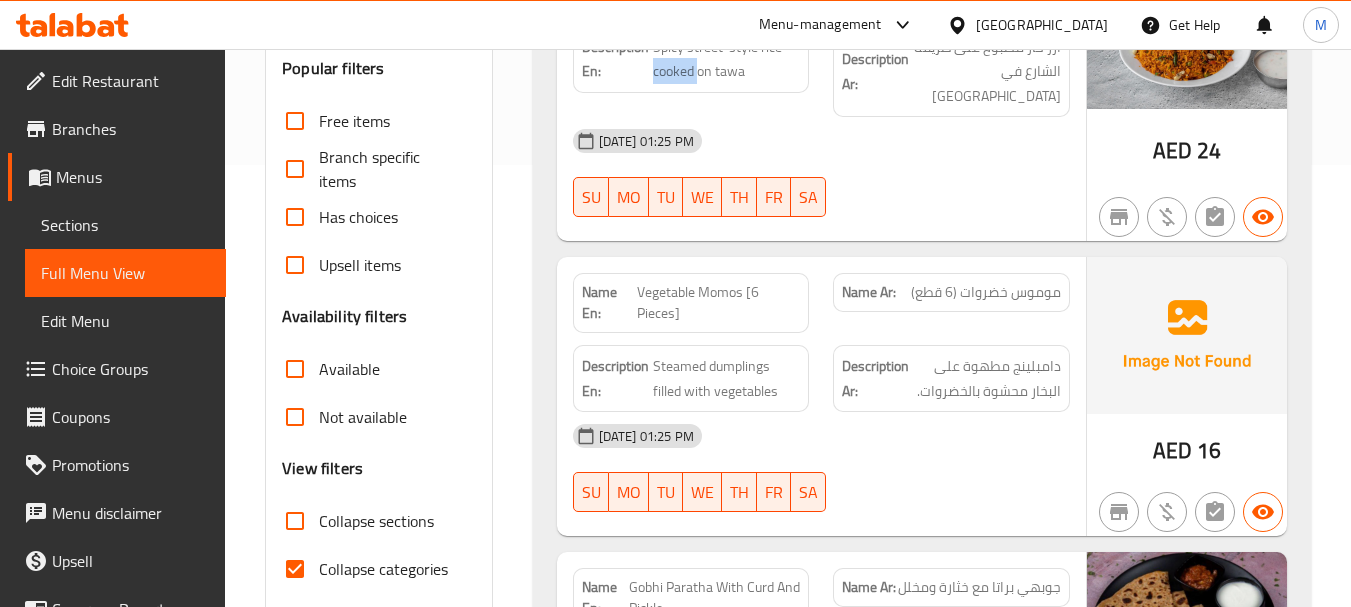 scroll, scrollTop: 480, scrollLeft: 0, axis: vertical 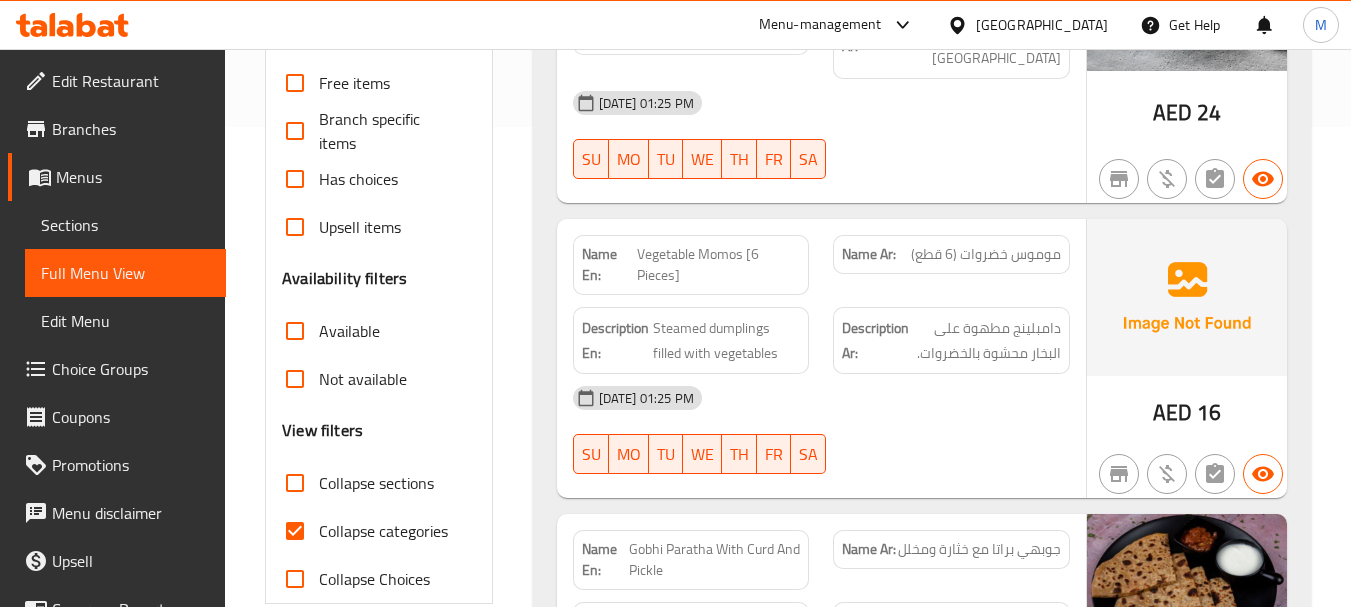 click on "موموس خضروات (6 قطع)" at bounding box center (986, 254) 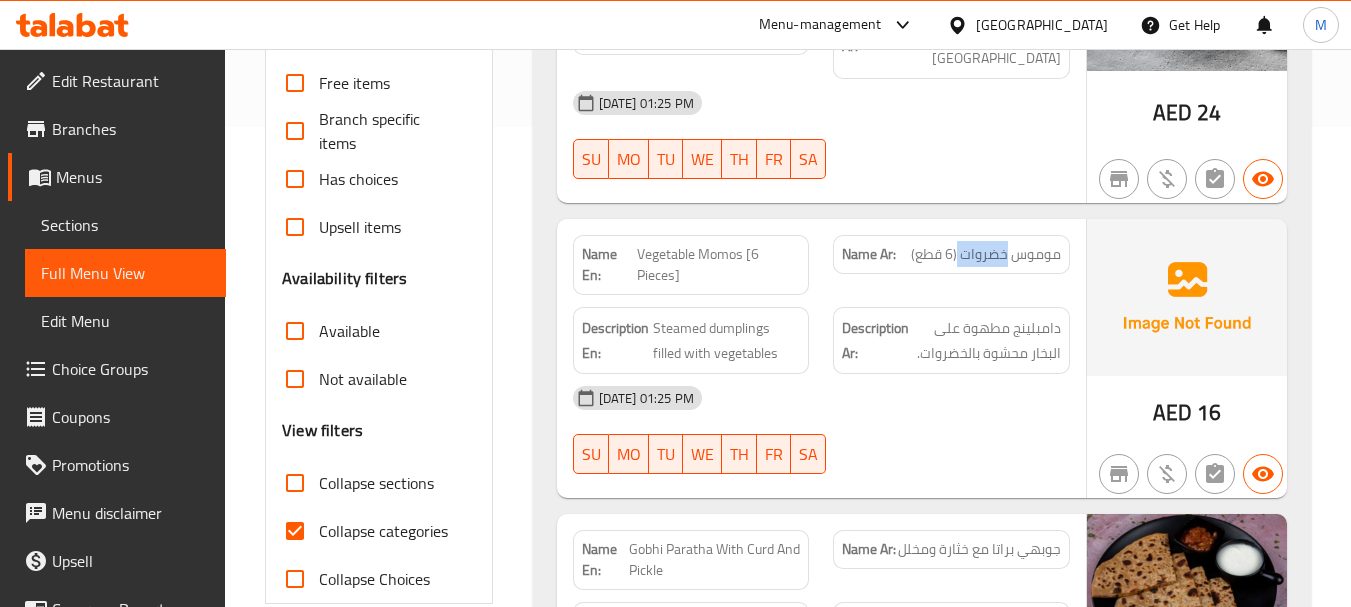 click on "موموس خضروات (6 قطع)" at bounding box center [986, 254] 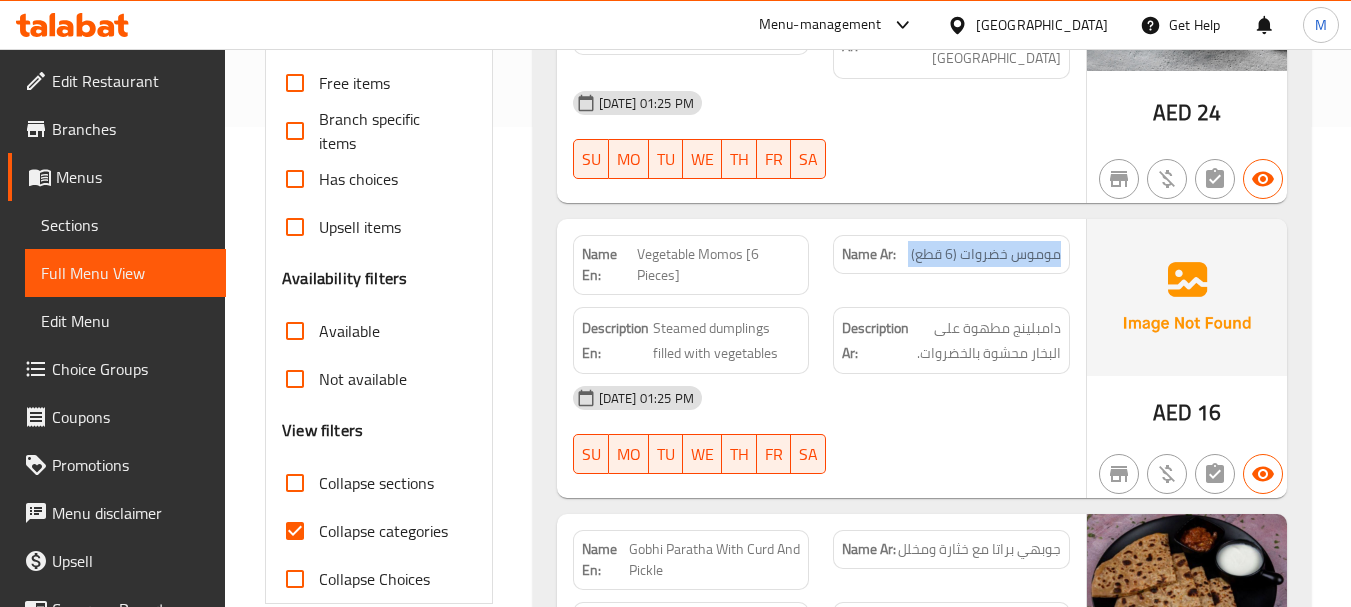 click on "موموس خضروات (6 قطع)" at bounding box center (986, 254) 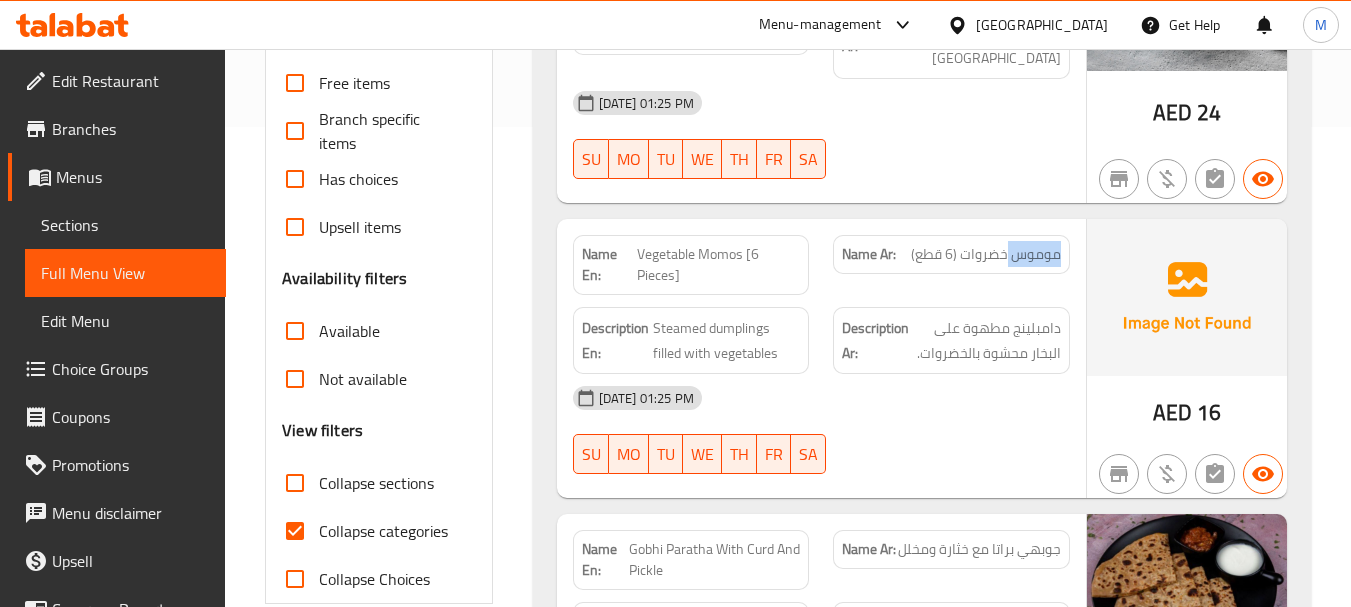 click on "موموس خضروات (6 قطع)" at bounding box center [986, 254] 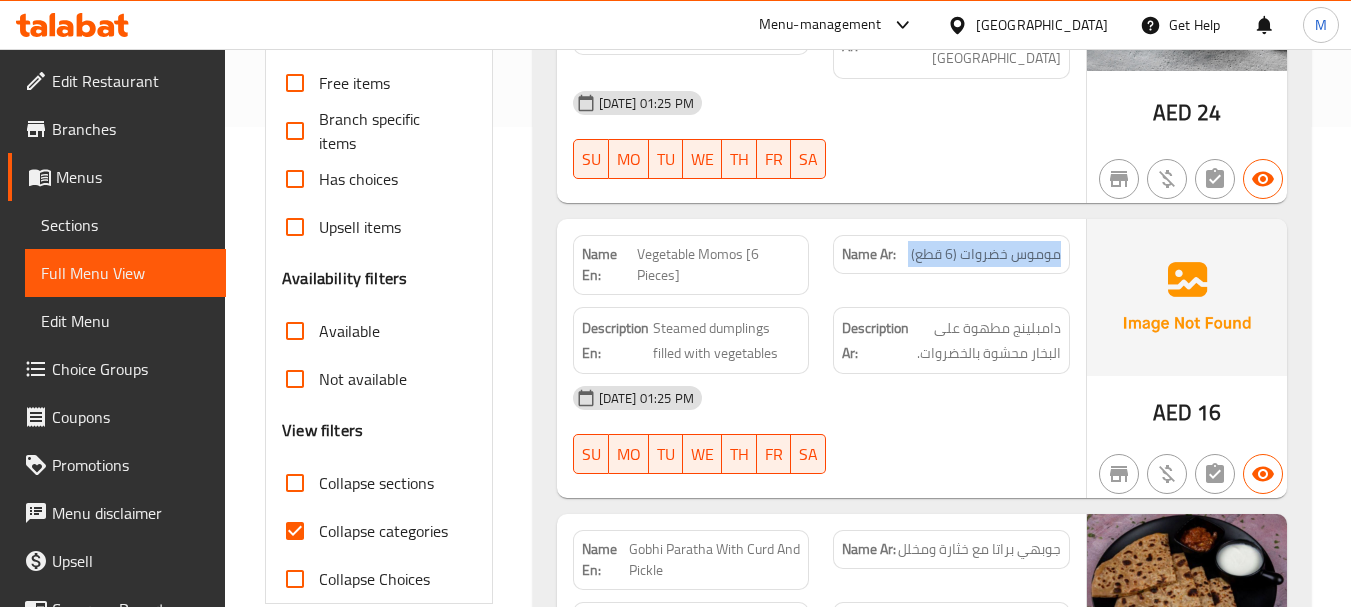 click on "موموس خضروات (6 قطع)" at bounding box center [986, 254] 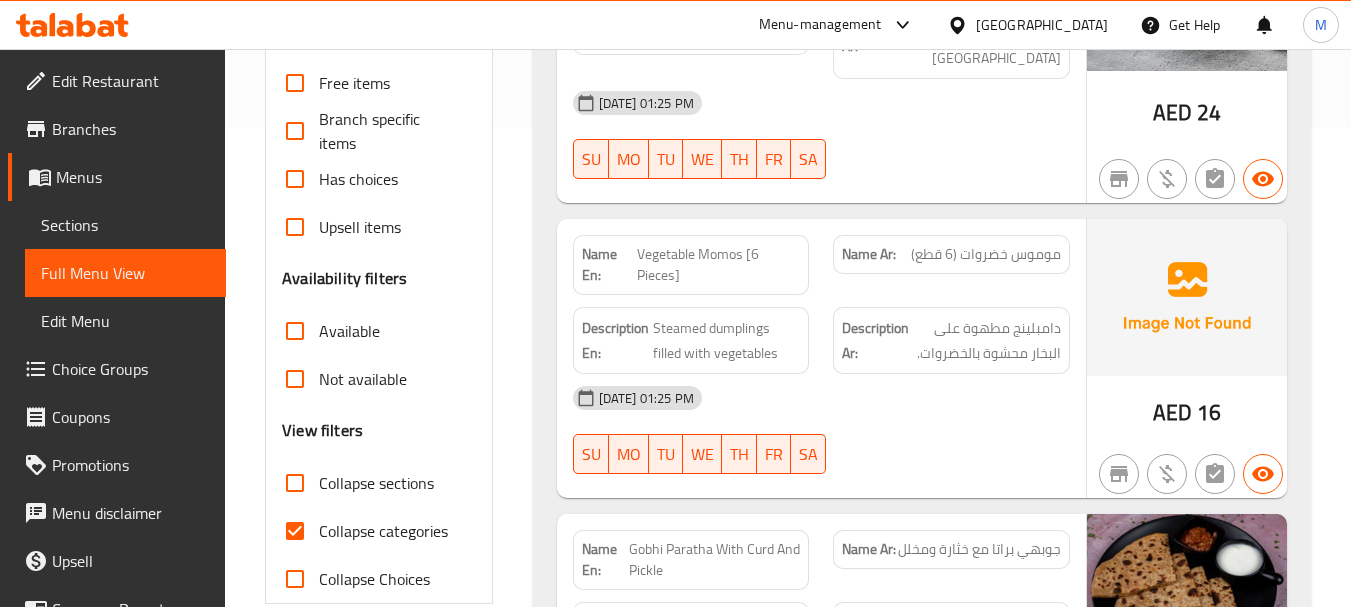 click on "Vegetable Momos [6 Pieces]" at bounding box center (718, 265) 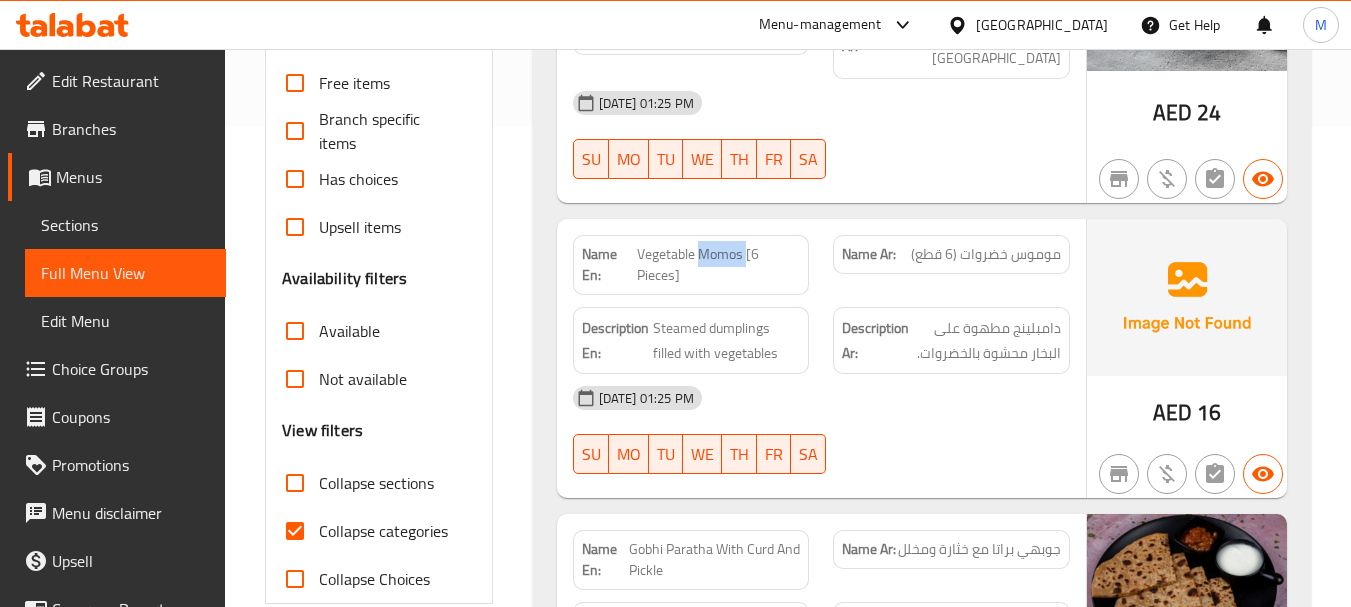 click on "Vegetable Momos [6 Pieces]" at bounding box center (718, 265) 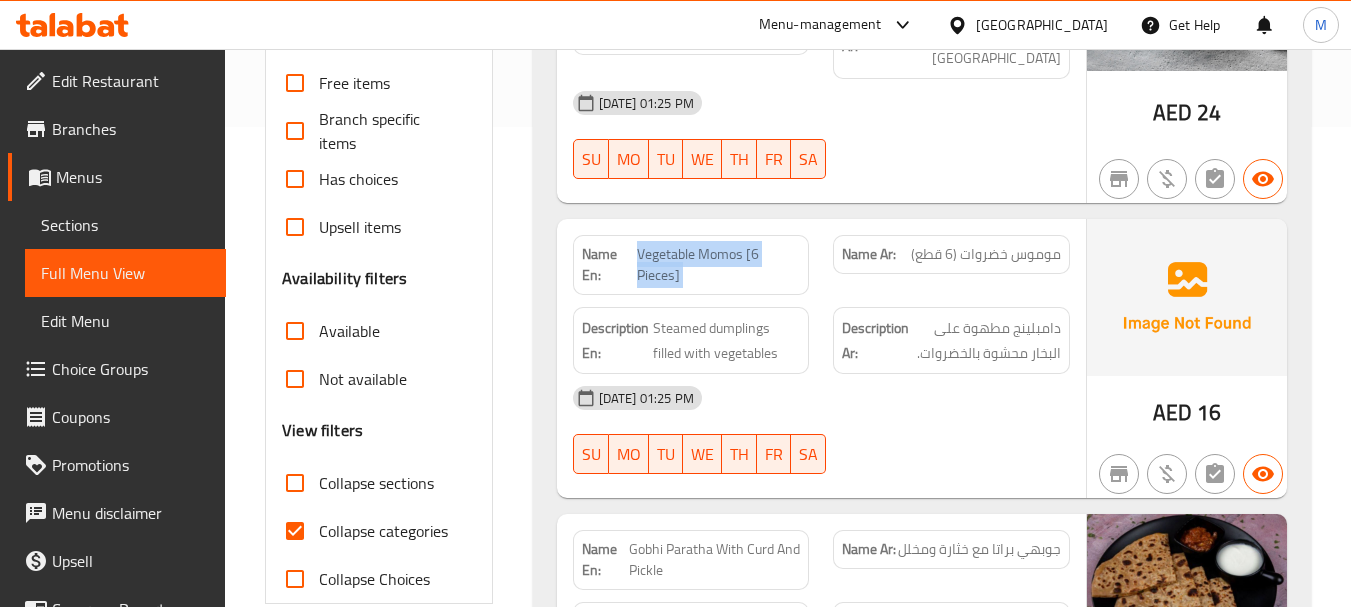 click on "Vegetable Momos [6 Pieces]" at bounding box center [718, 265] 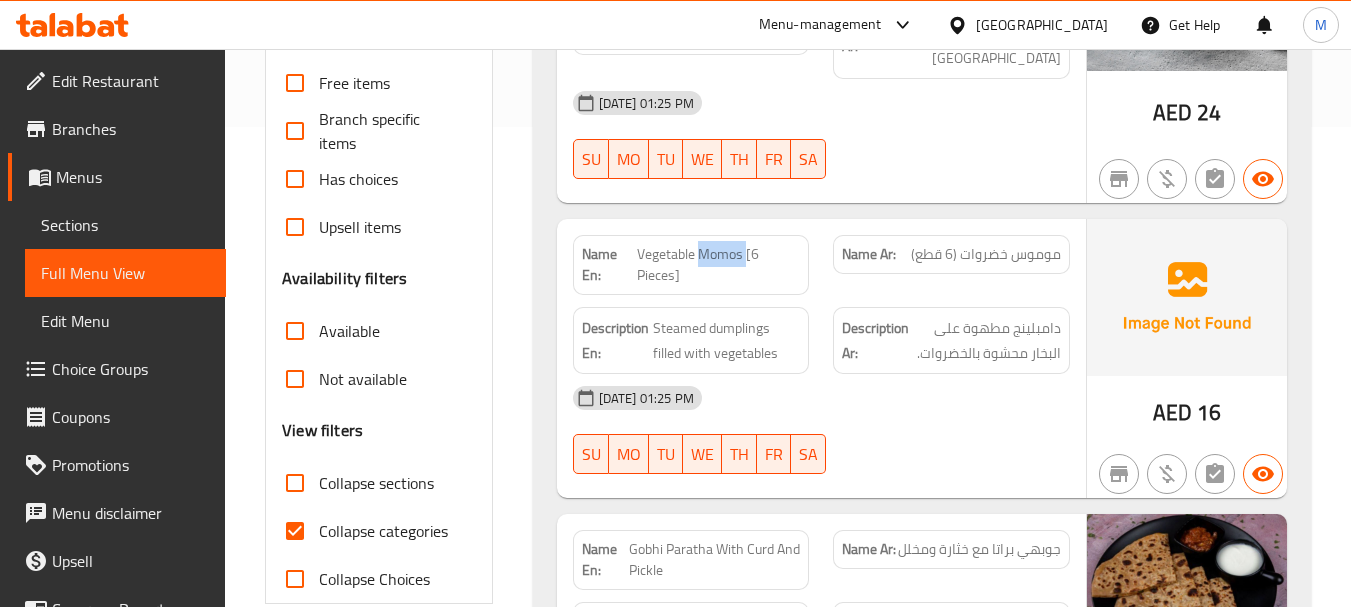click on "Vegetable Momos [6 Pieces]" at bounding box center [718, 265] 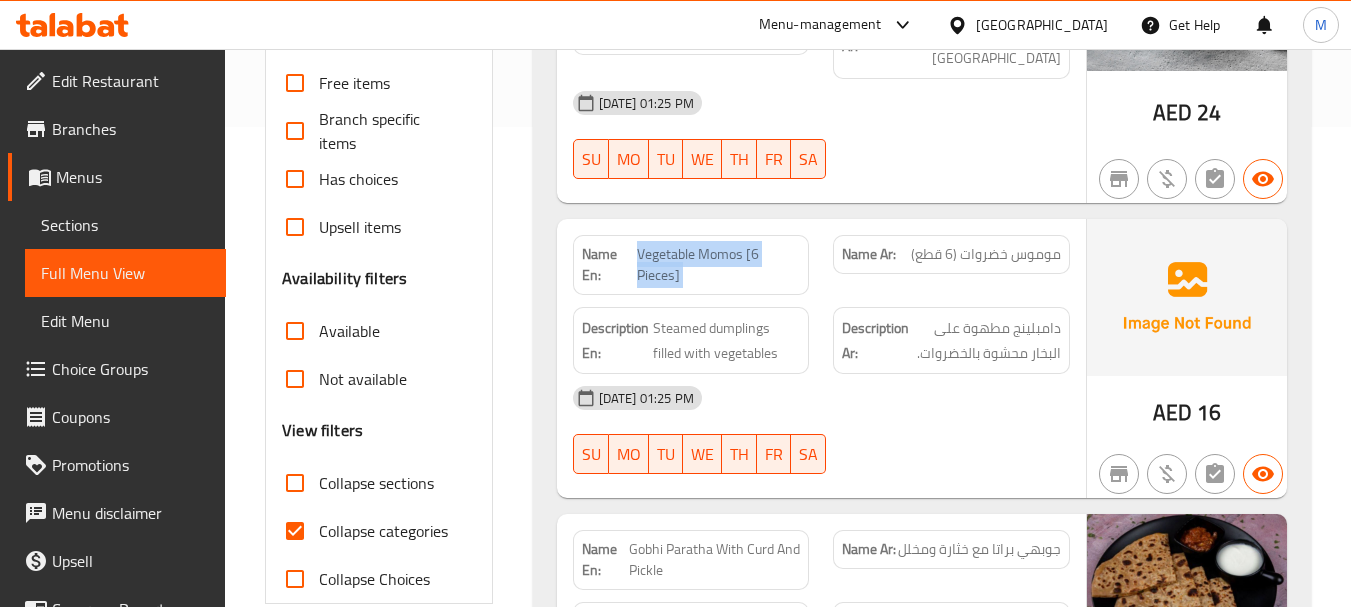 click on "Vegetable Momos [6 Pieces]" at bounding box center (718, 265) 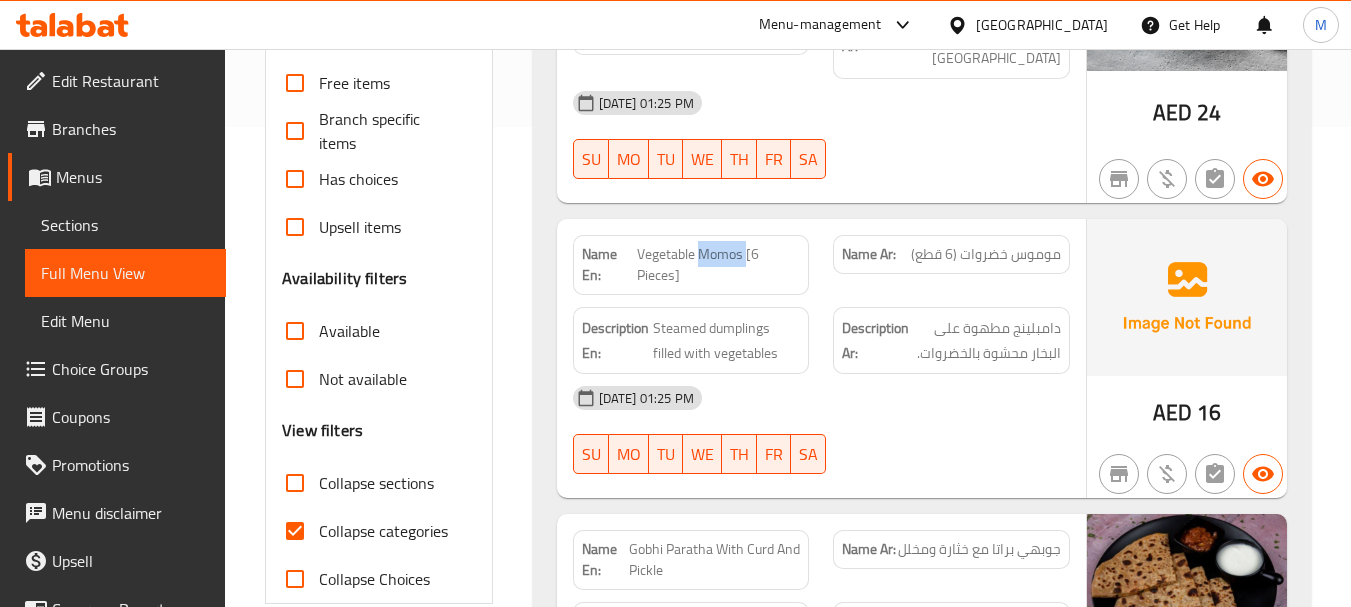 click on "Vegetable Momos [6 Pieces]" at bounding box center (718, 265) 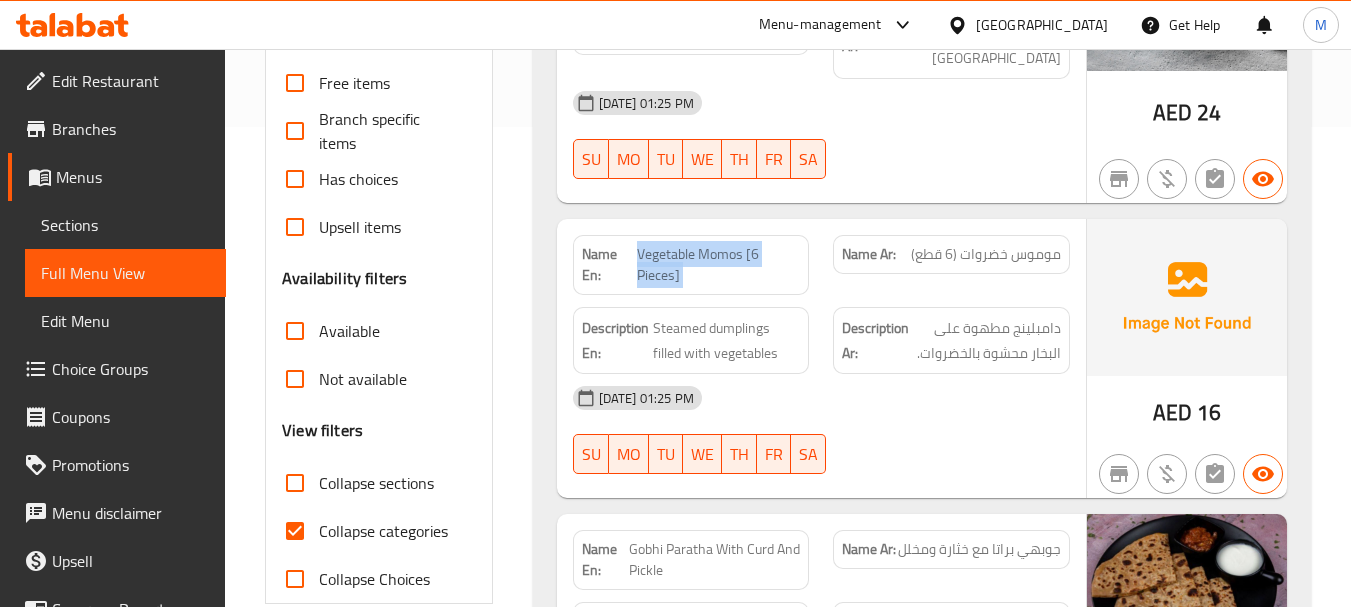 click on "Vegetable Momos [6 Pieces]" at bounding box center (718, 265) 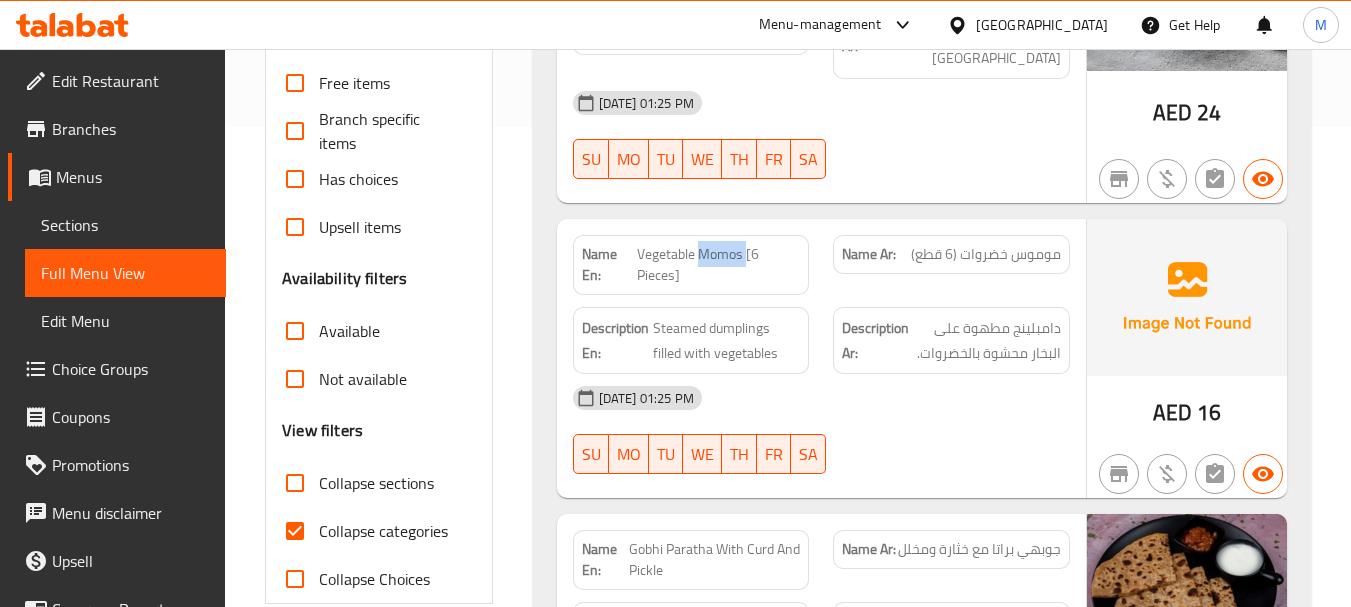 click on "Vegetable Momos [6 Pieces]" at bounding box center (718, 265) 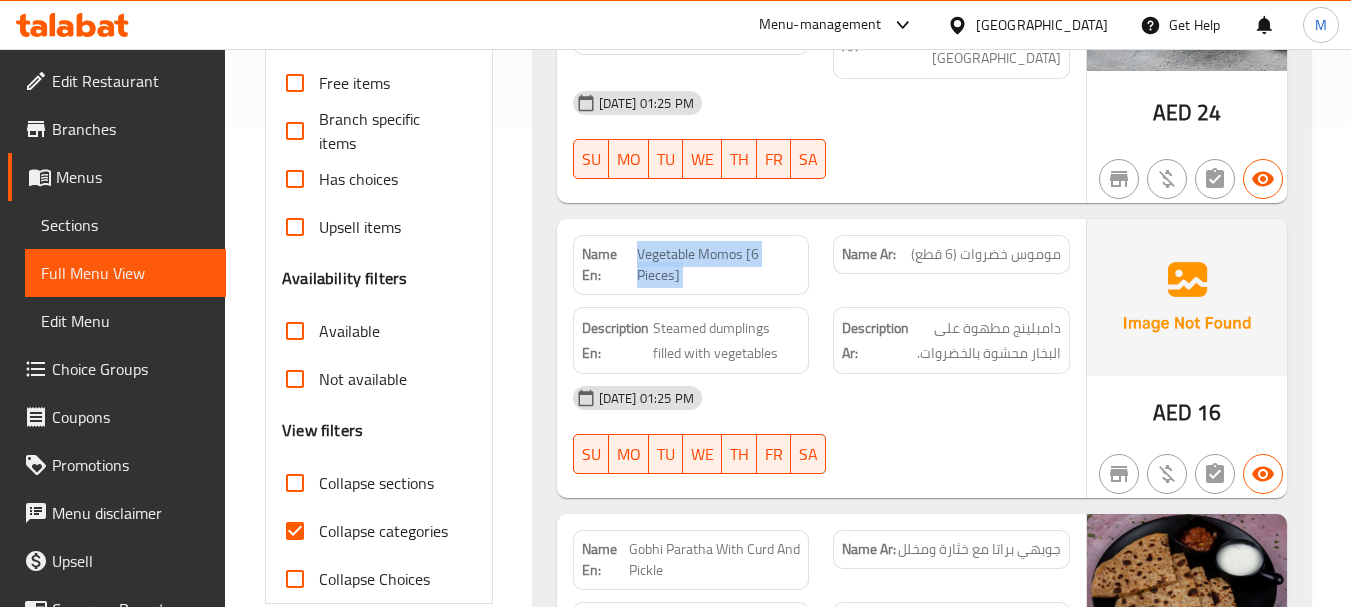 click on "Vegetable Momos [6 Pieces]" at bounding box center (718, 265) 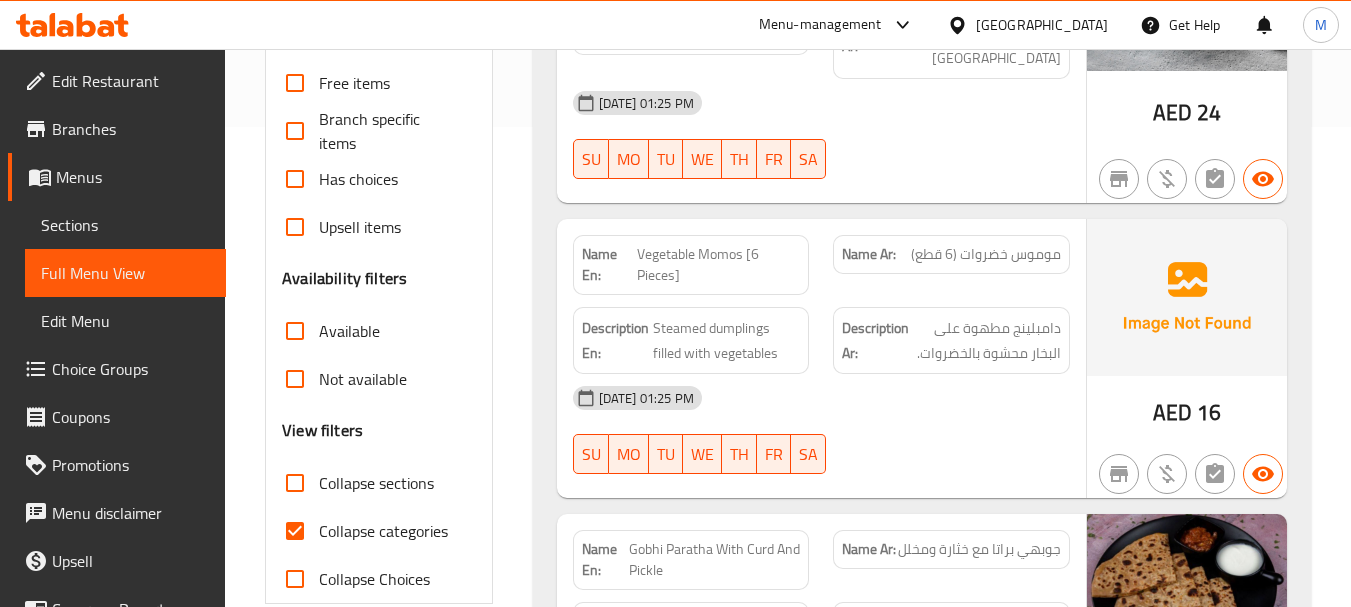 click on "موموس خضروات (6 قطع)" at bounding box center [986, 254] 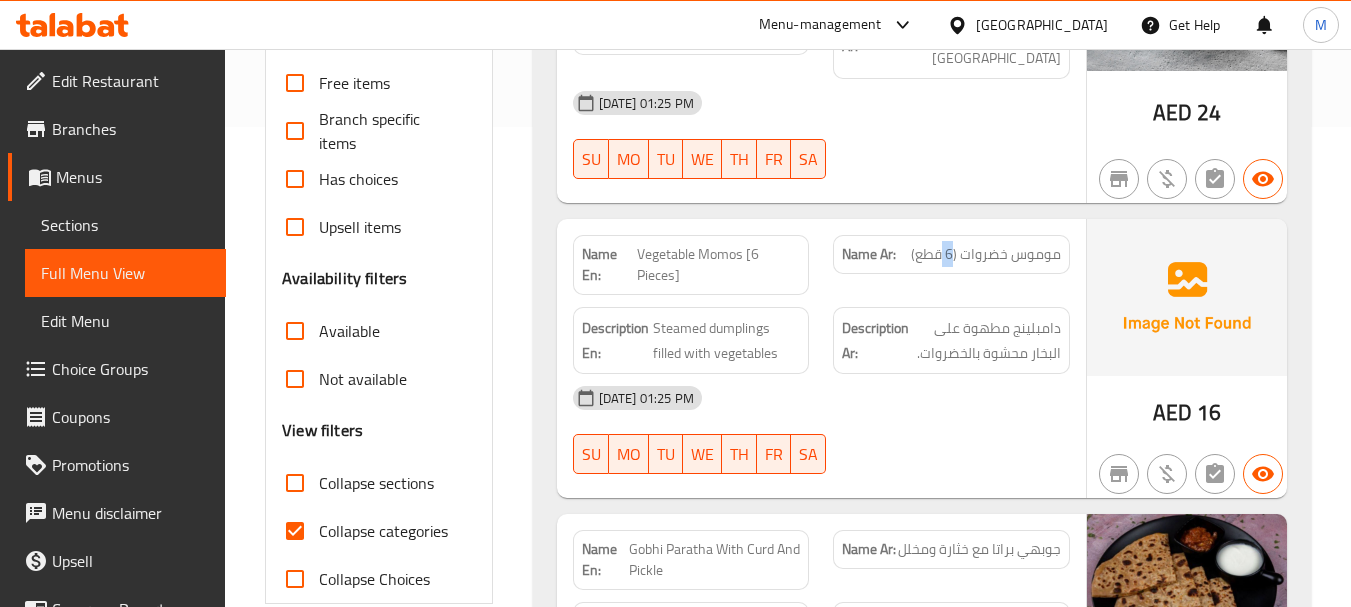 click on "موموس خضروات (6 قطع)" at bounding box center (986, 254) 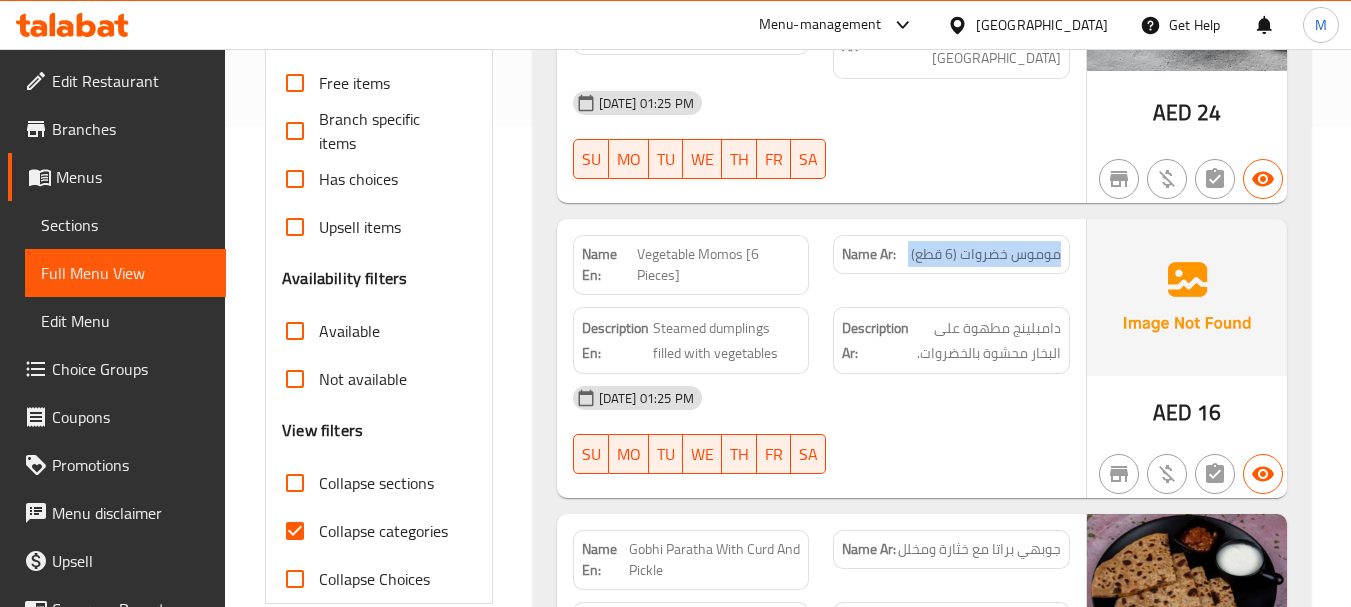 click on "موموس خضروات (6 قطع)" at bounding box center [986, 254] 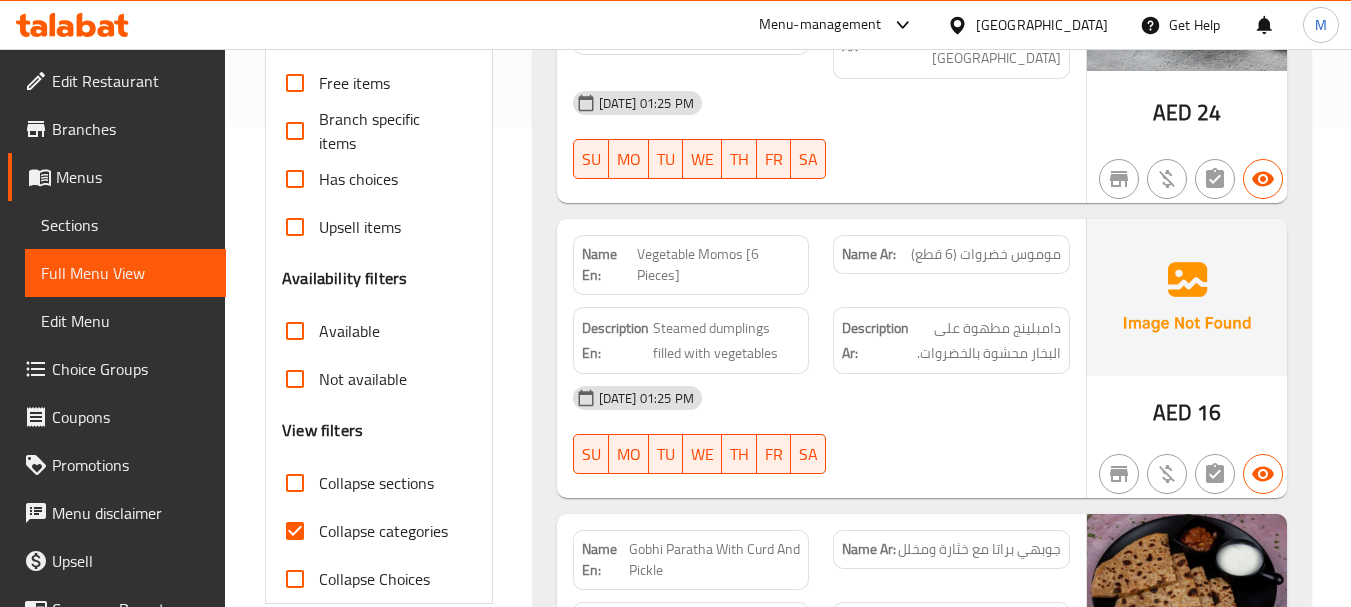 click on "Vegetable Momos [6 Pieces]" at bounding box center [718, 265] 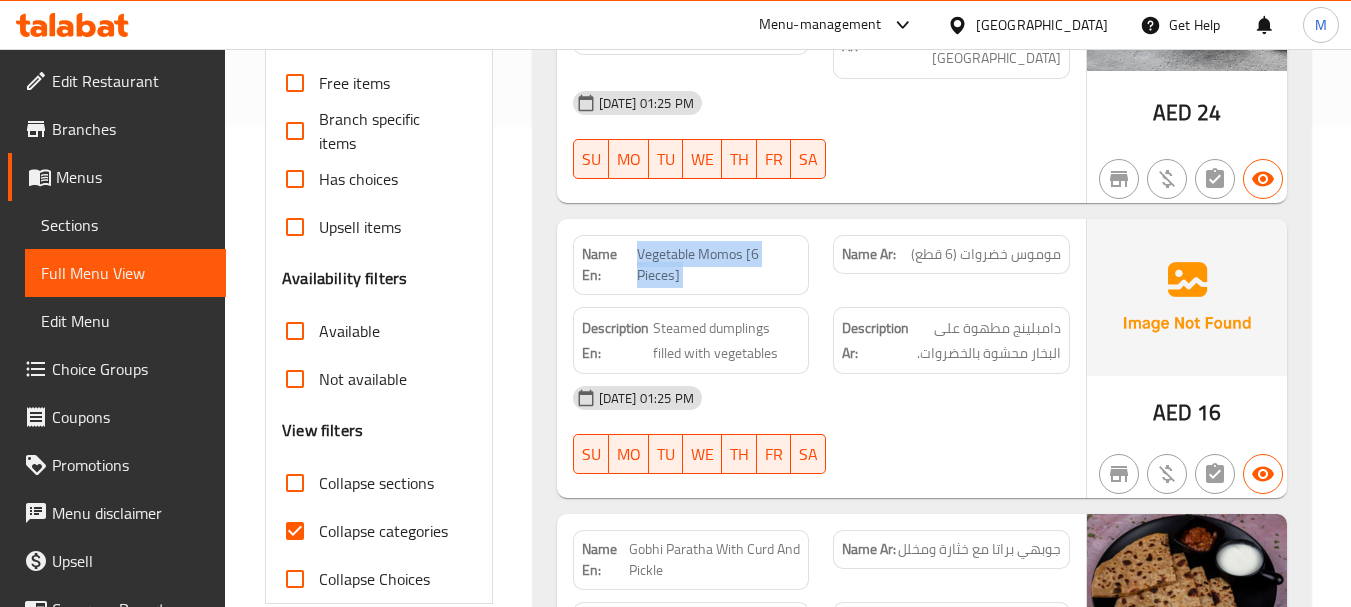 click on "Vegetable Momos [6 Pieces]" at bounding box center (718, 265) 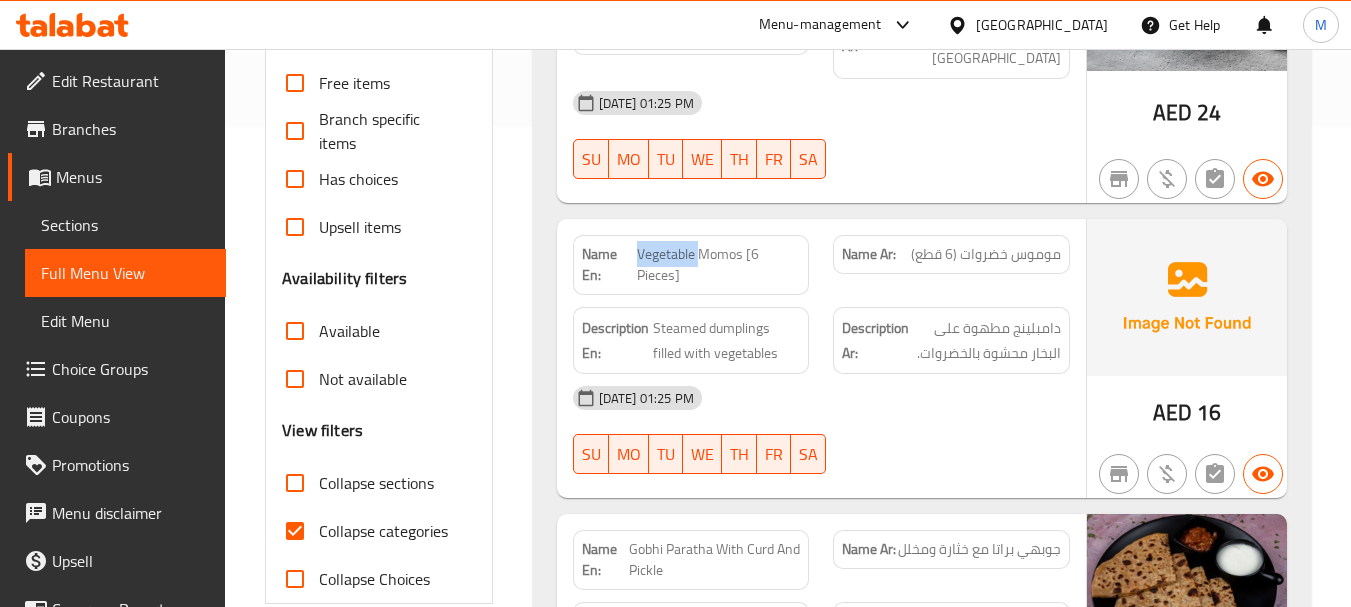 click on "Vegetable Momos [6 Pieces]" at bounding box center (718, 265) 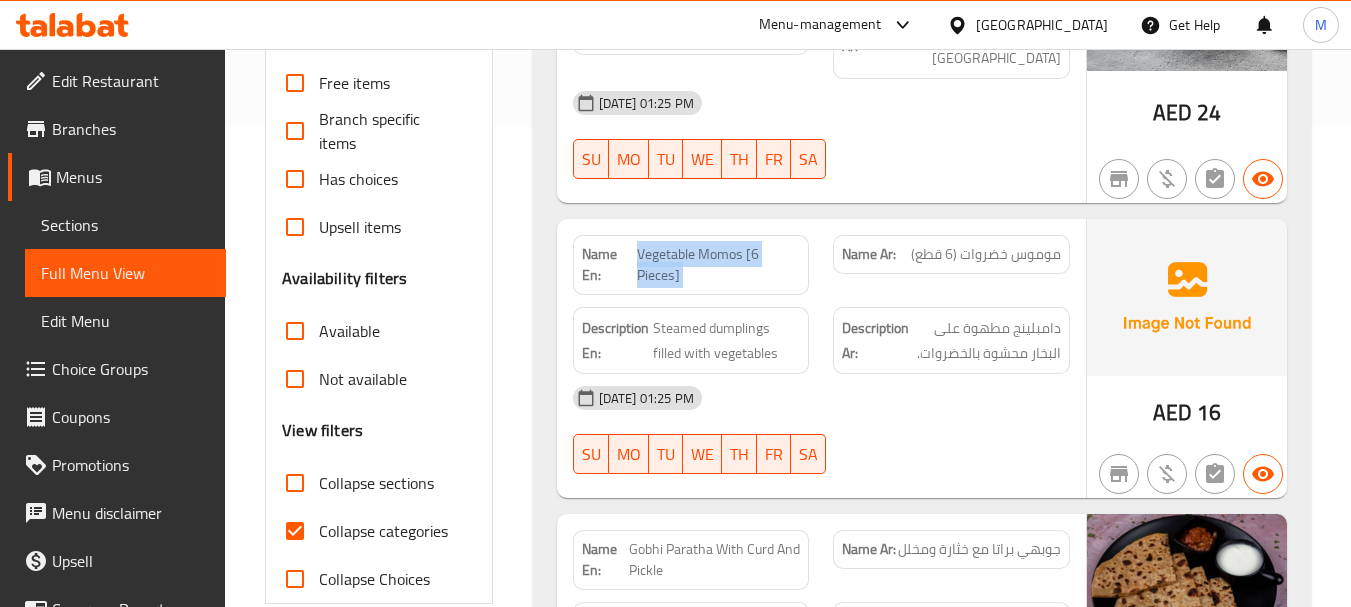 click on "Vegetable Momos [6 Pieces]" at bounding box center [718, 265] 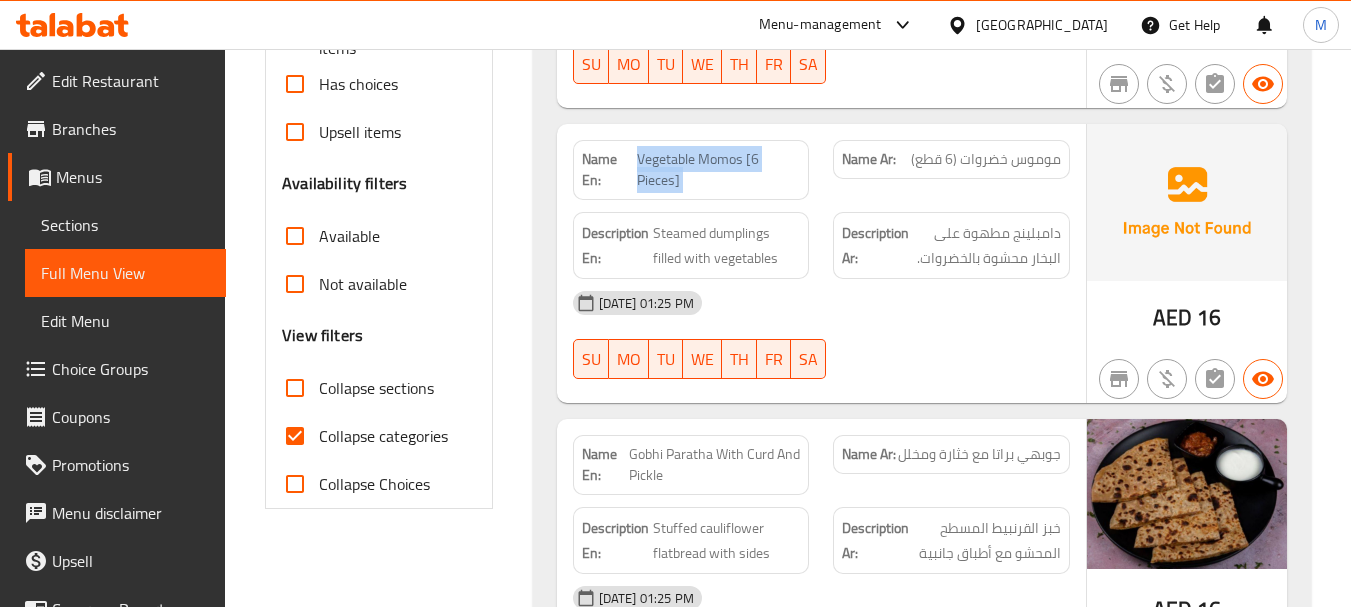 scroll, scrollTop: 580, scrollLeft: 0, axis: vertical 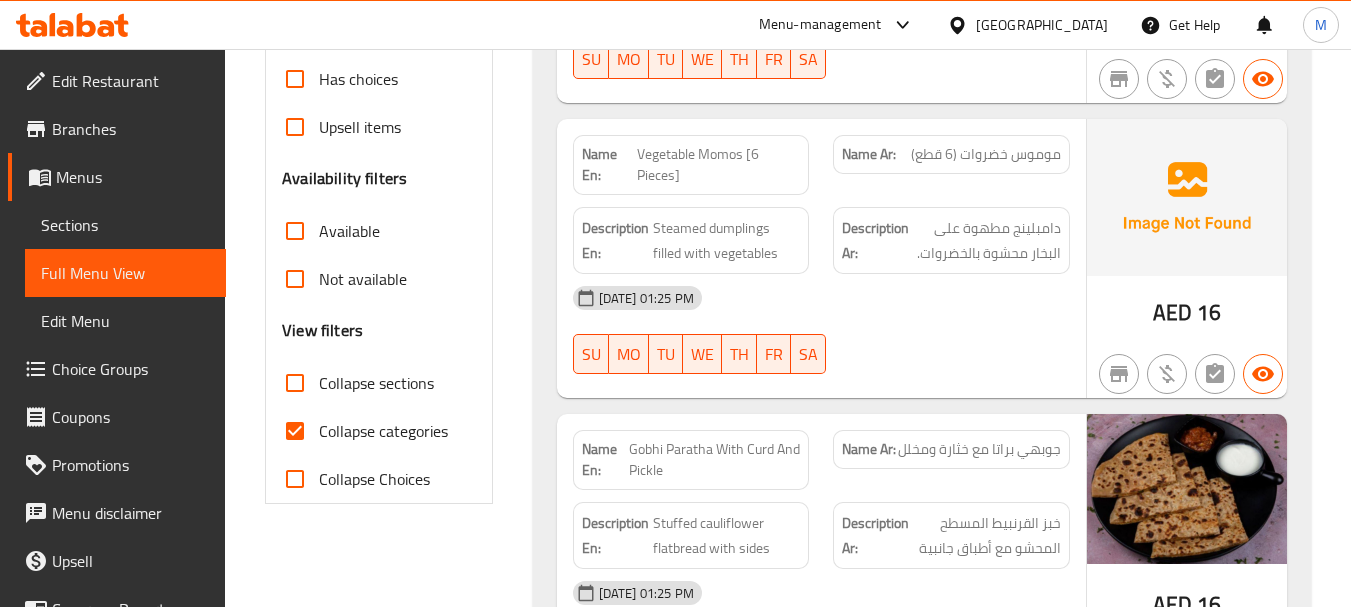 click on "جوبهي براتا مع خثارة ومخلل" at bounding box center [979, 449] 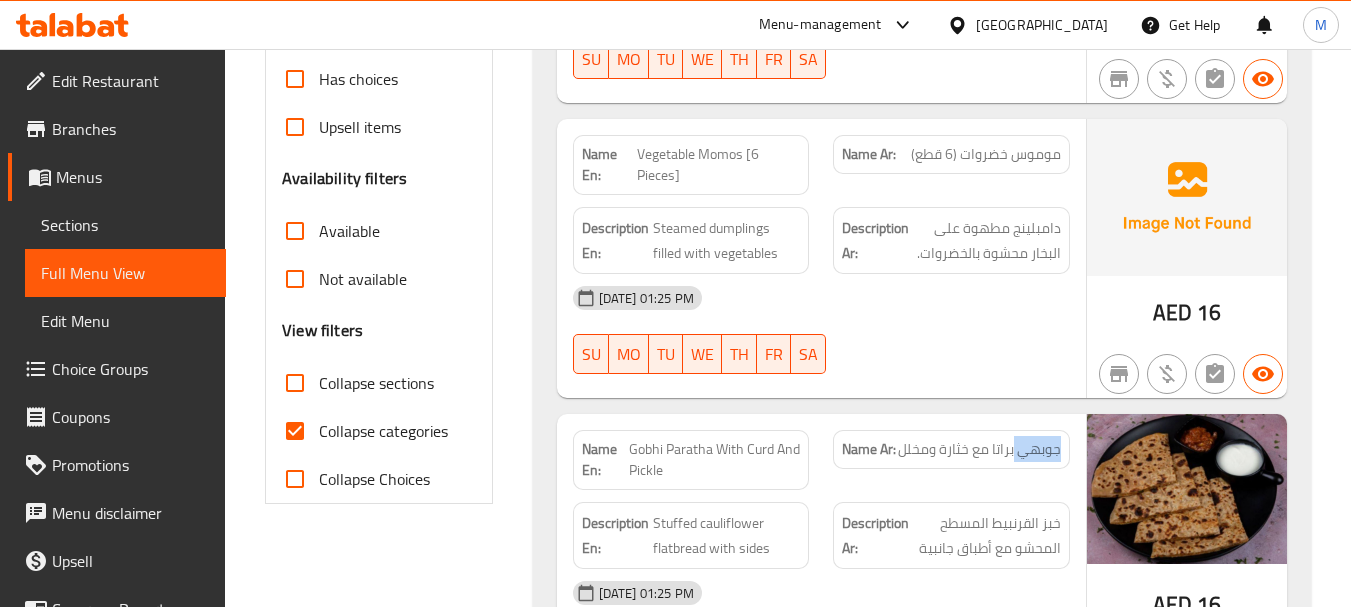 click on "جوبهي براتا مع خثارة ومخلل" at bounding box center (979, 449) 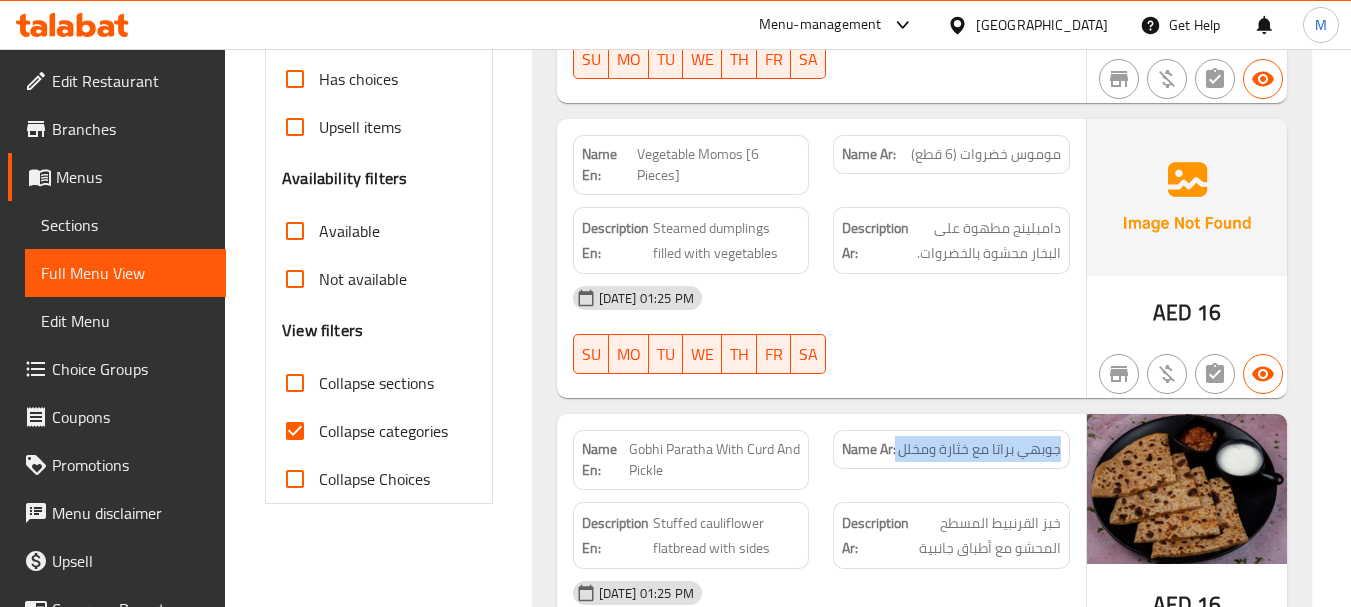 click on "جوبهي براتا مع خثارة ومخلل" at bounding box center [979, 449] 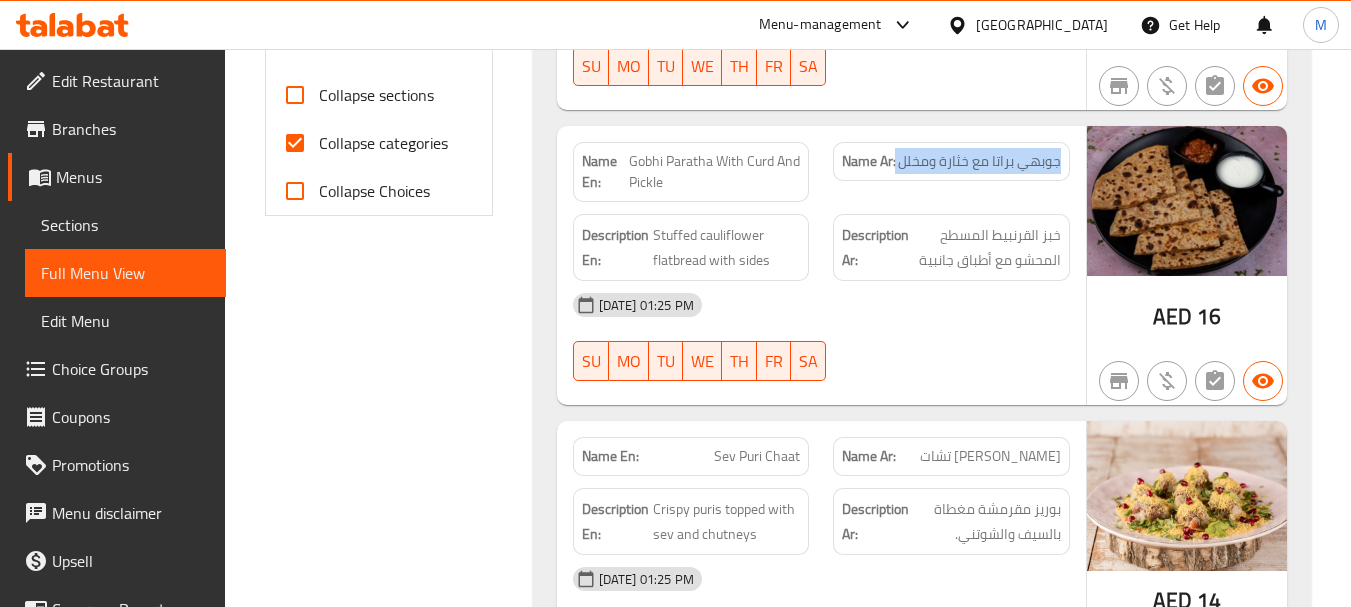 scroll, scrollTop: 880, scrollLeft: 0, axis: vertical 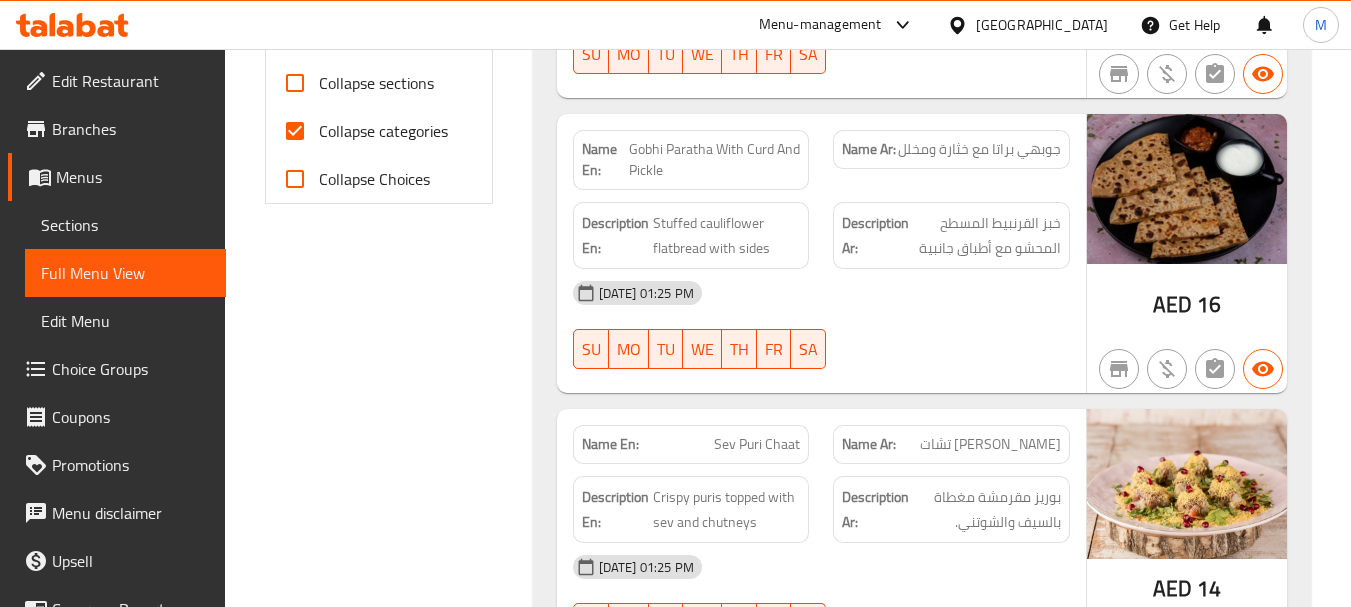 click on "Gobhi Paratha With Curd And Pickle" at bounding box center (715, 160) 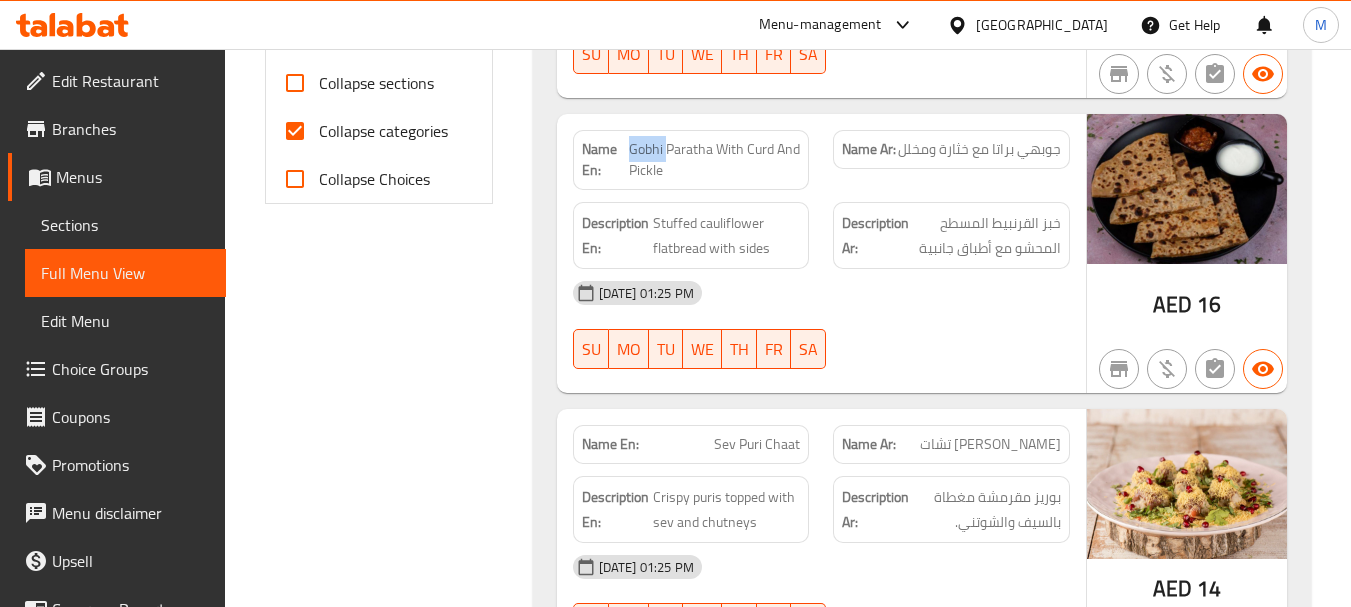 click on "Gobhi Paratha With Curd And Pickle" at bounding box center (715, 160) 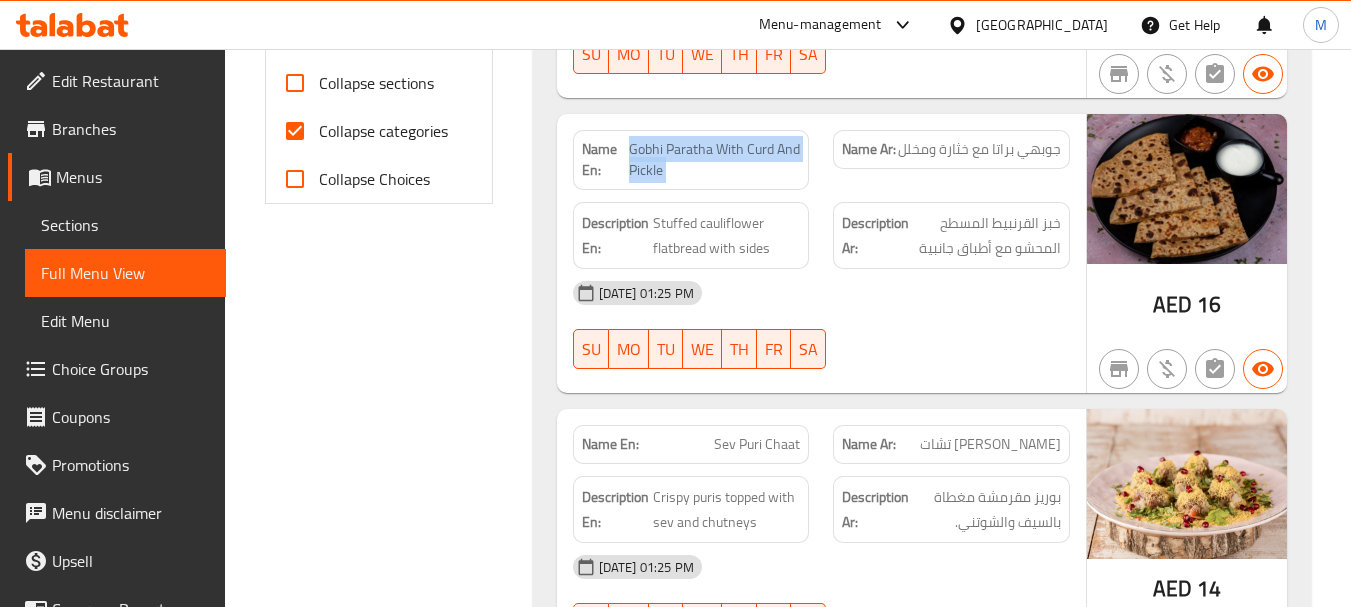 click on "Gobhi Paratha With Curd And Pickle" at bounding box center (715, 160) 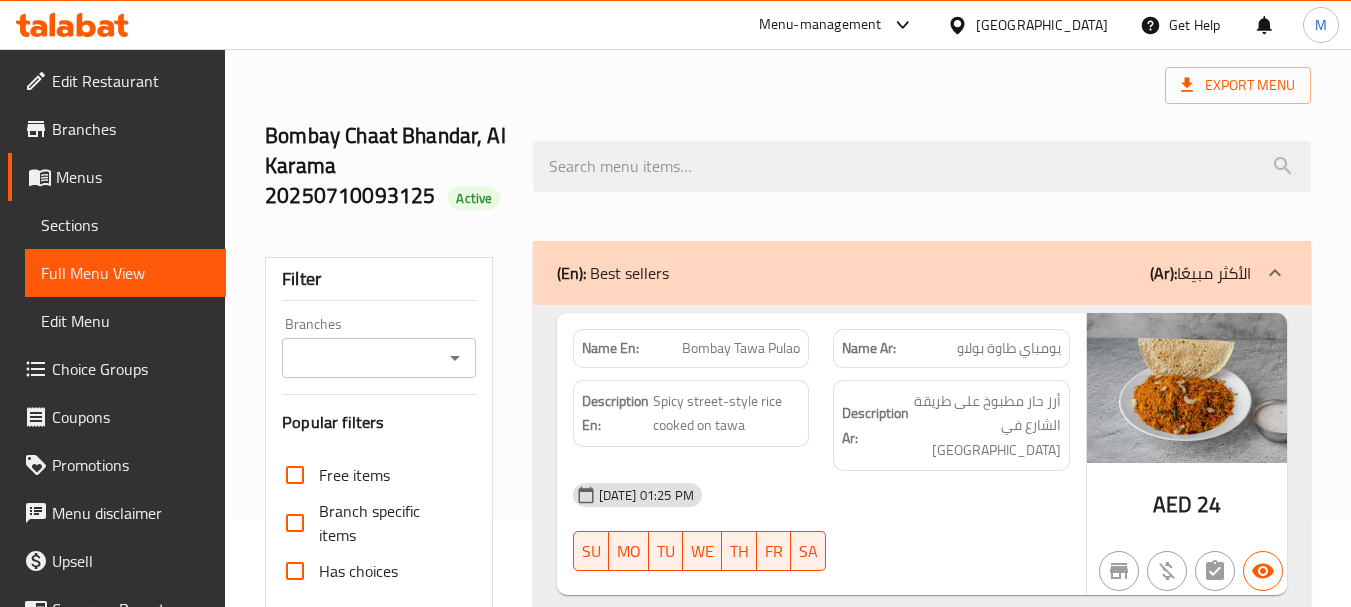 scroll, scrollTop: 0, scrollLeft: 0, axis: both 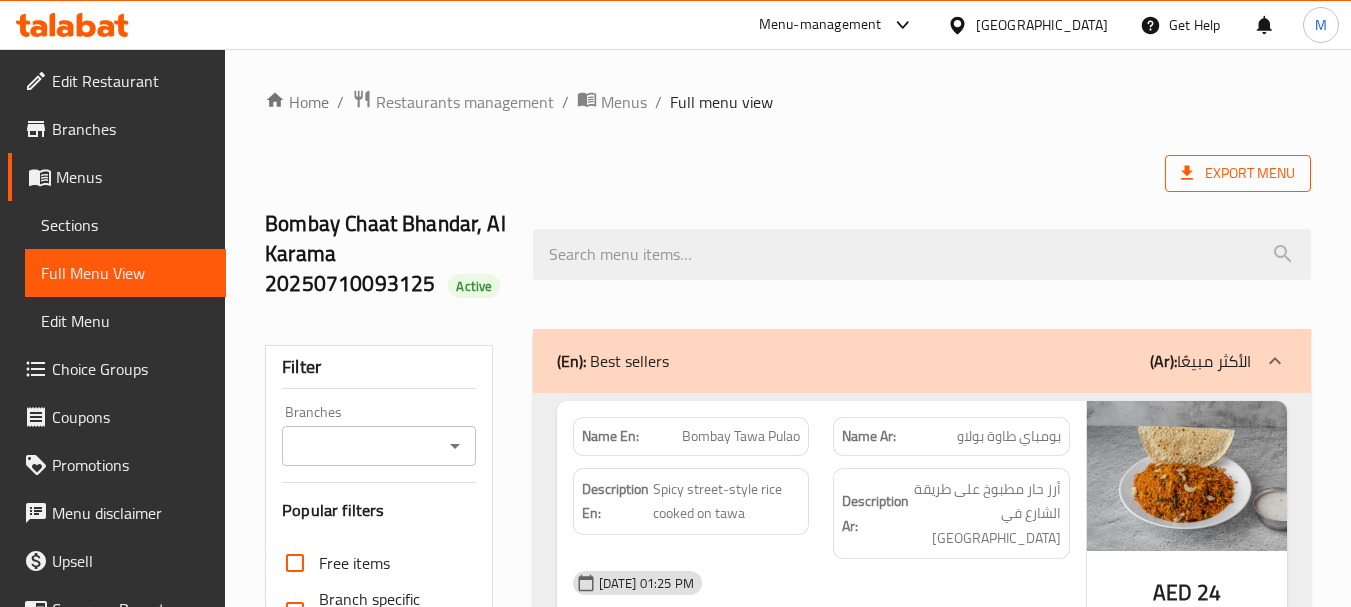 click on "Export Menu" at bounding box center [1238, 173] 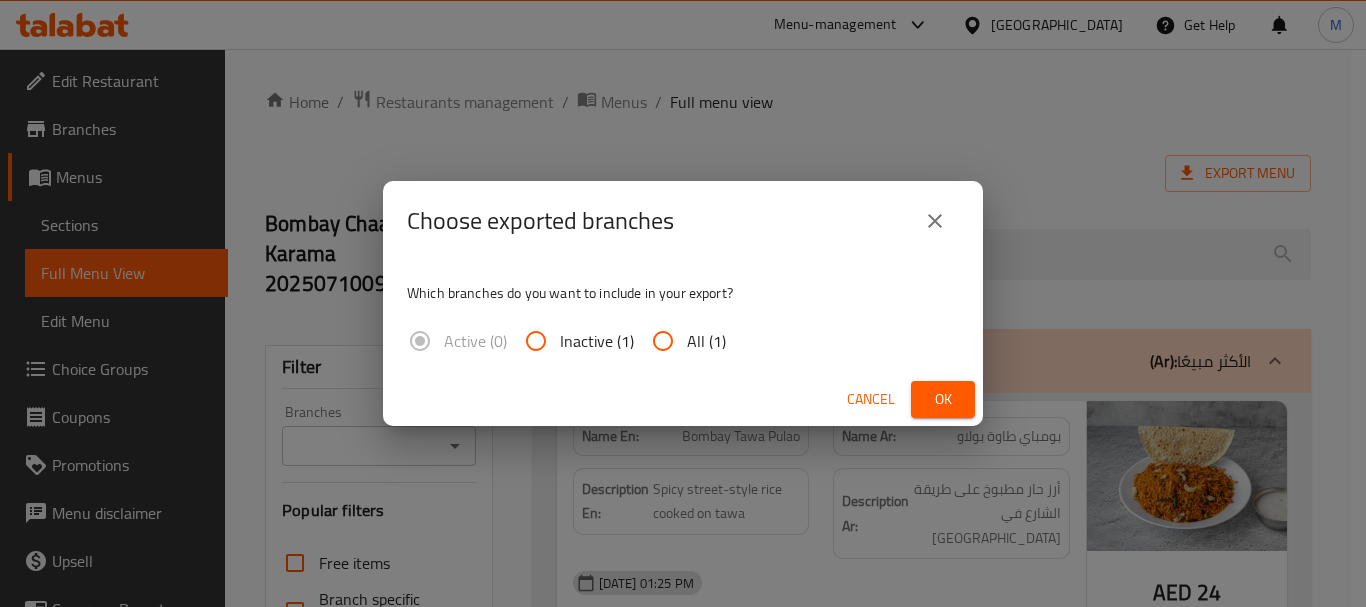 click on "All (1)" at bounding box center [663, 341] 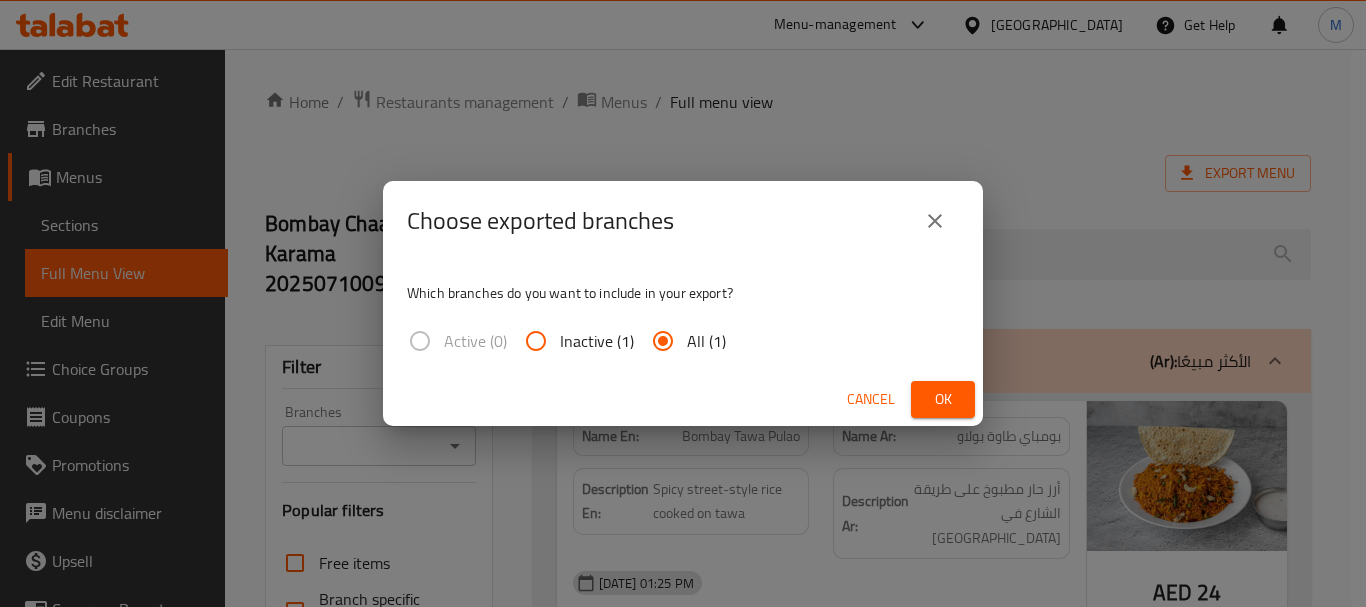 click on "Ok" at bounding box center [943, 399] 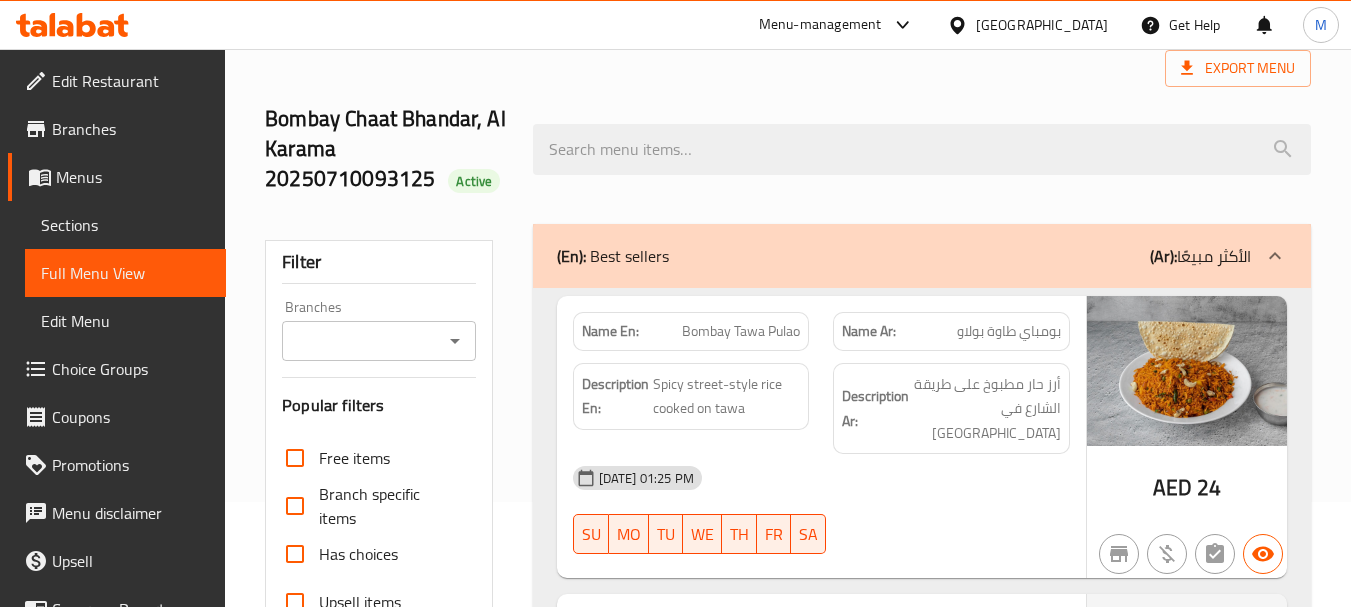 scroll, scrollTop: 100, scrollLeft: 0, axis: vertical 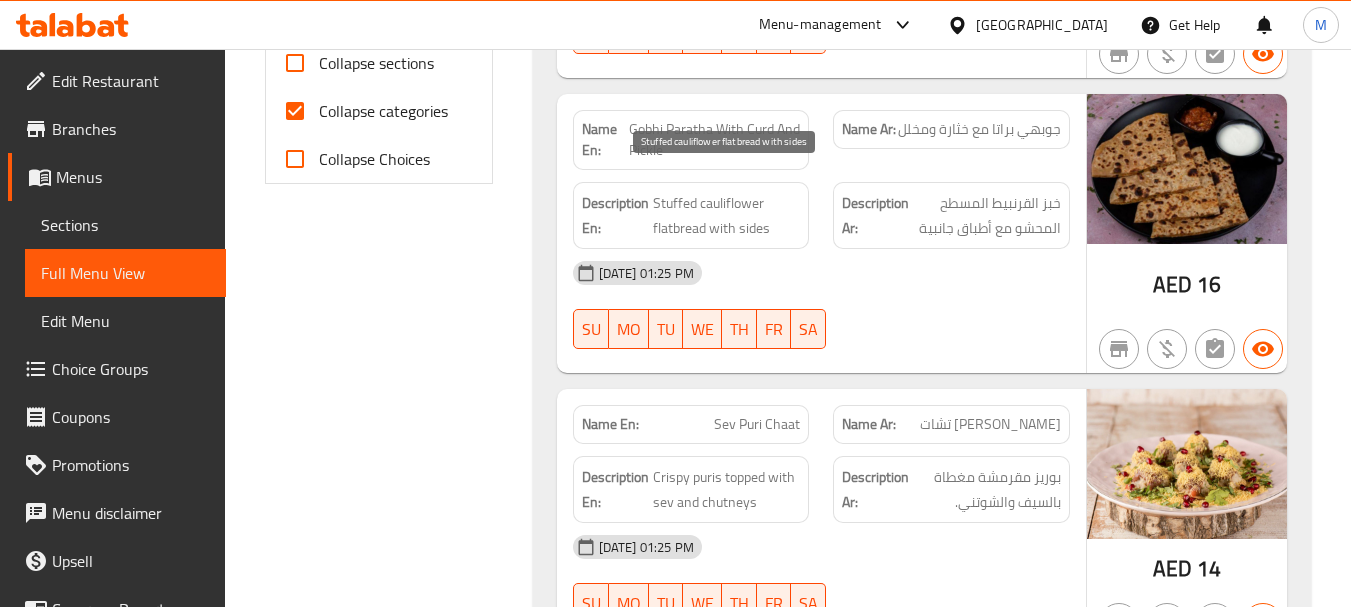 click on "Stuffed cauliflower flatbread with sides" at bounding box center [727, 215] 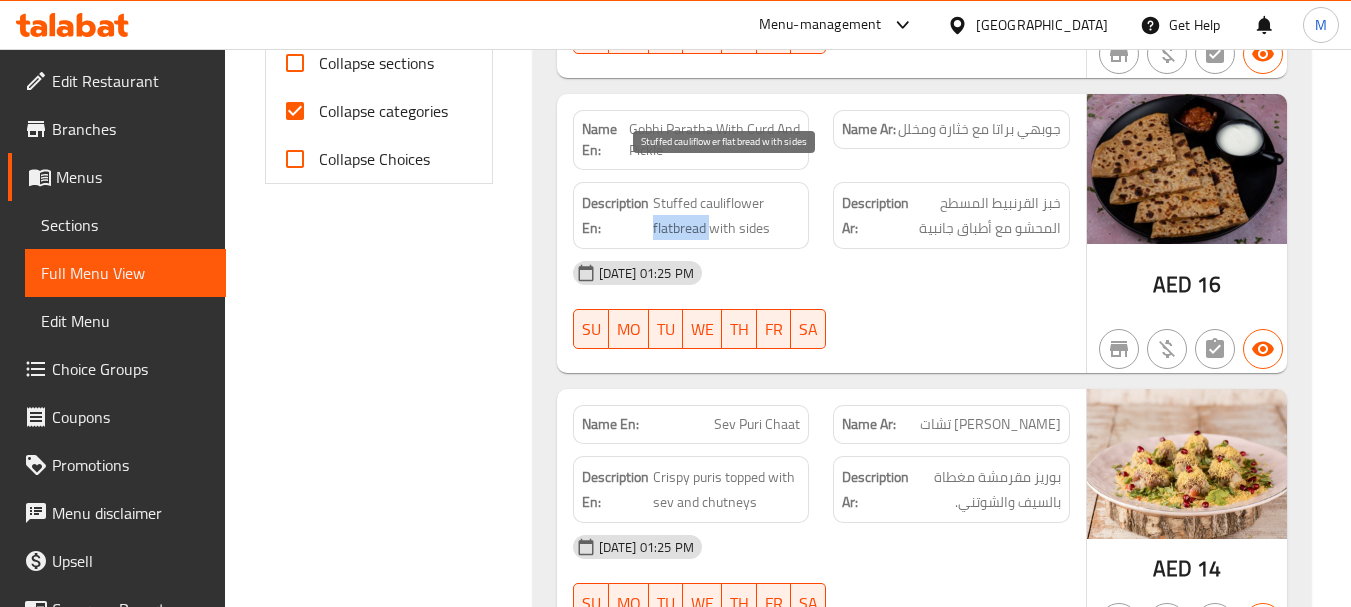 click on "Stuffed cauliflower flatbread with sides" at bounding box center (727, 215) 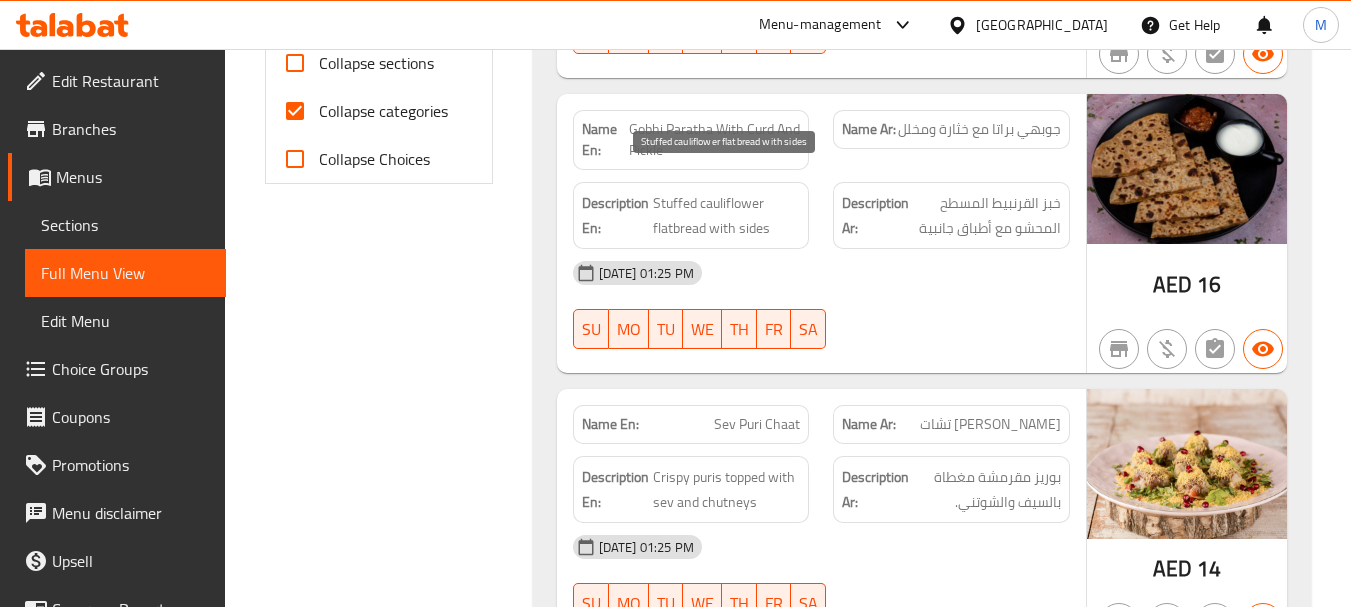 click on "Stuffed cauliflower flatbread with sides" at bounding box center [727, 215] 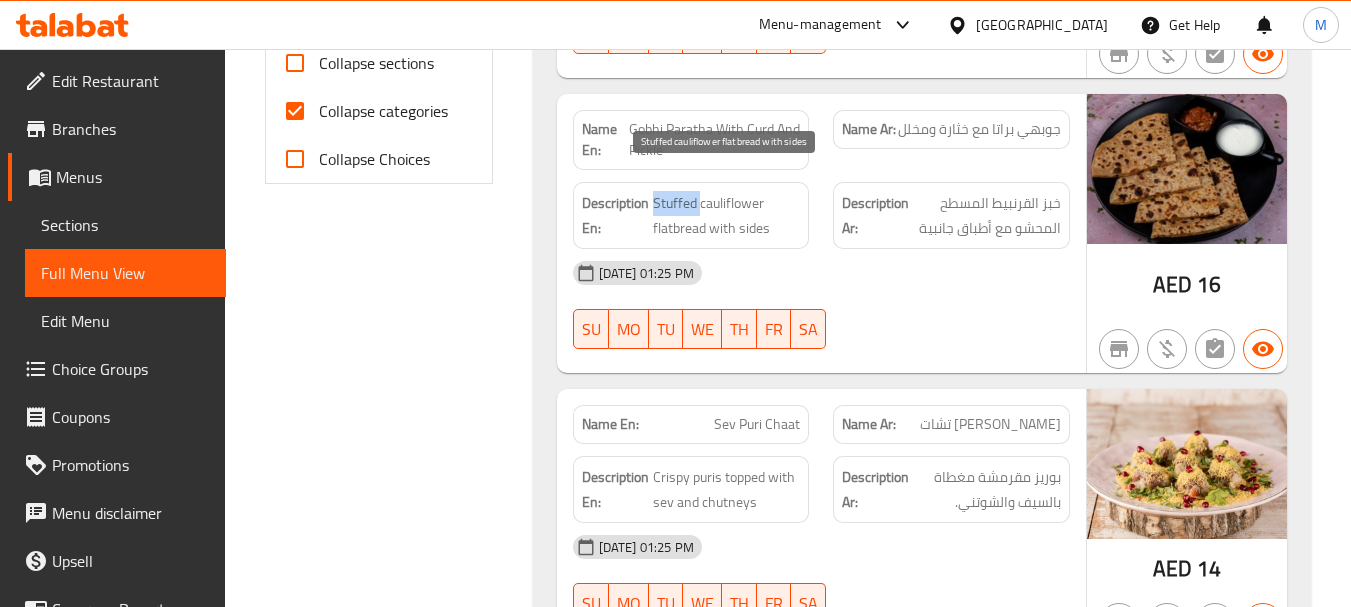 click on "Stuffed cauliflower flatbread with sides" at bounding box center [727, 215] 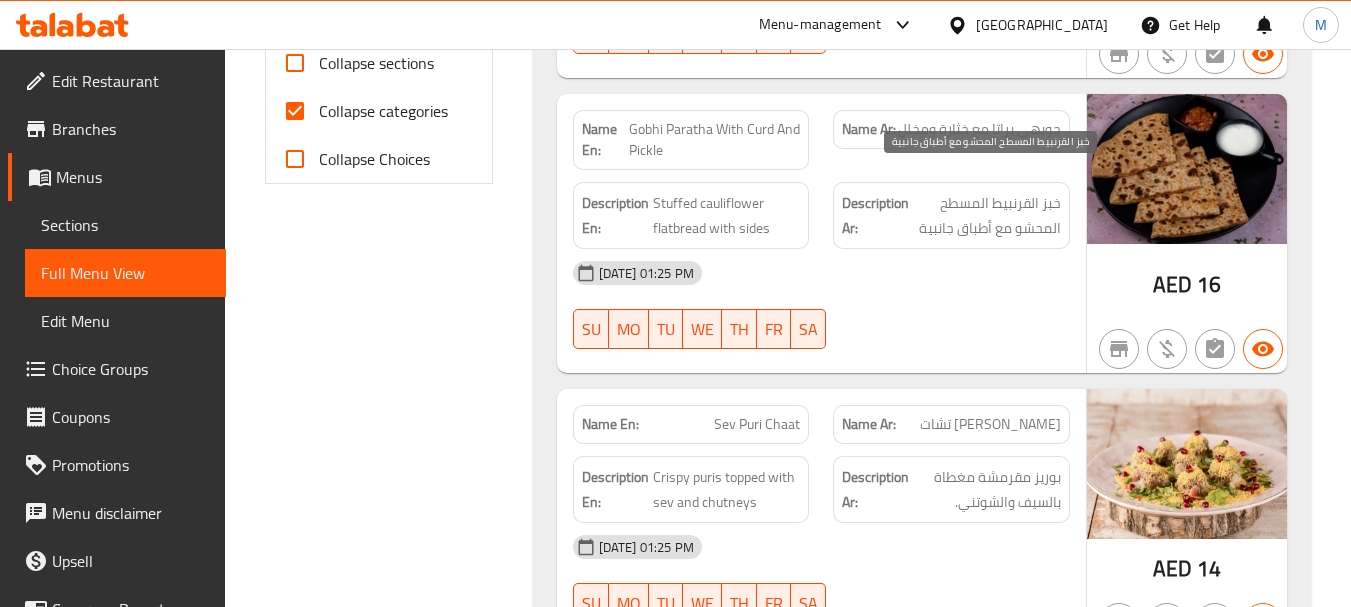 click on "خبز القرنبيط المسطح المحشو مع أطباق جانبية" at bounding box center (987, 215) 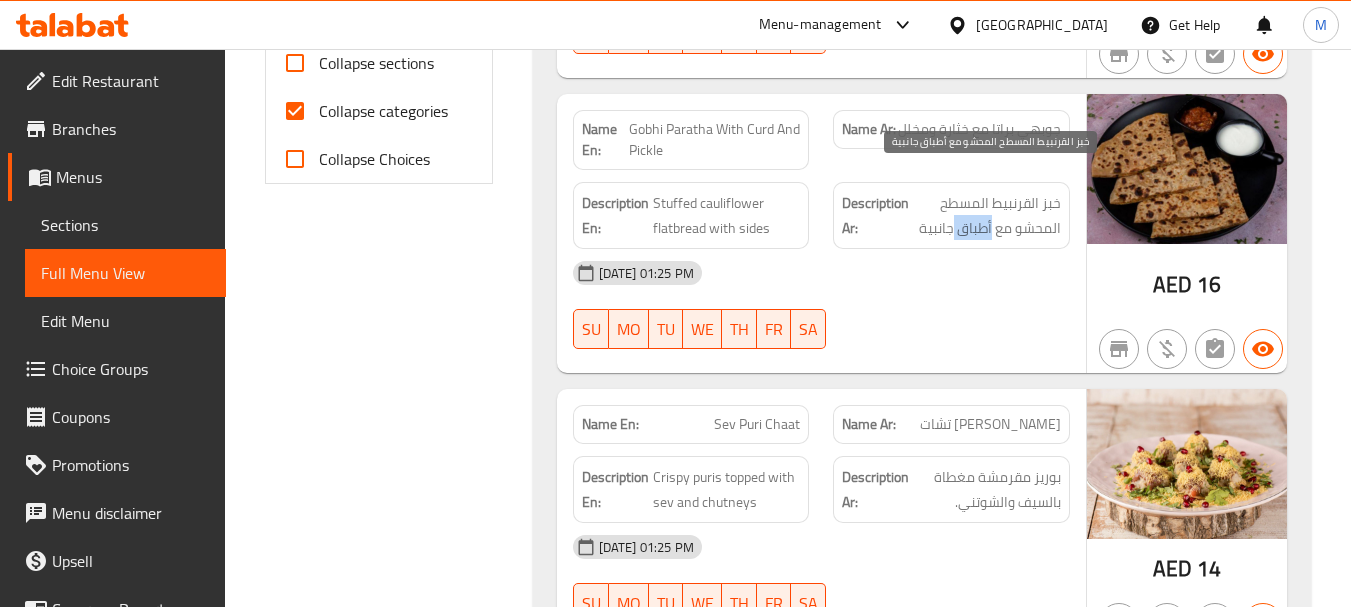 click on "خبز القرنبيط المسطح المحشو مع أطباق جانبية" at bounding box center [987, 215] 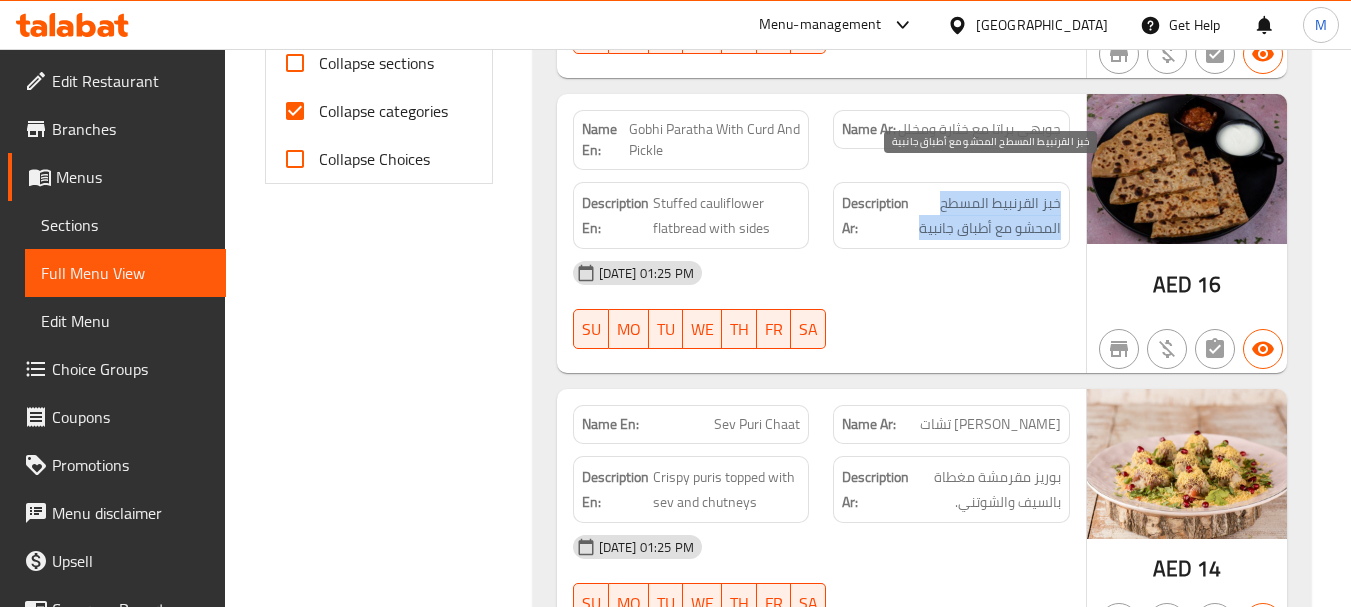 click on "خبز القرنبيط المسطح المحشو مع أطباق جانبية" at bounding box center (987, 215) 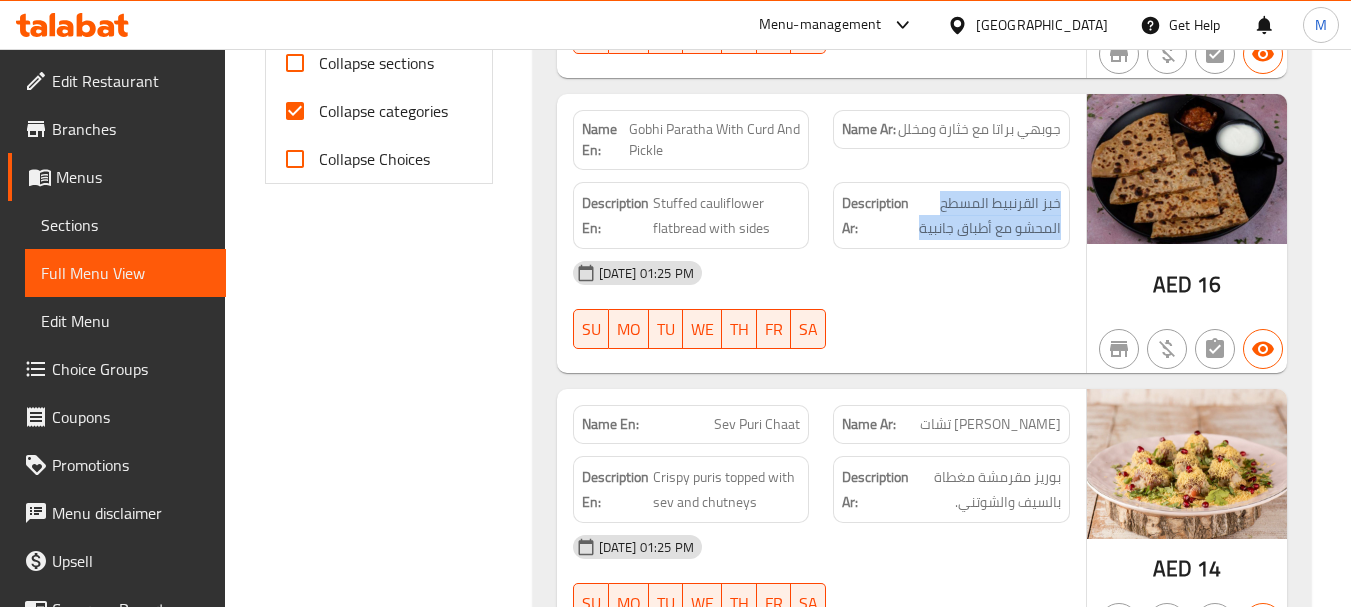 click on "Sev Puri Chaat" at bounding box center (757, 424) 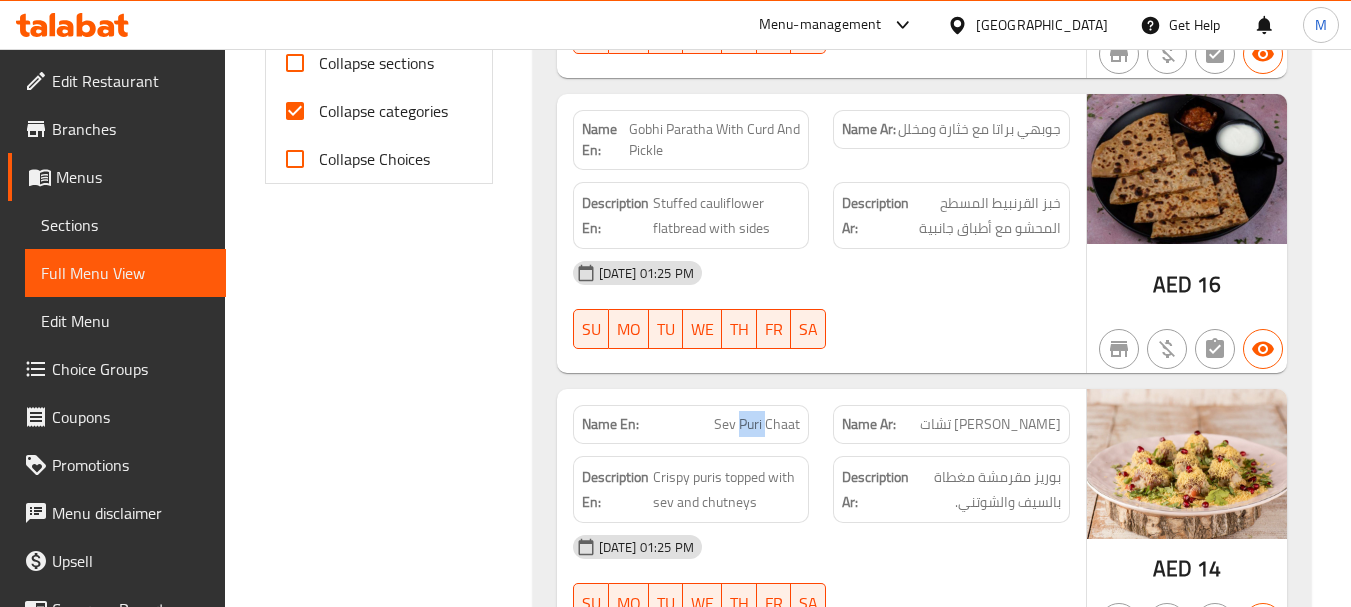 click on "Sev Puri Chaat" at bounding box center (757, 424) 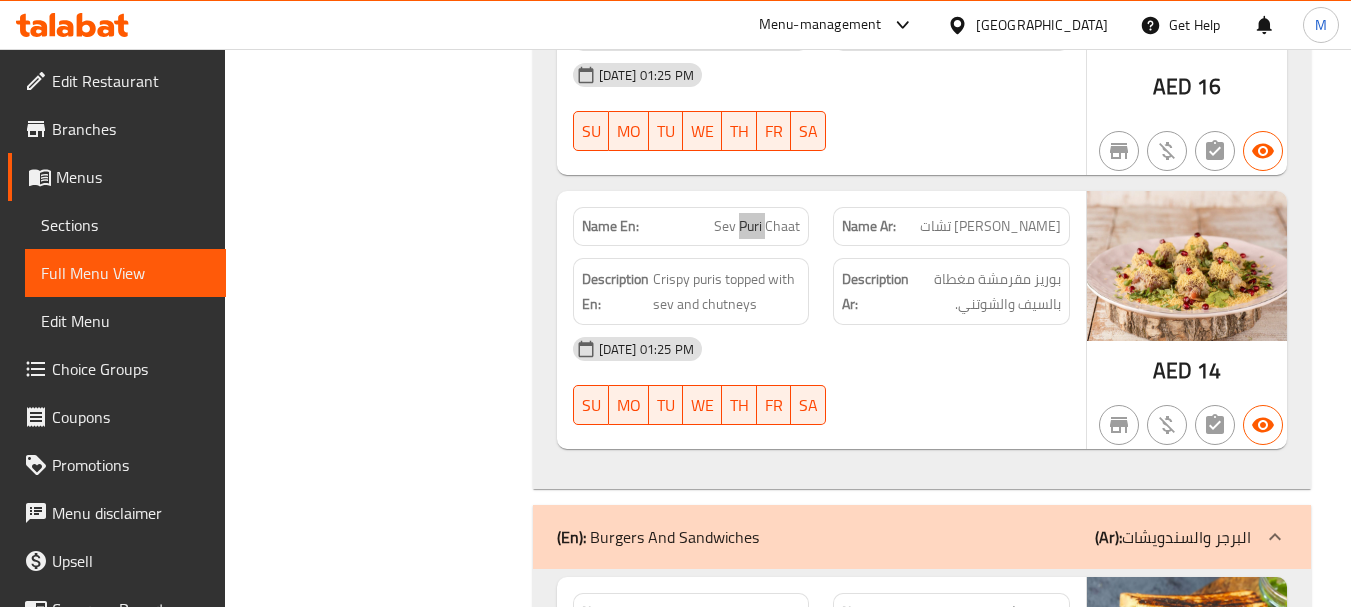 scroll, scrollTop: 1100, scrollLeft: 0, axis: vertical 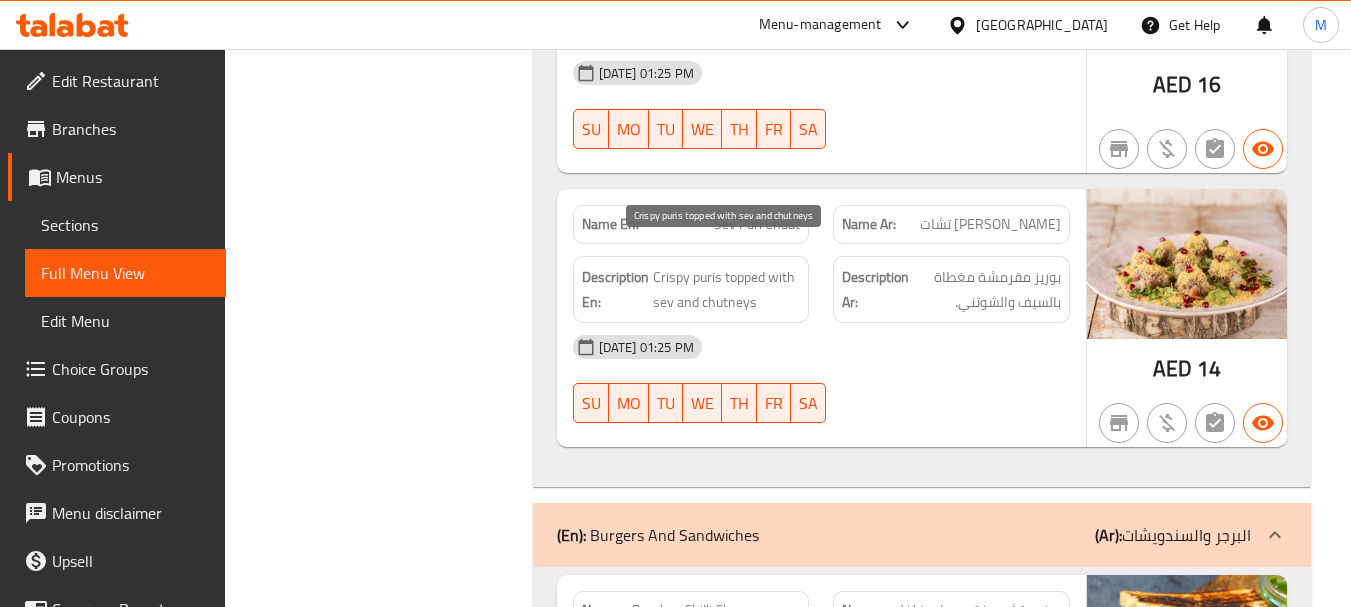 click on "Crispy puris topped with sev and chutneys" at bounding box center (727, 289) 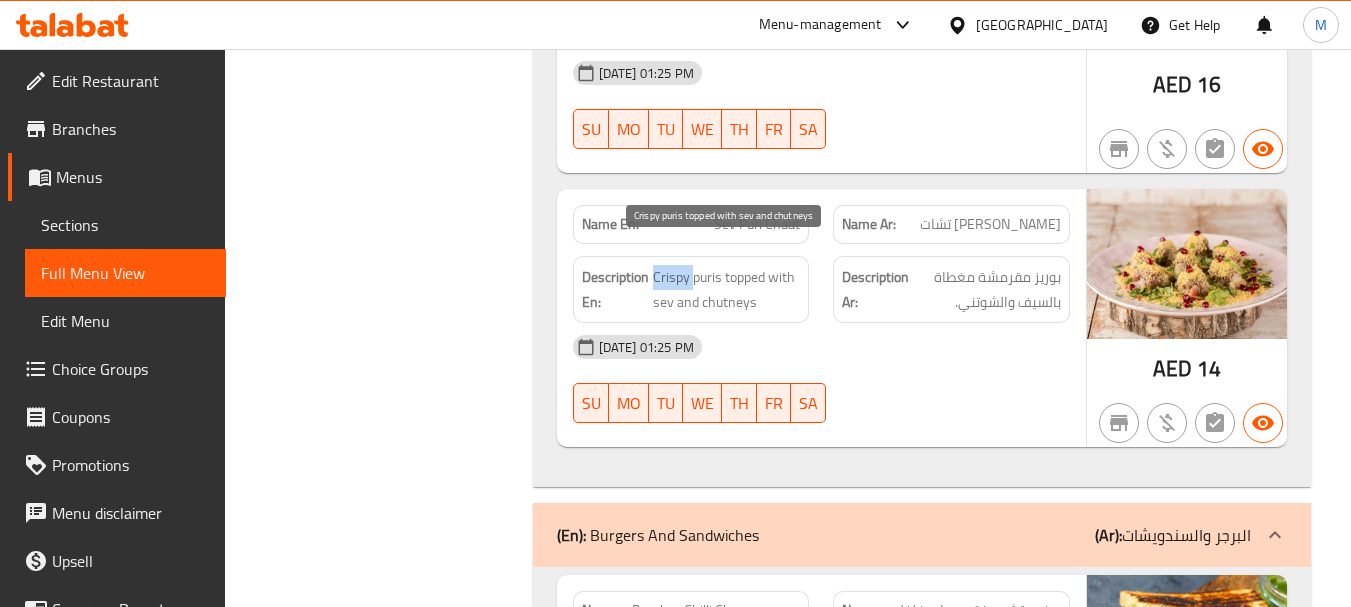 click on "Crispy puris topped with sev and chutneys" at bounding box center (727, 289) 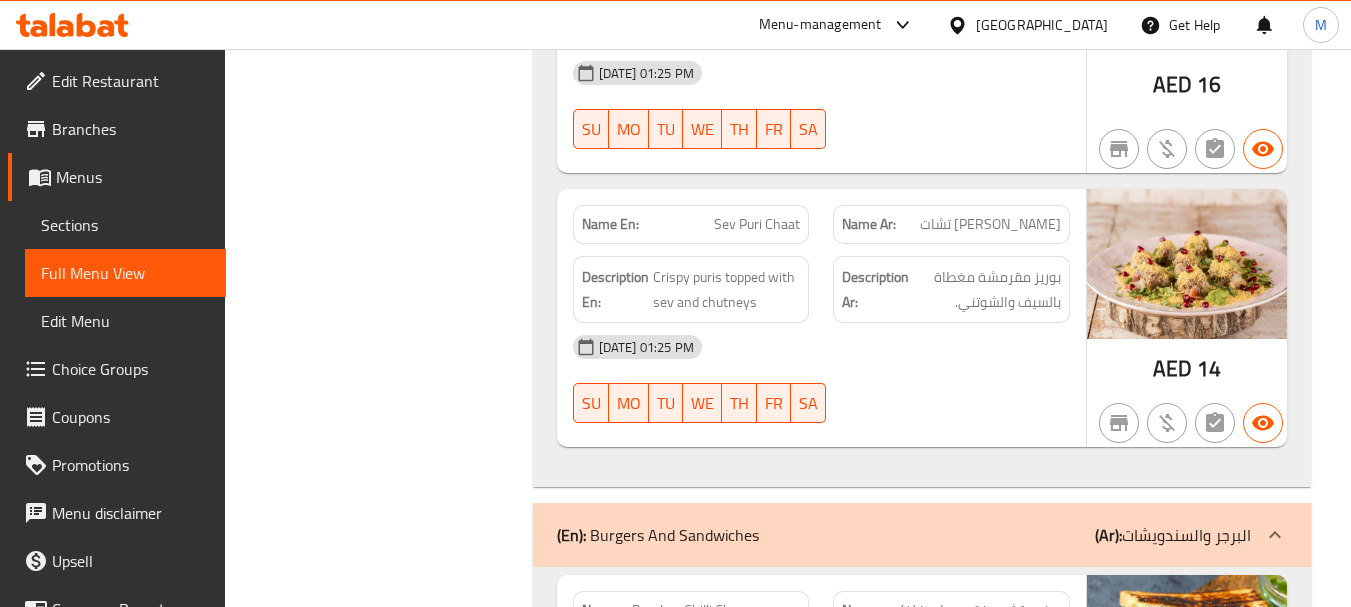 click on "Sev Puri Chaat" at bounding box center [757, 224] 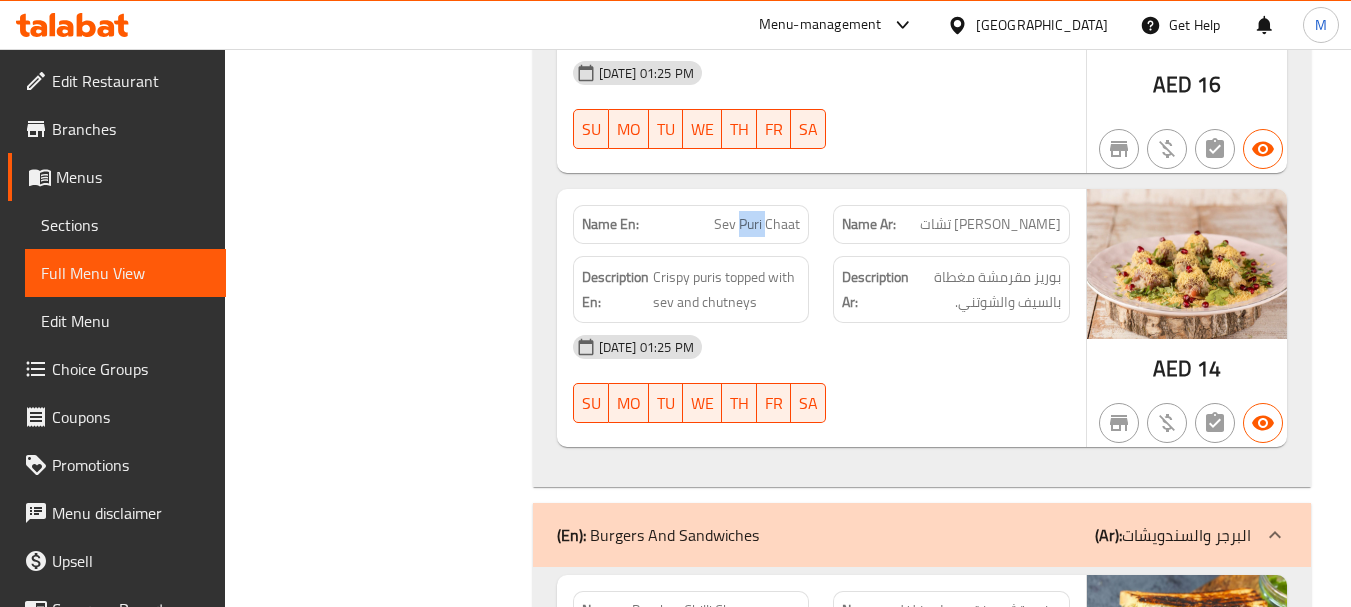 click on "Sev Puri Chaat" at bounding box center [757, 224] 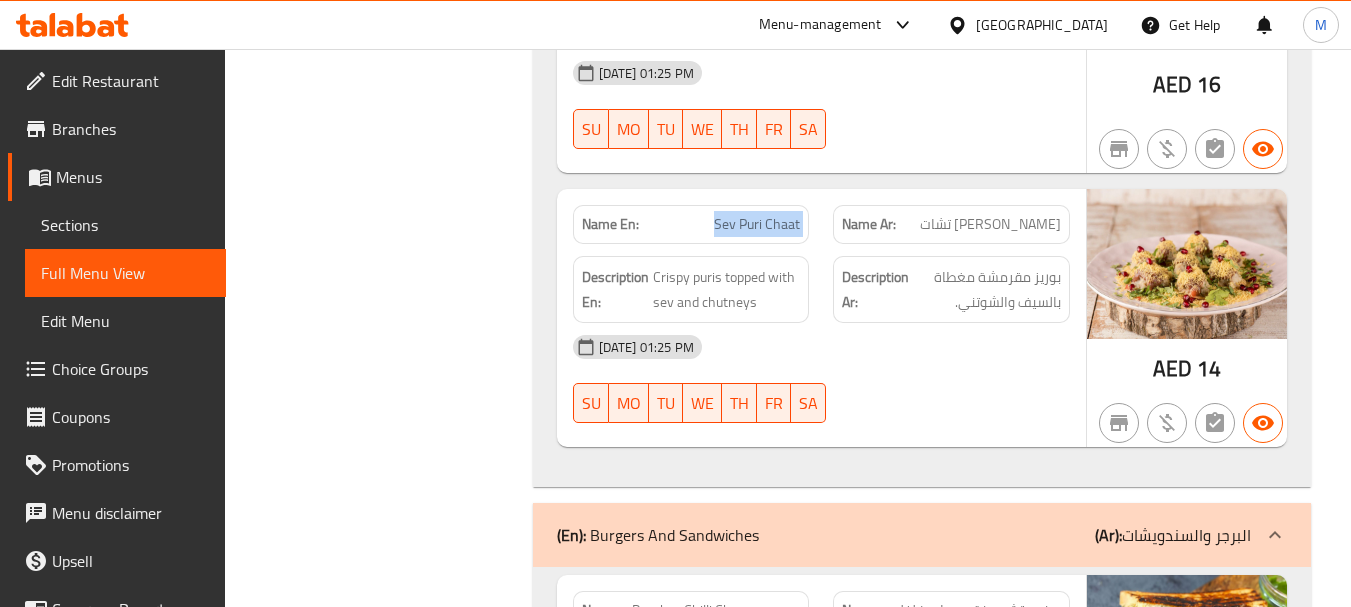click on "Sev Puri Chaat" at bounding box center [757, 224] 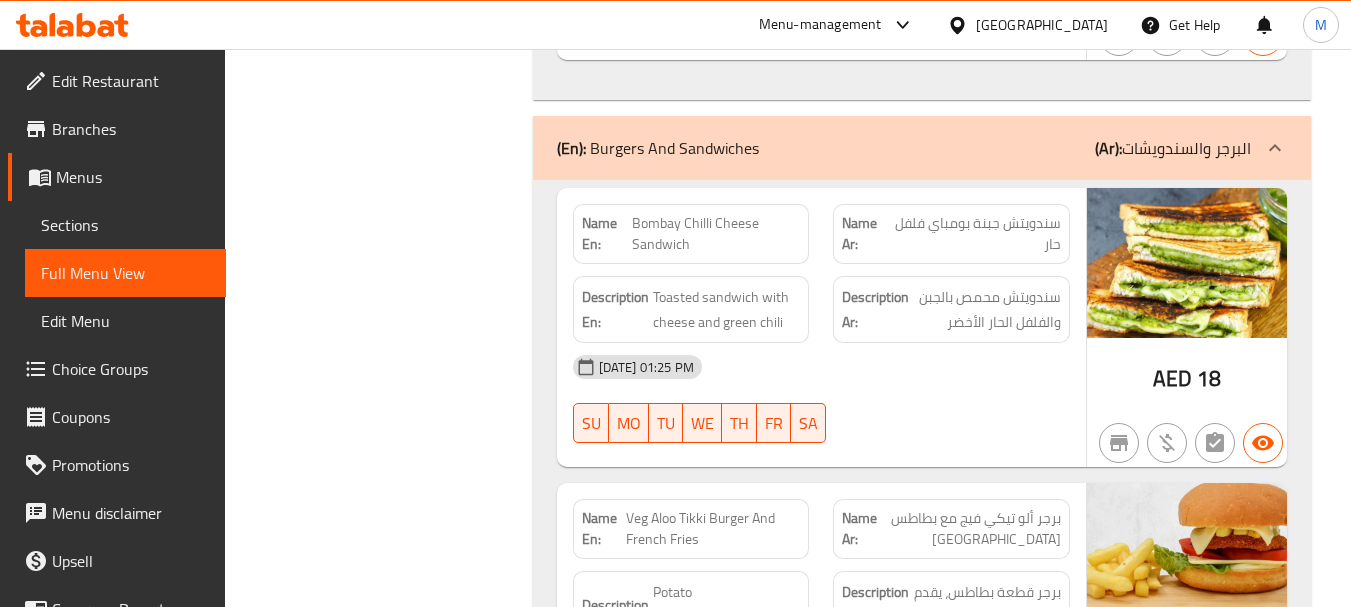 scroll, scrollTop: 1600, scrollLeft: 0, axis: vertical 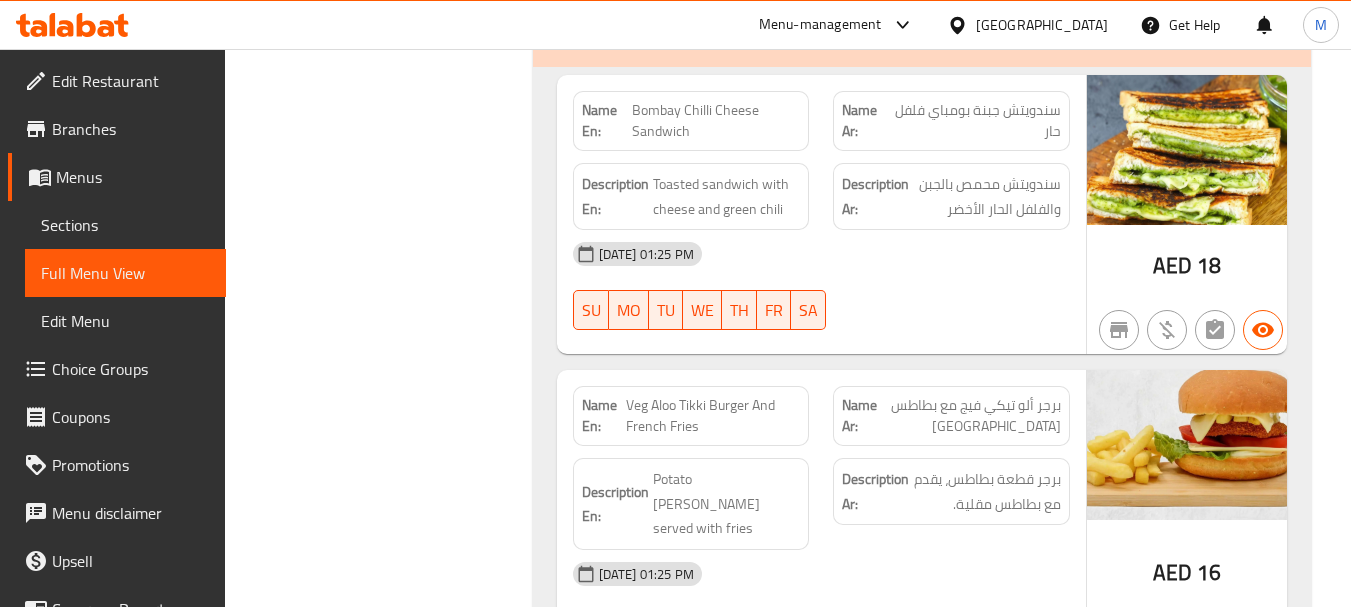 click on "Veg Aloo Tikki Burger And French Fries" at bounding box center (718, -855) 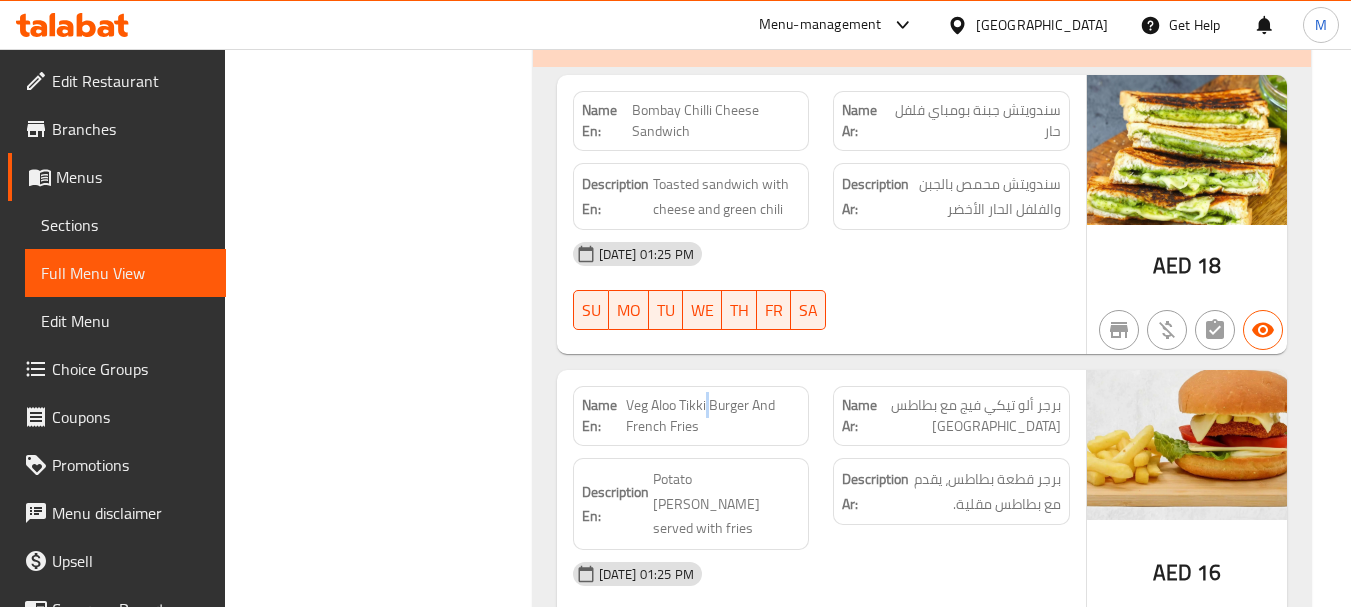 click on "Veg Aloo Tikki Burger And French Fries" at bounding box center [718, -855] 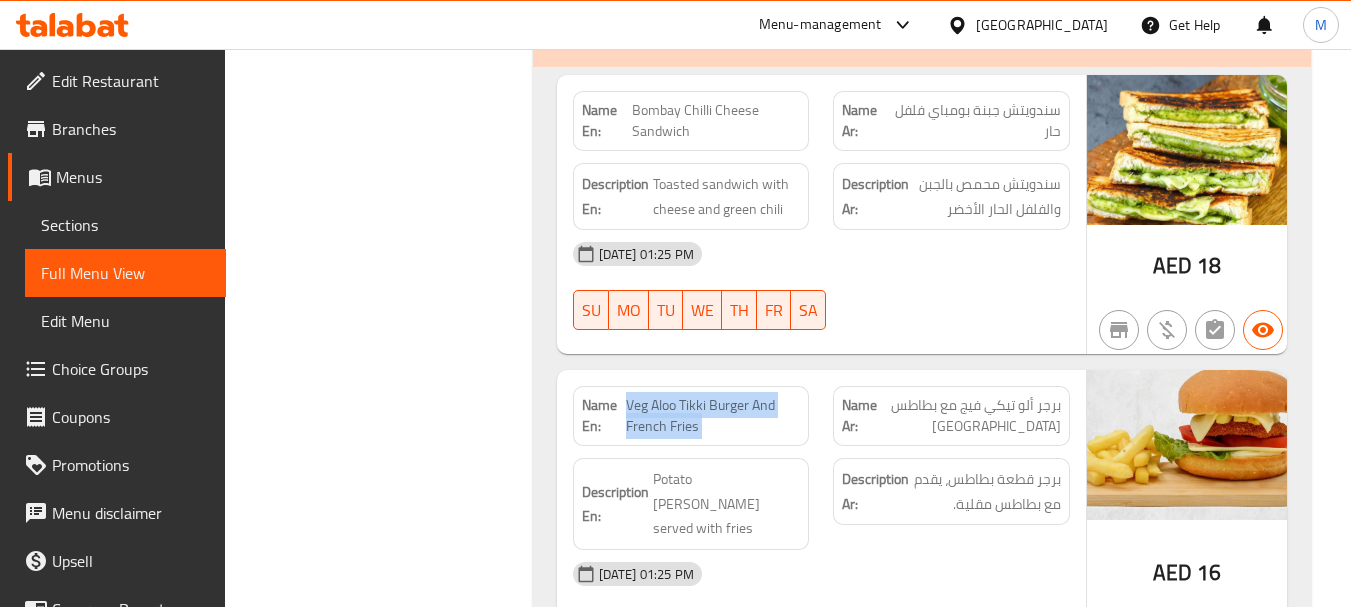 click on "Veg Aloo Tikki Burger And French Fries" at bounding box center [718, -855] 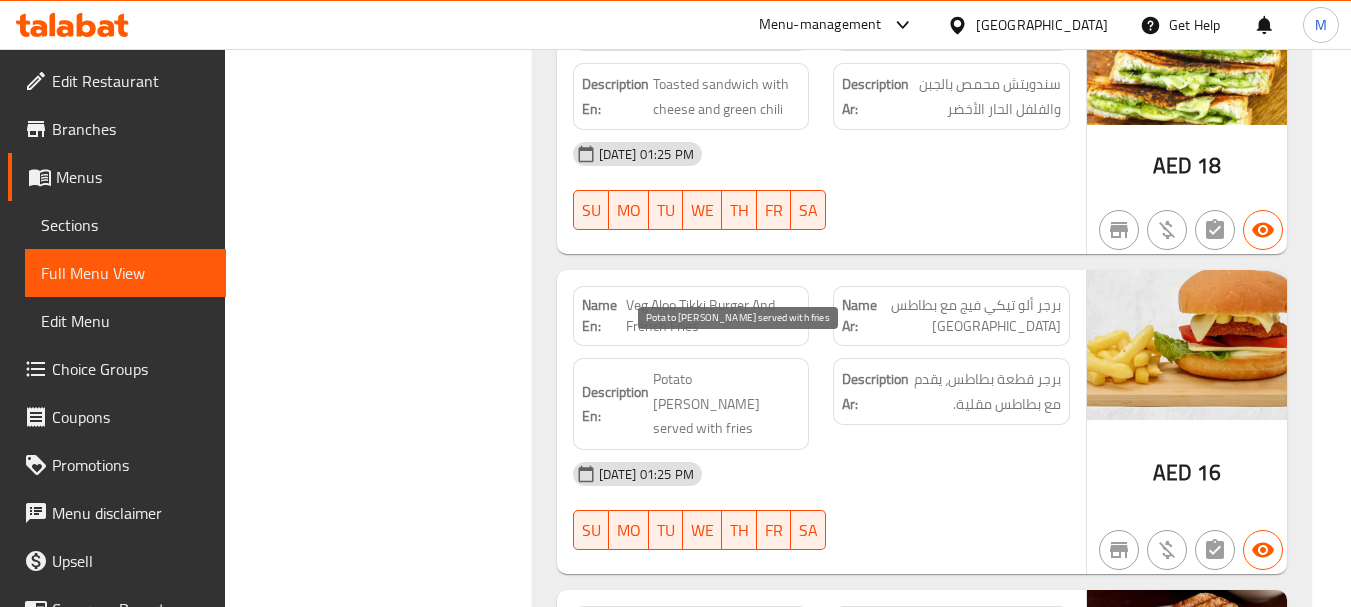 click on "Potato patty burger served with fries" at bounding box center (727, 404) 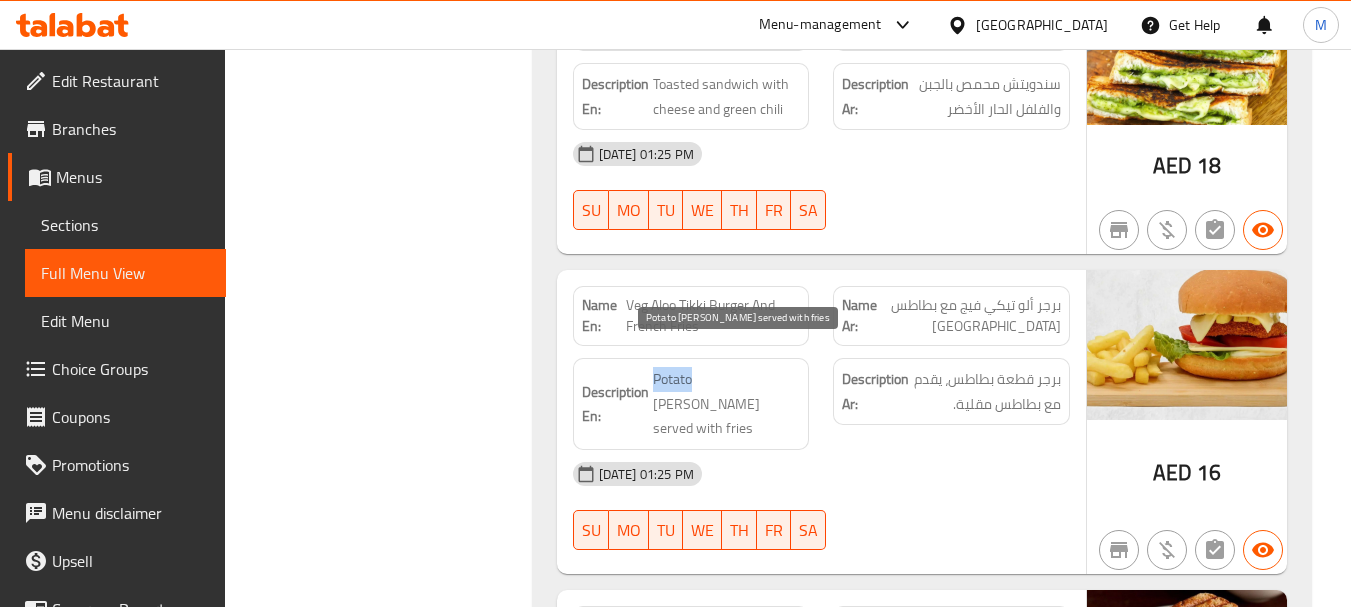 click on "Potato patty burger served with fries" at bounding box center [727, 404] 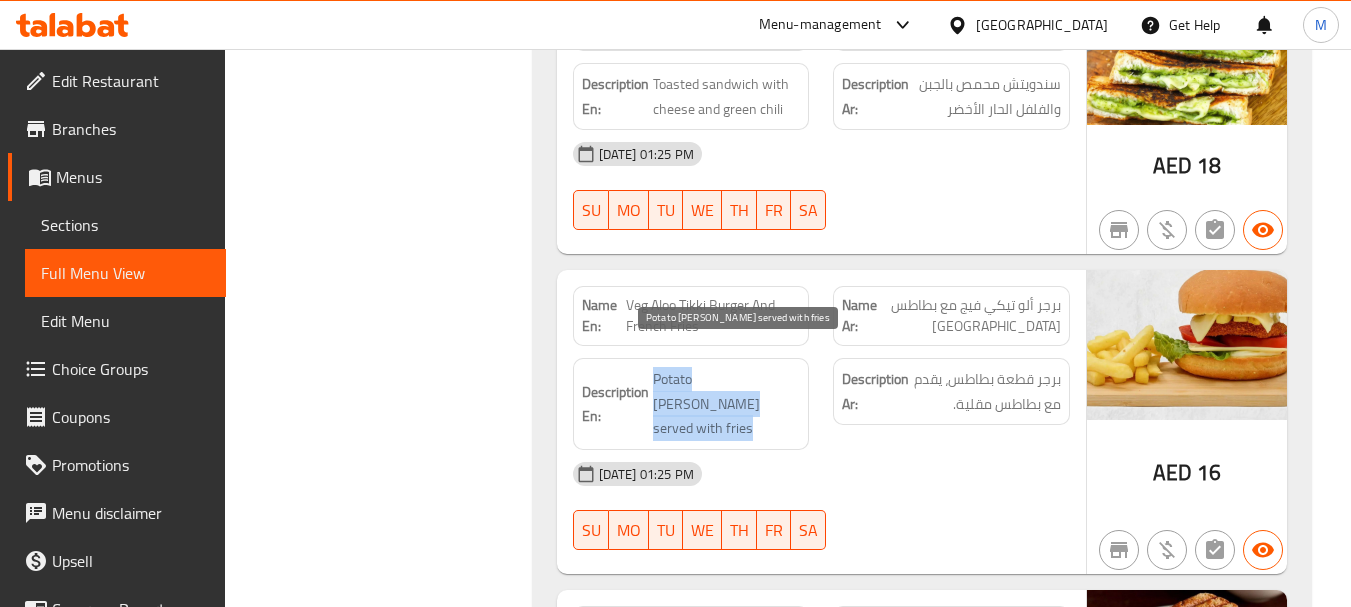 click on "Potato patty burger served with fries" at bounding box center (727, 404) 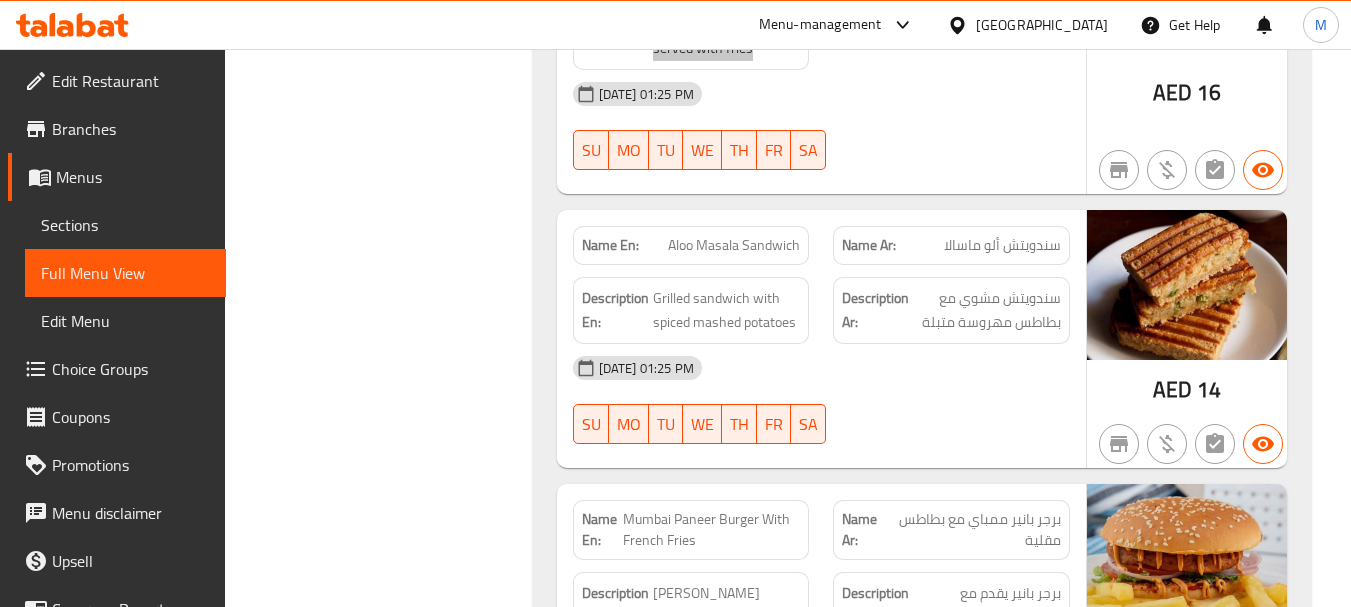 scroll, scrollTop: 2200, scrollLeft: 0, axis: vertical 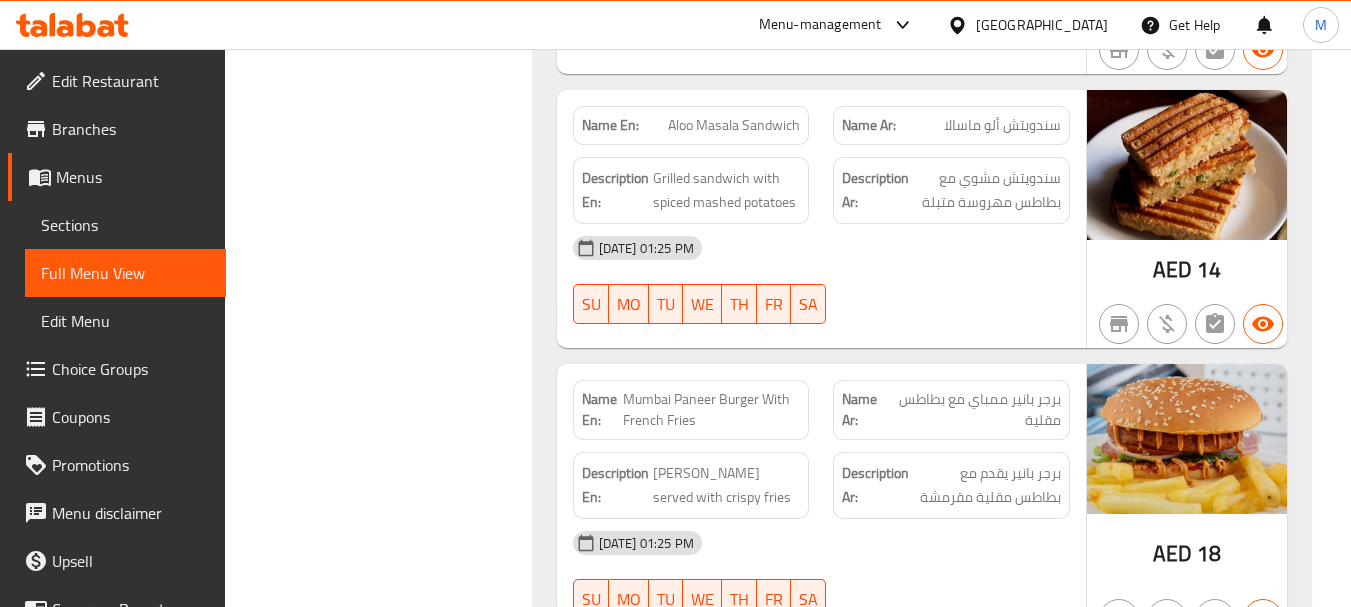 click on "برجر بانير ممباي مع بطاطس مقلية" at bounding box center [990, -876] 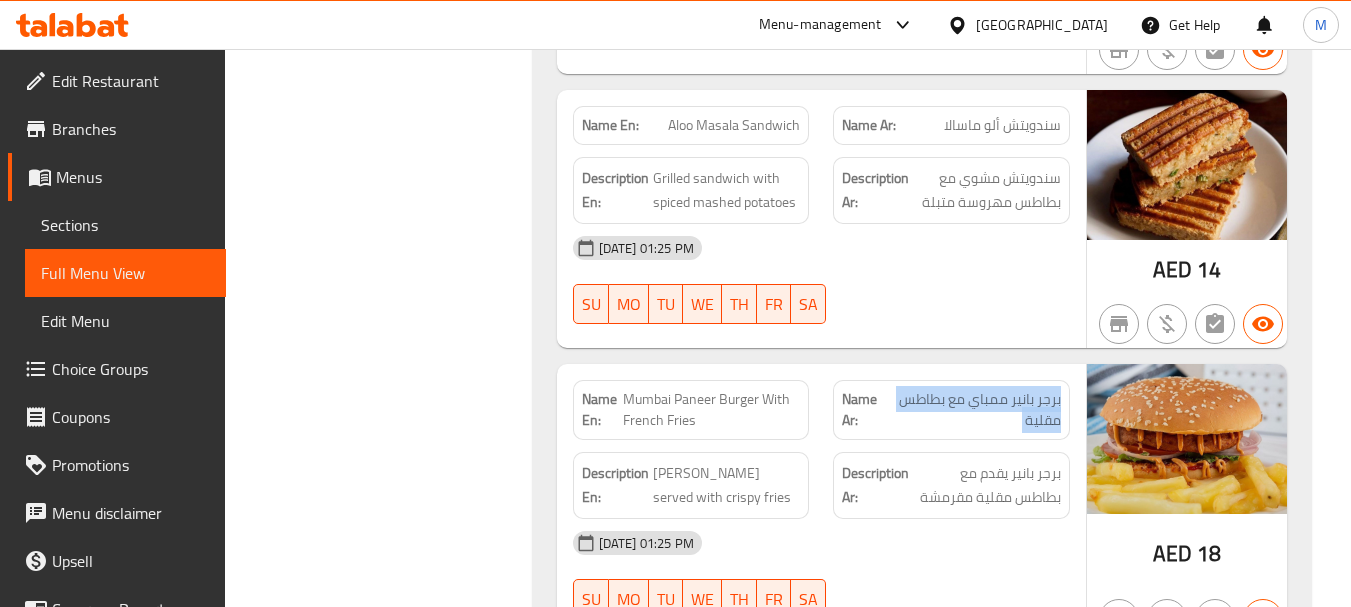 click on "برجر بانير ممباي مع بطاطس مقلية" at bounding box center (990, -876) 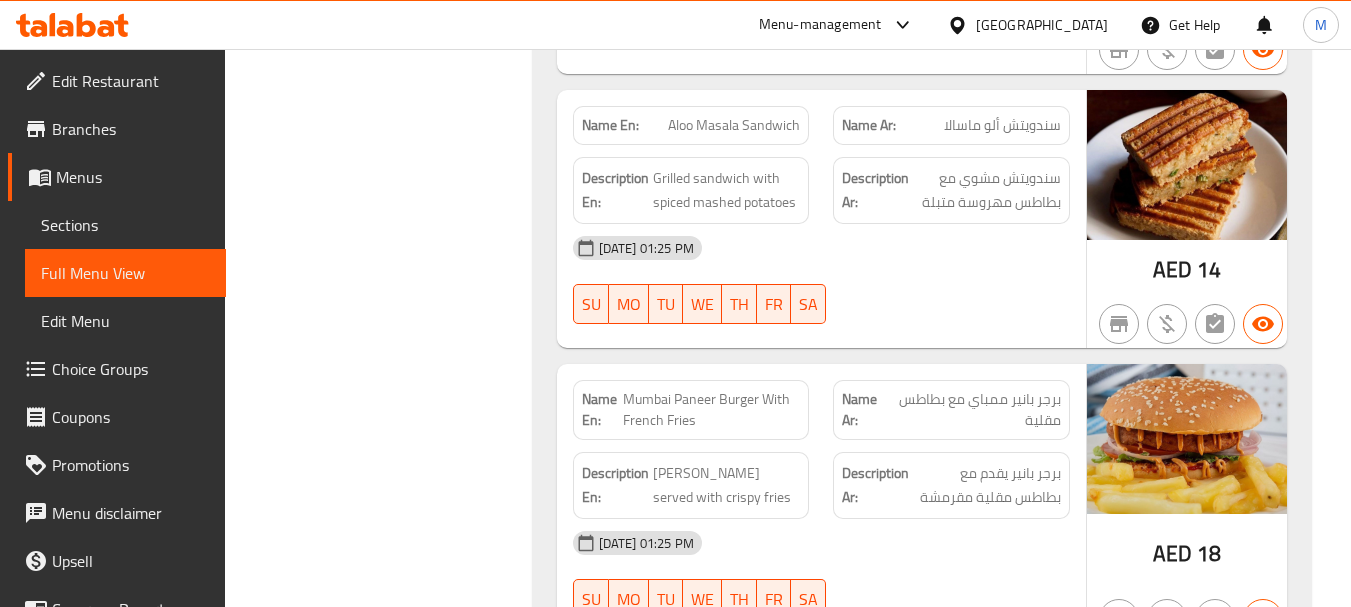 click on "Mumbai Paneer Burger With French Fries" at bounding box center (757, -876) 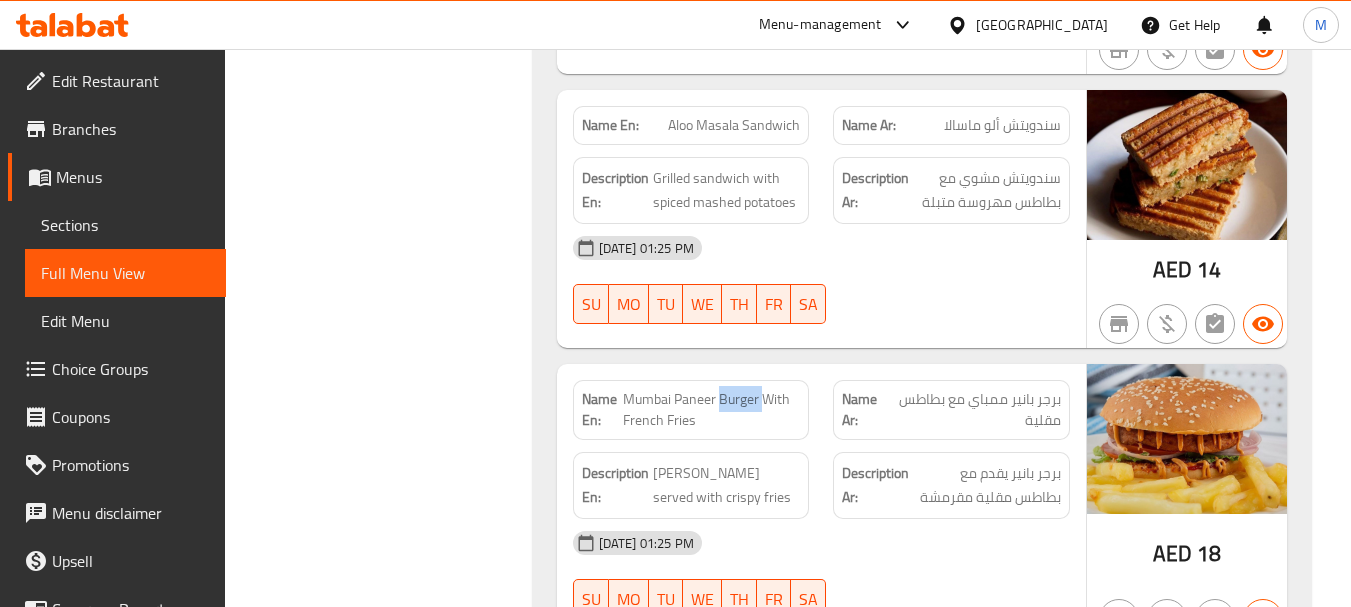 click on "Mumbai Paneer Burger With French Fries" at bounding box center (757, -876) 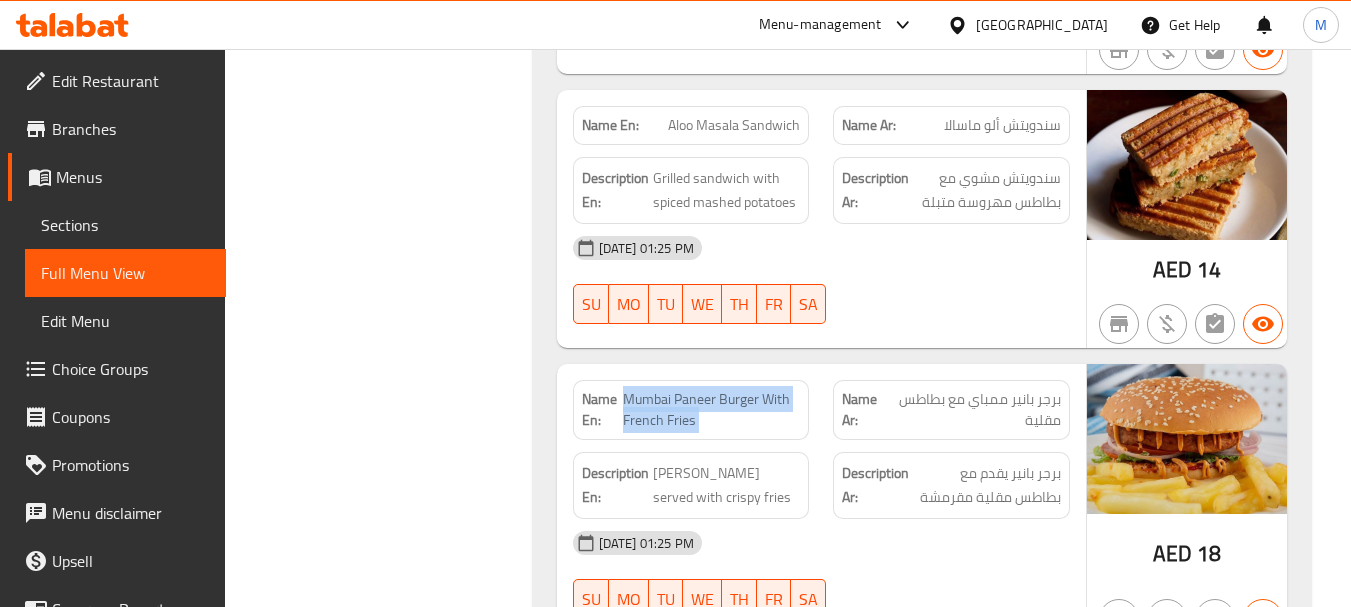 click on "Mumbai Paneer Burger With French Fries" at bounding box center [757, -876] 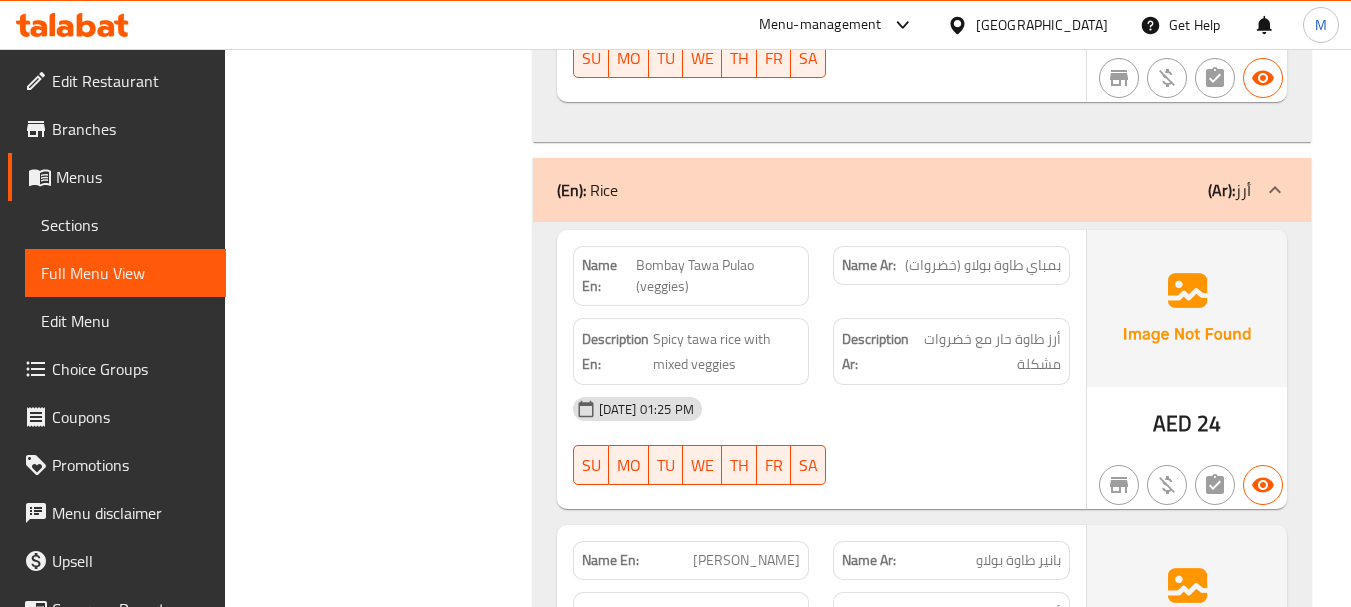 scroll, scrollTop: 3100, scrollLeft: 0, axis: vertical 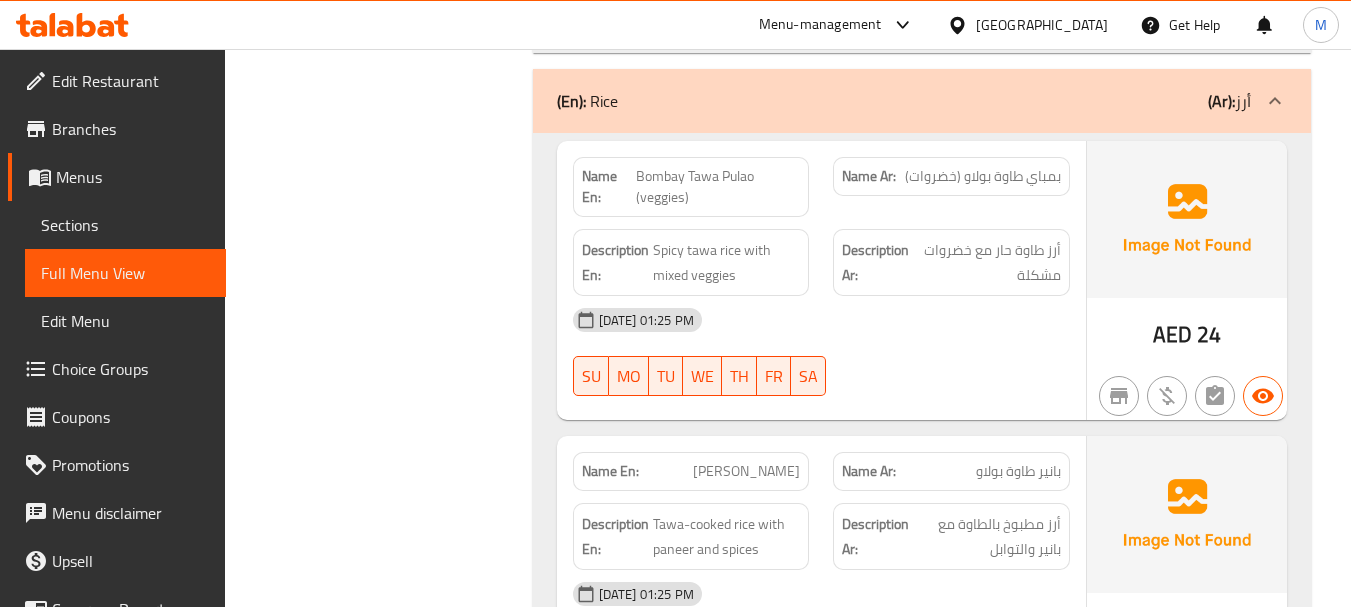 click on "Bombay Tawa Pulao (veggies)" at bounding box center (741, -2664) 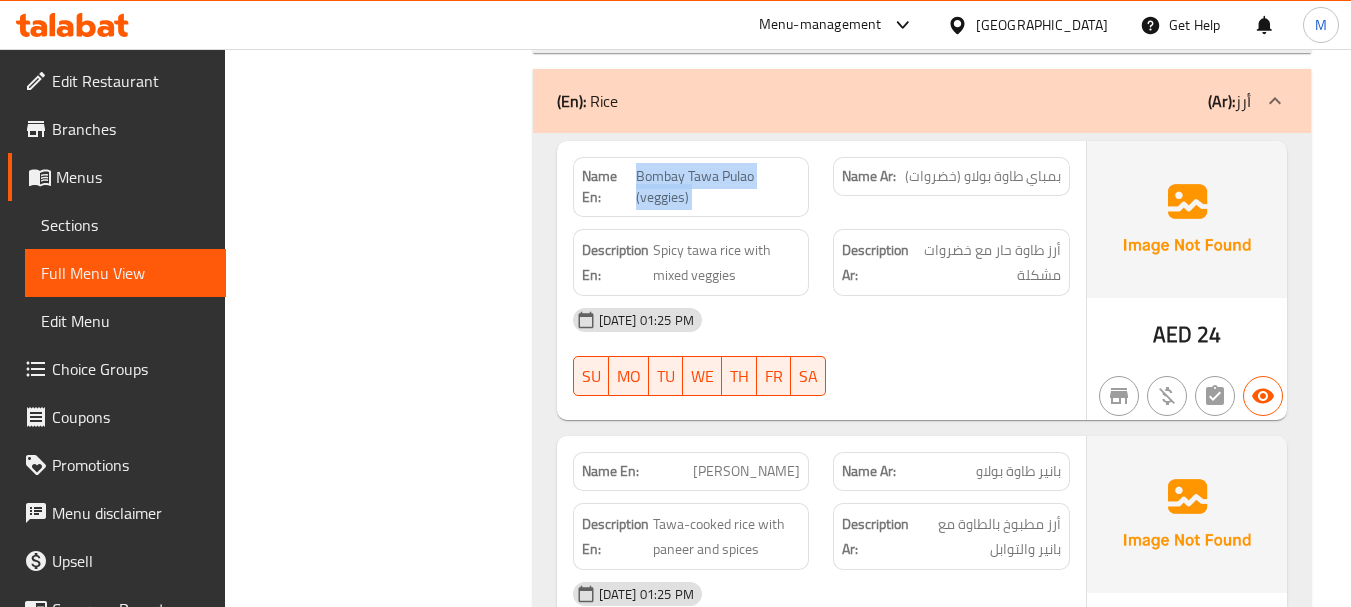 click on "Bombay Tawa Pulao (veggies)" at bounding box center [741, -2664] 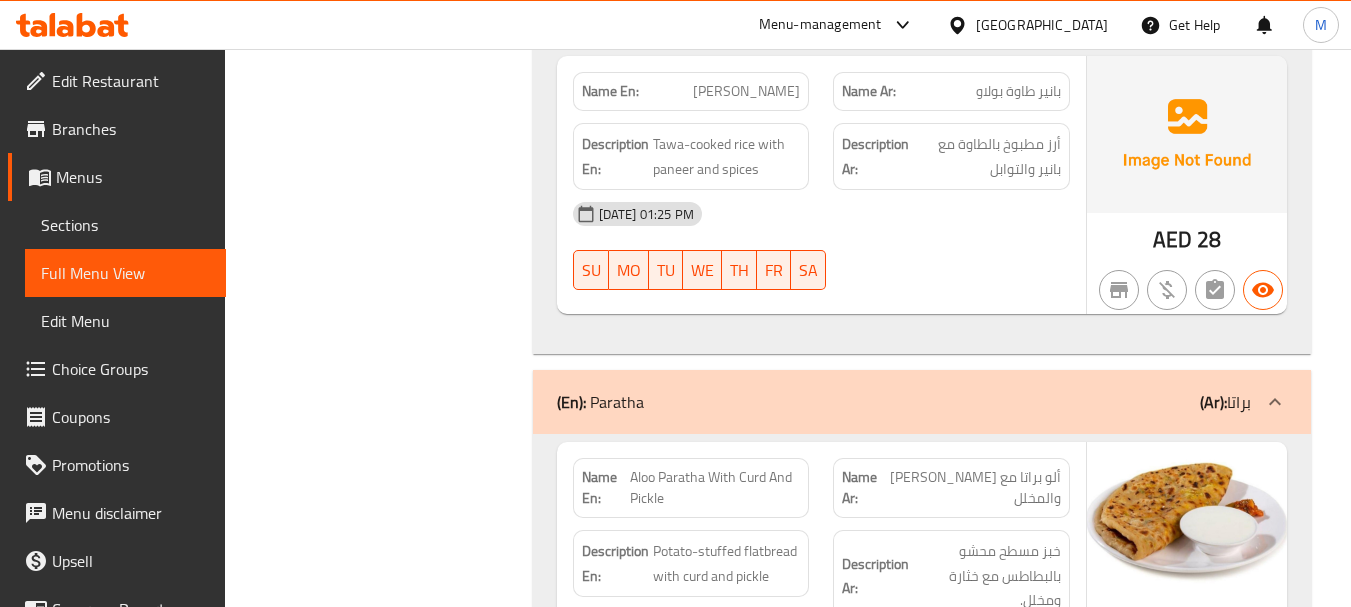 scroll, scrollTop: 3600, scrollLeft: 0, axis: vertical 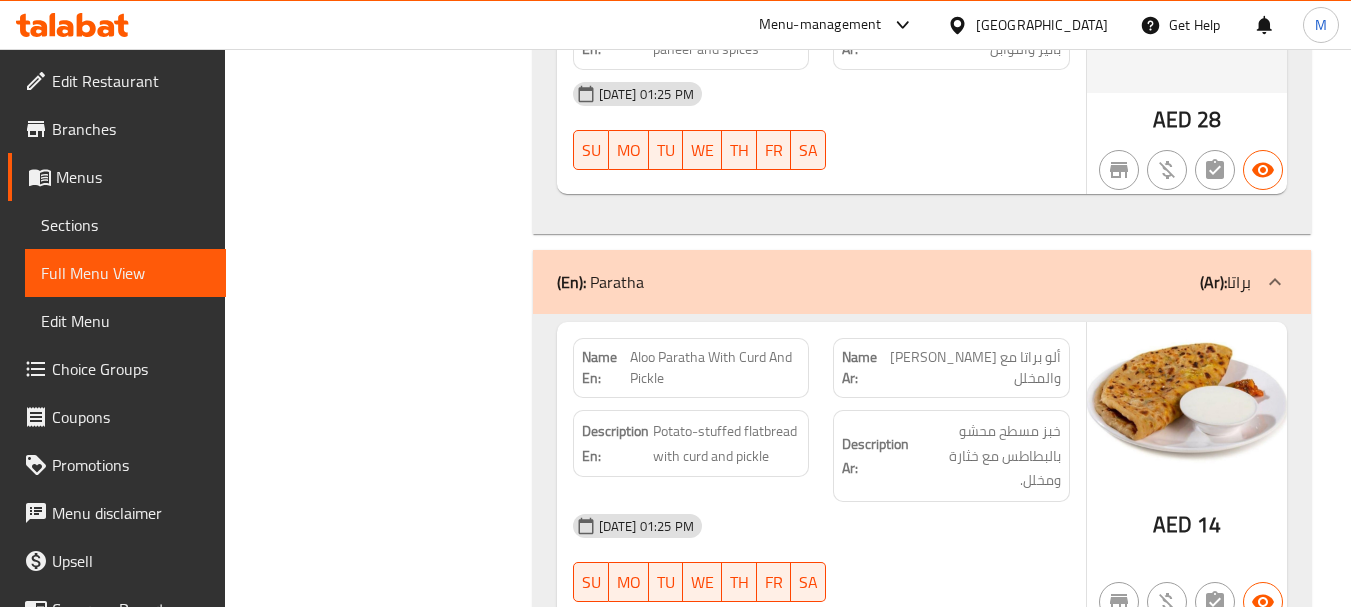 click on "خبز مسطح محشو بالبطاطس مع خثارة ومخلل." at bounding box center [987, -3086] 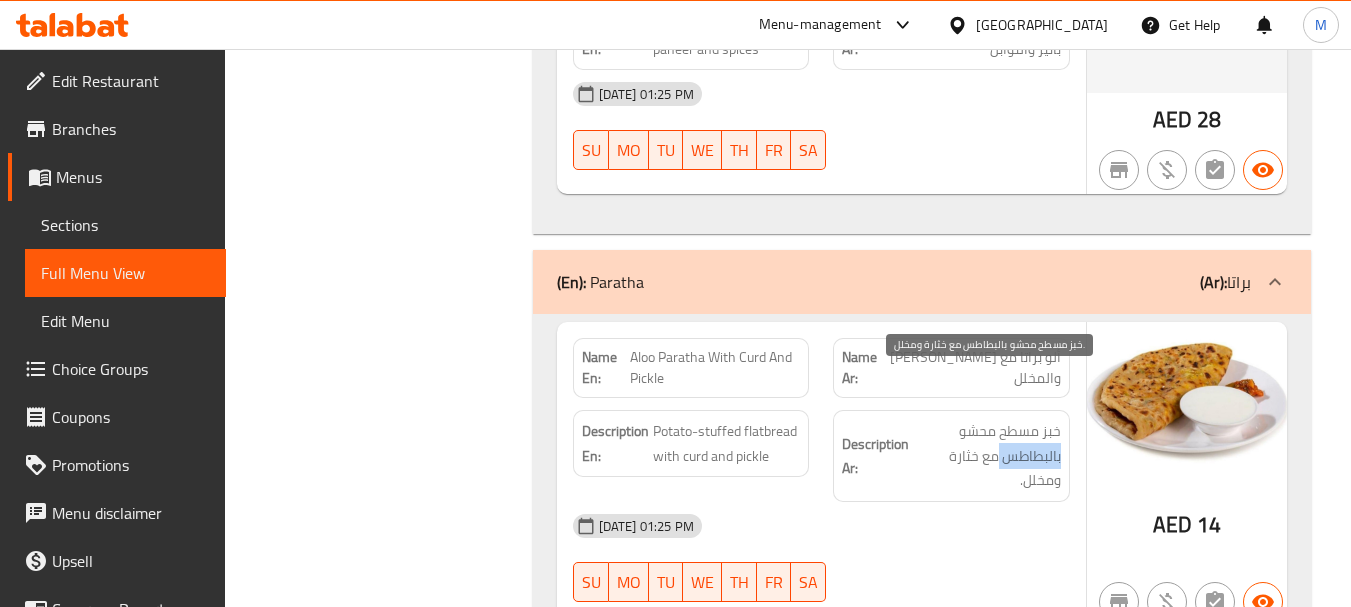 click on "خبز مسطح محشو بالبطاطس مع خثارة ومخلل." at bounding box center (987, 456) 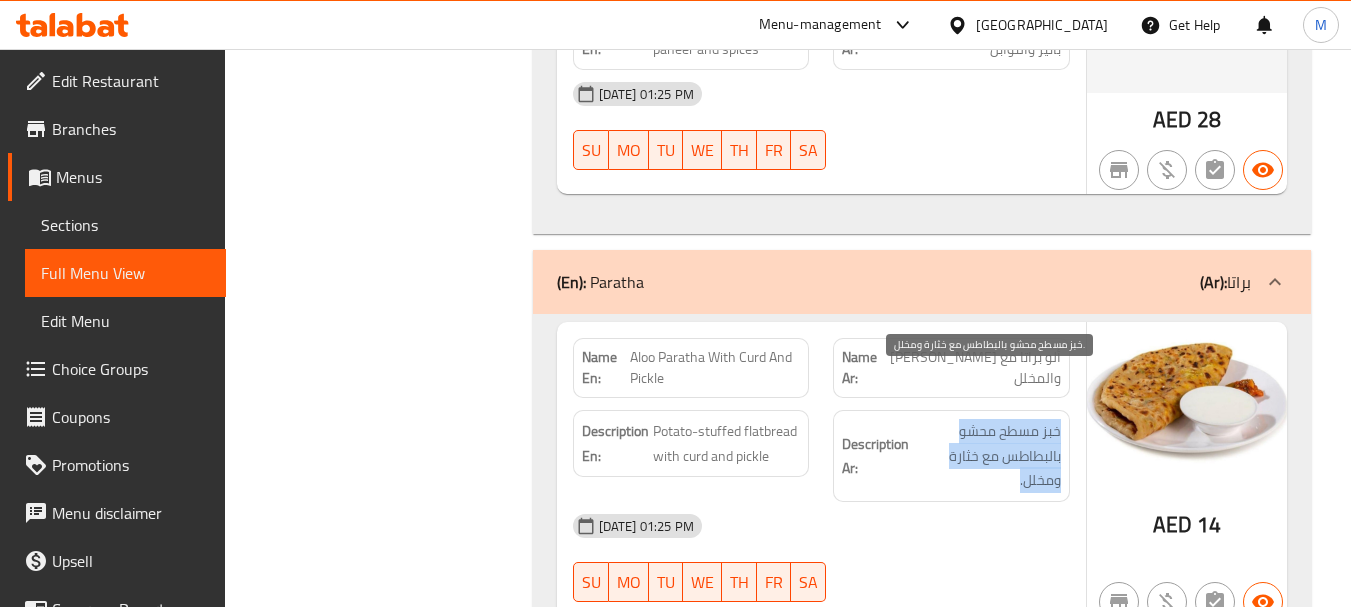 click on "خبز مسطح محشو بالبطاطس مع خثارة ومخلل." at bounding box center (987, 456) 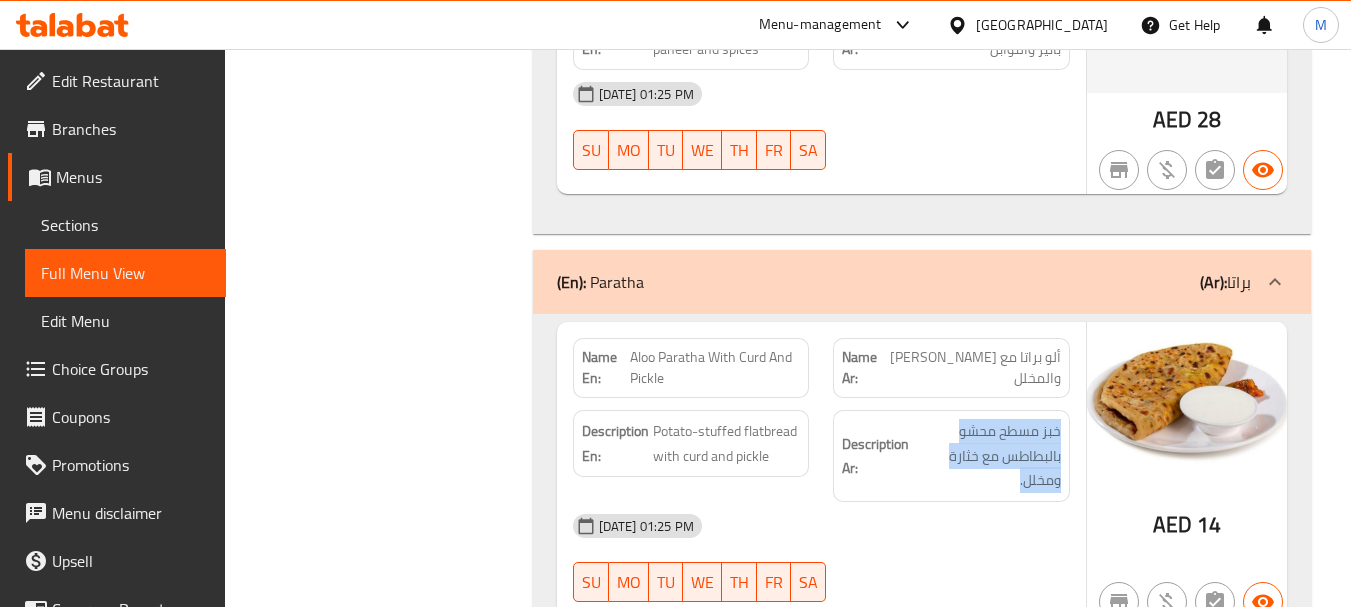 click on "Aloo Paratha With Curd And Pickle" at bounding box center (741, -3164) 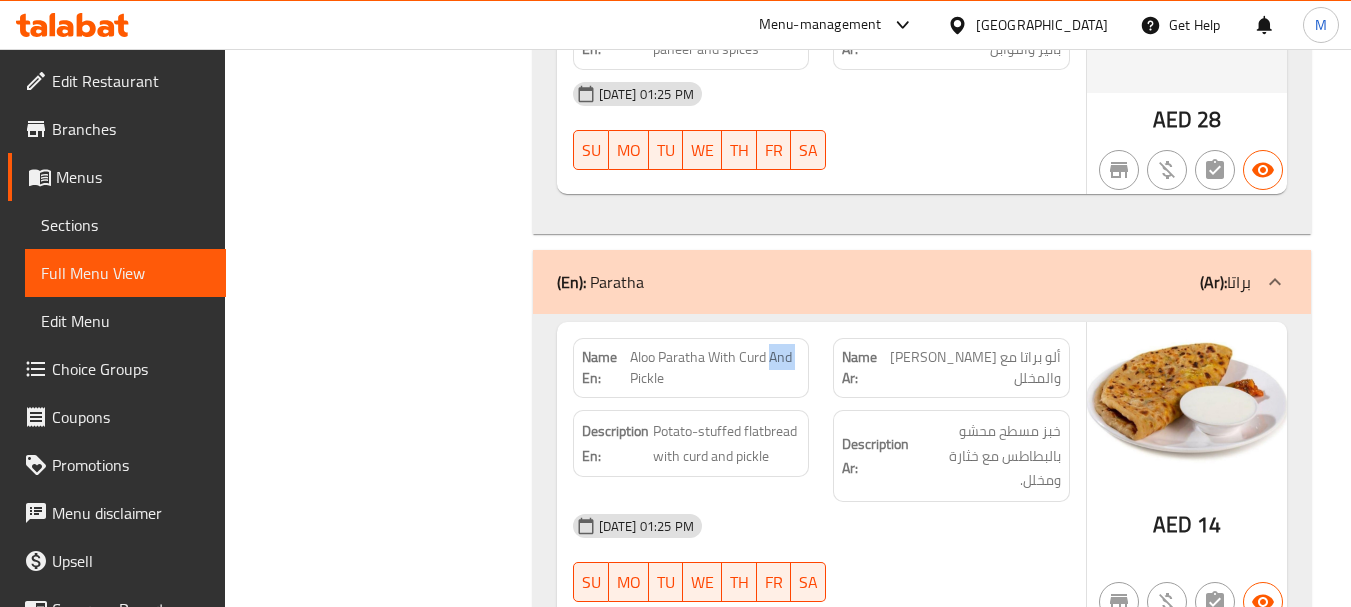 click on "Aloo Paratha With Curd And Pickle" at bounding box center (741, -3164) 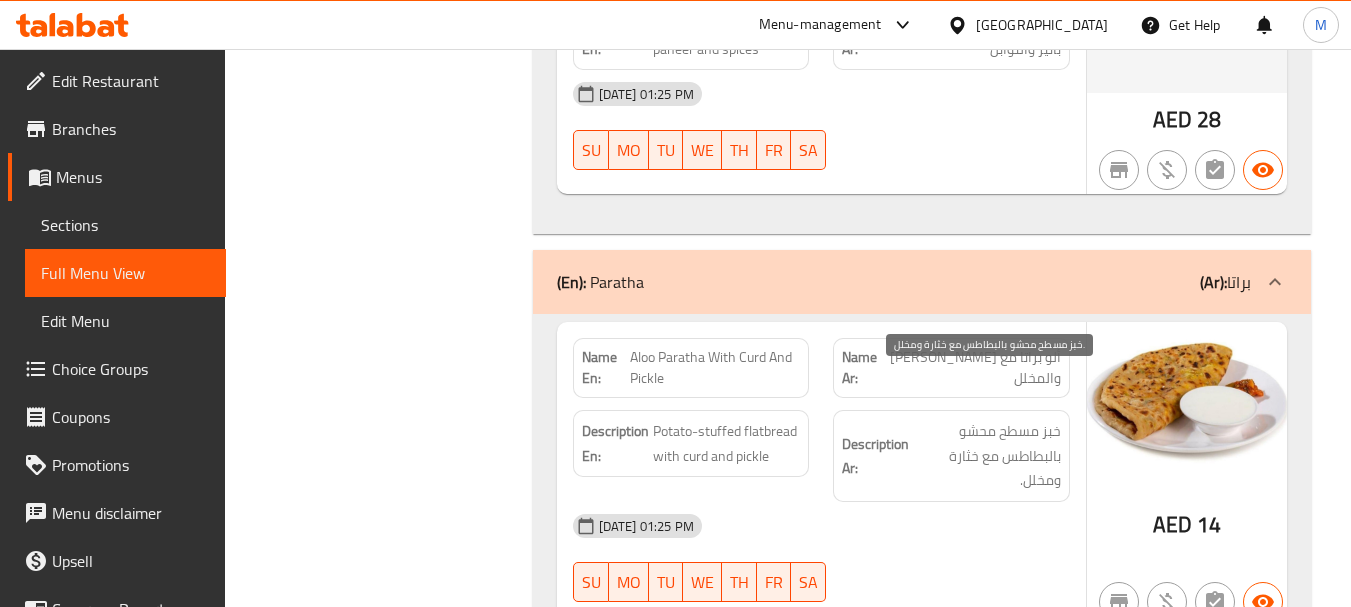 click on "خبز مسطح محشو بالبطاطس مع خثارة ومخلل." at bounding box center (987, 456) 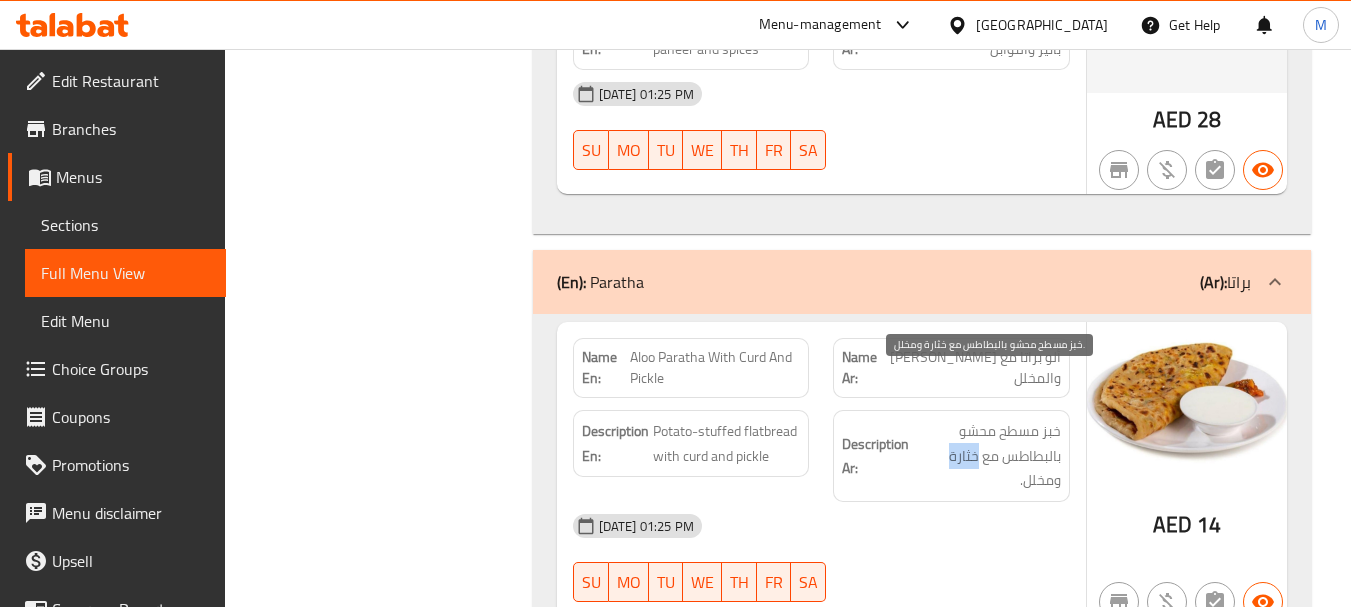 click on "خبز مسطح محشو بالبطاطس مع خثارة ومخلل." at bounding box center (987, 456) 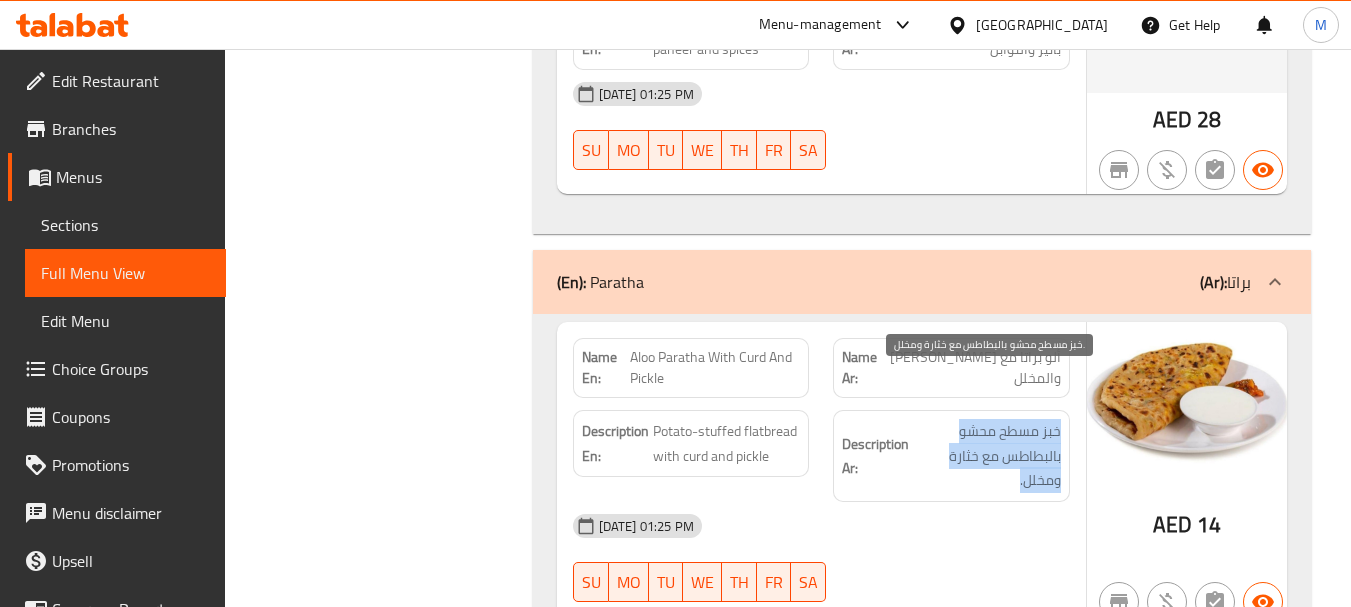 click on "خبز مسطح محشو بالبطاطس مع خثارة ومخلل." at bounding box center [987, 456] 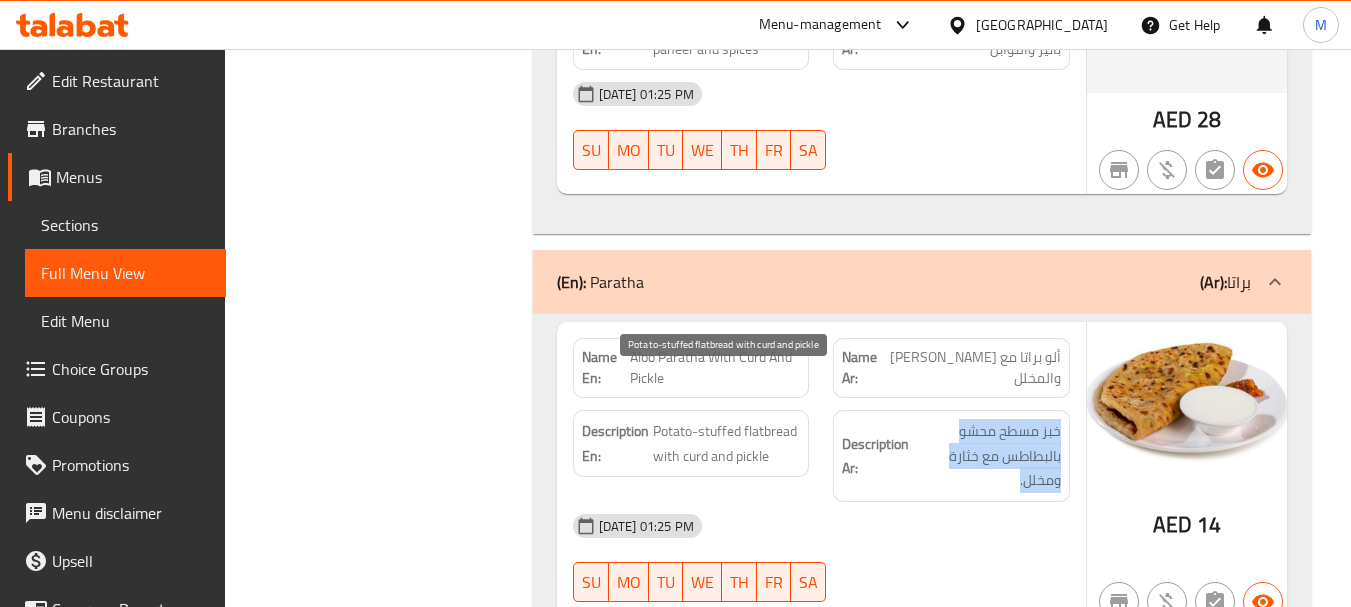 click on "Potato-stuffed flatbread with curd and pickle" at bounding box center [727, 443] 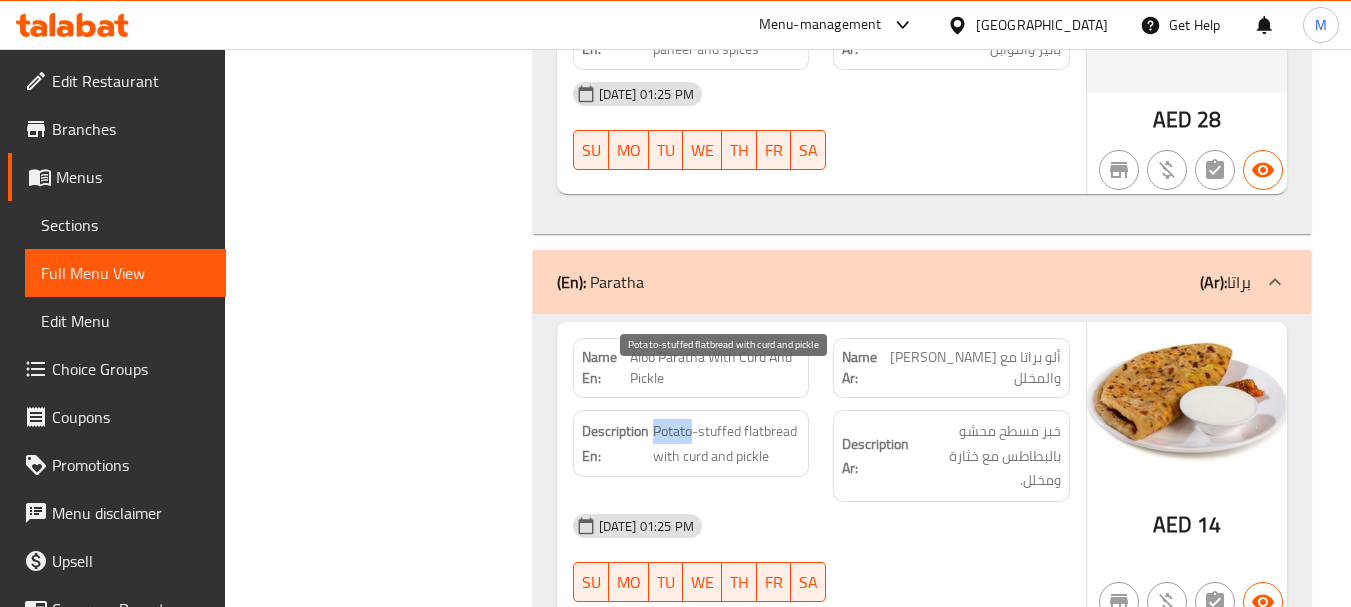 click on "Potato-stuffed flatbread with curd and pickle" at bounding box center [727, 443] 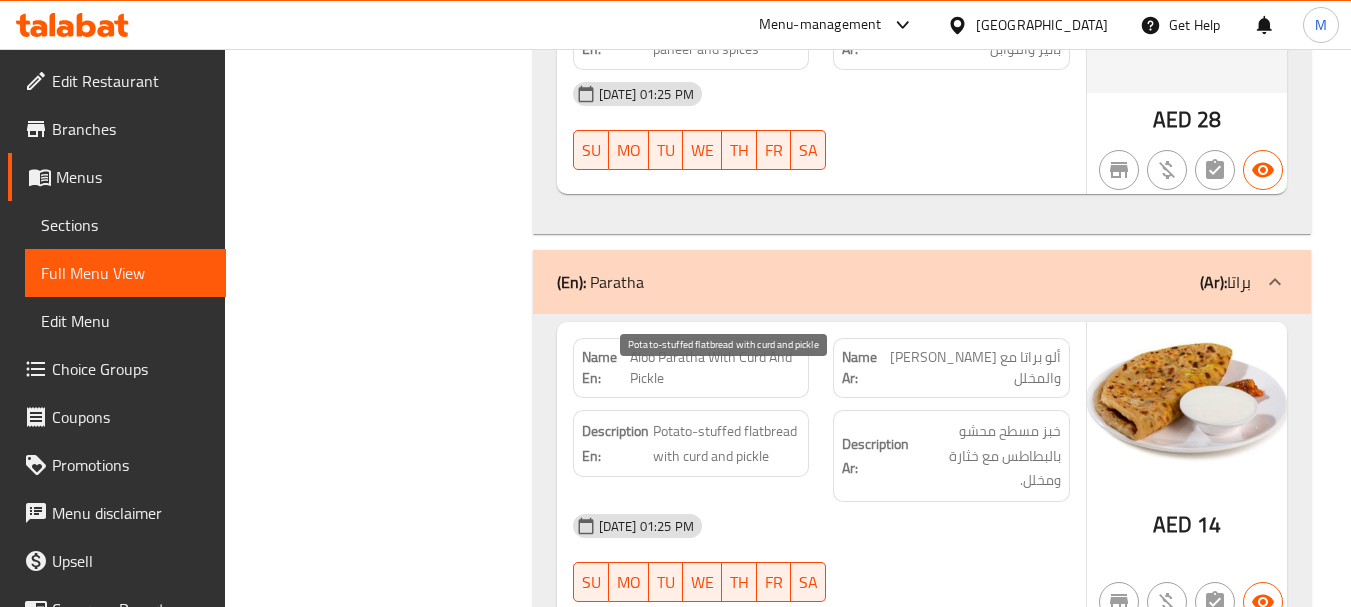 click on "Potato-stuffed flatbread with curd and pickle" at bounding box center [727, 443] 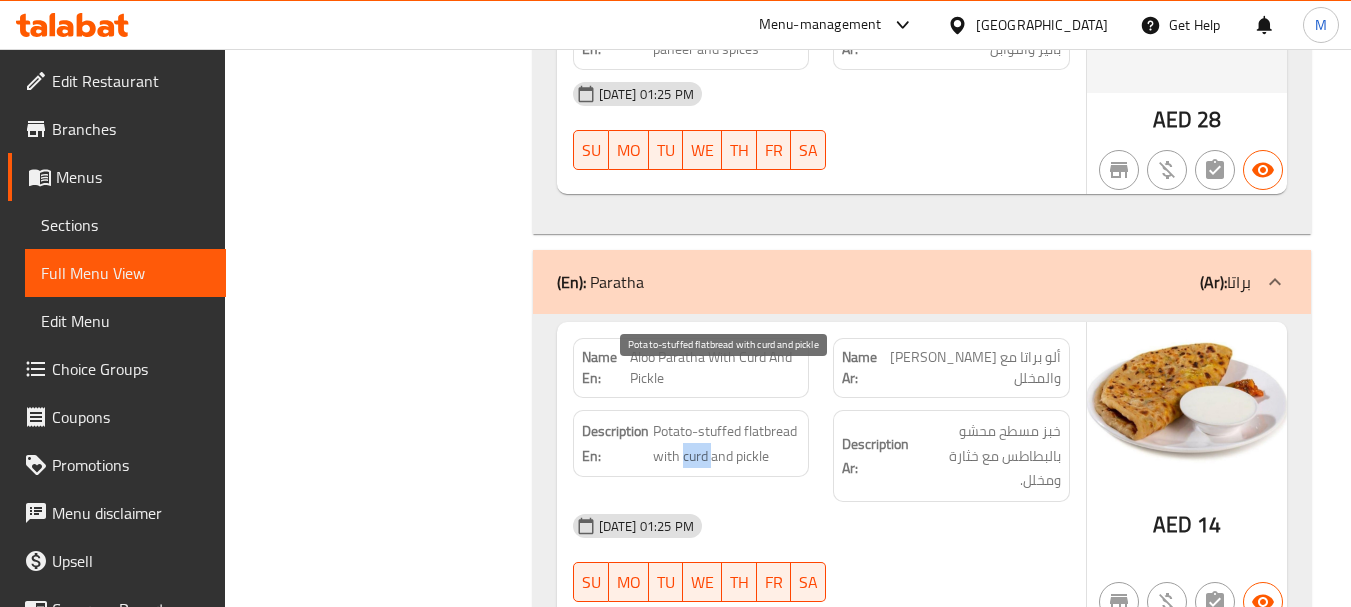 click on "Potato-stuffed flatbread with curd and pickle" at bounding box center (727, 443) 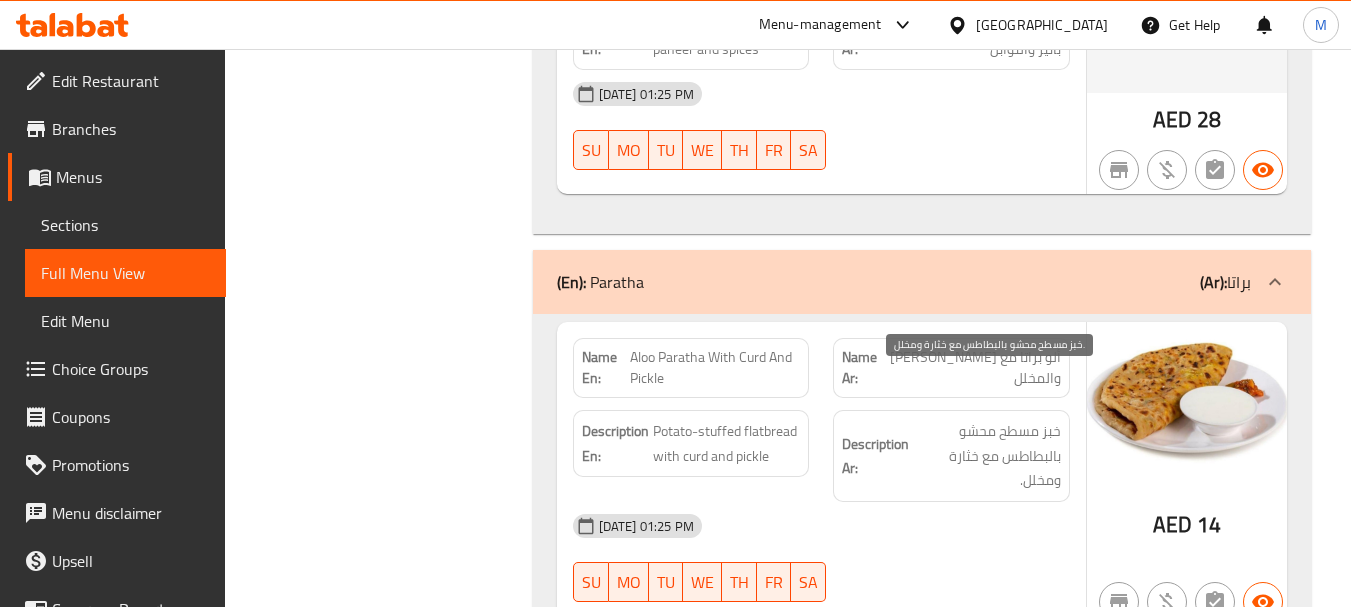 click on "خبز مسطح محشو بالبطاطس مع خثارة ومخلل." at bounding box center (987, 456) 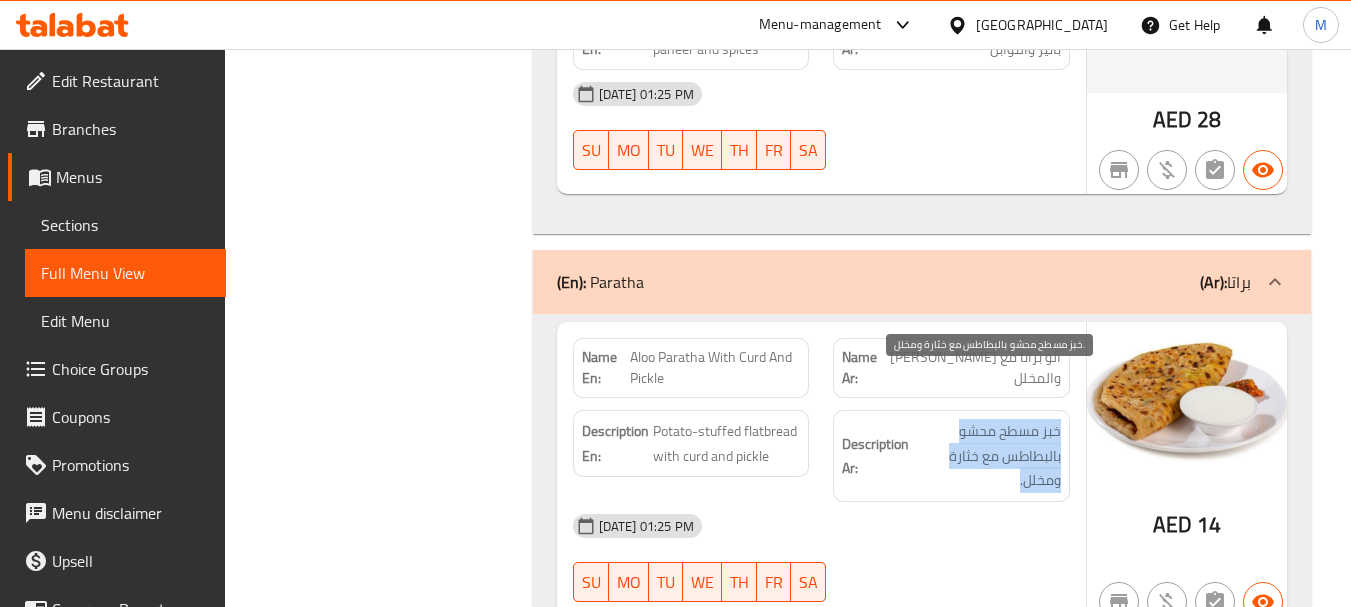 click on "خبز مسطح محشو بالبطاطس مع خثارة ومخلل." at bounding box center (987, 456) 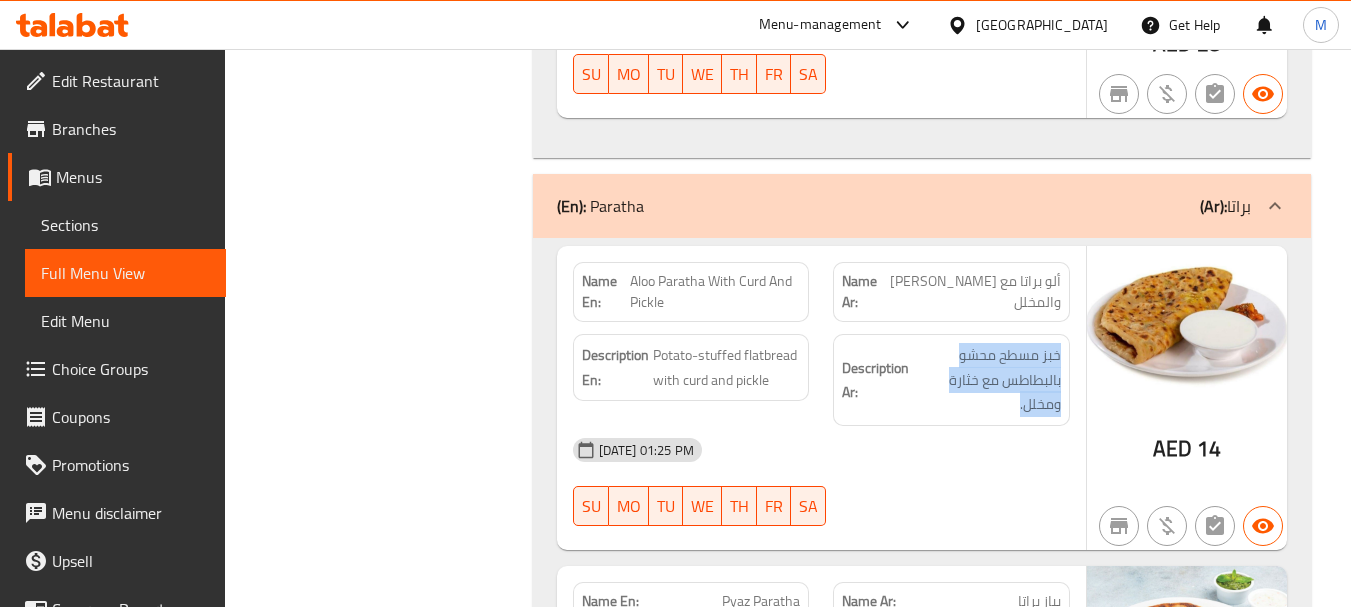 scroll, scrollTop: 3800, scrollLeft: 0, axis: vertical 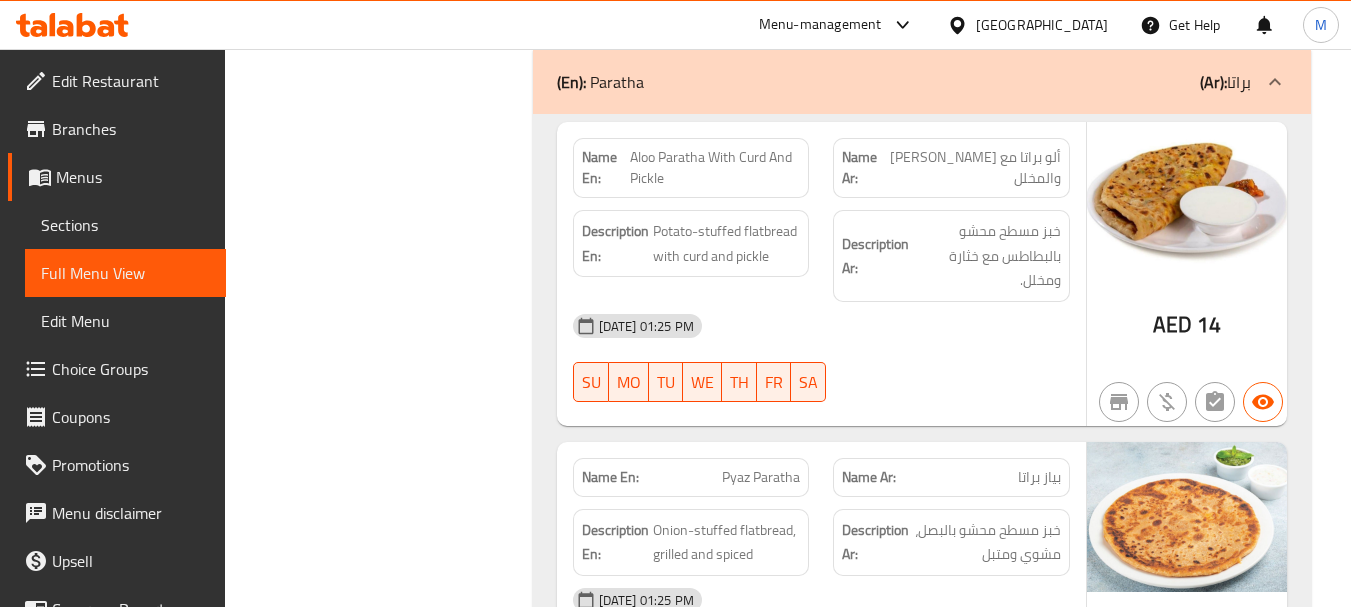 click on "بياز براتا" at bounding box center (986, -3066) 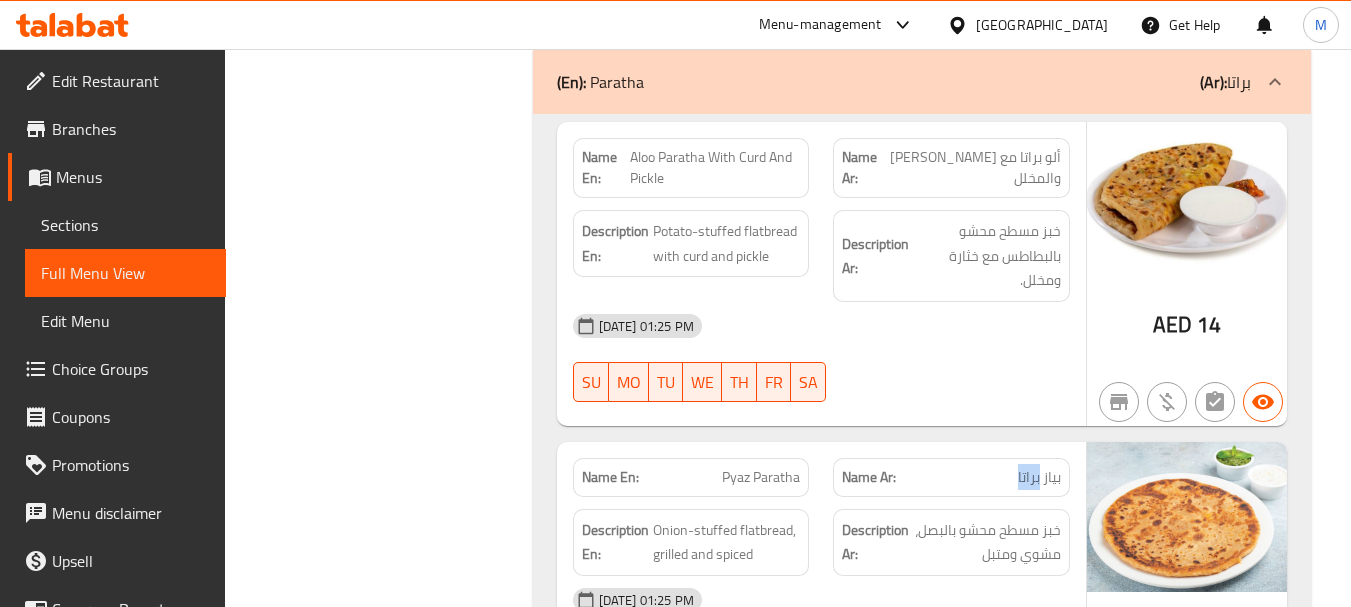 click on "بياز براتا" at bounding box center (986, -3066) 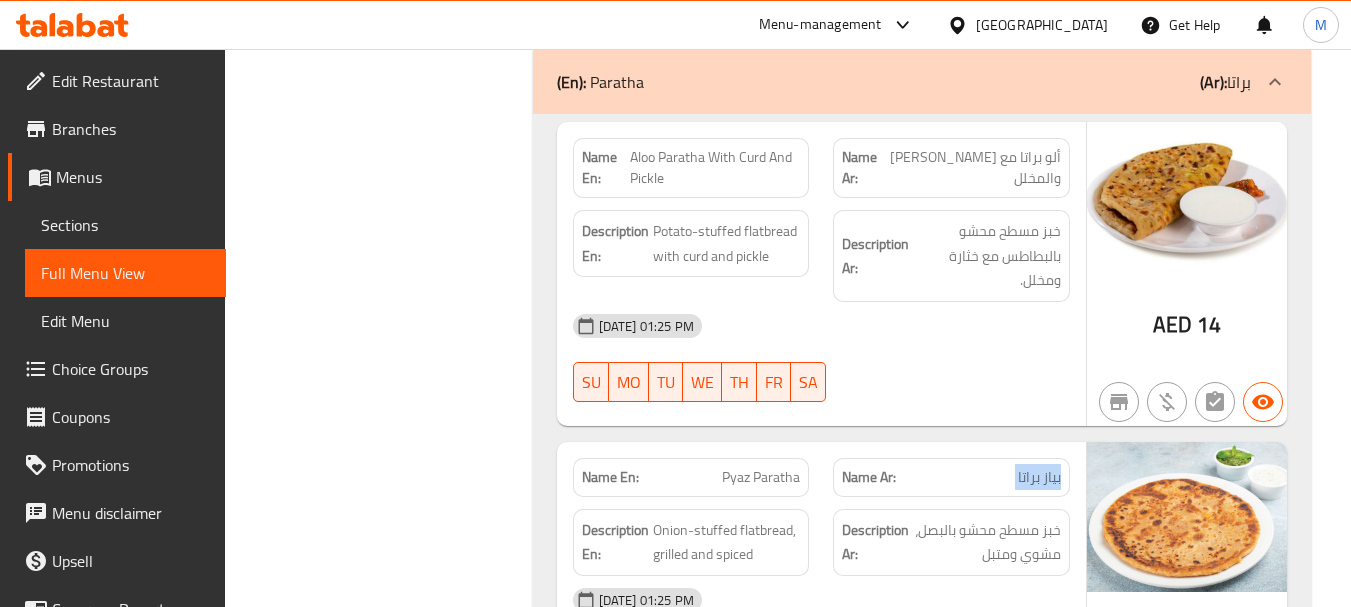 click on "بياز براتا" at bounding box center (986, -3066) 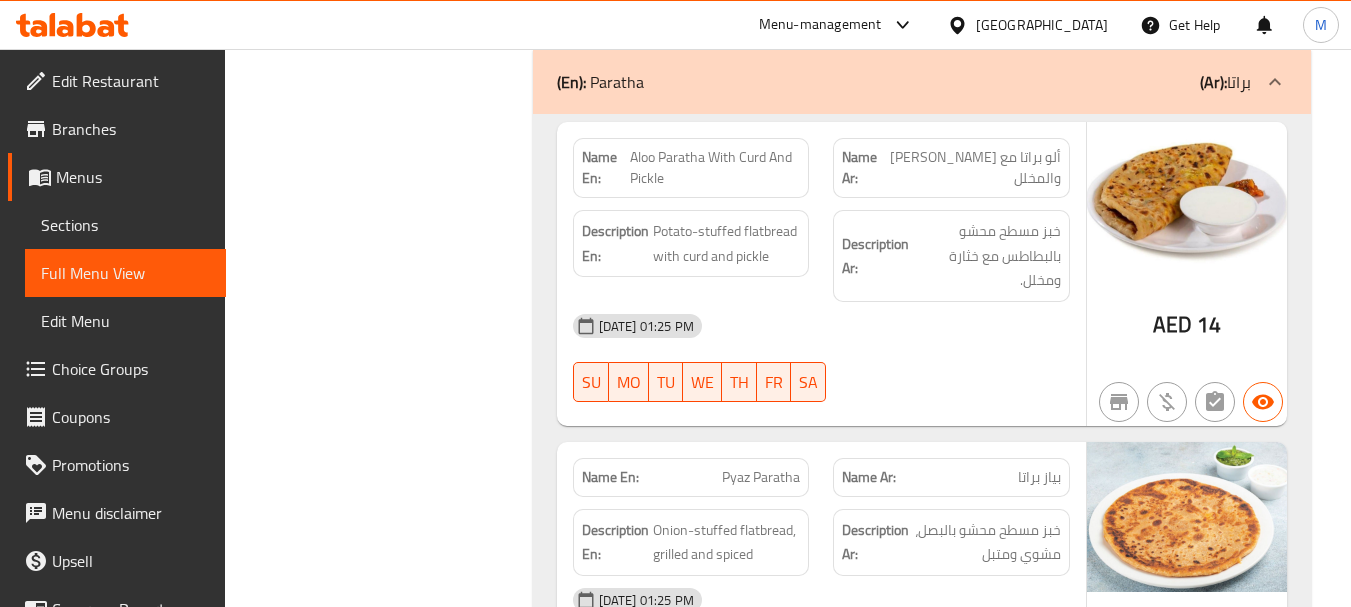 click on "Pyaz Paratha" at bounding box center [718, -3055] 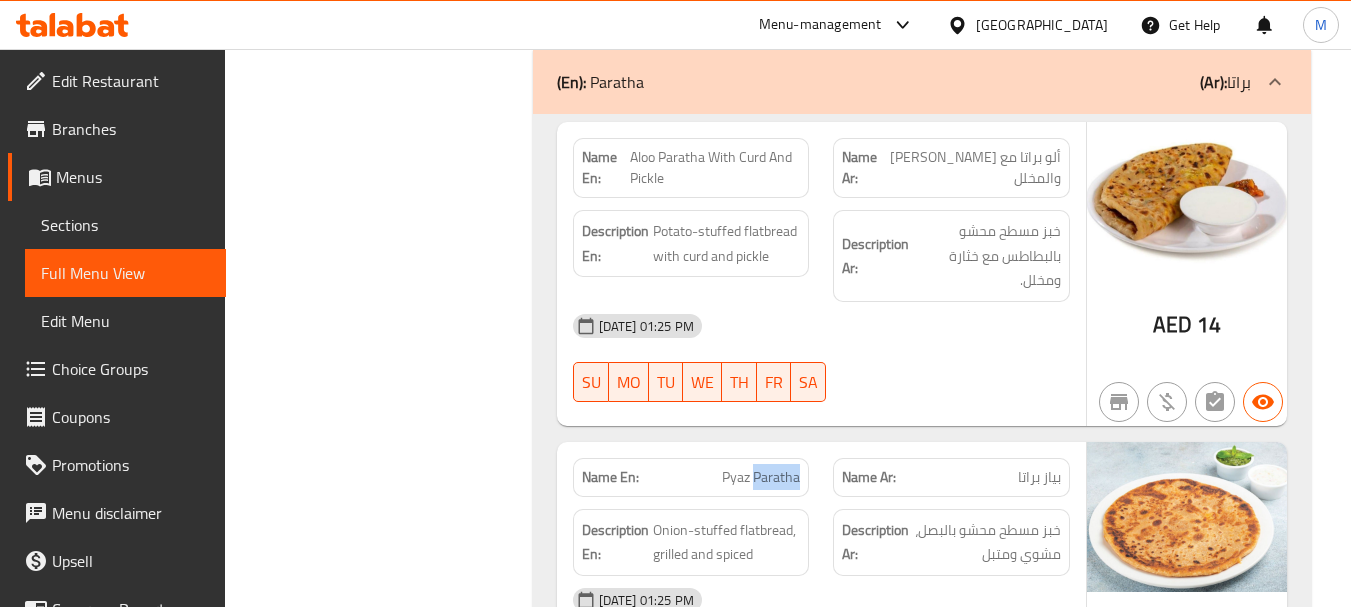 click on "Pyaz Paratha" at bounding box center (718, -3055) 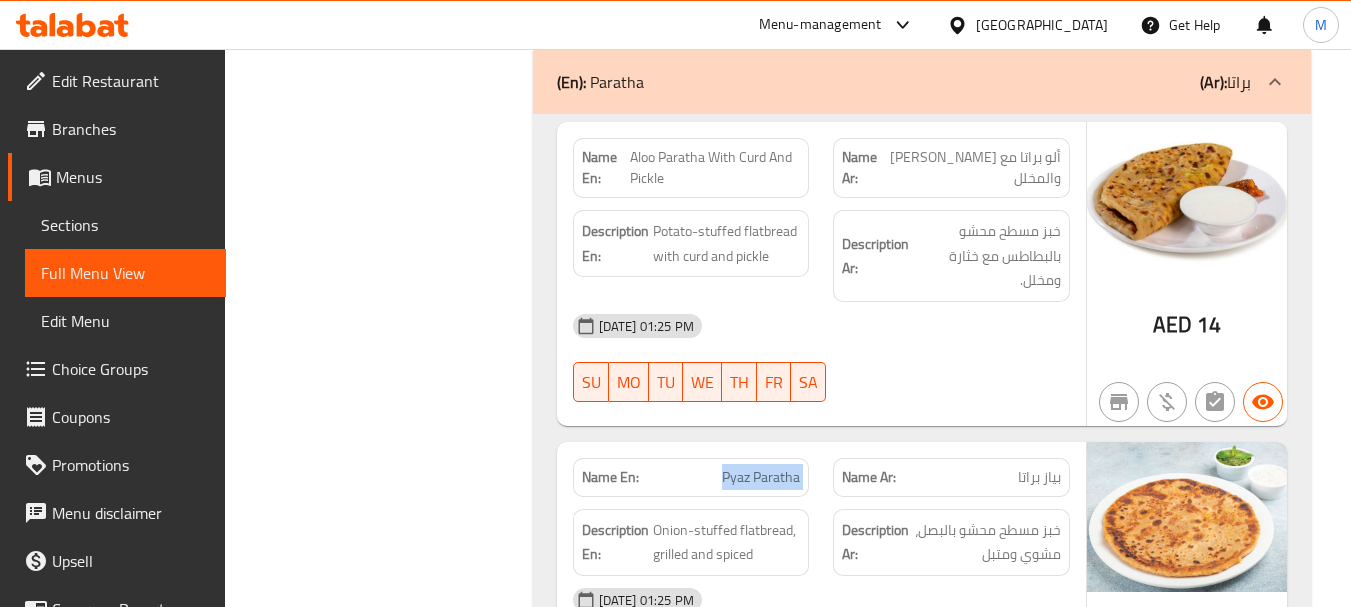click on "Pyaz Paratha" at bounding box center (718, -3055) 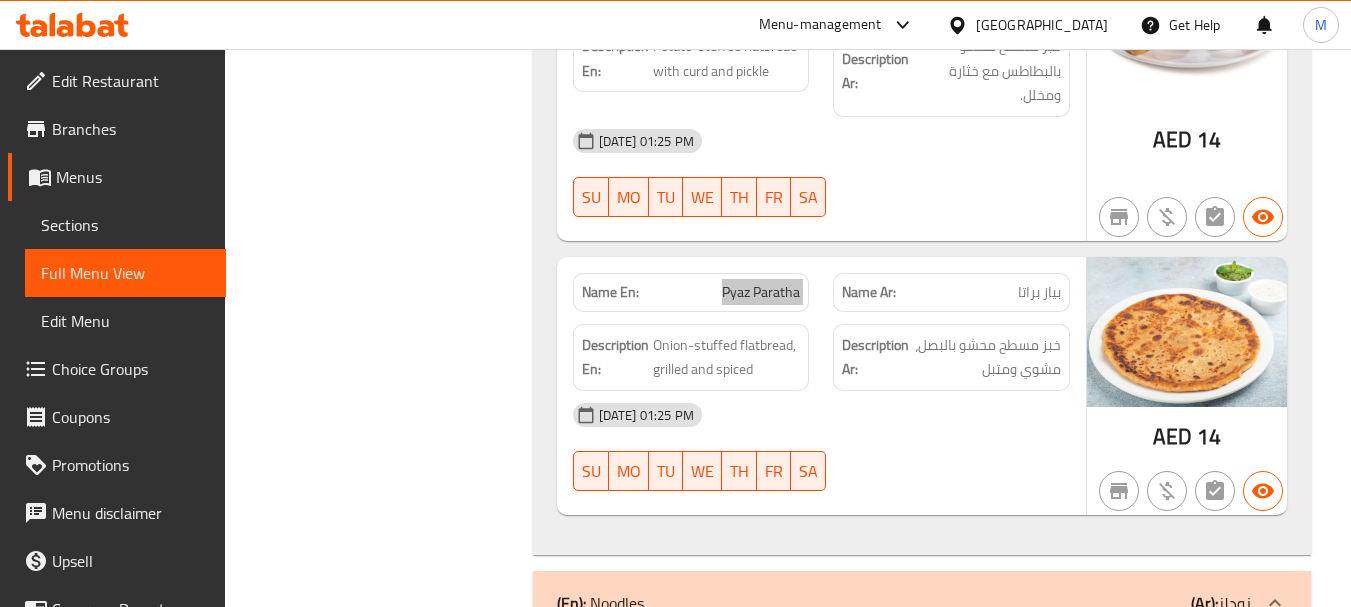 scroll, scrollTop: 4100, scrollLeft: 0, axis: vertical 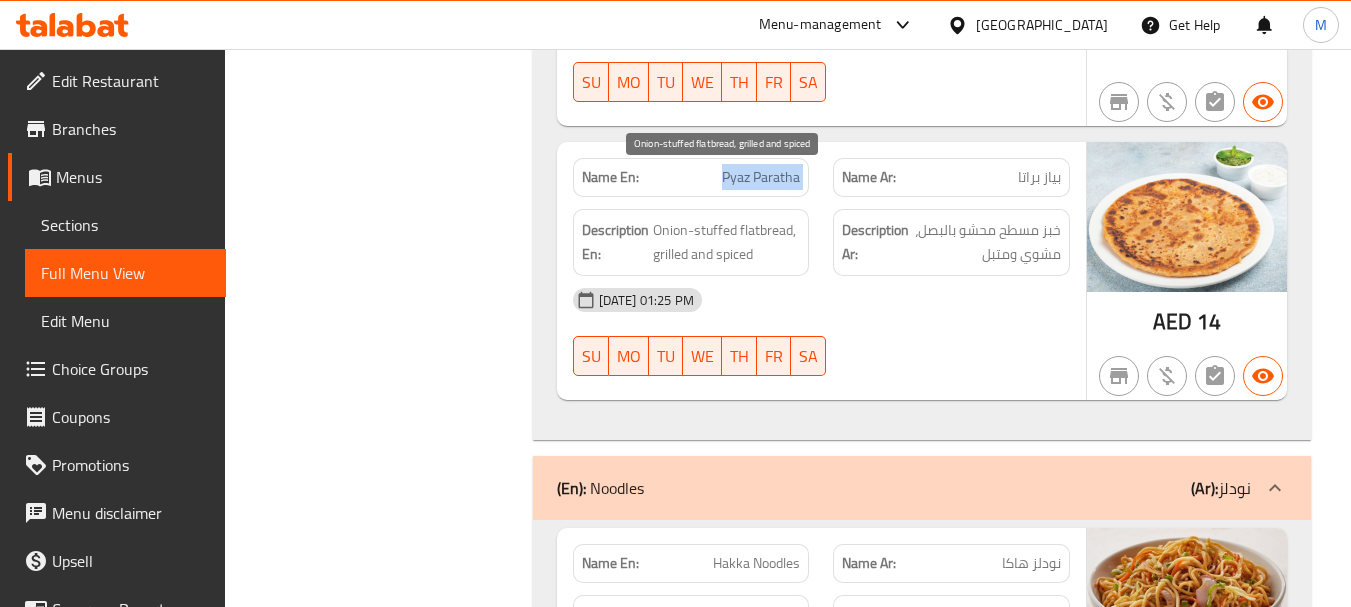 click on "Onion-stuffed flatbread, grilled and spiced" at bounding box center [727, 242] 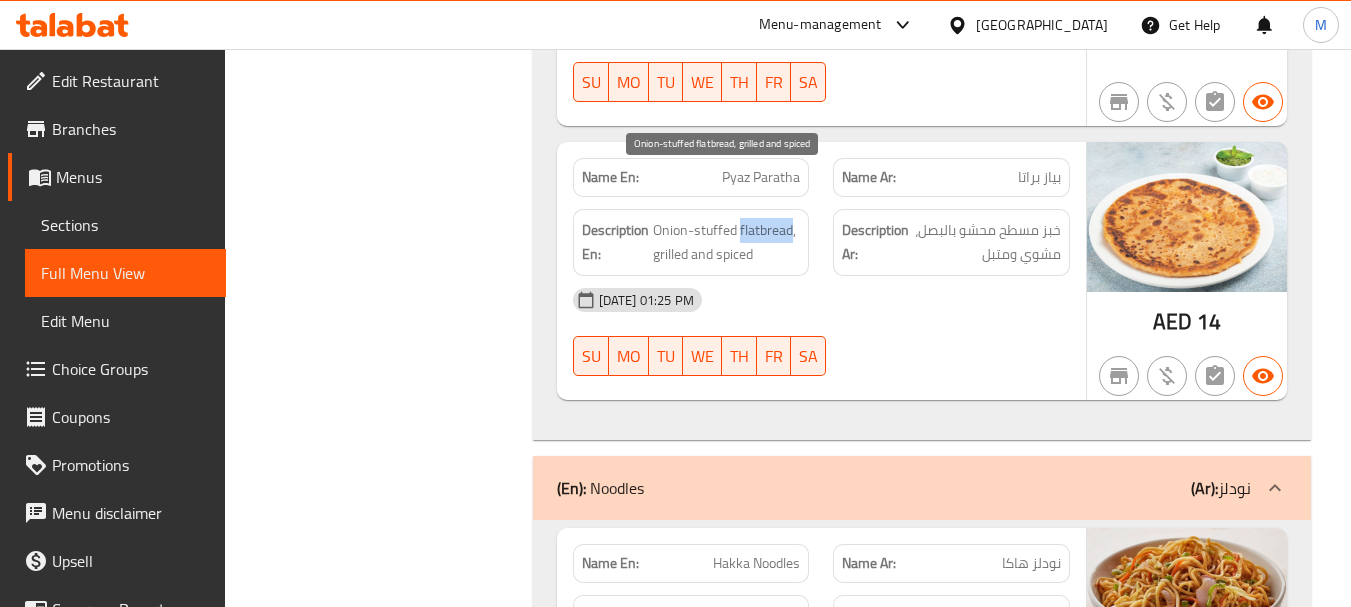 click on "Onion-stuffed flatbread, grilled and spiced" at bounding box center (727, 242) 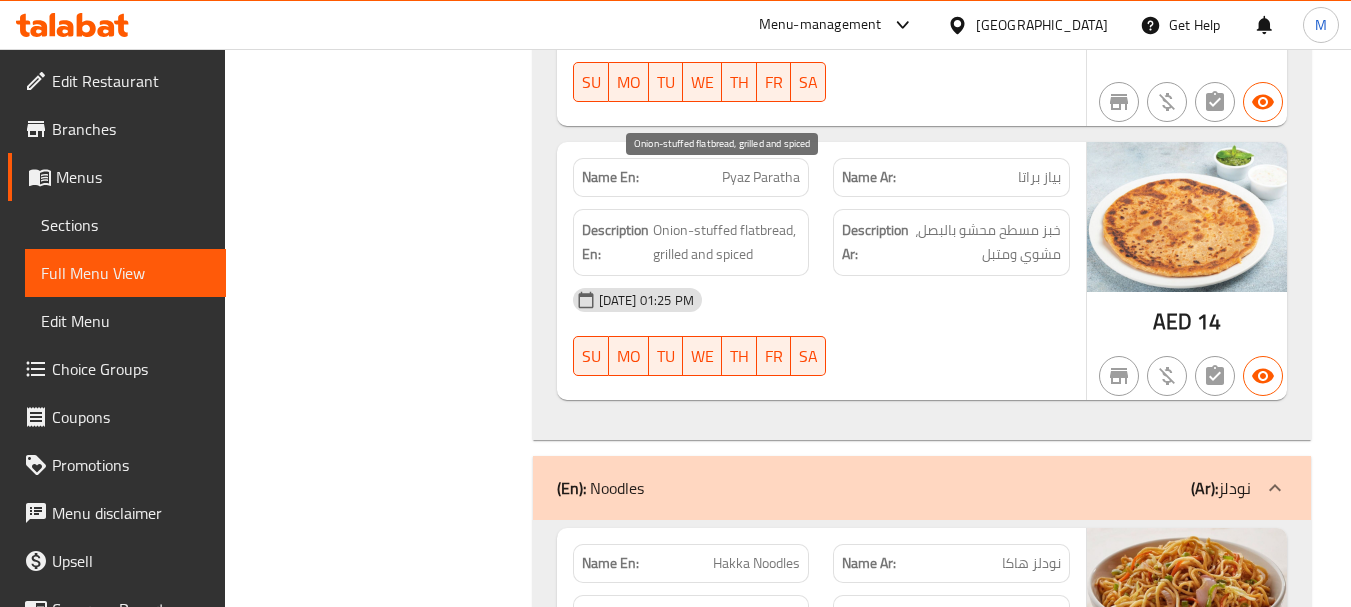 click on "Onion-stuffed flatbread, grilled and spiced" at bounding box center [727, 242] 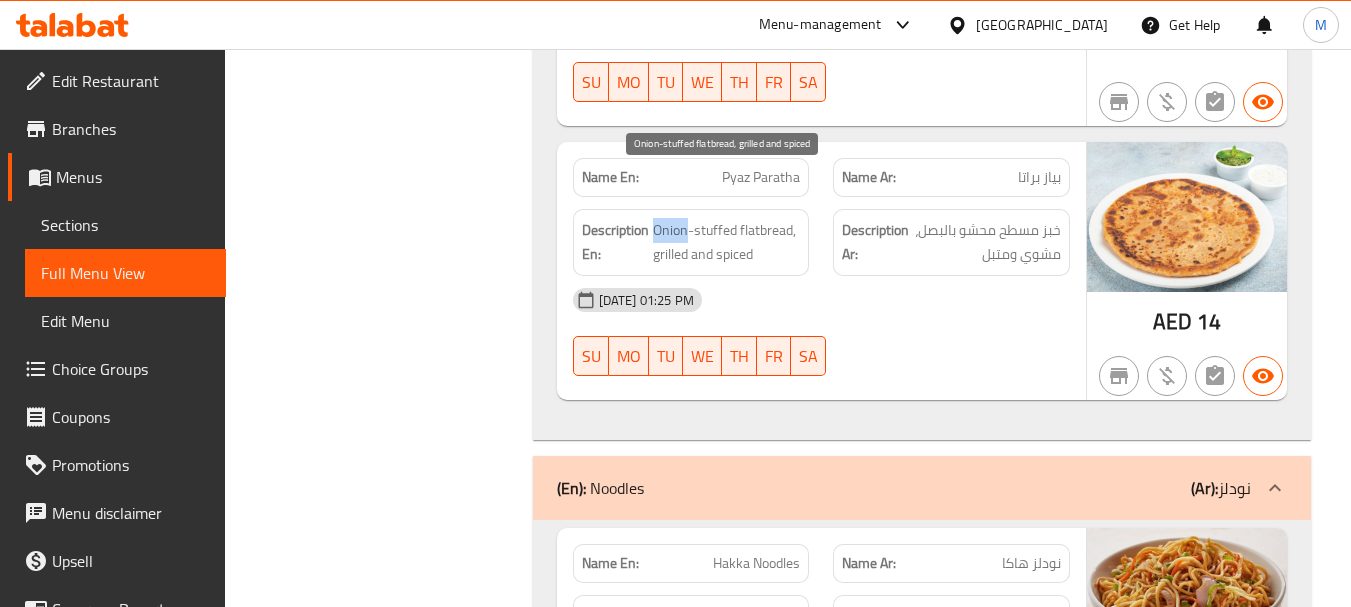 click on "Onion-stuffed flatbread, grilled and spiced" at bounding box center (727, 242) 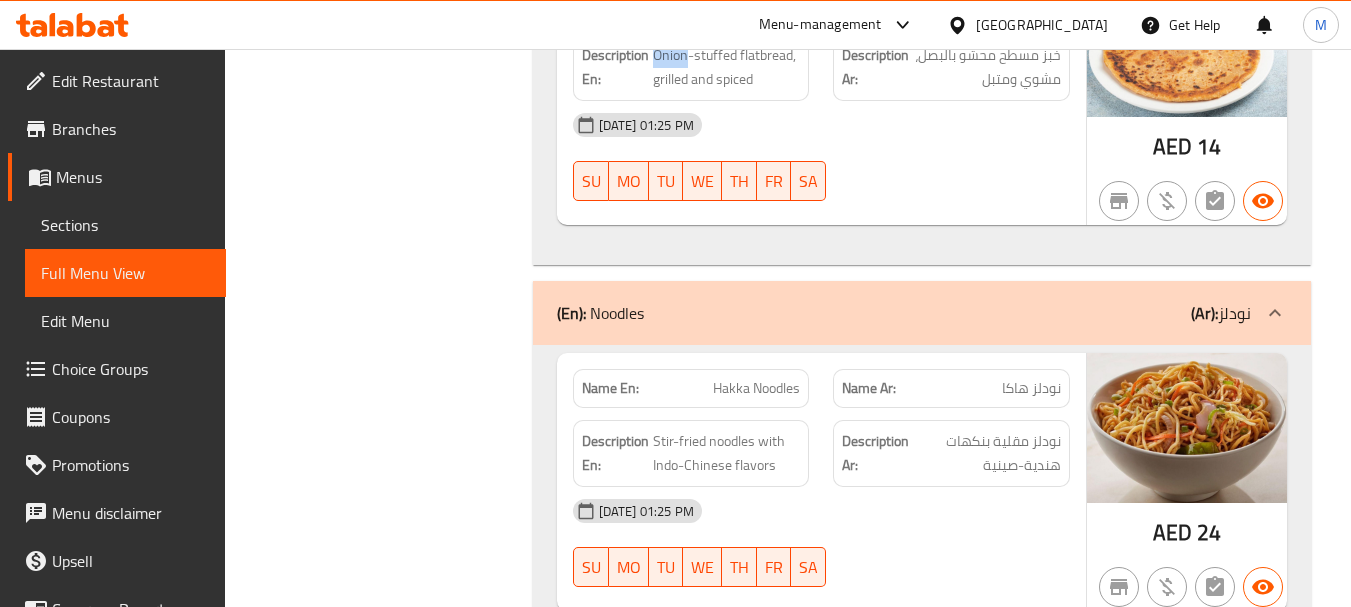 scroll, scrollTop: 4400, scrollLeft: 0, axis: vertical 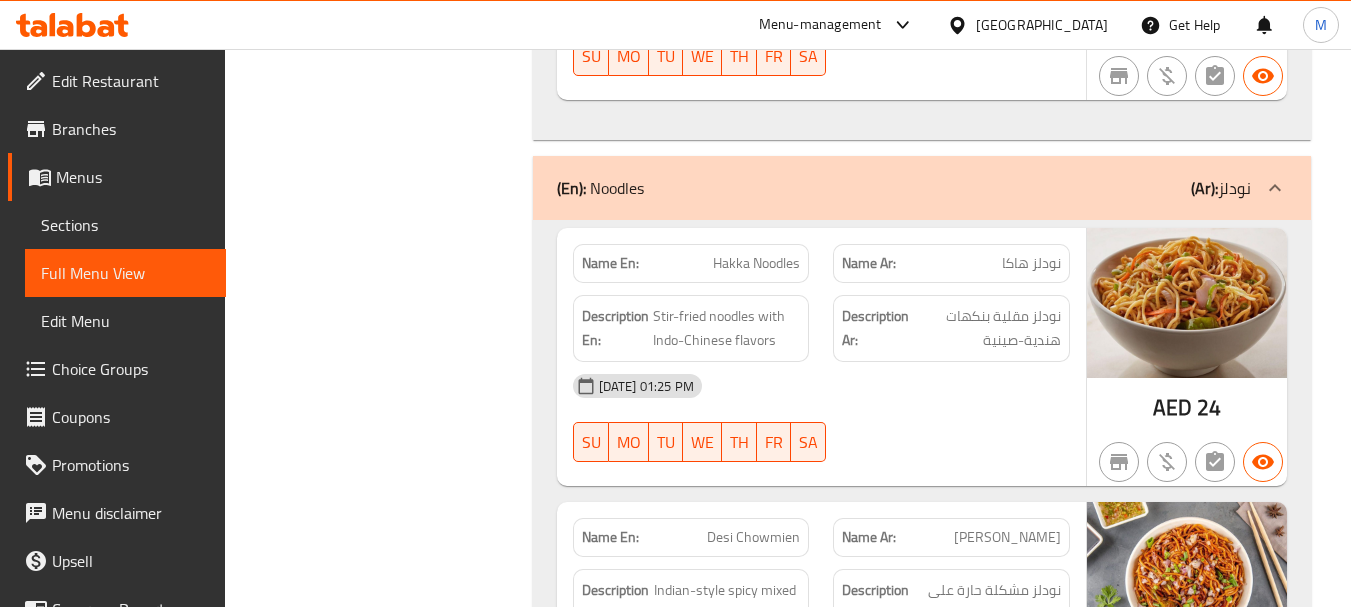 click on "نودلز هاكا" at bounding box center (1009, -3964) 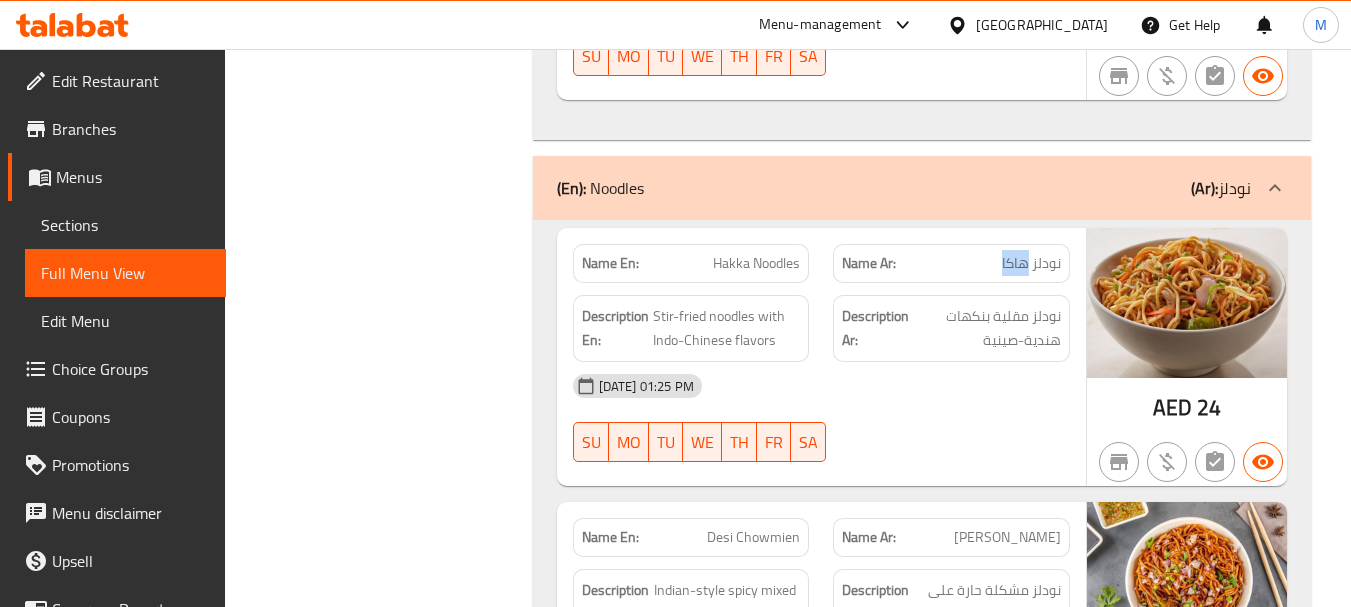 click on "نودلز هاكا" at bounding box center [1009, -3964] 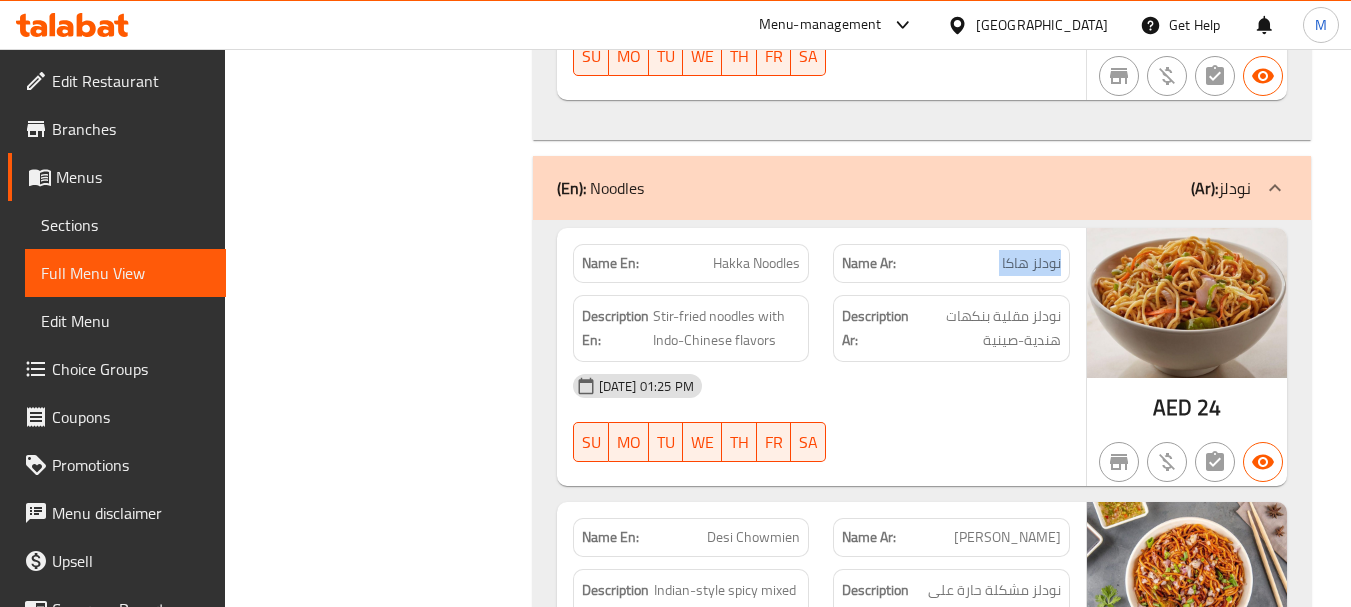 click on "نودلز هاكا" at bounding box center (1009, -3964) 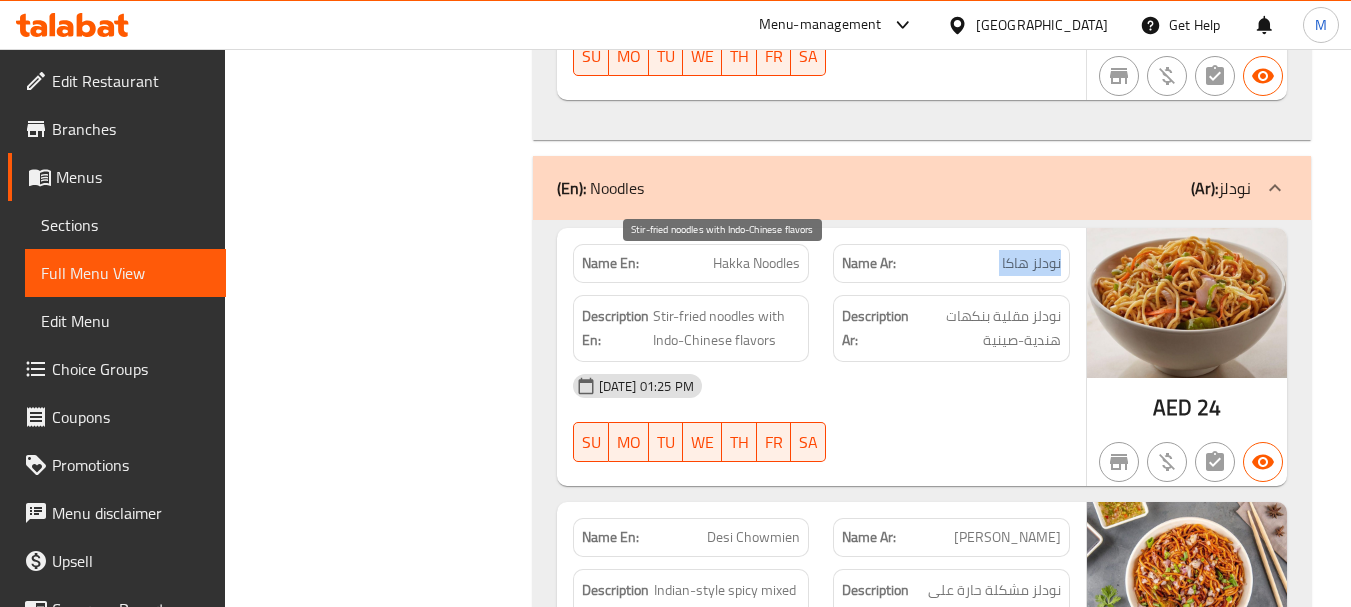 click on "Stir-fried noodles with Indo-Chinese flavors" at bounding box center [727, 328] 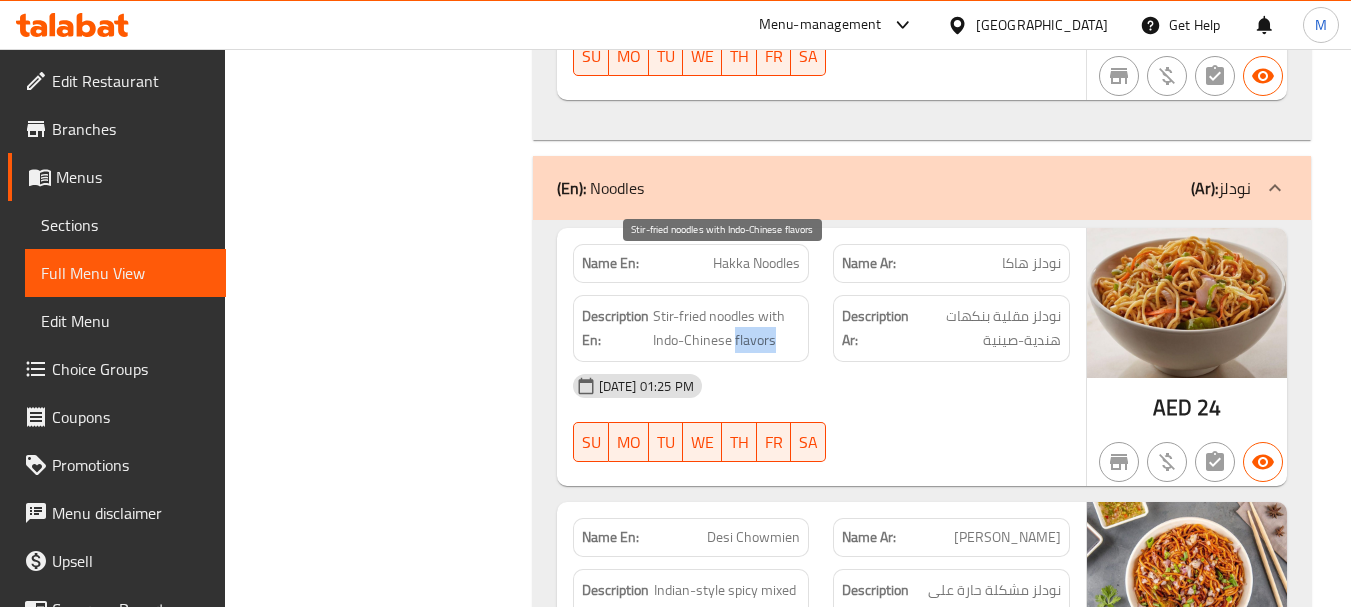 click on "Stir-fried noodles with Indo-Chinese flavors" at bounding box center (727, 328) 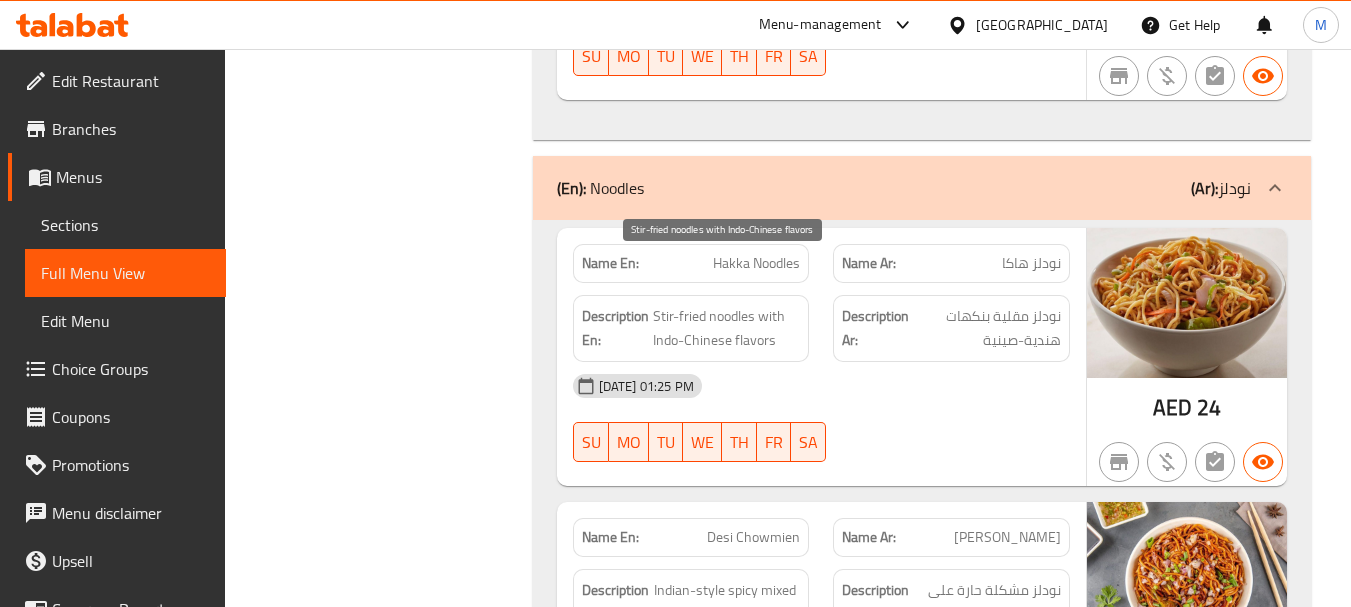 click on "Stir-fried noodles with Indo-Chinese flavors" at bounding box center (727, 328) 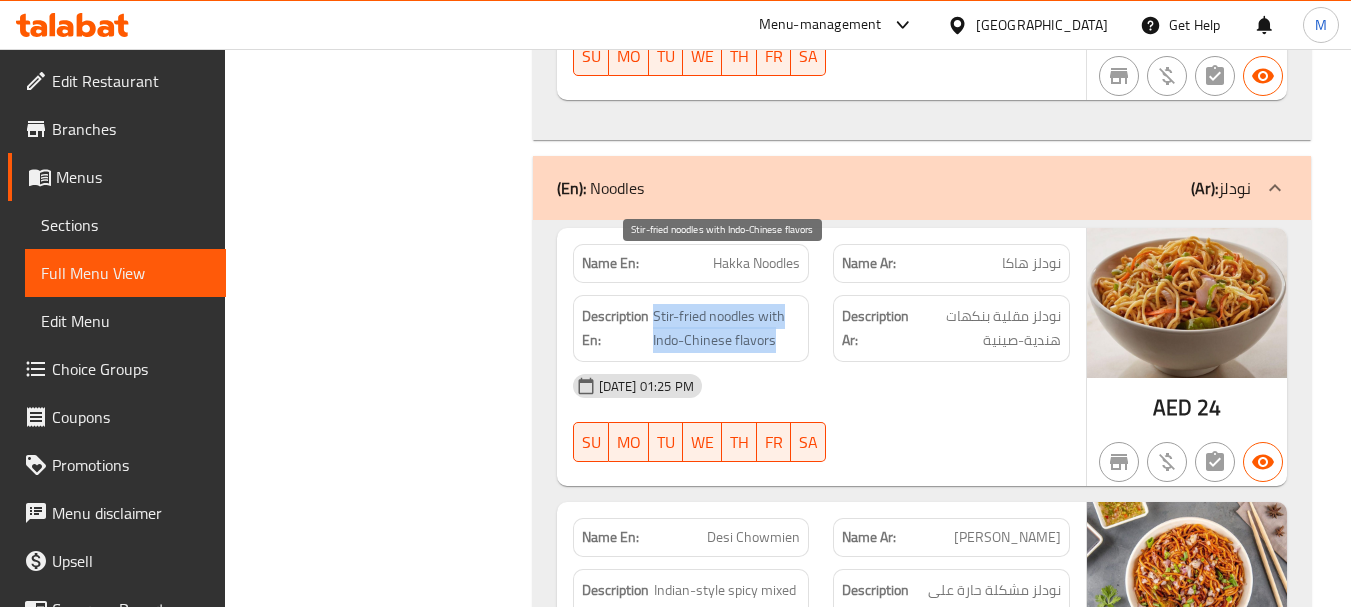 click on "Stir-fried noodles with Indo-Chinese flavors" at bounding box center [727, 328] 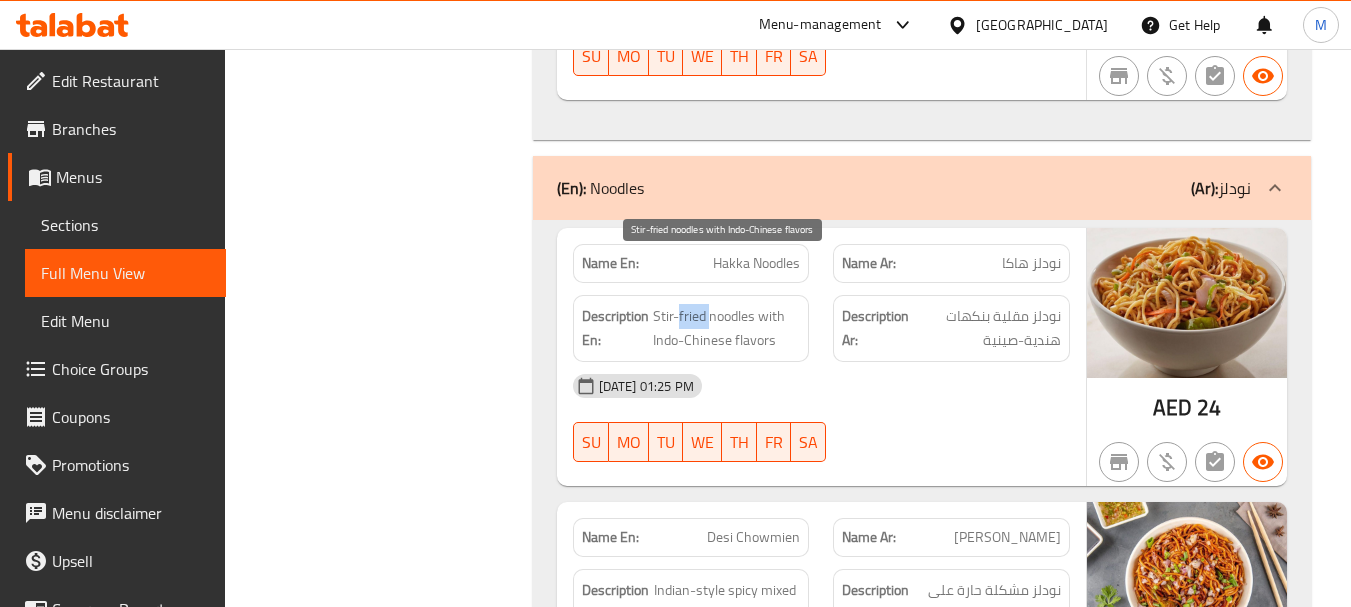 click on "Stir-fried noodles with Indo-Chinese flavors" at bounding box center [727, 328] 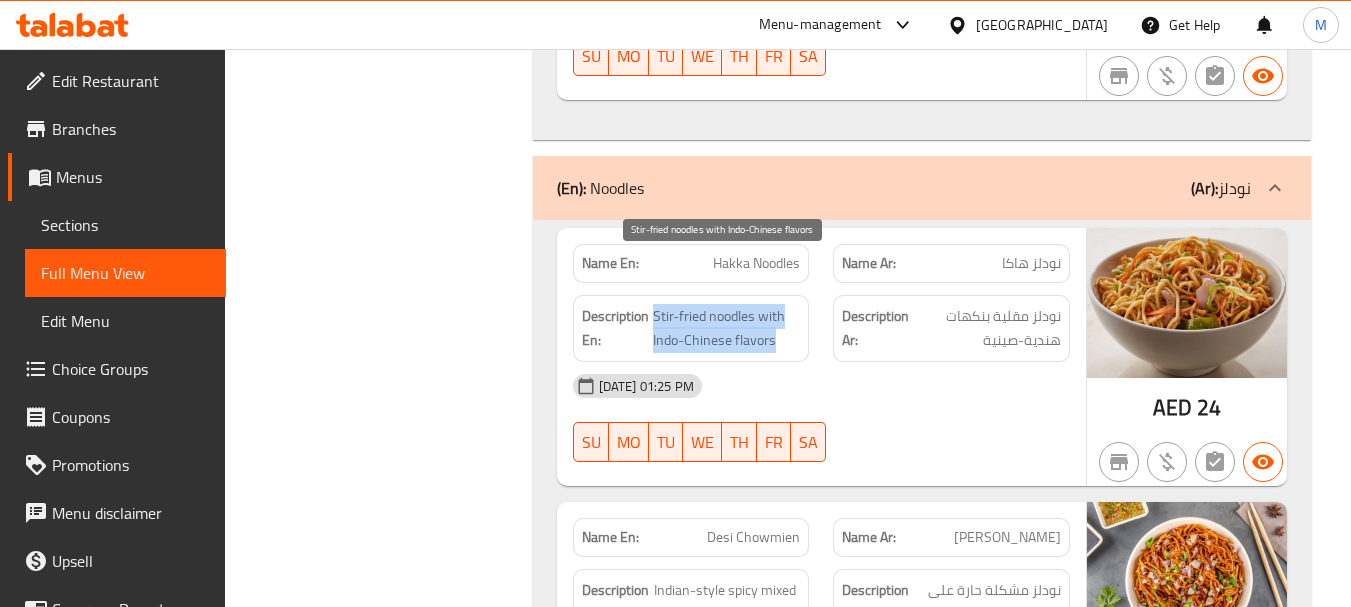 click on "Stir-fried noodles with Indo-Chinese flavors" at bounding box center (727, 328) 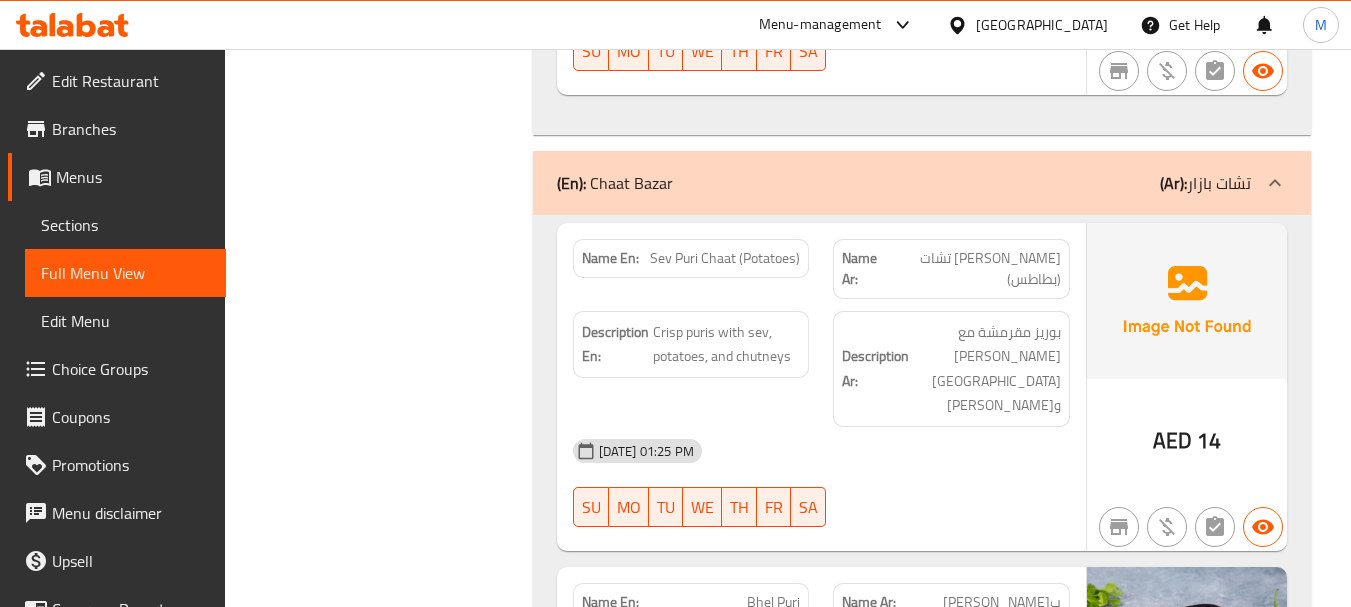 scroll, scrollTop: 5100, scrollLeft: 0, axis: vertical 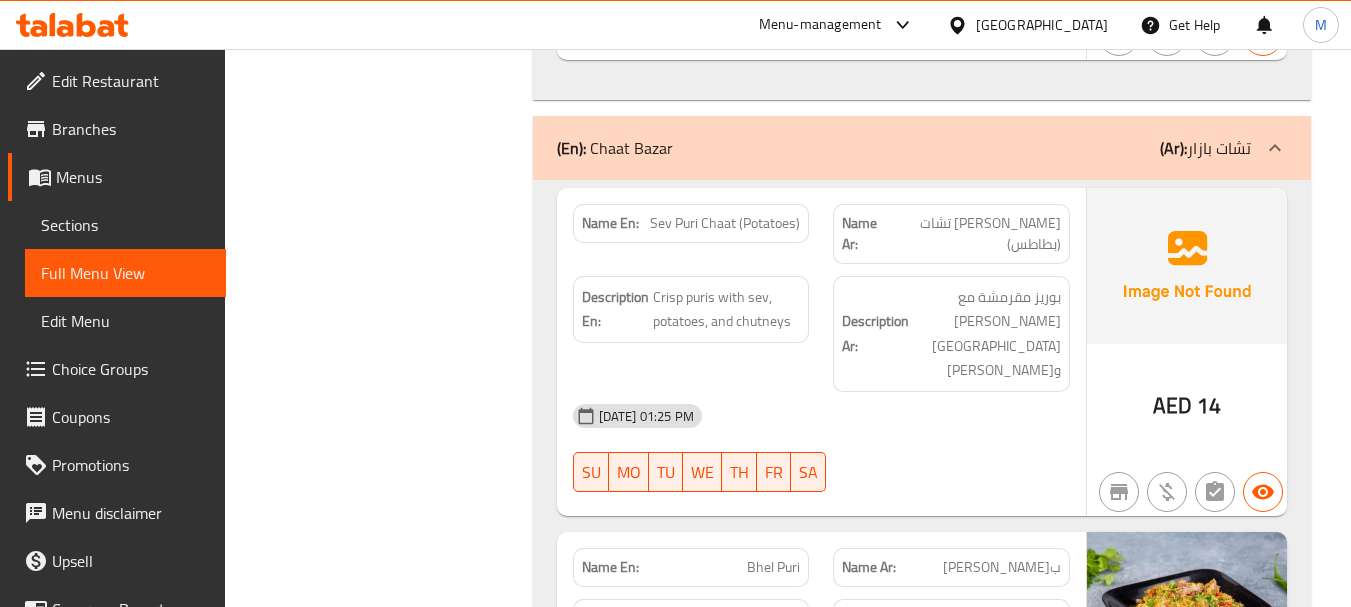 click on "سيف بوري تشات (بطاطس)" at bounding box center (1009, -4664) 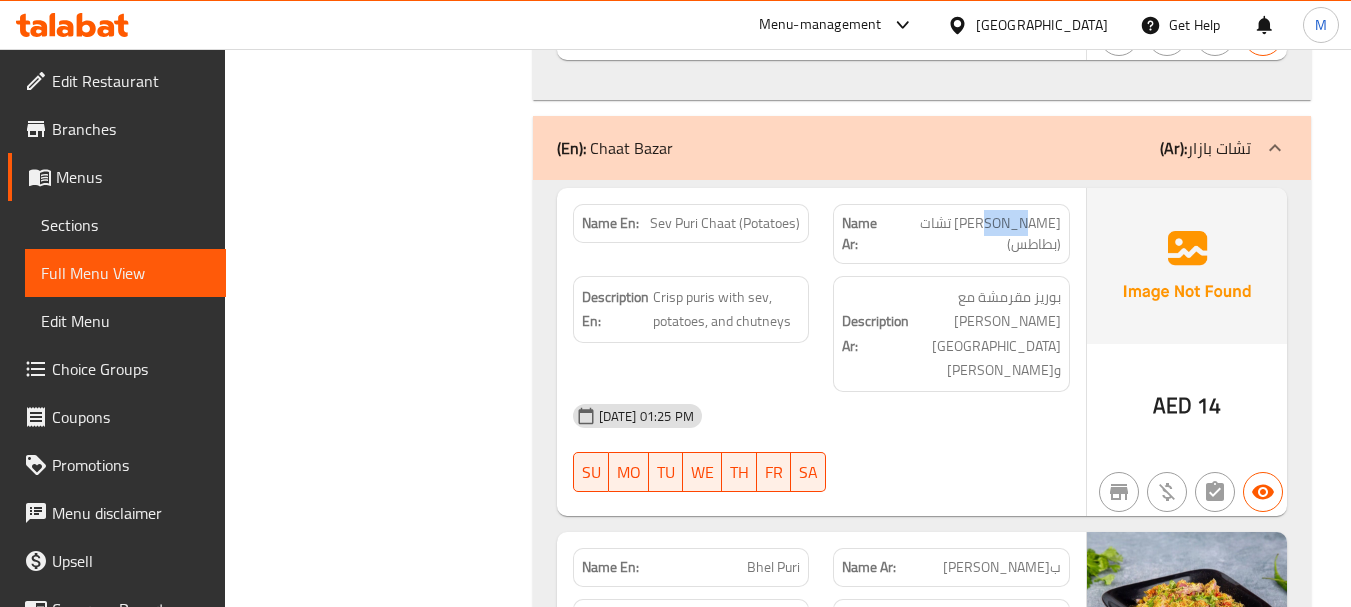 click on "سيف بوري تشات (بطاطس)" at bounding box center (1009, -4664) 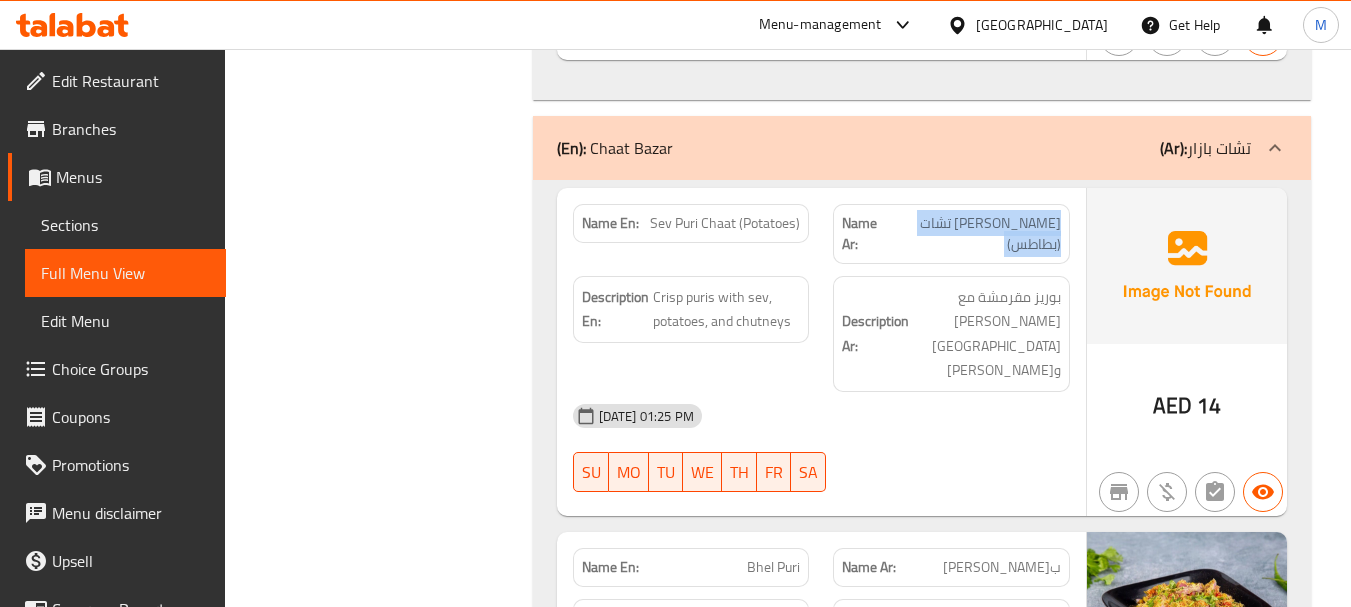 click on "سيف بوري تشات (بطاطس)" at bounding box center (1009, -4664) 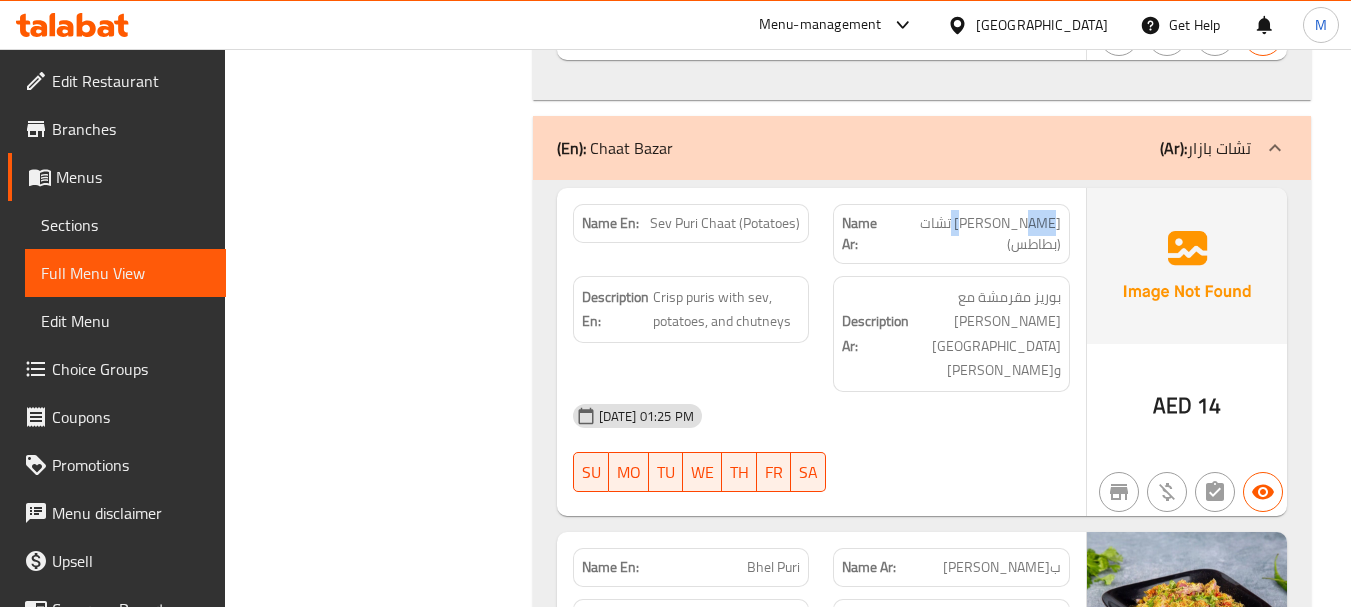 click on "سيف بوري تشات (بطاطس)" at bounding box center (1009, -4664) 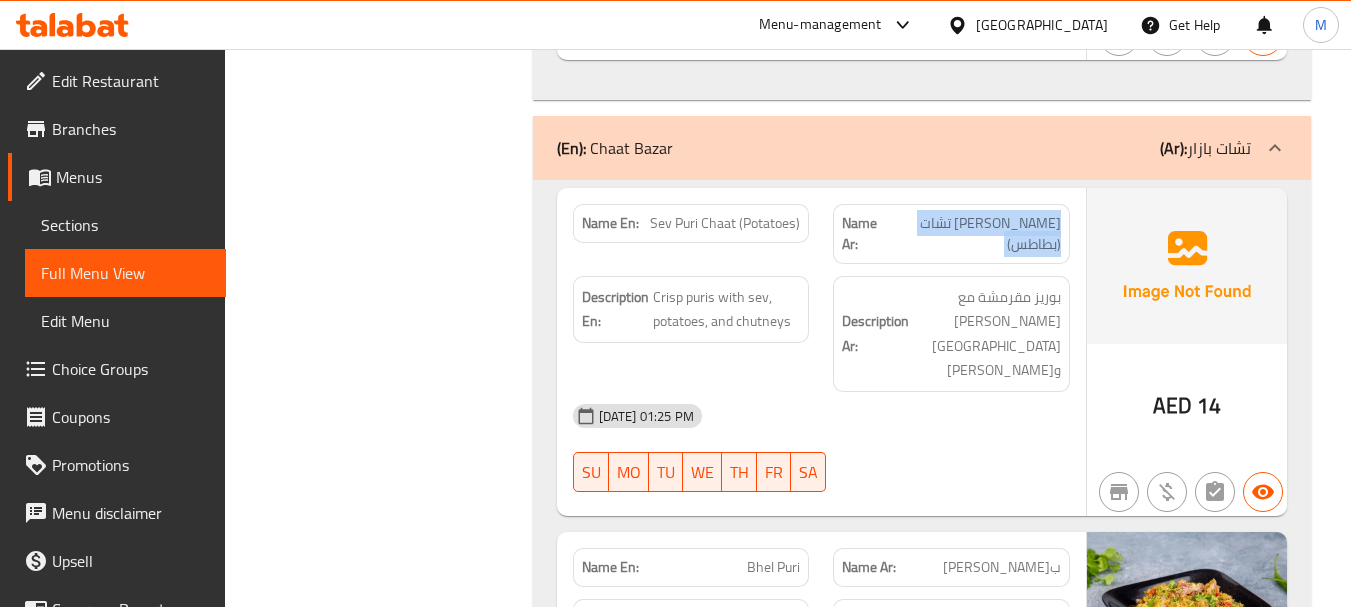 click on "سيف بوري تشات (بطاطس)" at bounding box center [1009, -4664] 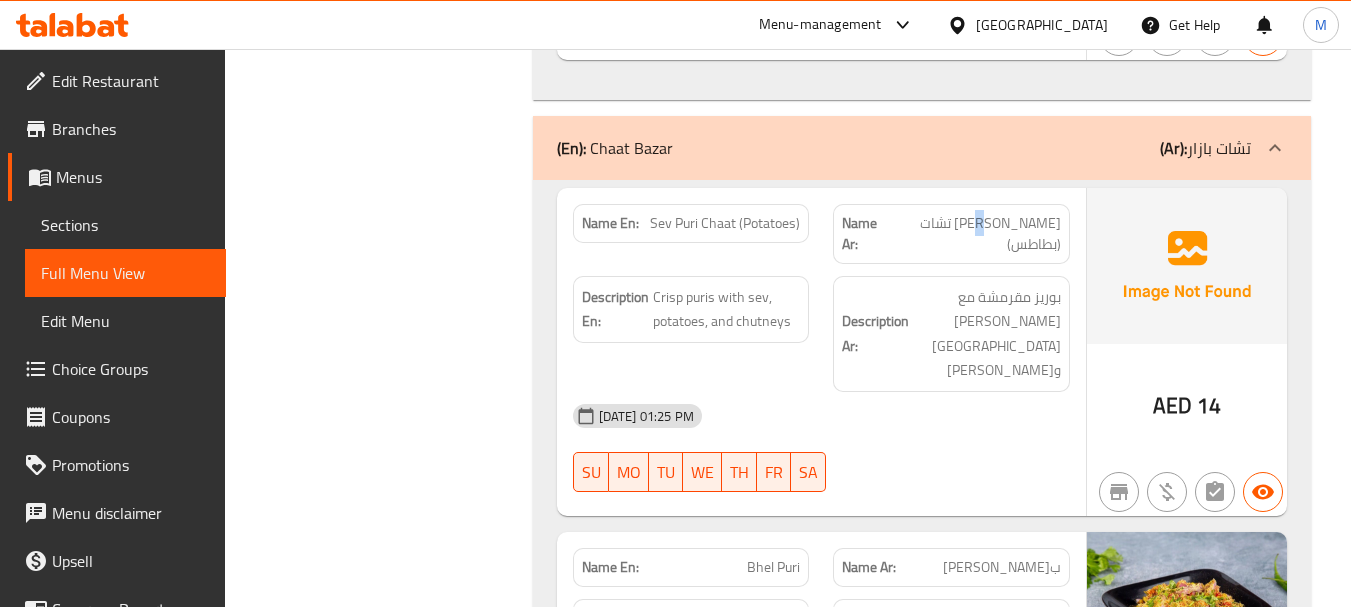 click on "سيف بوري تشات (بطاطس)" at bounding box center [1009, -4664] 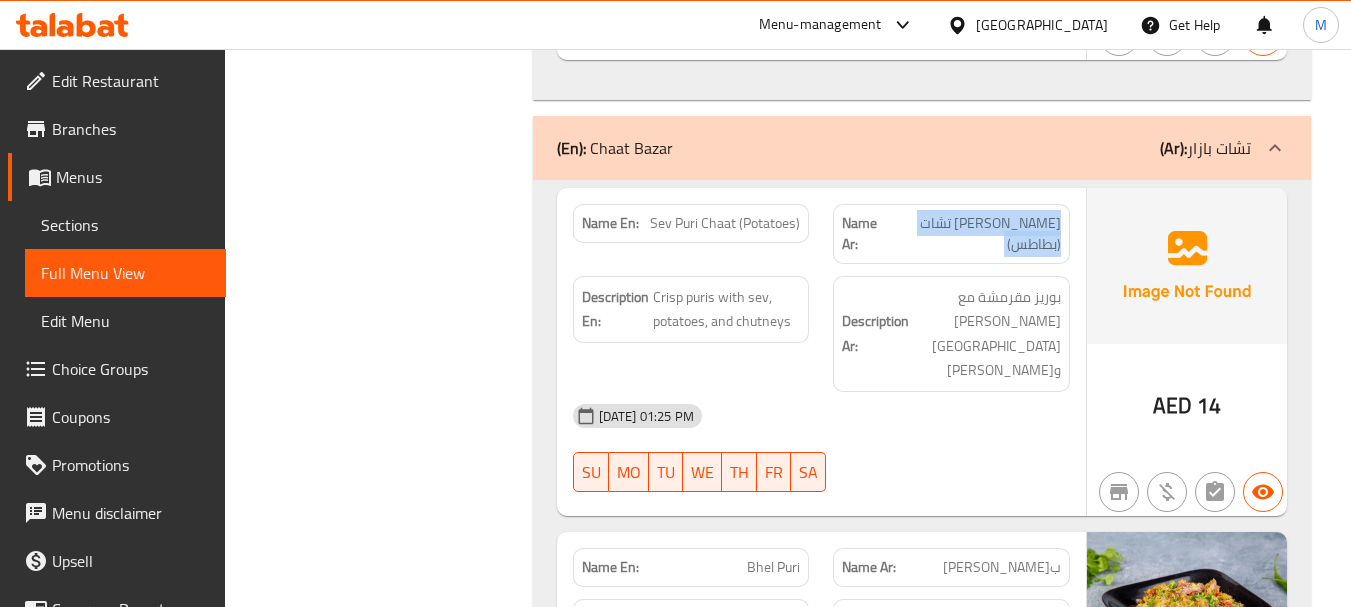 click on "سيف بوري تشات (بطاطس)" at bounding box center (1009, -4664) 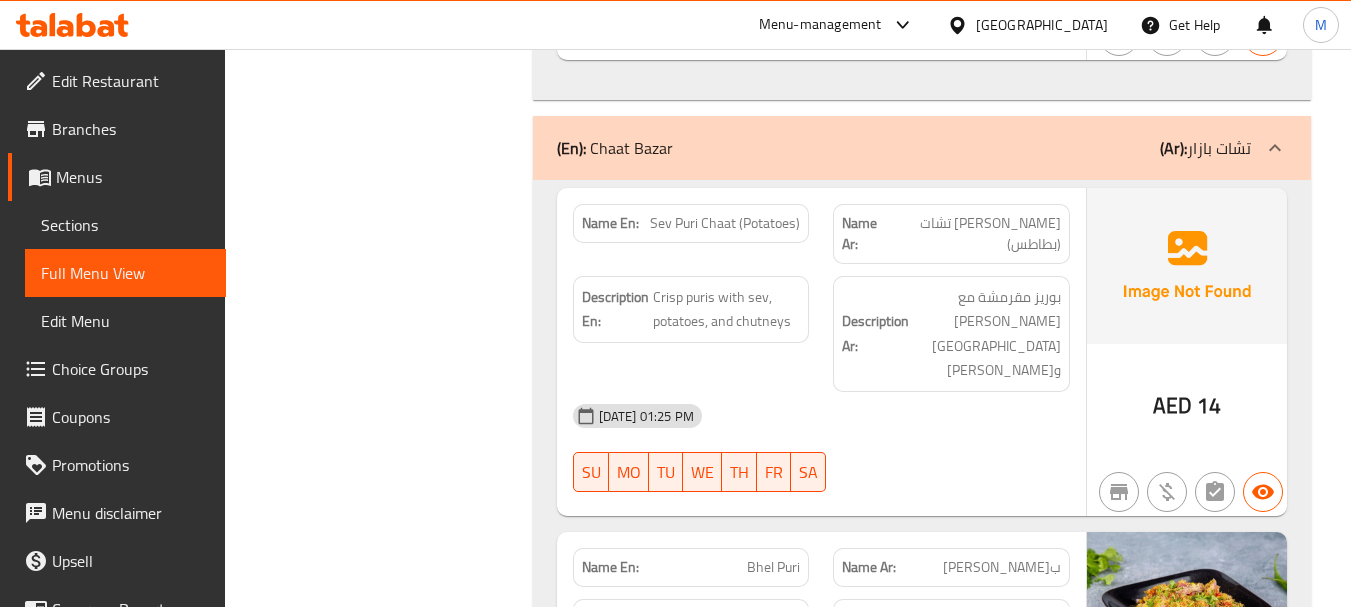 click on "Name En: Sev Puri Chaat (Potatoes)" at bounding box center [691, -4664] 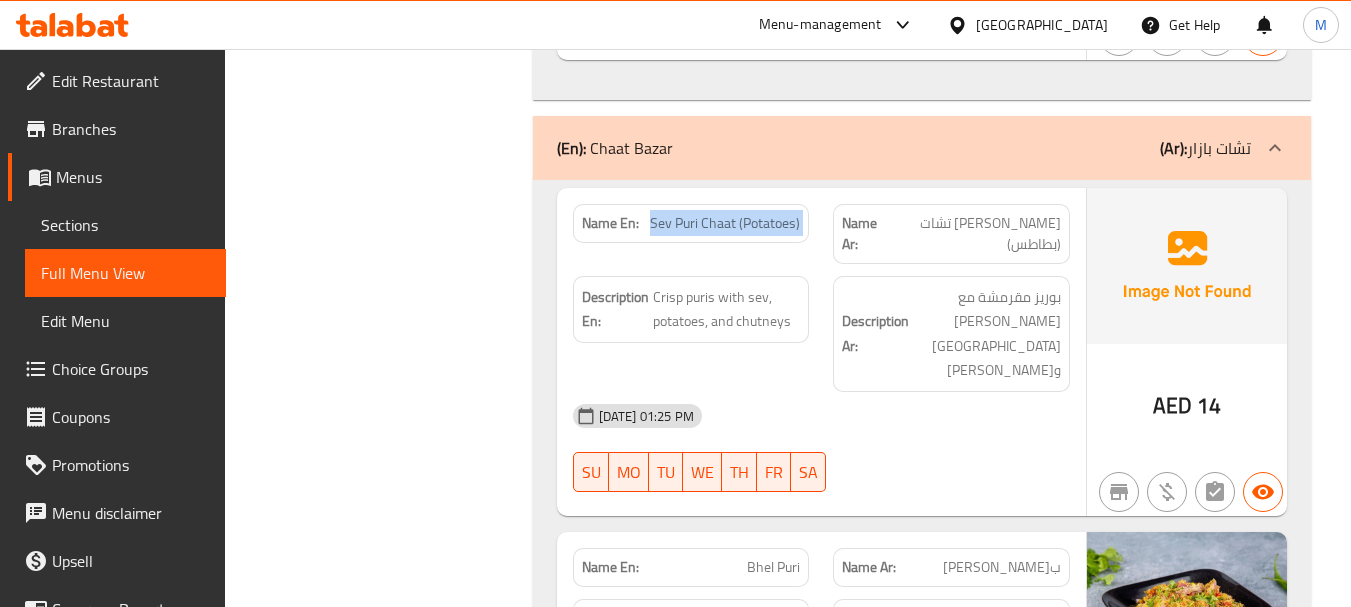 copy on "Sev Puri Chaat (Potatoes)" 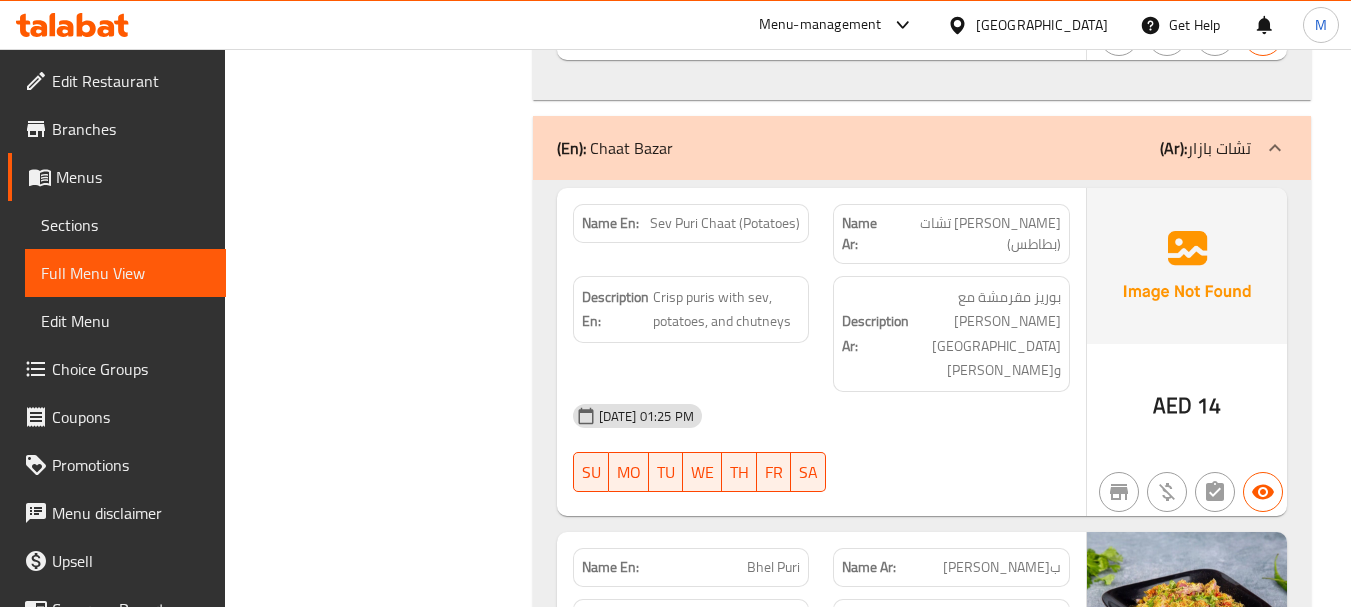 click on "Filter Branches Branches Popular filters Free items Branch specific items Has choices Upsell items Availability filters Available Not available View filters Collapse sections Collapse categories Collapse Choices" at bounding box center (386, -841) 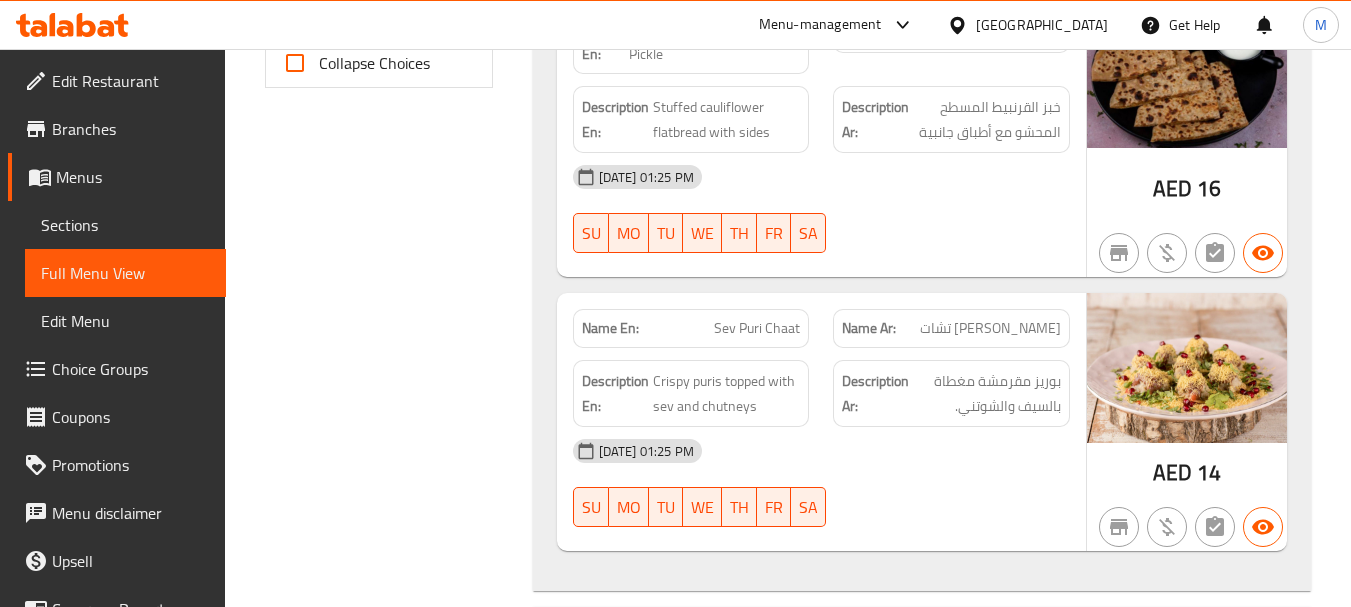 scroll, scrollTop: 4970, scrollLeft: 0, axis: vertical 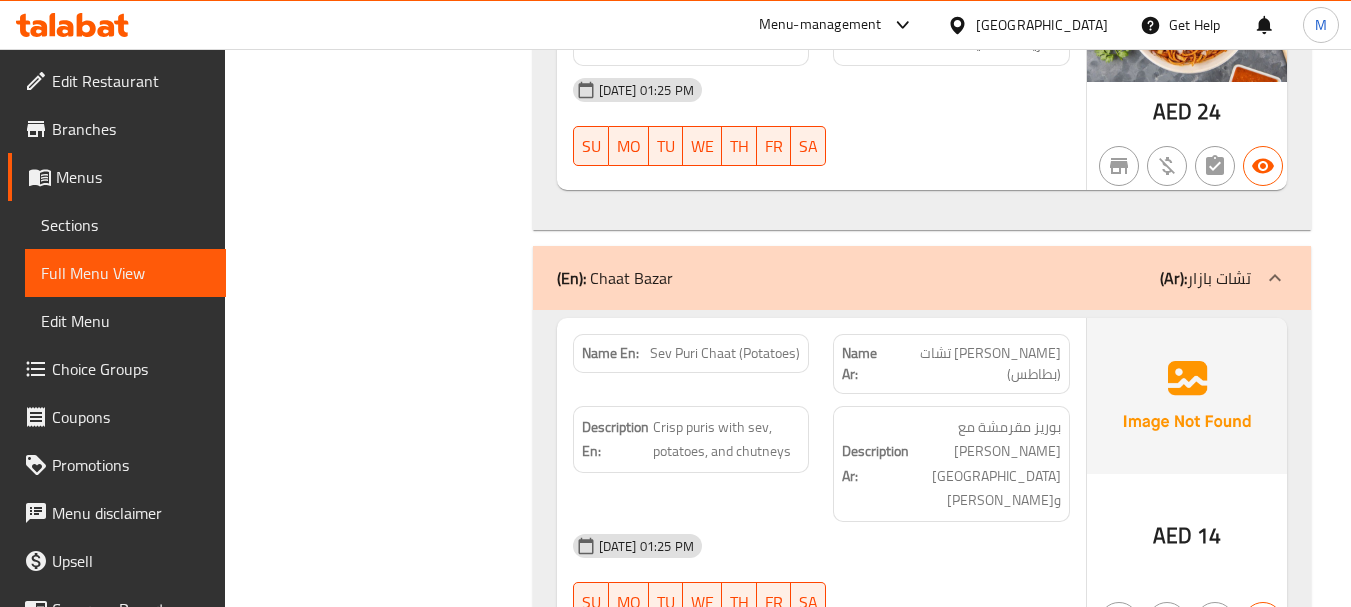 click on "سيف بوري تشات (بطاطس)" at bounding box center (1009, -4534) 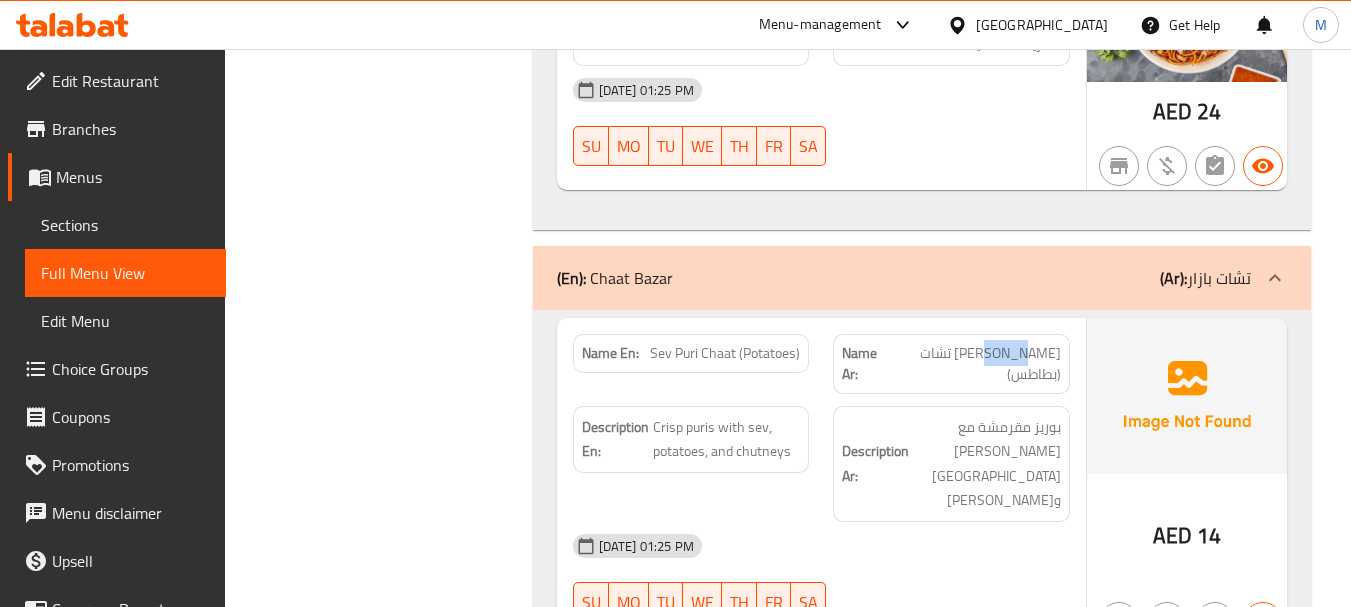 click on "سيف بوري تشات (بطاطس)" at bounding box center [1009, -4534] 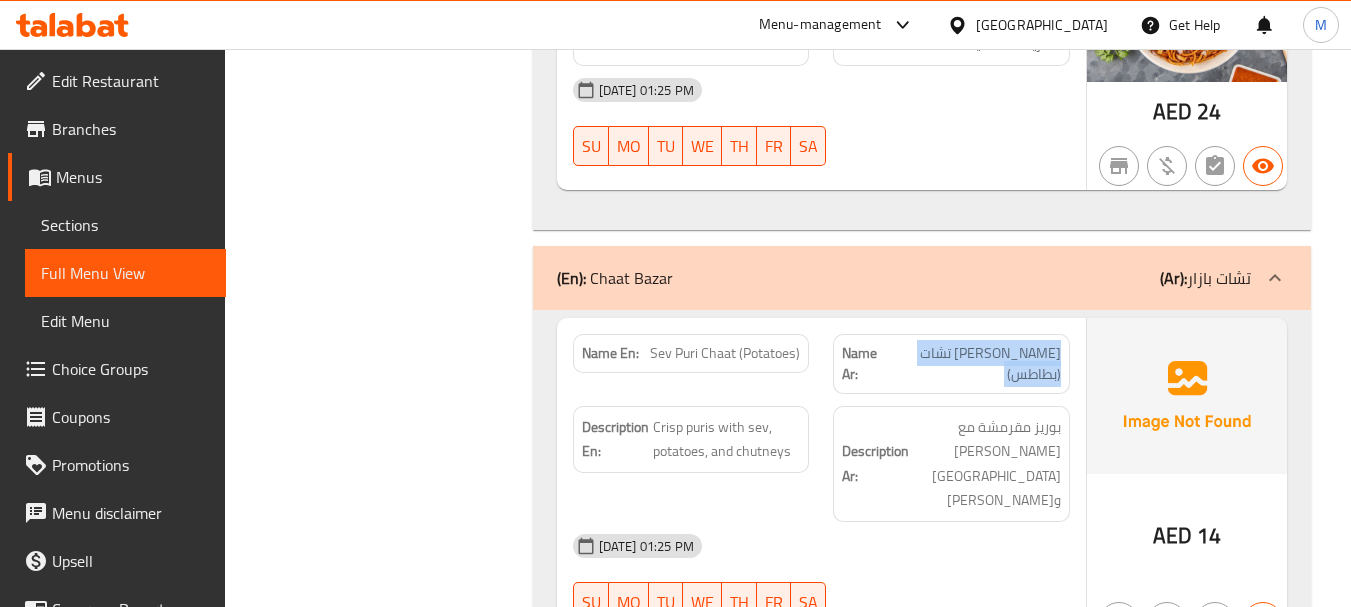 click on "سيف بوري تشات (بطاطس)" at bounding box center [1009, -4534] 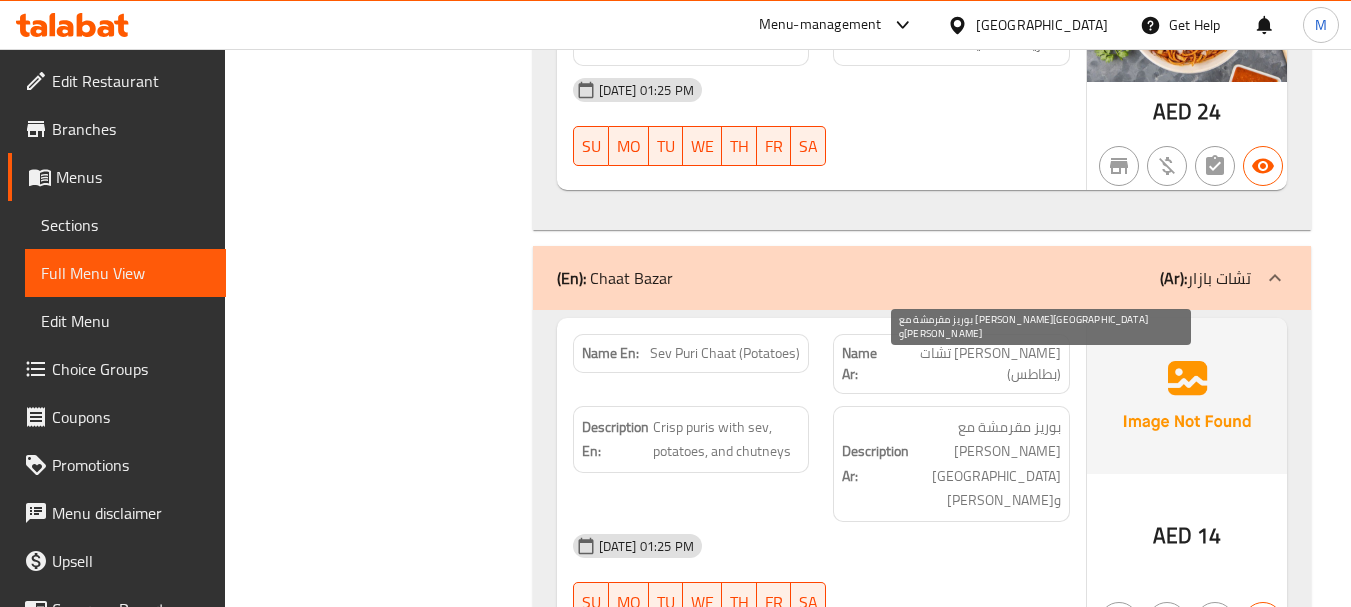 click on "بوريز مقرمشة مع سيف وبطاطس وشوتني" at bounding box center (987, 464) 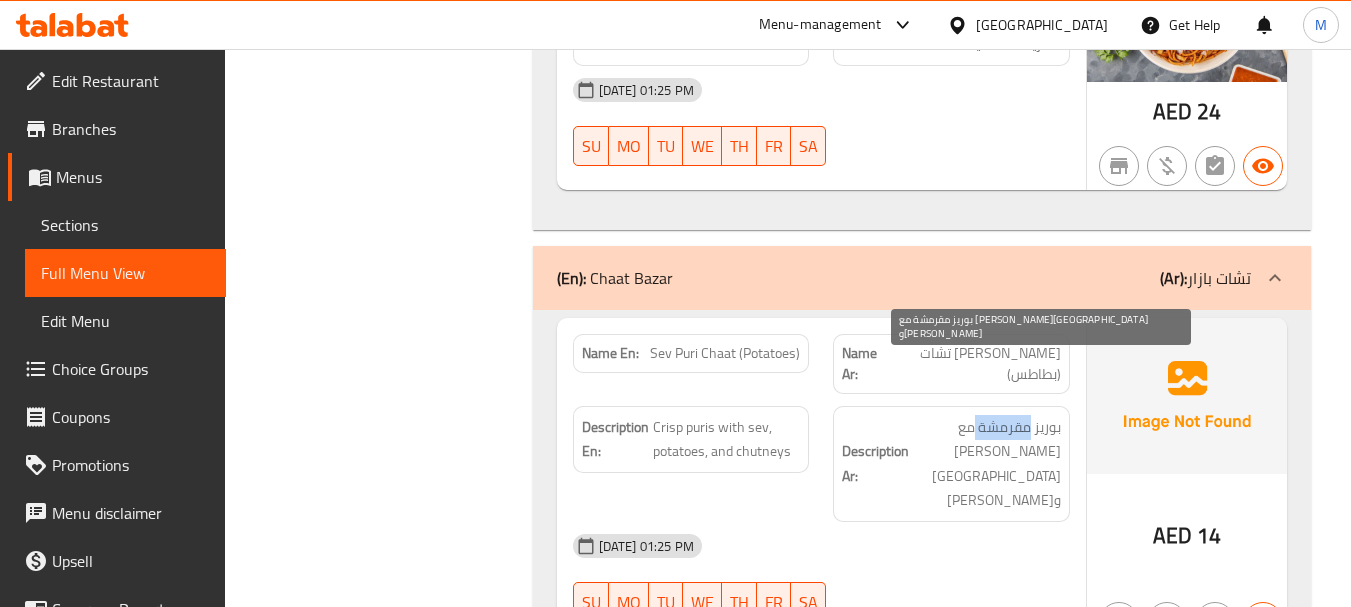 click on "بوريز مقرمشة مع سيف وبطاطس وشوتني" at bounding box center [987, 464] 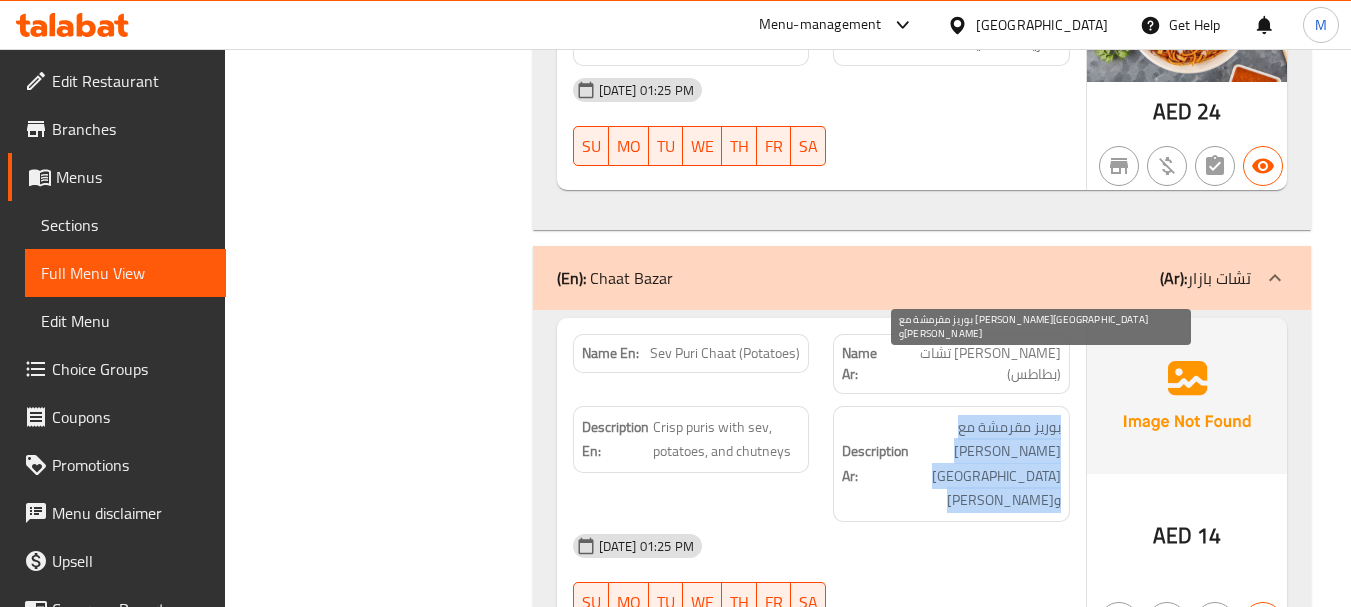 click on "بوريز مقرمشة مع سيف وبطاطس وشوتني" at bounding box center [987, 464] 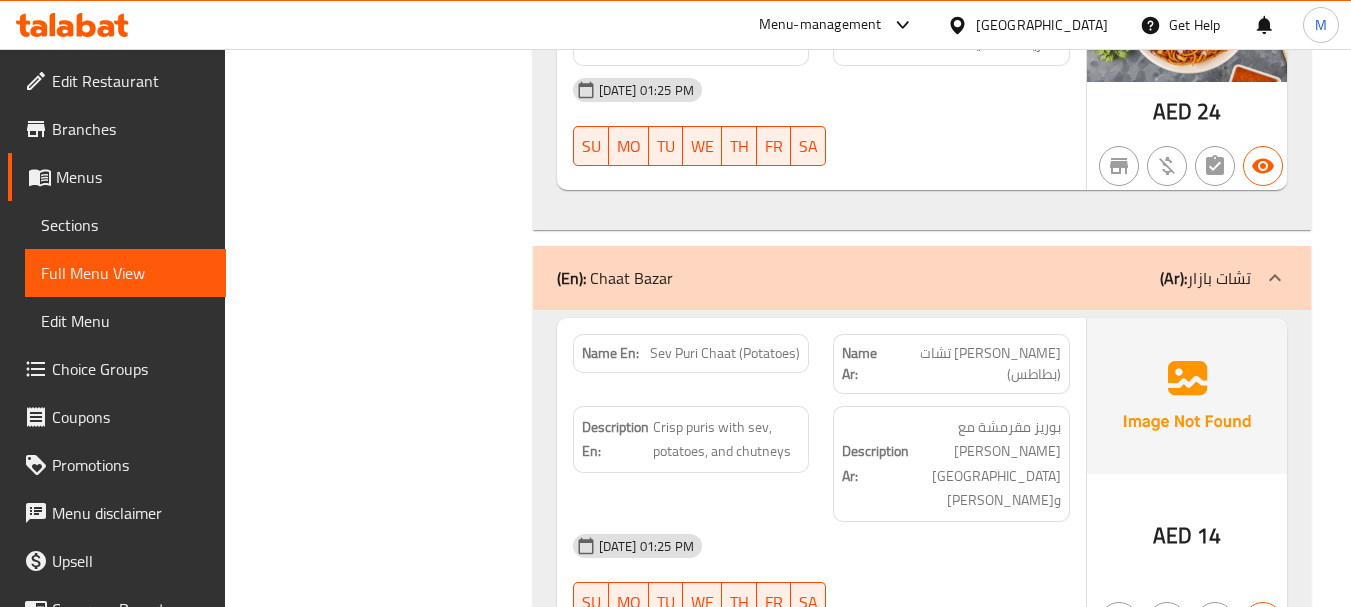 click on "Sev Puri Chaat (Potatoes)" at bounding box center [741, -4534] 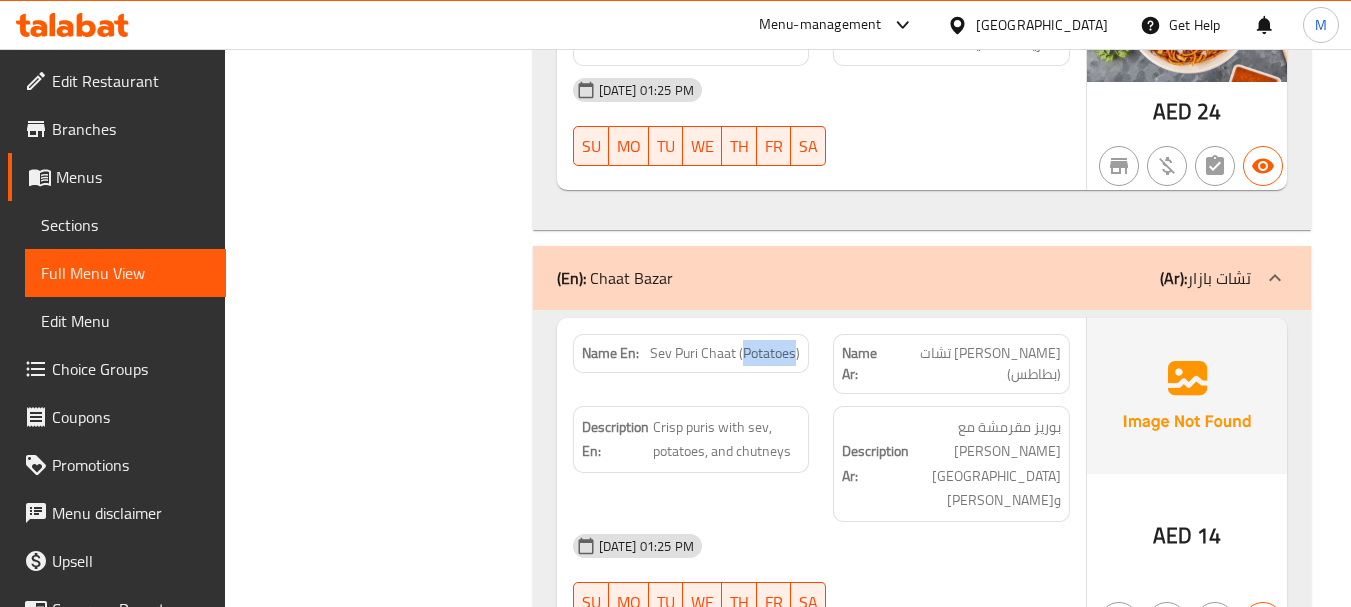 click on "Sev Puri Chaat (Potatoes)" at bounding box center (741, -4534) 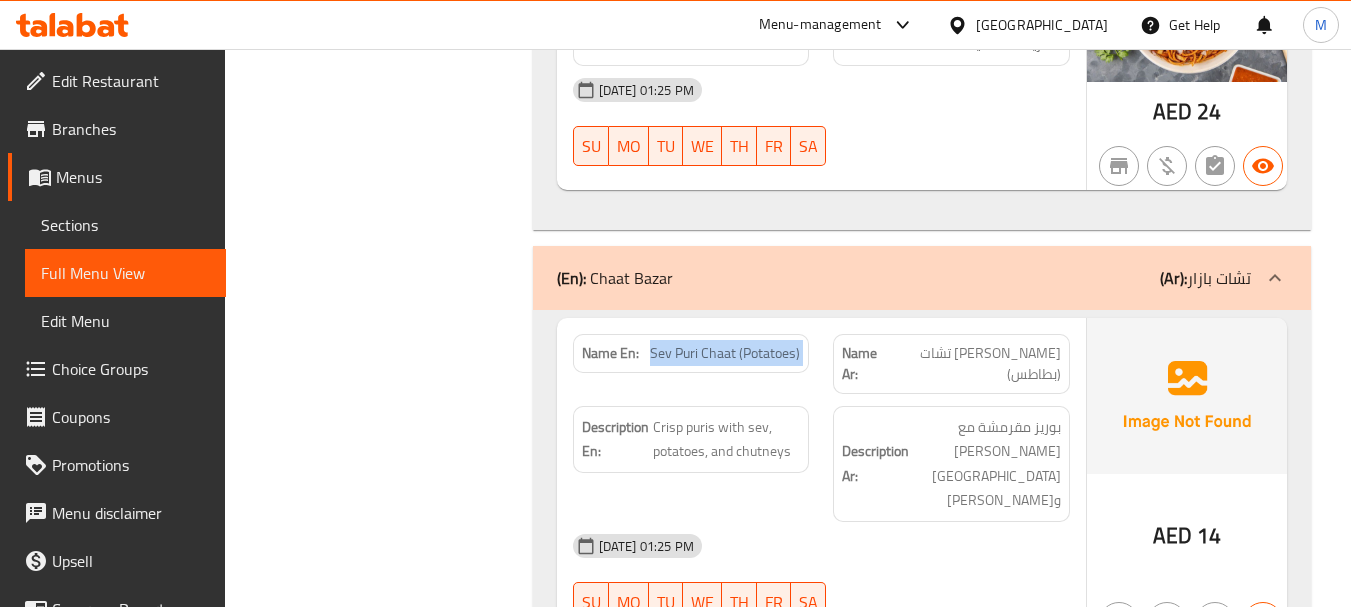 click on "Sev Puri Chaat (Potatoes)" at bounding box center [741, -4534] 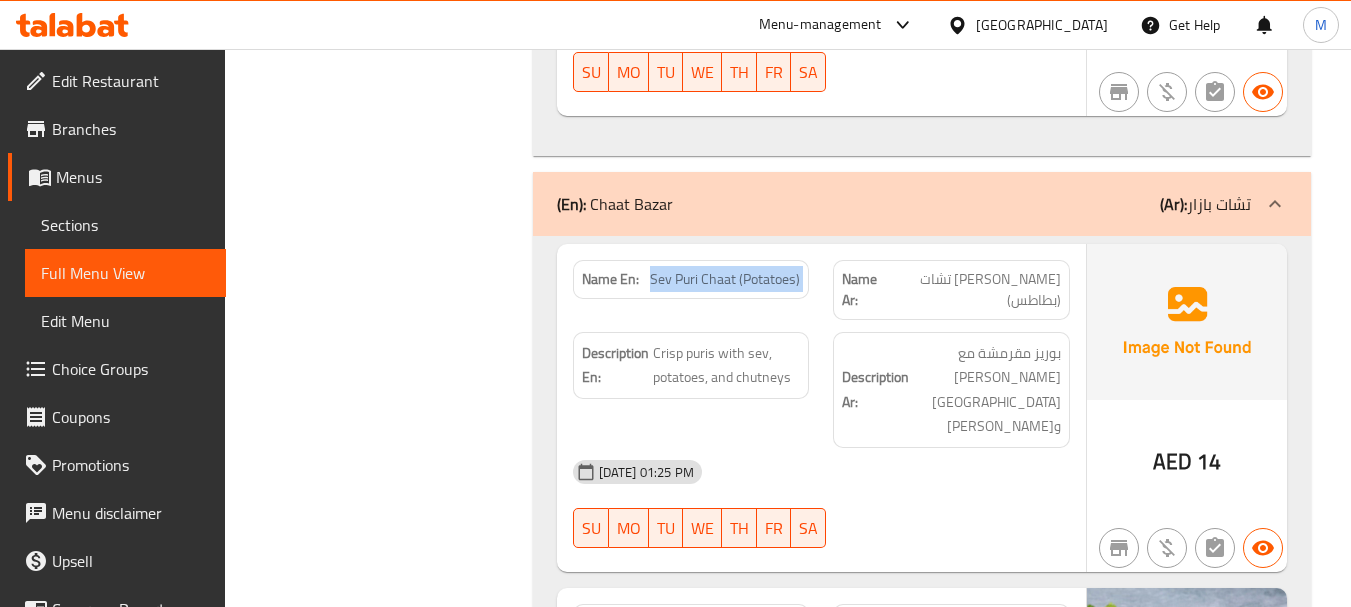 scroll, scrollTop: 5170, scrollLeft: 0, axis: vertical 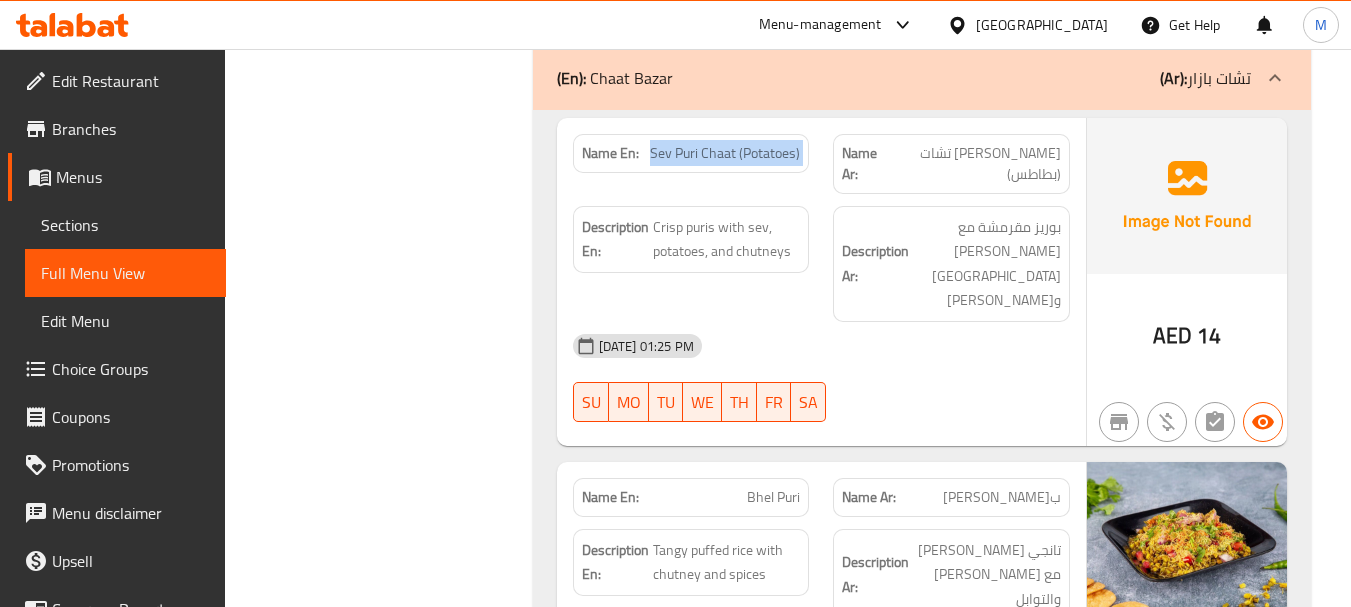 click on "Bhel Puri" at bounding box center (718, -4425) 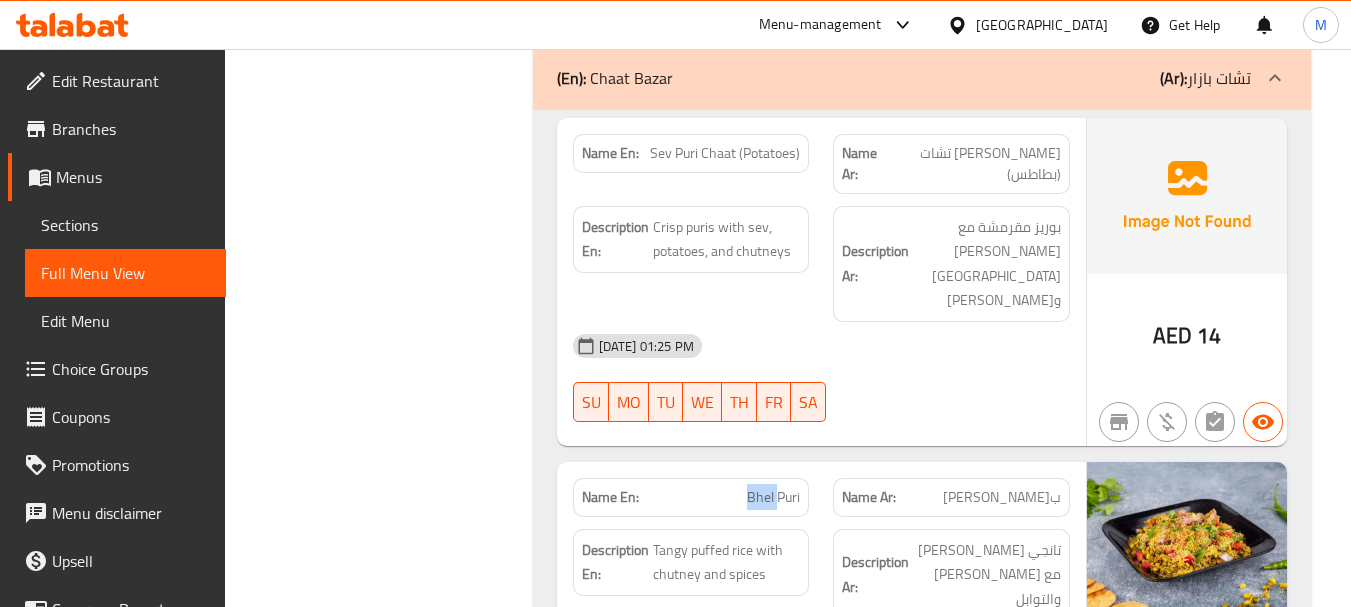 click on "Bhel Puri" at bounding box center [718, -4425] 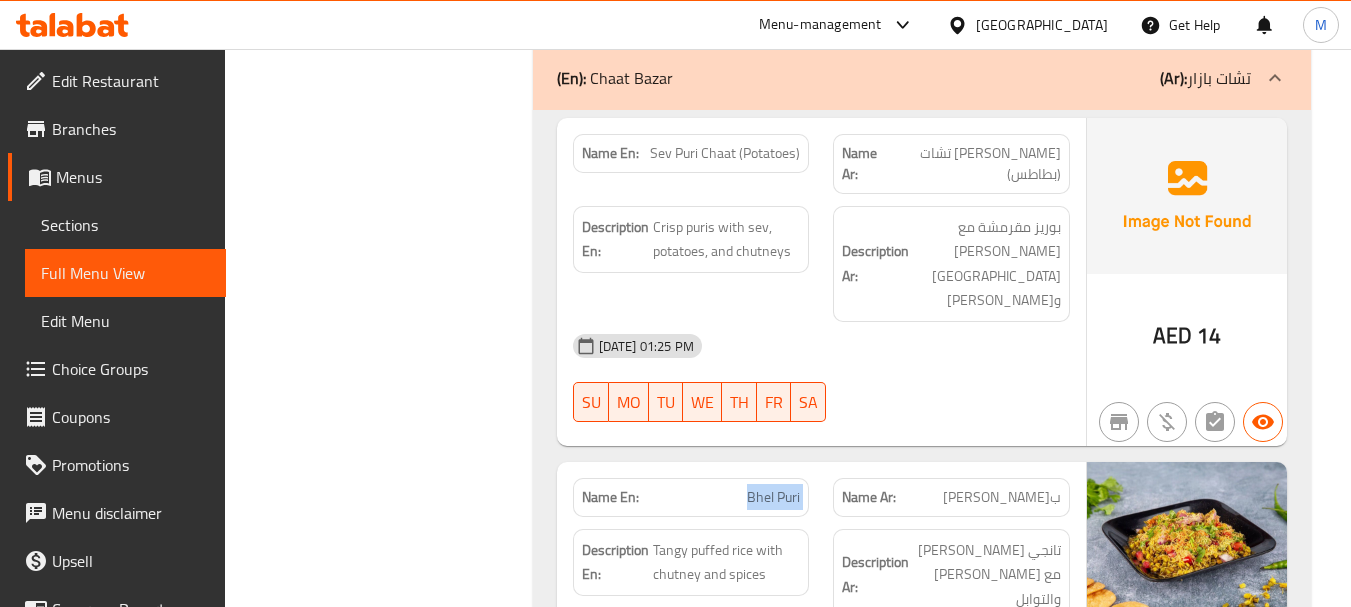 click on "Bhel Puri" at bounding box center (718, -4425) 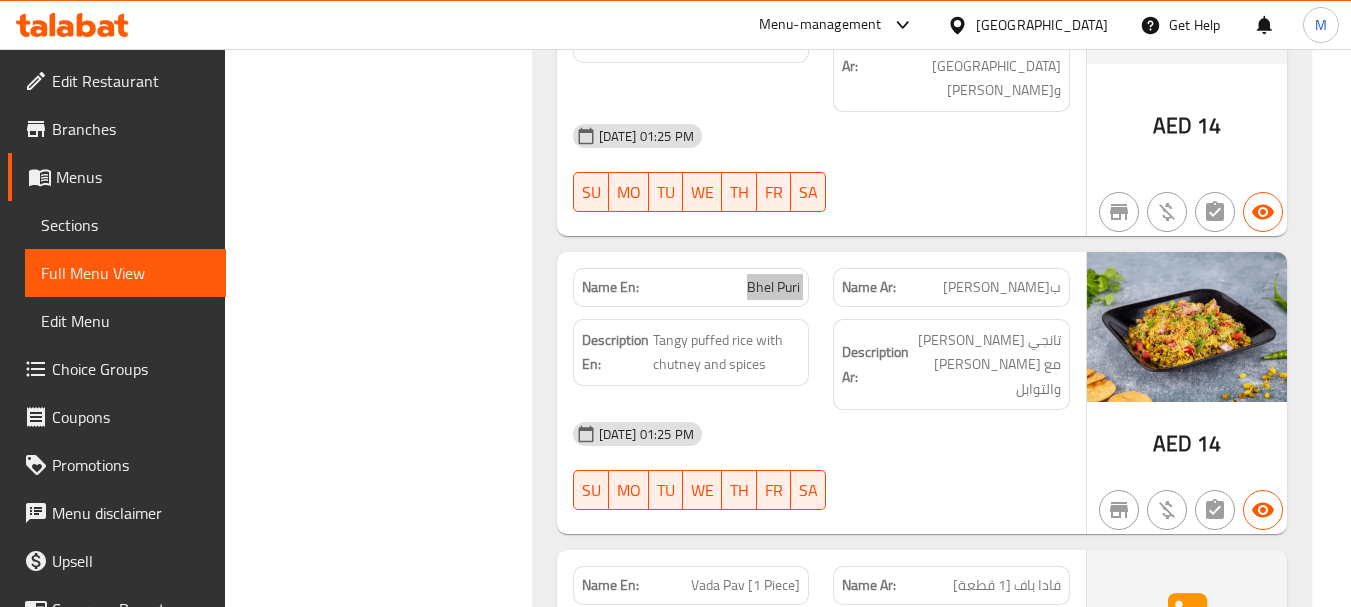 scroll, scrollTop: 5270, scrollLeft: 0, axis: vertical 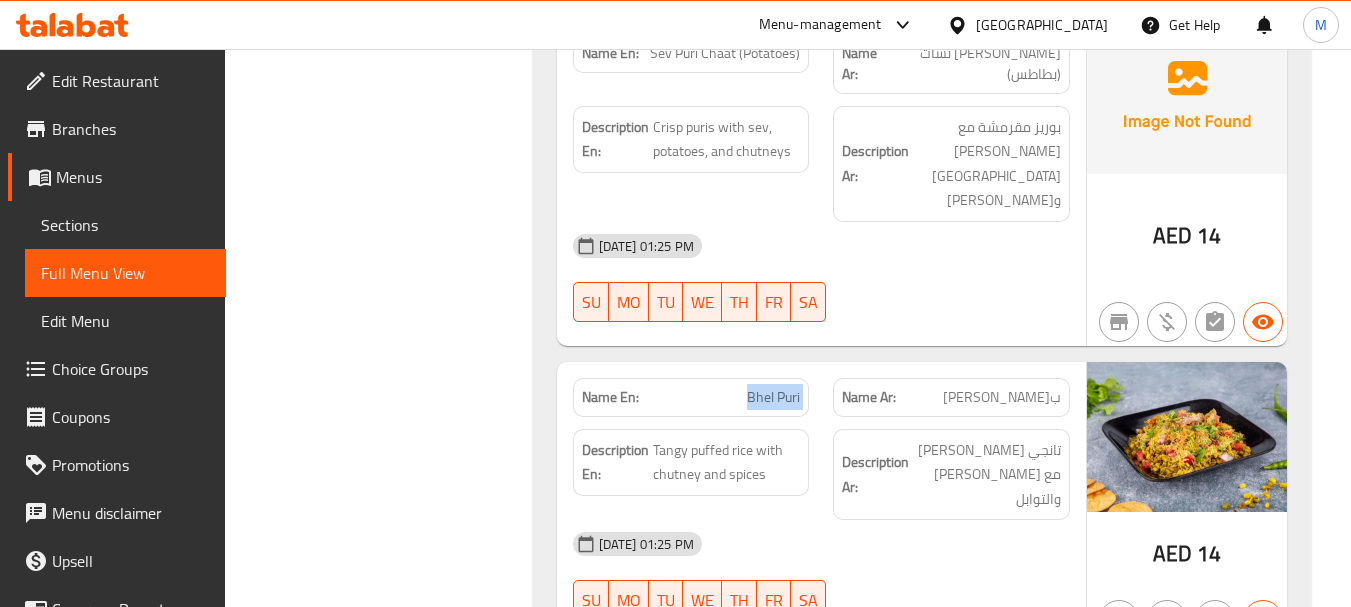 click on "Name Ar: بهيل بوري" at bounding box center (951, -4536) 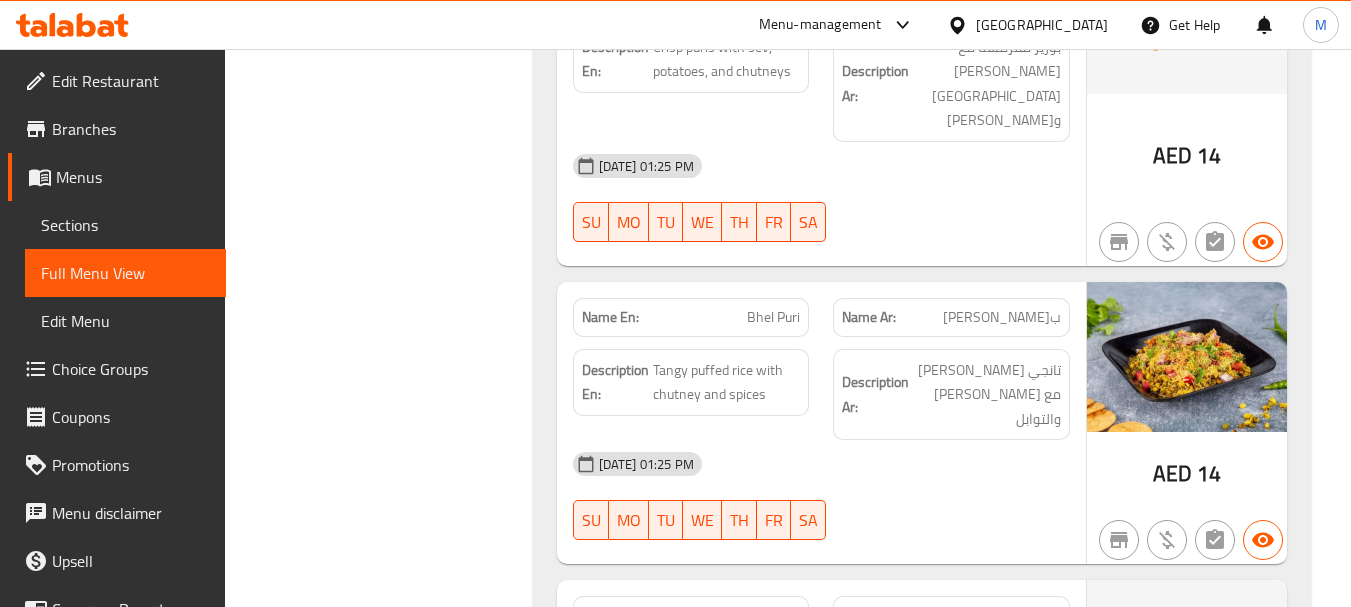 scroll, scrollTop: 5470, scrollLeft: 0, axis: vertical 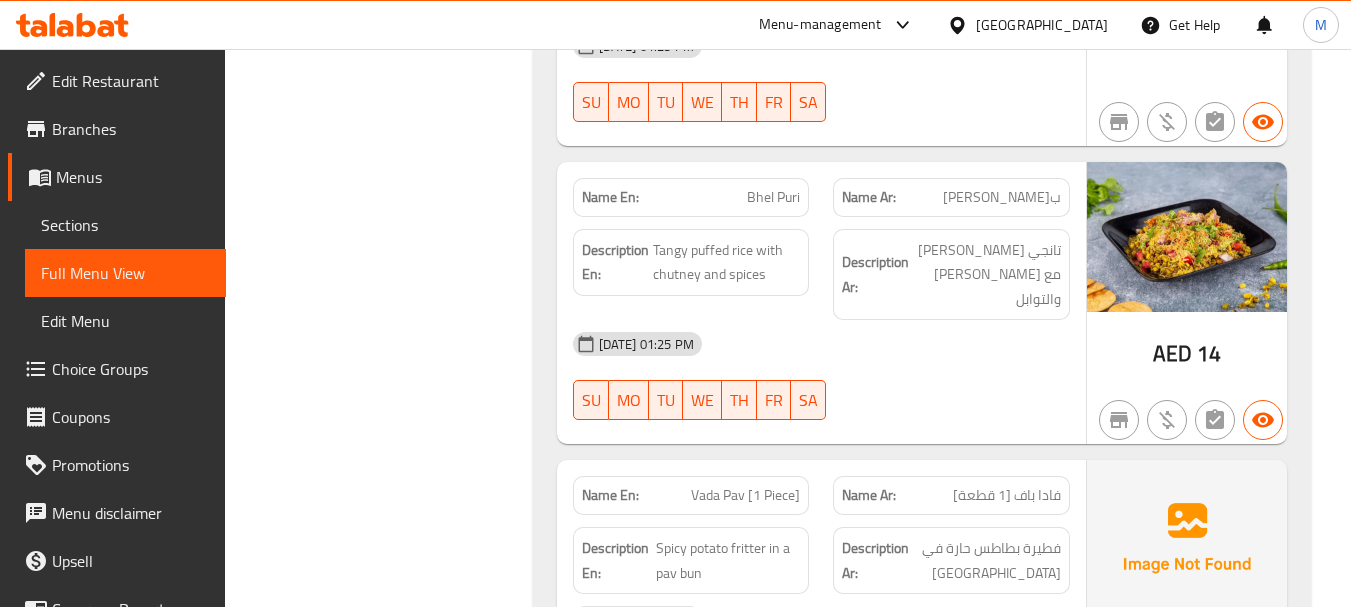 click on "Vada Pav [1 Piece]" at bounding box center (715, -4430) 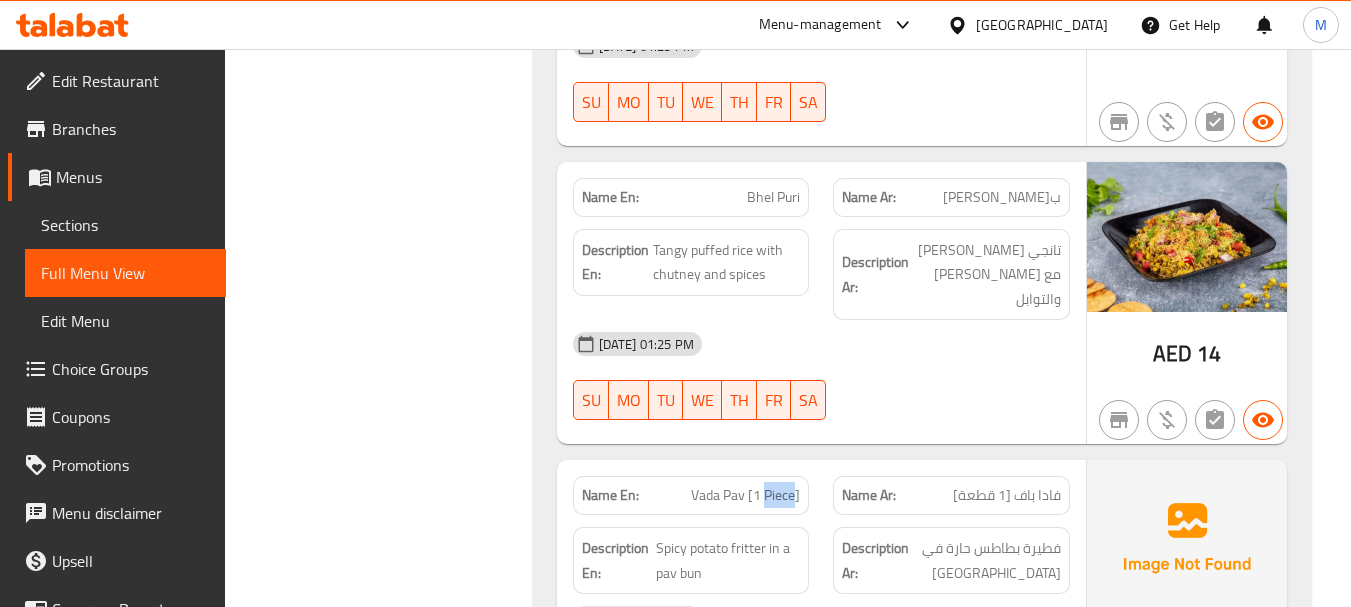 click on "Vada Pav [1 Piece]" at bounding box center (715, -4430) 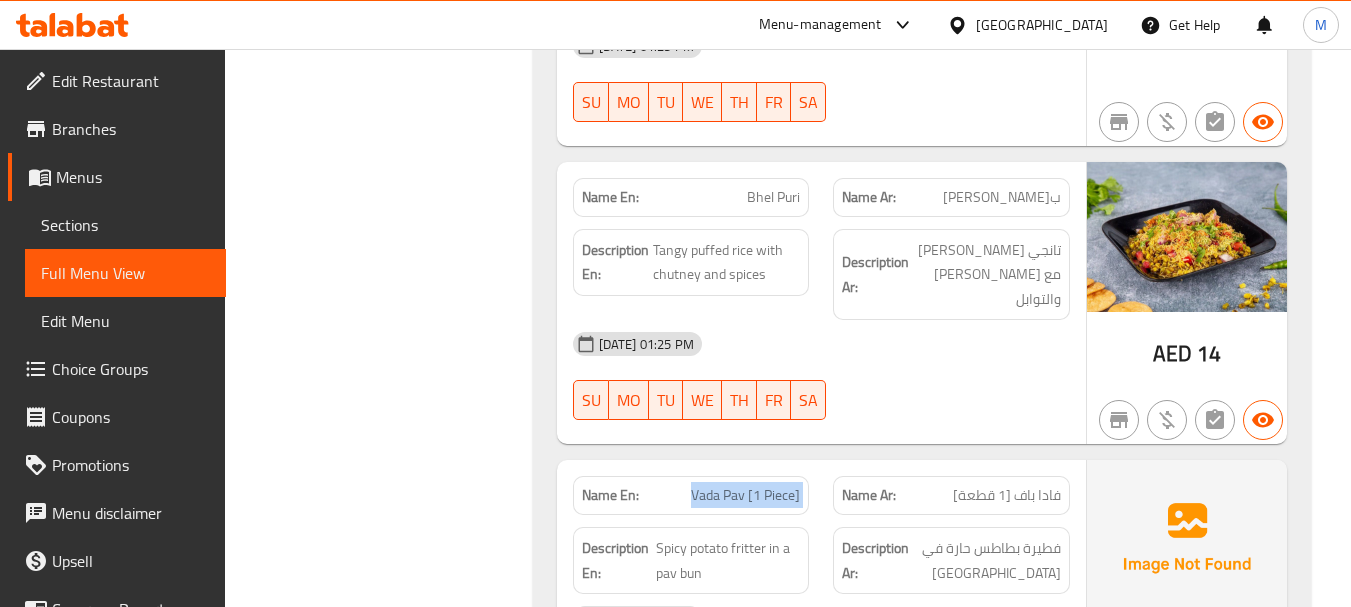 click on "Vada Pav [1 Piece]" at bounding box center (715, -4430) 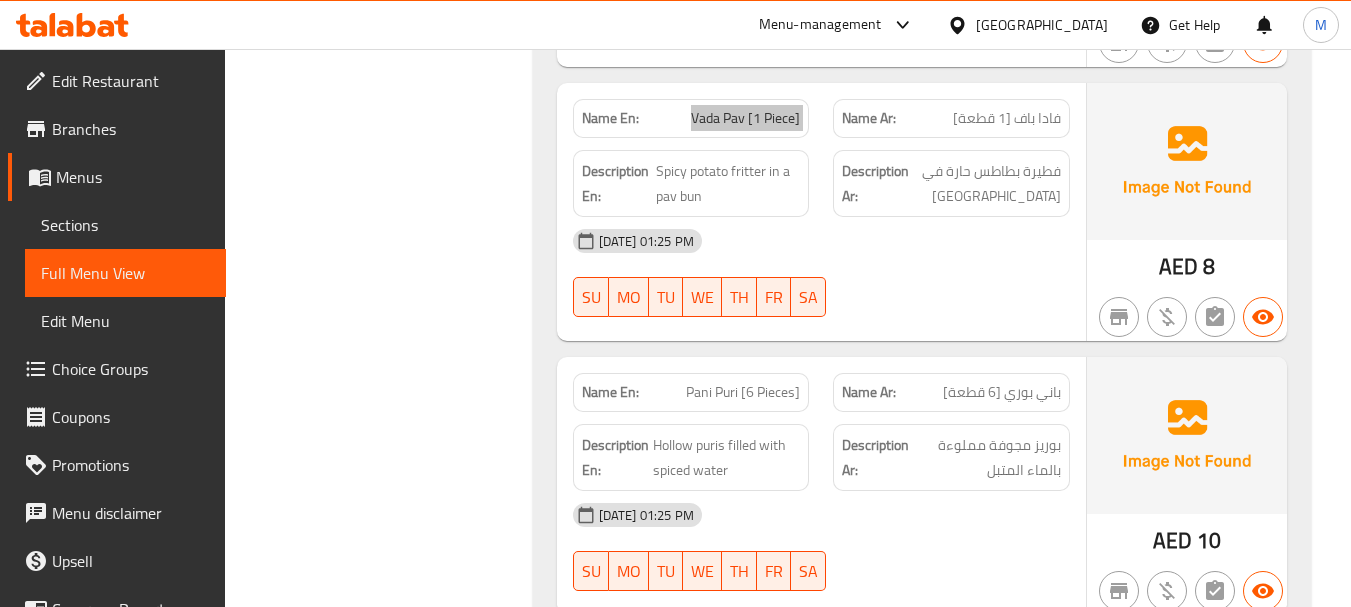 scroll, scrollTop: 5870, scrollLeft: 0, axis: vertical 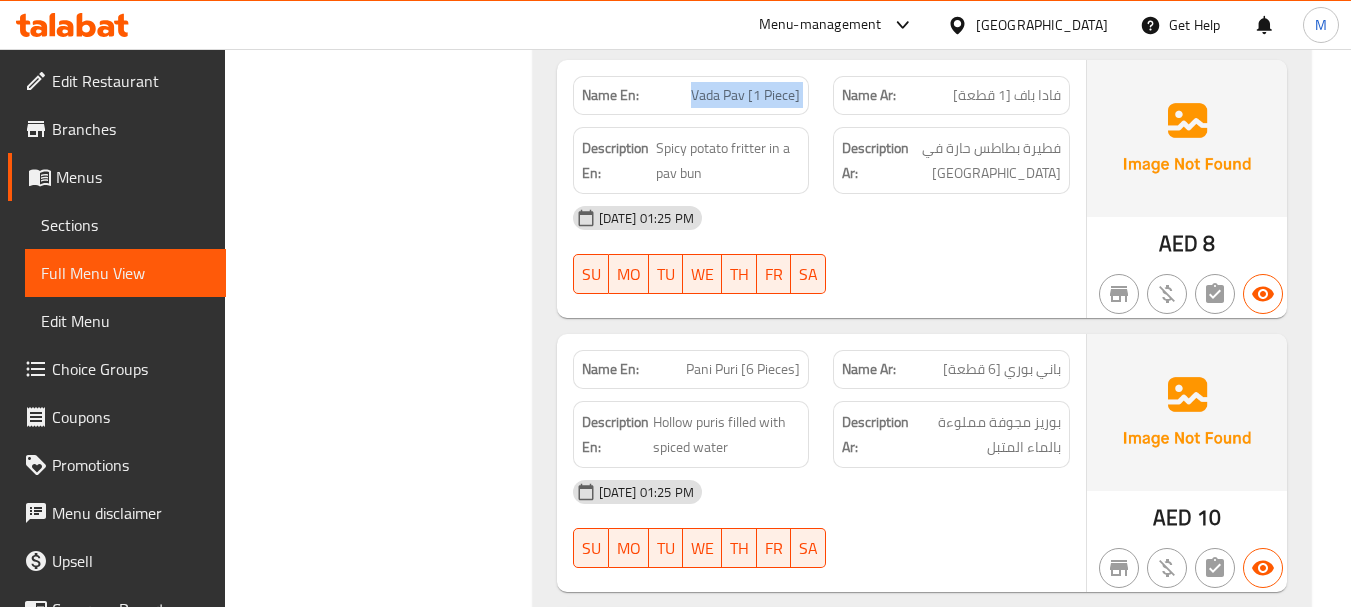 click on "Pani Puri [6 Pieces]" at bounding box center (757, -4546) 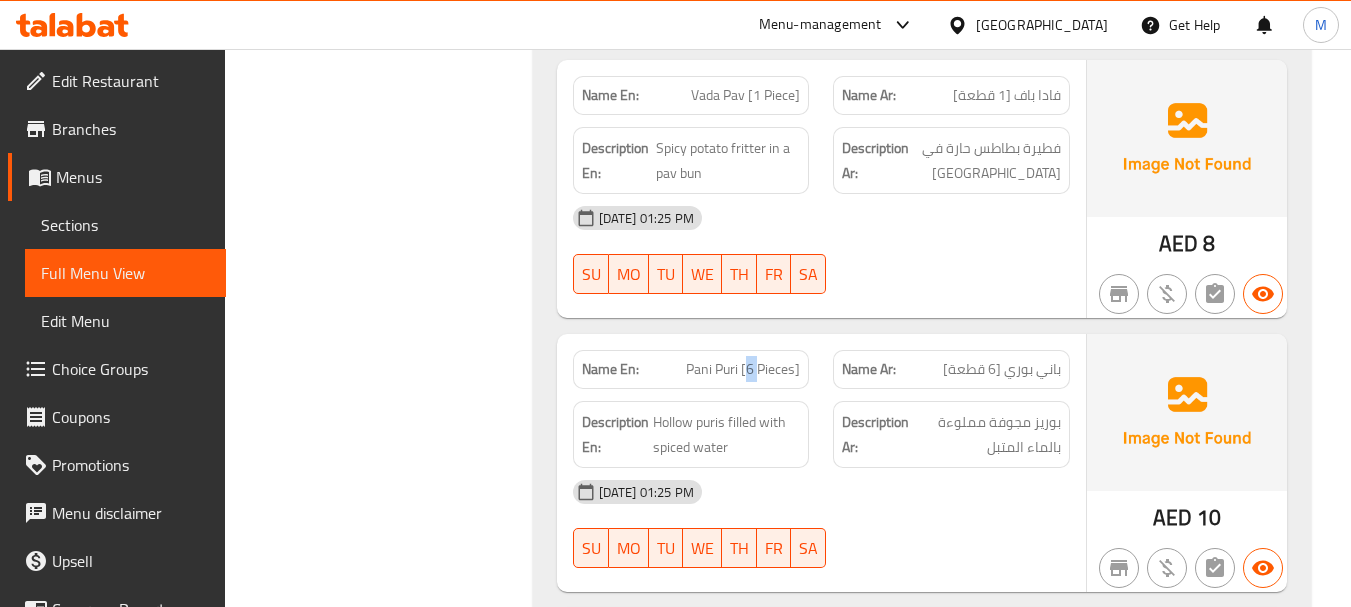 click on "Pani Puri [6 Pieces]" at bounding box center (757, -4546) 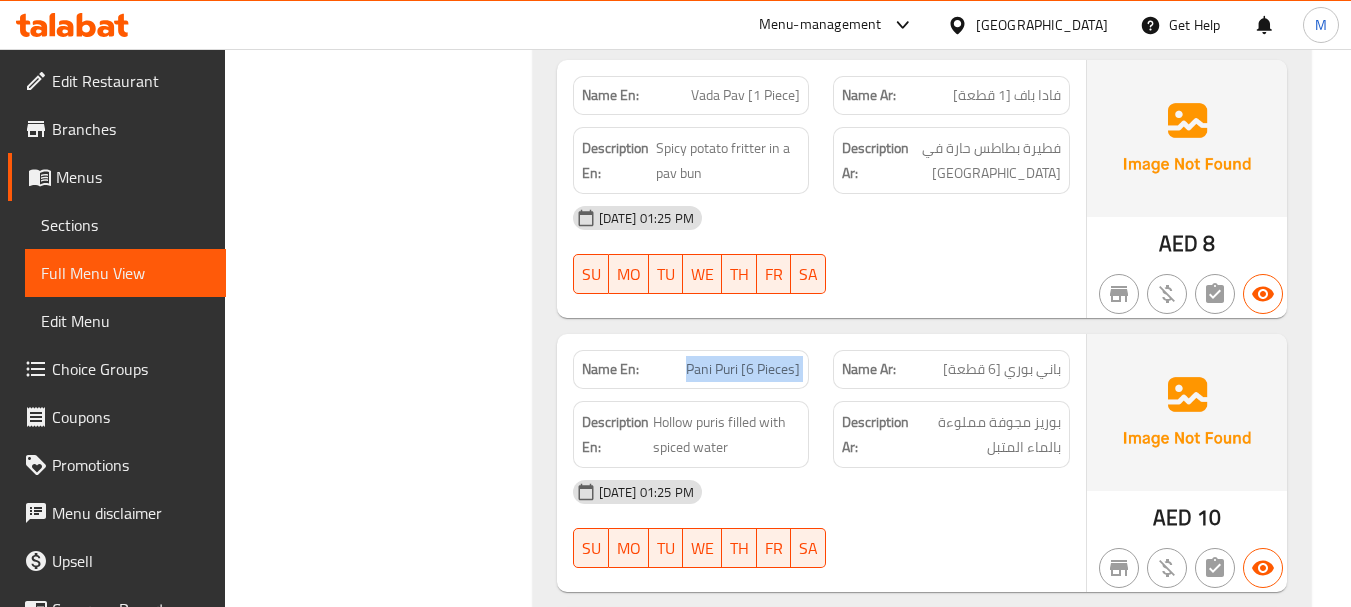 click on "Pani Puri [6 Pieces]" at bounding box center [757, -4546] 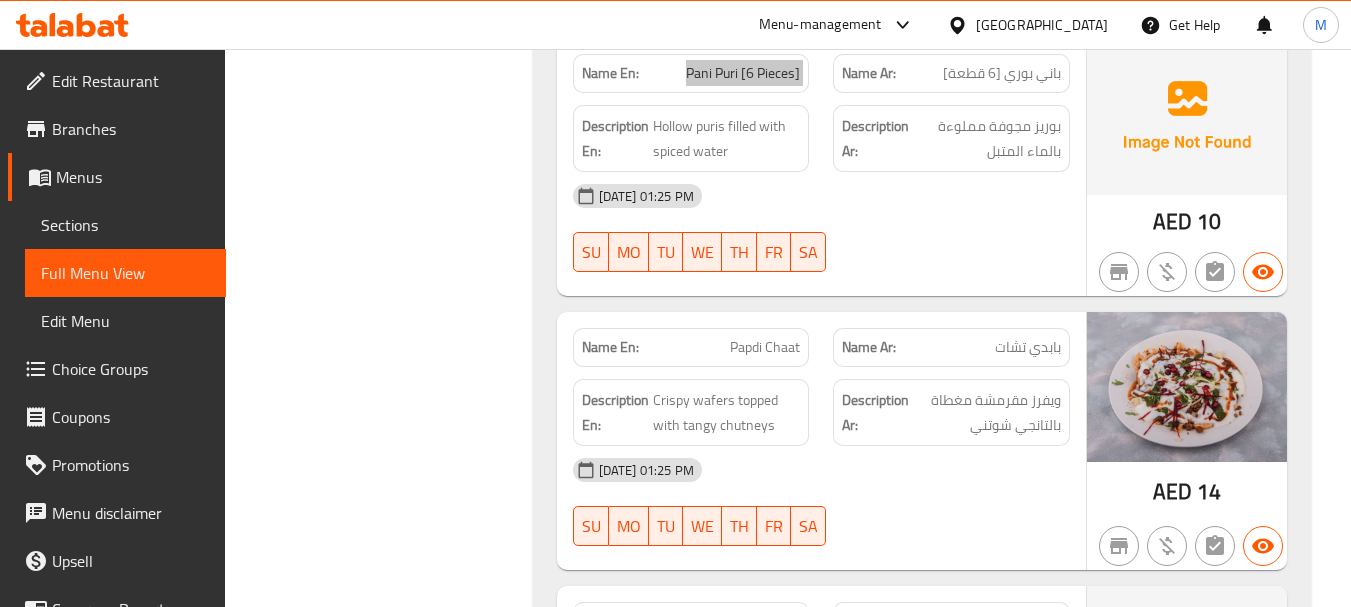 scroll, scrollTop: 6170, scrollLeft: 0, axis: vertical 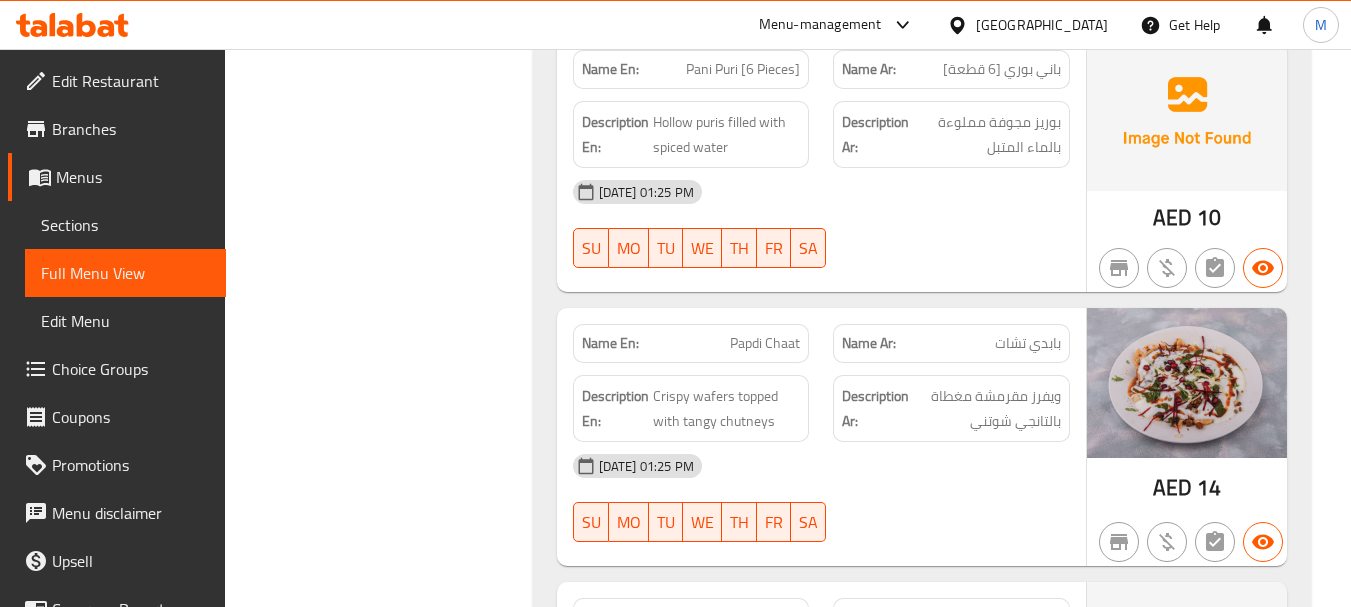click on "سمبوسة بنجابي [كبيرة، 1 قطعة]" at bounding box center [975, 628] 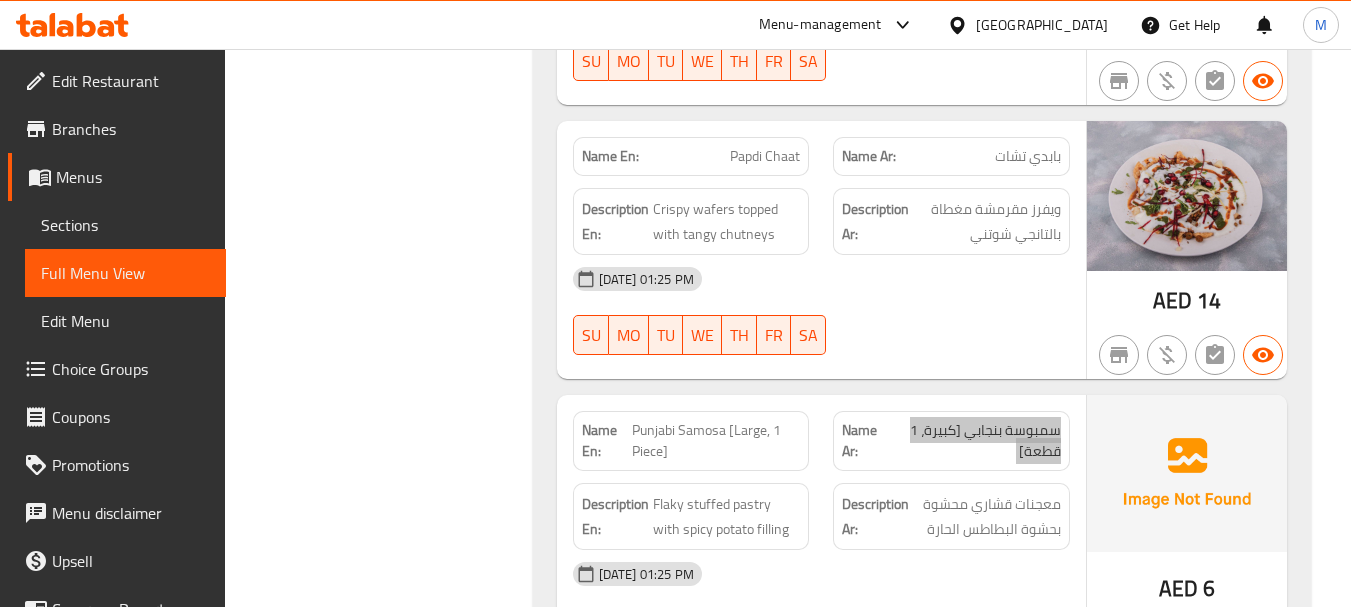 scroll, scrollTop: 6370, scrollLeft: 0, axis: vertical 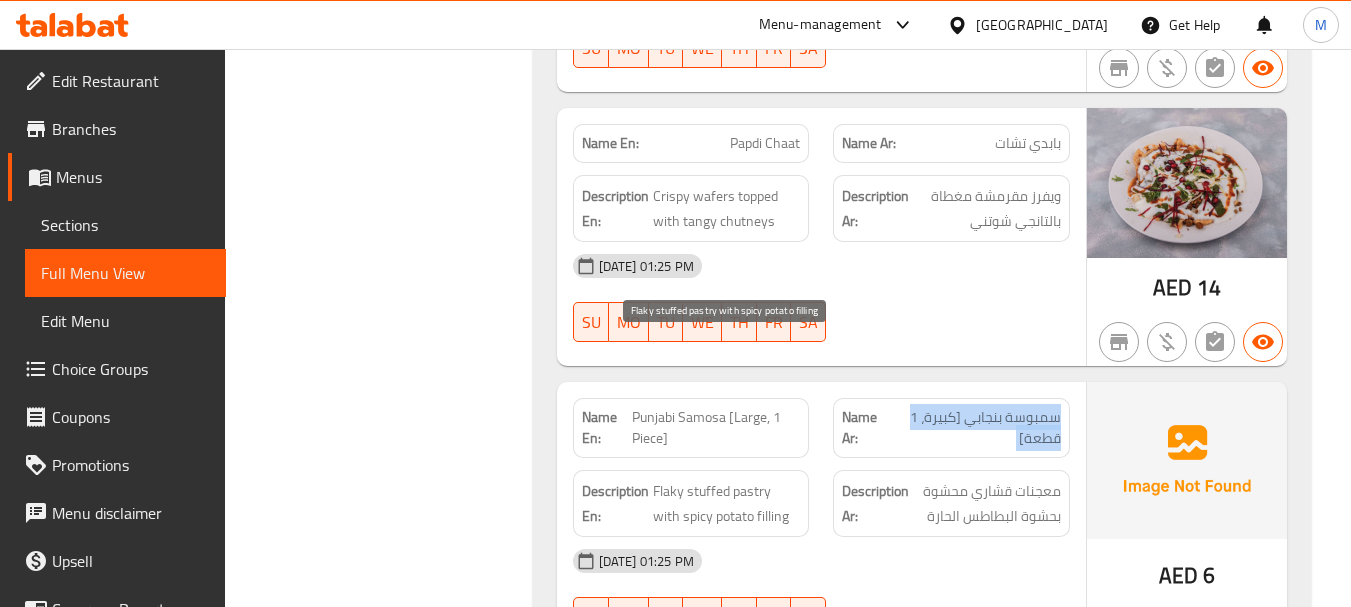 click on "Flaky stuffed pastry with spicy potato filling" at bounding box center (727, 503) 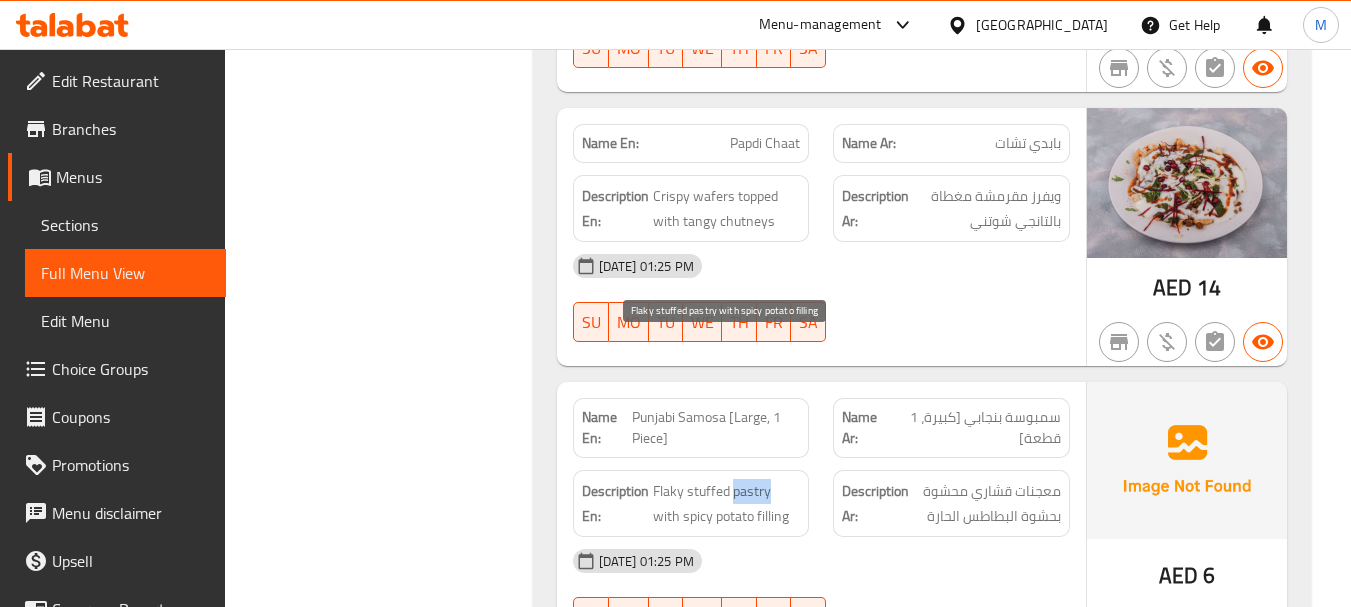click on "Flaky stuffed pastry with spicy potato filling" at bounding box center (727, 503) 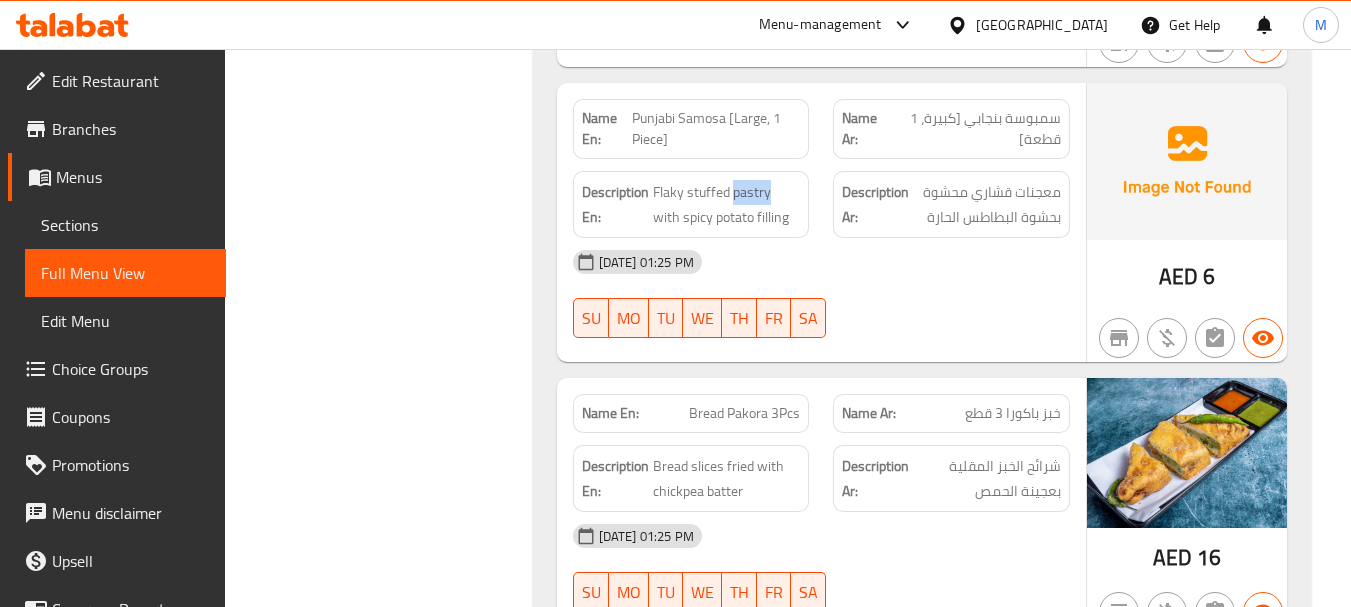 scroll, scrollTop: 6670, scrollLeft: 0, axis: vertical 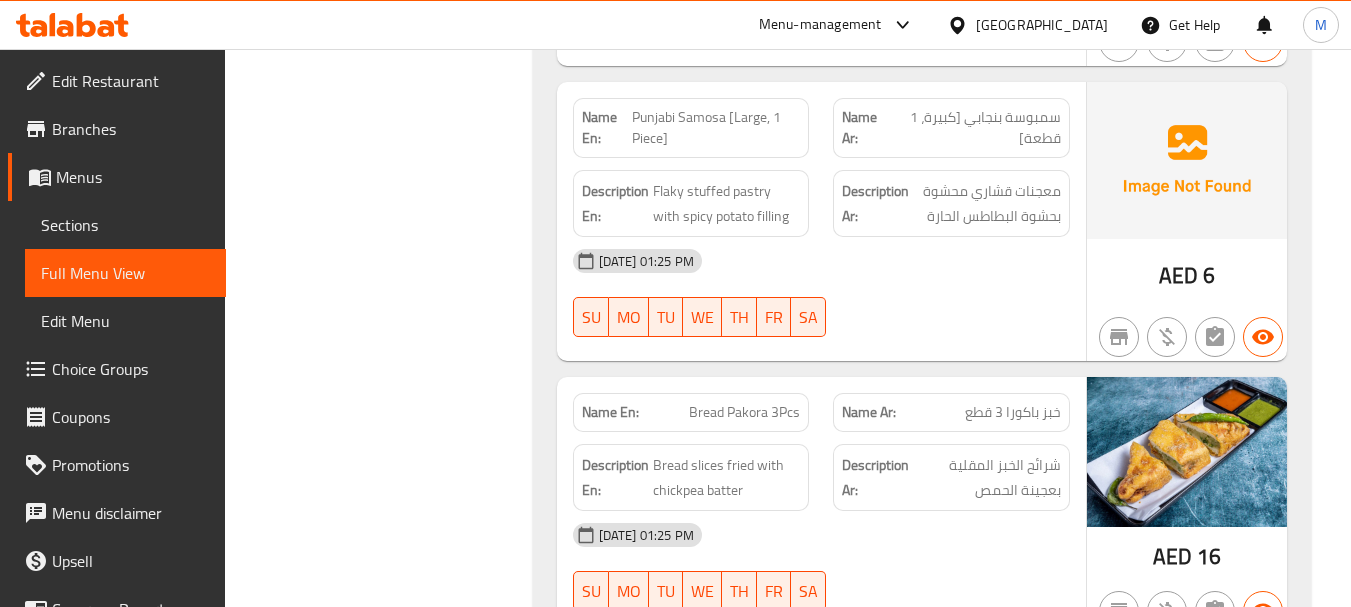 click on "خبز باكورا 3 قطع" at bounding box center [1013, 412] 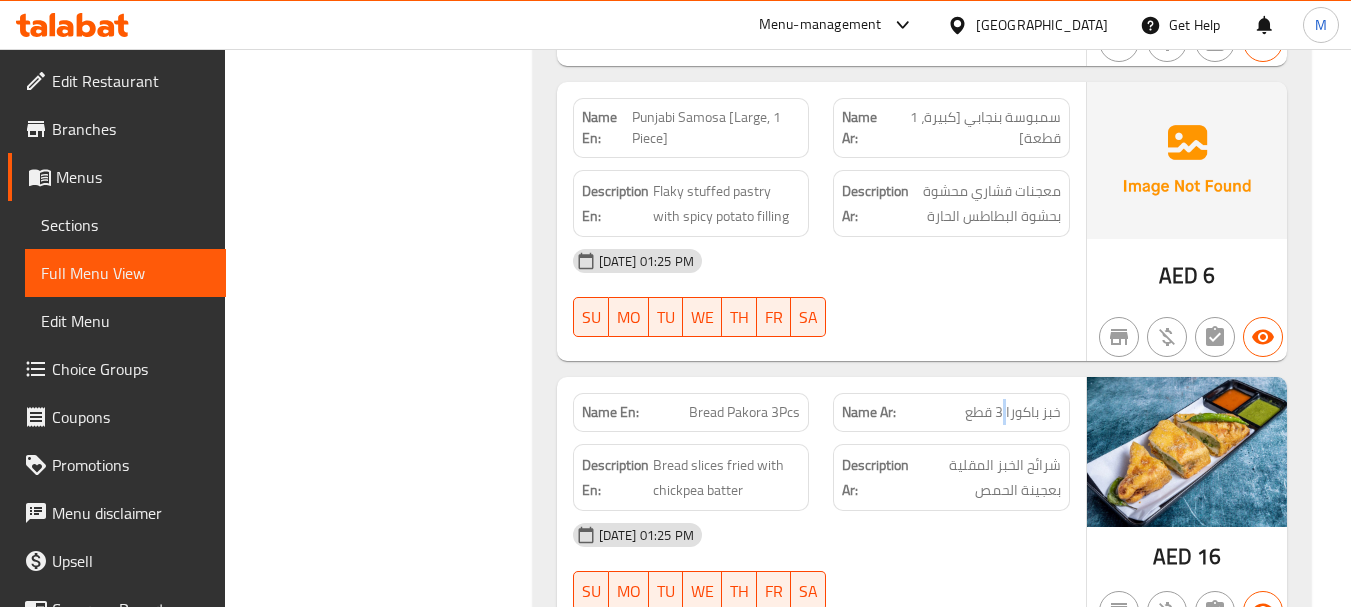 click on "خبز باكورا 3 قطع" at bounding box center (1013, 412) 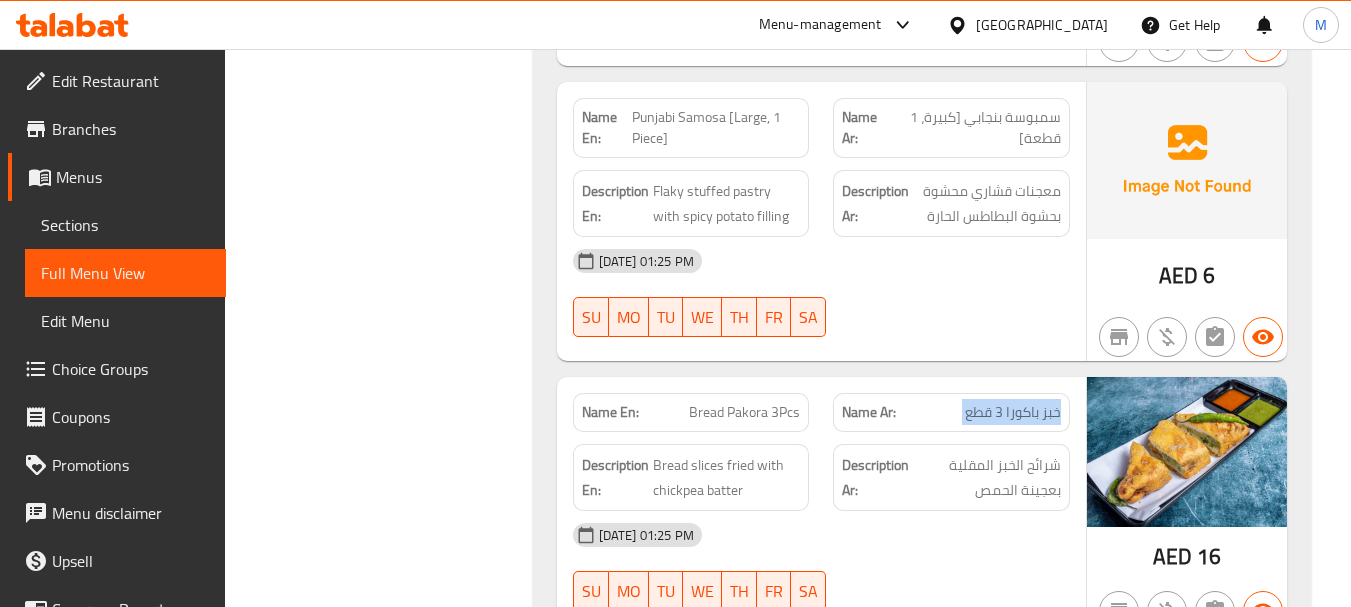 click on "خبز باكورا 3 قطع" at bounding box center (1013, 412) 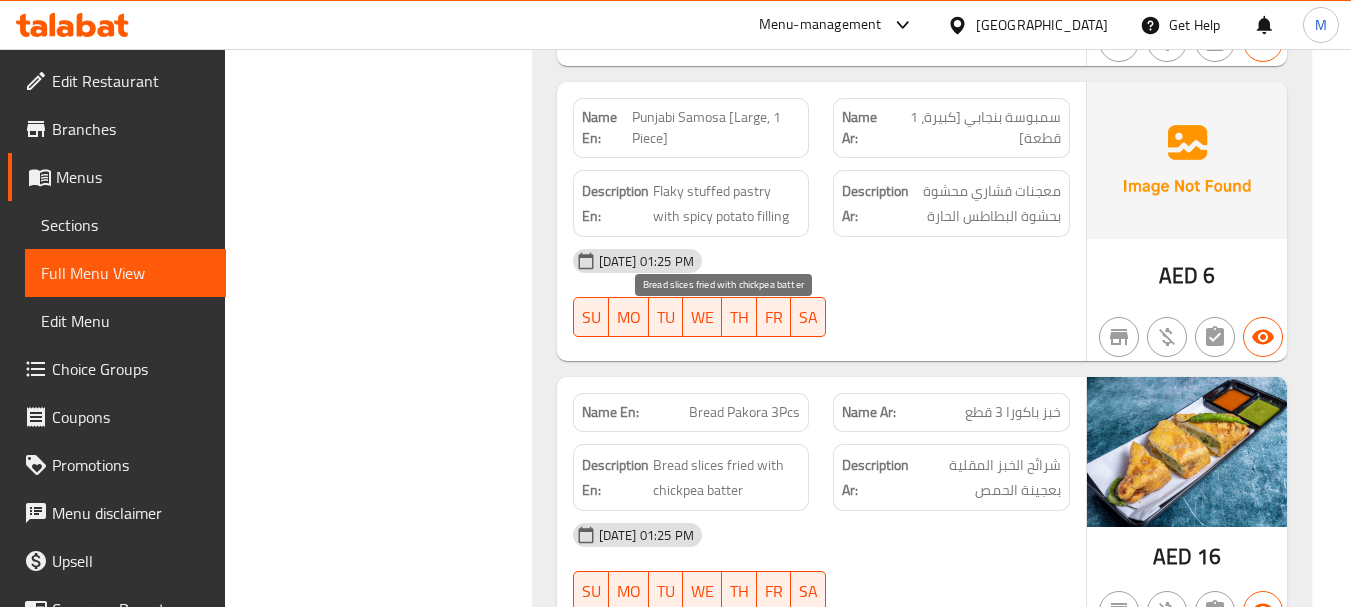 click on "Bread slices fried with chickpea batter" at bounding box center (727, 477) 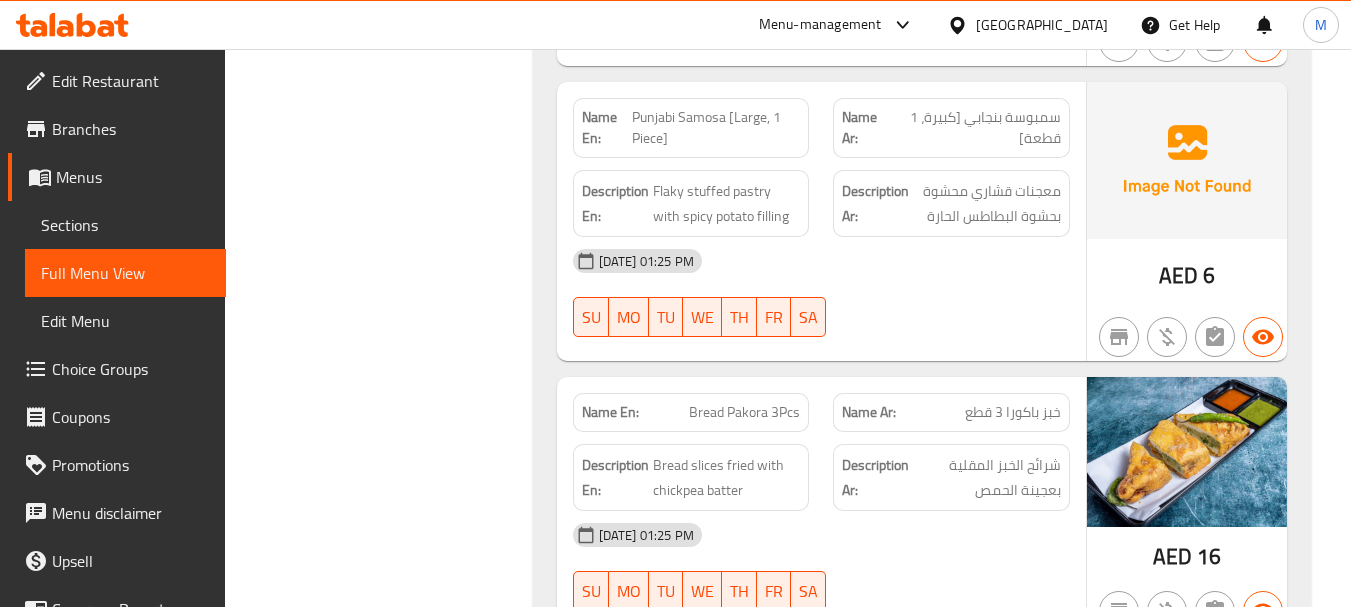 click on "Name En: Bread Pakora 3Pcs" at bounding box center [691, 412] 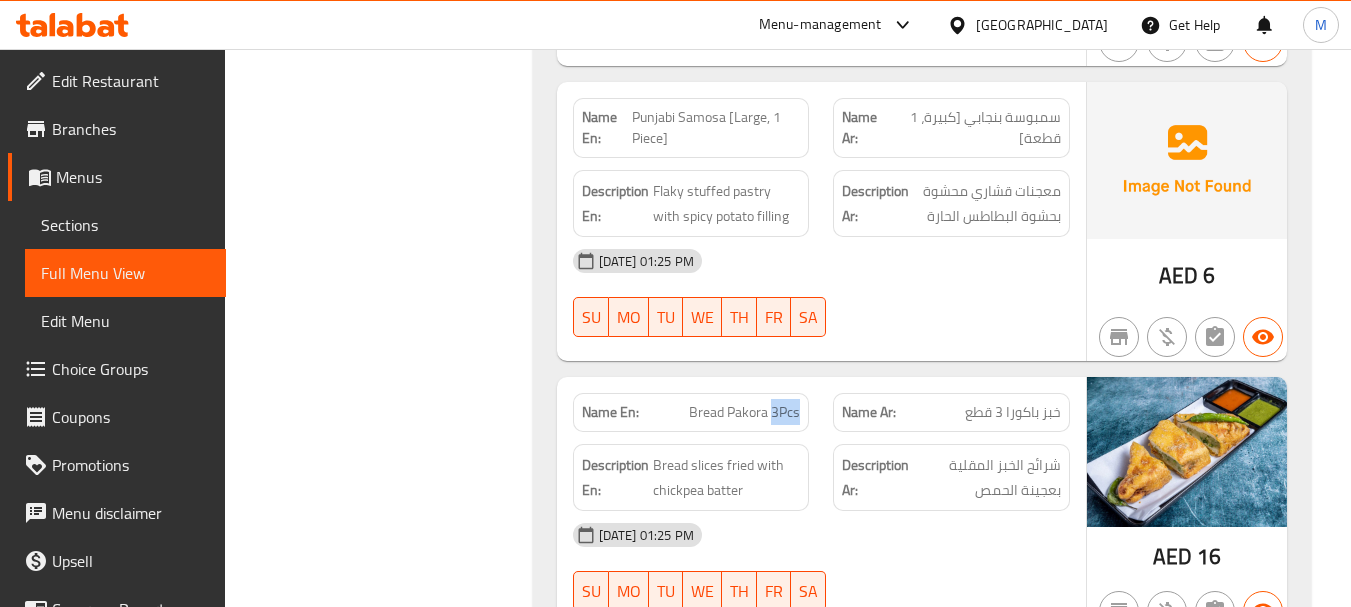 click on "Bread Pakora 3Pcs" at bounding box center (744, 412) 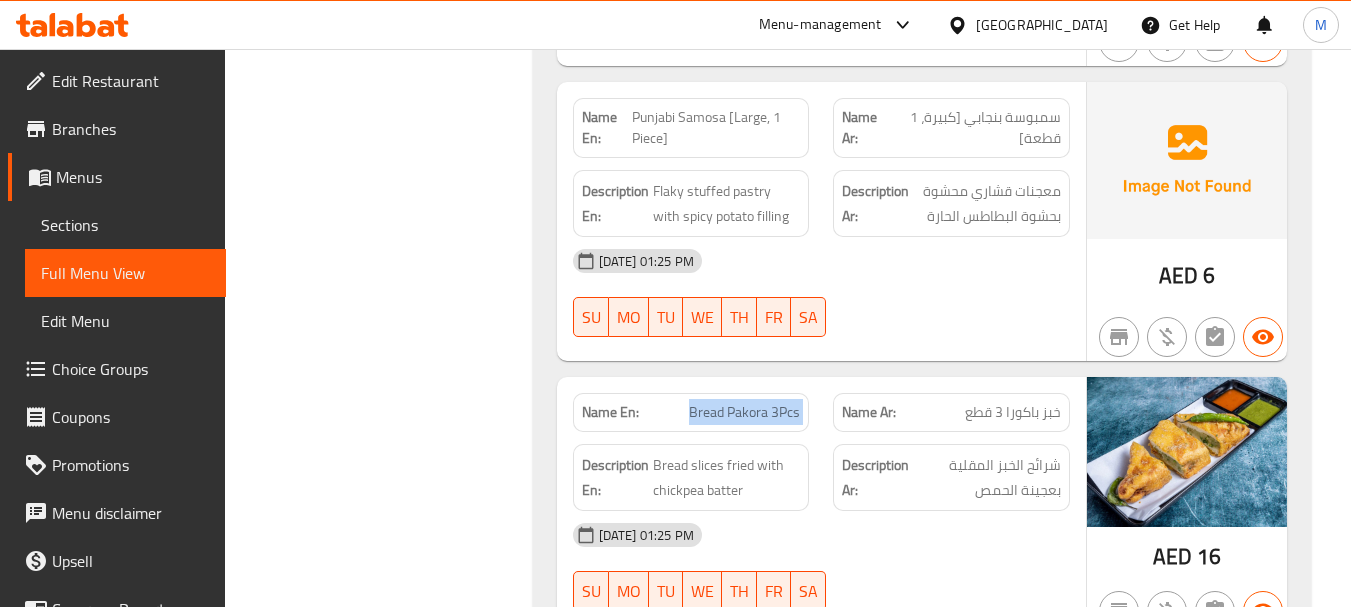 click on "Bread Pakora 3Pcs" at bounding box center (744, 412) 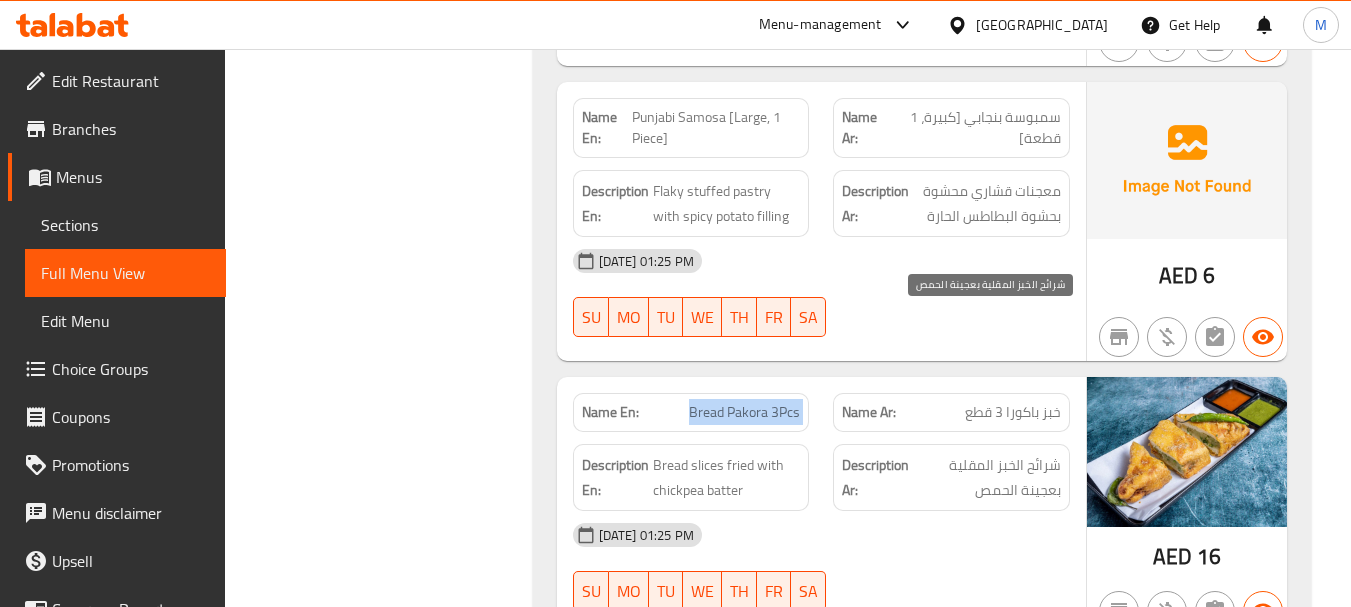 scroll, scrollTop: 6870, scrollLeft: 0, axis: vertical 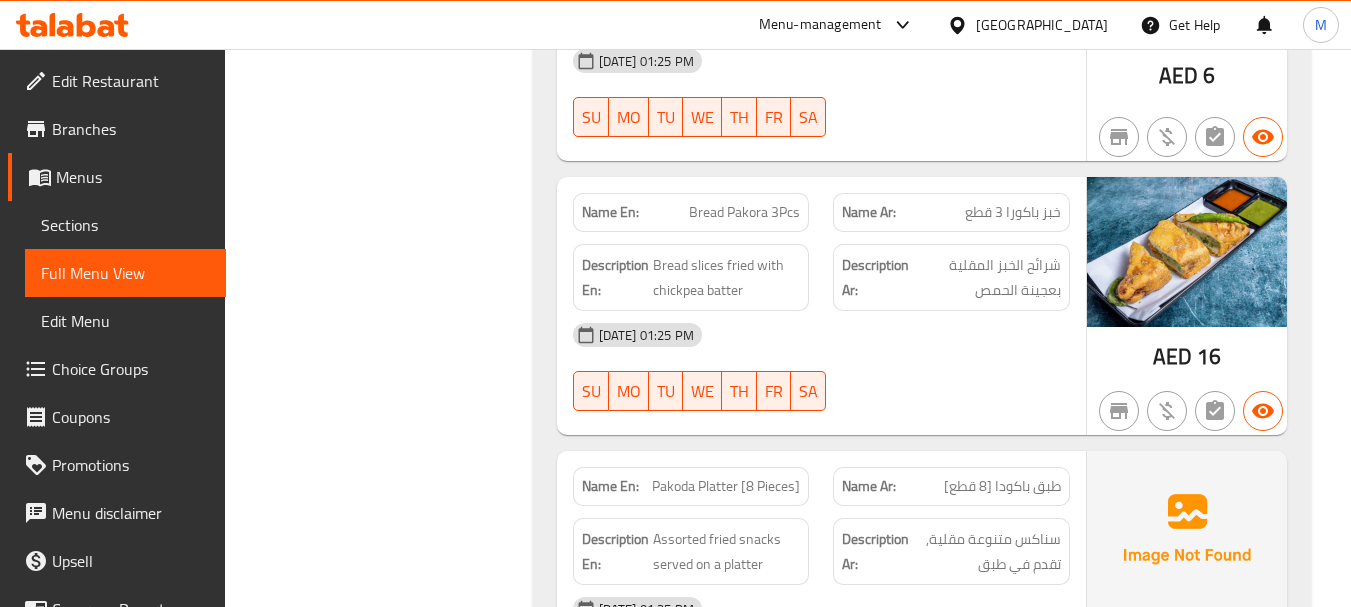 click on "طبق باكودا [8 قطع]" at bounding box center (1002, 486) 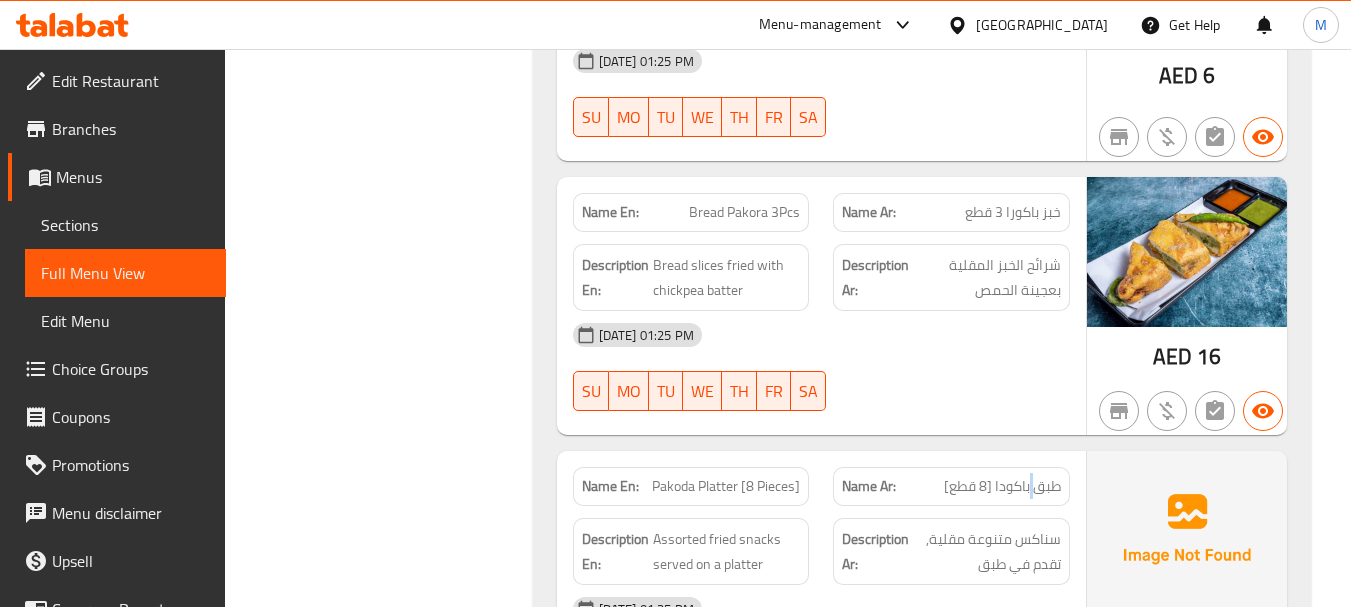 click on "طبق باكودا [8 قطع]" at bounding box center (1002, 486) 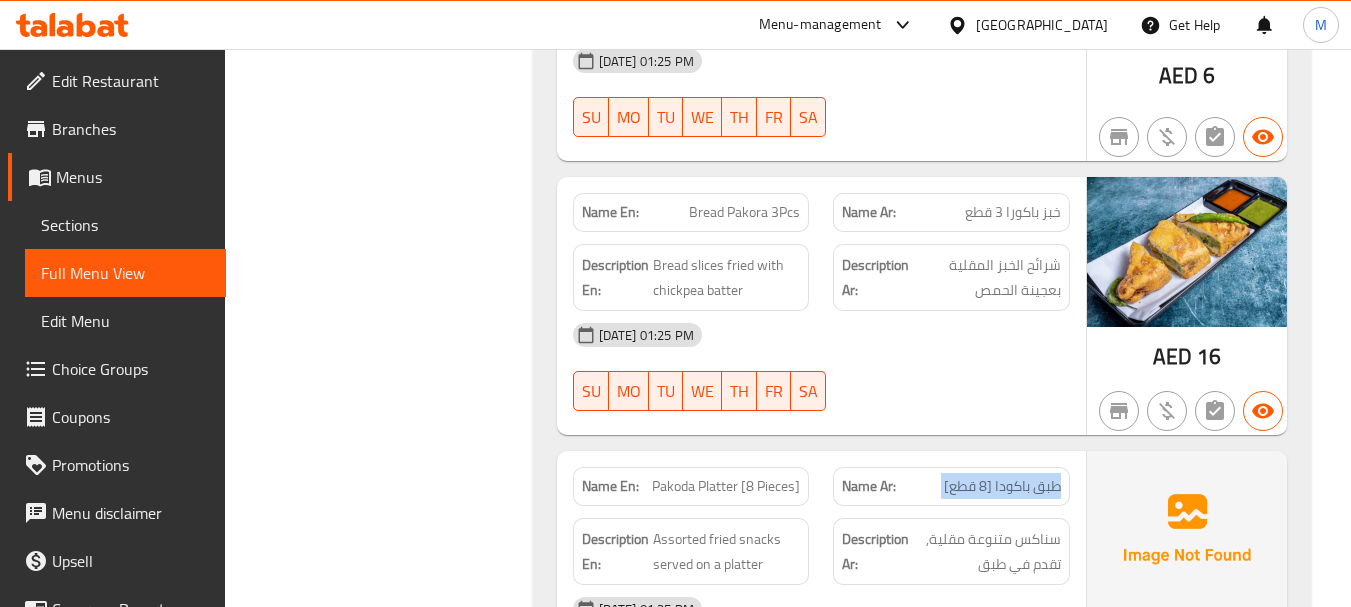click on "طبق باكودا [8 قطع]" at bounding box center [1002, 486] 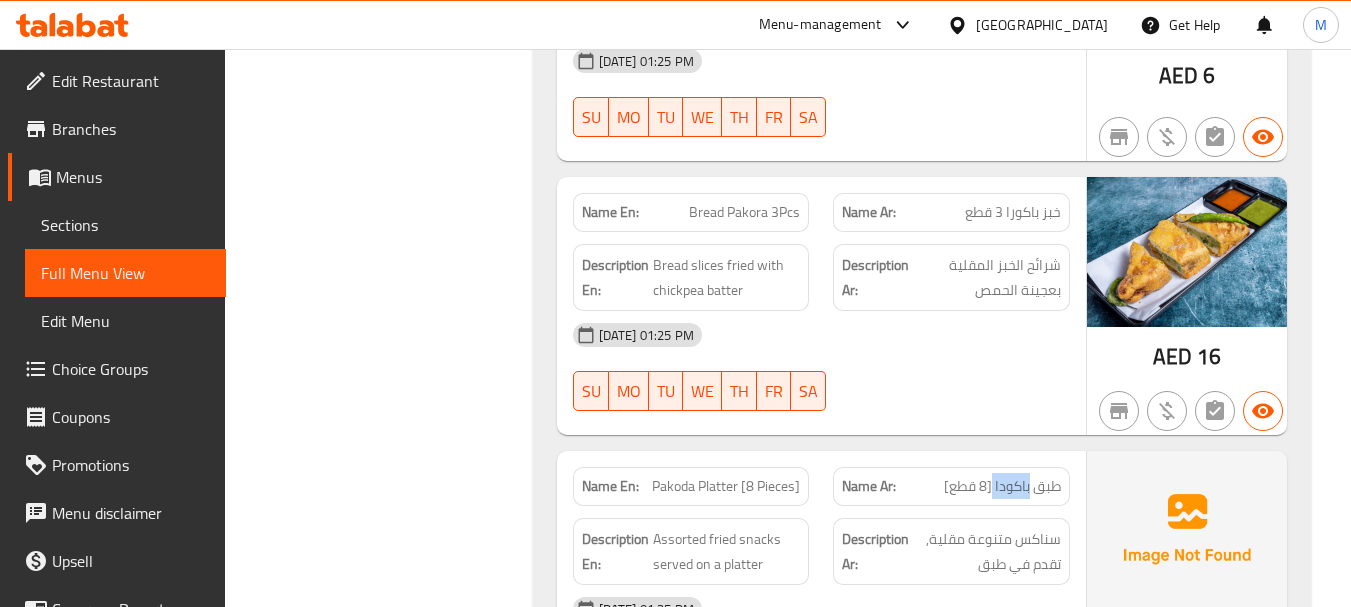 click on "طبق باكودا [8 قطع]" at bounding box center [1002, 486] 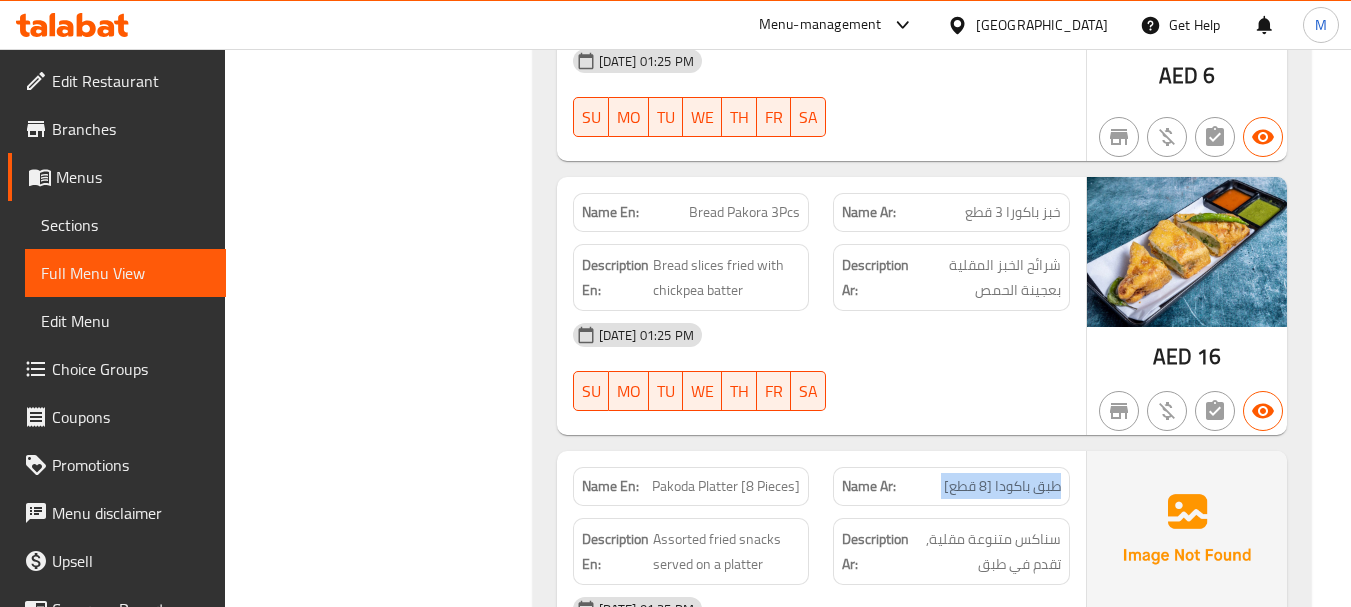click on "طبق باكودا [8 قطع]" at bounding box center (1002, 486) 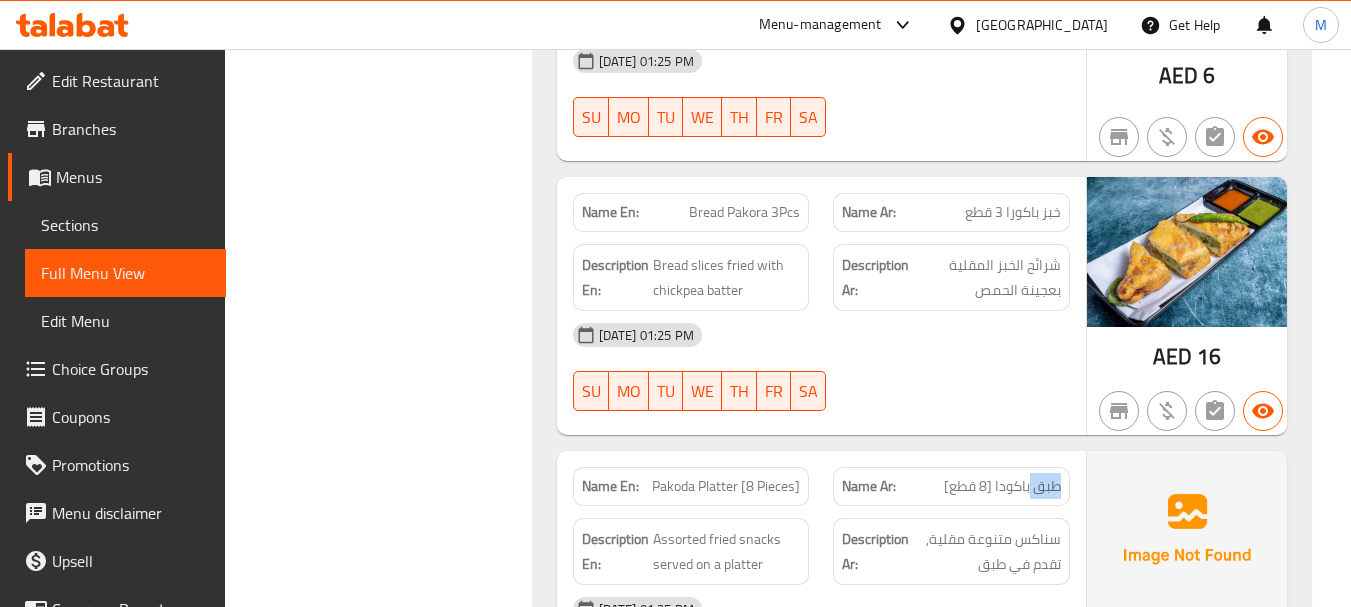 click on "طبق باكودا [8 قطع]" at bounding box center [1002, 486] 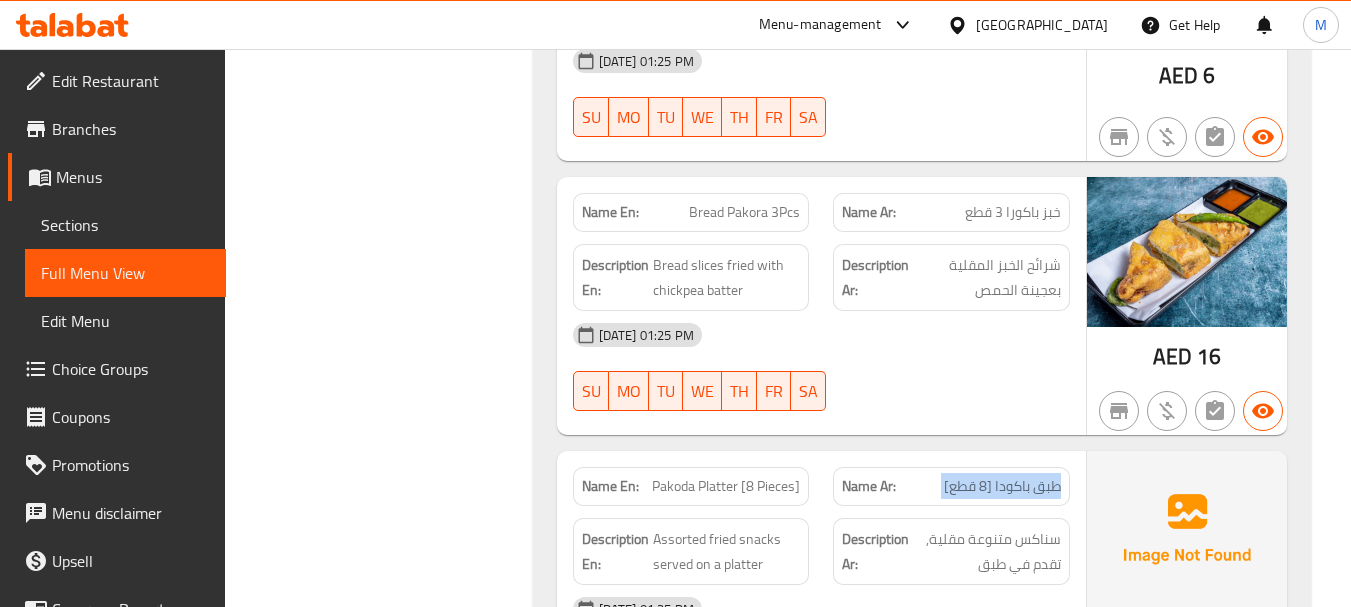 click on "طبق باكودا [8 قطع]" at bounding box center [1002, 486] 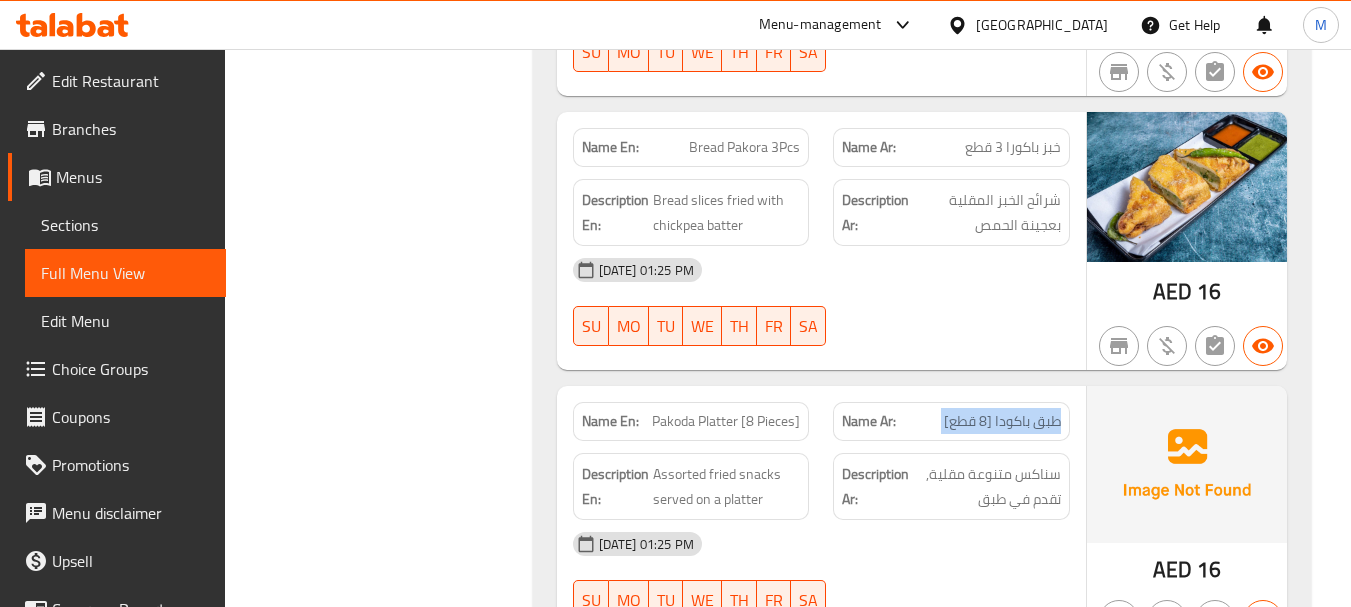 scroll, scrollTop: 6970, scrollLeft: 0, axis: vertical 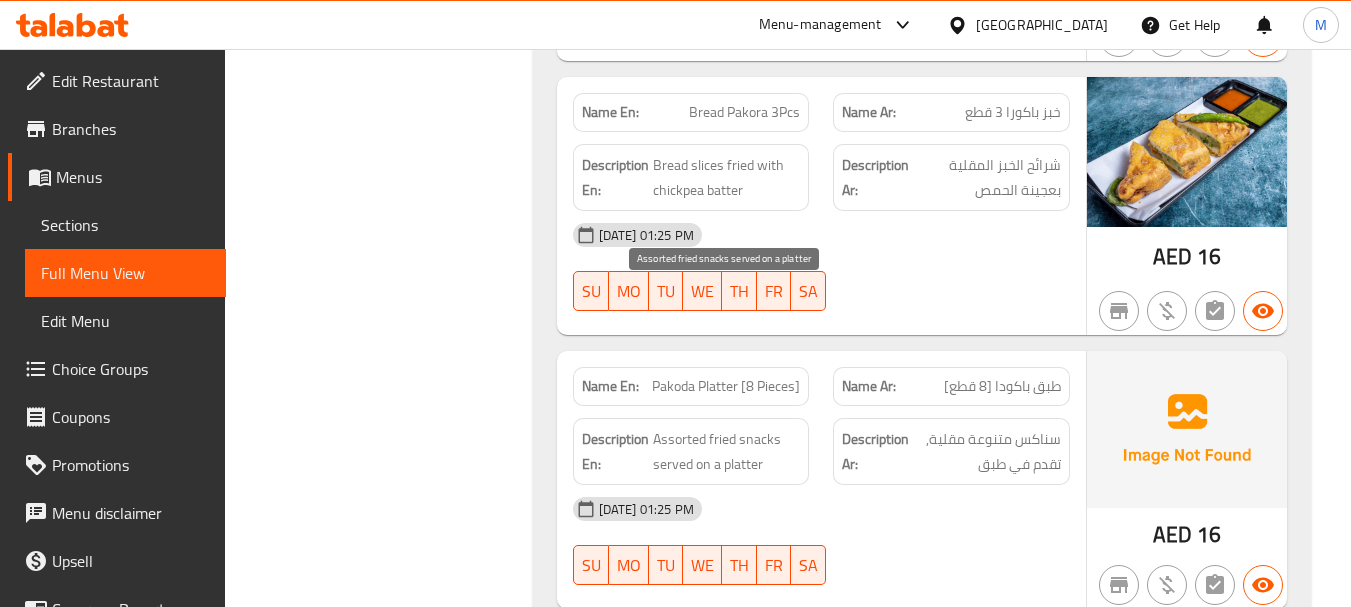 click on "Assorted fried snacks served on a platter" at bounding box center [727, 451] 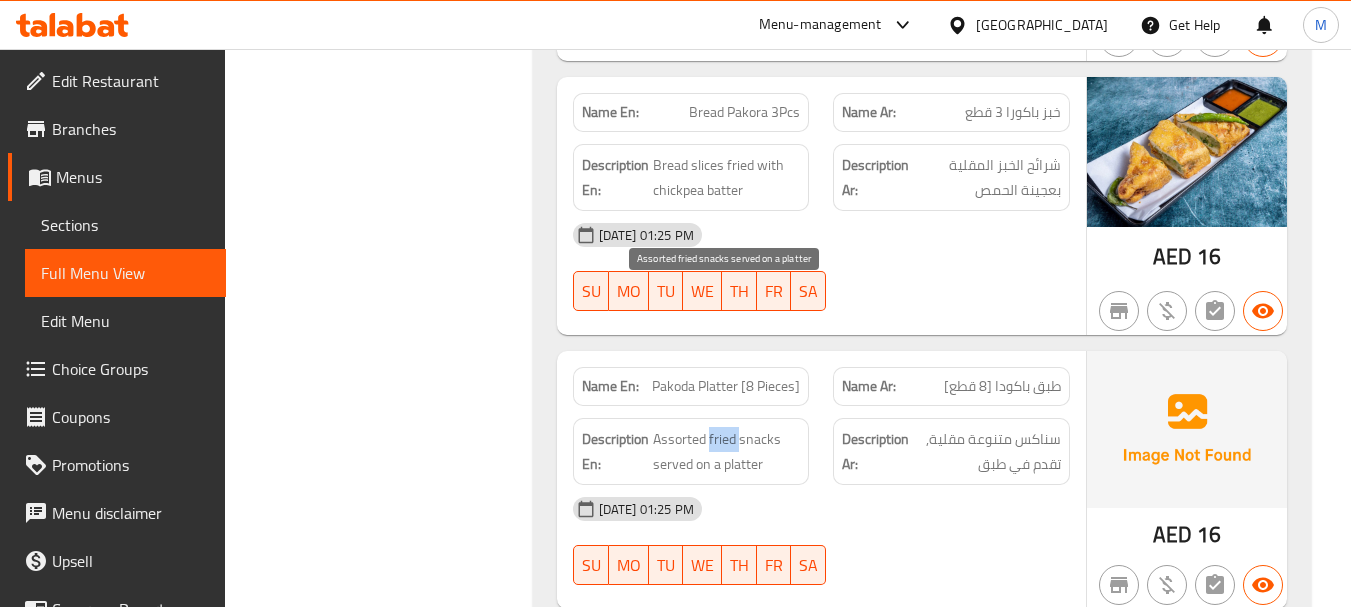 click on "Assorted fried snacks served on a platter" at bounding box center (727, 451) 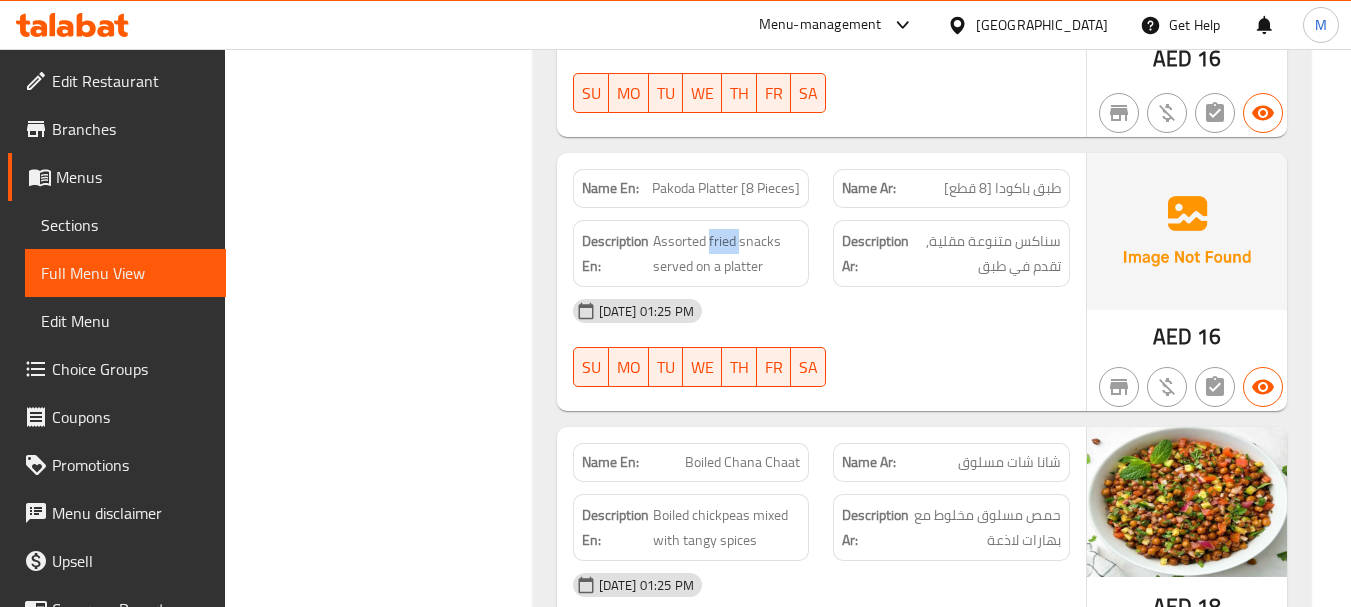 scroll, scrollTop: 7170, scrollLeft: 0, axis: vertical 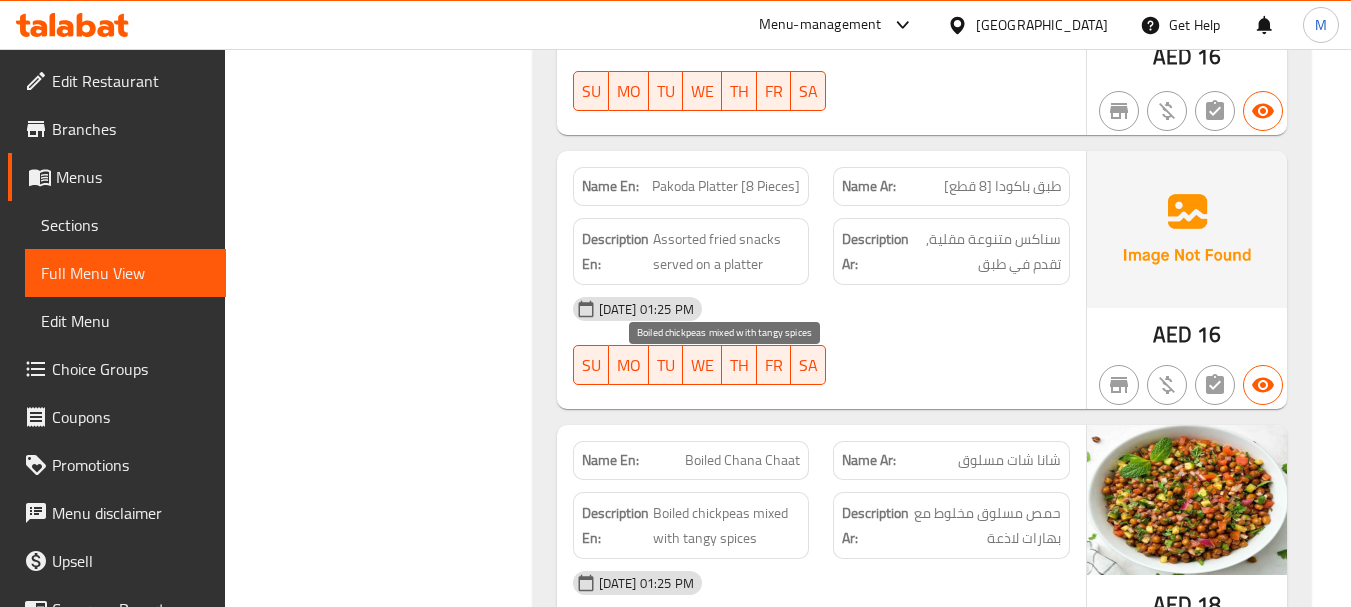 click on "Boiled chickpeas mixed with tangy spices" at bounding box center [727, 525] 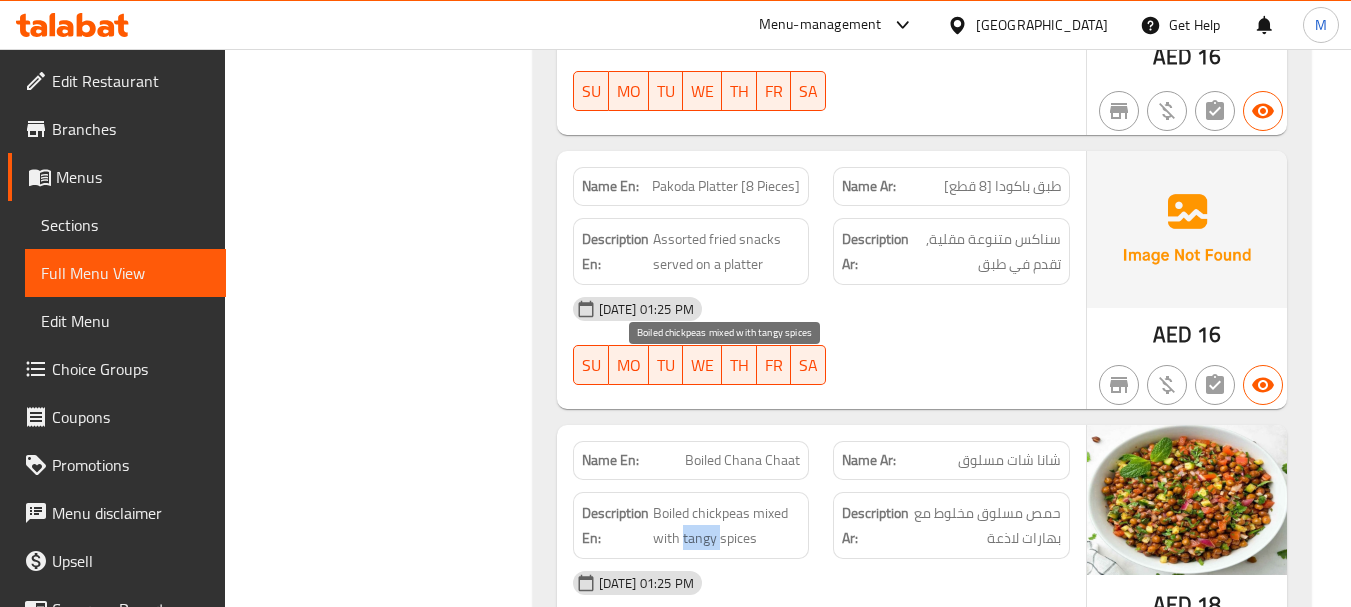 click on "Boiled chickpeas mixed with tangy spices" at bounding box center (727, 525) 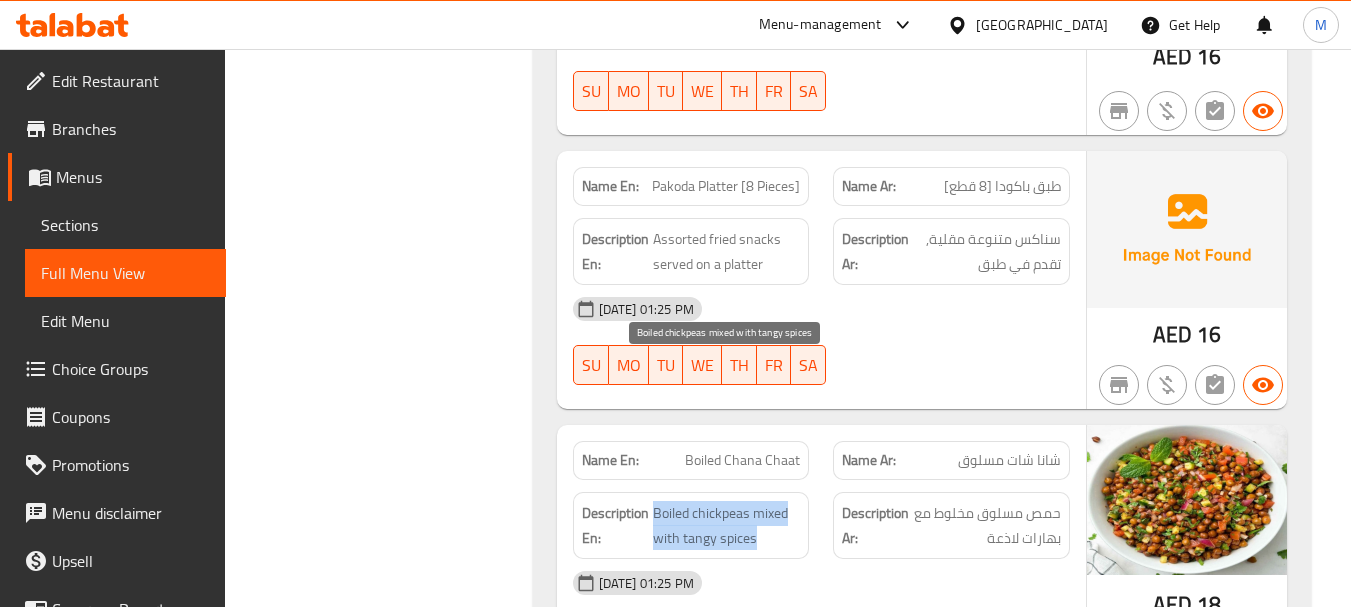 click on "Boiled chickpeas mixed with tangy spices" at bounding box center (727, 525) 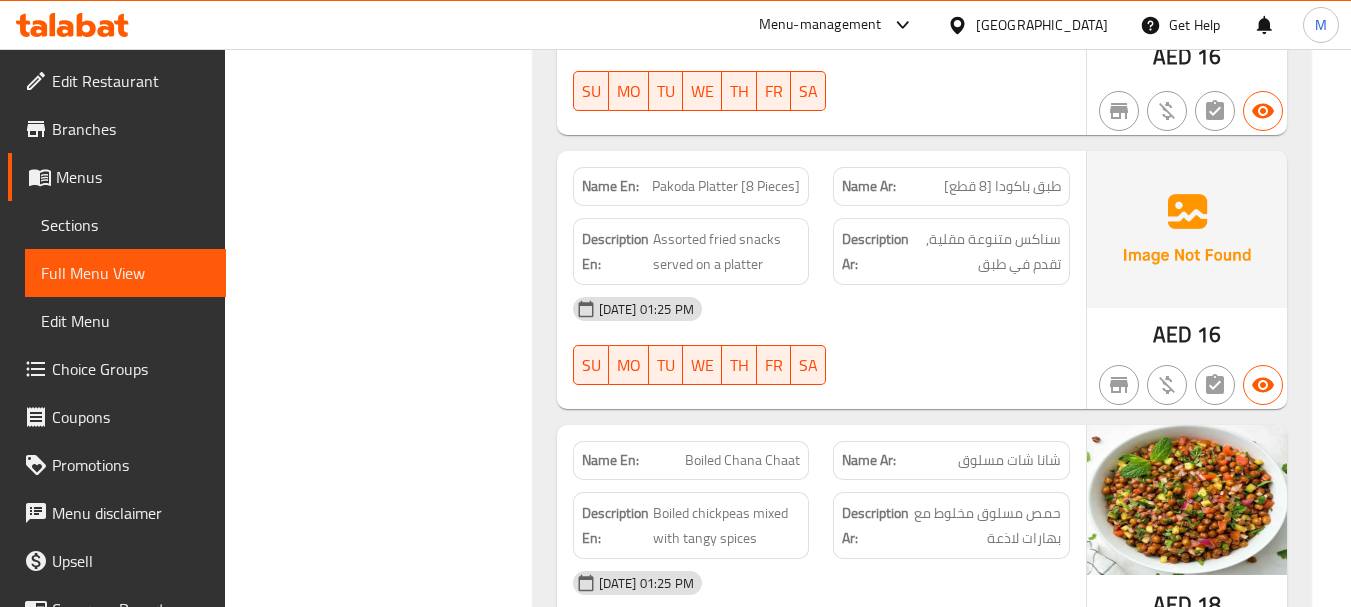 click on "Name En: Boiled Chana Chaat" at bounding box center (691, 460) 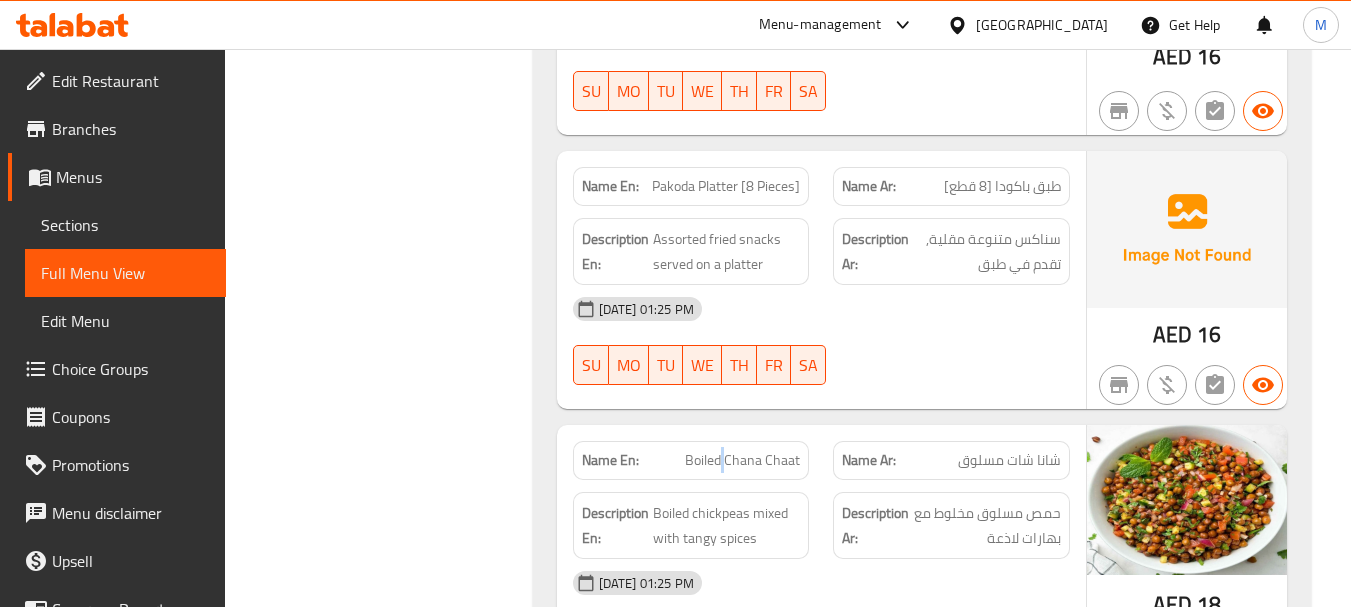 click on "Name En: Boiled Chana Chaat" at bounding box center [691, 460] 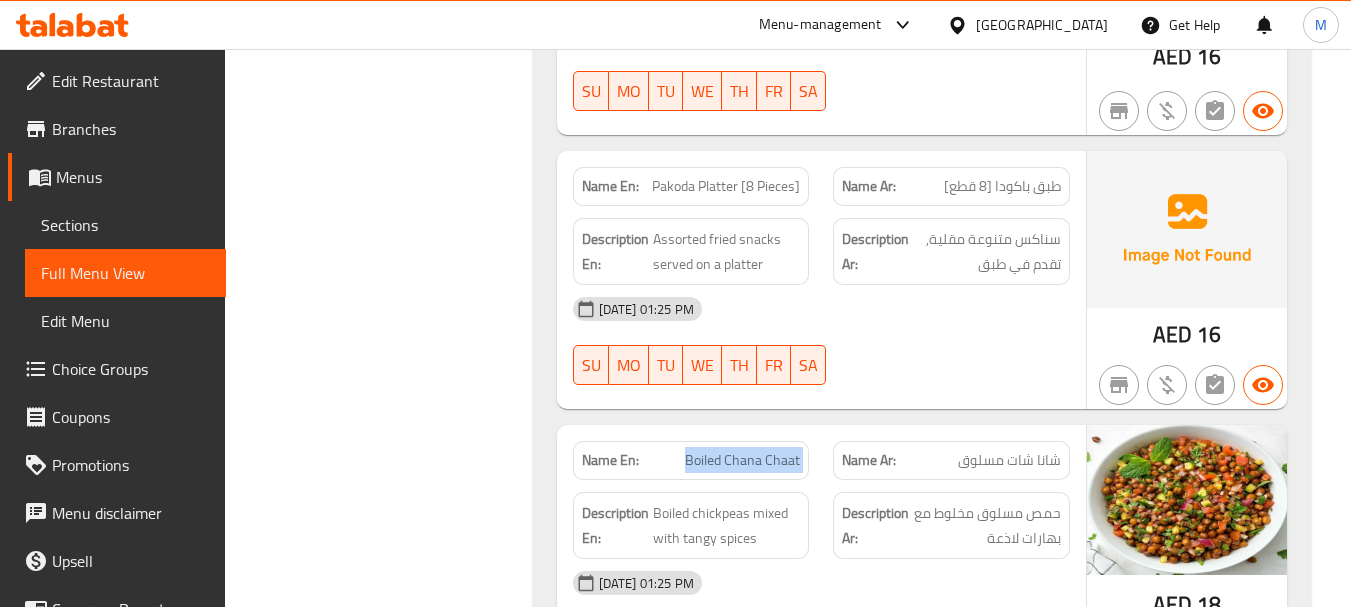 click on "Name En: Boiled Chana Chaat" at bounding box center [691, 460] 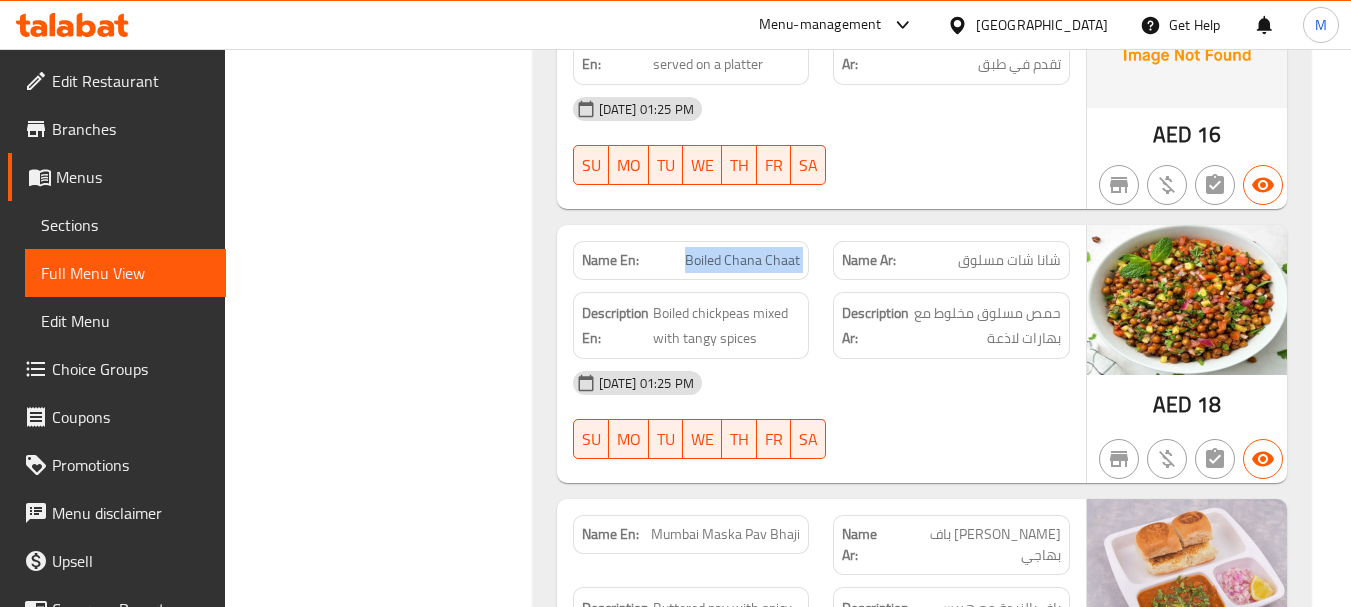 scroll, scrollTop: 7457, scrollLeft: 0, axis: vertical 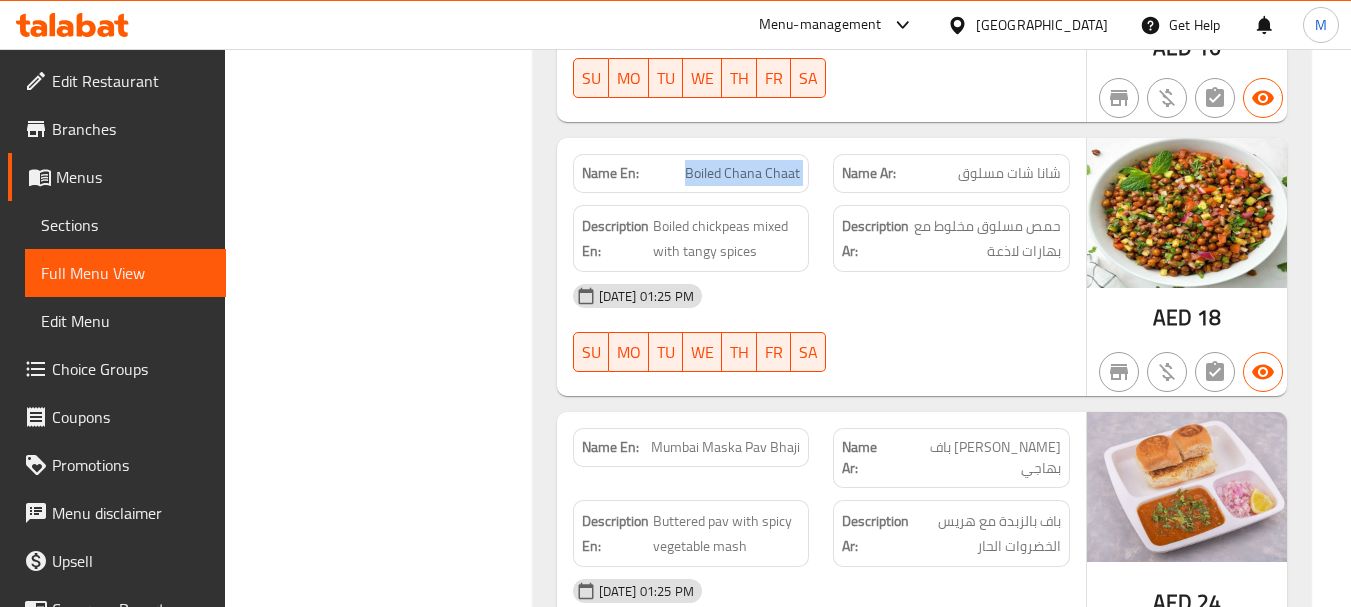 click on "Mumbai Maska Pav Bhaji" at bounding box center [725, 447] 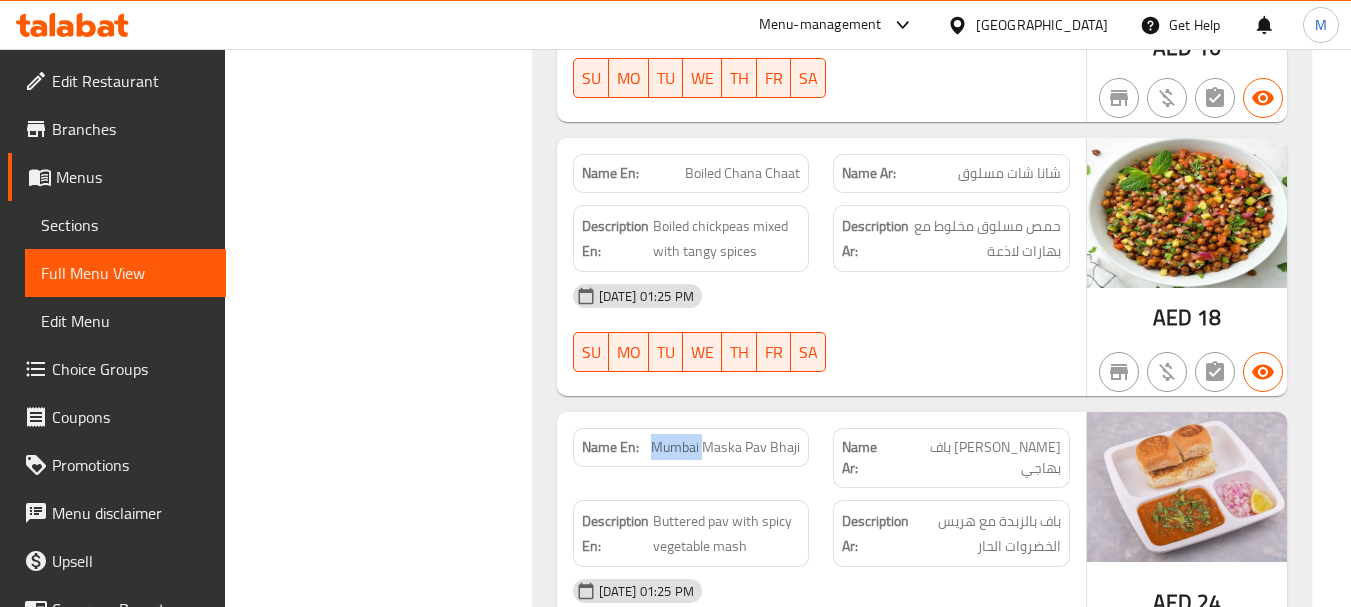 click on "Mumbai Maska Pav Bhaji" at bounding box center [725, 447] 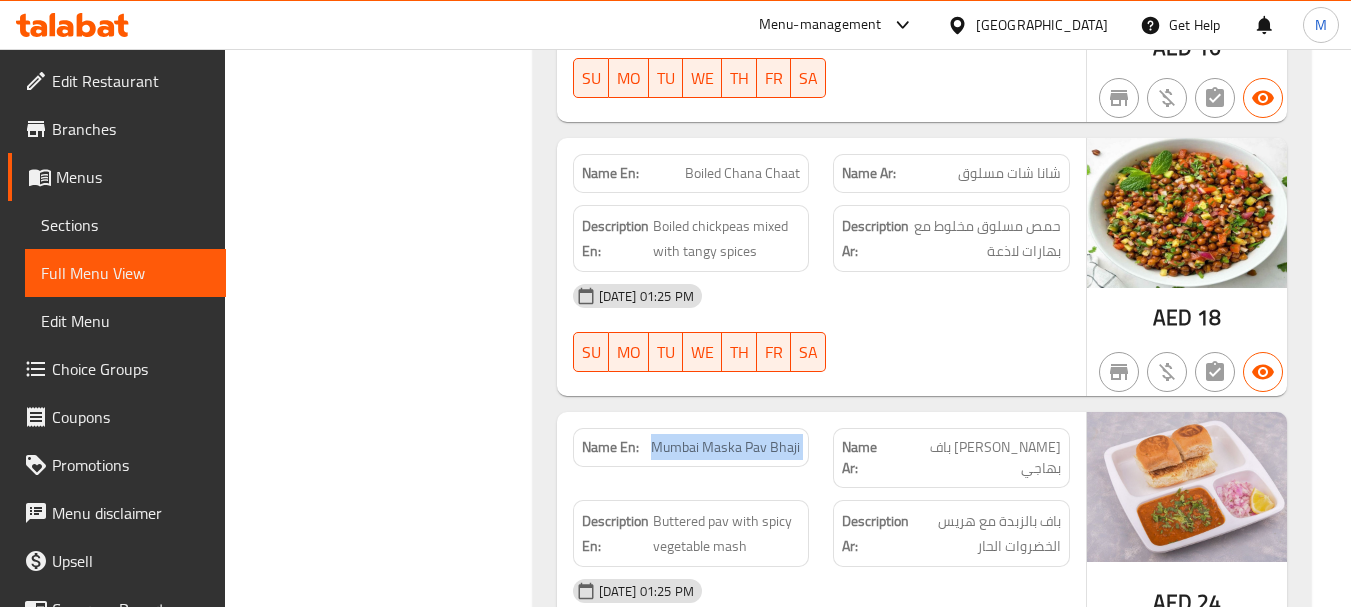 click on "Mumbai Maska Pav Bhaji" at bounding box center [725, 447] 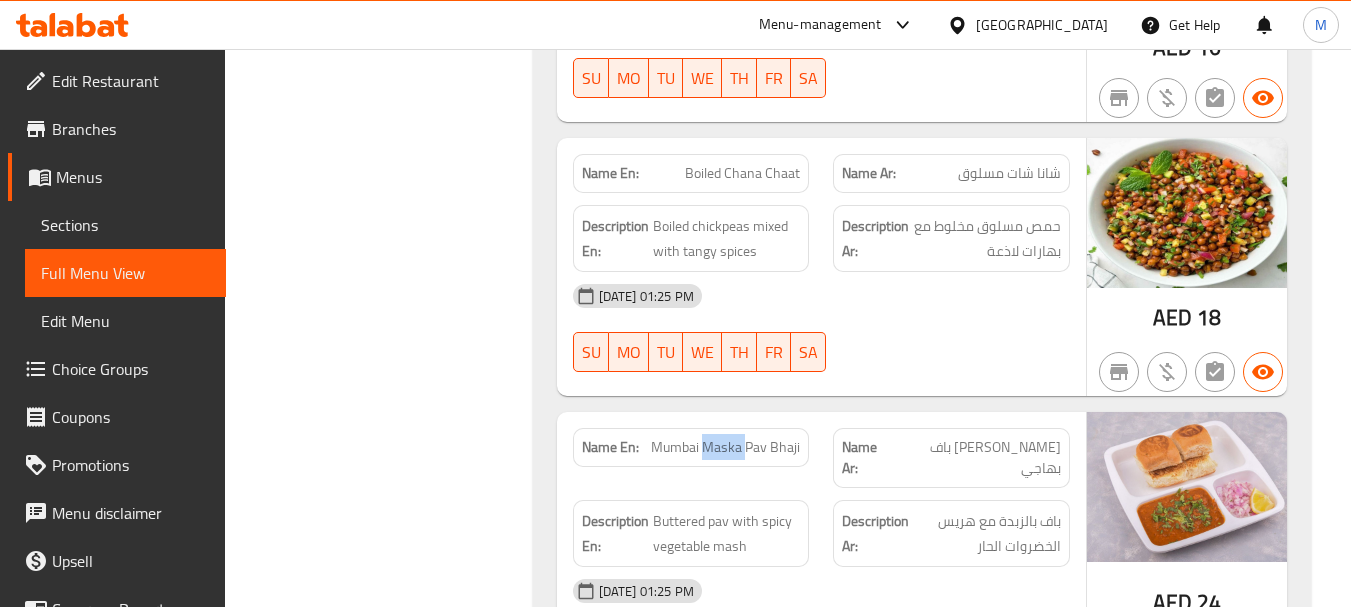 click on "Mumbai Maska Pav Bhaji" at bounding box center (725, 447) 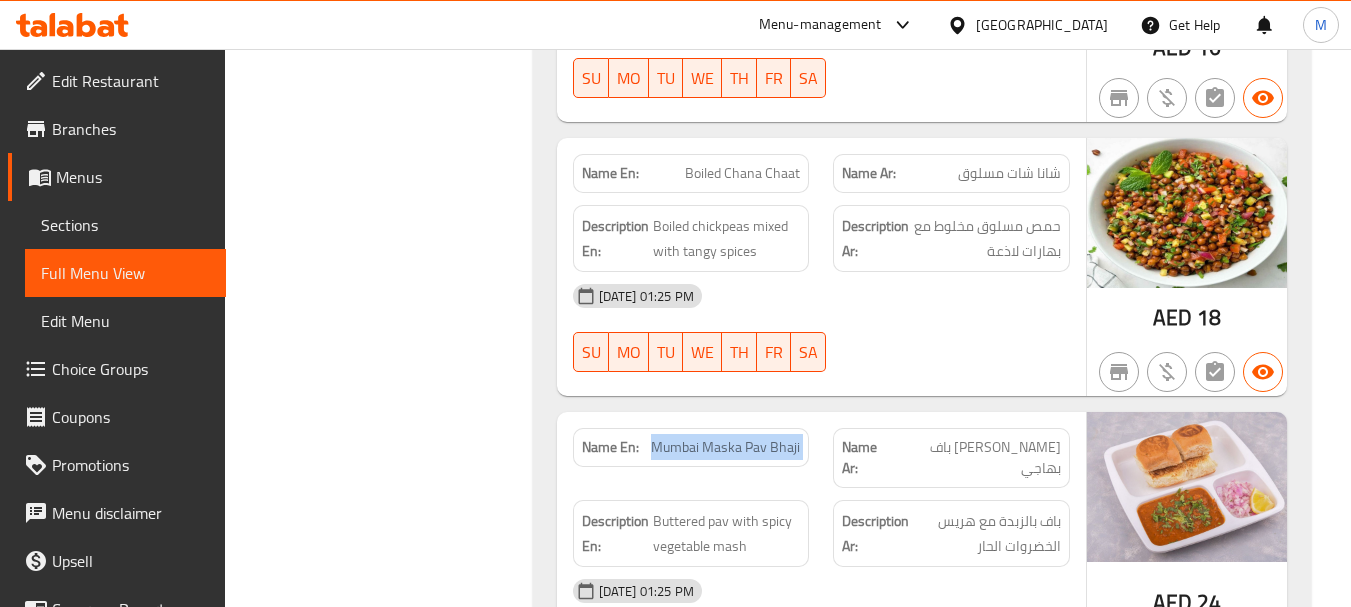 click on "Mumbai Maska Pav Bhaji" at bounding box center (725, 447) 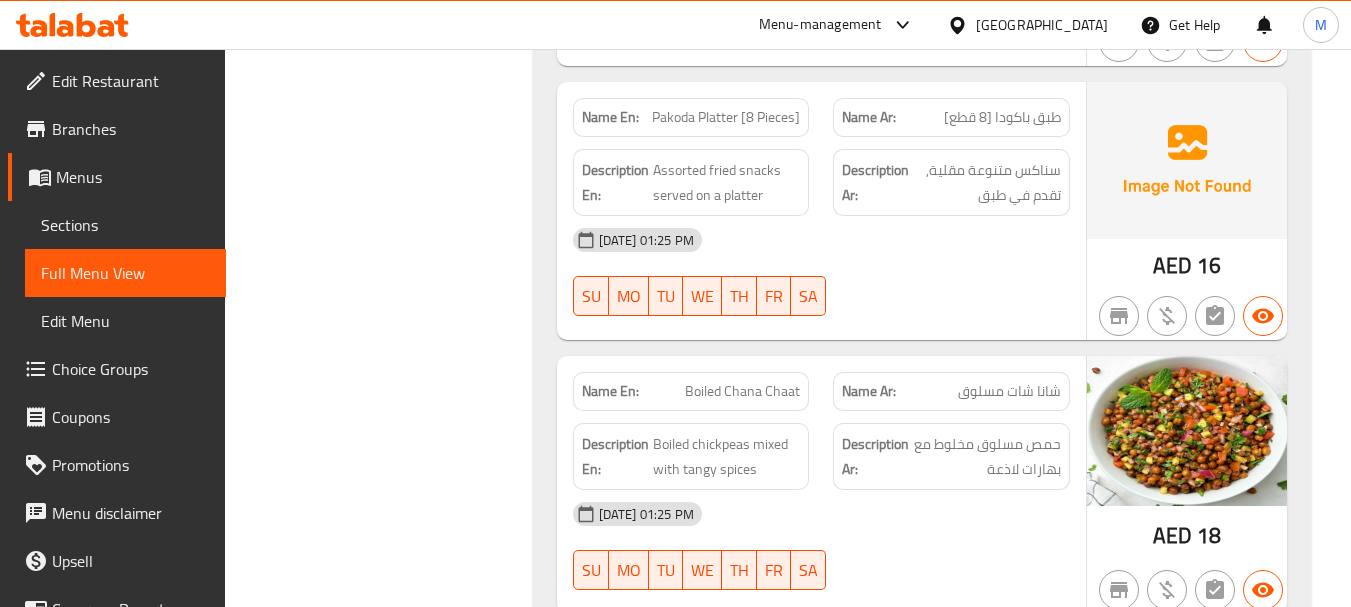 scroll, scrollTop: 7057, scrollLeft: 0, axis: vertical 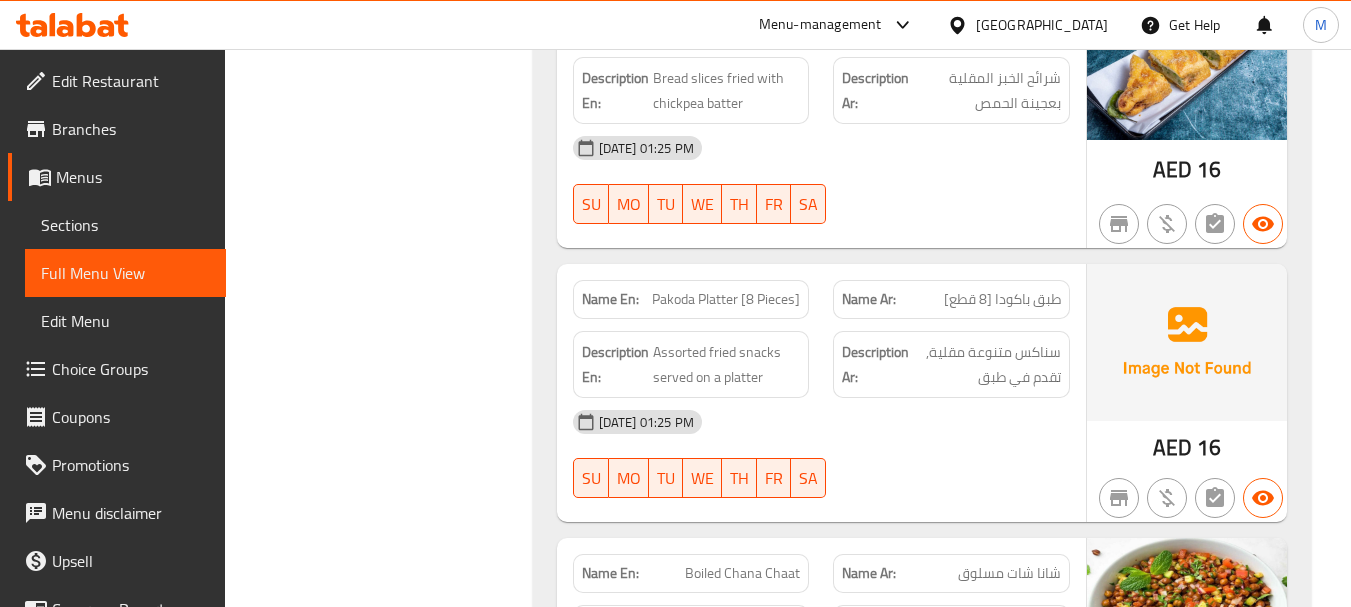 click on "Description En: Assorted fried snacks served on a platter" at bounding box center [691, 364] 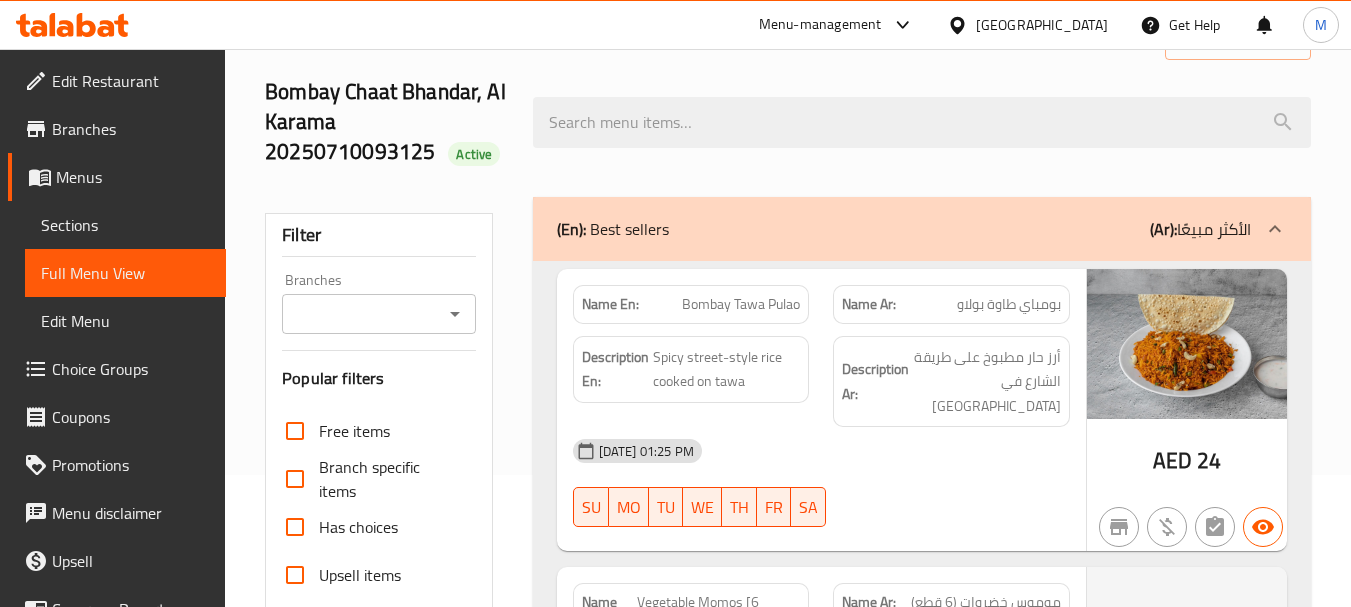 scroll, scrollTop: 2924, scrollLeft: 0, axis: vertical 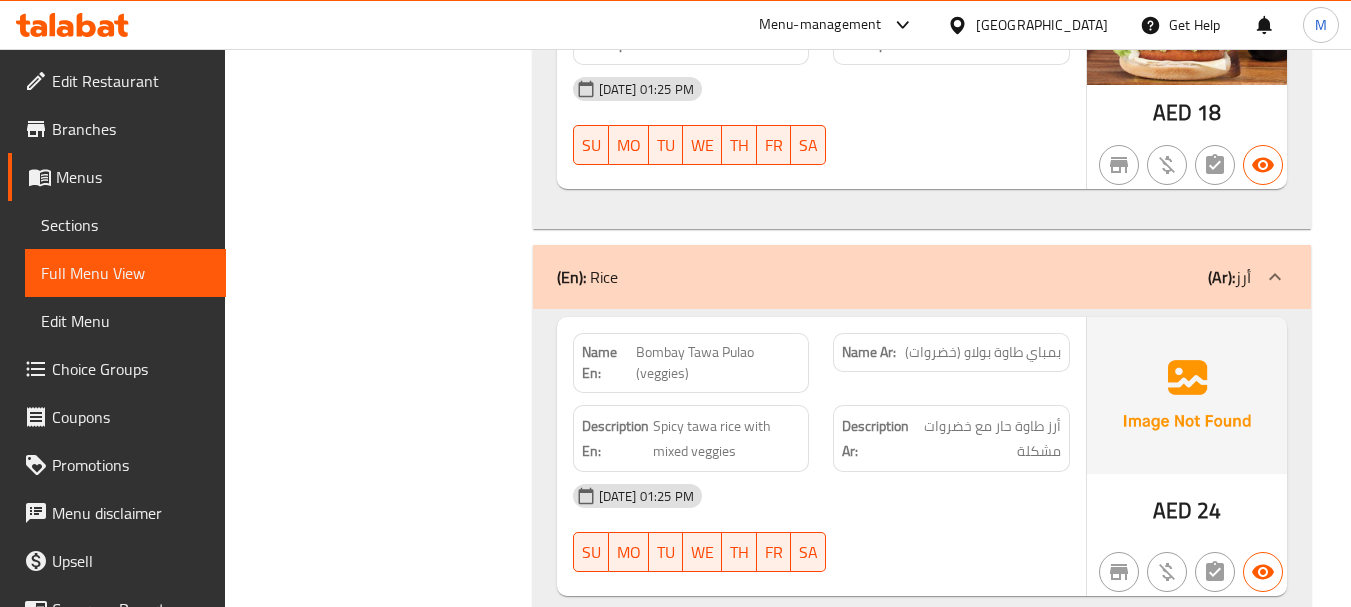 click on "Bombay Tawa Pulao (veggies)" at bounding box center [741, -2488] 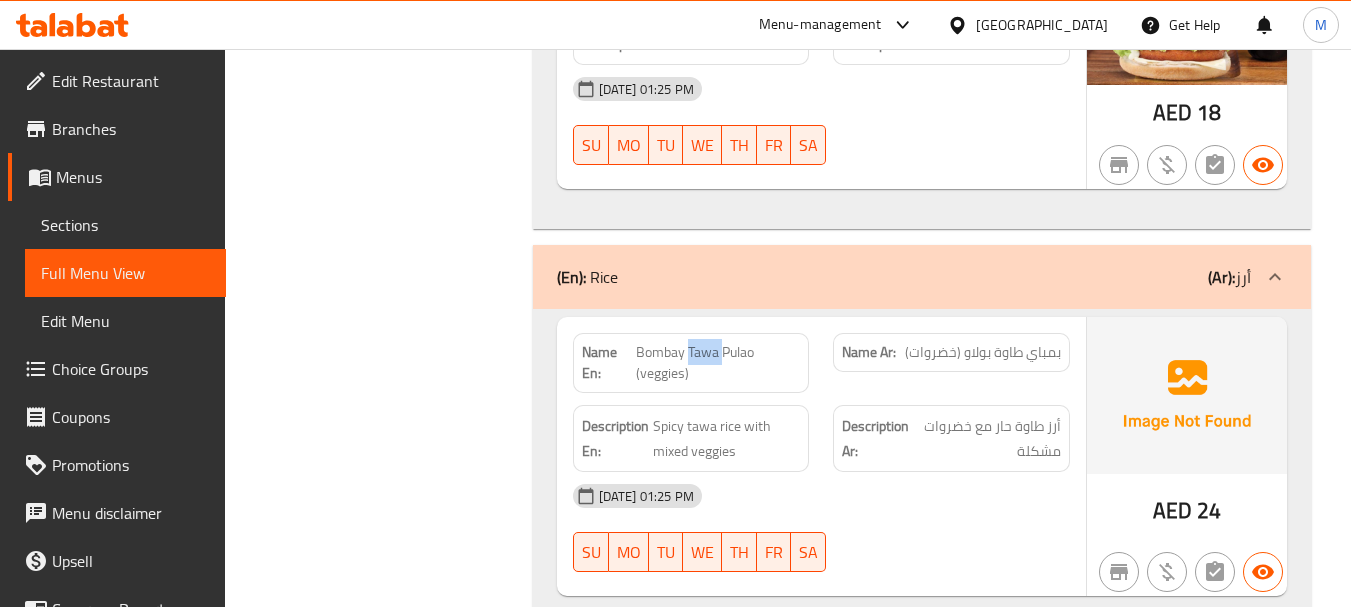 click on "Bombay Tawa Pulao (veggies)" at bounding box center (741, -2488) 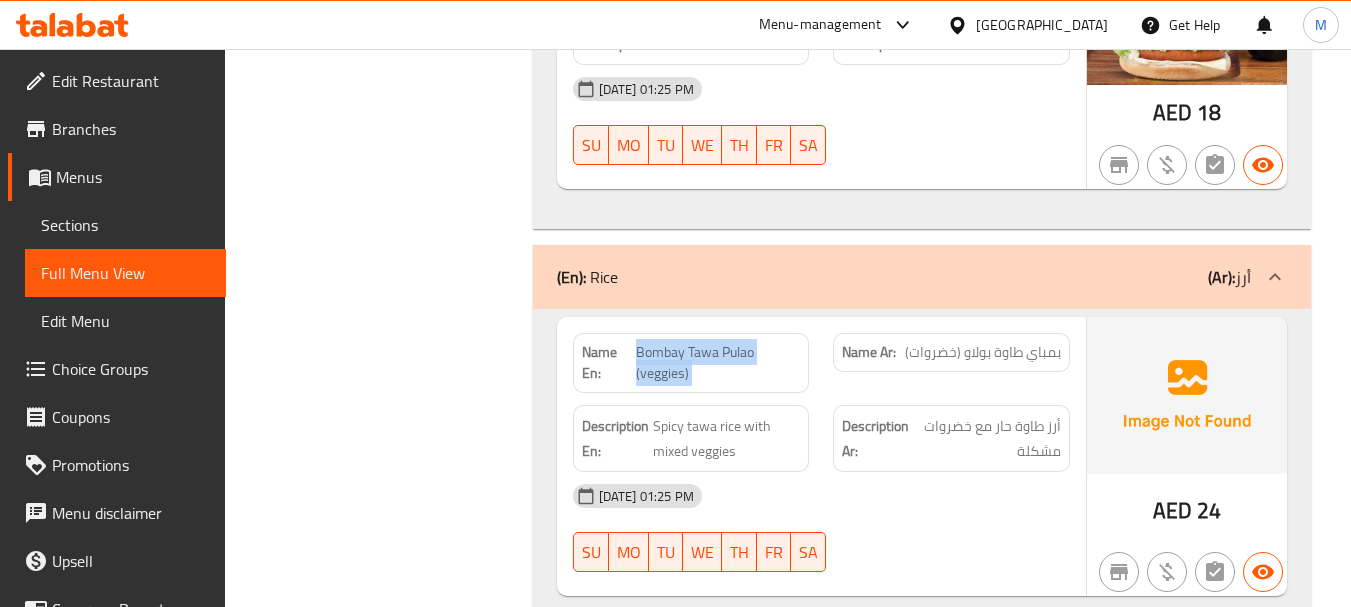 click on "Bombay Tawa Pulao (veggies)" at bounding box center [741, -2488] 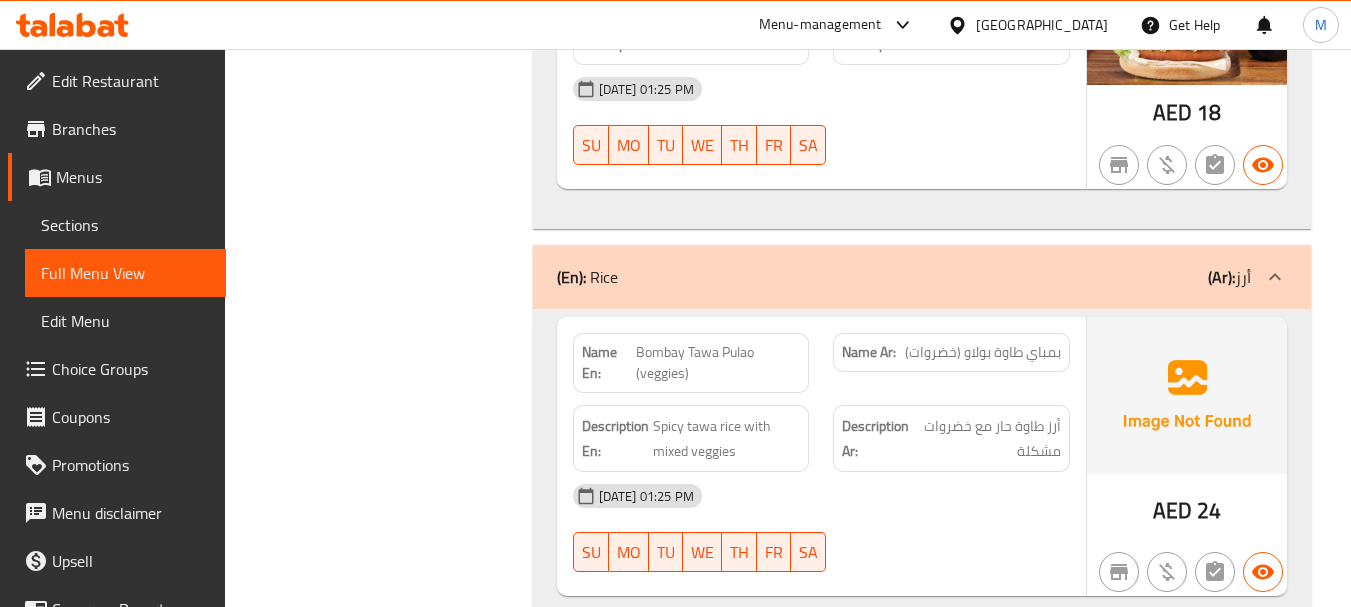 click on "بمباي طاوة بولاو (خضروات)" at bounding box center (1009, -2488) 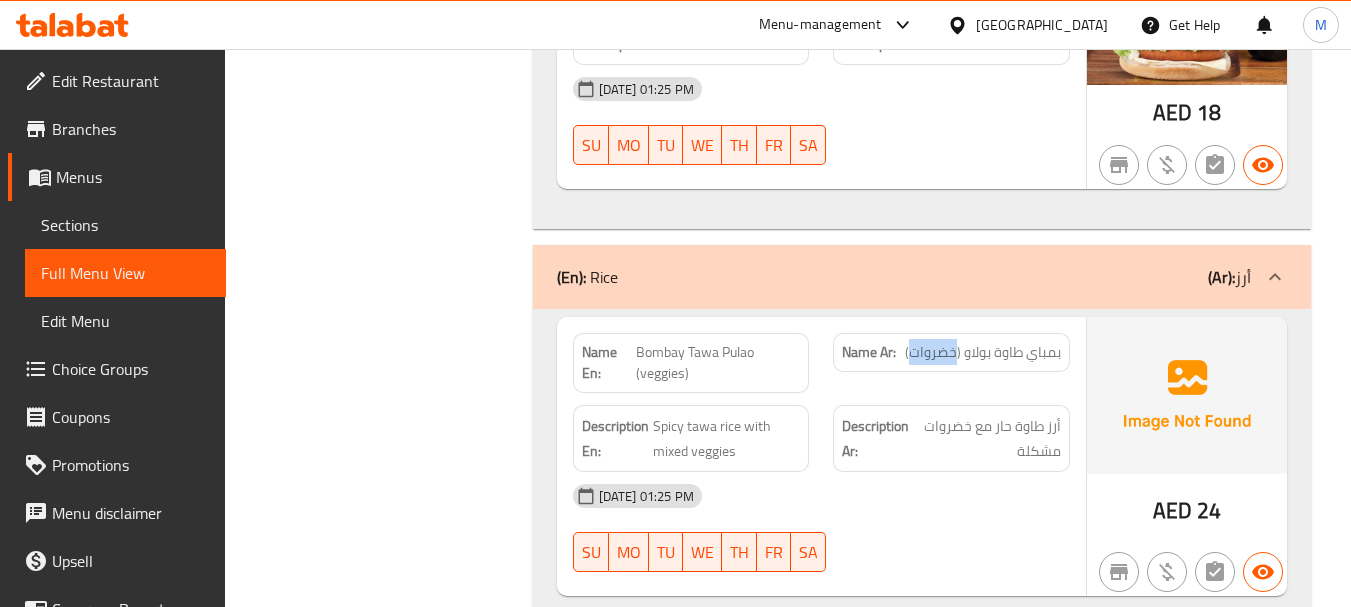 click on "بمباي طاوة بولاو (خضروات)" at bounding box center [1009, -2488] 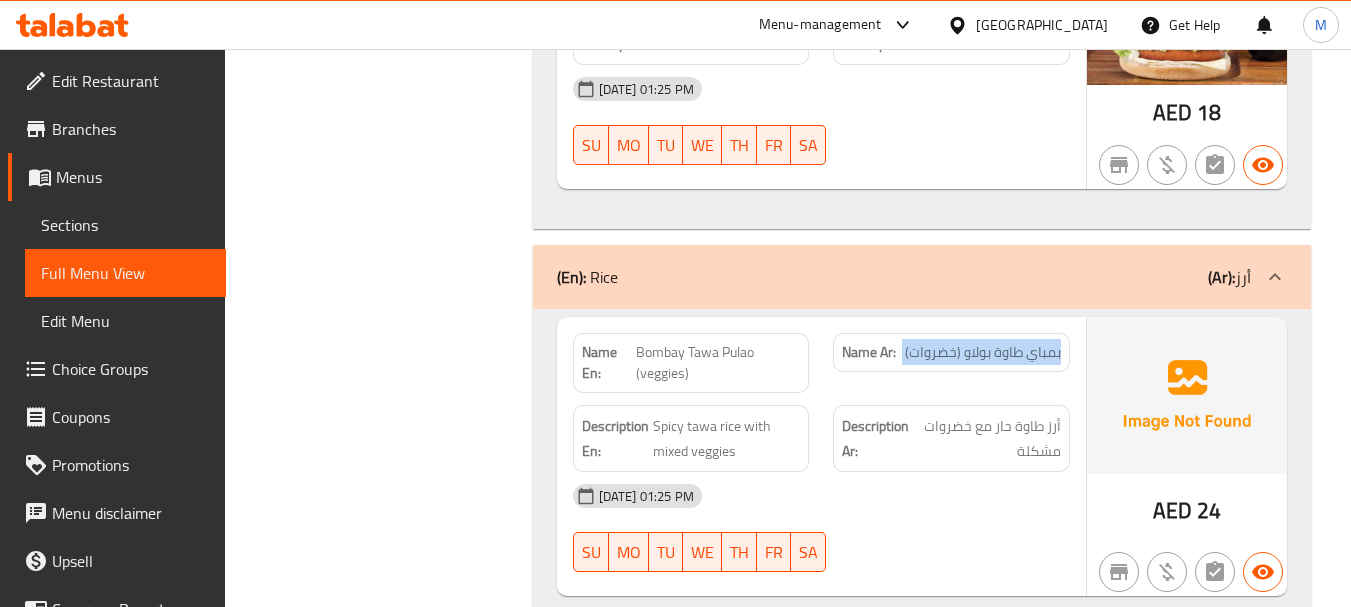 click on "بمباي طاوة بولاو (خضروات)" at bounding box center (1009, -2488) 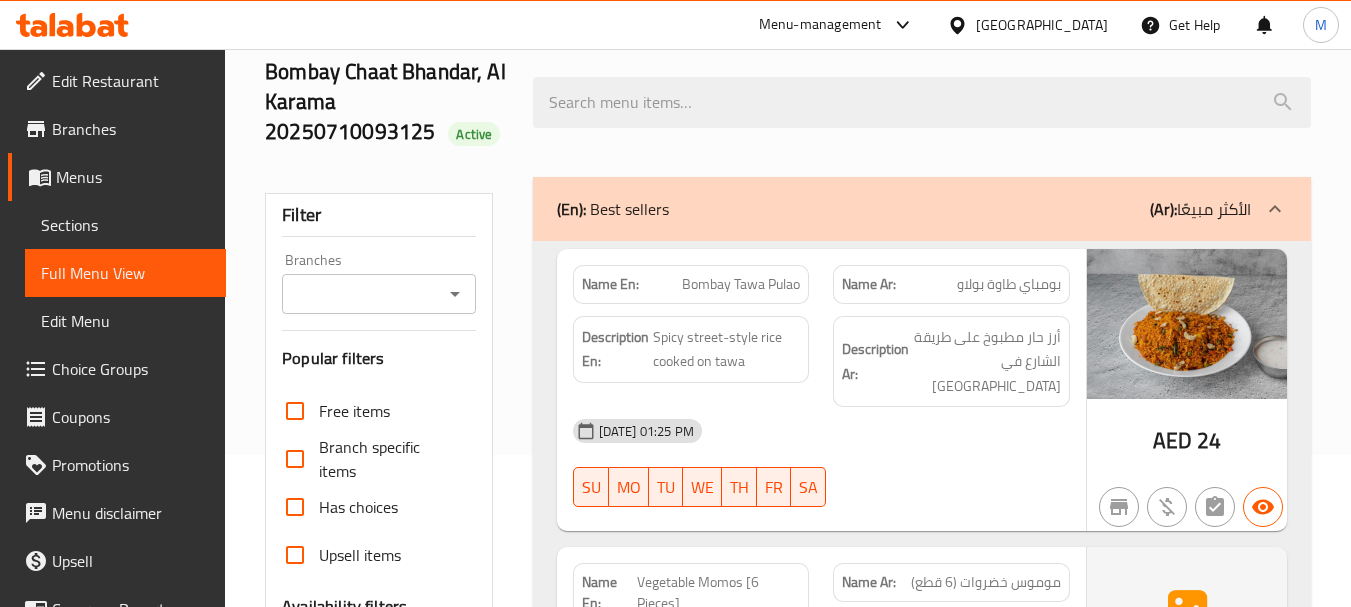 scroll, scrollTop: 200, scrollLeft: 0, axis: vertical 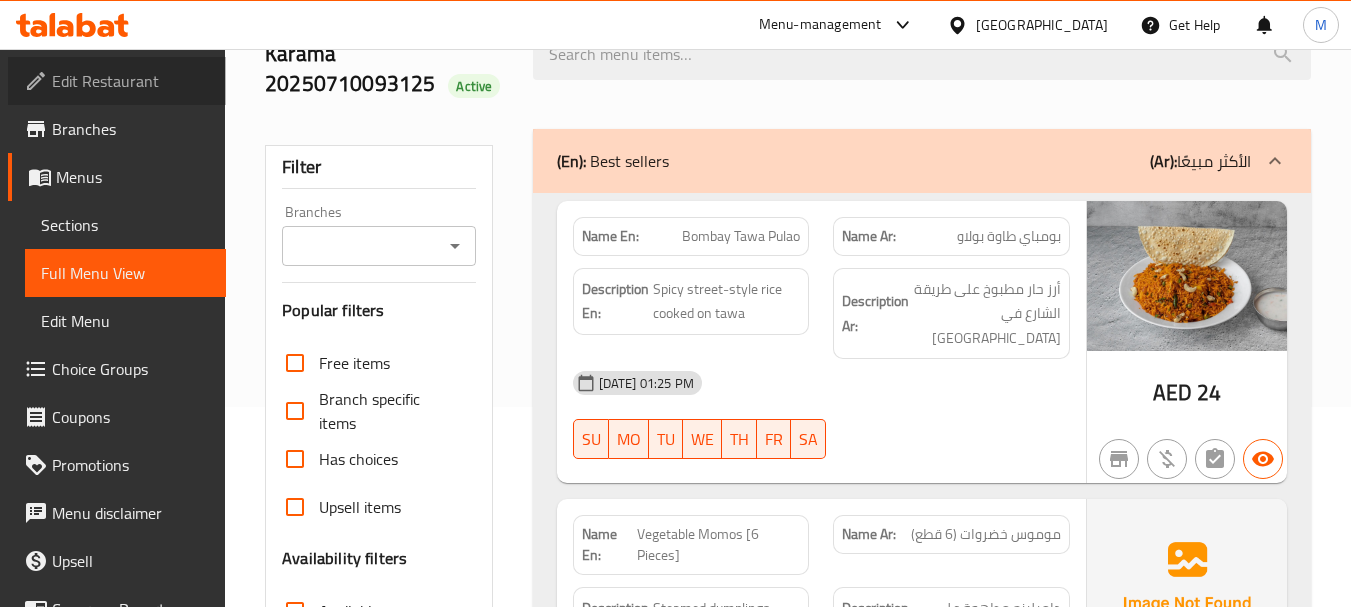 click on "Edit Restaurant" at bounding box center [117, 81] 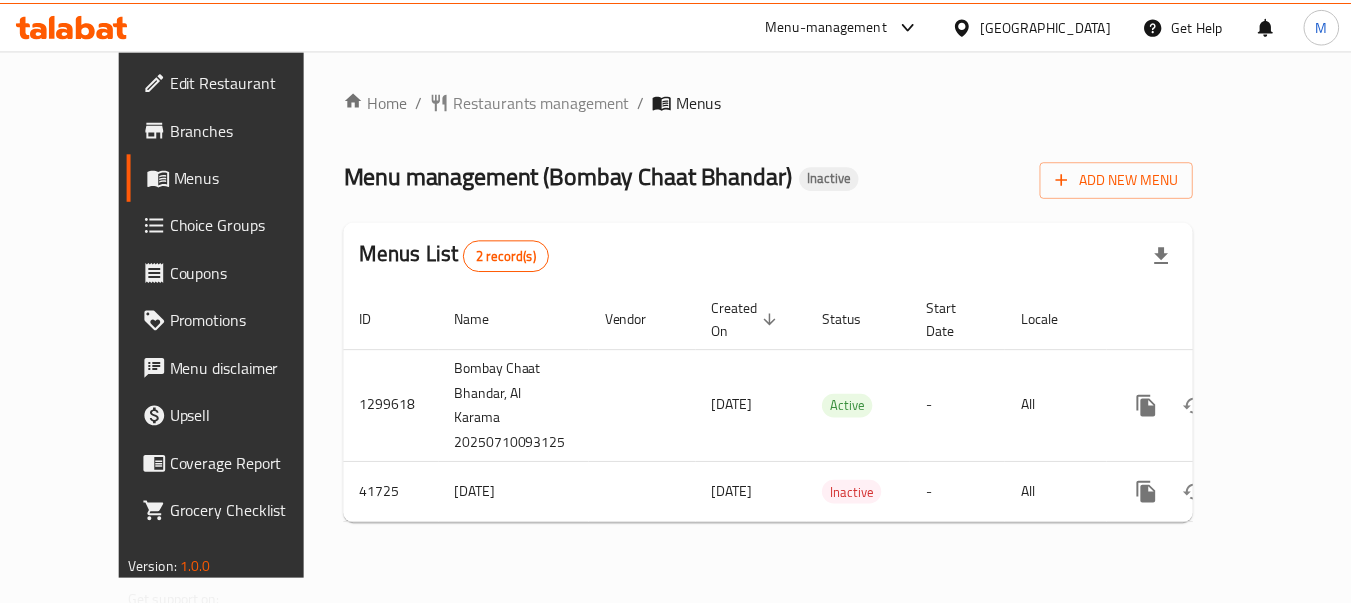 scroll, scrollTop: 0, scrollLeft: 0, axis: both 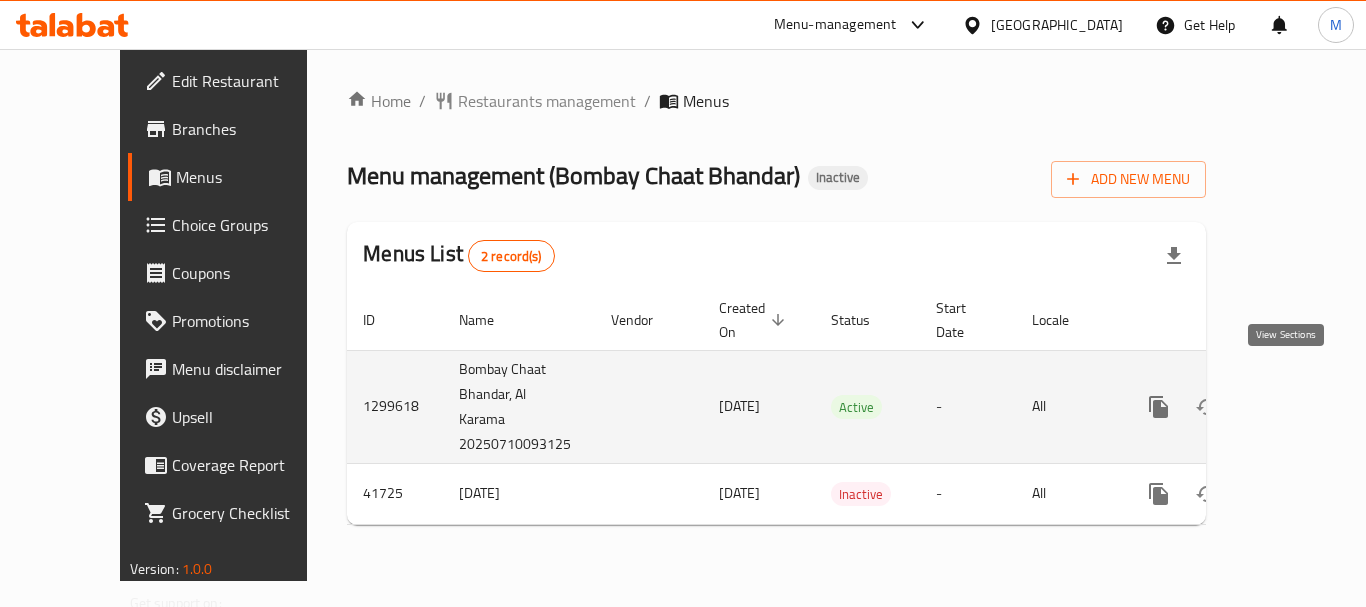 click 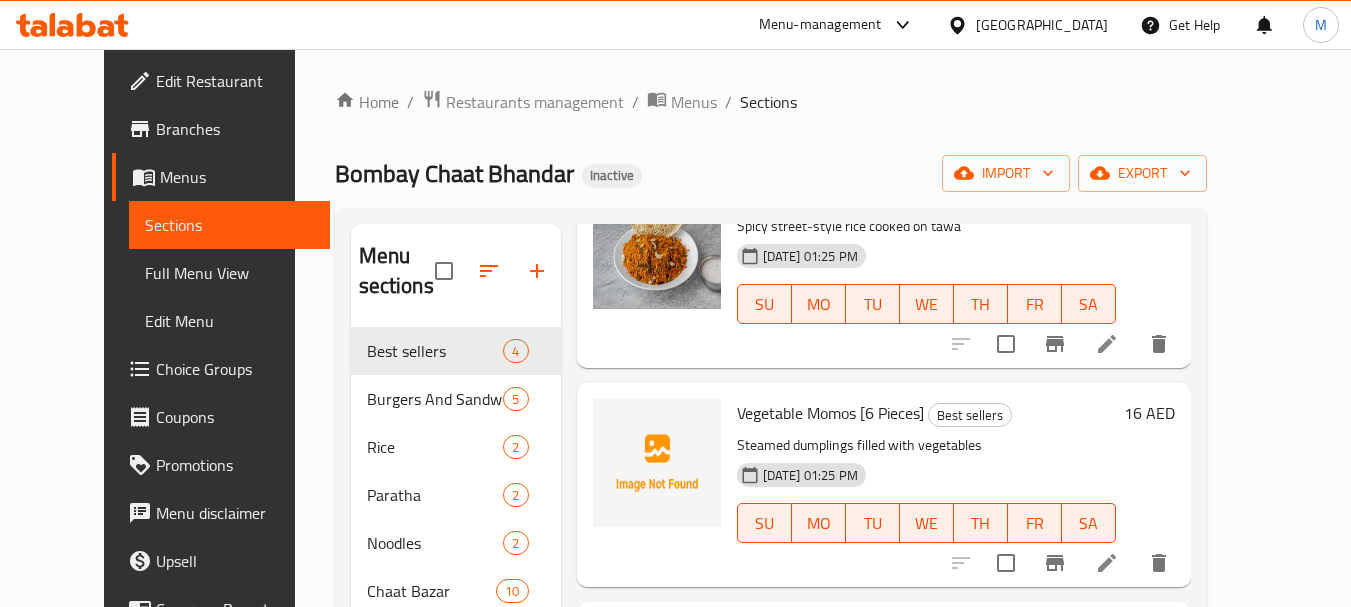 scroll, scrollTop: 300, scrollLeft: 0, axis: vertical 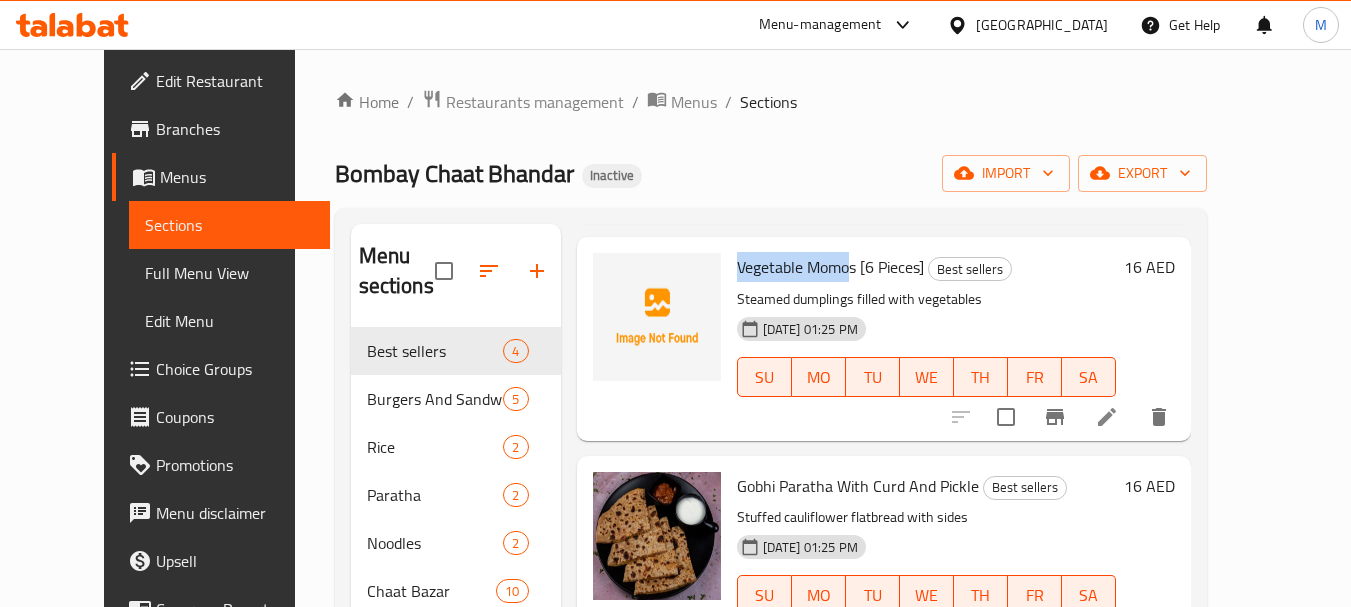 drag, startPoint x: 799, startPoint y: 265, endPoint x: 714, endPoint y: 261, distance: 85.09406 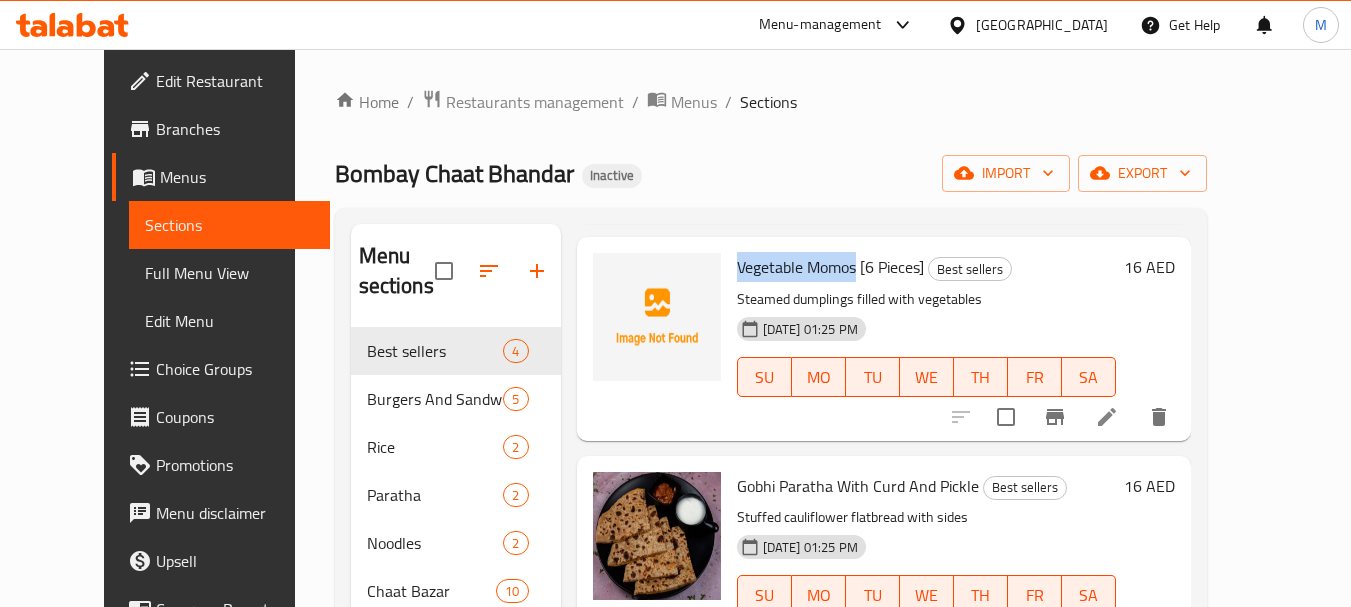 drag, startPoint x: 830, startPoint y: 272, endPoint x: 704, endPoint y: 251, distance: 127.738014 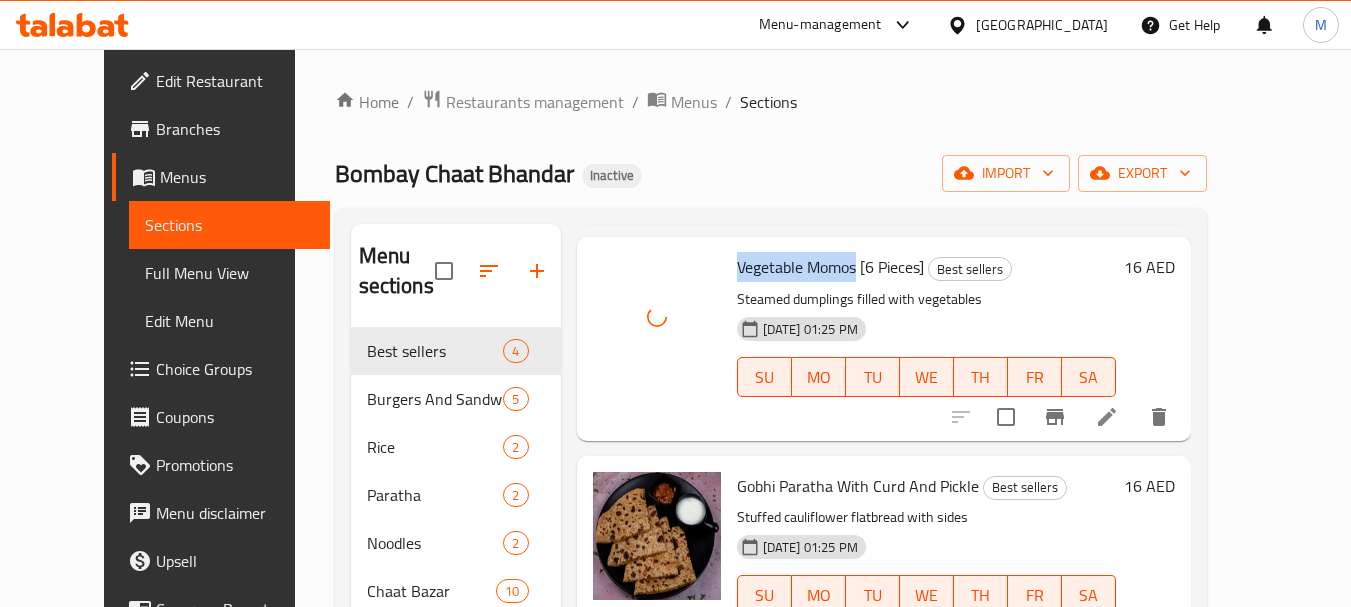 scroll, scrollTop: 347, scrollLeft: 0, axis: vertical 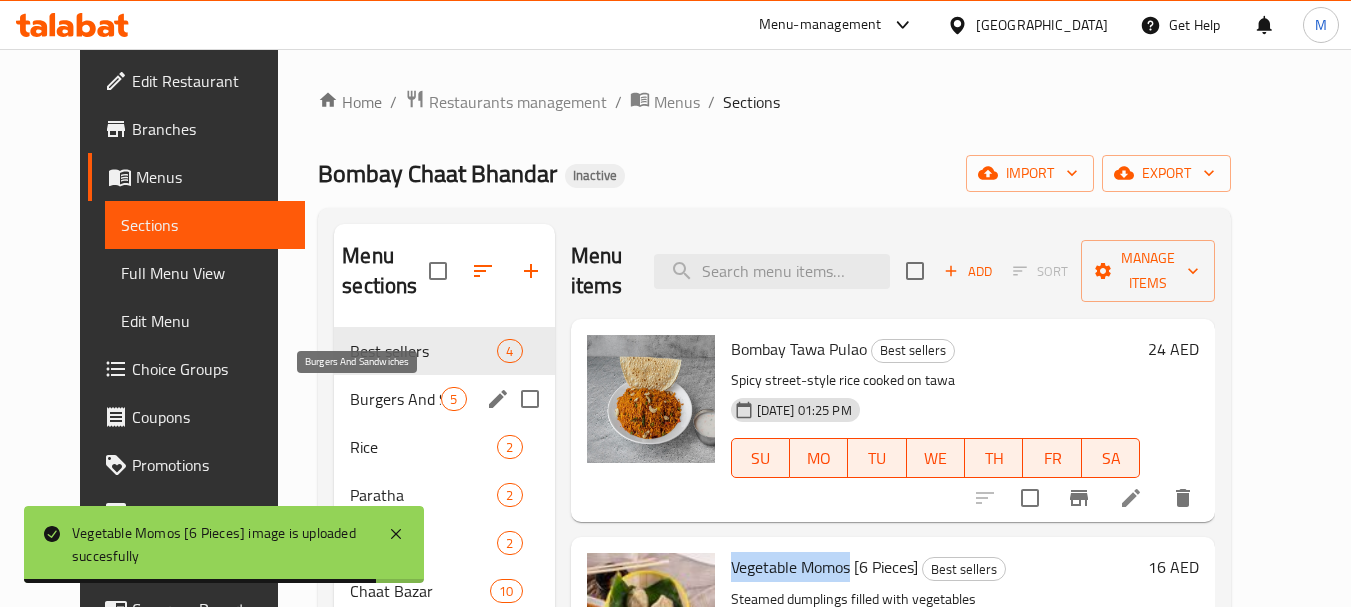 click on "Burgers And Sandwiches" at bounding box center [395, 399] 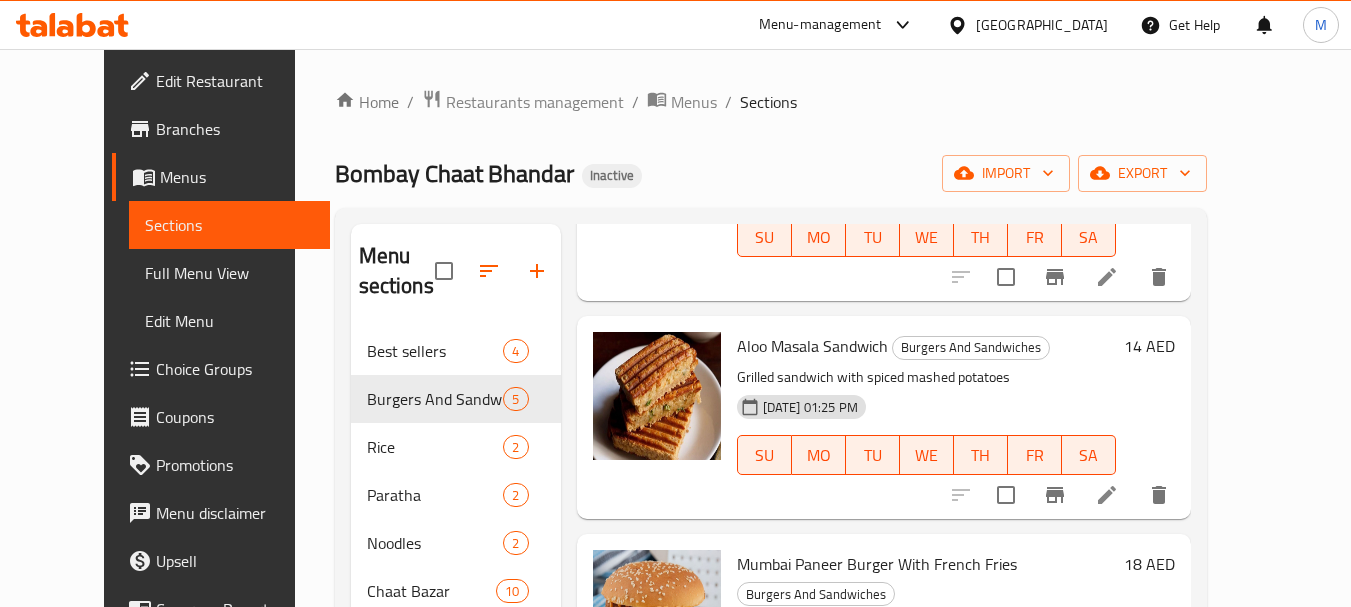 scroll, scrollTop: 535, scrollLeft: 0, axis: vertical 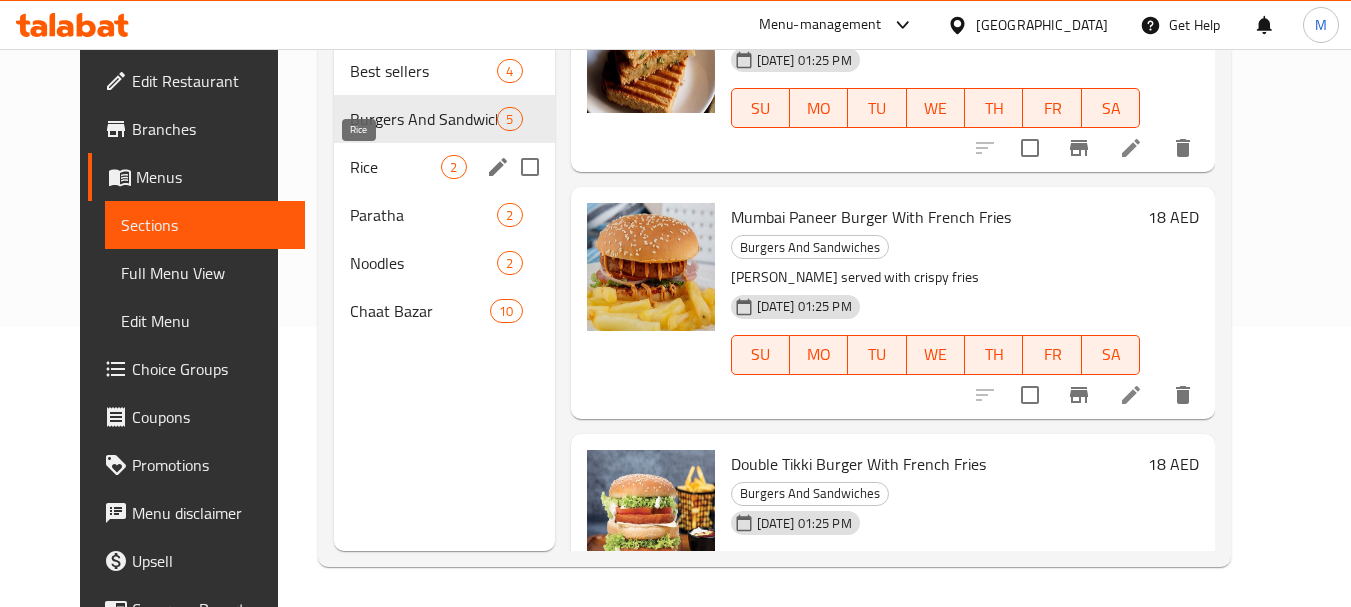 click on "Rice" at bounding box center (395, 167) 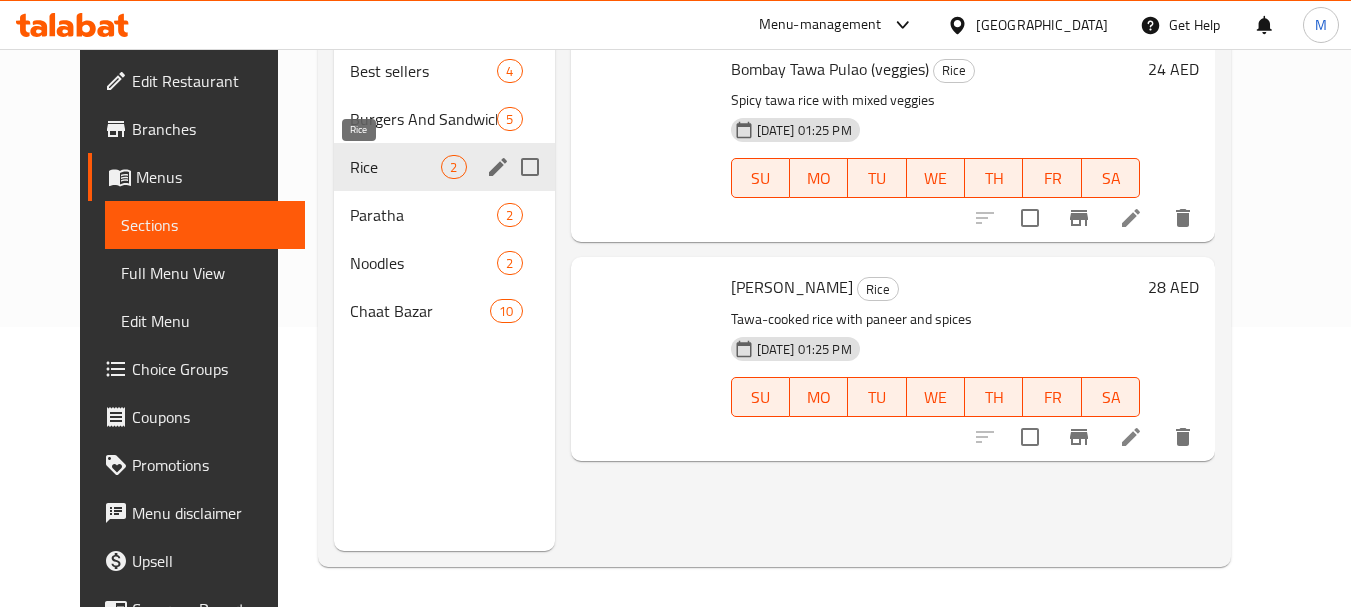 scroll, scrollTop: 0, scrollLeft: 0, axis: both 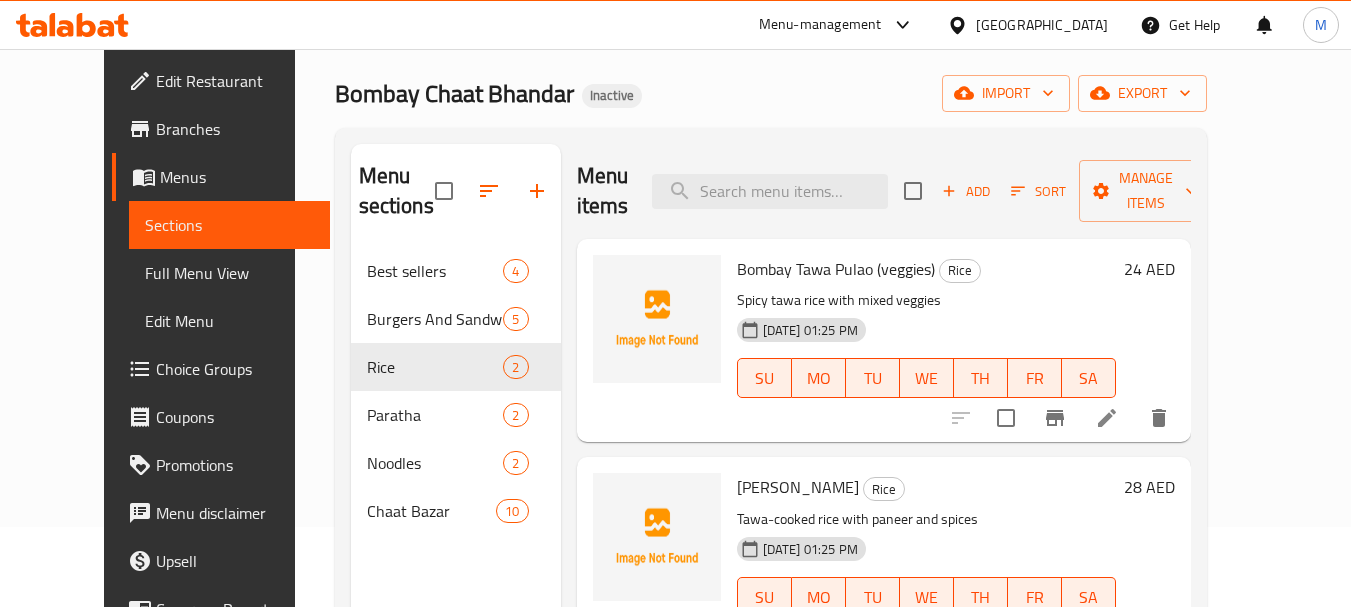click on "[PERSON_NAME]" at bounding box center [798, 487] 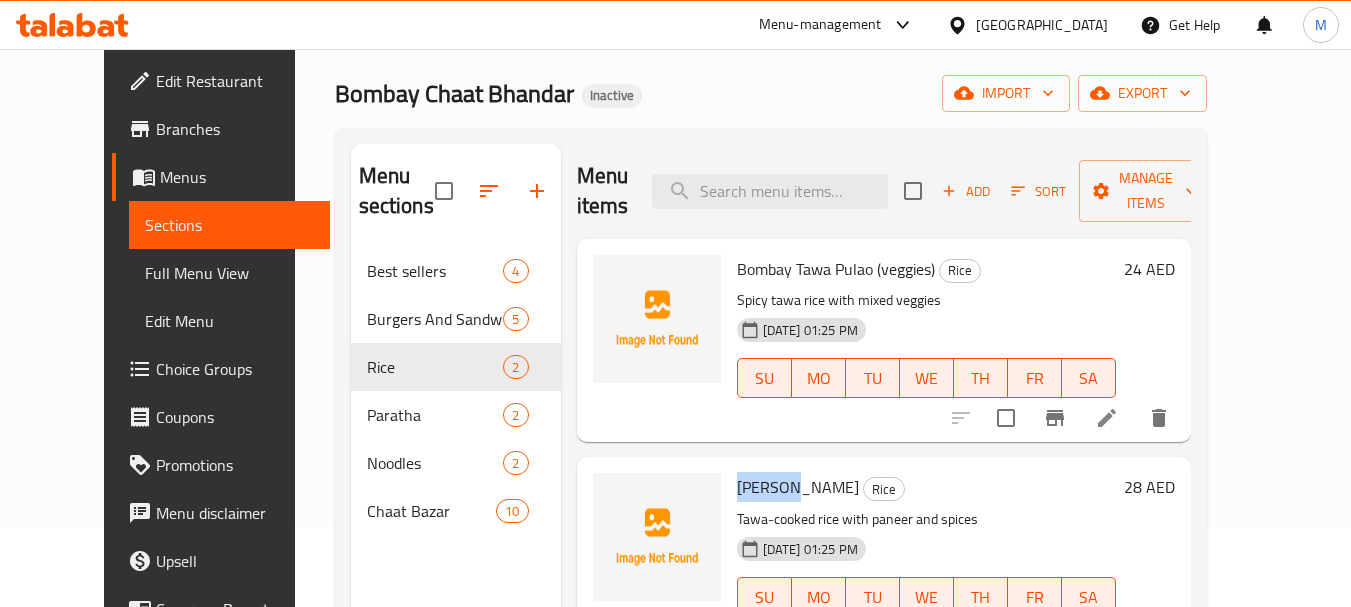 click on "[PERSON_NAME]" at bounding box center [798, 487] 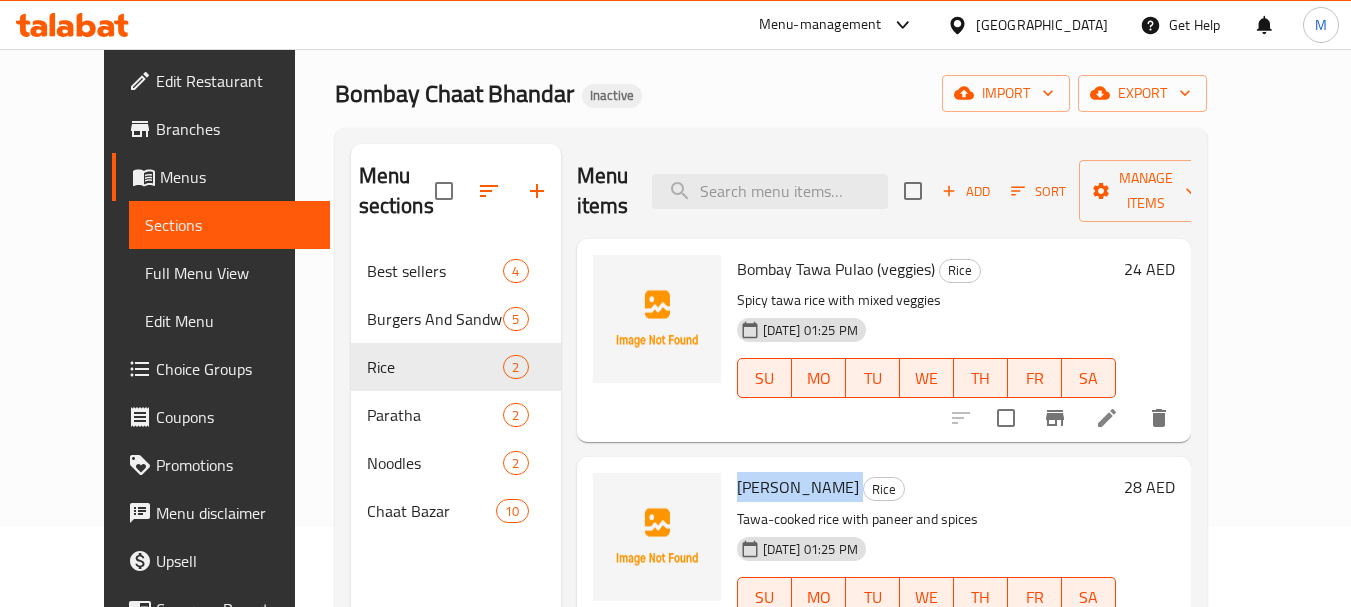 click on "[PERSON_NAME]" at bounding box center (798, 487) 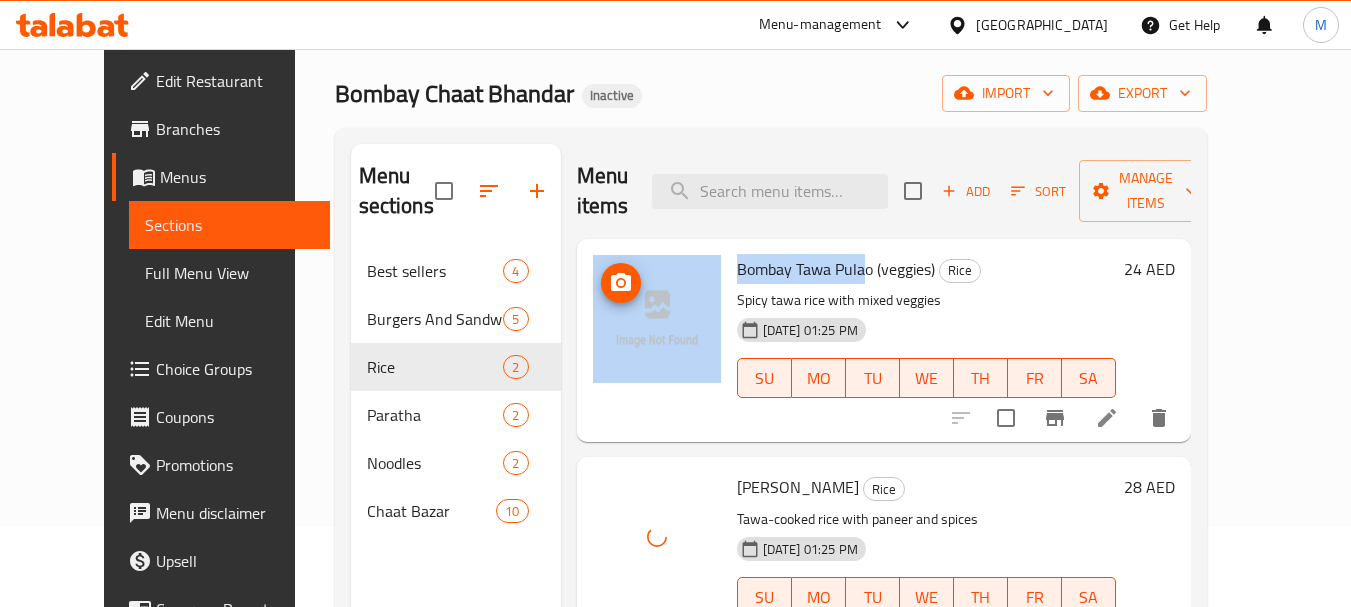 drag, startPoint x: 831, startPoint y: 246, endPoint x: 779, endPoint y: 248, distance: 52.03845 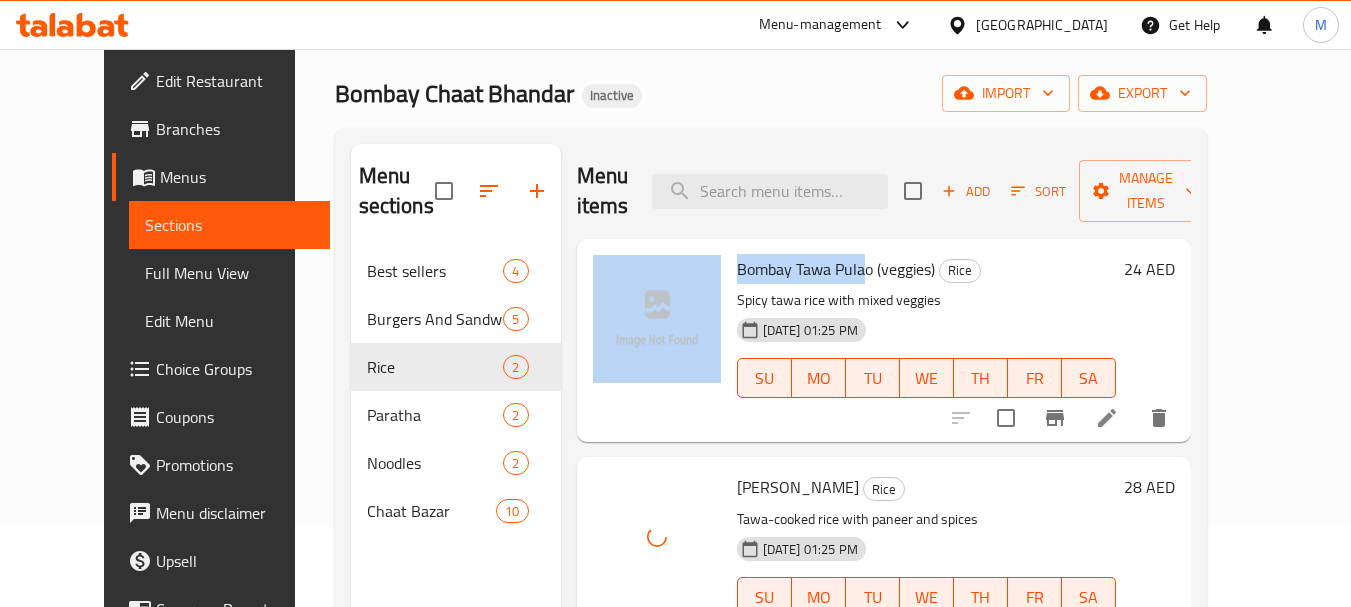 click on "Bombay Tawa Pulao (veggies)" at bounding box center (836, 269) 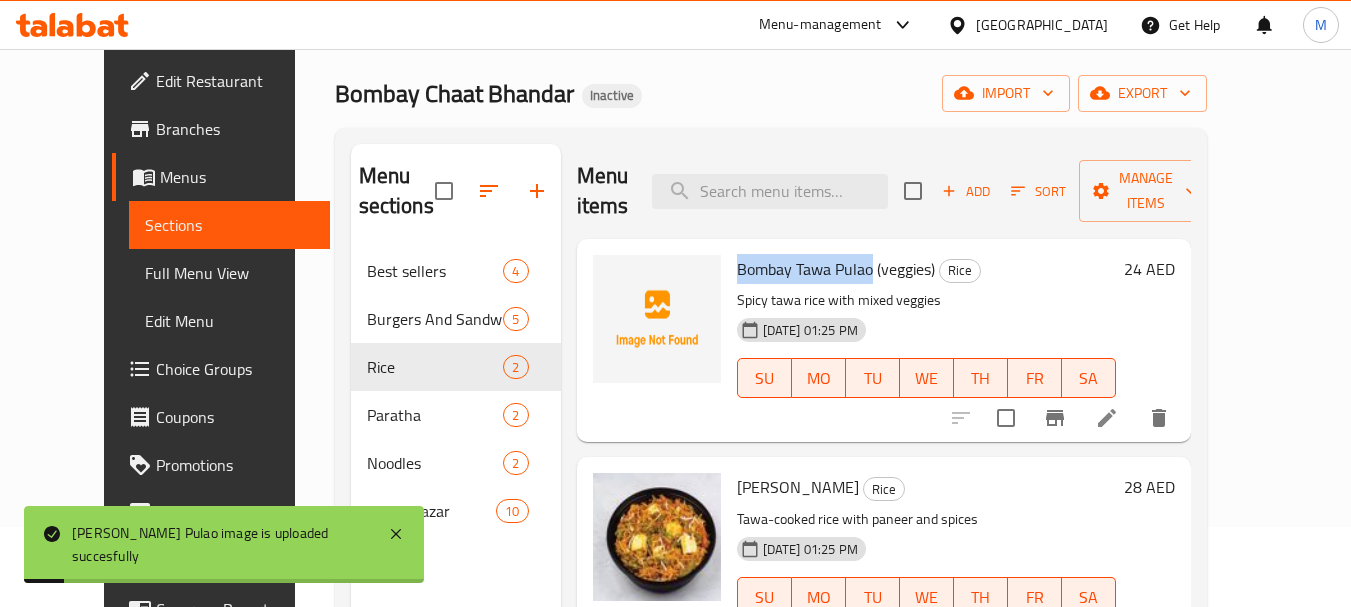 drag, startPoint x: 848, startPoint y: 242, endPoint x: 707, endPoint y: 249, distance: 141.17365 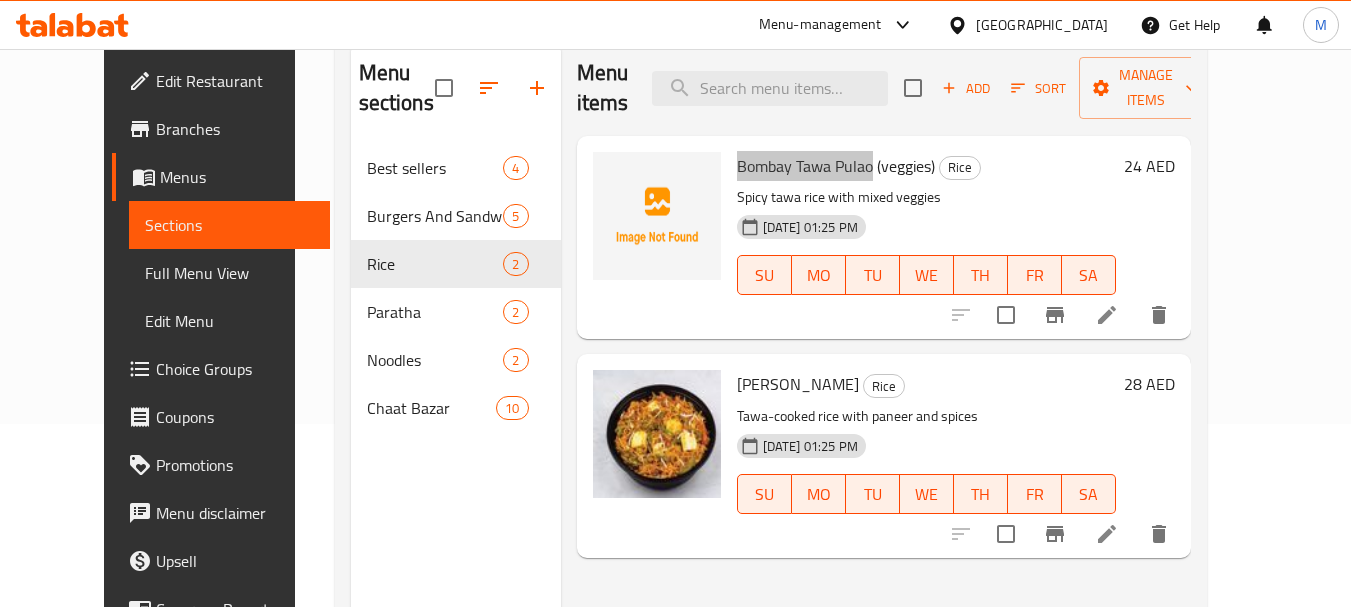 scroll, scrollTop: 280, scrollLeft: 0, axis: vertical 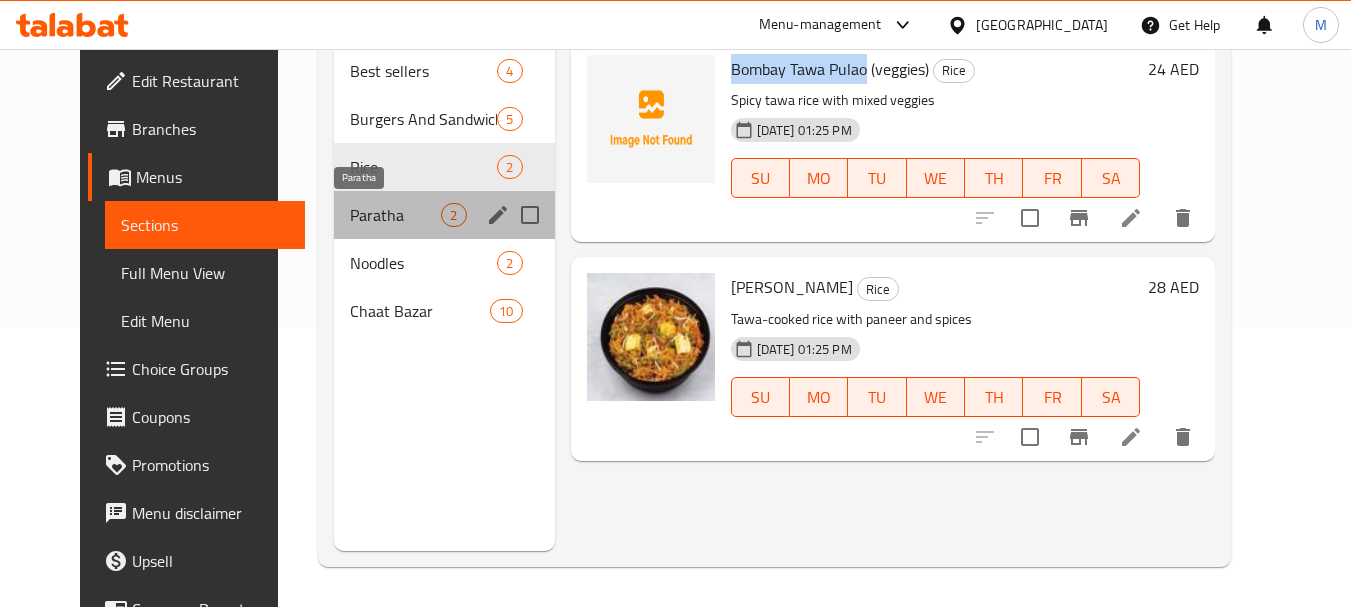 click on "Paratha" at bounding box center [395, 215] 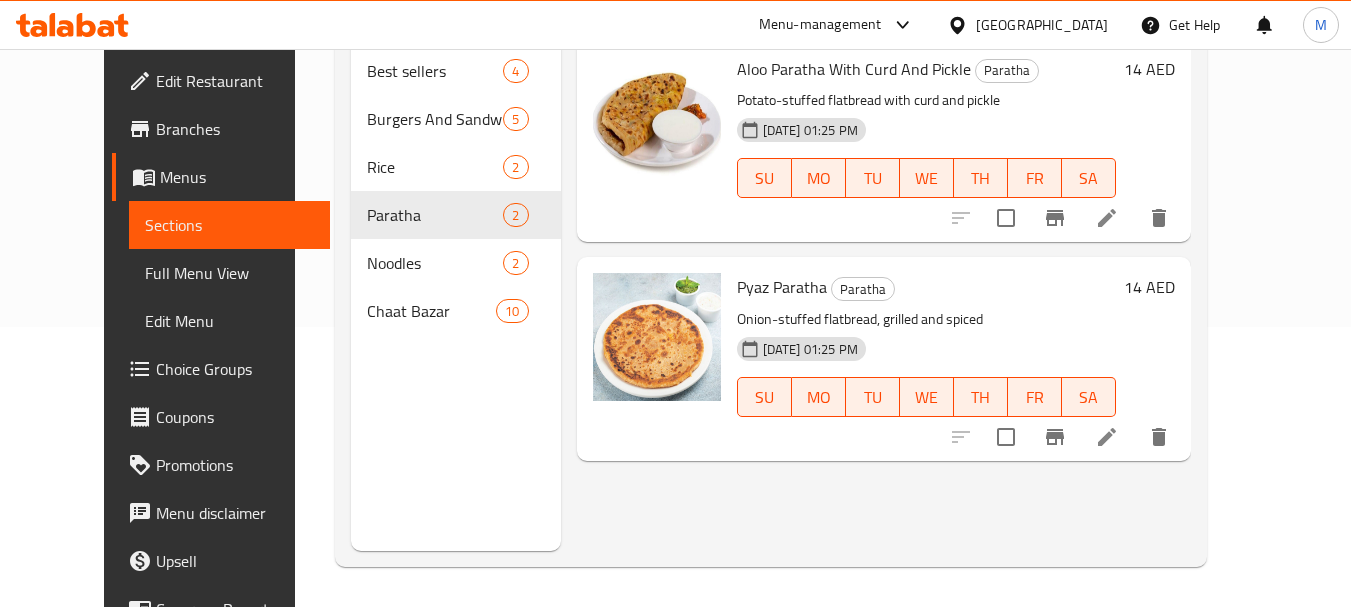 scroll, scrollTop: 80, scrollLeft: 0, axis: vertical 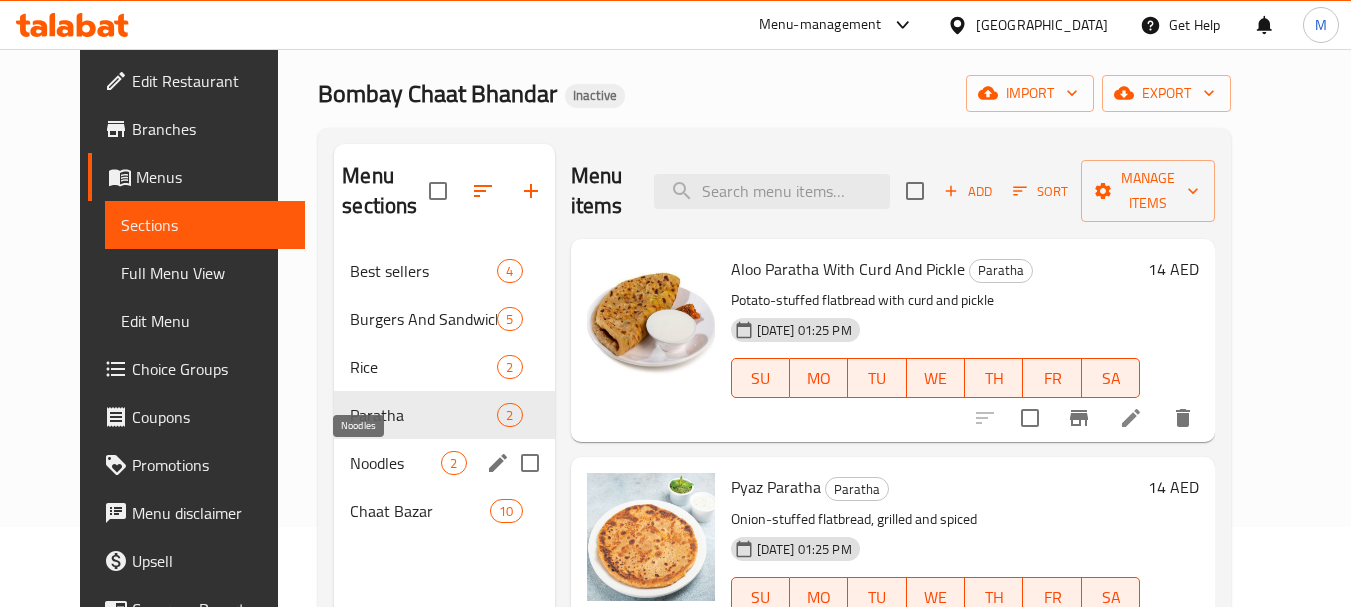 click on "Noodles" at bounding box center (395, 463) 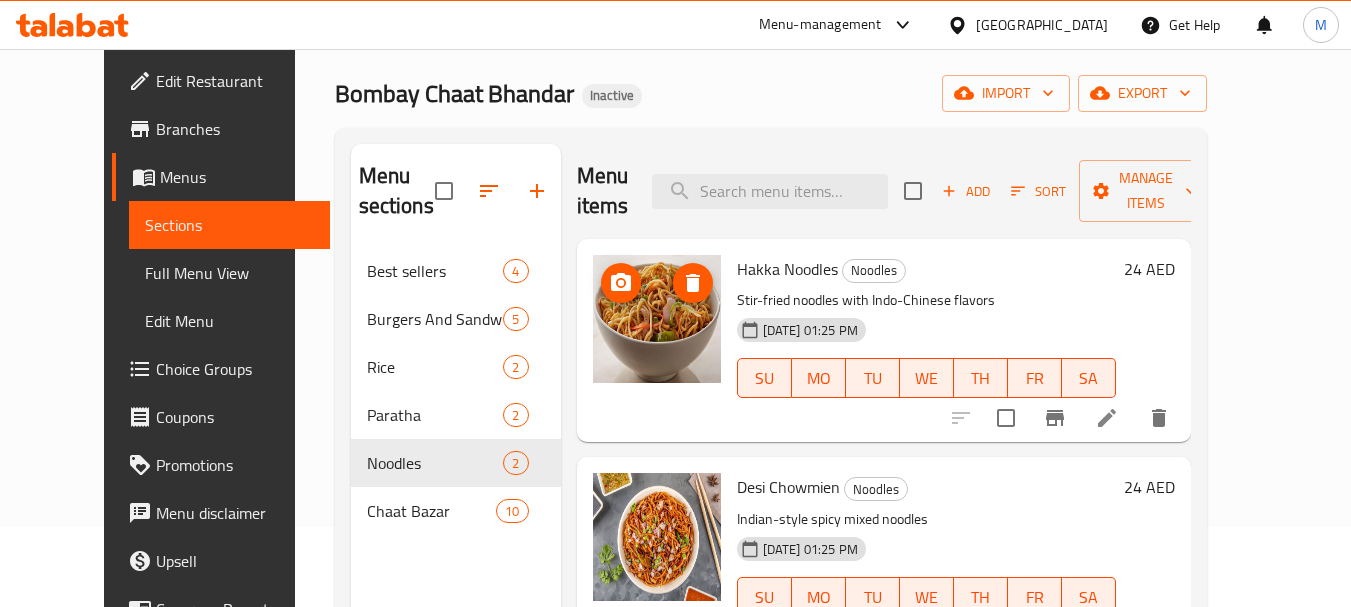 scroll, scrollTop: 180, scrollLeft: 0, axis: vertical 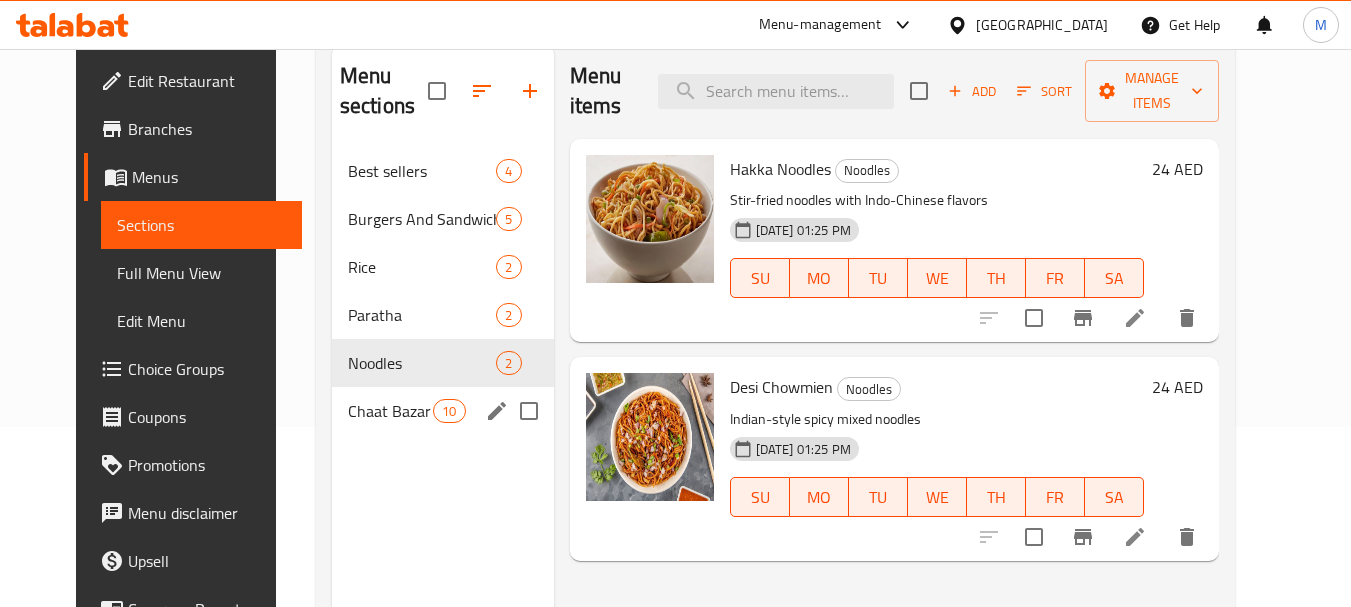 click on "Chaat Bazar 10" at bounding box center [443, 411] 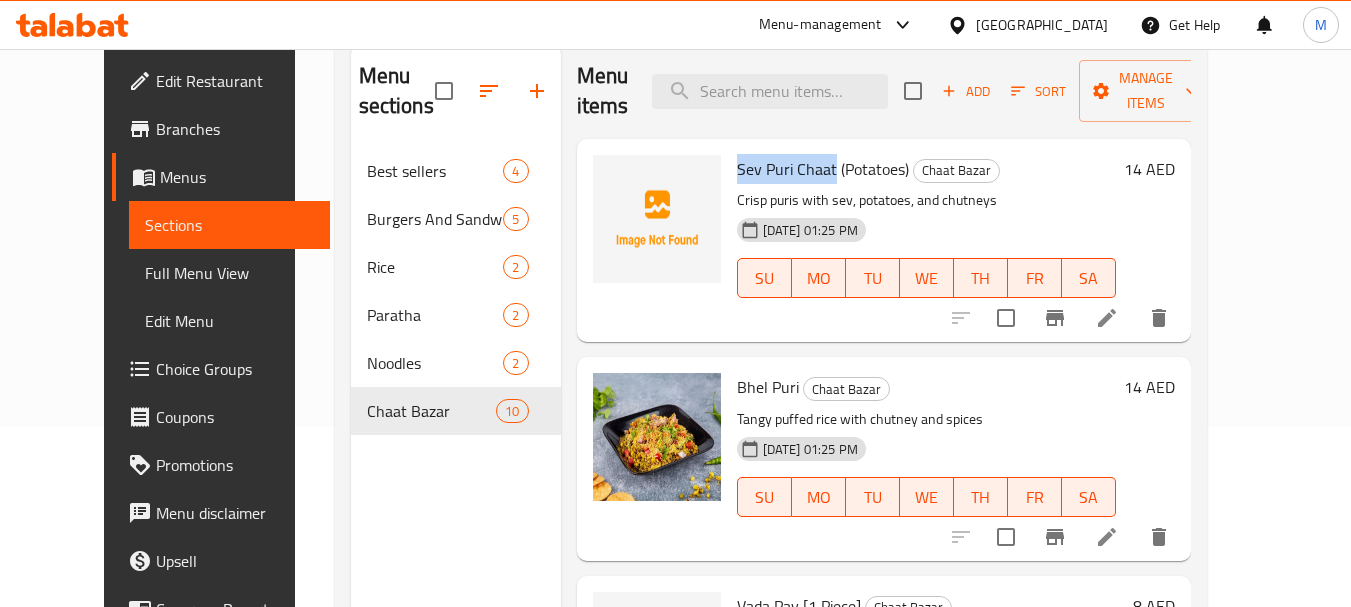 drag, startPoint x: 703, startPoint y: 166, endPoint x: 809, endPoint y: 171, distance: 106.11786 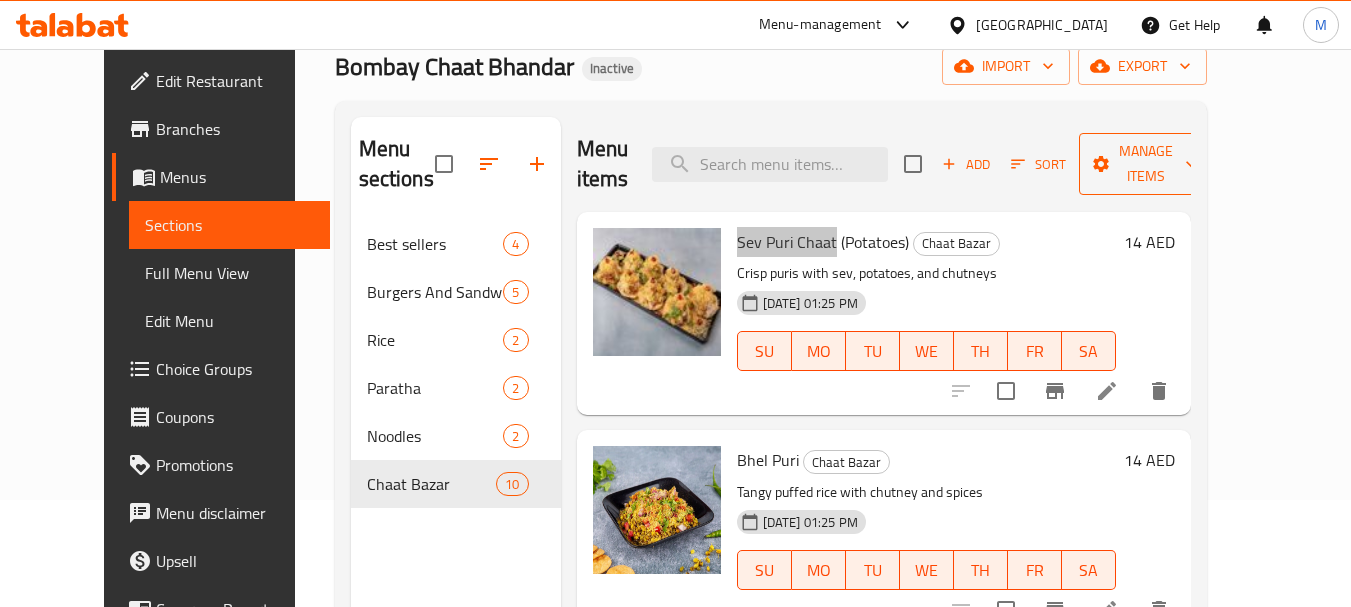 scroll, scrollTop: 0, scrollLeft: 0, axis: both 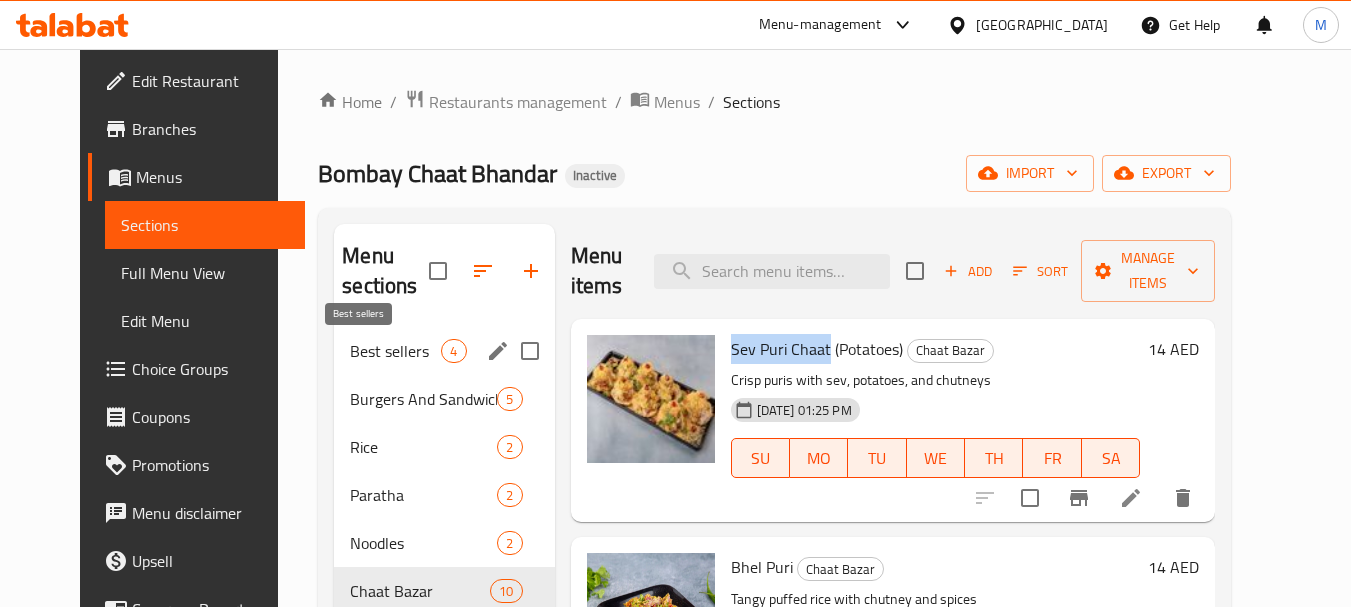 click on "Full Menu View" at bounding box center (205, 273) 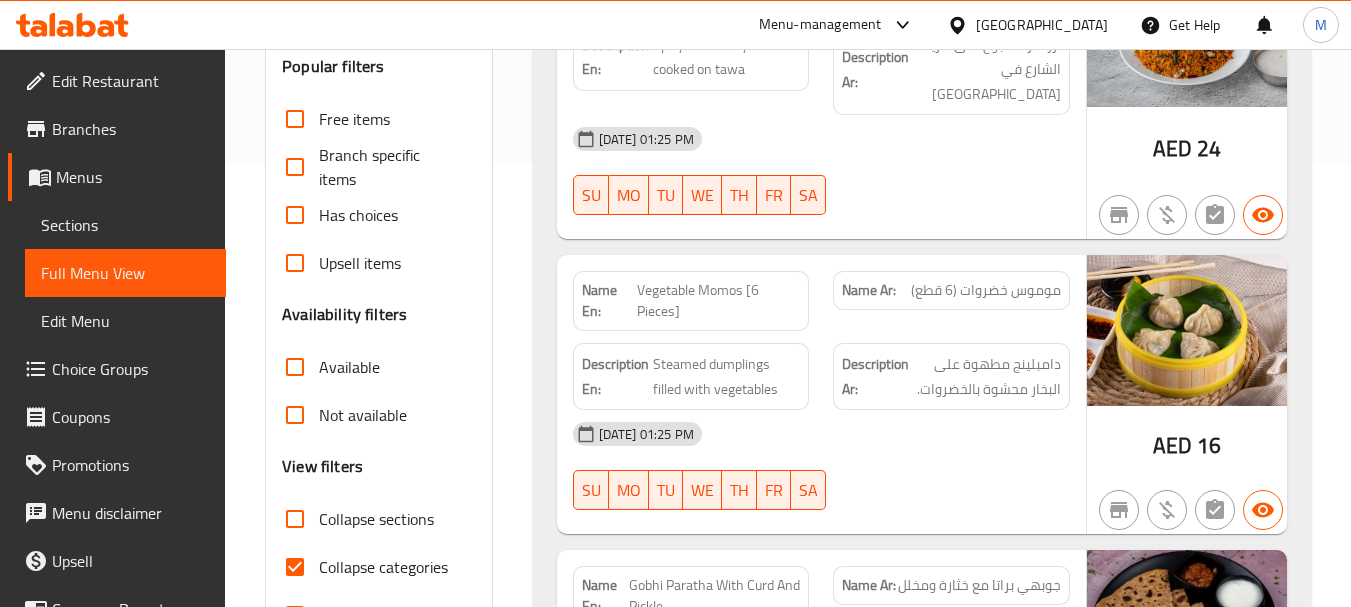 scroll, scrollTop: 500, scrollLeft: 0, axis: vertical 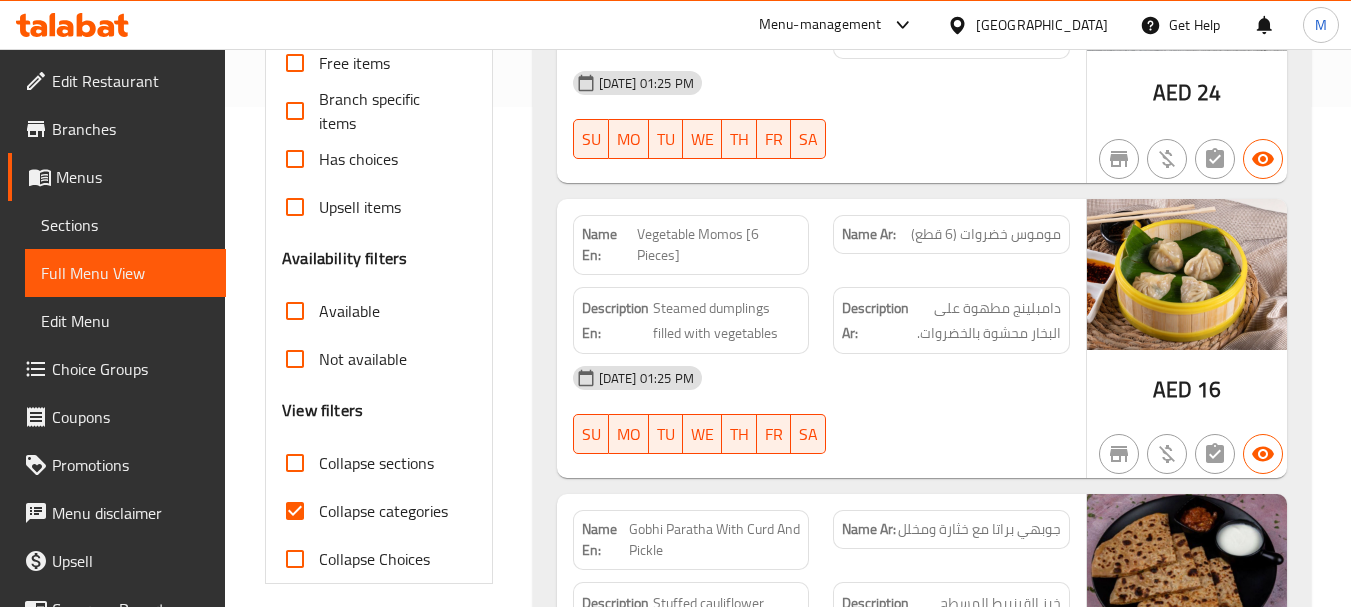 click on "Collapse categories" at bounding box center (383, 511) 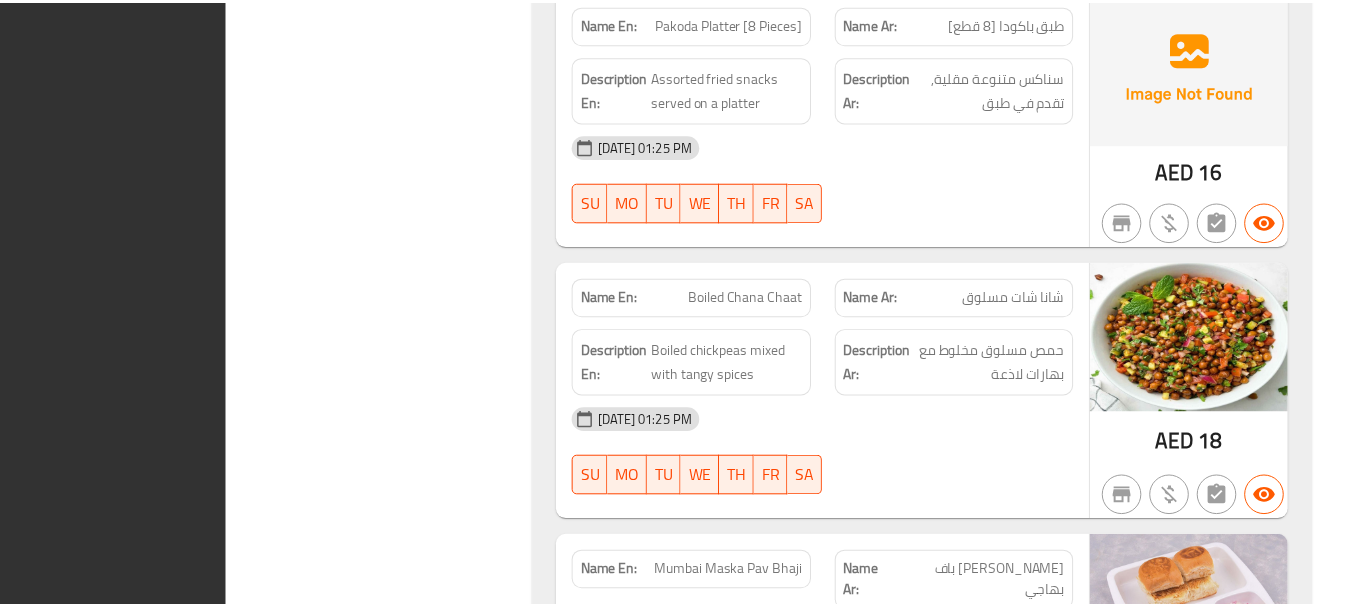 scroll, scrollTop: 7457, scrollLeft: 0, axis: vertical 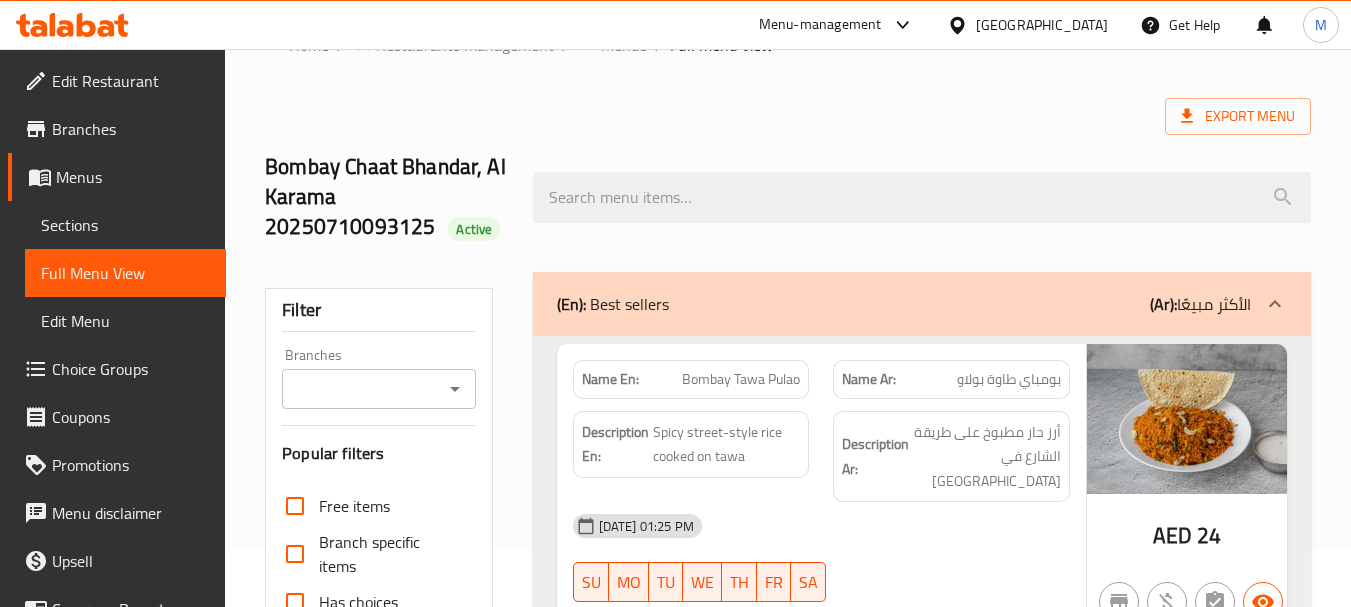 click on "Sections" at bounding box center [125, 225] 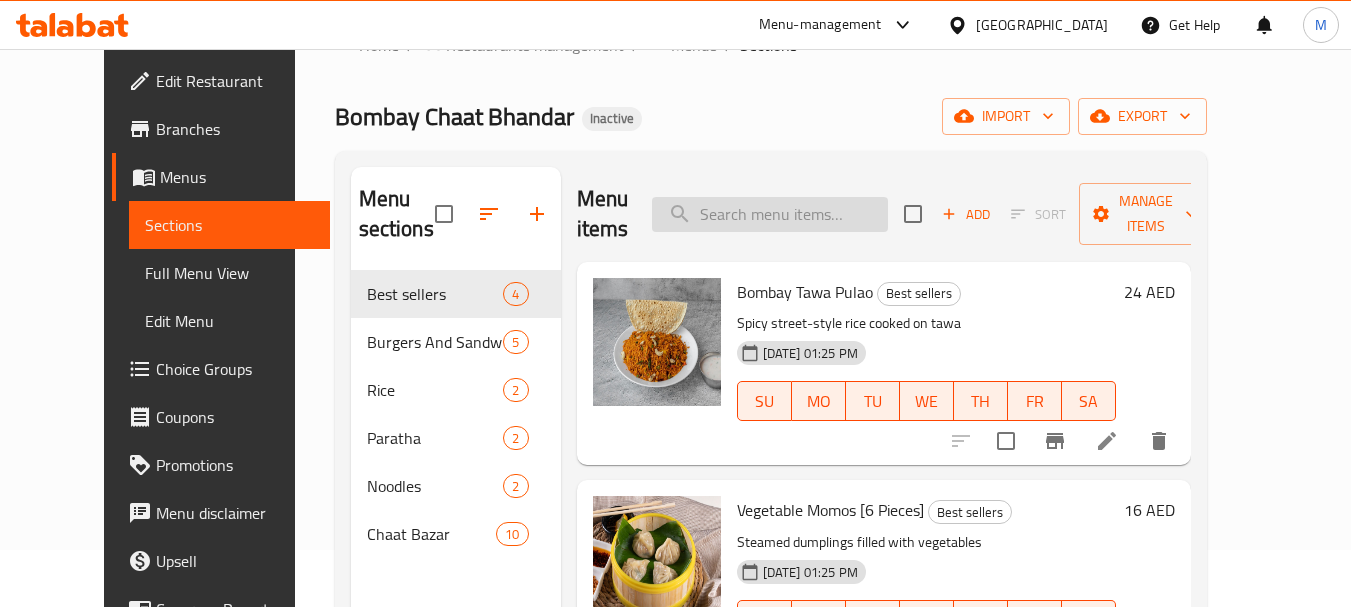 click at bounding box center (770, 214) 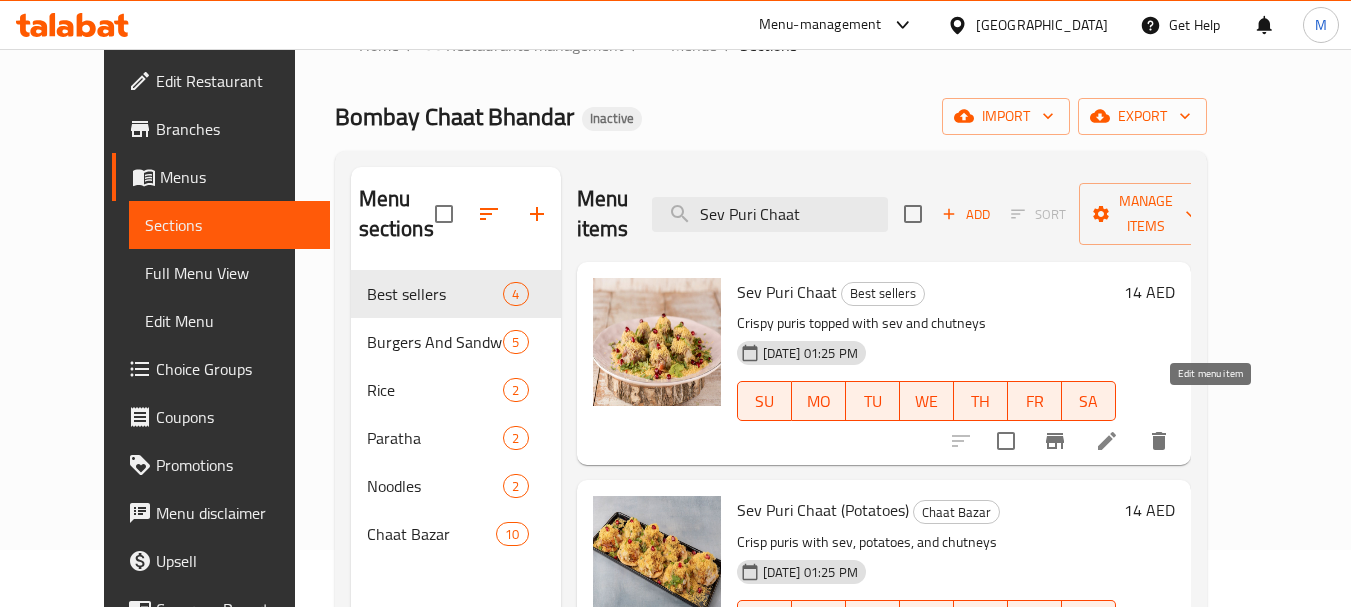 type on "Sev Puri Chaat" 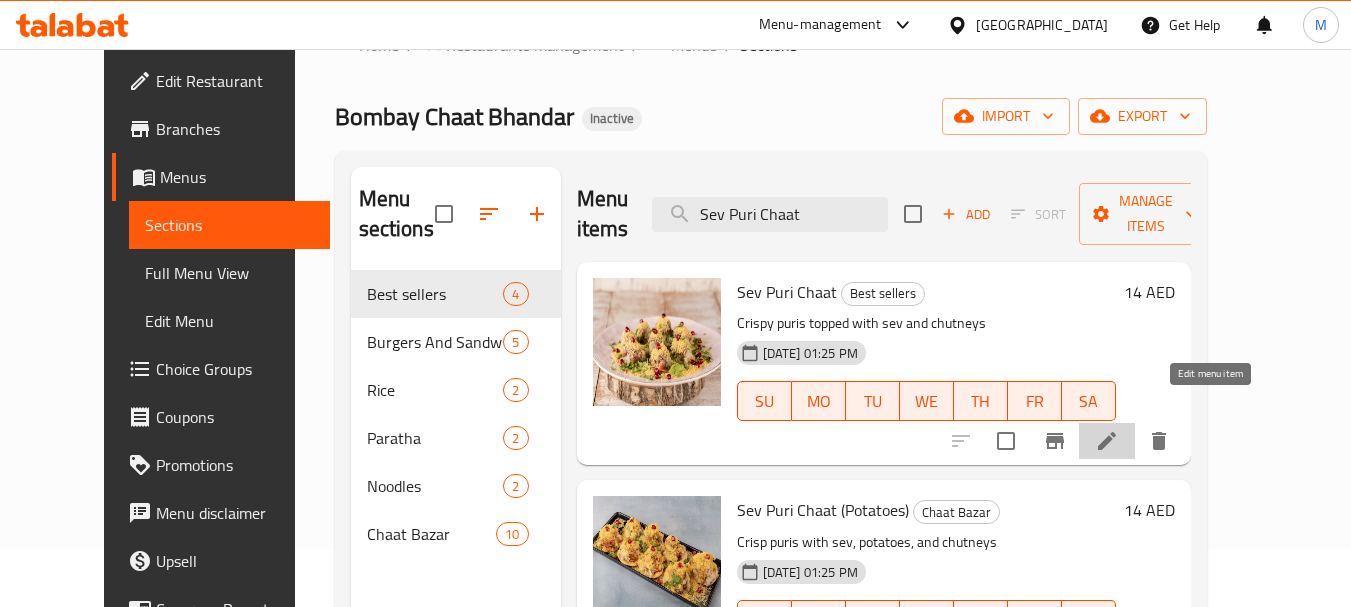 click 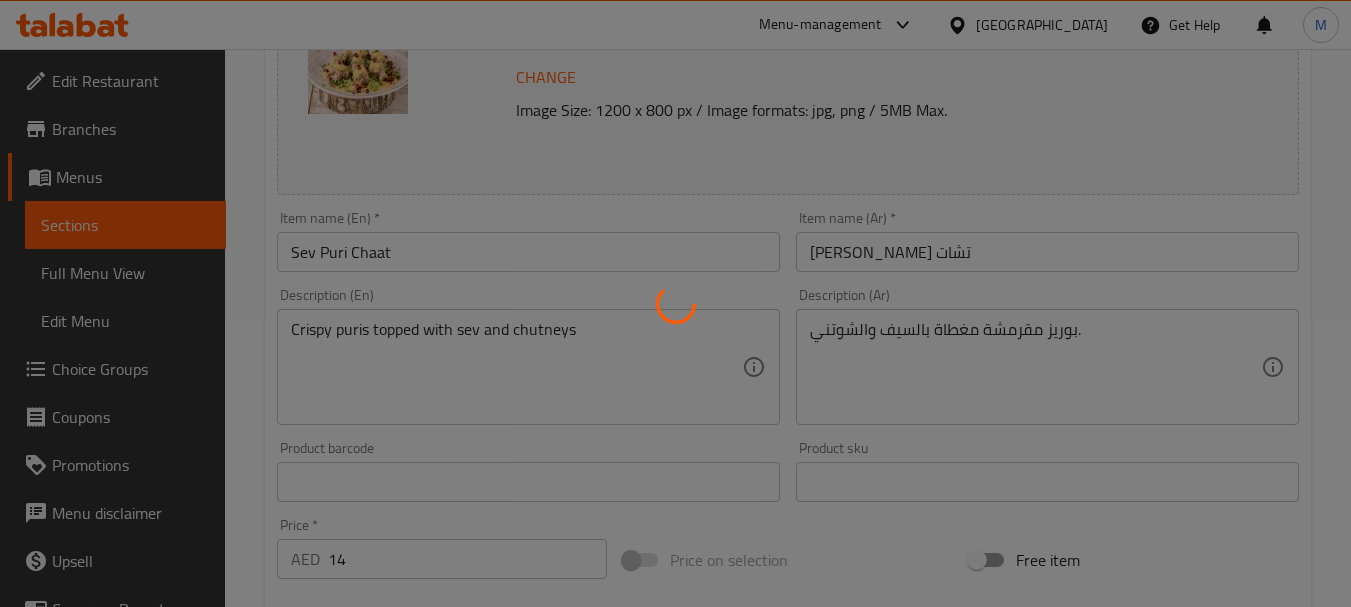 scroll, scrollTop: 300, scrollLeft: 0, axis: vertical 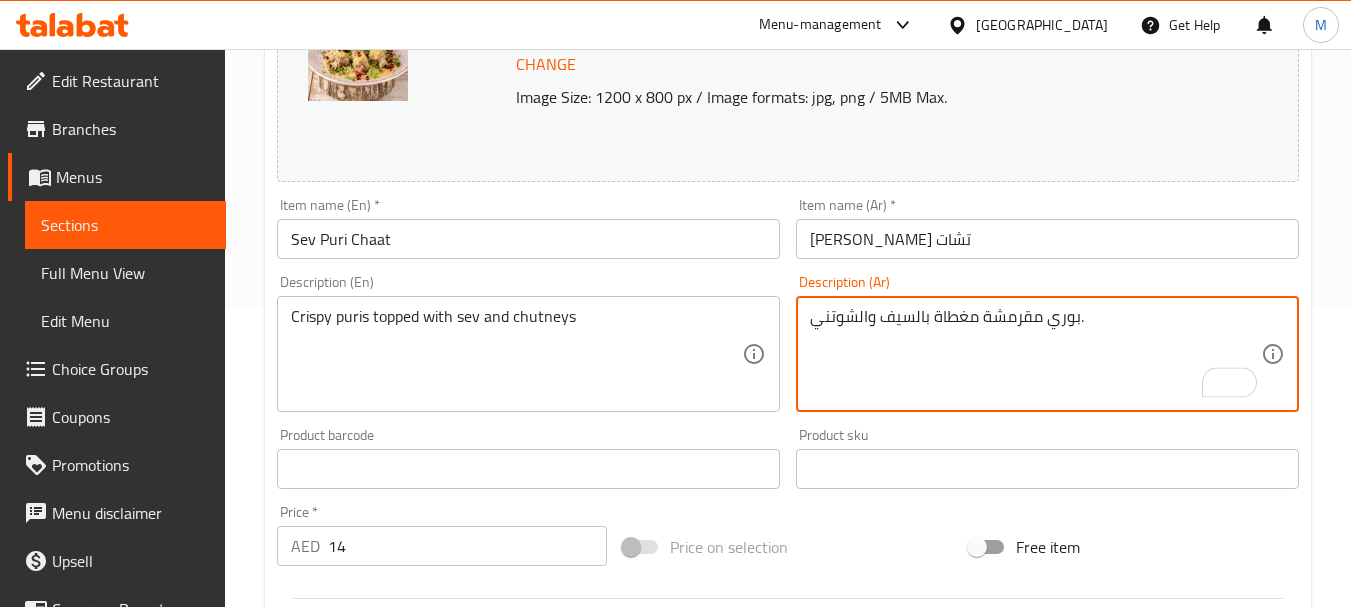 type on "بوري مقرمشة مغطاة بالسيف والشوتني." 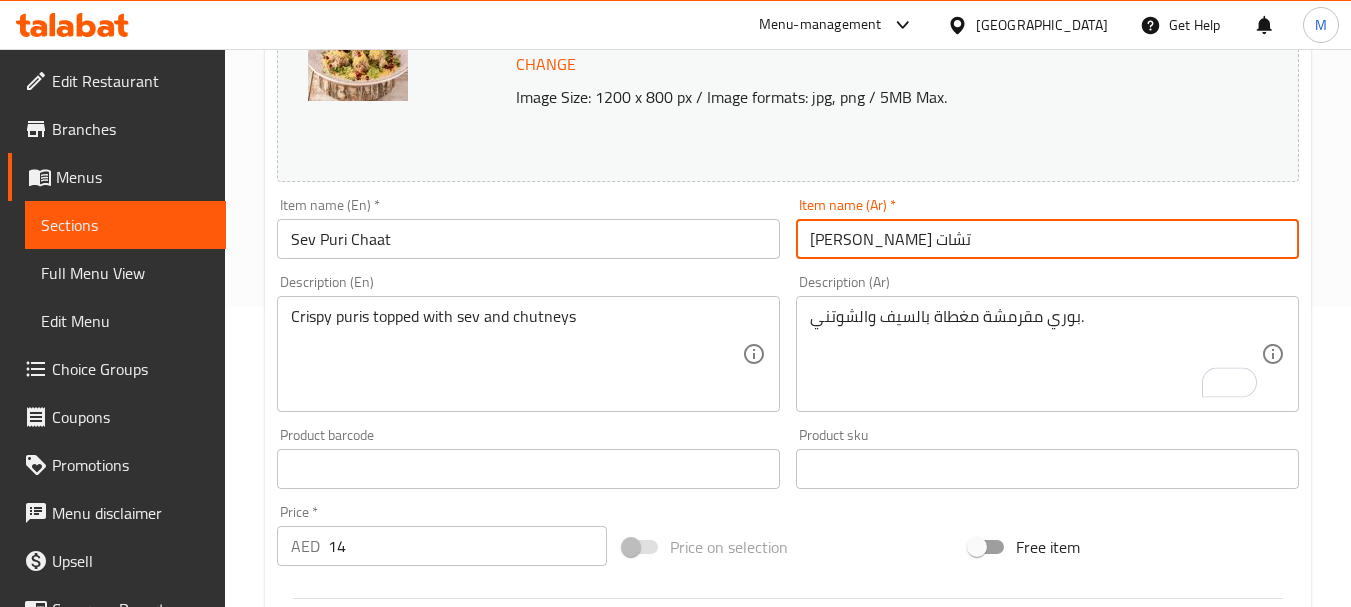 click on "Update" at bounding box center (398, 1039) 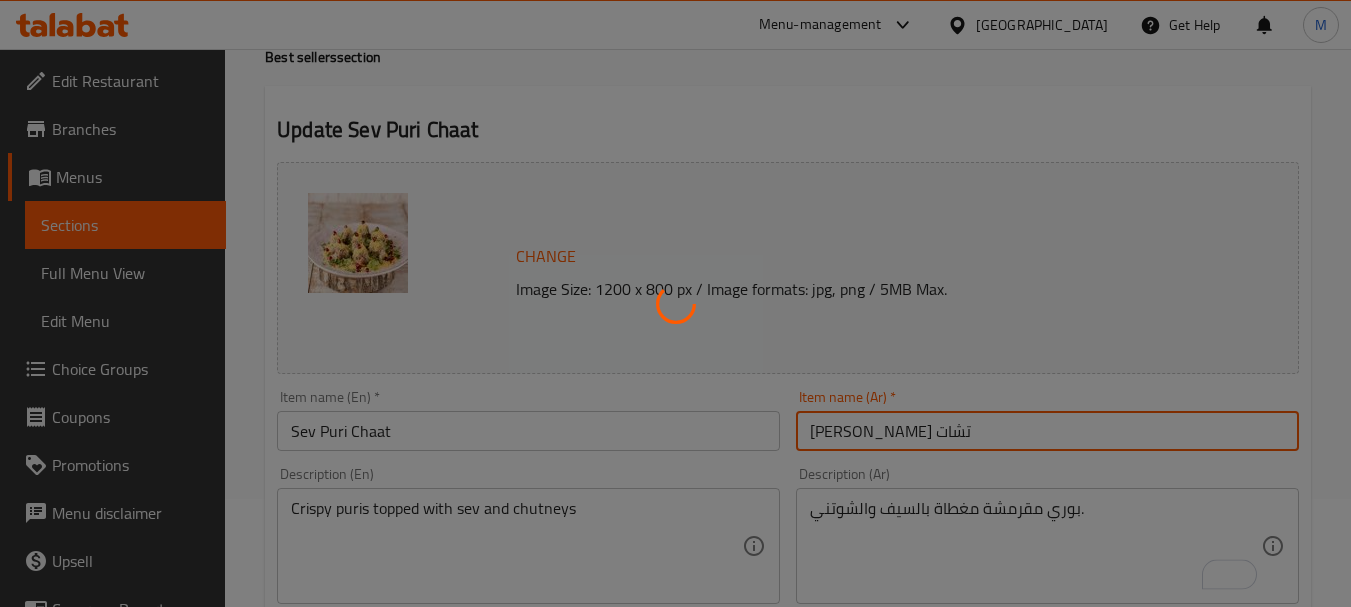 scroll, scrollTop: 0, scrollLeft: 0, axis: both 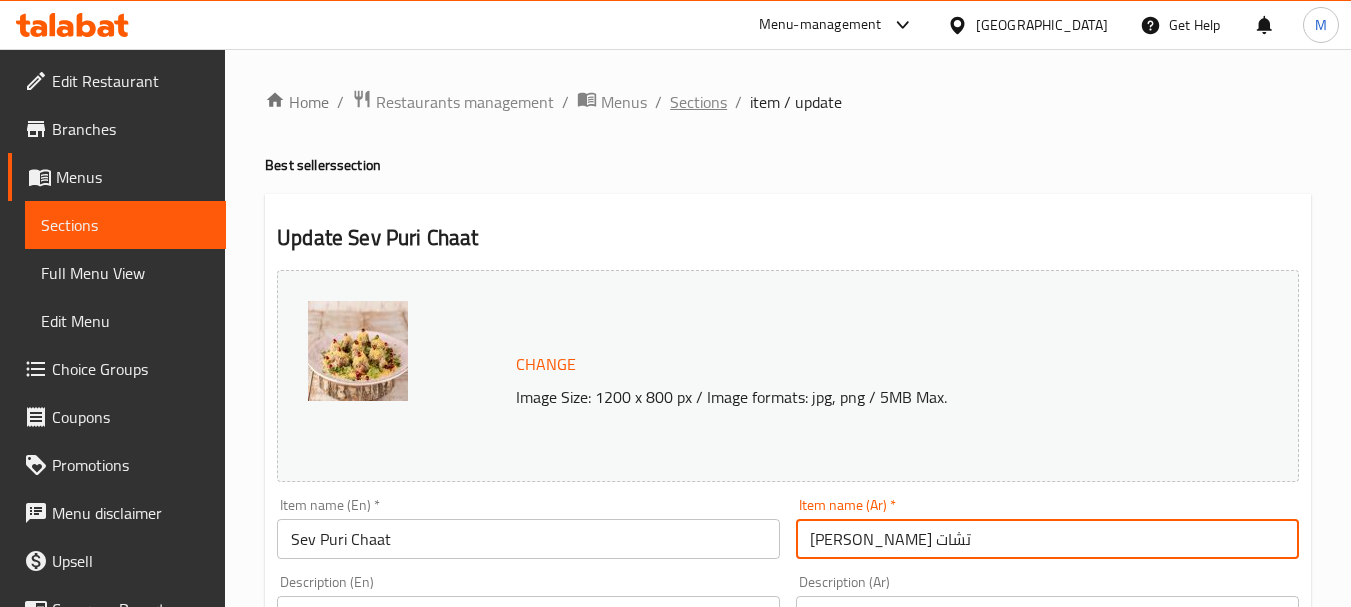 click on "Sections" at bounding box center (698, 102) 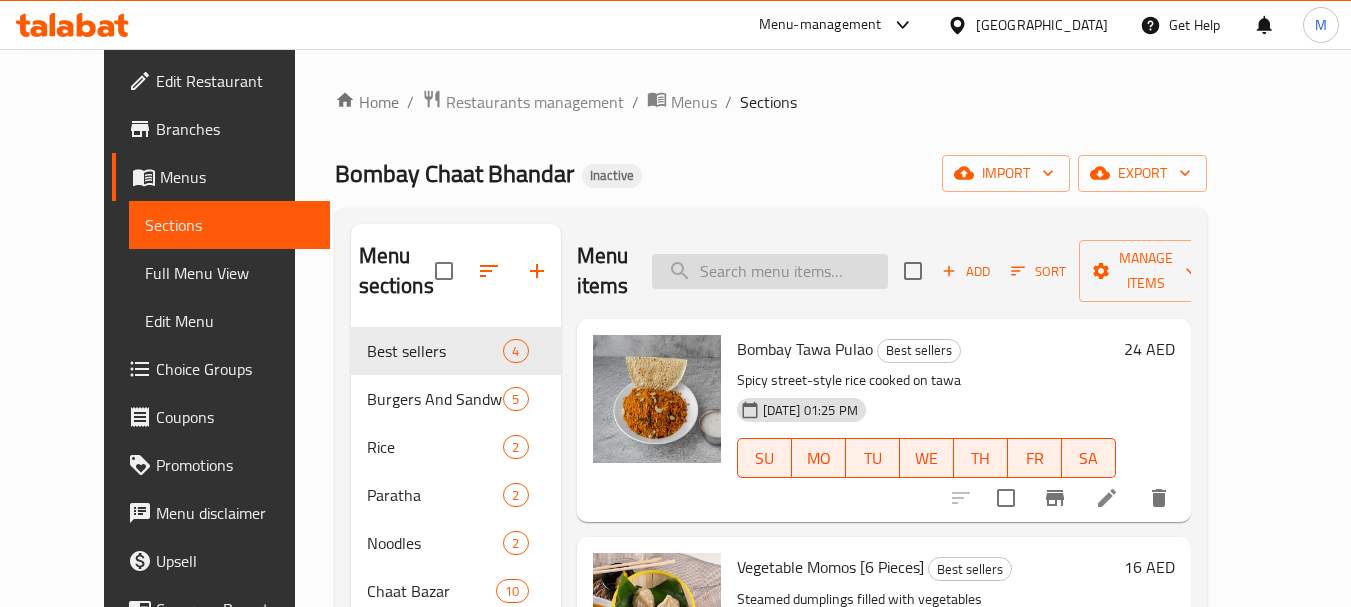 click at bounding box center (770, 271) 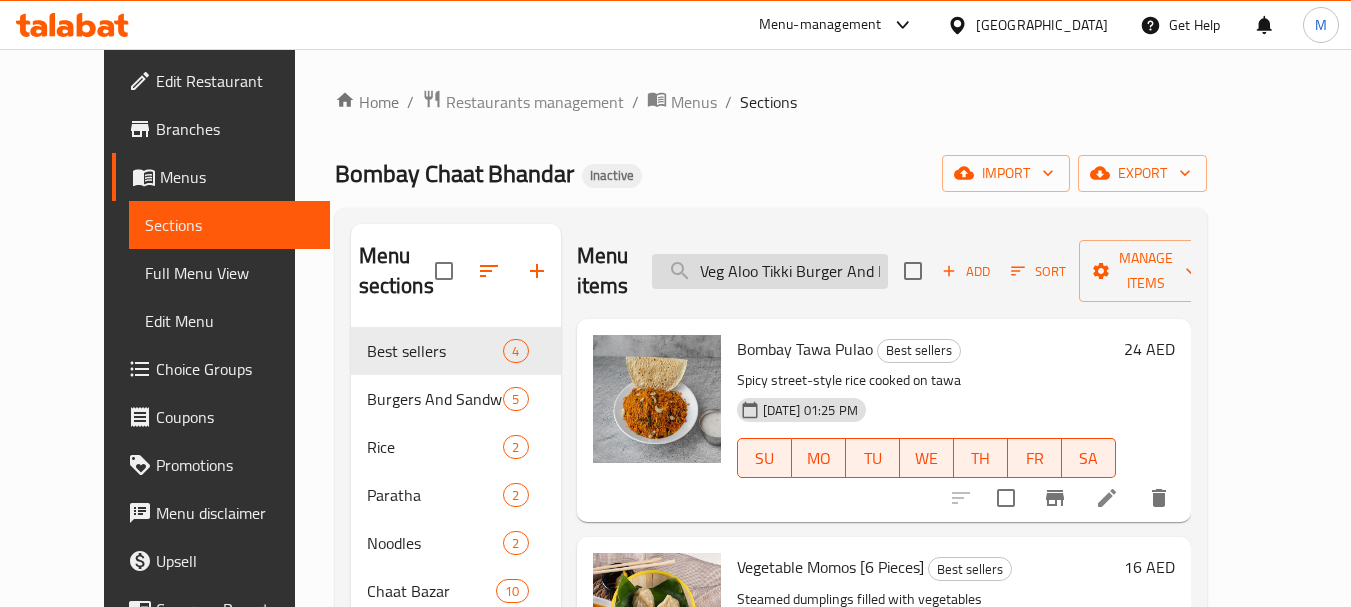 scroll, scrollTop: 0, scrollLeft: 78, axis: horizontal 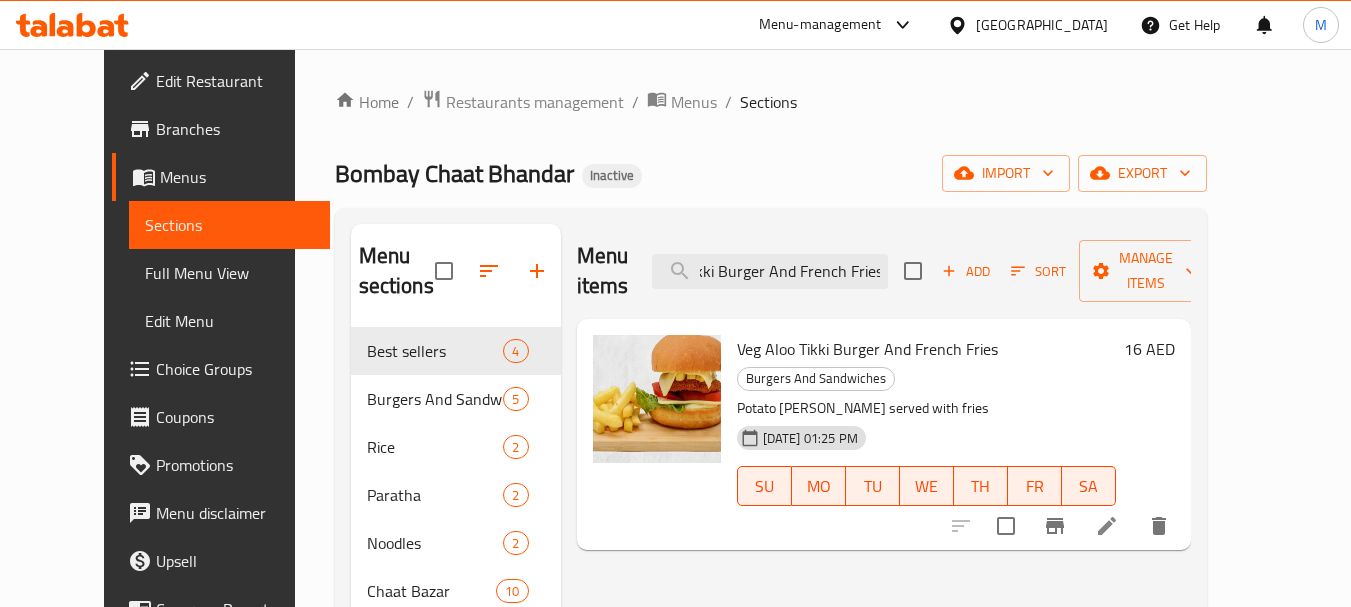 type on "Veg Aloo Tikki Burger And French Fries" 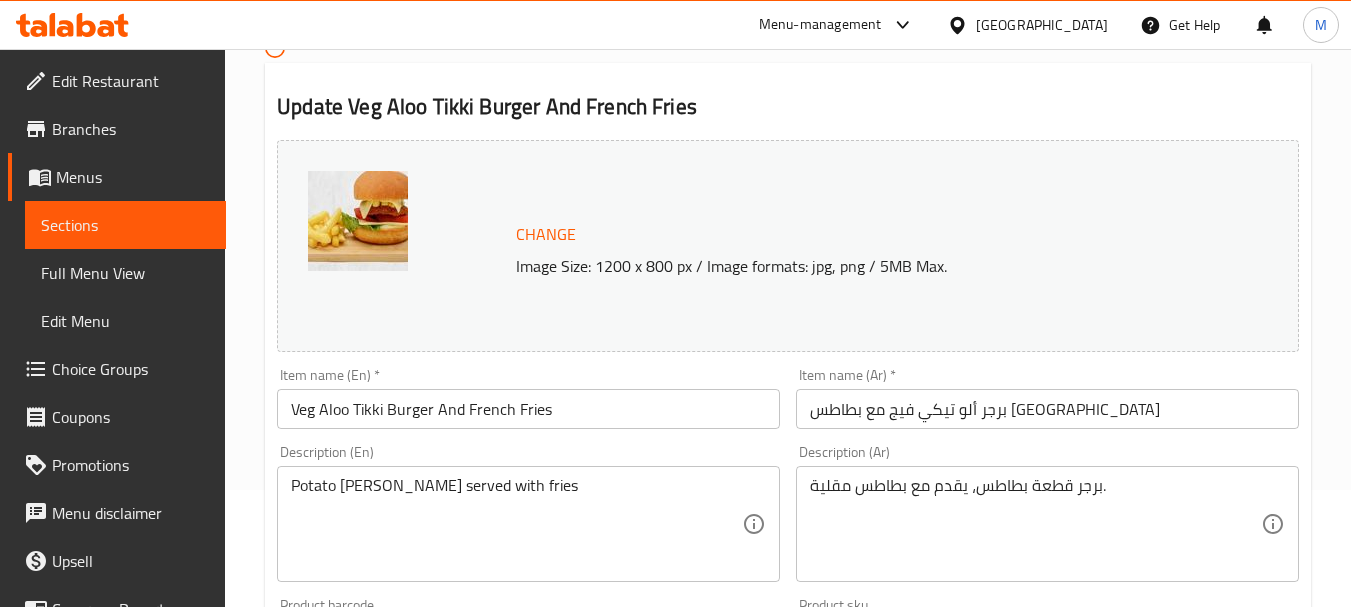 scroll, scrollTop: 400, scrollLeft: 0, axis: vertical 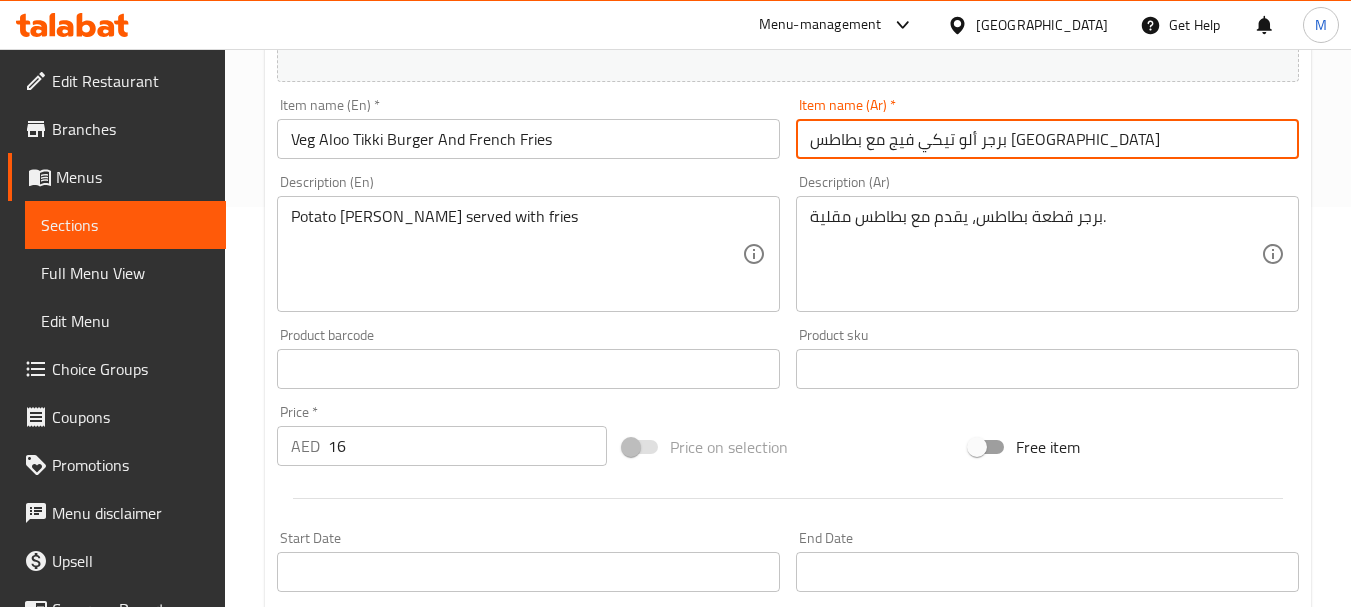 click on "برجر ألو تيكي فيج مع بطاطس مقلية" at bounding box center (1047, 139) 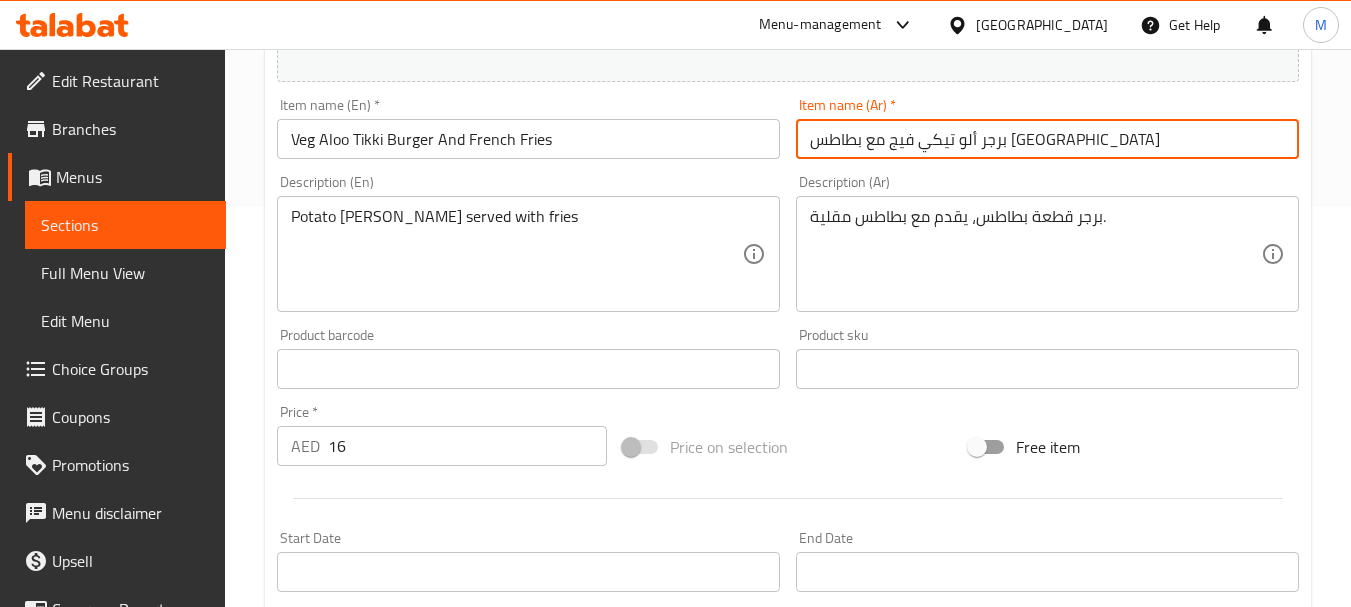 click on "Veg Aloo Tikki Burger And French Fries" at bounding box center (528, 139) 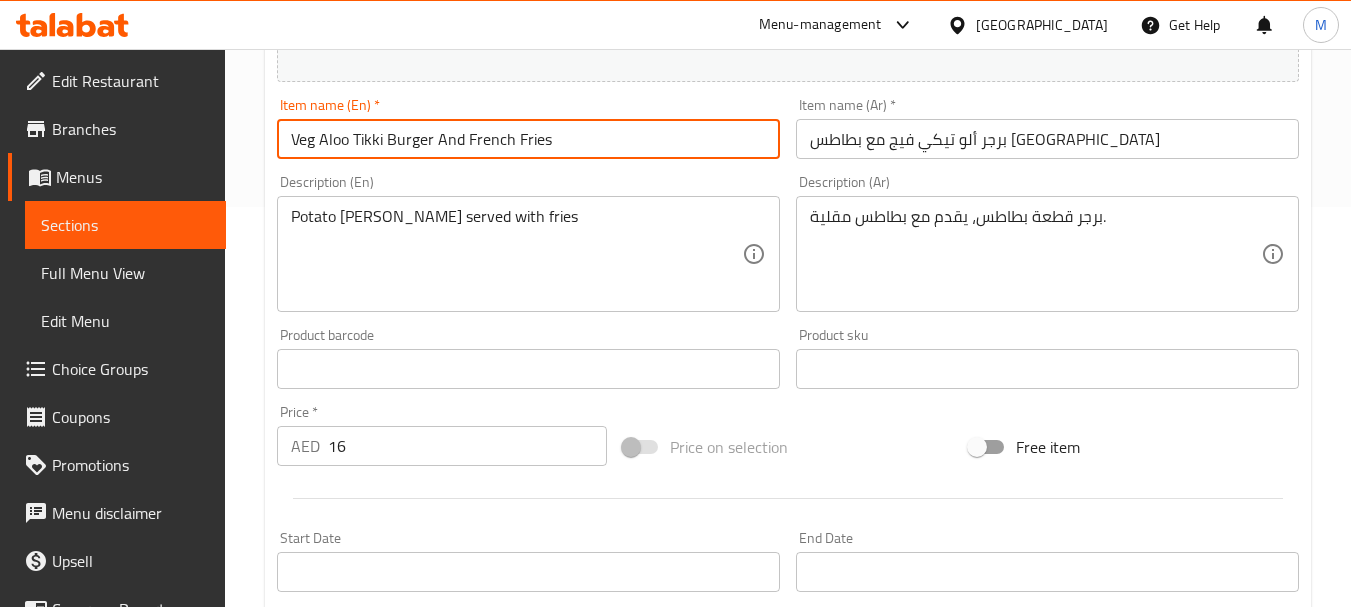 click on "Veg Aloo Tikki Burger And French Fries" at bounding box center (528, 139) 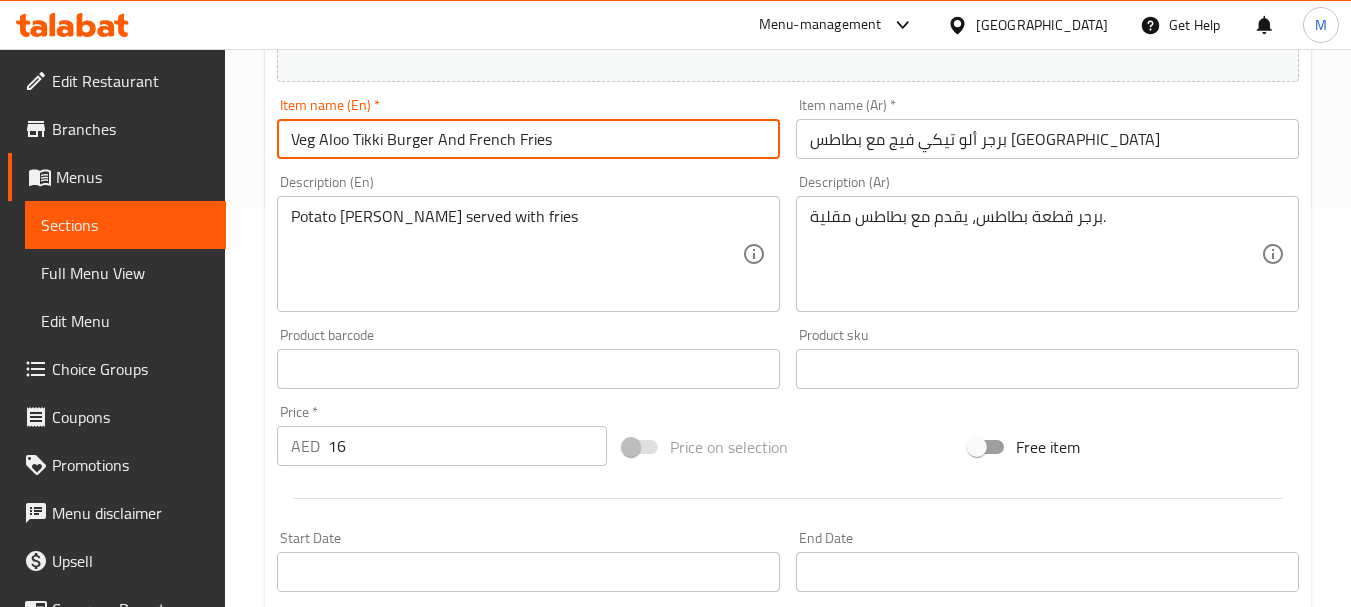 click on "برجر ألو تيكي فيج مع بطاطس مقلية" at bounding box center (1047, 139) 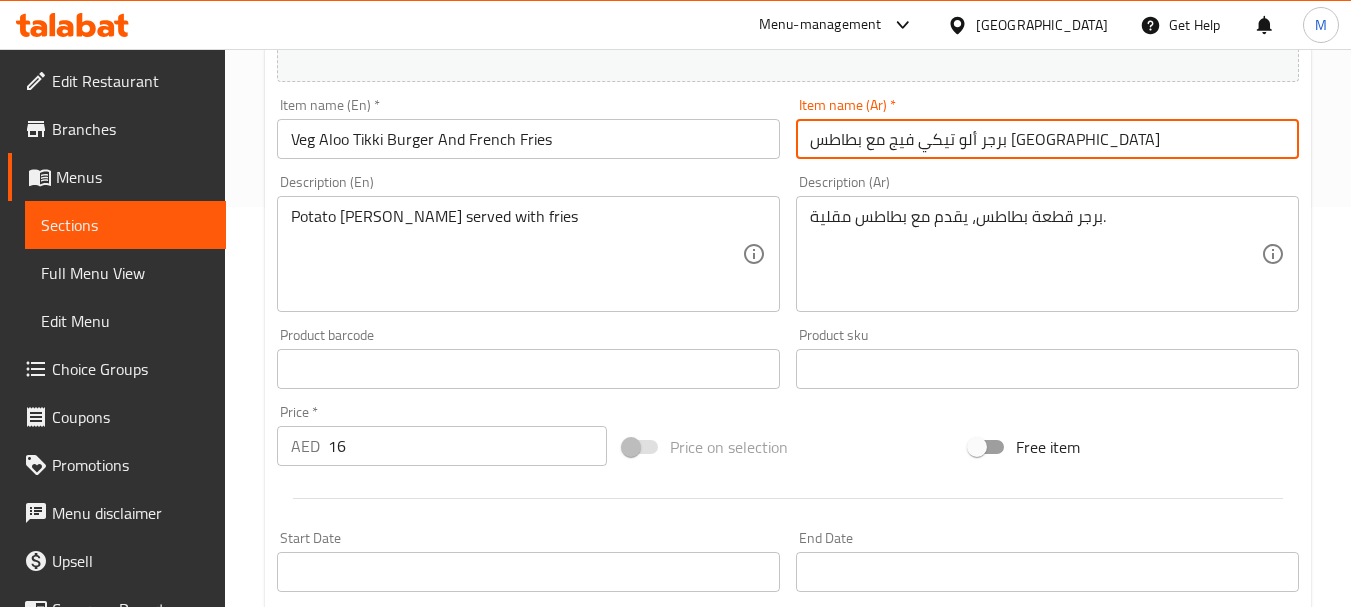 click on "برجر ألو تيكي فيج مع بطاطس مقلية" at bounding box center (1047, 139) 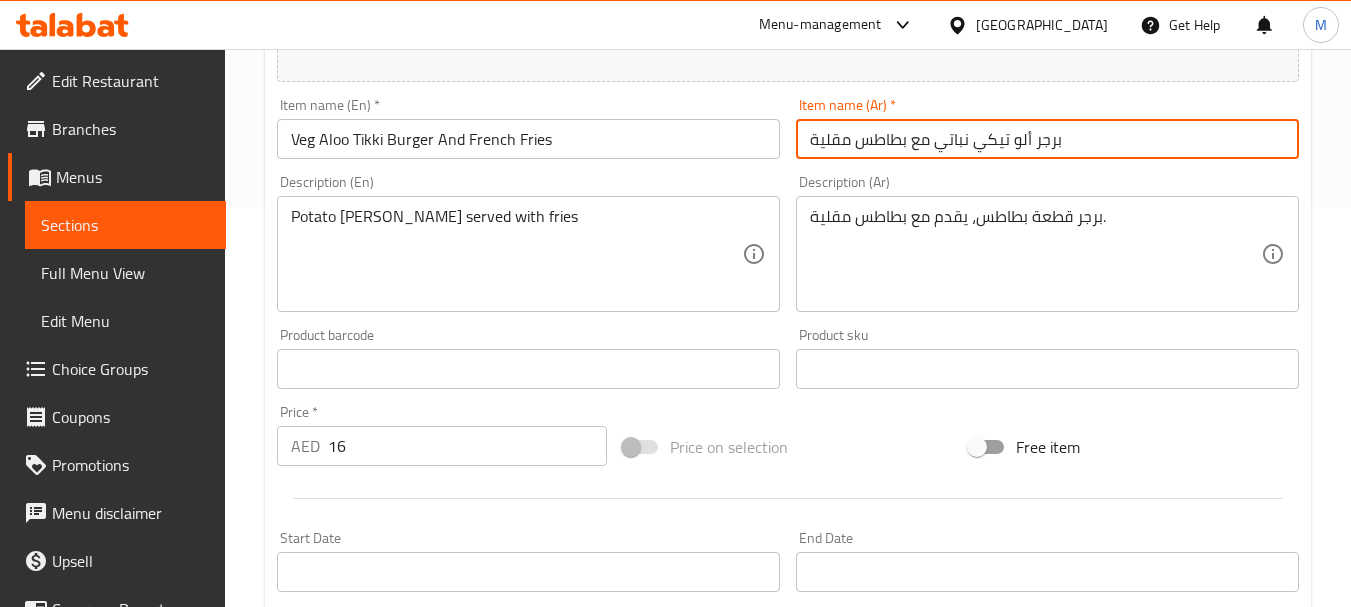 click on "برجر ألو تيكي نباتي مع بطاطس مقلية" at bounding box center [1047, 139] 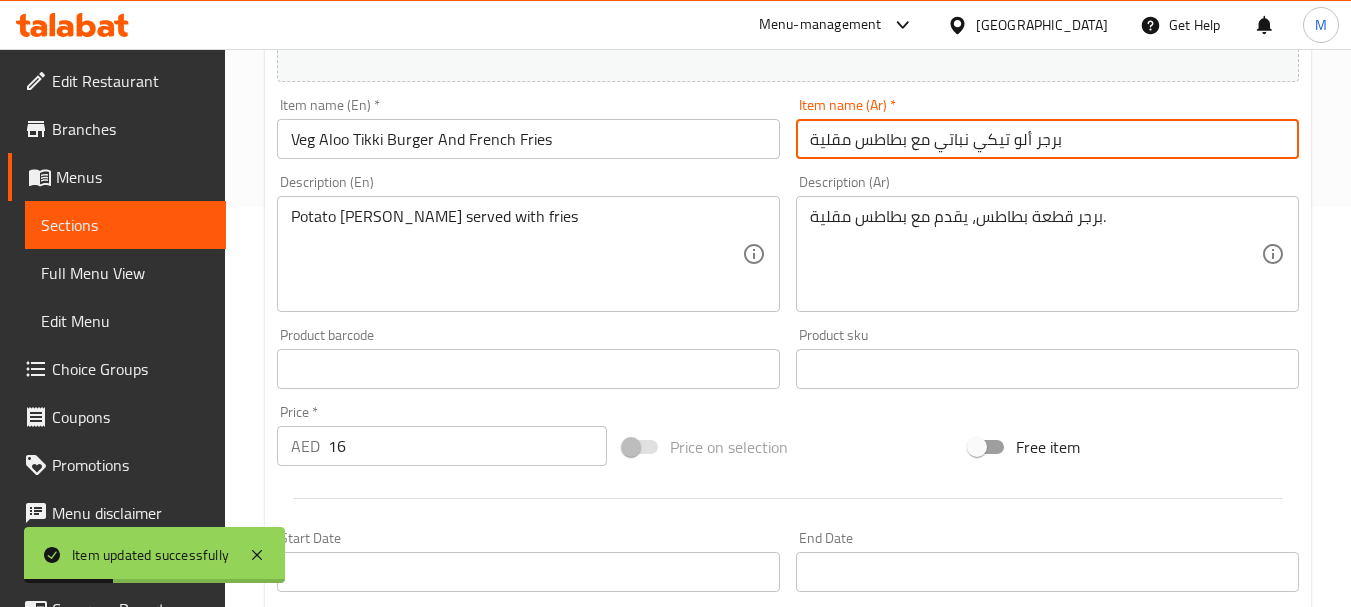 click on "برجر قطعة بطاطس، يقدم مع بطاطس مقلية." at bounding box center (1035, 254) 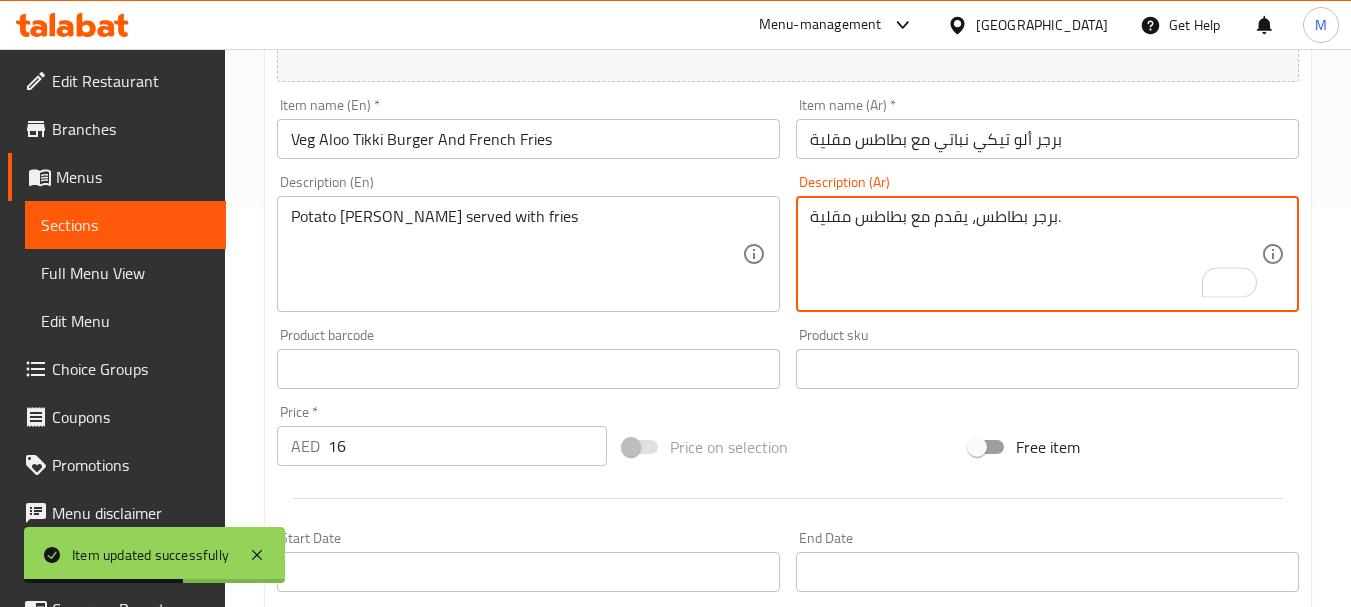 click on "برجر بطاطس، يقدم مع بطاطس مقلية." at bounding box center (1035, 254) 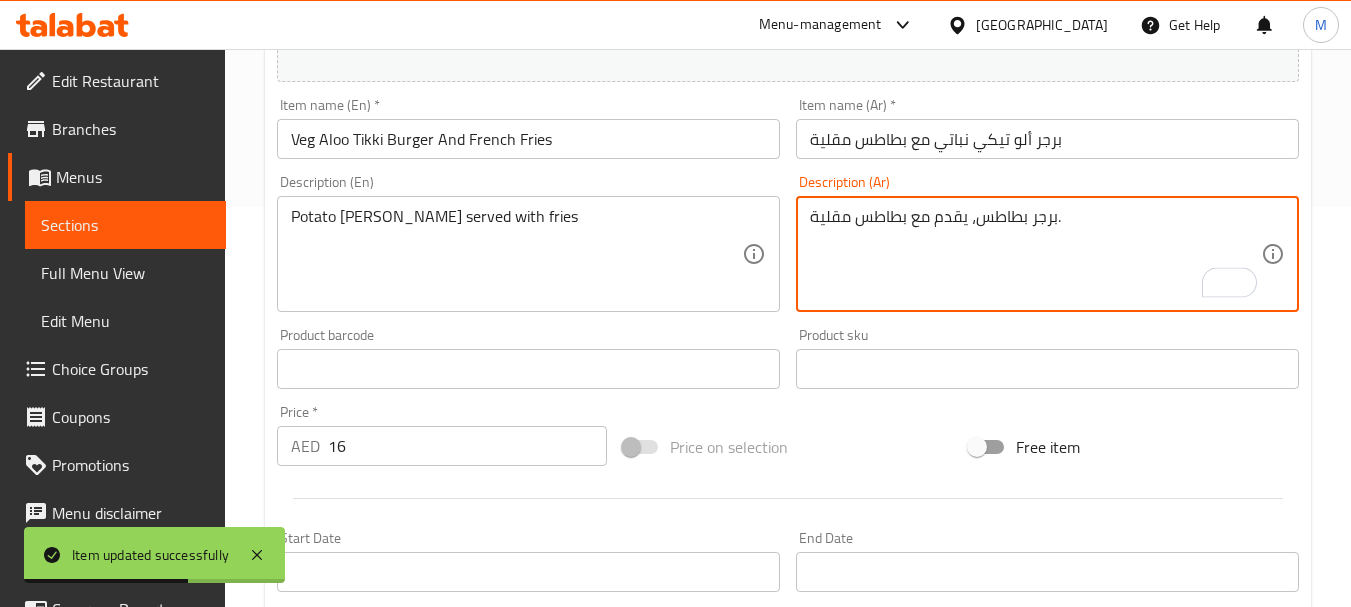 paste on "قطعة" 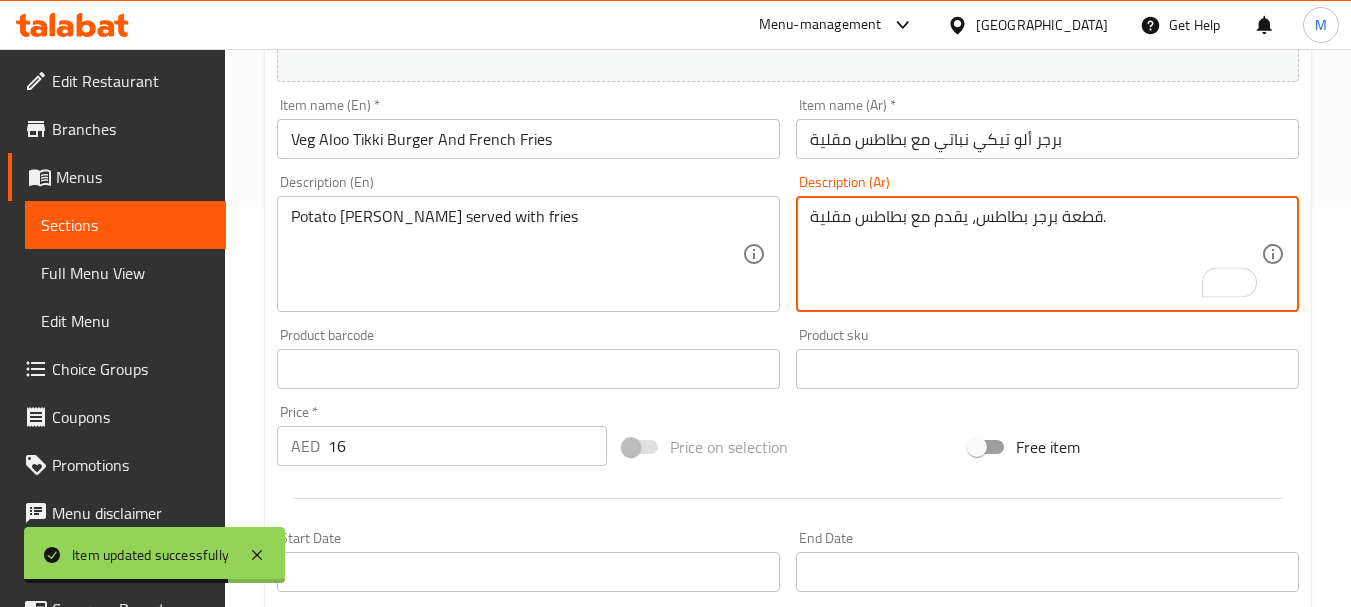click on "برجر ألو تيكي نباتي مع بطاطس مقلية" at bounding box center (1047, 139) 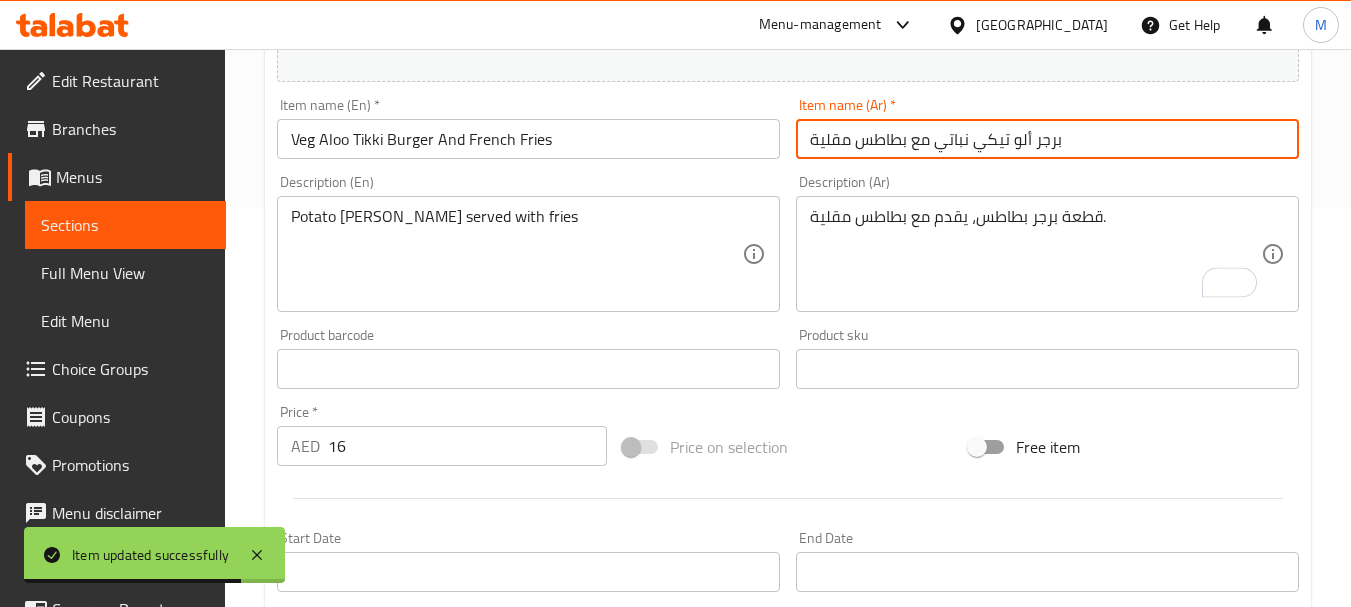 click on "Update" at bounding box center [398, 939] 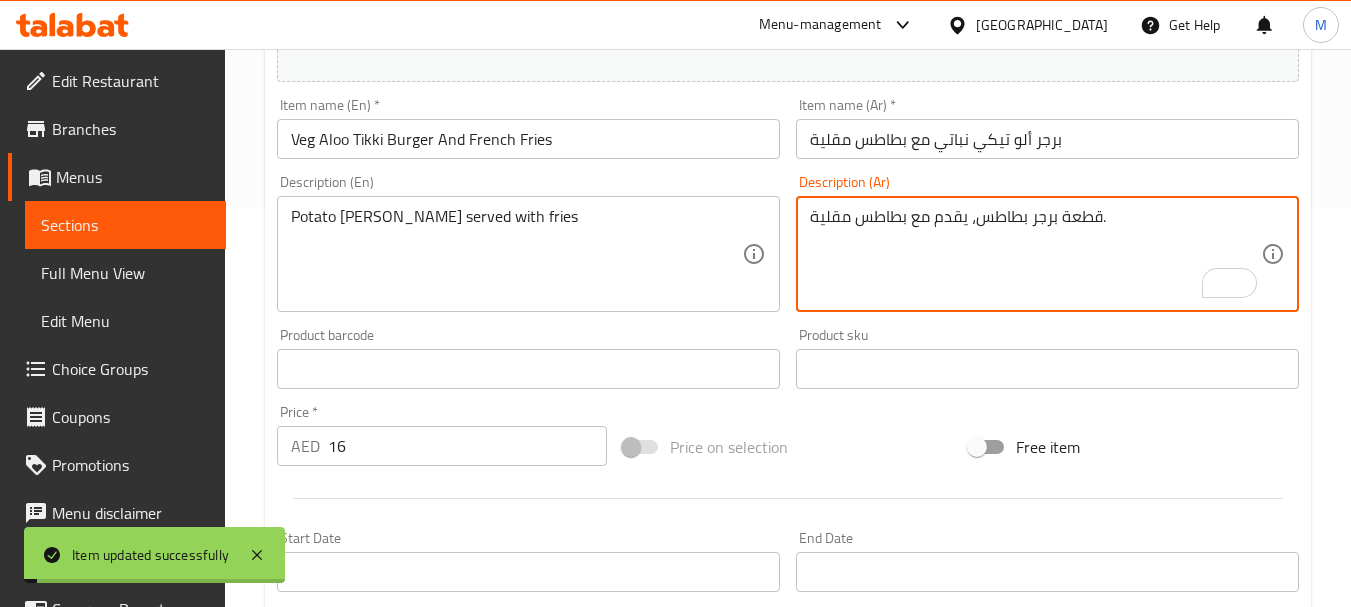 click on "قطعة برجر بطاطس، يقدم مع بطاطس مقلية." at bounding box center [1035, 254] 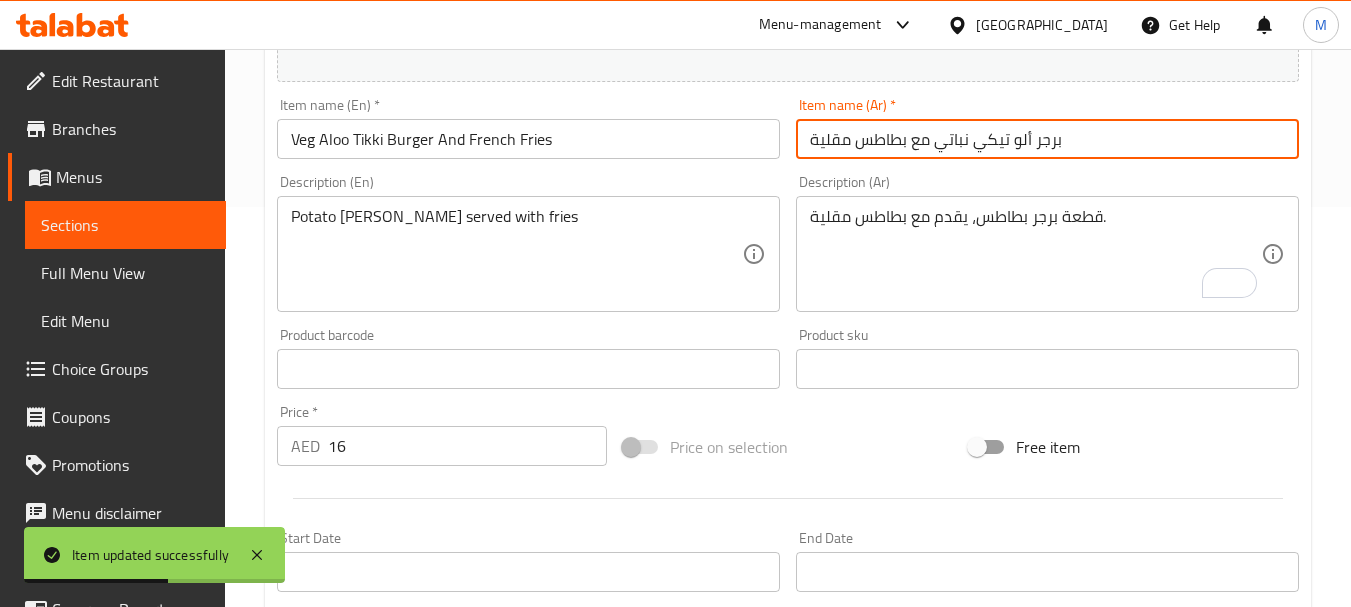 click on "برجر ألو تيكي نباتي مع بطاطس مقلية" at bounding box center [1047, 139] 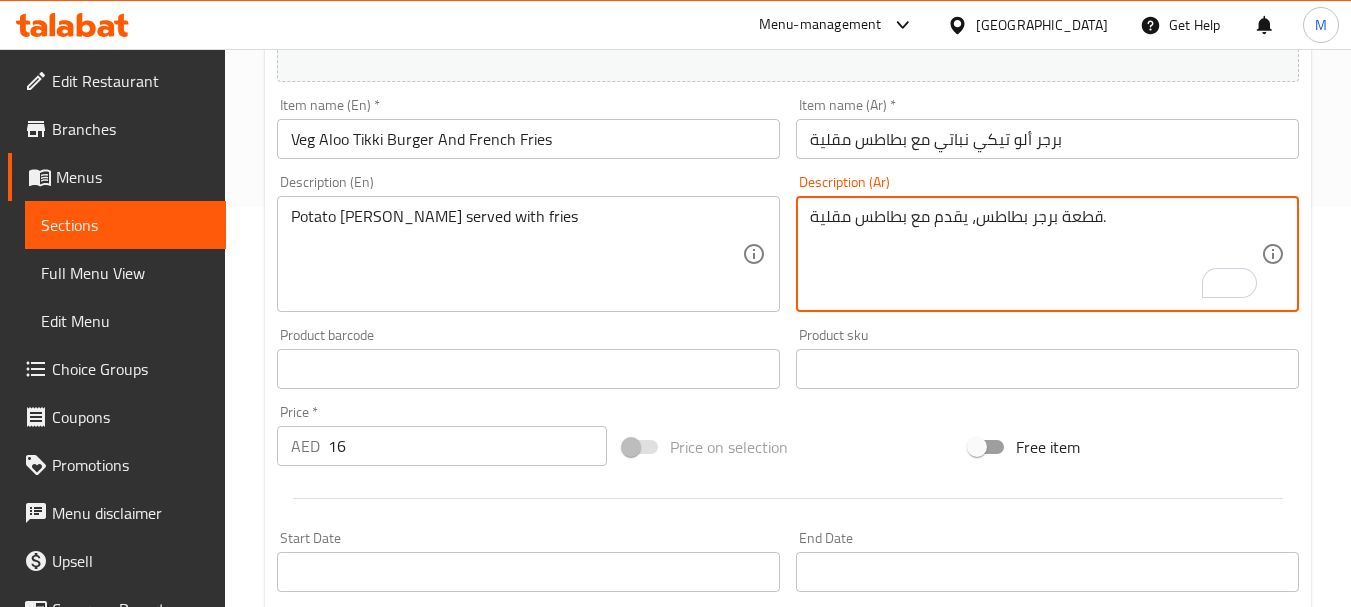 click on "قطعة برجر بطاطس، يقدم مع بطاطس مقلية." at bounding box center (1035, 254) 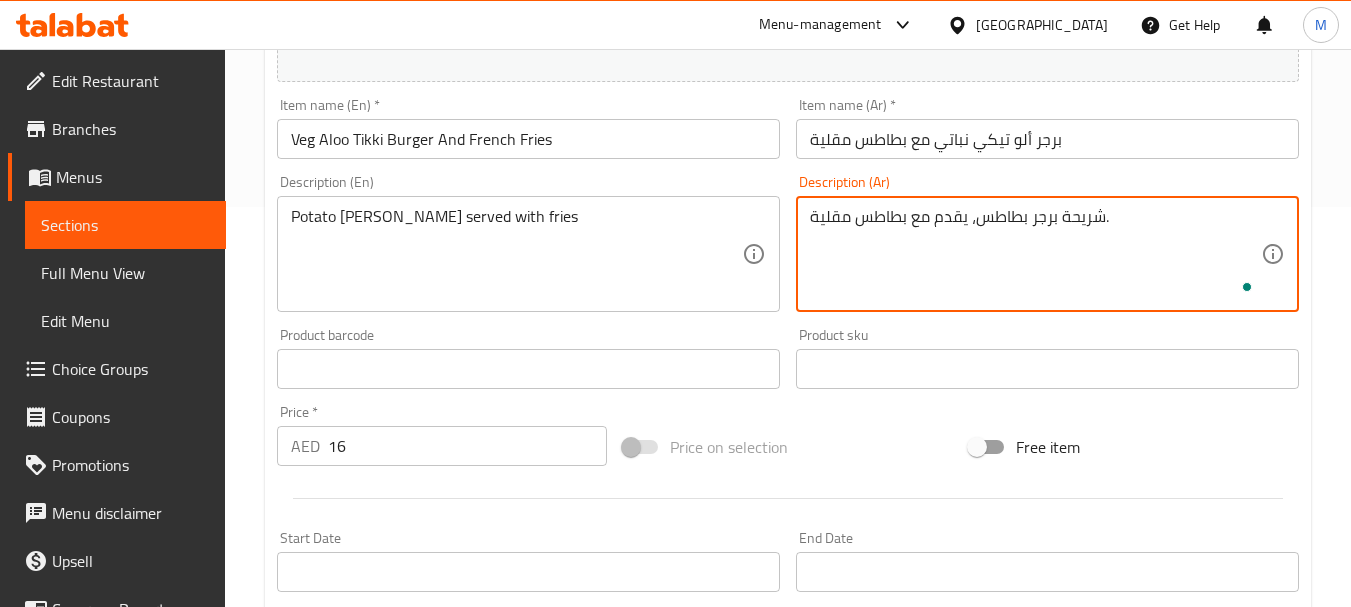 type on "شريحة برجر بطاطس، يقدم مع بطاطس مقلية." 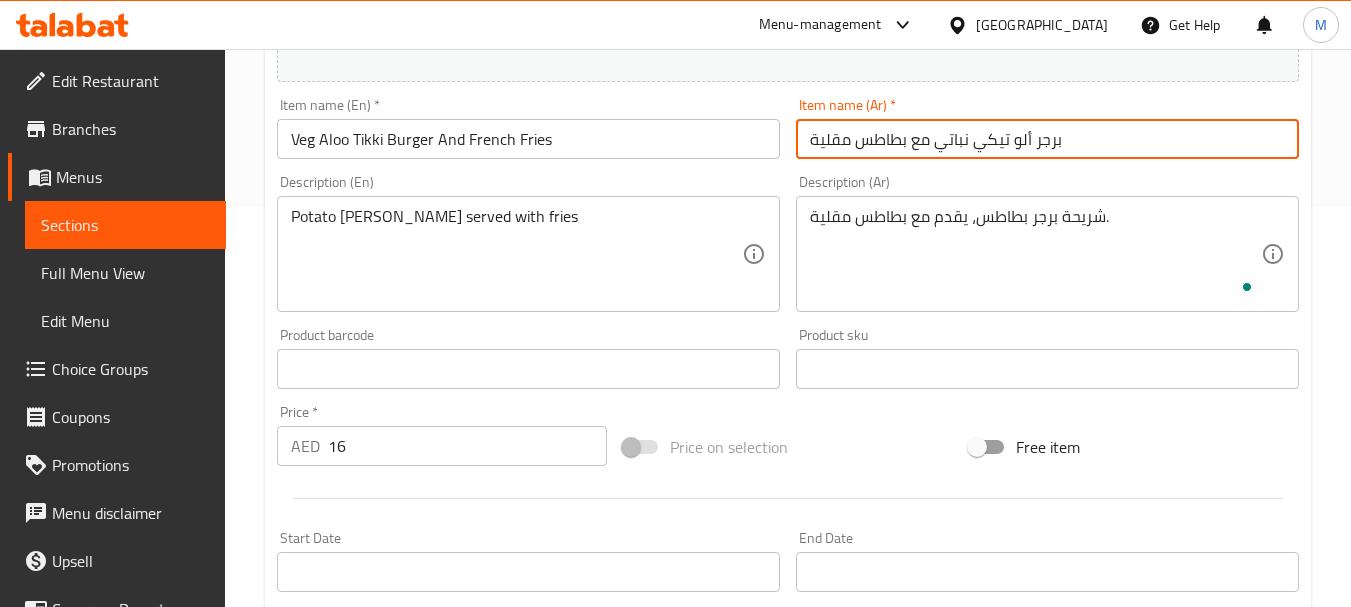 click on "Update" at bounding box center (398, 939) 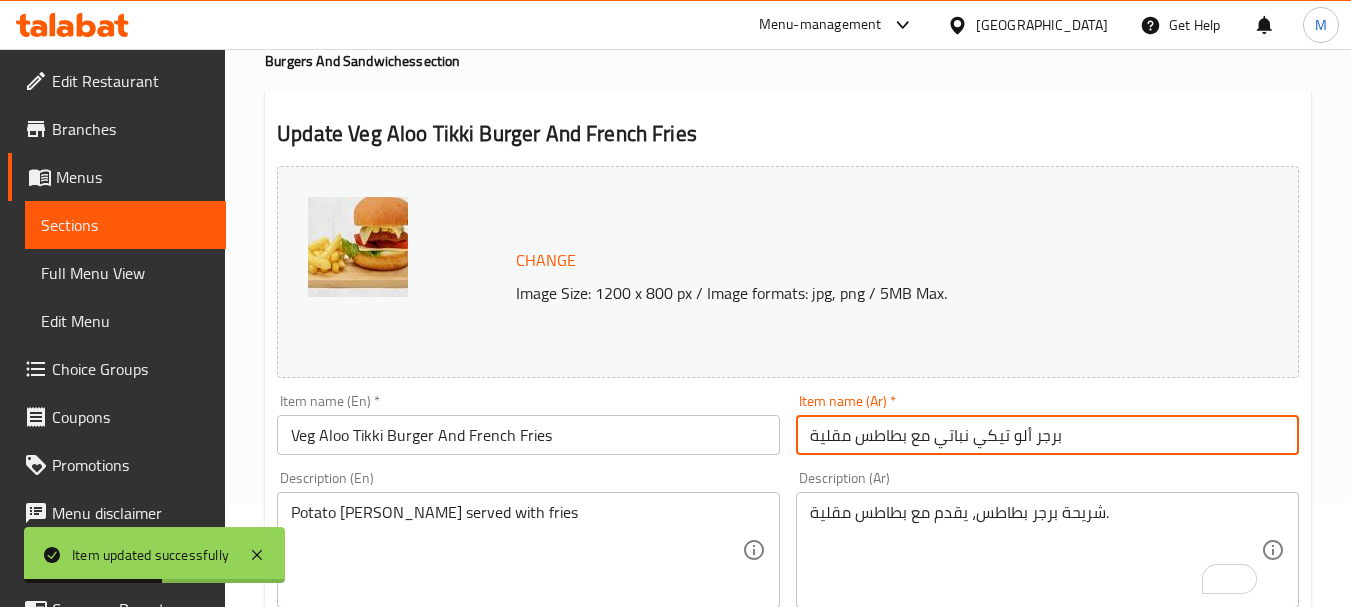 scroll, scrollTop: 0, scrollLeft: 0, axis: both 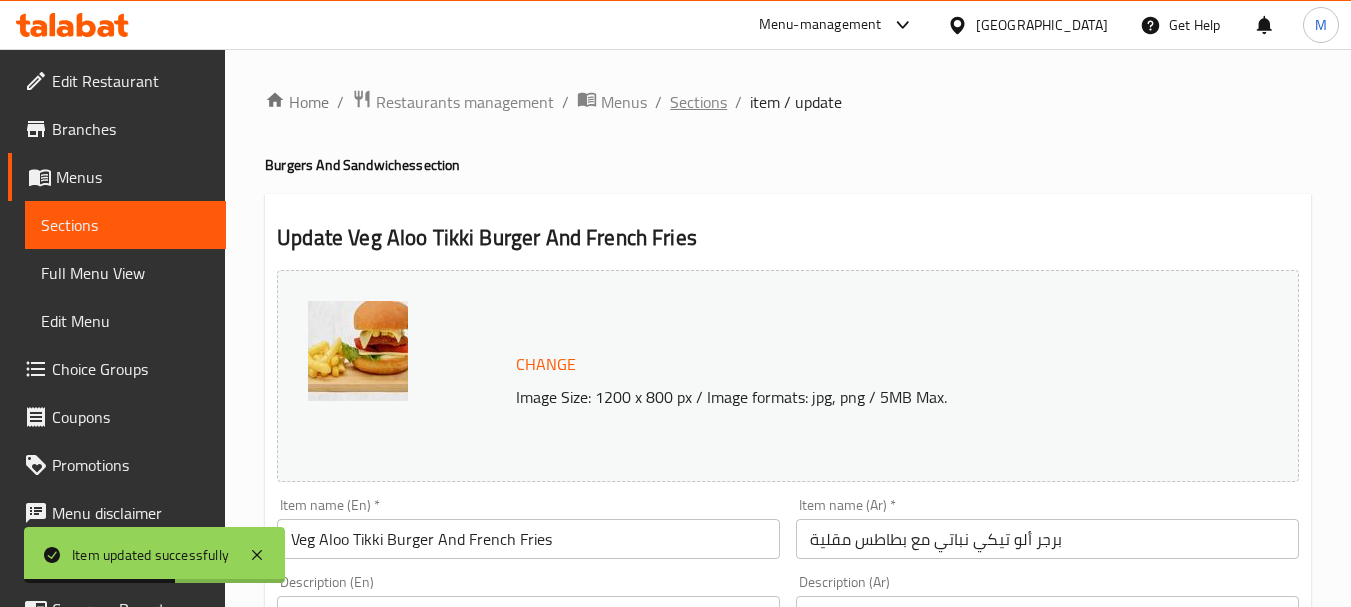 click on "Sections" at bounding box center (698, 102) 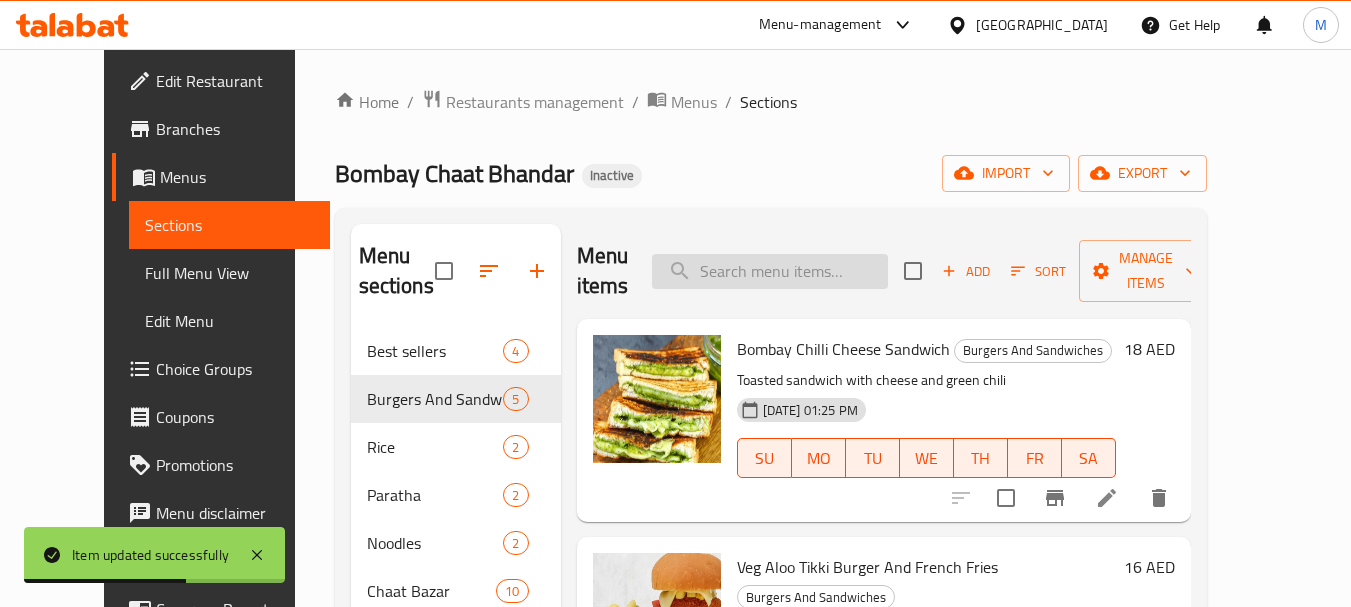 paste on "Mumbai Paneer Burger With French Fries" 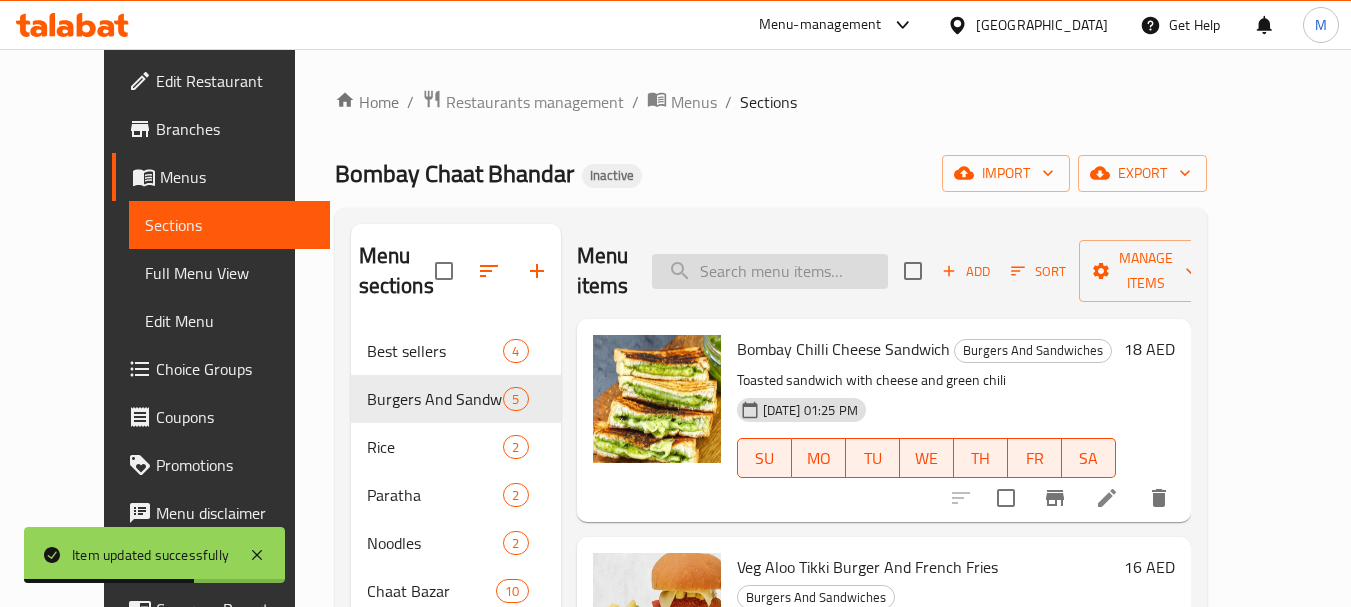 click at bounding box center [770, 271] 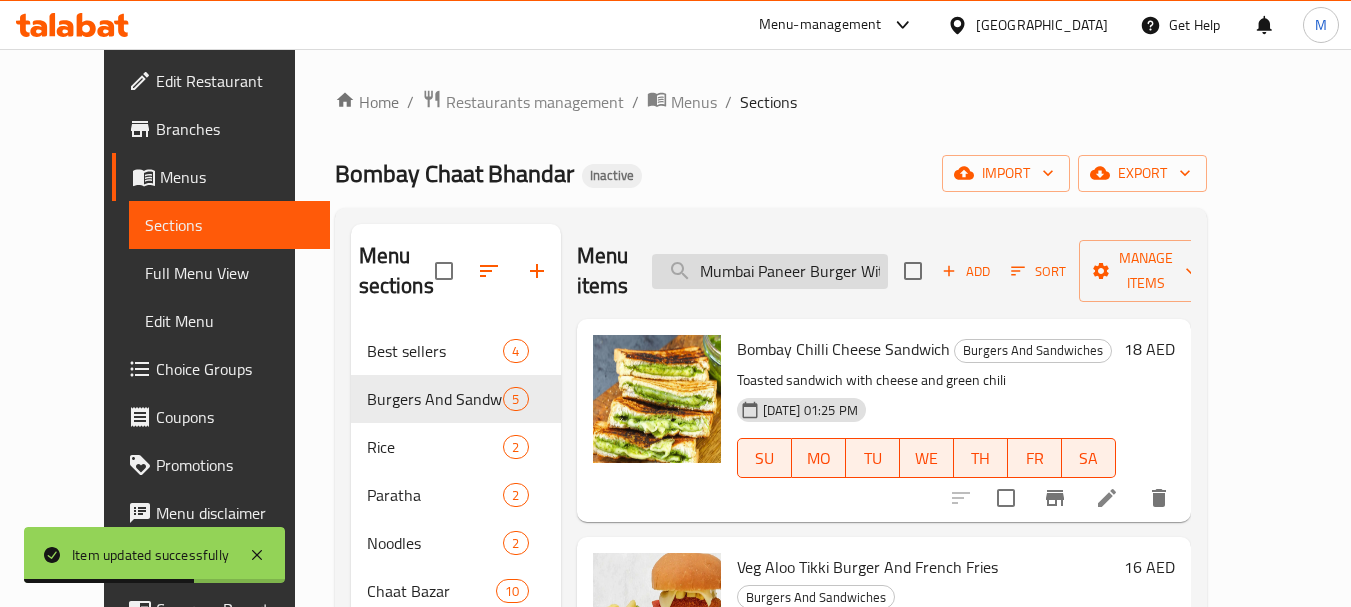 scroll, scrollTop: 0, scrollLeft: 97, axis: horizontal 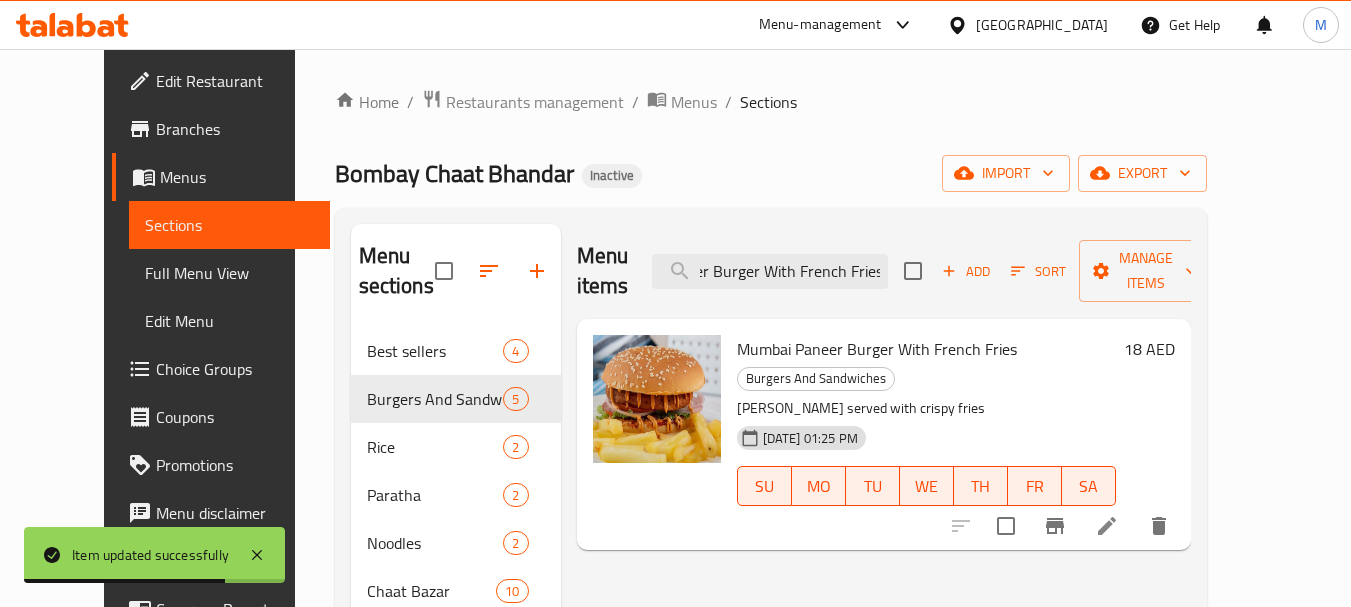 type on "Mumbai Paneer Burger With French Fries" 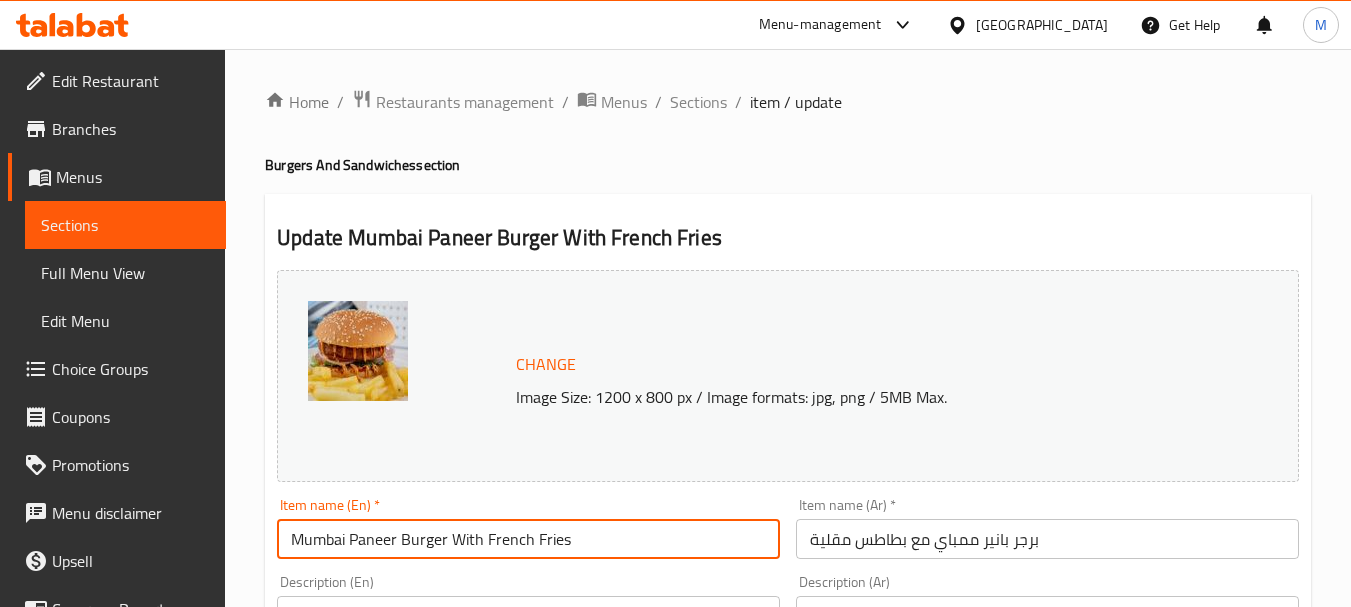 click on "Mumbai Paneer Burger With French Fries" at bounding box center (528, 539) 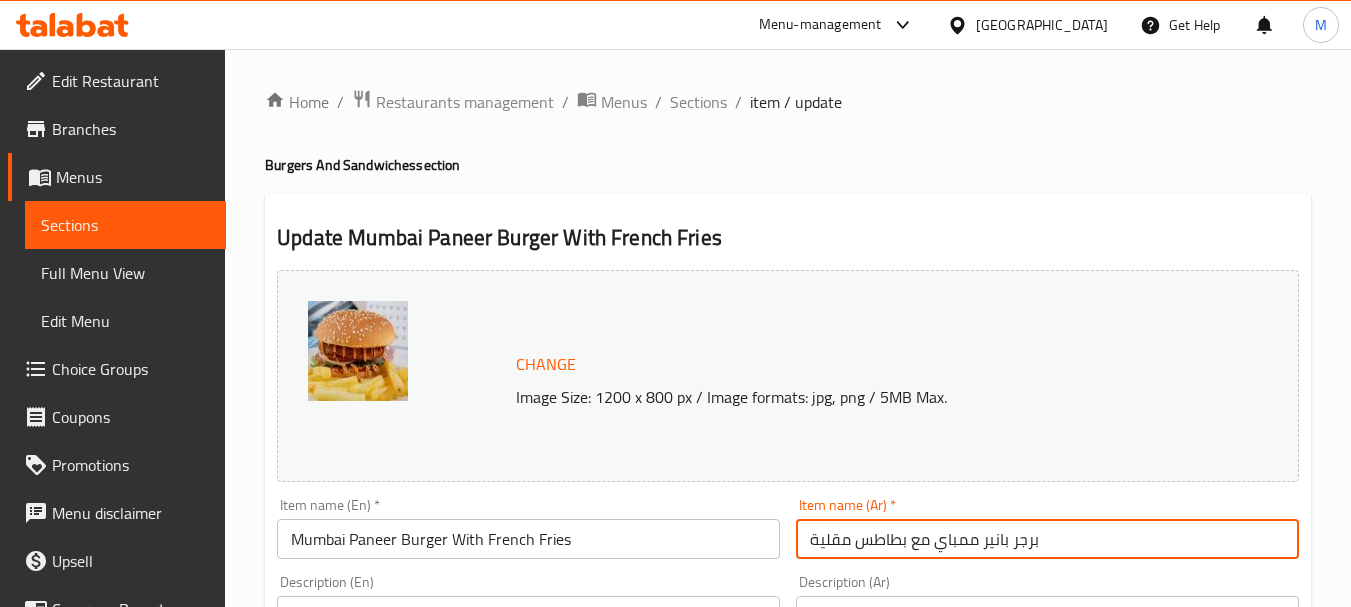 click on "برجر بانير ممباي مع بطاطس مقلية" at bounding box center (1047, 539) 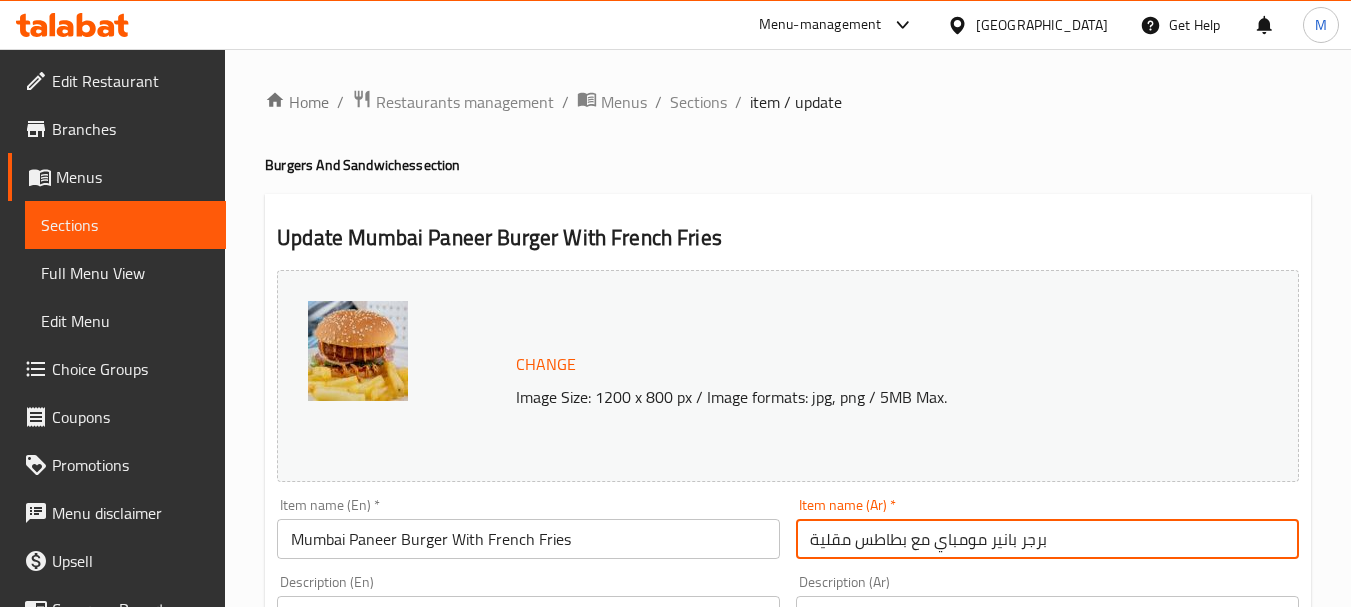 click on "برجر بانير مومباي مع بطاطس مقلية" at bounding box center [1047, 539] 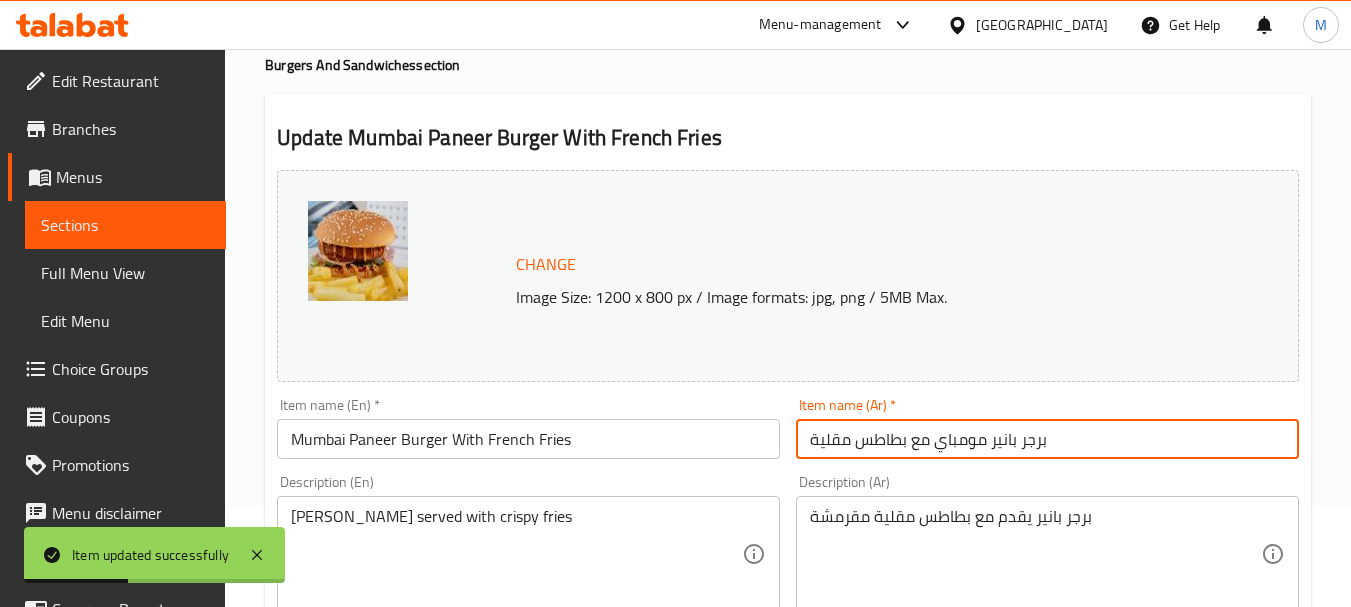 scroll, scrollTop: 300, scrollLeft: 0, axis: vertical 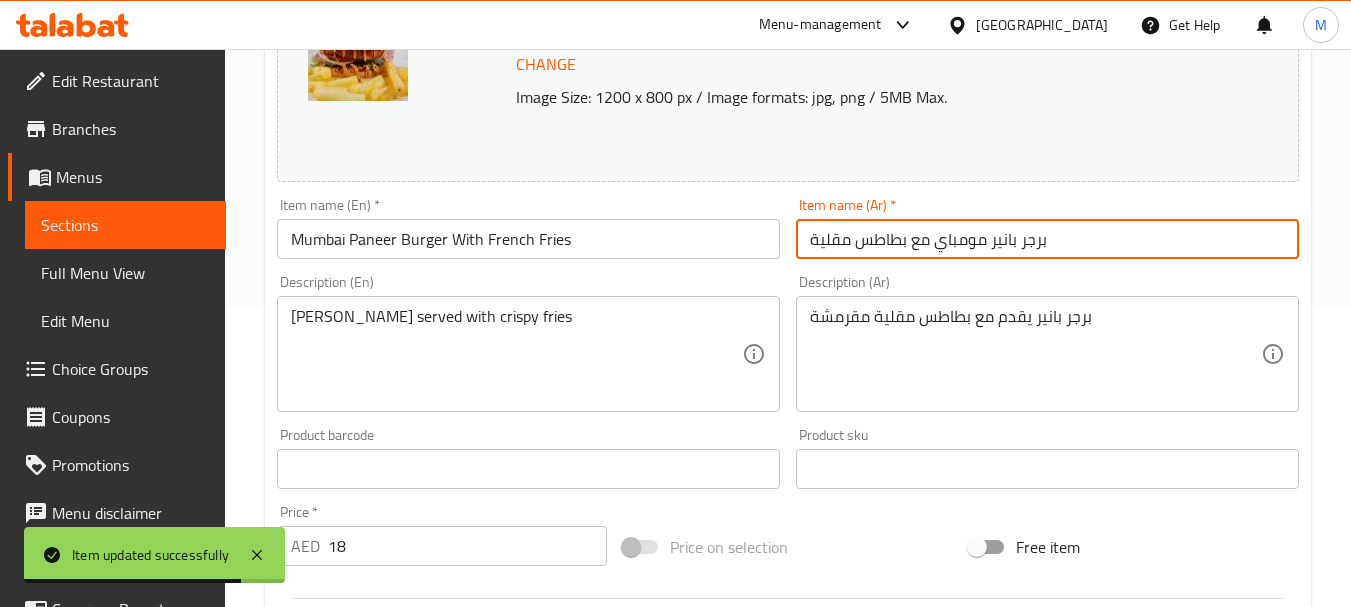 click on "Paneer burger served with crispy fries Description (En)" at bounding box center (528, 354) 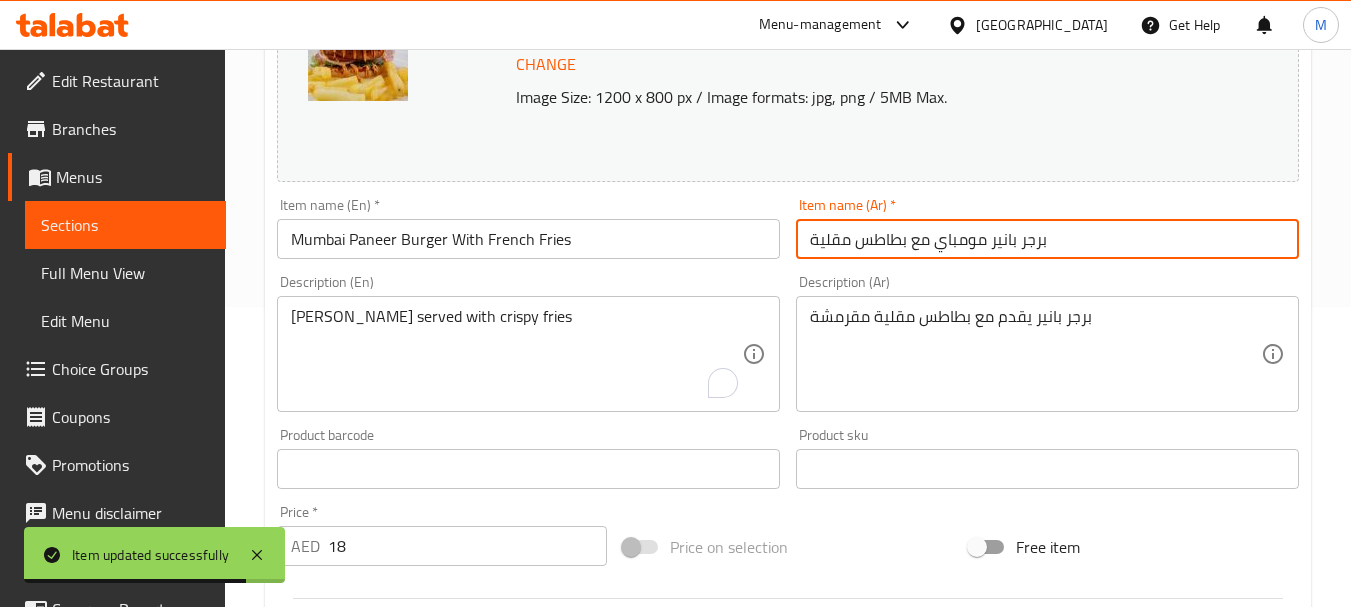 scroll, scrollTop: 100, scrollLeft: 0, axis: vertical 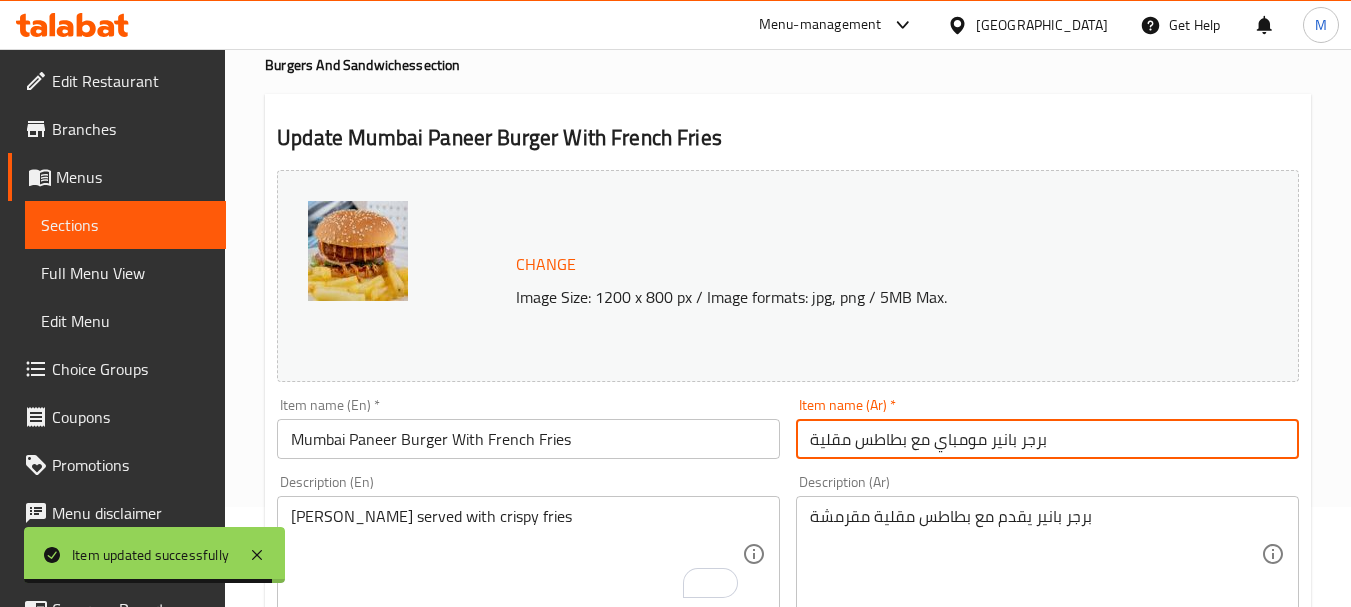 click on "Update" at bounding box center (398, 1239) 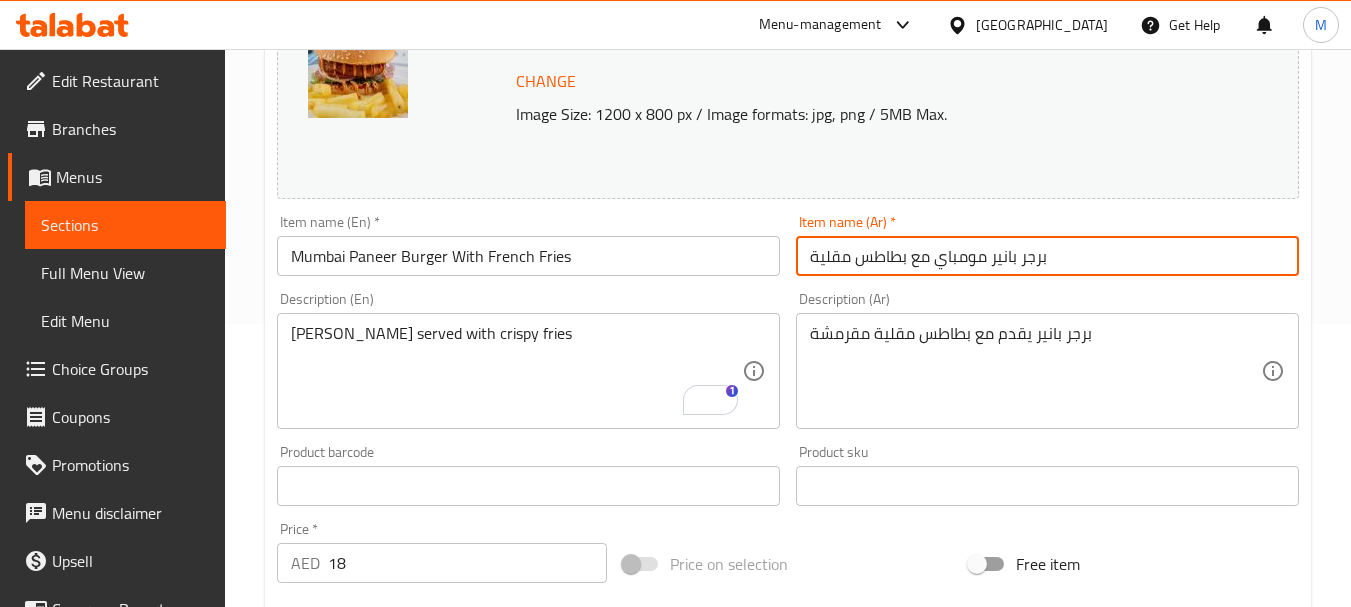 scroll, scrollTop: 300, scrollLeft: 0, axis: vertical 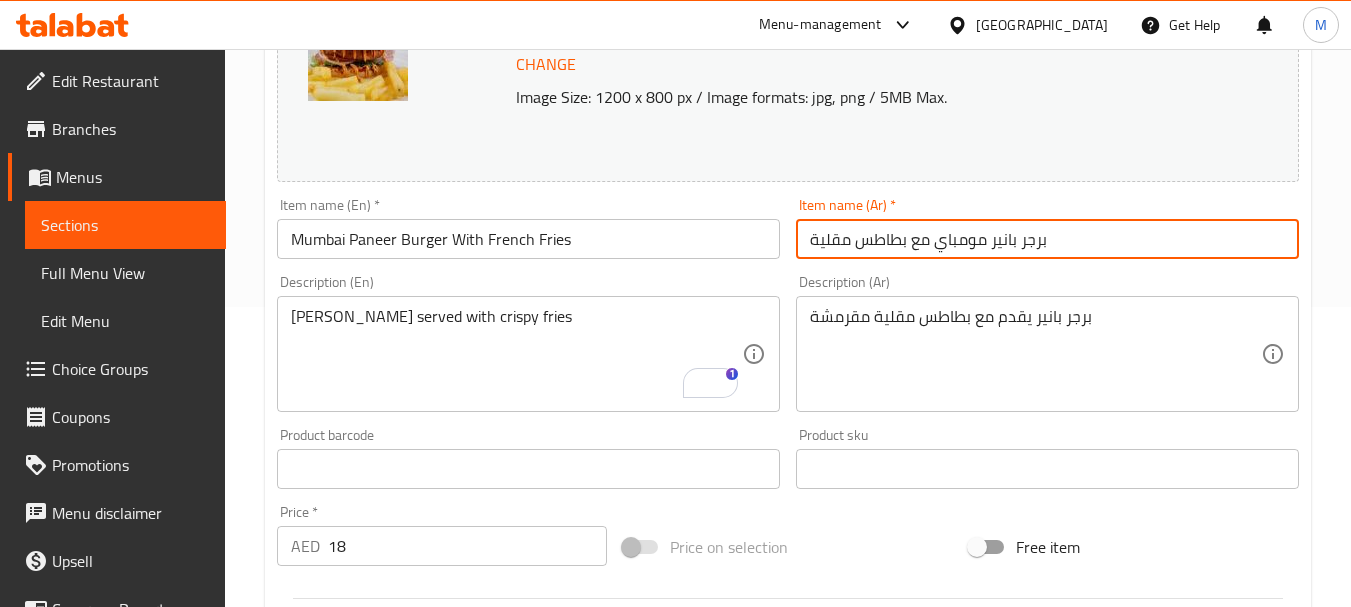 click on "Update" at bounding box center [398, 1039] 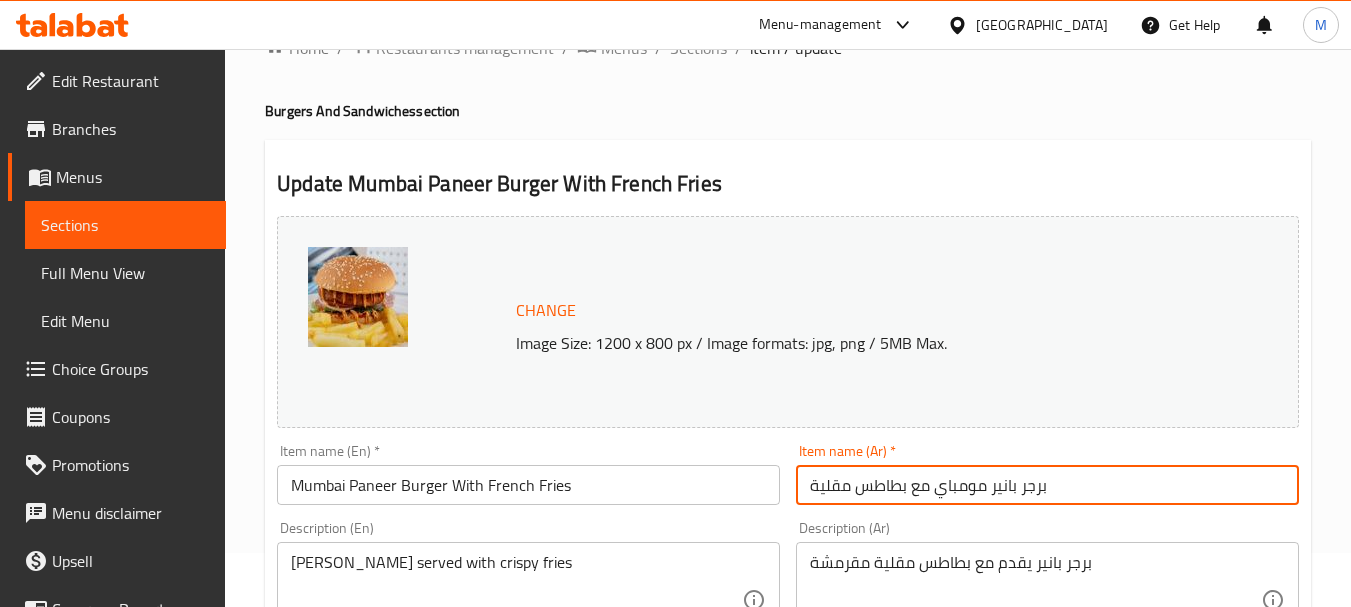 scroll, scrollTop: 0, scrollLeft: 0, axis: both 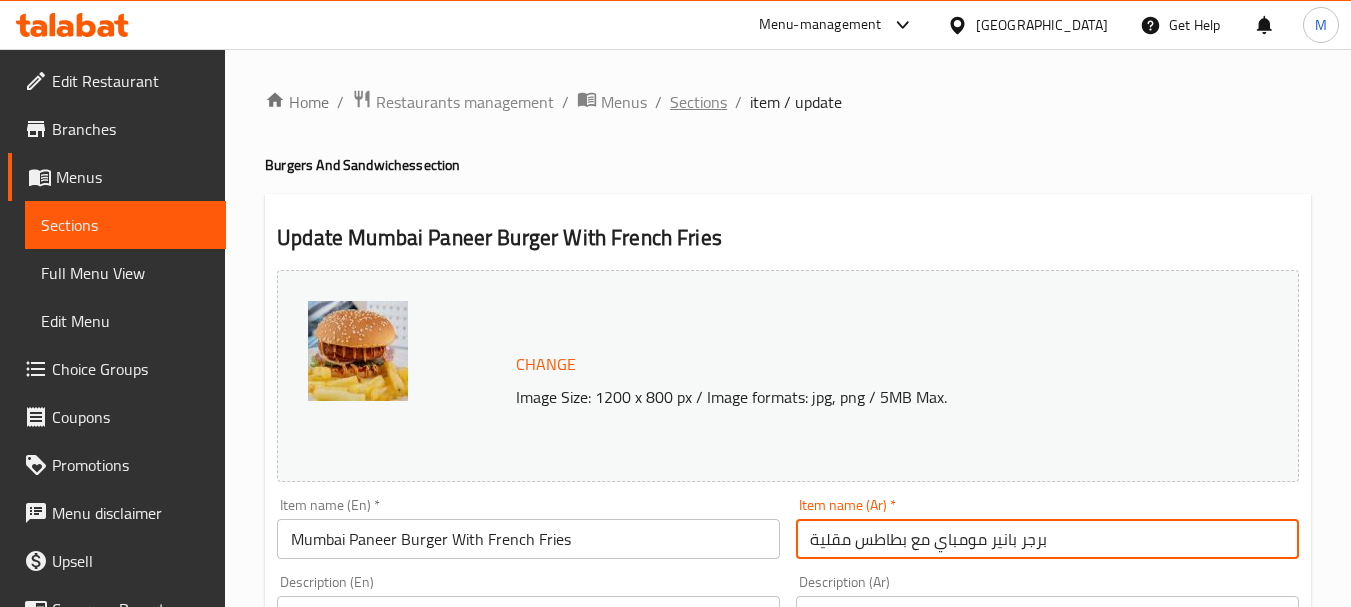 click on "Sections" at bounding box center [698, 102] 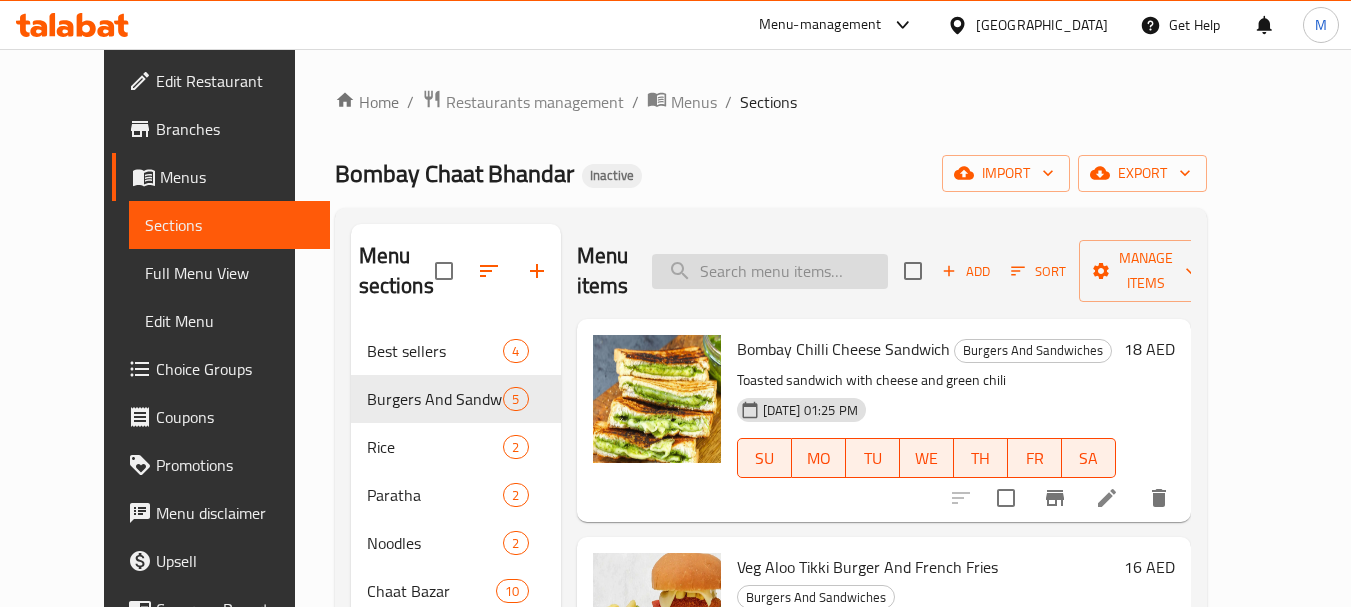 click at bounding box center (770, 271) 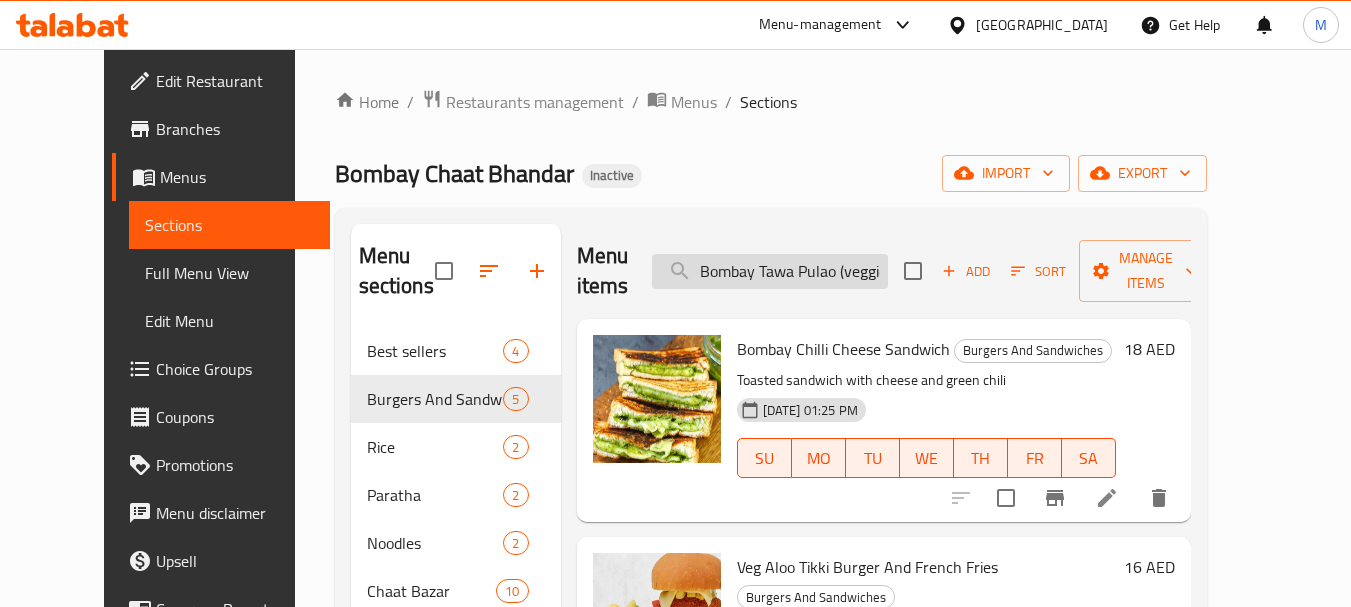 scroll, scrollTop: 0, scrollLeft: 19, axis: horizontal 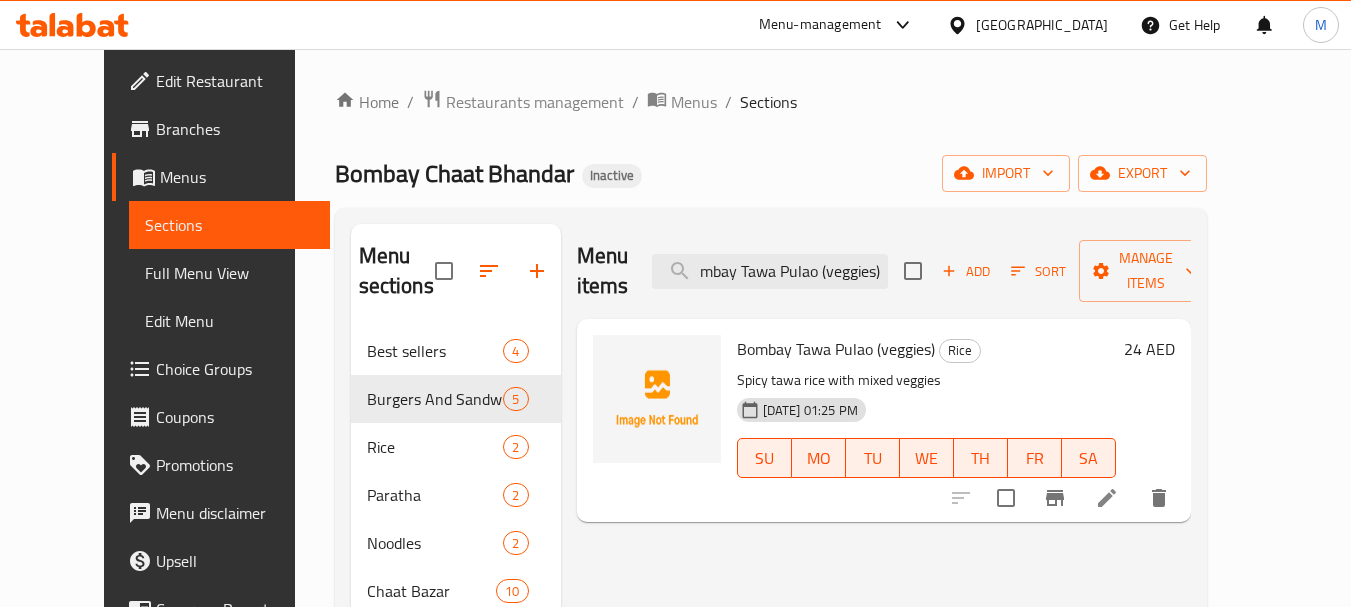 click 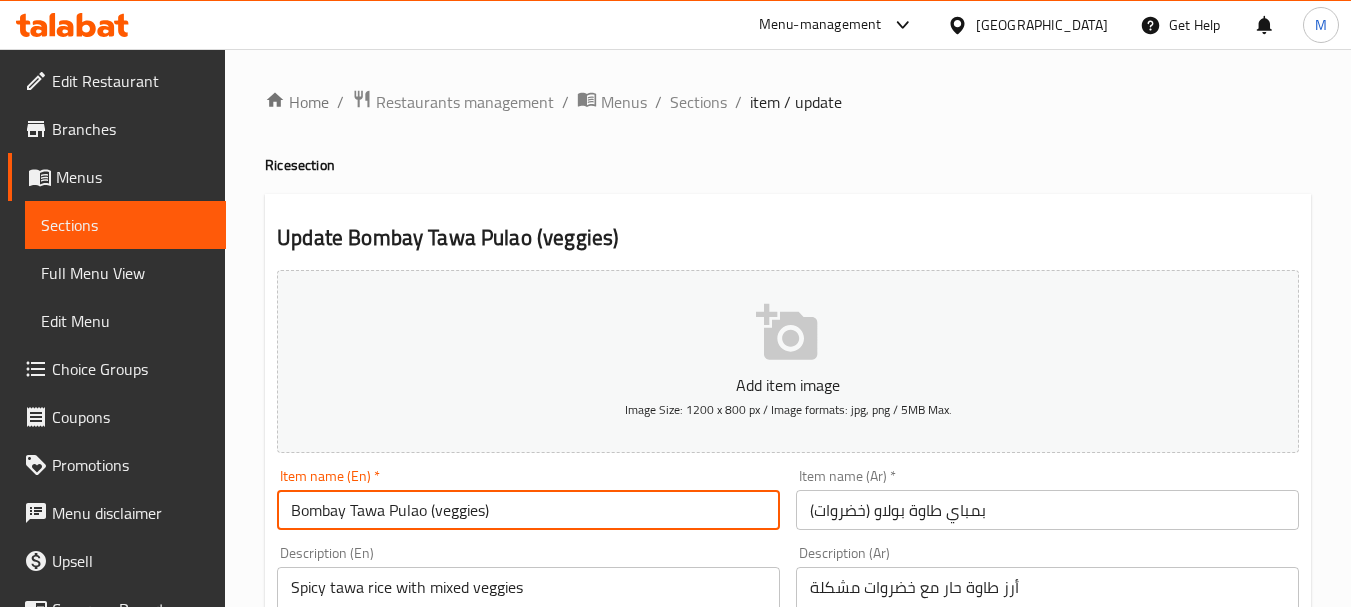drag, startPoint x: 511, startPoint y: 513, endPoint x: 431, endPoint y: 507, distance: 80.224686 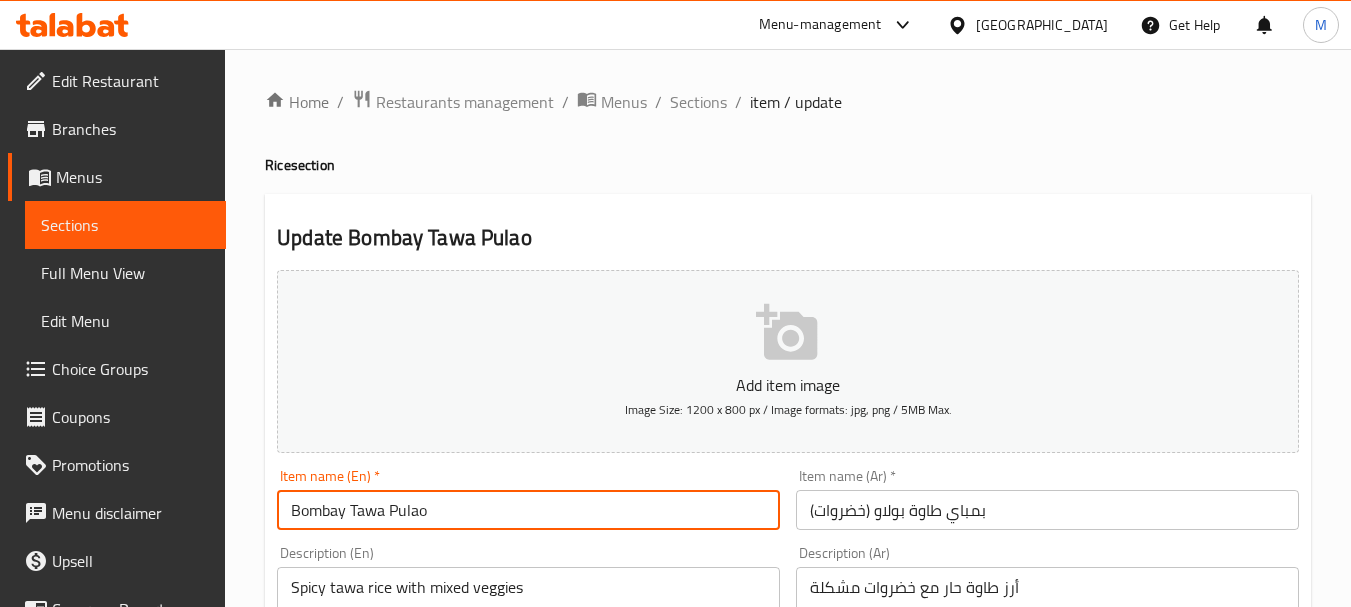 type on "Bombay Tawa Pulao" 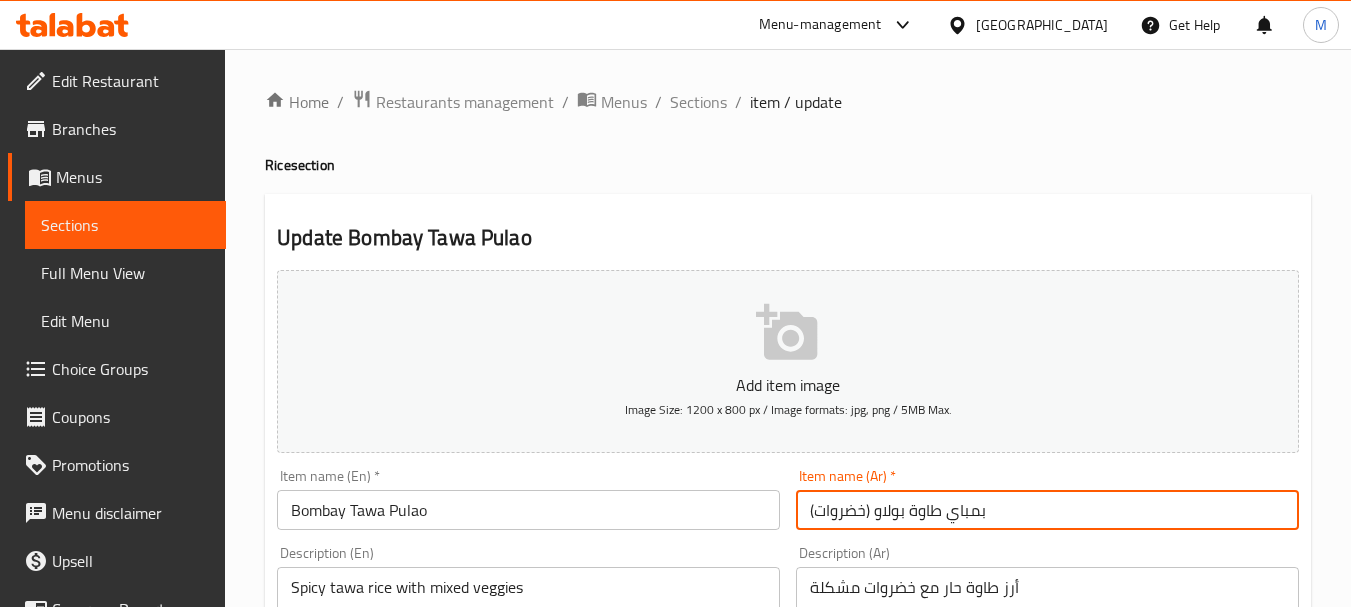 drag, startPoint x: 877, startPoint y: 512, endPoint x: 774, endPoint y: 504, distance: 103.31021 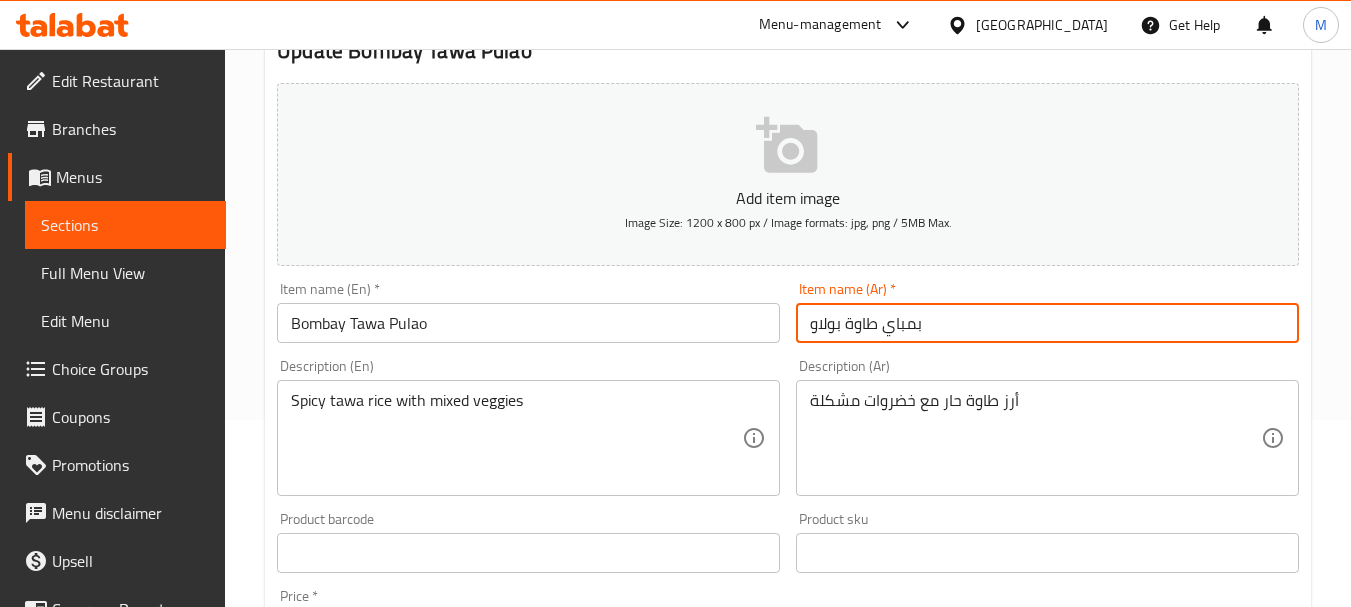 scroll, scrollTop: 200, scrollLeft: 0, axis: vertical 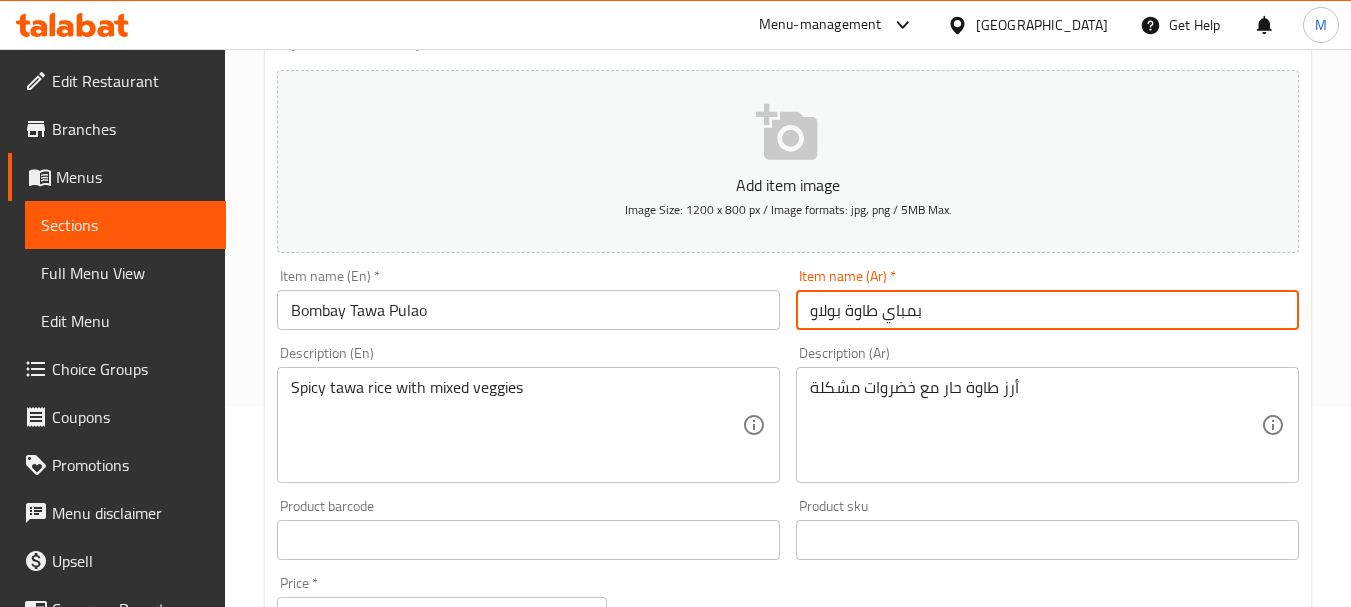 drag, startPoint x: 912, startPoint y: 312, endPoint x: 929, endPoint y: 318, distance: 18.027756 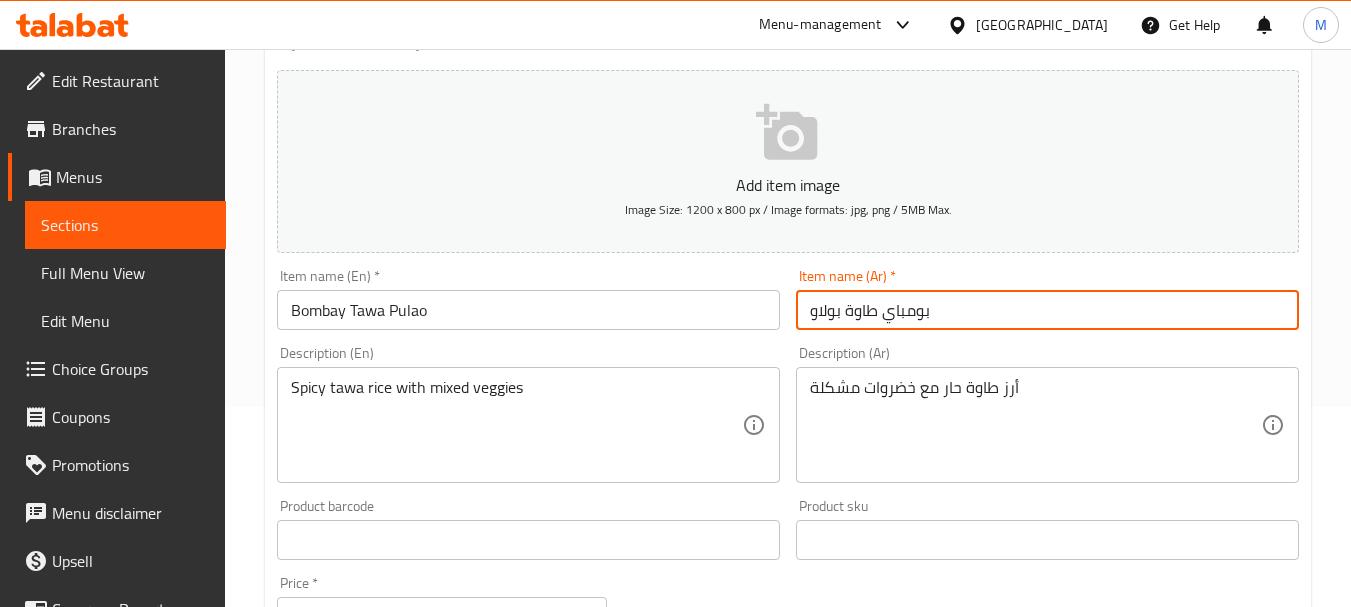 type on "بومباي طاوة بولاو" 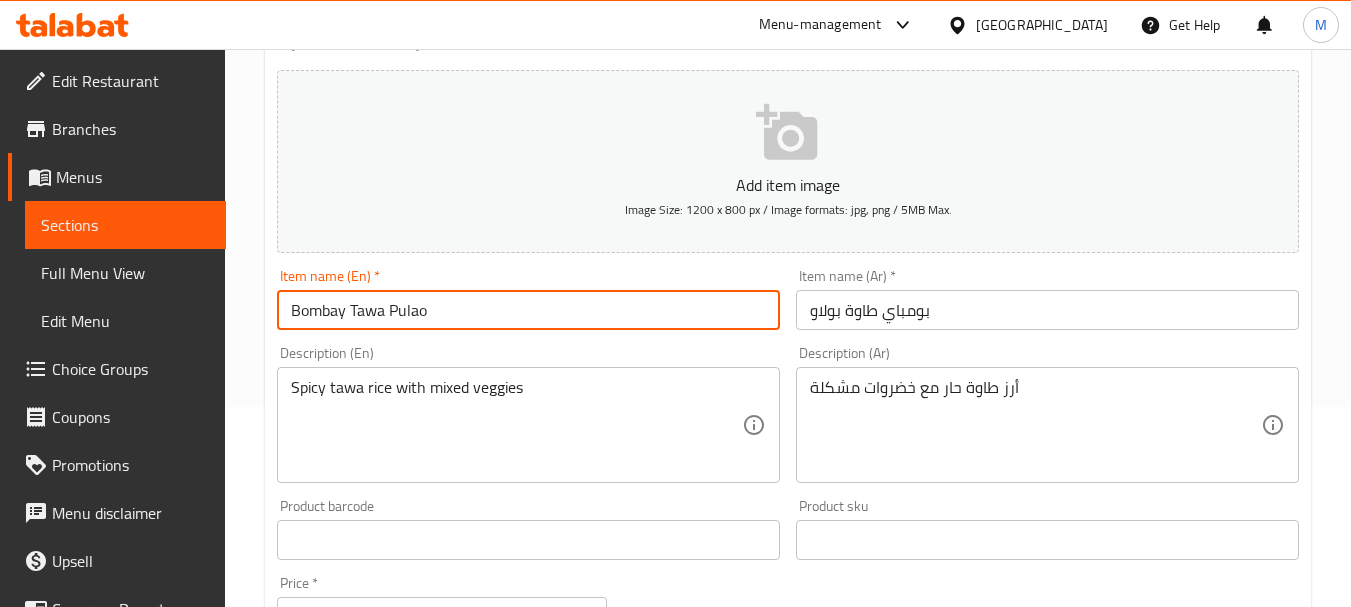 click on "Update" at bounding box center [398, 1110] 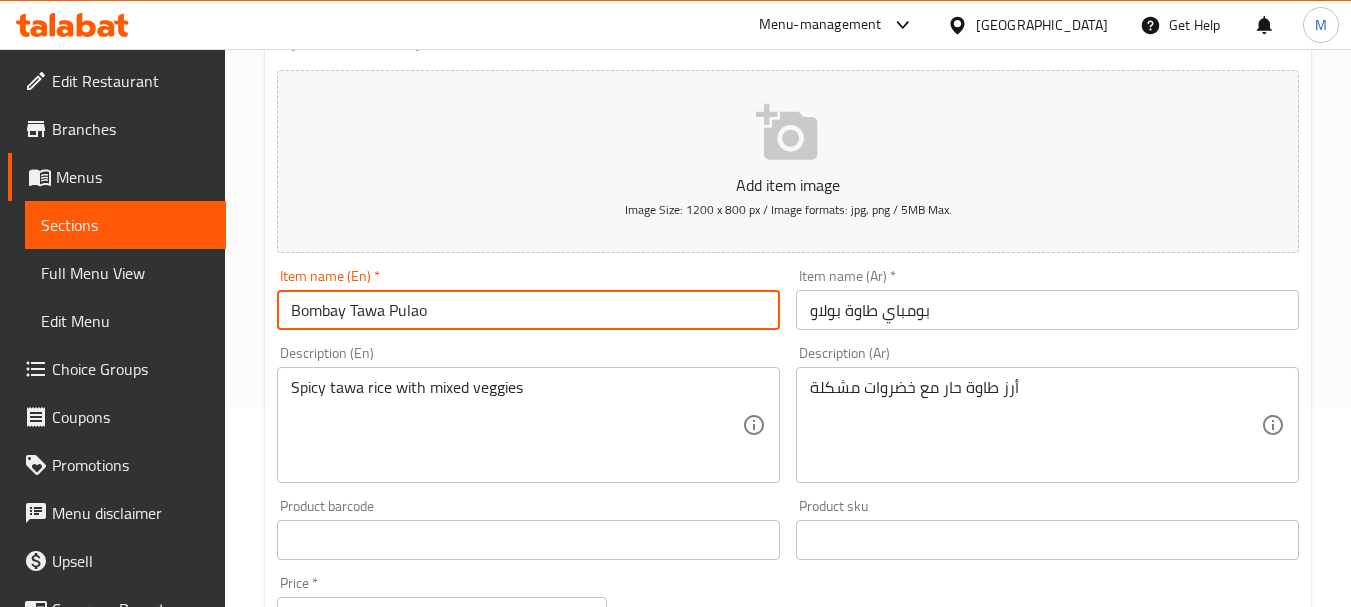 click on "Update" at bounding box center (398, 1110) 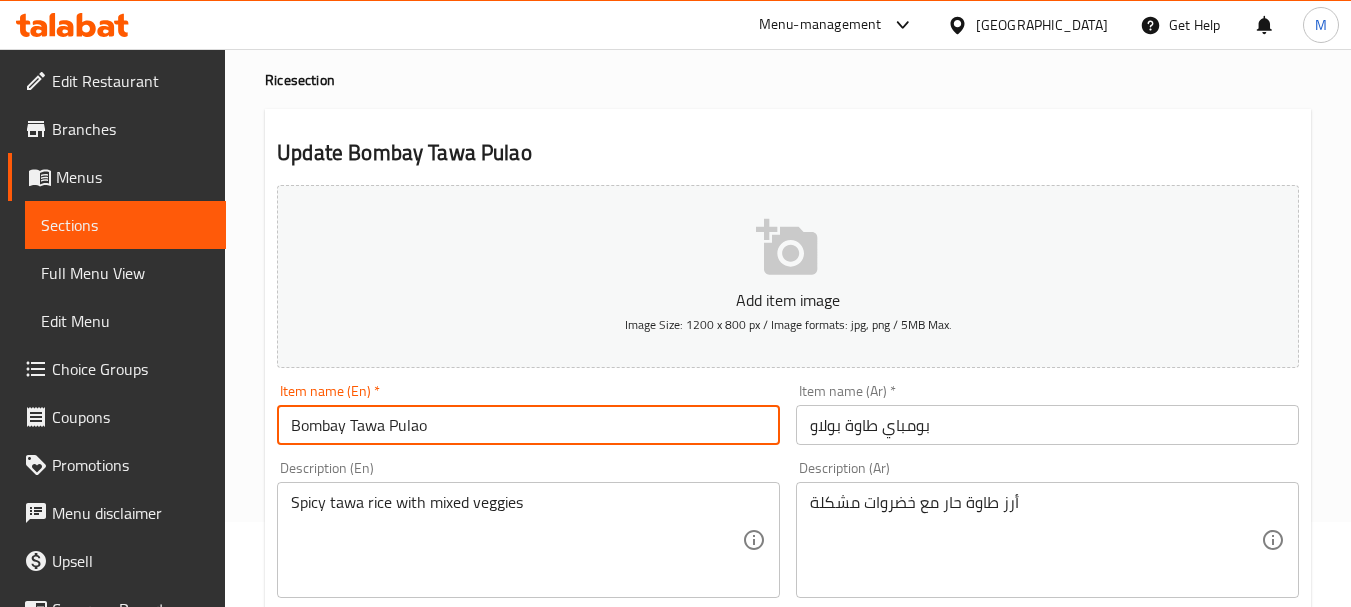 scroll, scrollTop: 0, scrollLeft: 0, axis: both 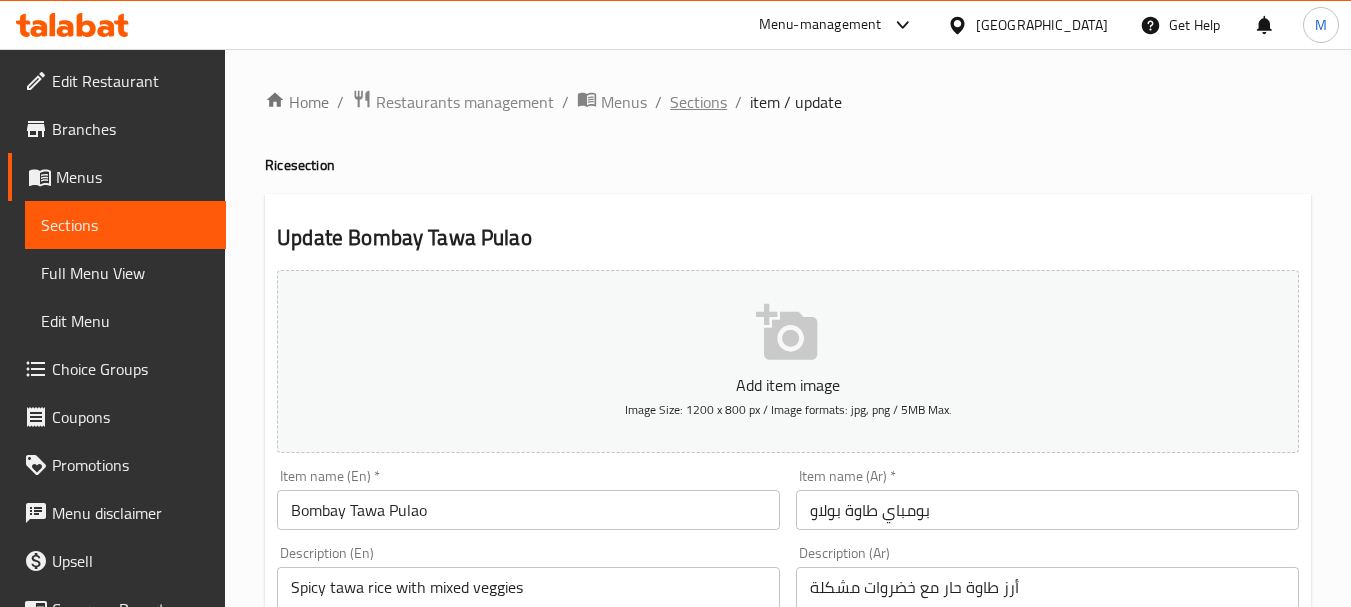 click on "Sections" at bounding box center (698, 102) 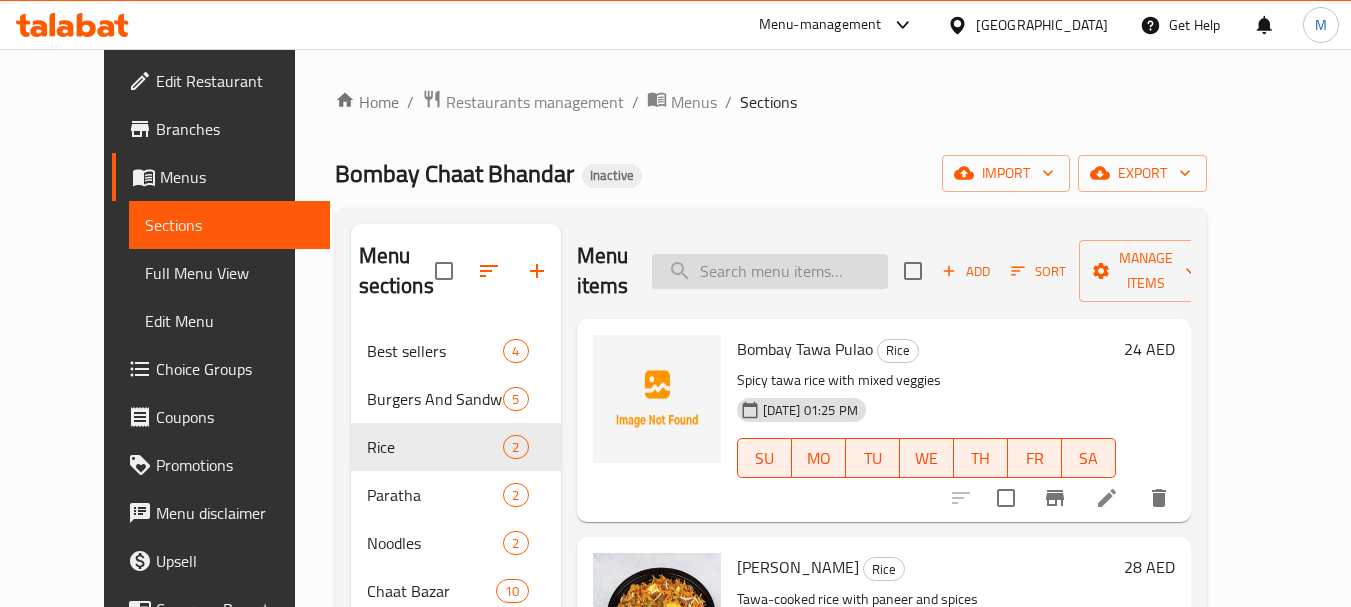 click at bounding box center [770, 271] 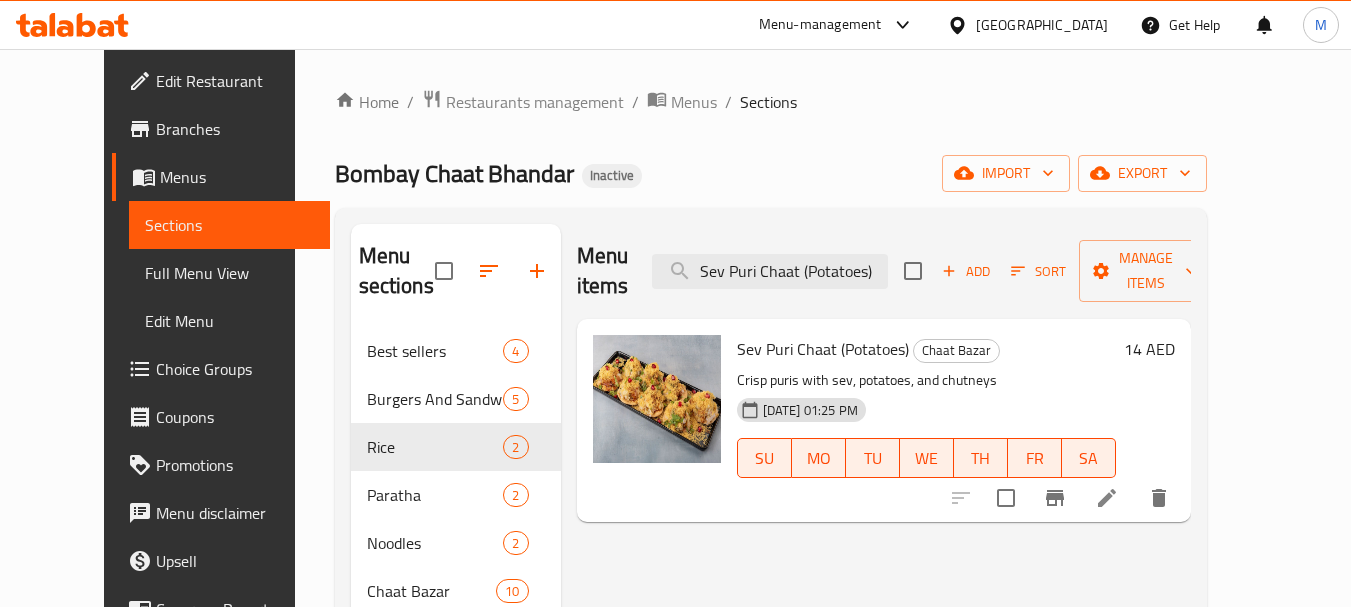 type on "Sev Puri Chaat (Potatoes)" 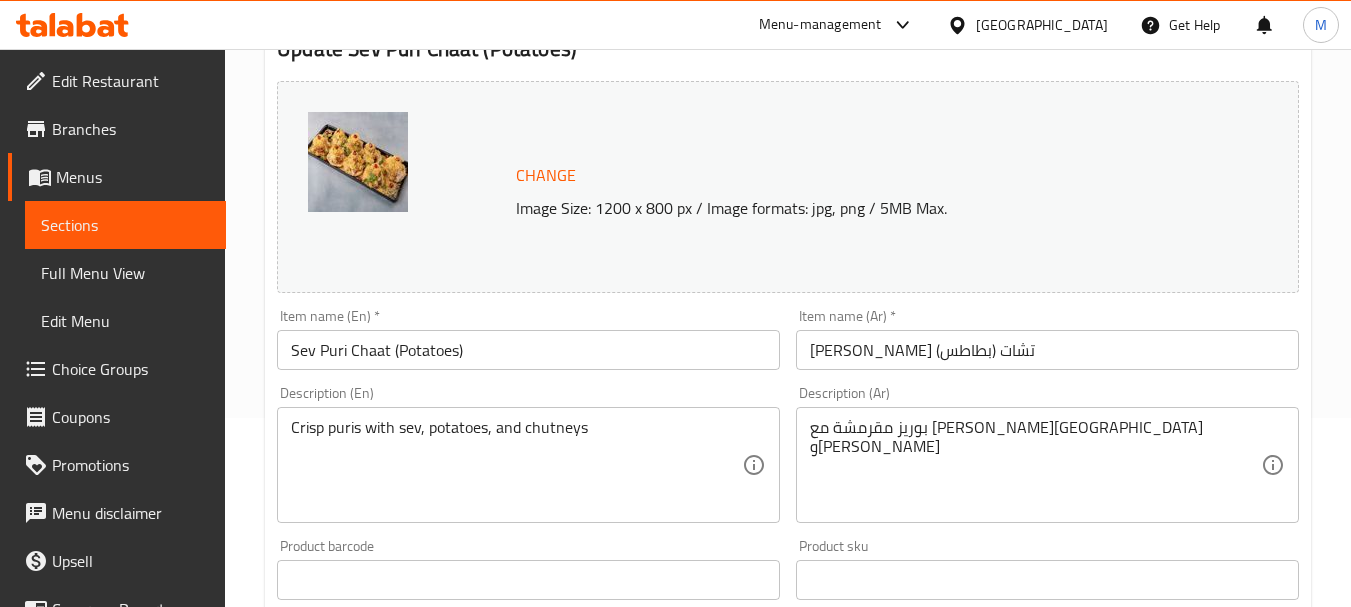 scroll, scrollTop: 200, scrollLeft: 0, axis: vertical 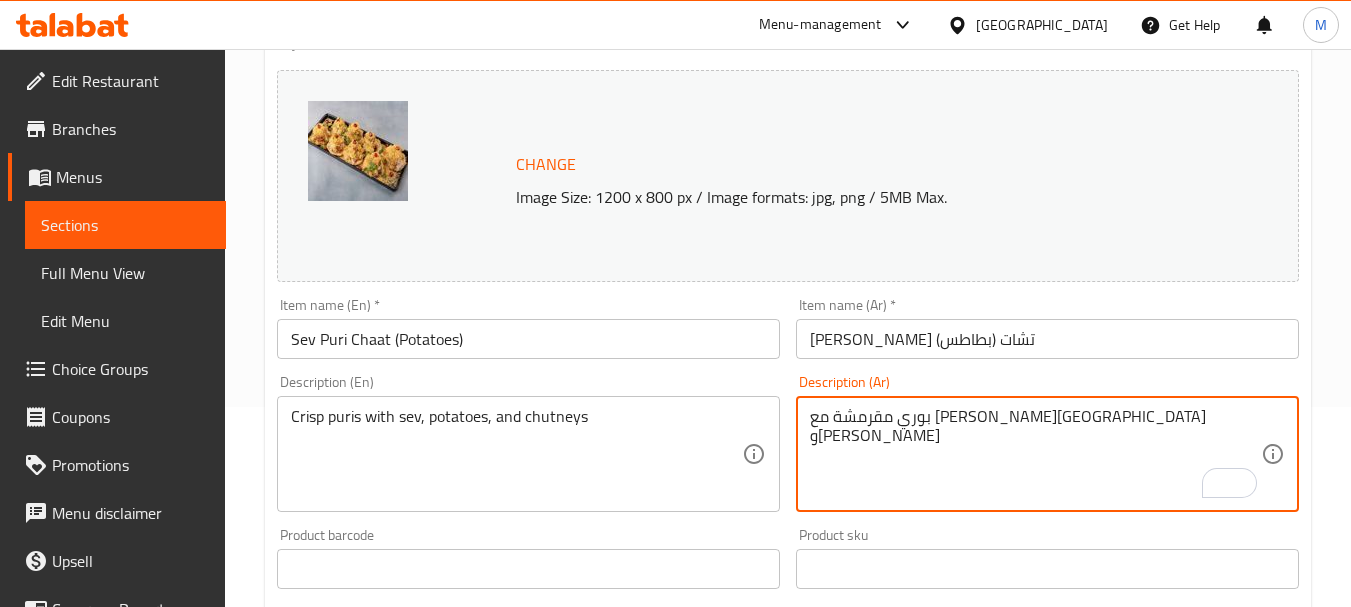 type on "بوري مقرمشة مع سيف وبطاطس وشوتني" 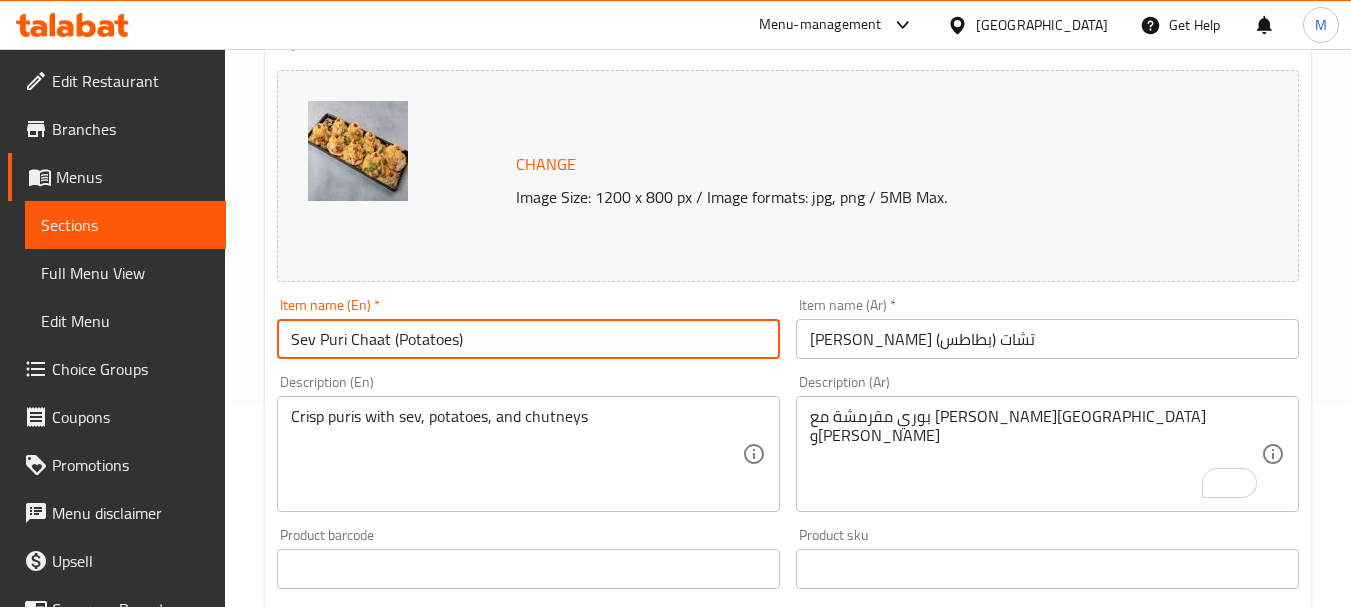click on "Sev Puri Chaat (Potatoes)" at bounding box center (528, 339) 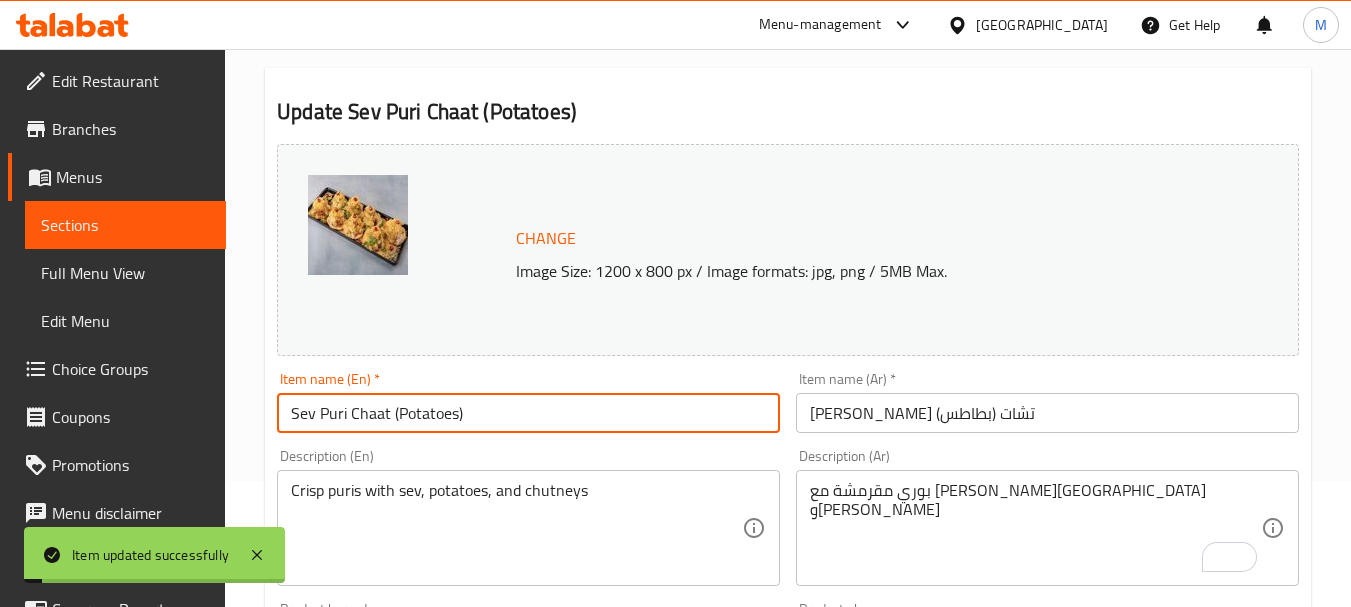 scroll, scrollTop: 0, scrollLeft: 0, axis: both 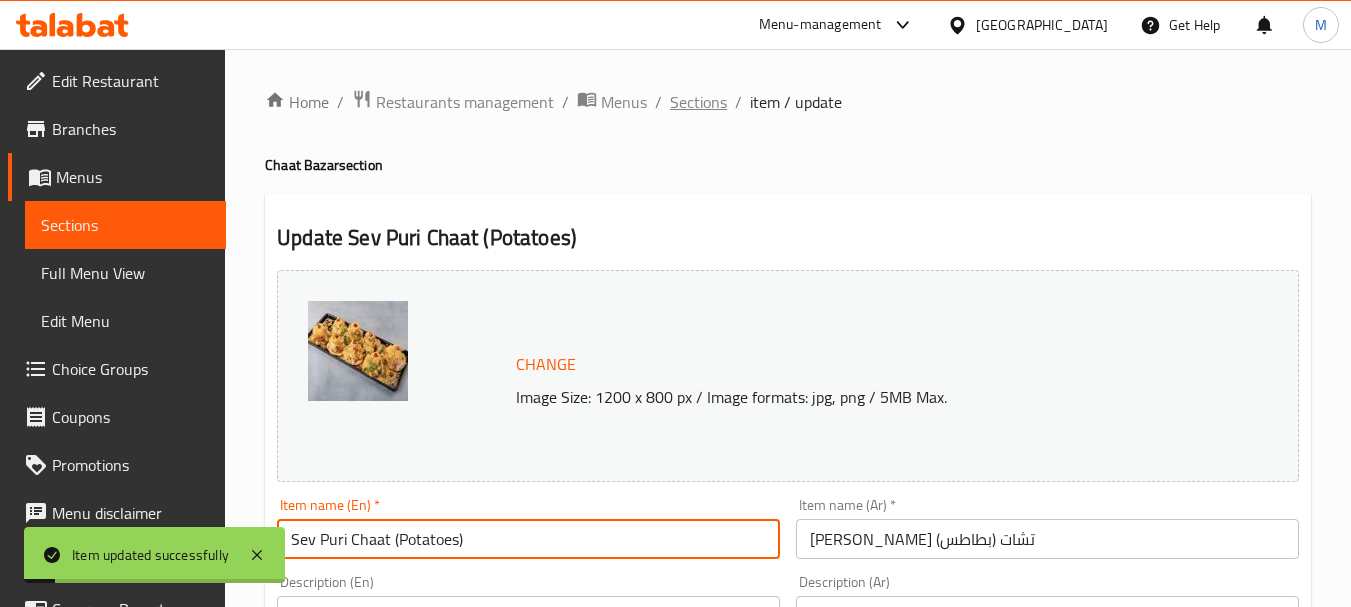 click on "Sections" at bounding box center (698, 102) 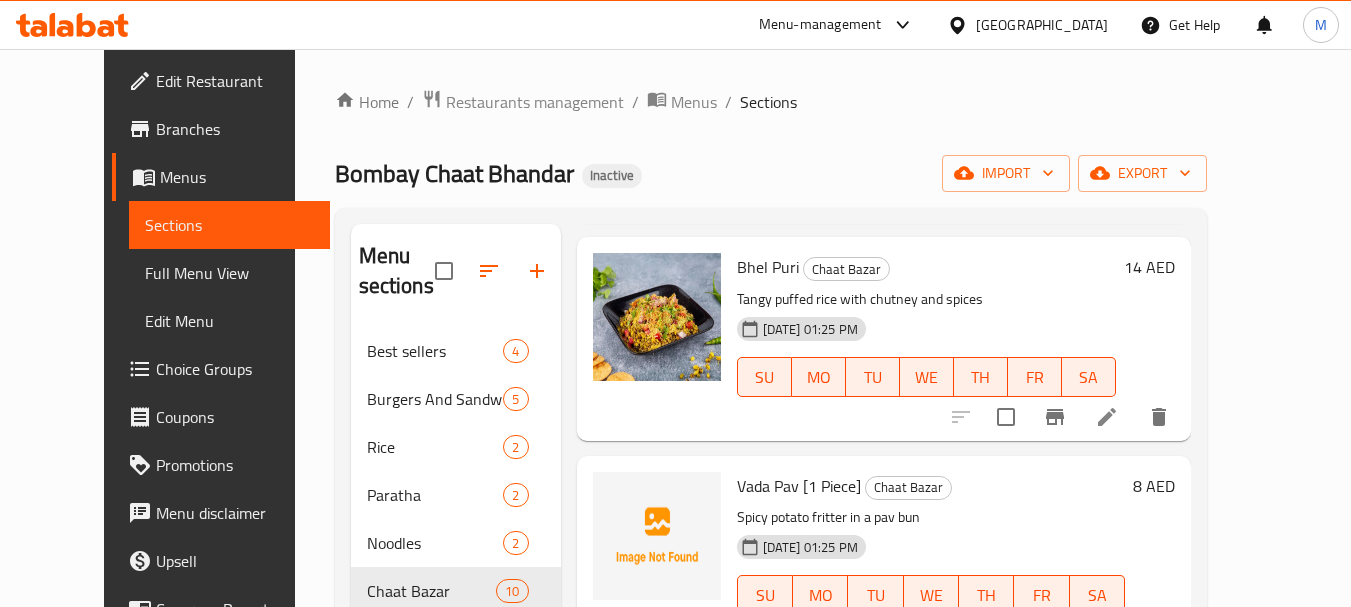 scroll, scrollTop: 0, scrollLeft: 0, axis: both 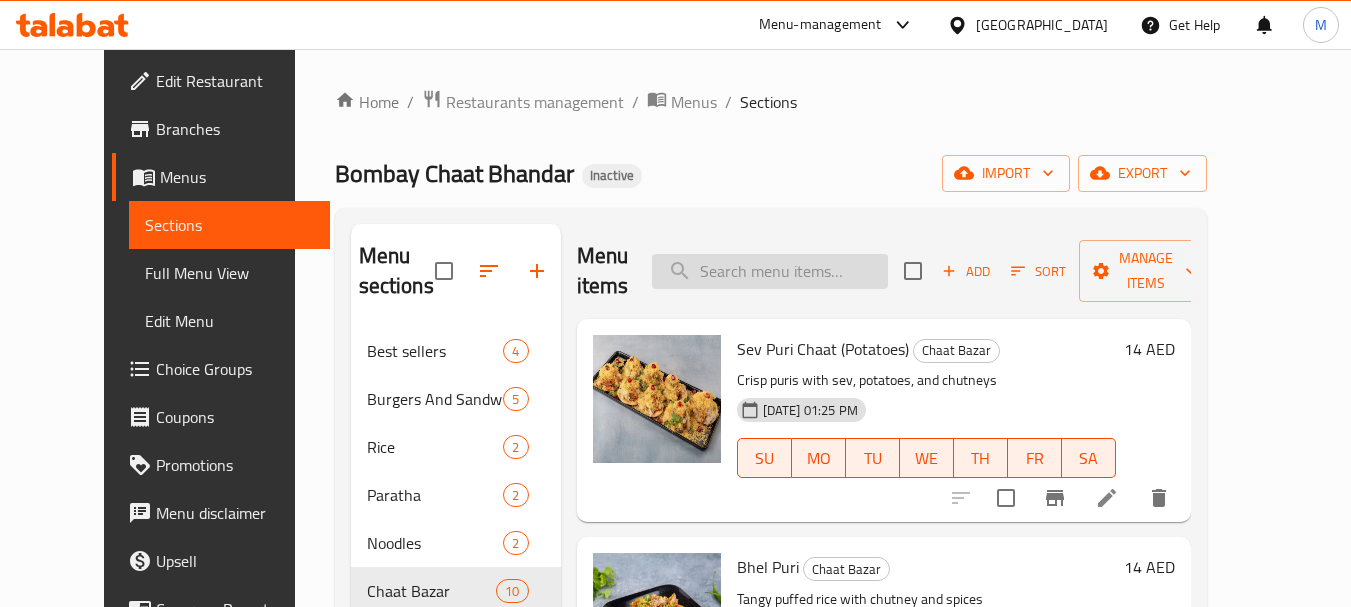 click at bounding box center (770, 271) 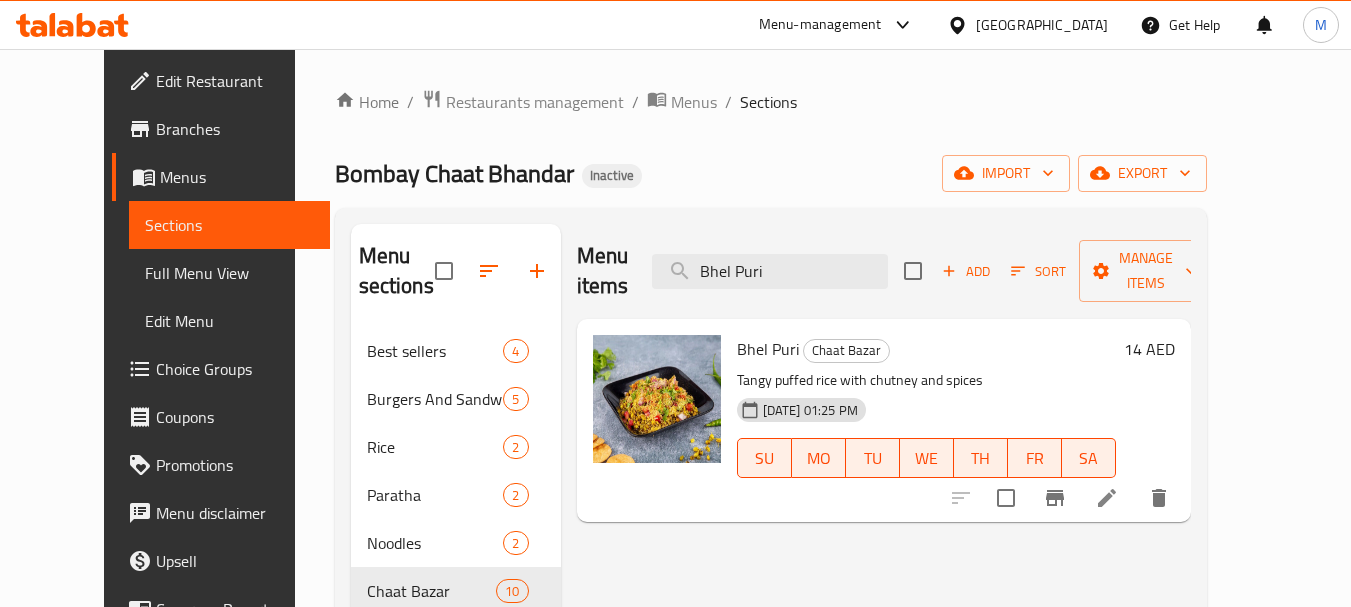 type on "Bhel Puri" 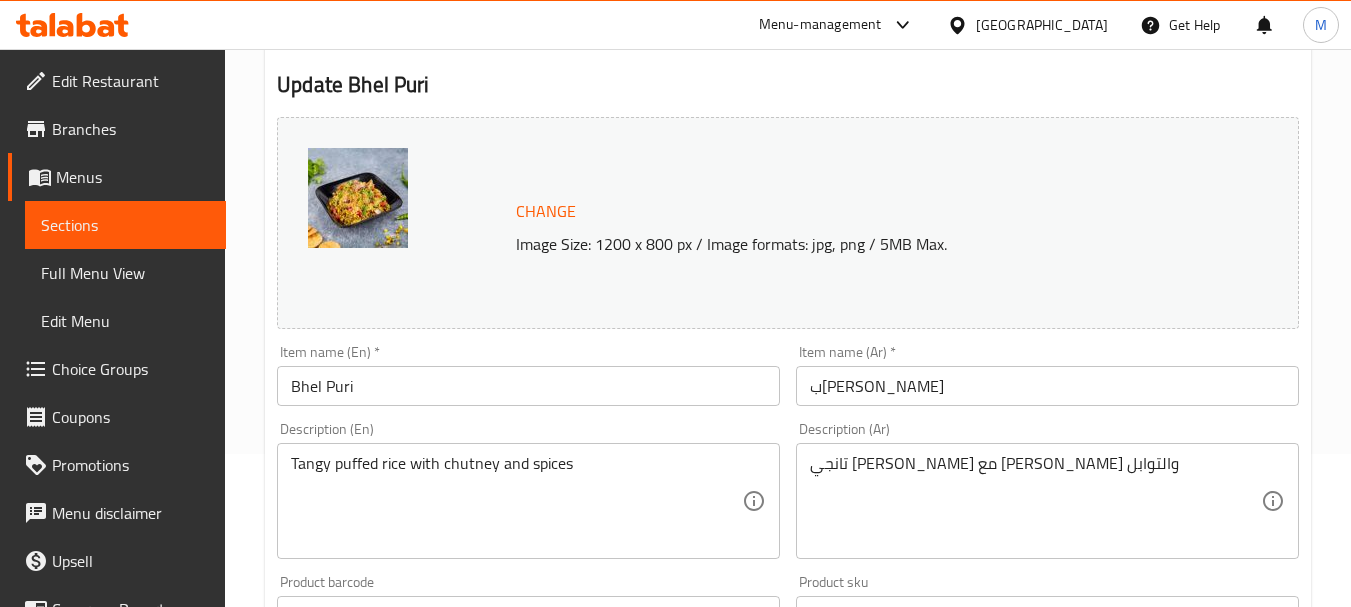 scroll, scrollTop: 200, scrollLeft: 0, axis: vertical 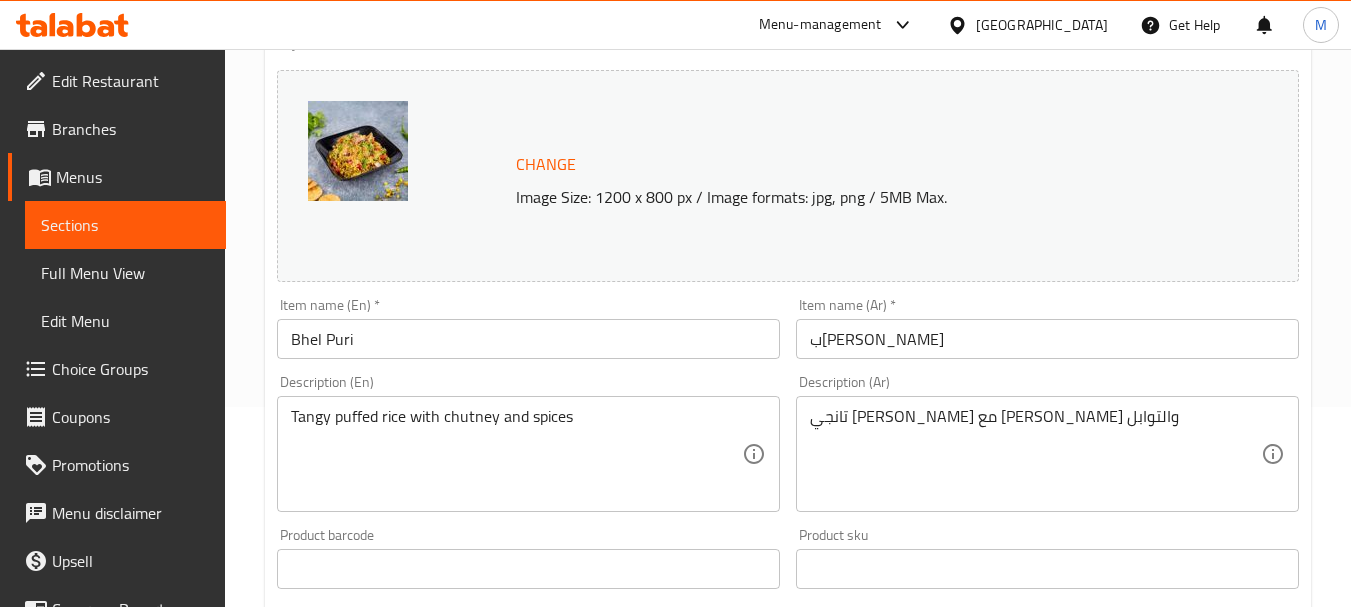 drag, startPoint x: 1049, startPoint y: 419, endPoint x: 975, endPoint y: 422, distance: 74.06078 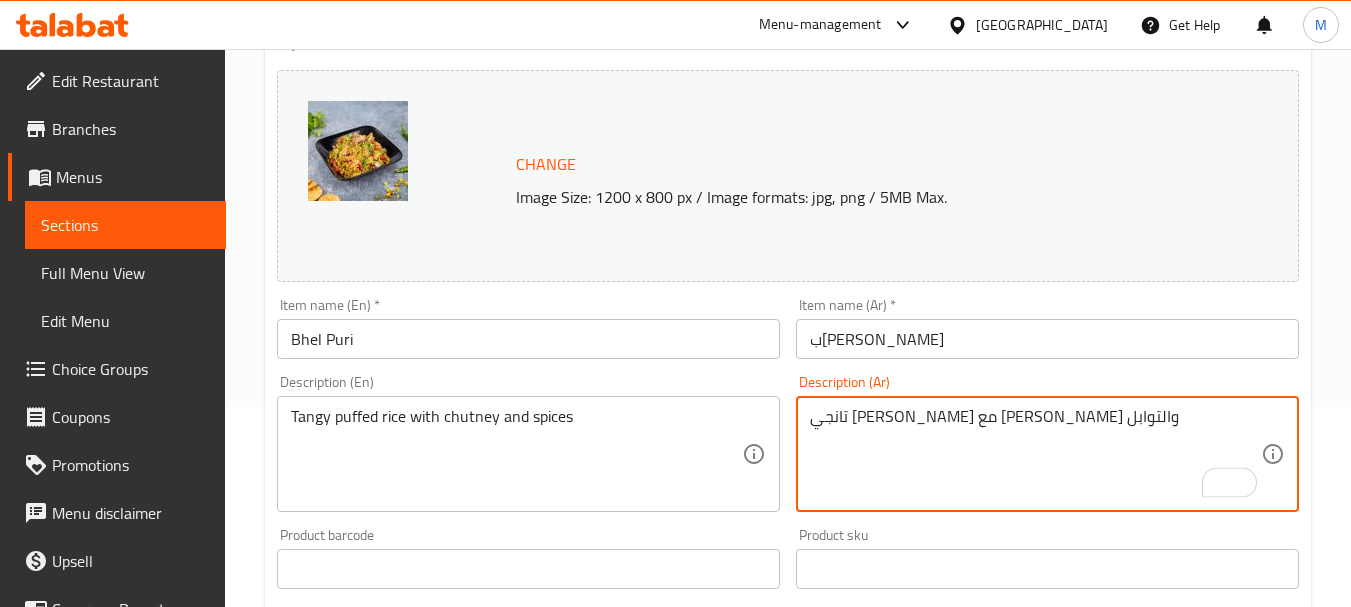 drag, startPoint x: 941, startPoint y: 421, endPoint x: 1043, endPoint y: 409, distance: 102.70345 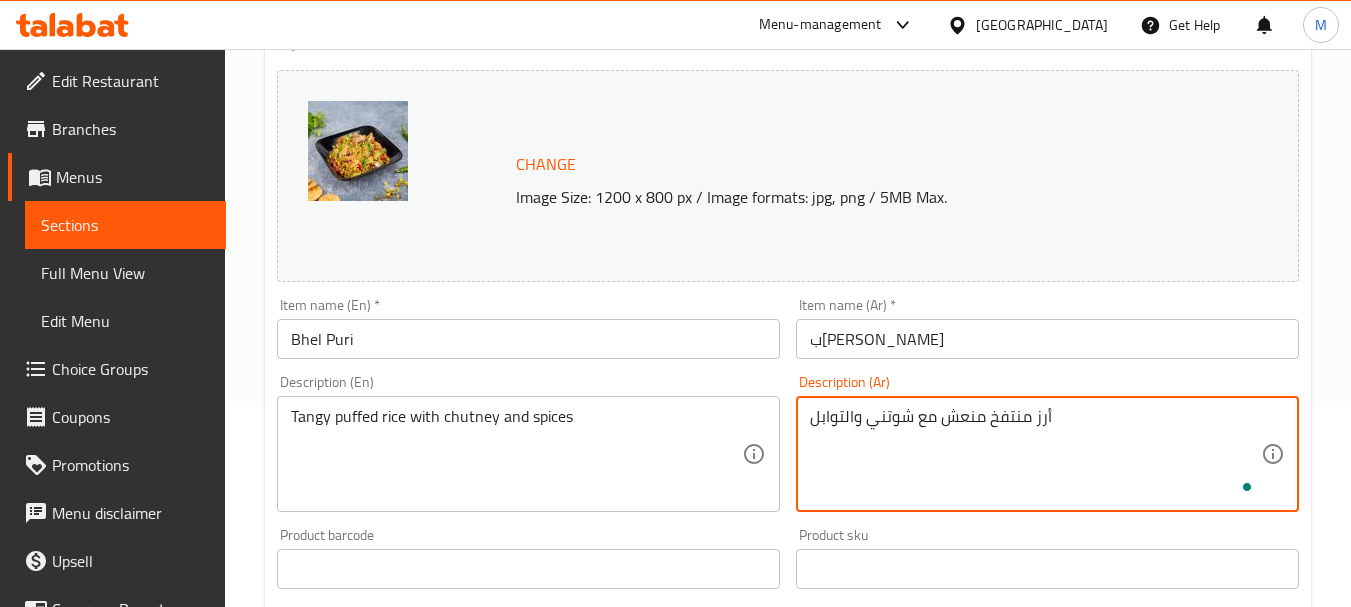 type on "أرز منتفخ منعش مع شوتني والتوابل" 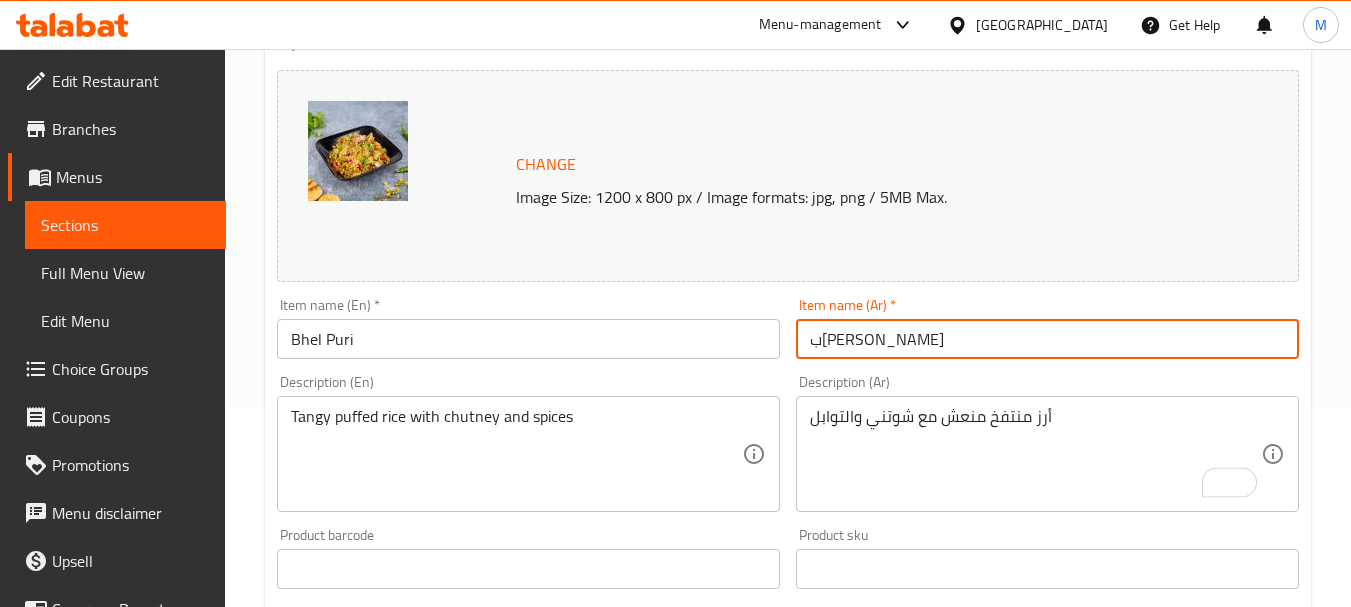 click on "Update" at bounding box center (398, 1139) 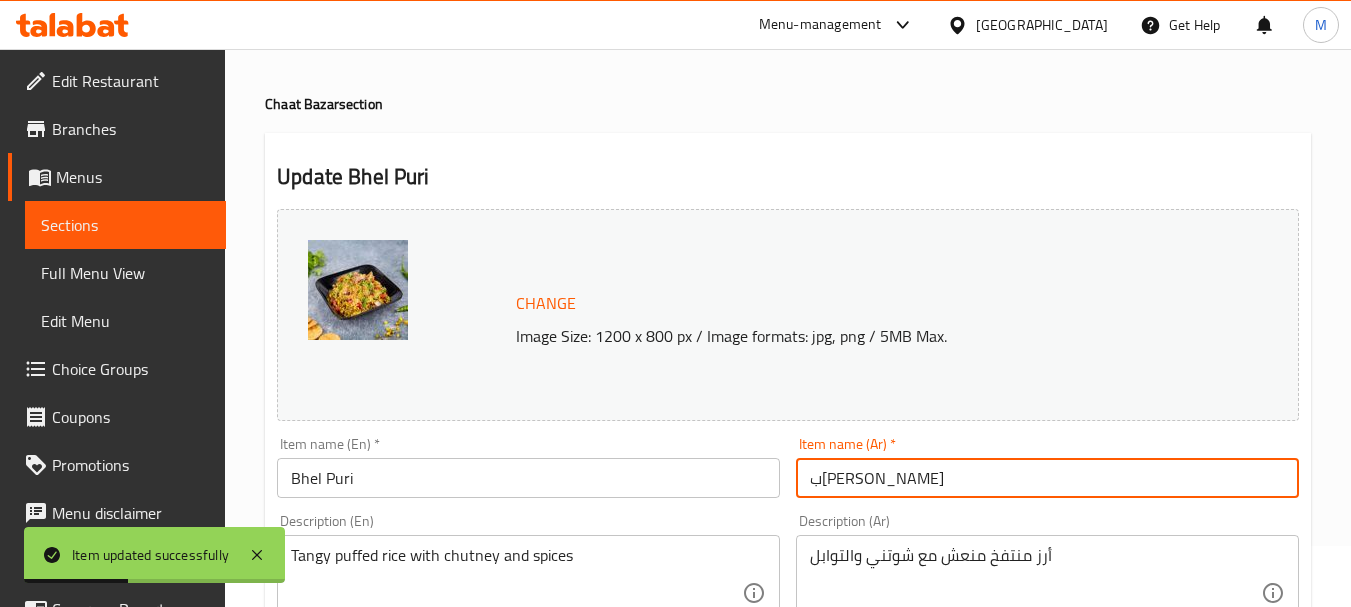 scroll, scrollTop: 0, scrollLeft: 0, axis: both 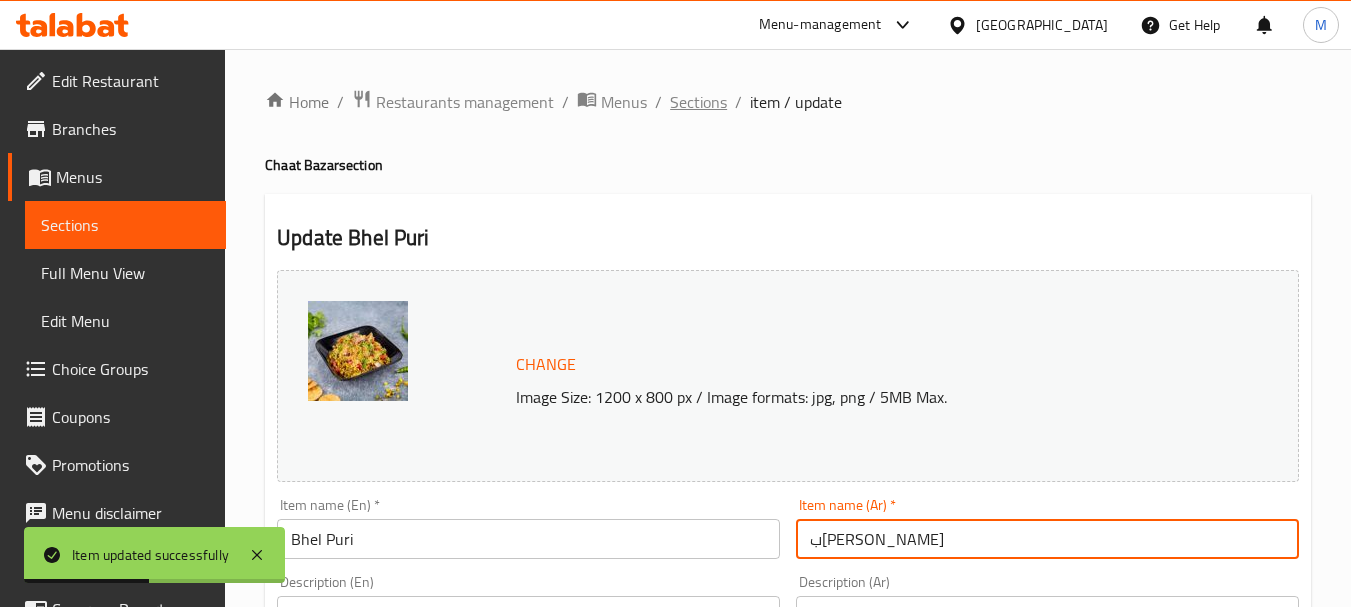 click on "Sections" at bounding box center [698, 102] 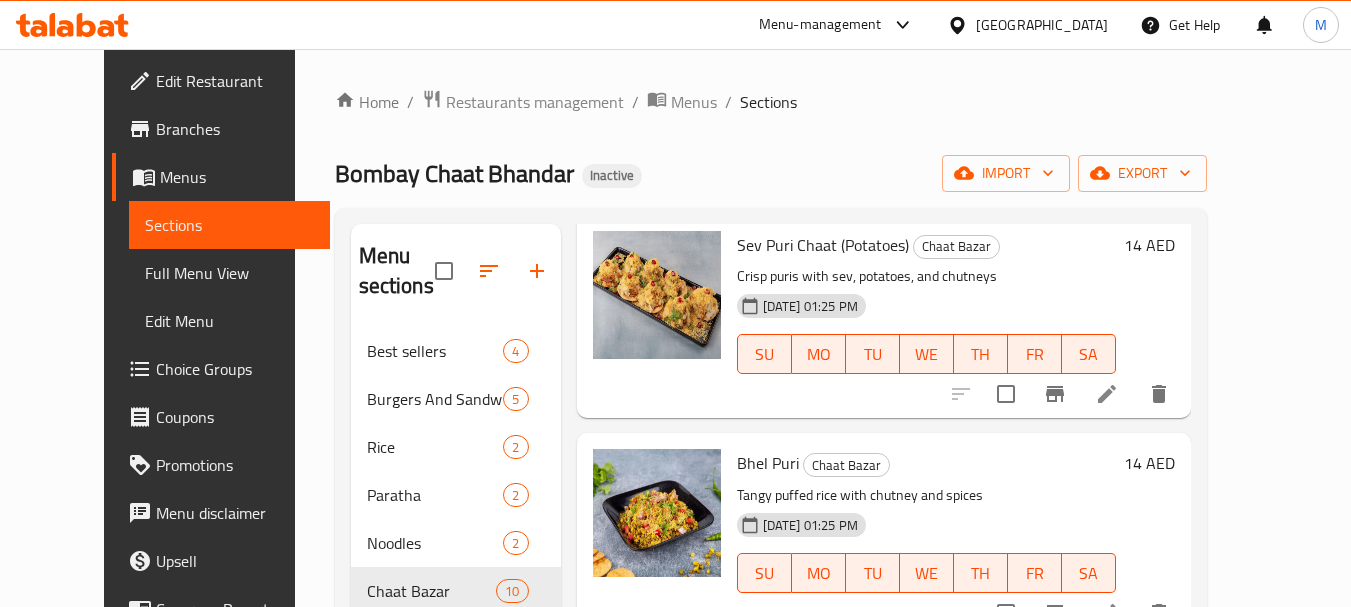 scroll, scrollTop: 0, scrollLeft: 0, axis: both 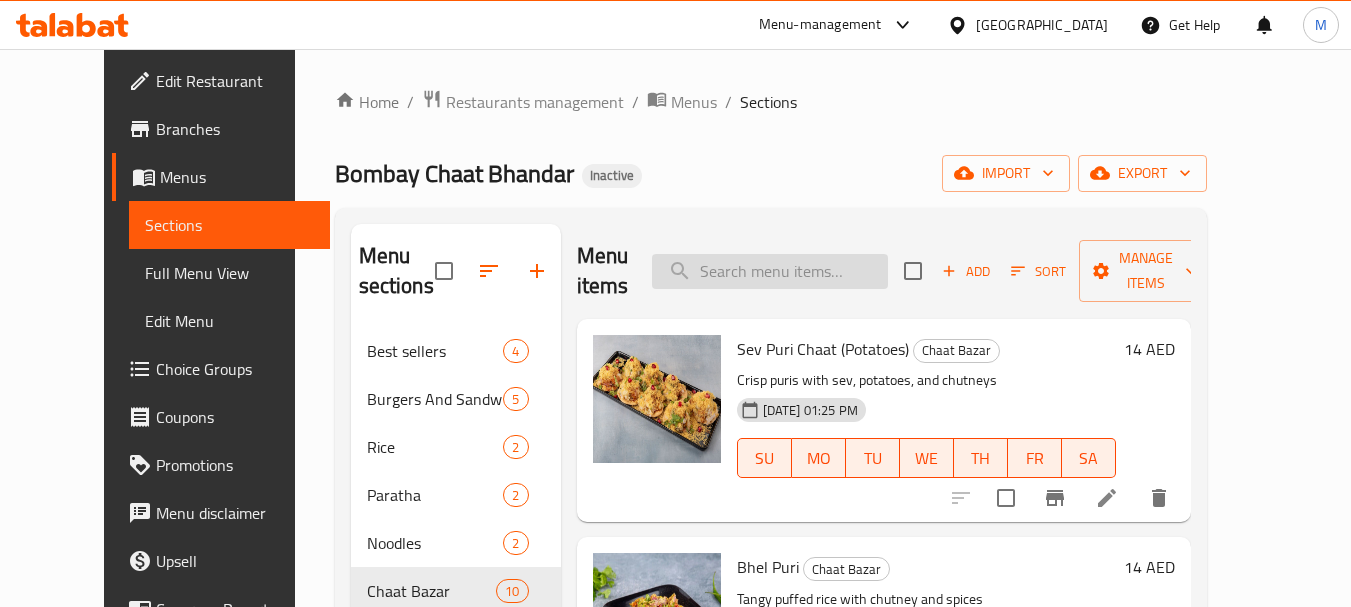 click at bounding box center [770, 271] 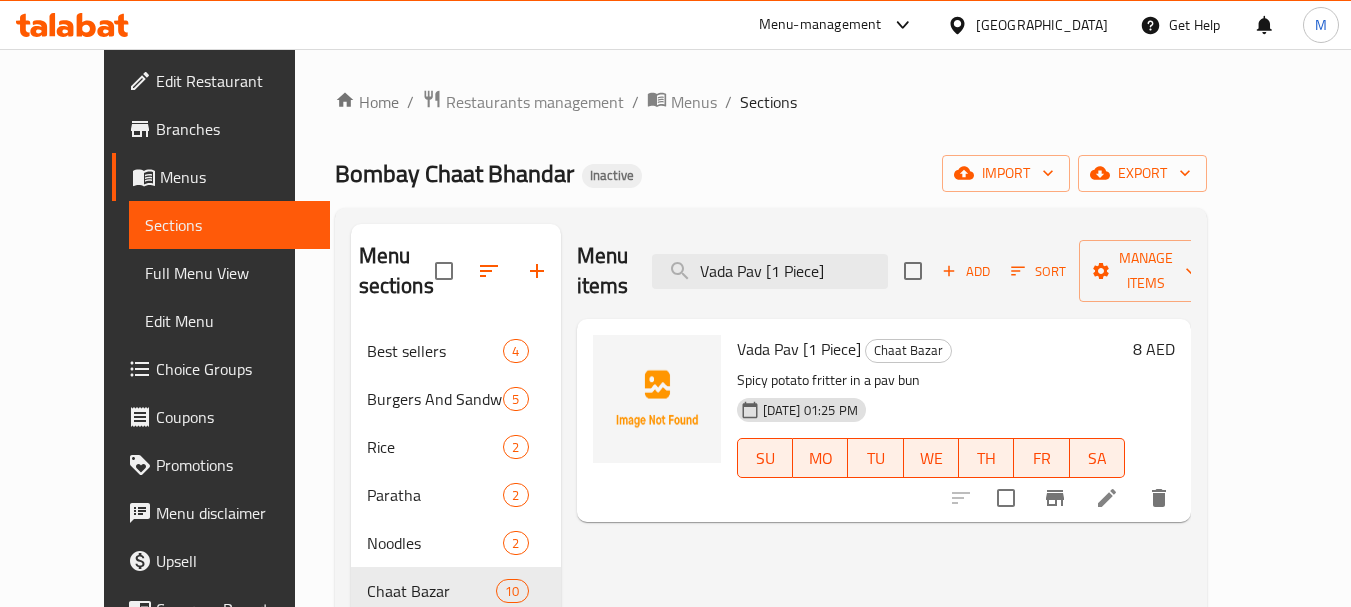 type on "Vada Pav [1 Piece]" 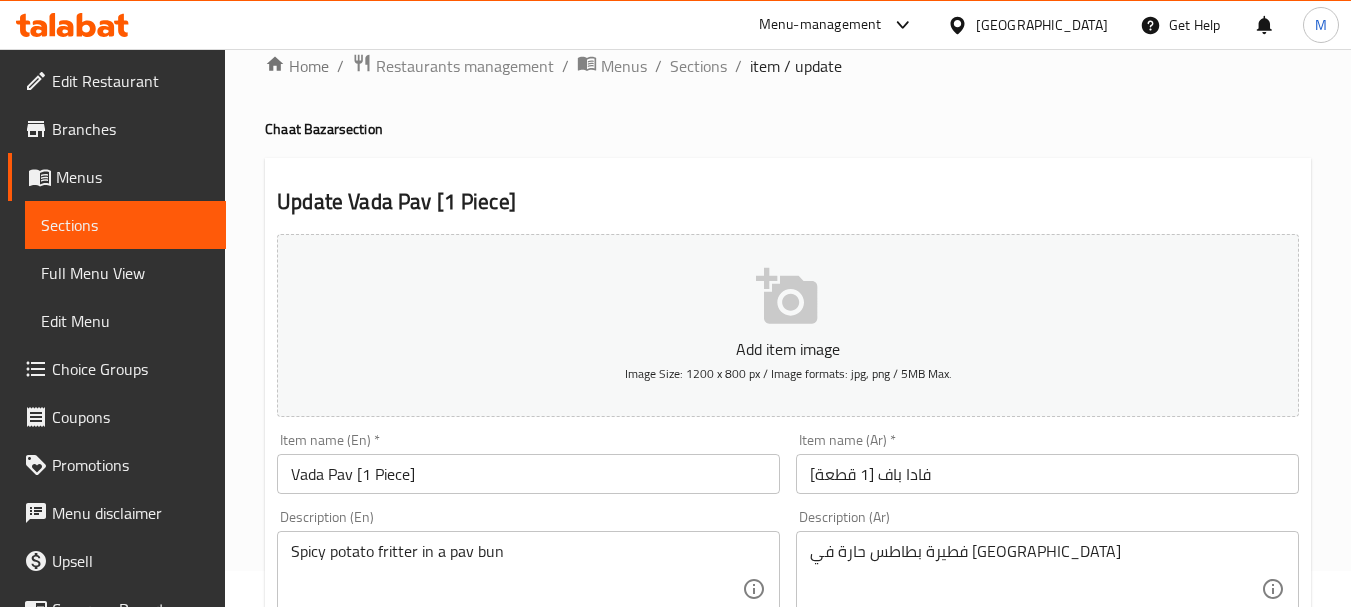 scroll, scrollTop: 100, scrollLeft: 0, axis: vertical 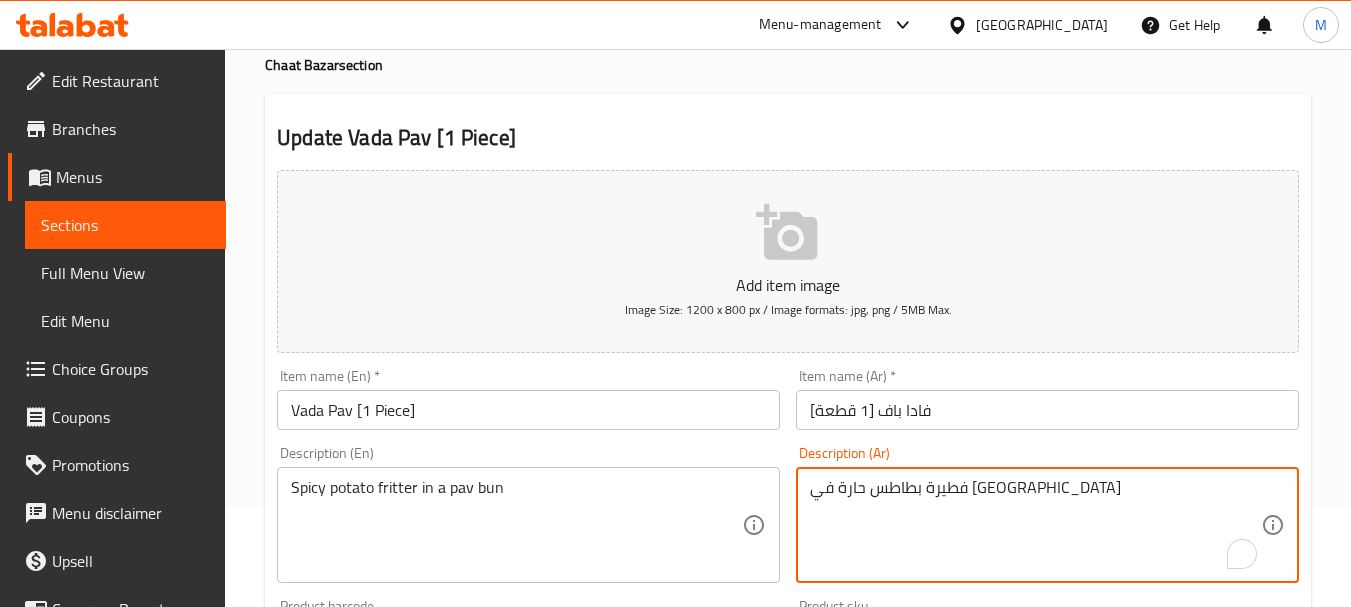 click on "فطيرة بطاطس حارة في كيزر الباف" at bounding box center [1035, 525] 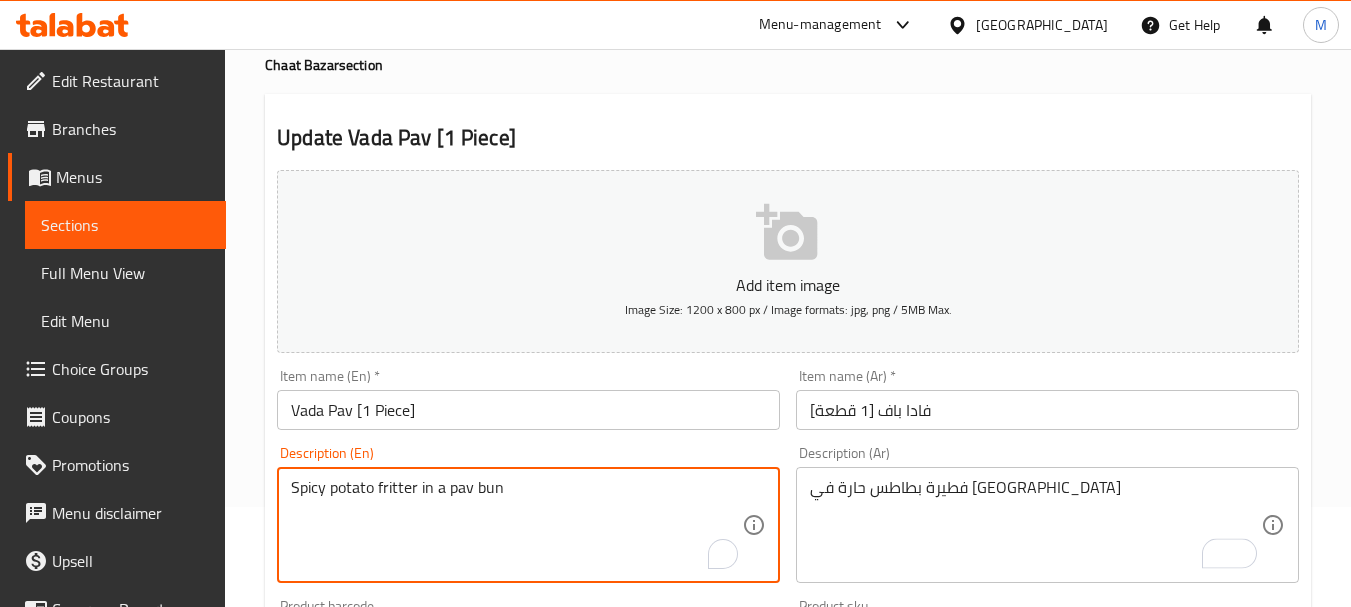 click on "Spicy potato fritter in a pav bun" at bounding box center (516, 525) 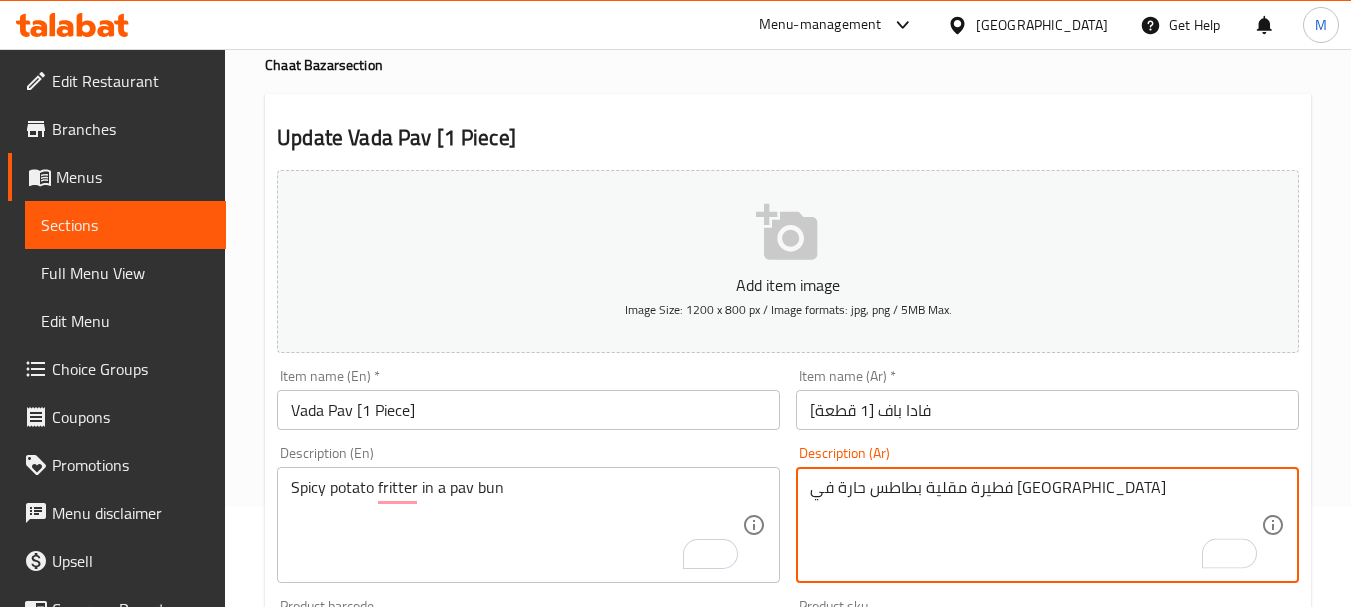type on "فطيرة مقلية بطاطس حارة في كيزر الباف" 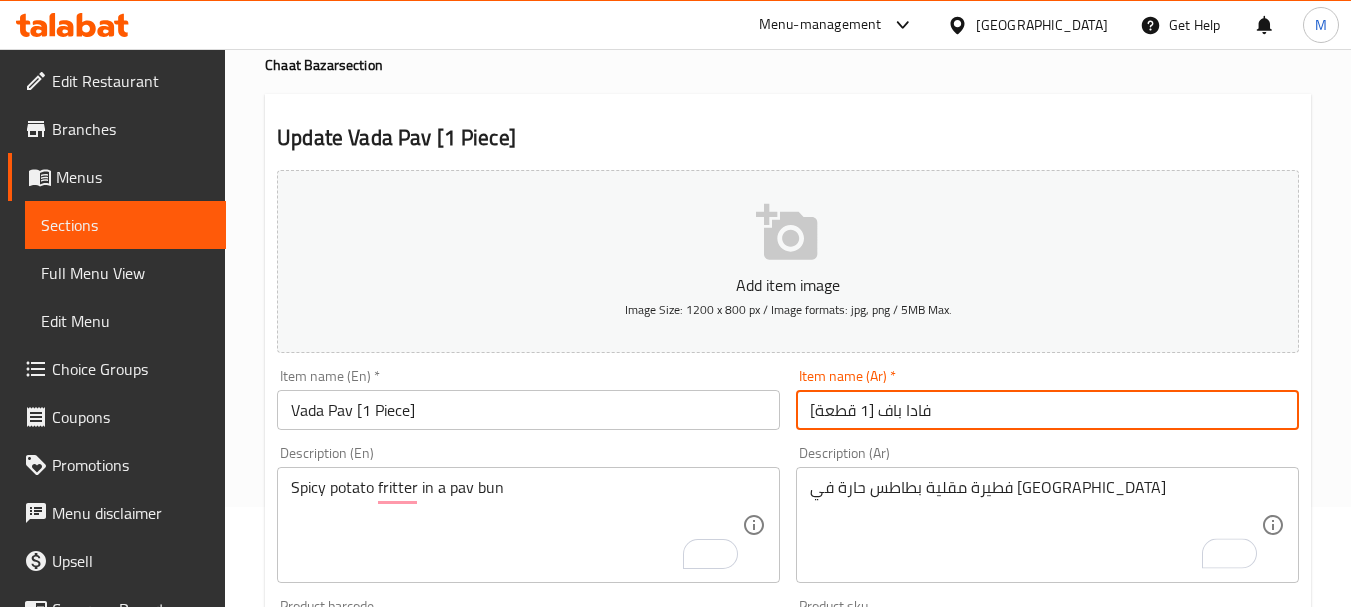 click on "Update" at bounding box center (398, 1210) 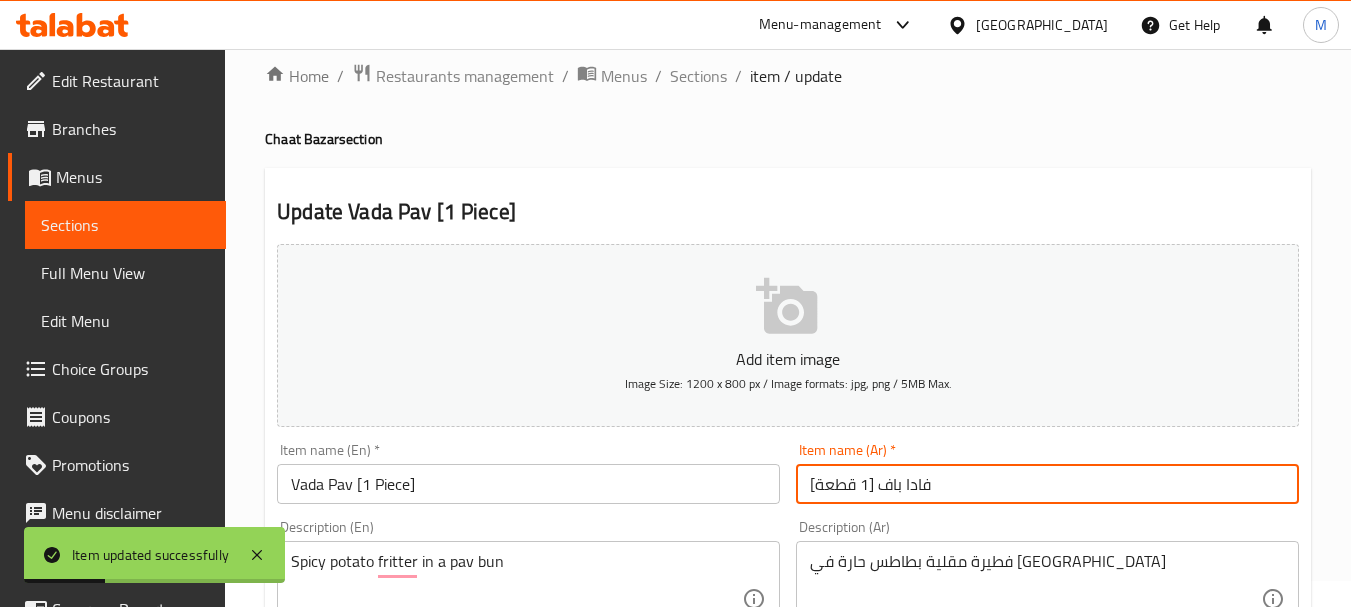 scroll, scrollTop: 0, scrollLeft: 0, axis: both 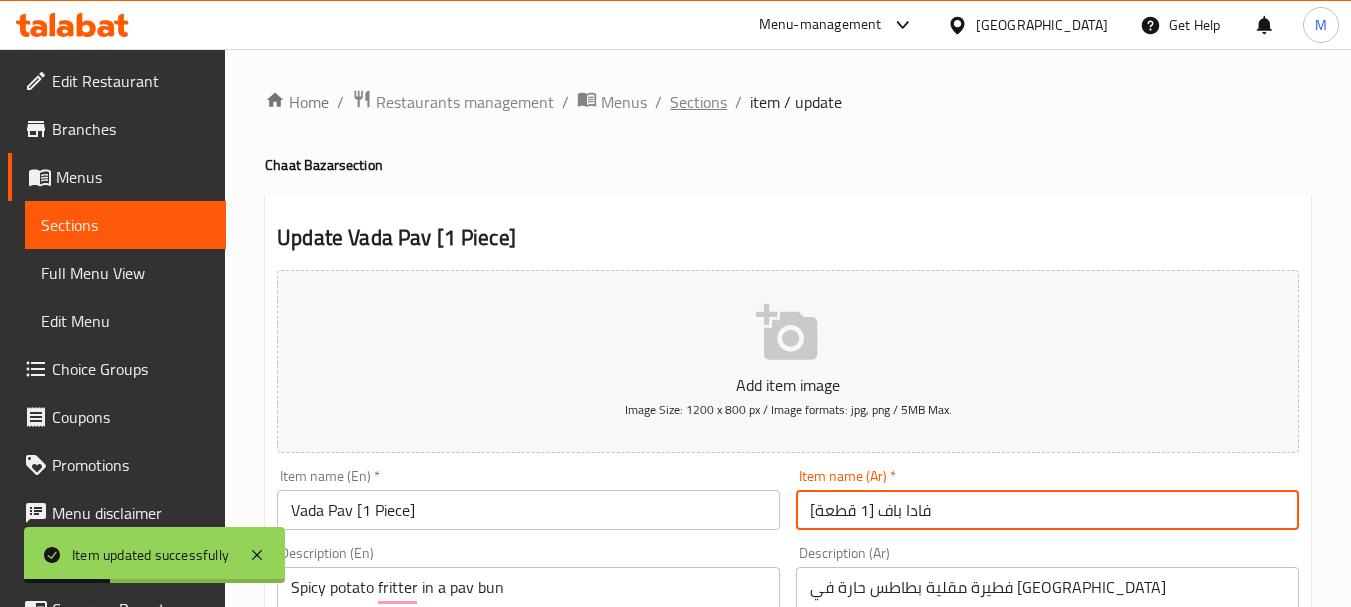 click on "Sections" at bounding box center (698, 102) 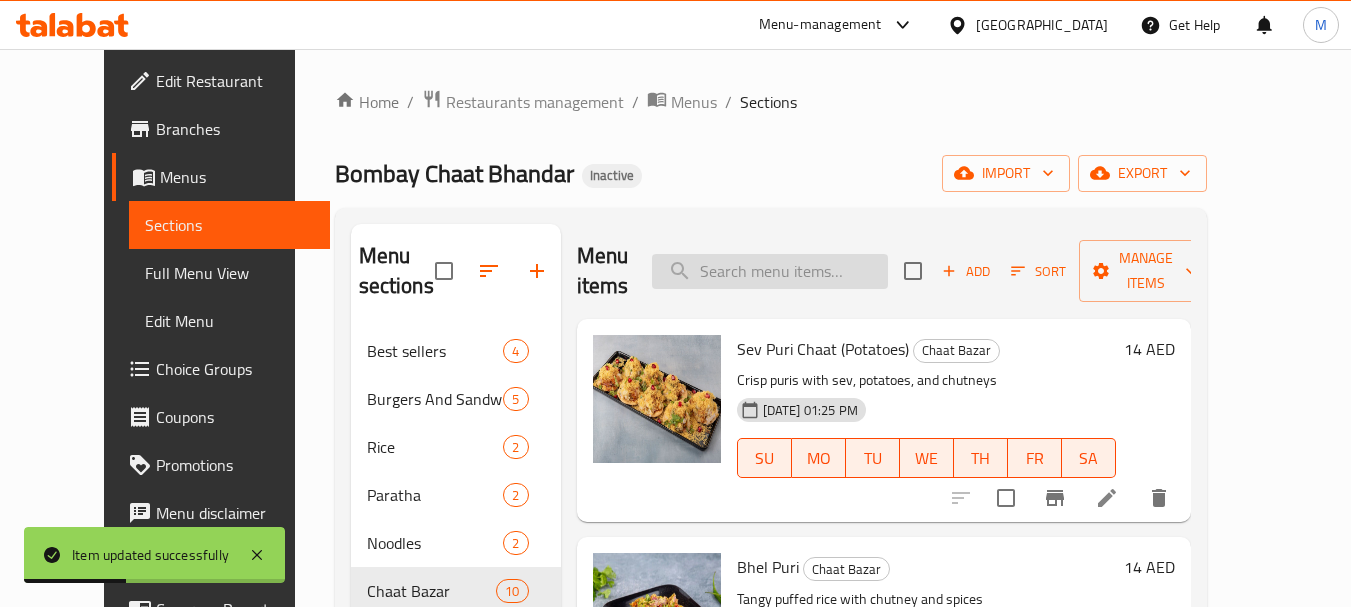 paste on "Pani Puri [6 Pieces]" 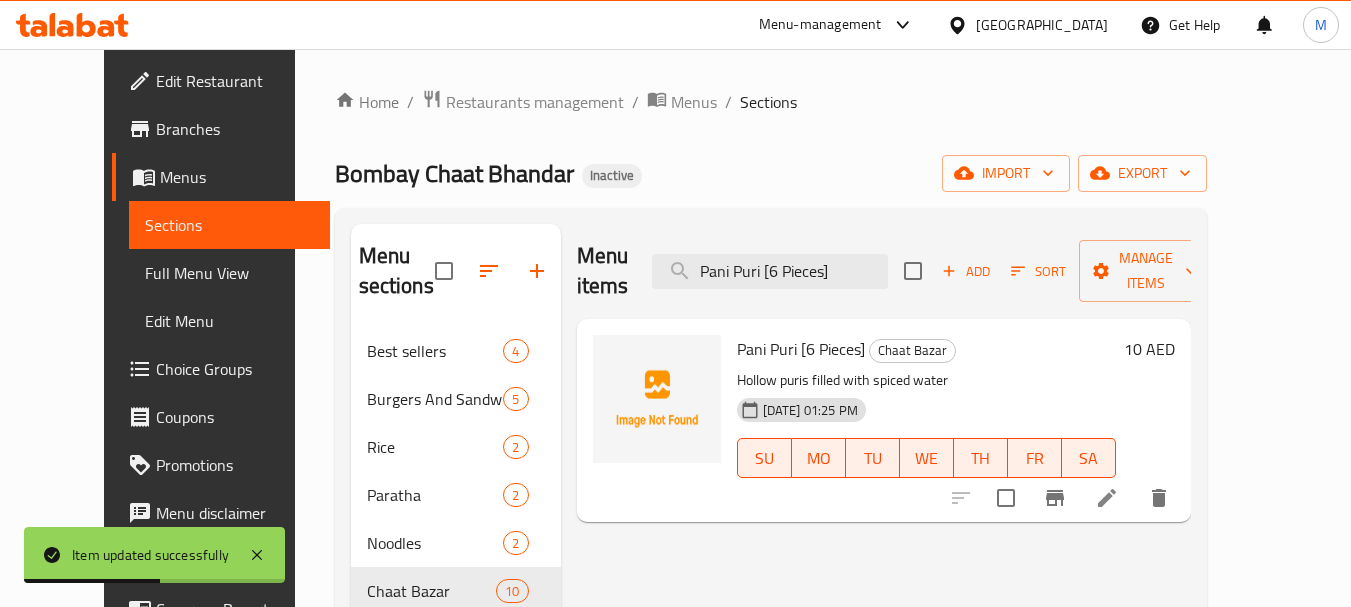 type on "Pani Puri [6 Pieces]" 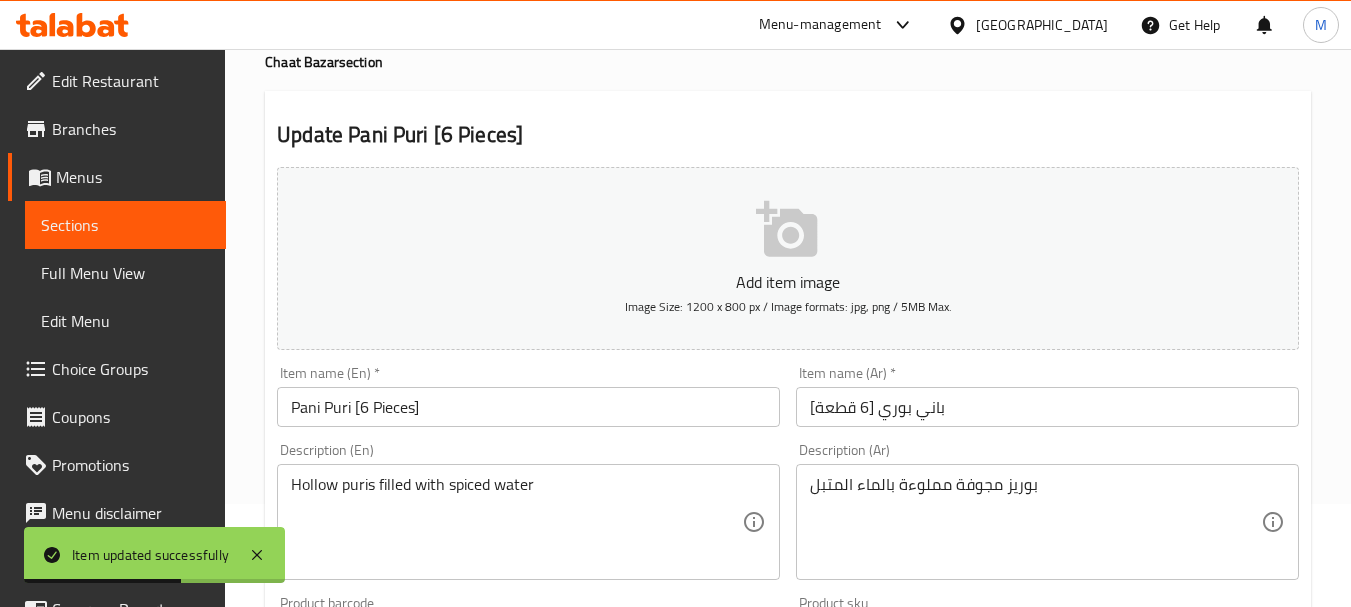 scroll, scrollTop: 200, scrollLeft: 0, axis: vertical 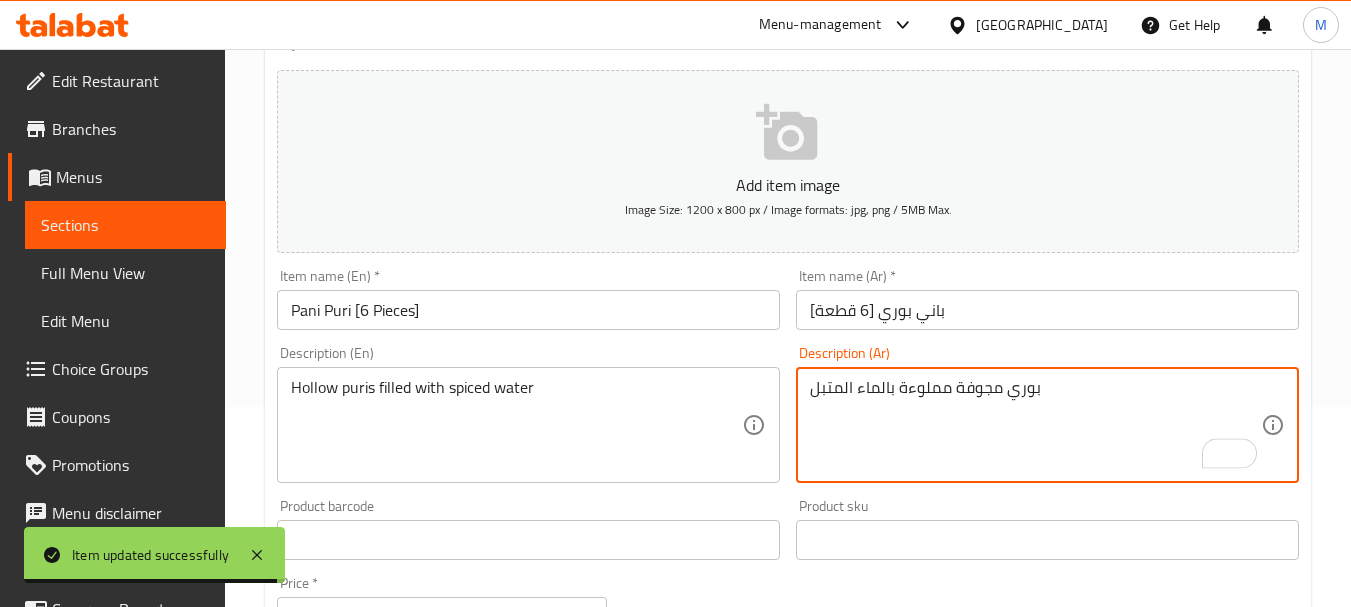 type on "بوري مجوفة مملوءة بالماء المتبل" 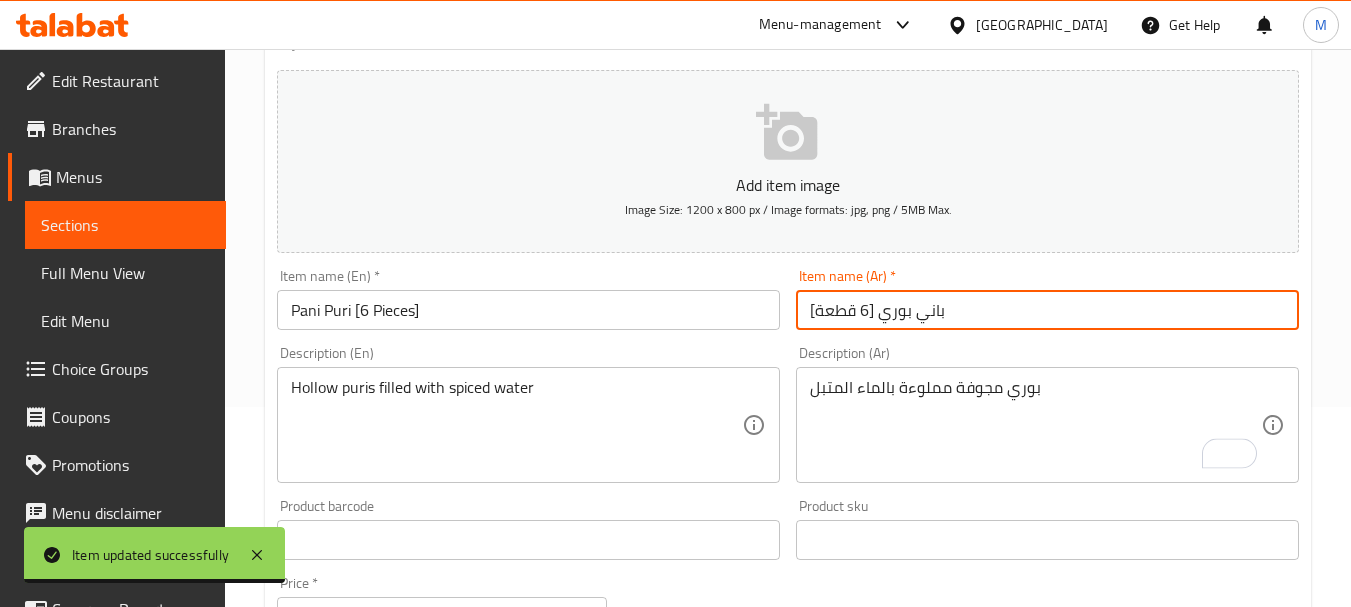 click on "باني بوري [6 قطعة]" at bounding box center (1047, 310) 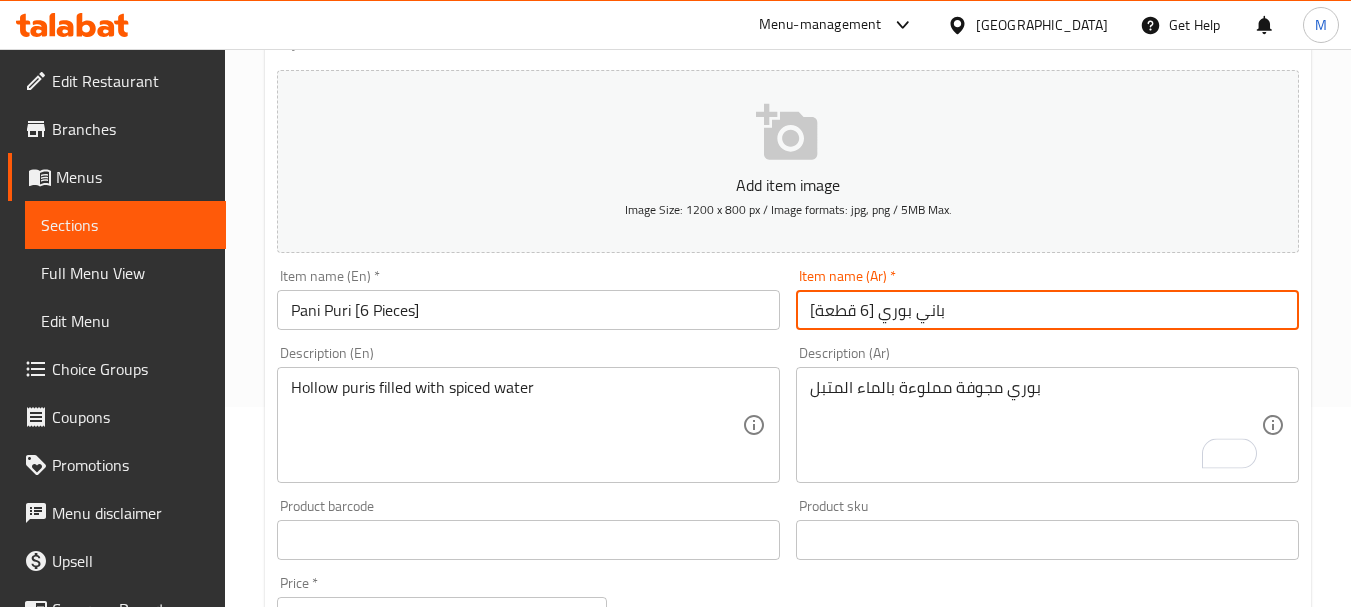 click on "Update" at bounding box center (398, 1110) 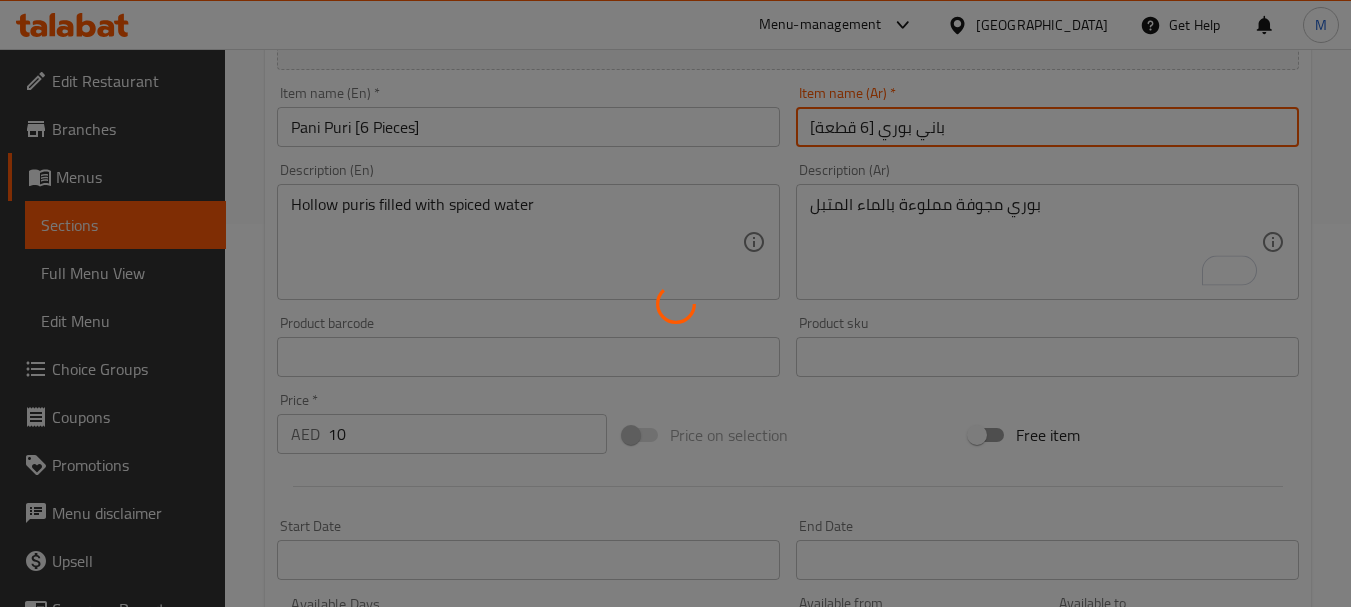 scroll, scrollTop: 400, scrollLeft: 0, axis: vertical 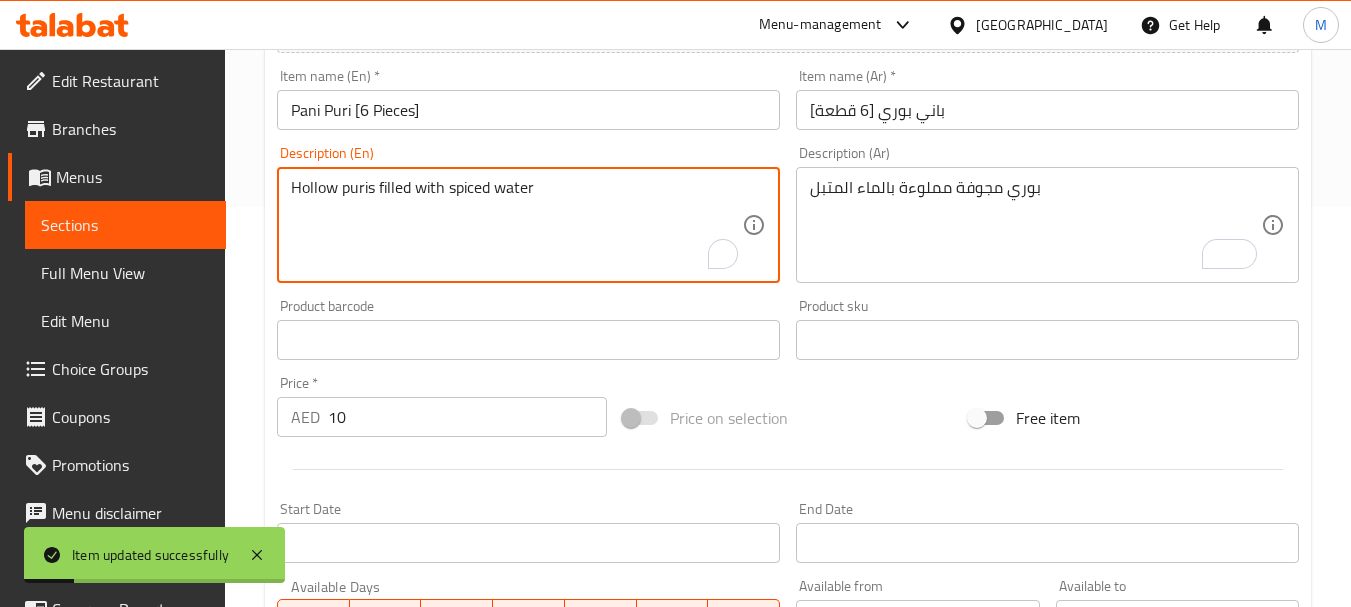 click on "Hollow puris filled with spiced water" at bounding box center [516, 225] 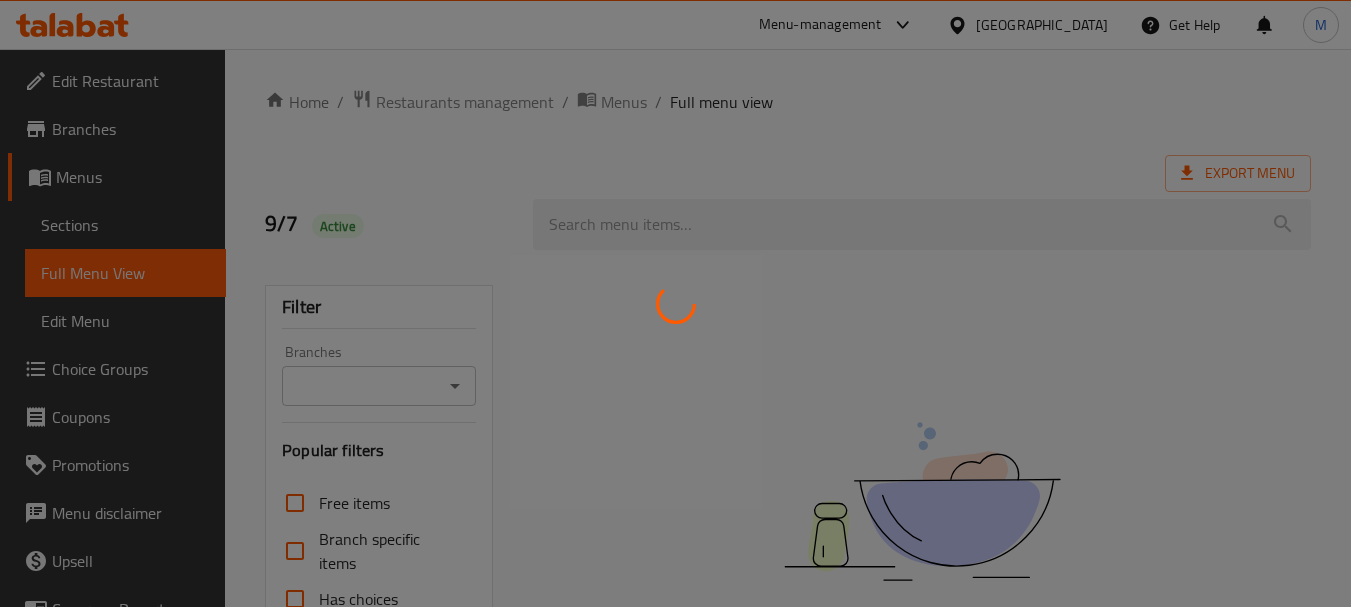 scroll, scrollTop: 0, scrollLeft: 0, axis: both 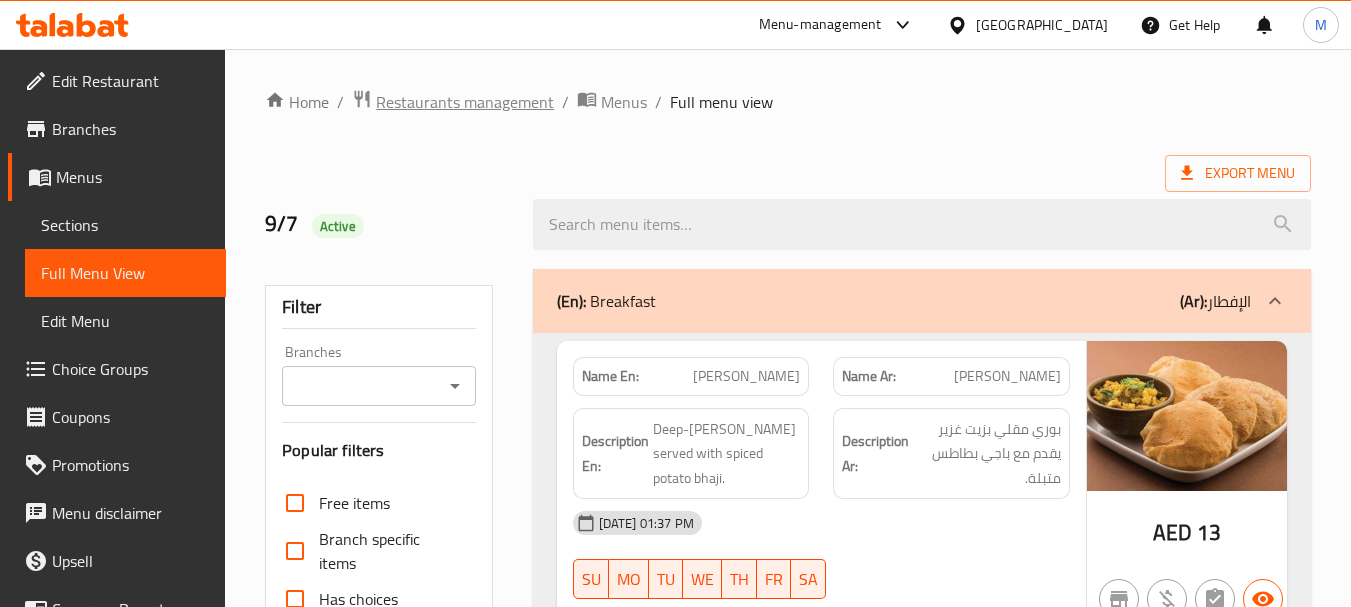 click on "Restaurants management" at bounding box center (465, 102) 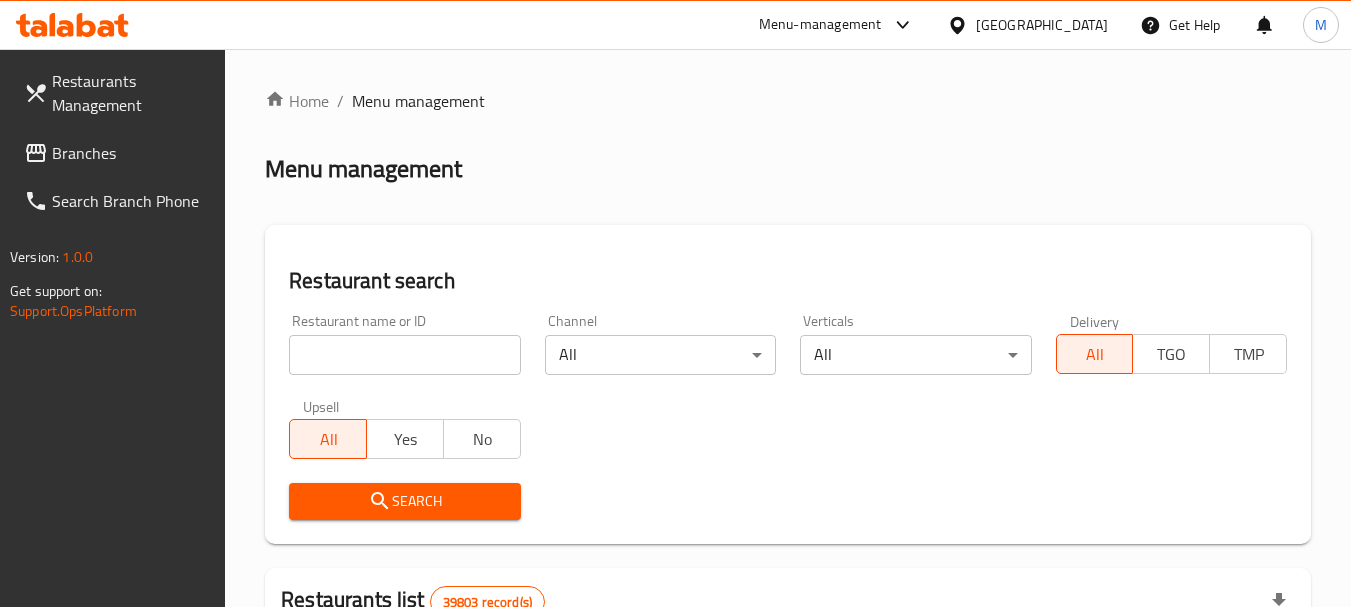 click on "[GEOGRAPHIC_DATA]" at bounding box center [1027, 25] 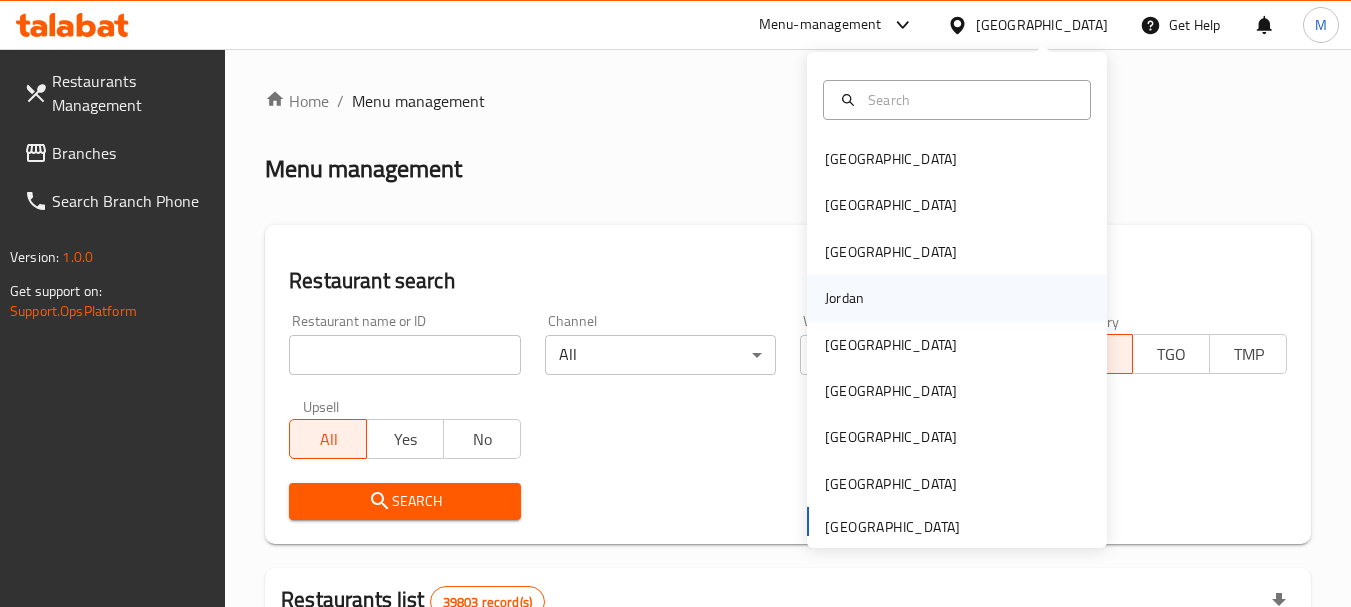 click on "Jordan" at bounding box center (844, 298) 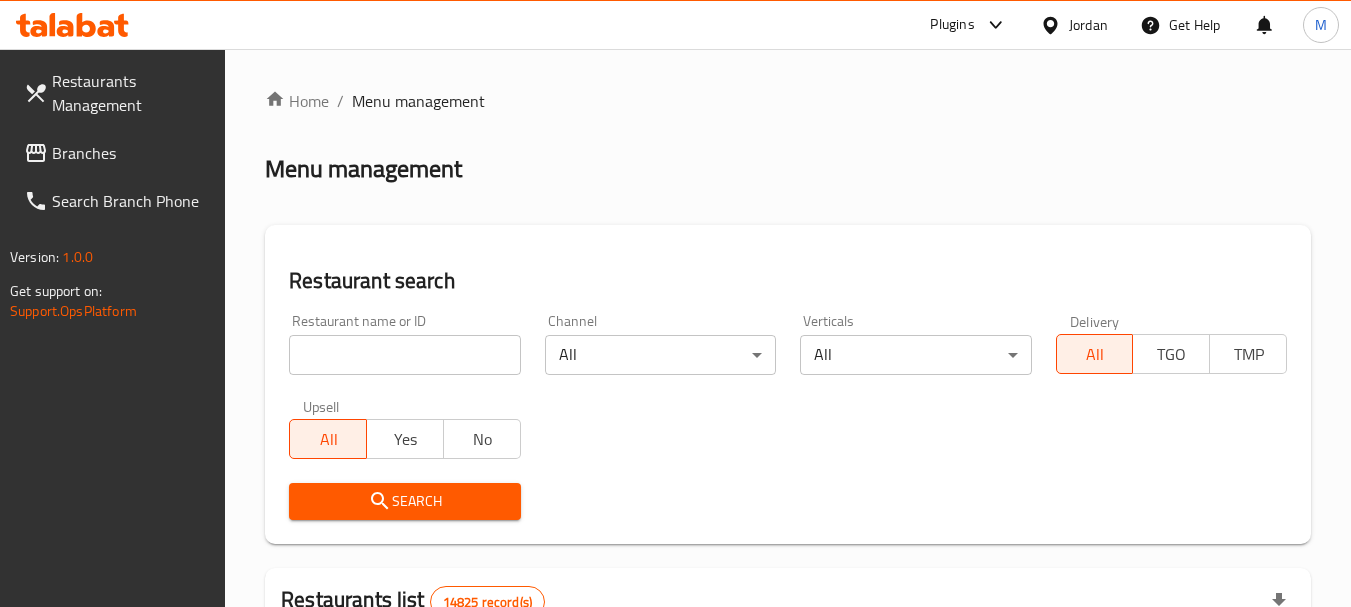 paste on "بن طاقية" 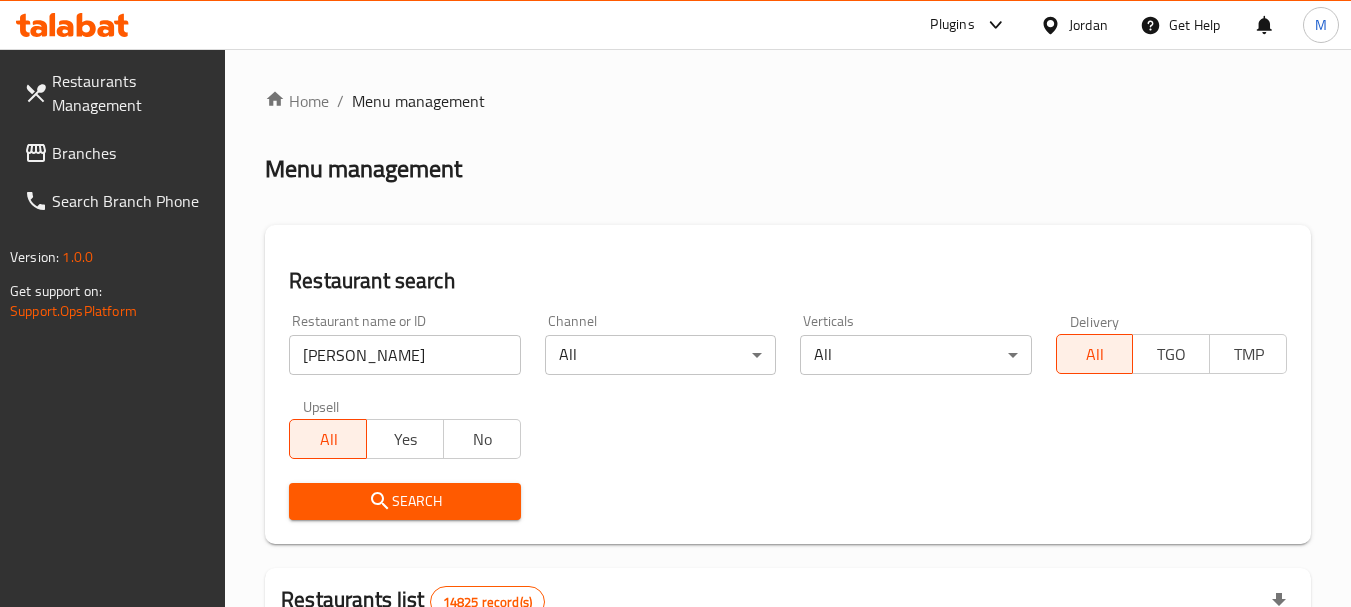 click on "بن طاقية" at bounding box center [404, 355] 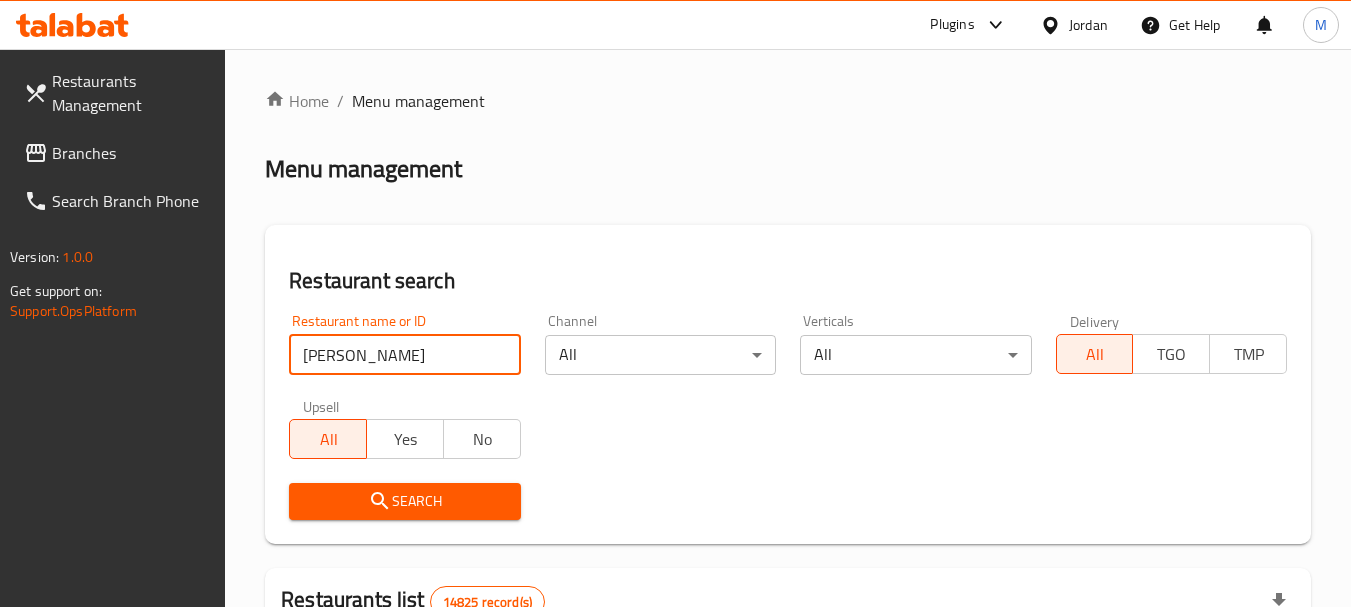 type on "بن طاقية" 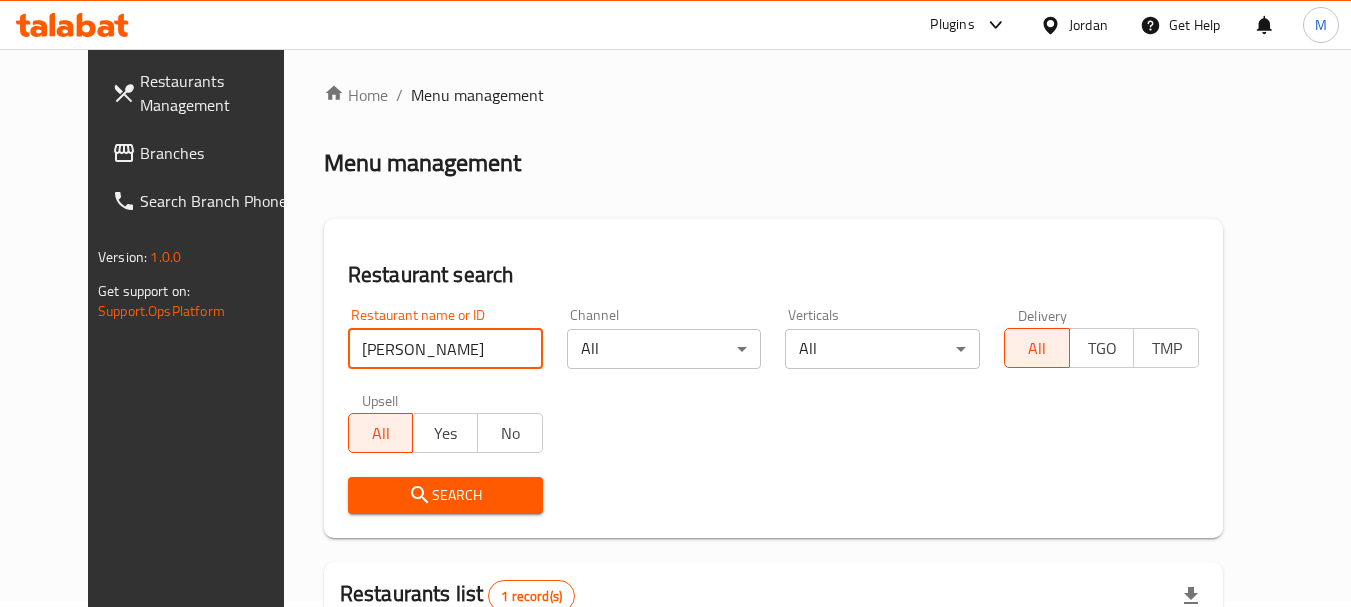 scroll, scrollTop: 268, scrollLeft: 0, axis: vertical 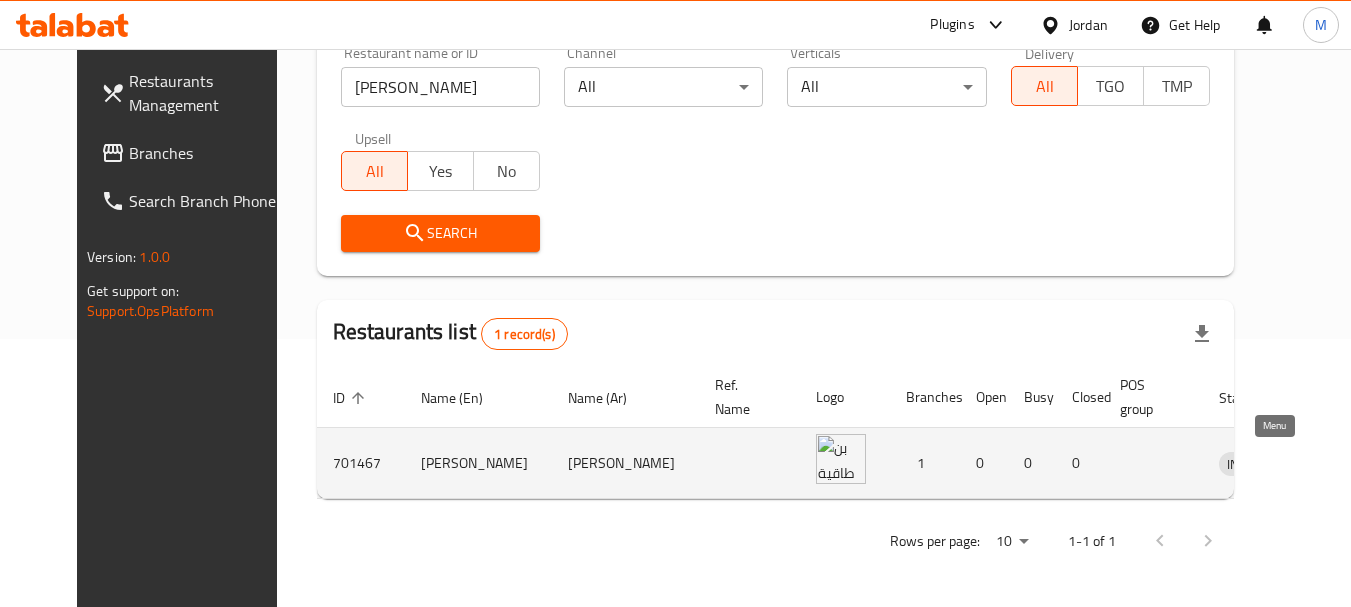 click 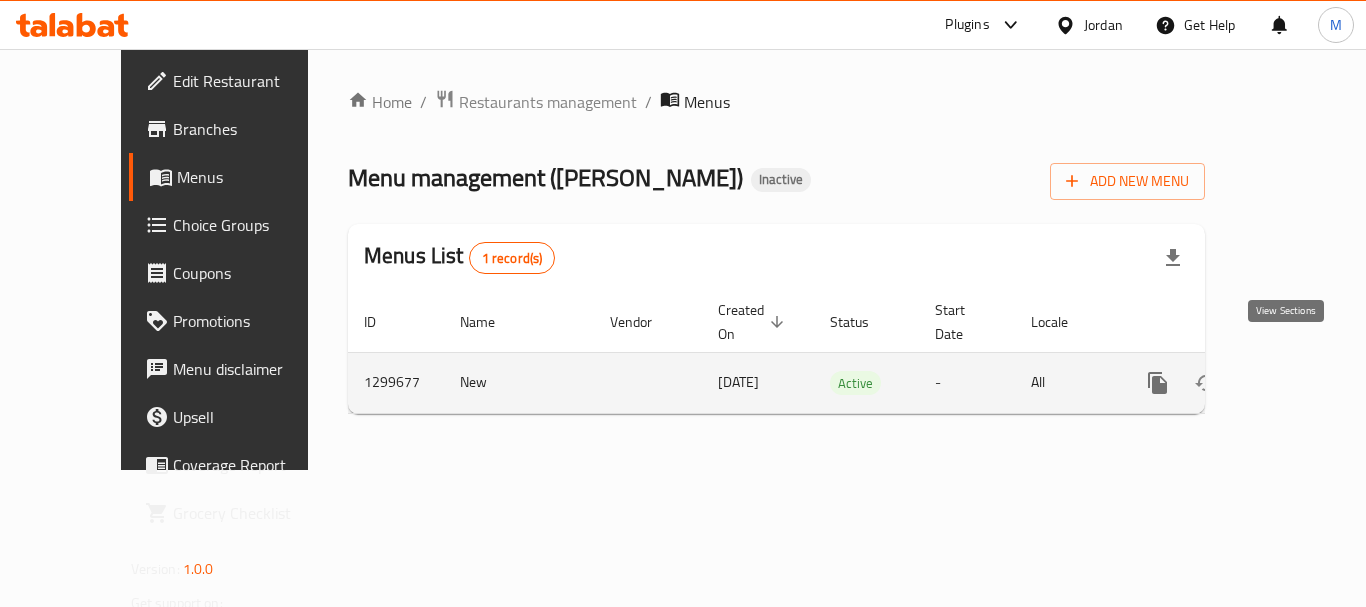 click 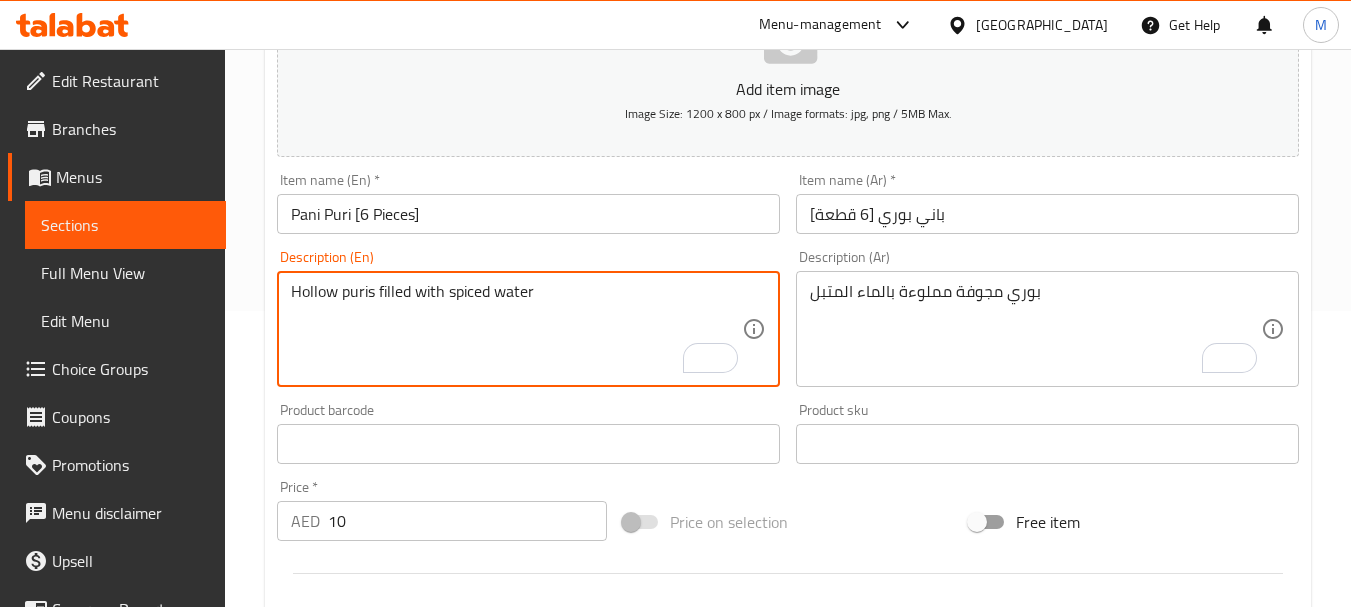 scroll, scrollTop: 200, scrollLeft: 0, axis: vertical 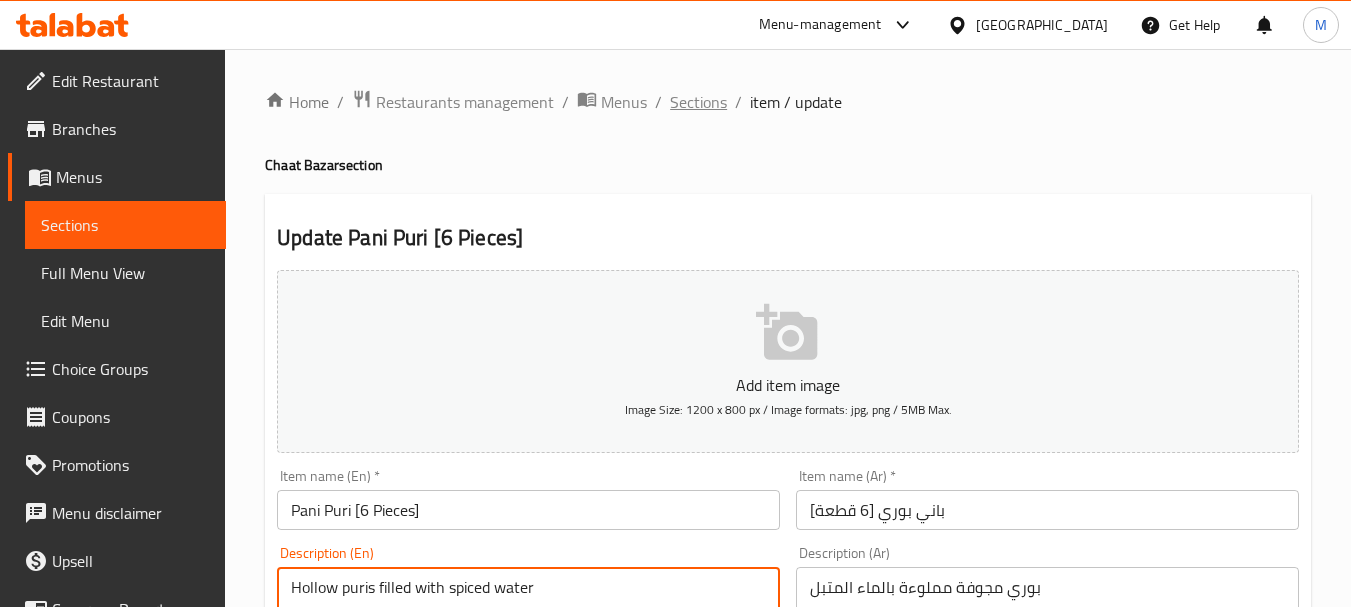 click on "Sections" at bounding box center [698, 102] 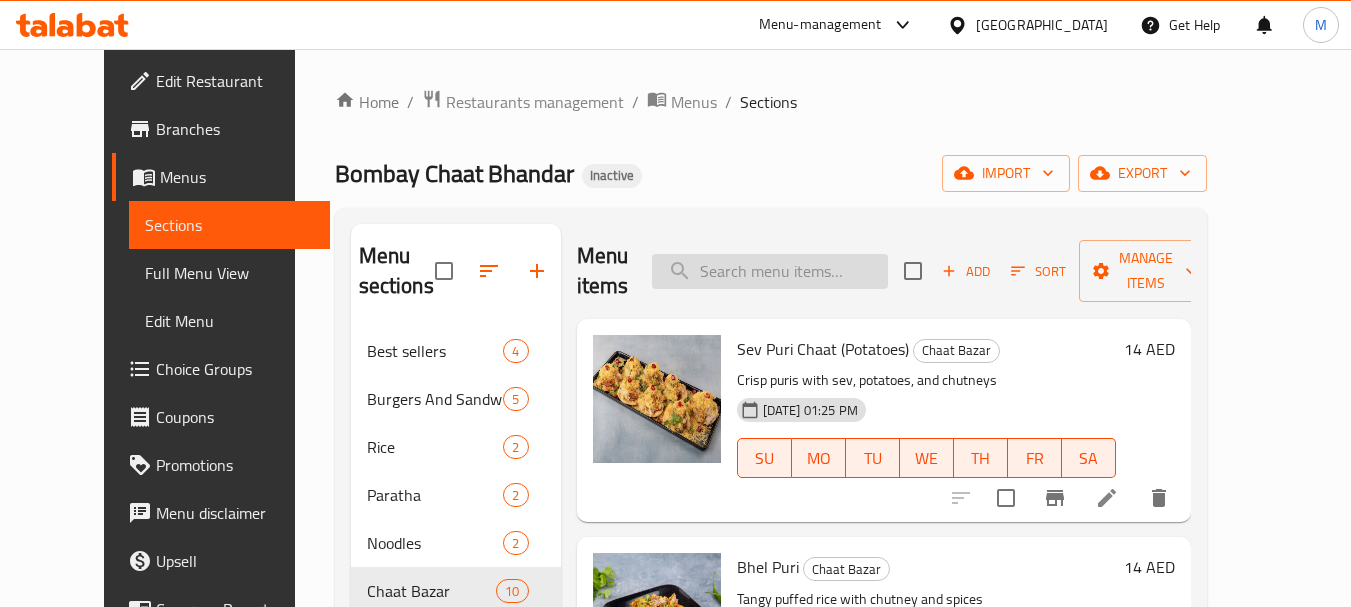 paste on "Bread Pakora 3Pcs" 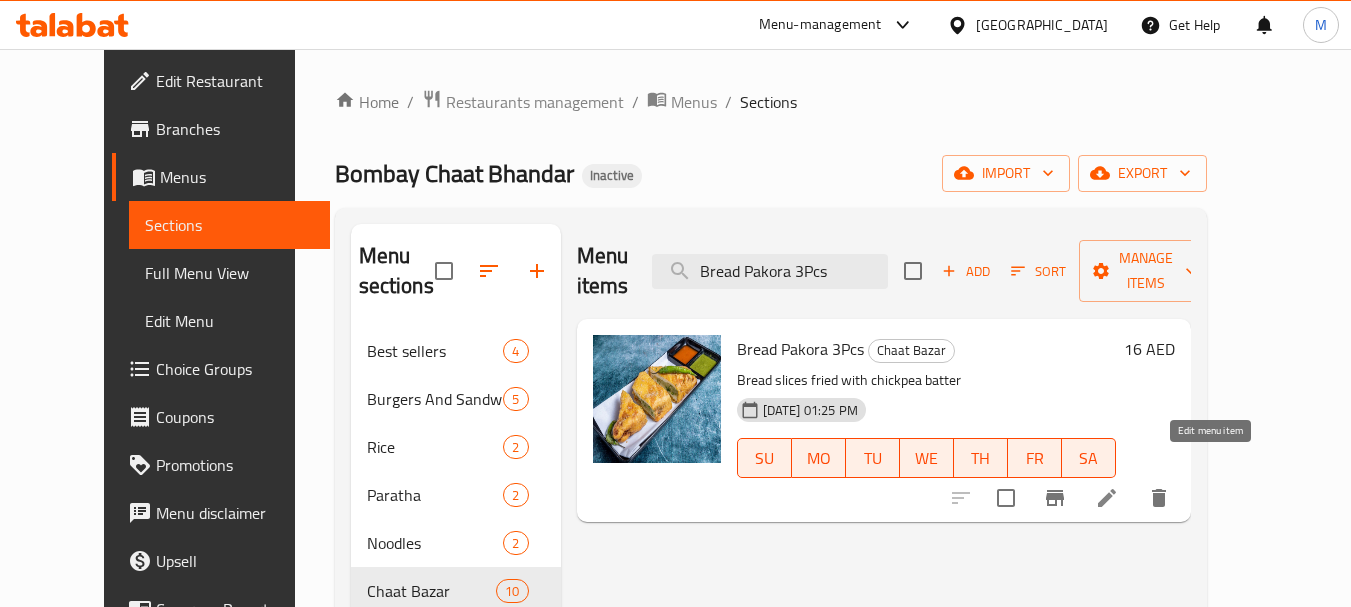 type on "Bread Pakora 3Pcs" 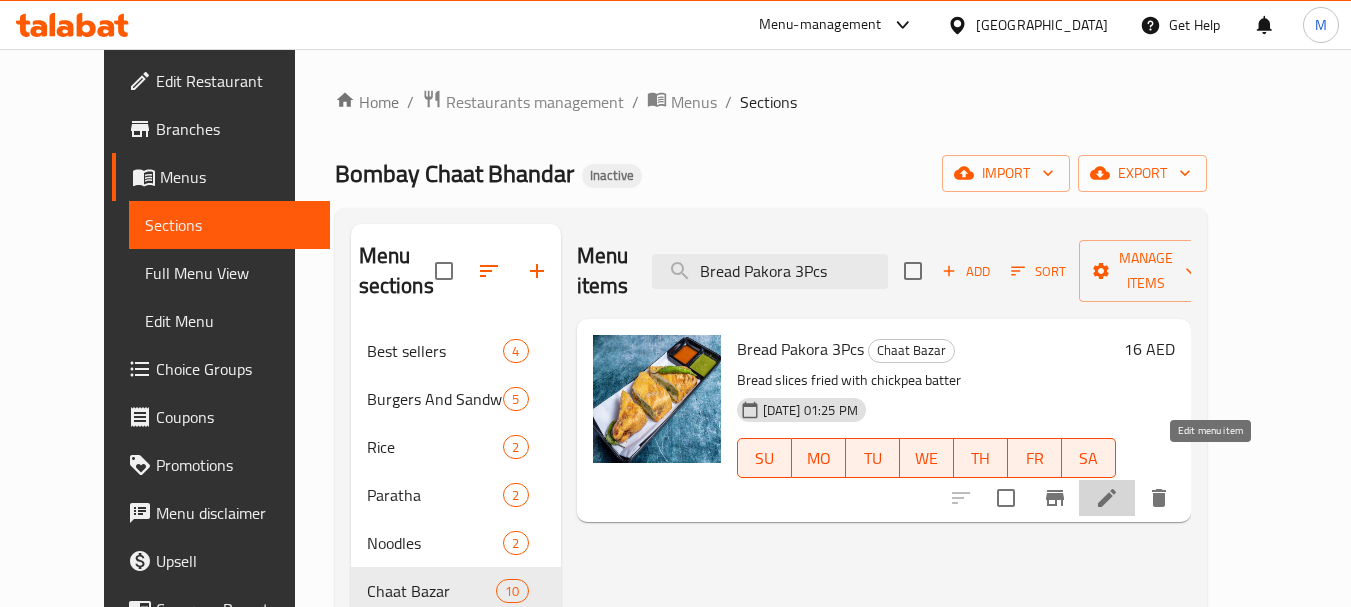 click 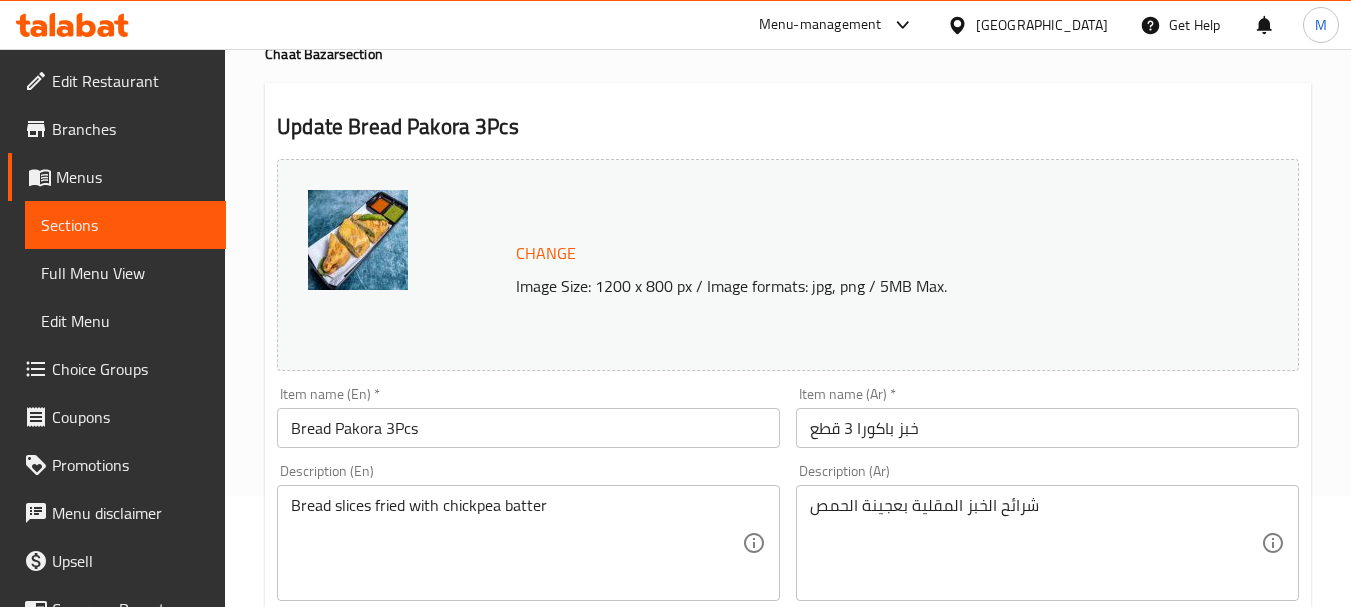 scroll, scrollTop: 200, scrollLeft: 0, axis: vertical 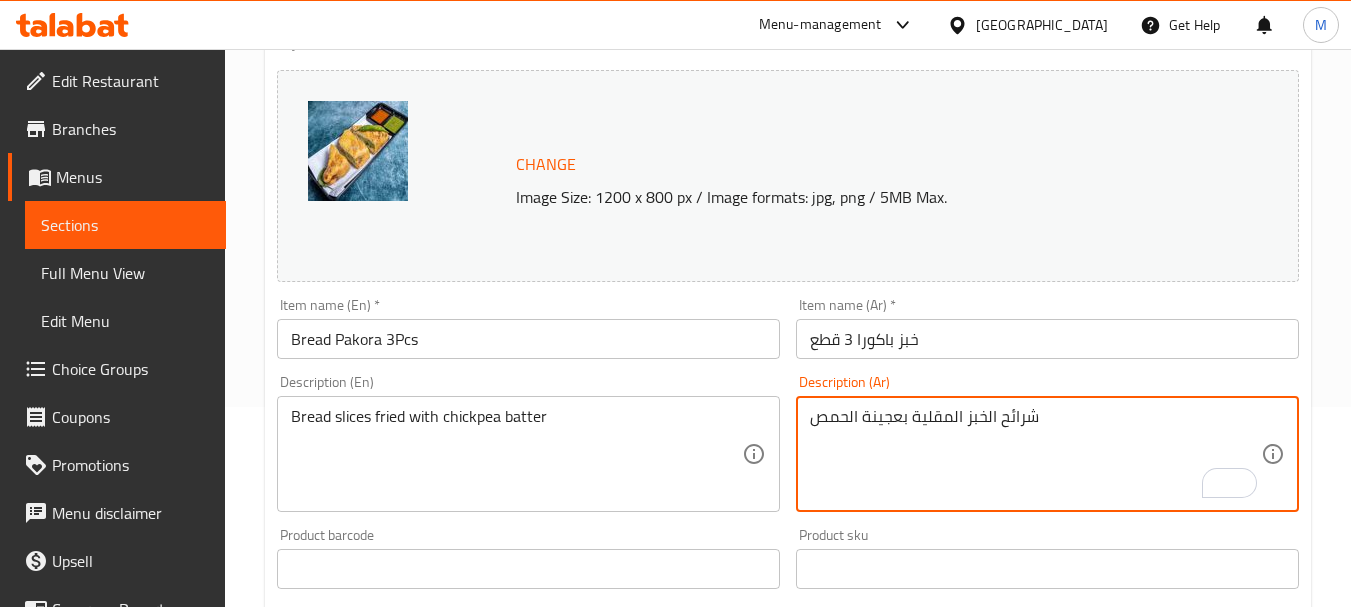 click on "شرائح الخبز المقلية بعجينة الحمص" at bounding box center [1035, 454] 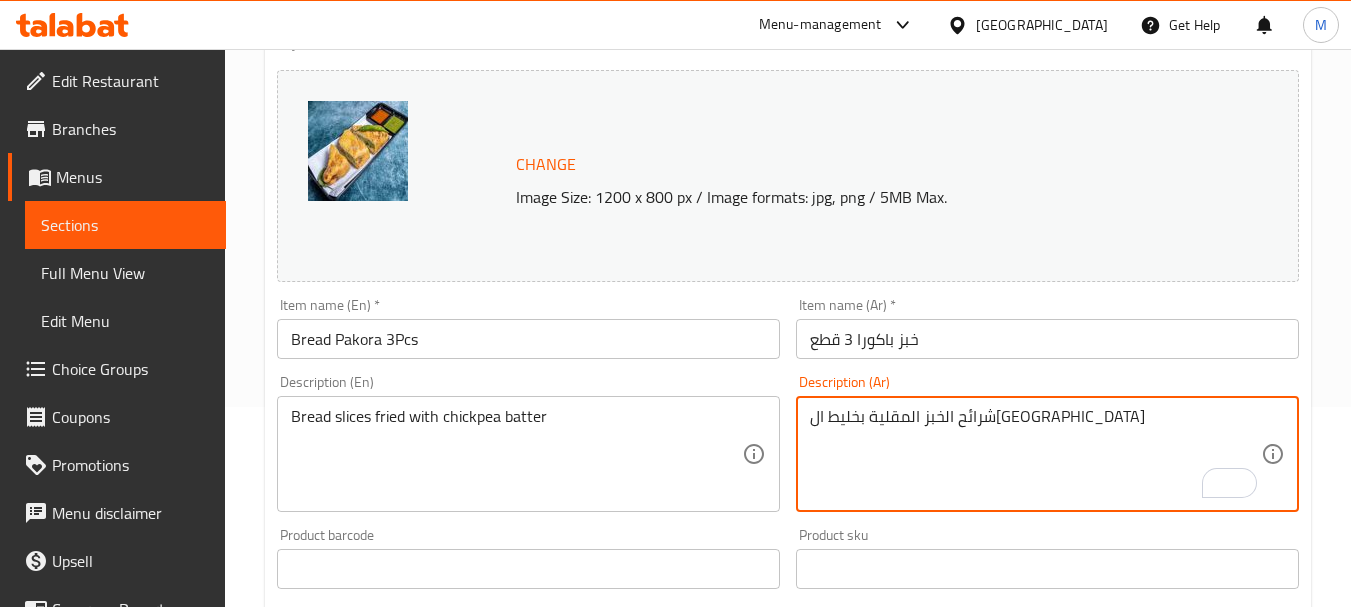 type on "شرائح الخبز المقلية بخليط ال[GEOGRAPHIC_DATA]" 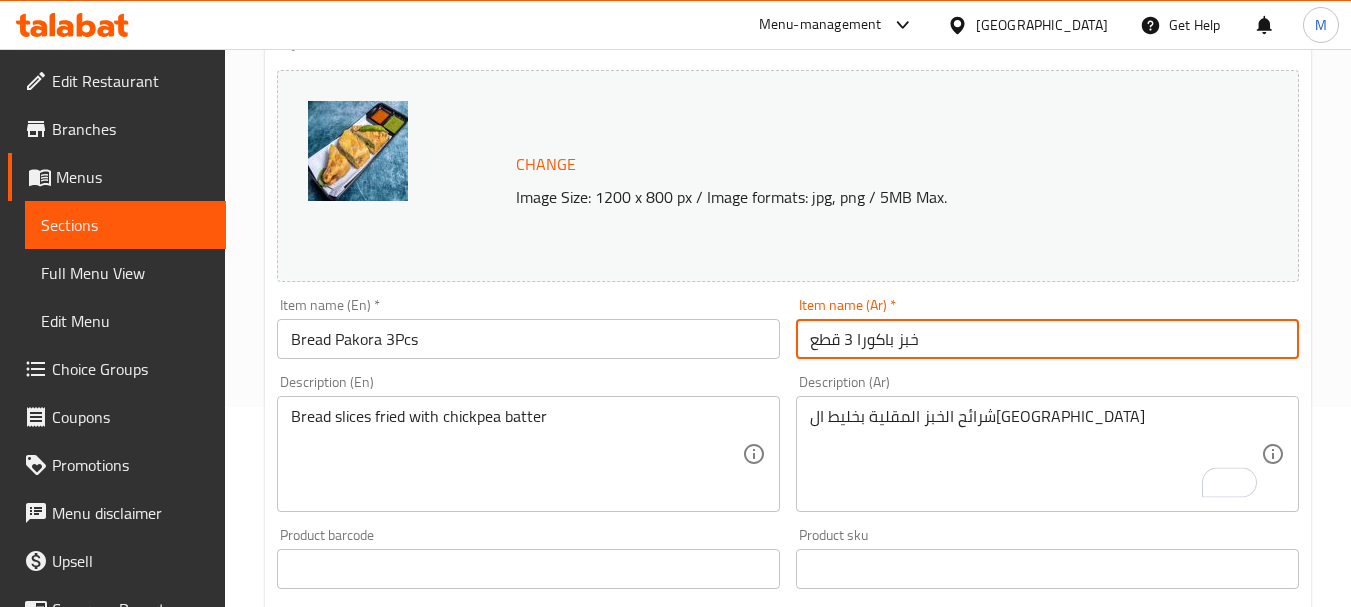 click on "Update" at bounding box center (398, 1139) 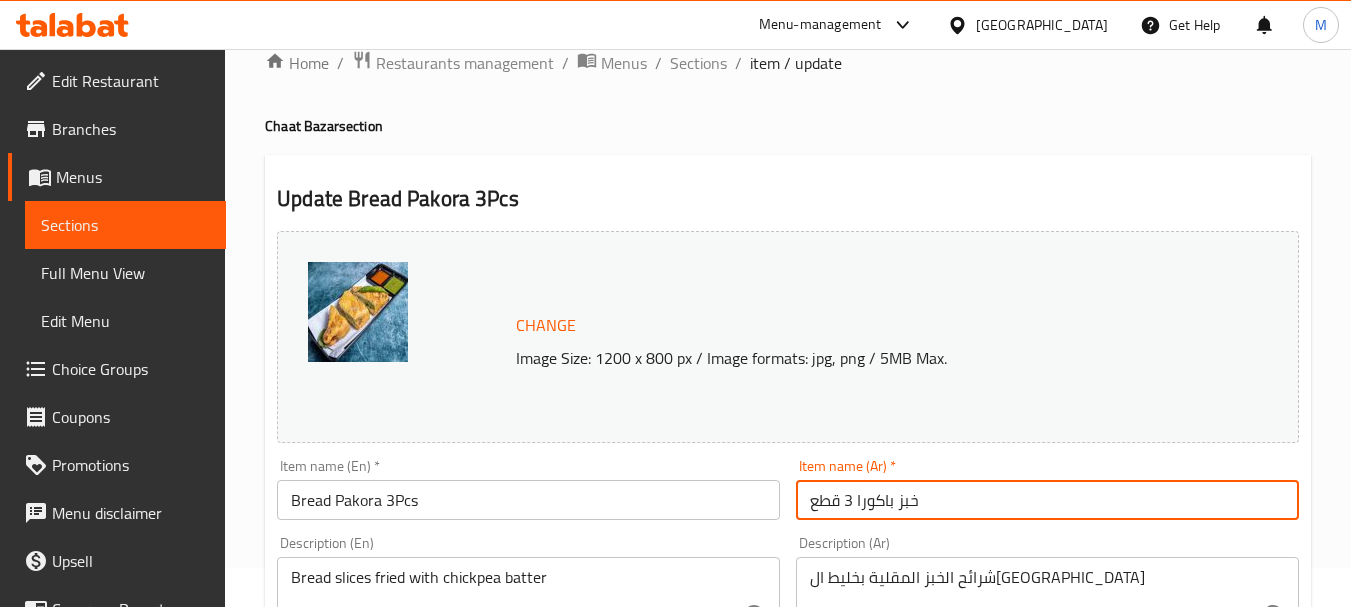scroll, scrollTop: 0, scrollLeft: 0, axis: both 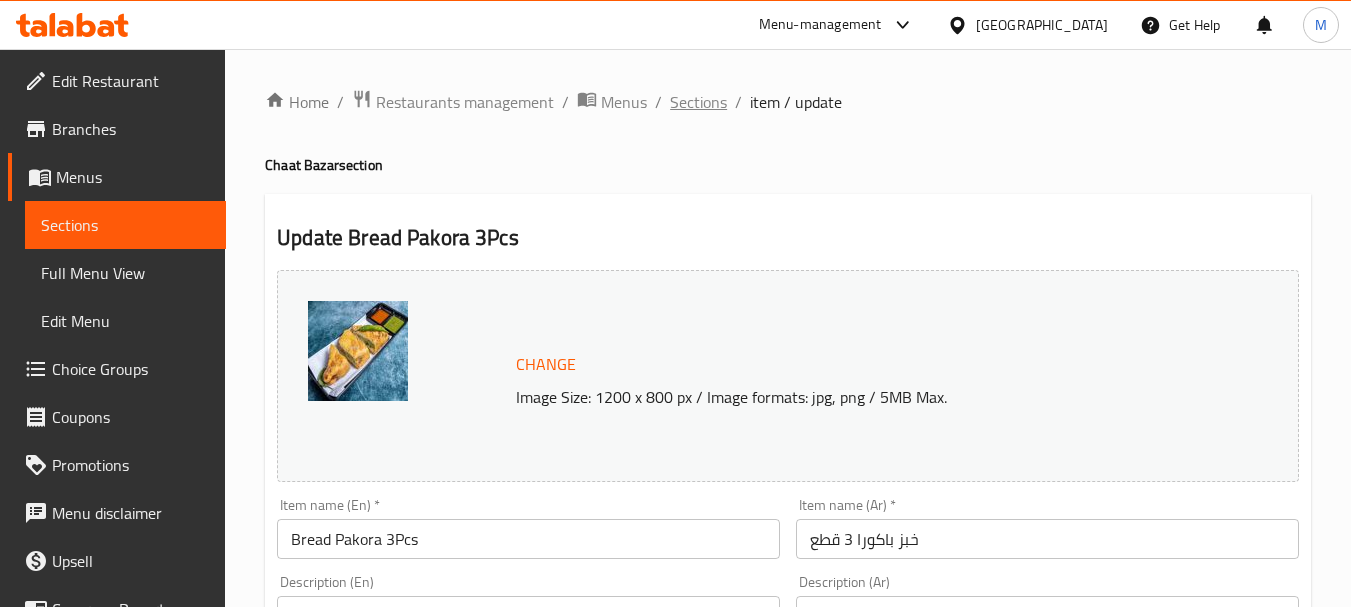 click on "Sections" at bounding box center (698, 102) 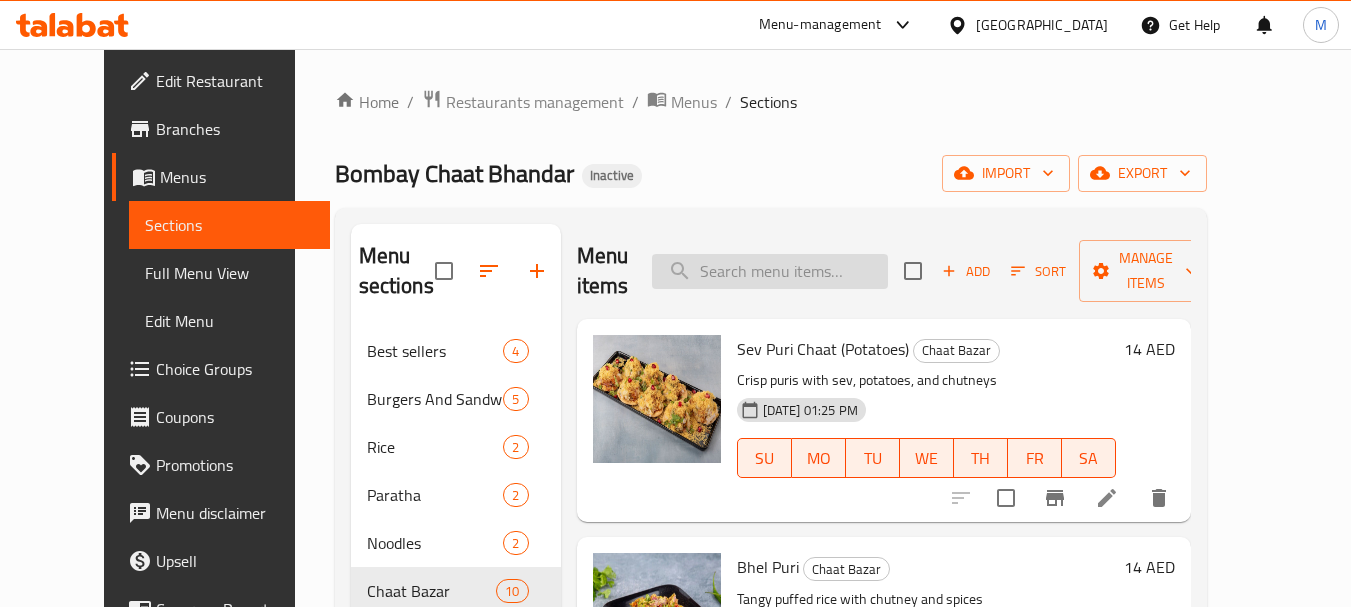 click at bounding box center [770, 271] 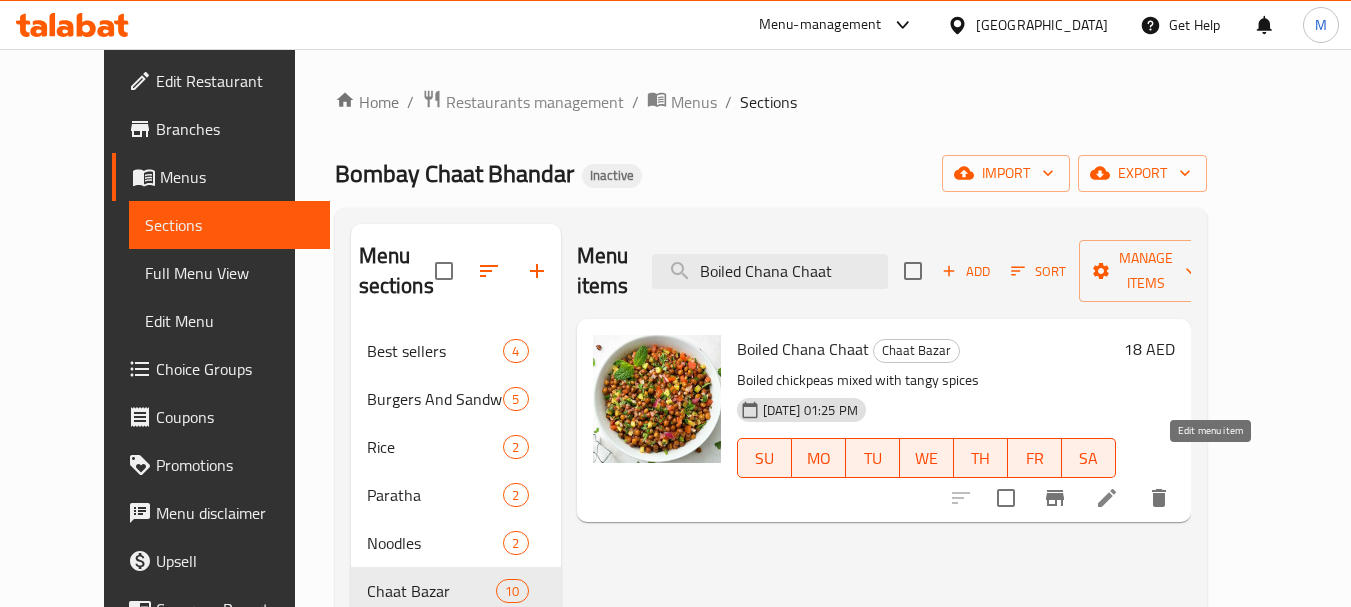 type on "Boiled Chana Chaat" 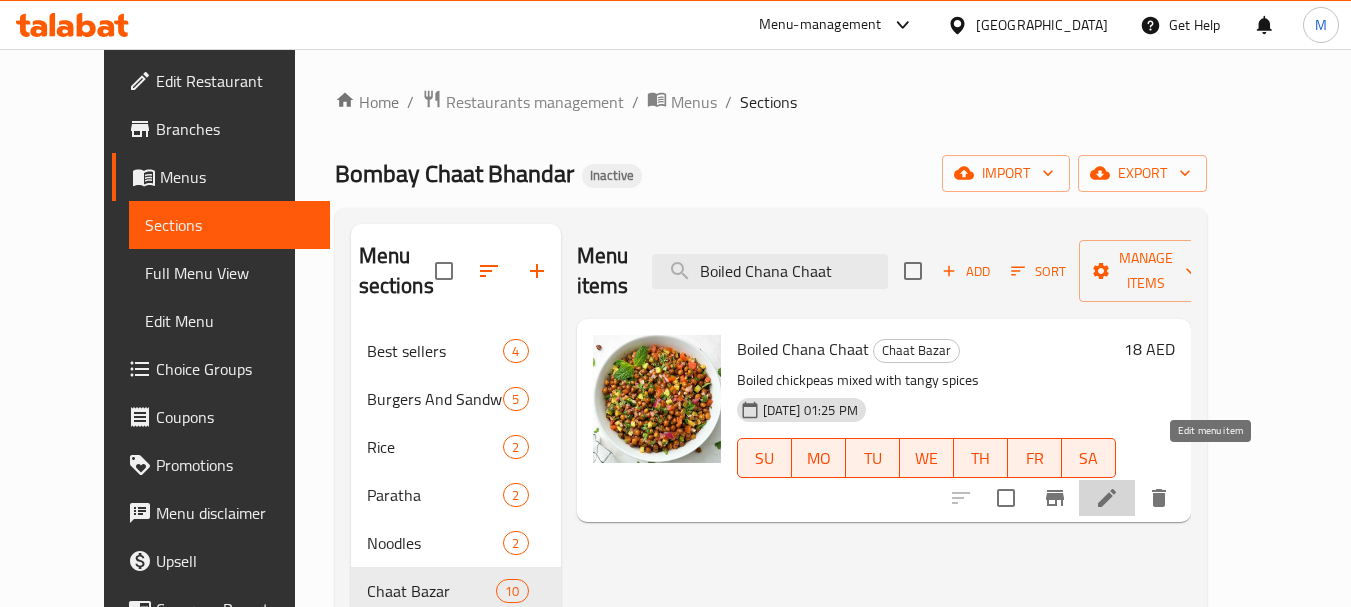 click 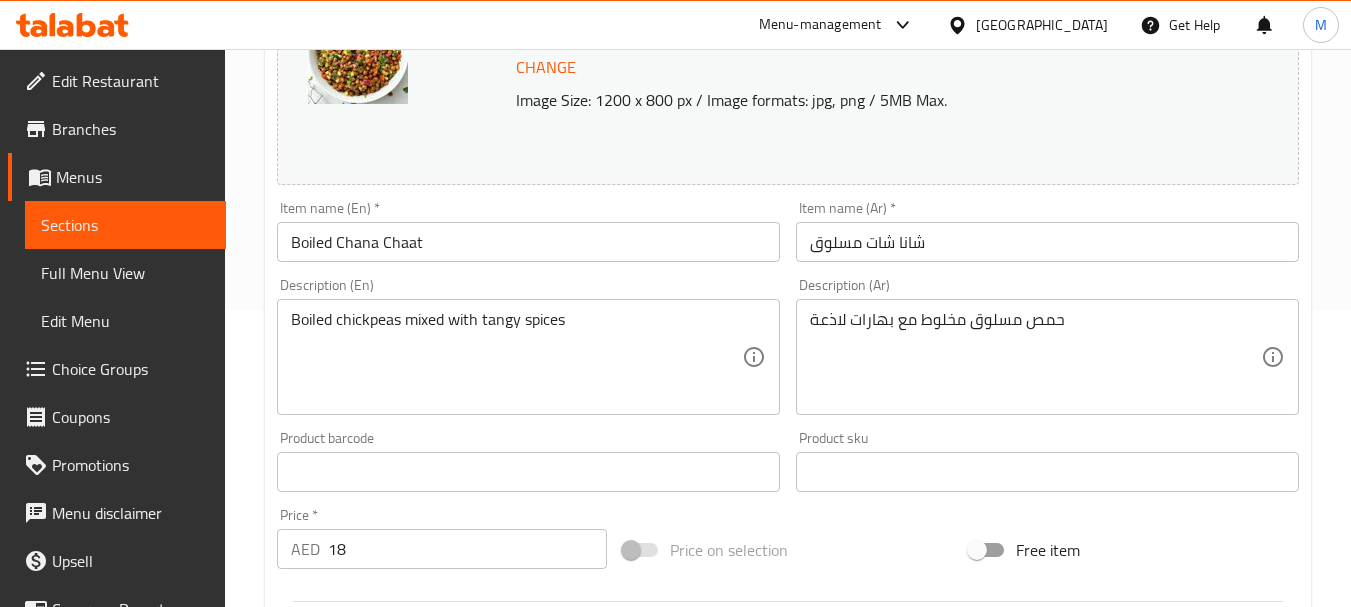 scroll, scrollTop: 400, scrollLeft: 0, axis: vertical 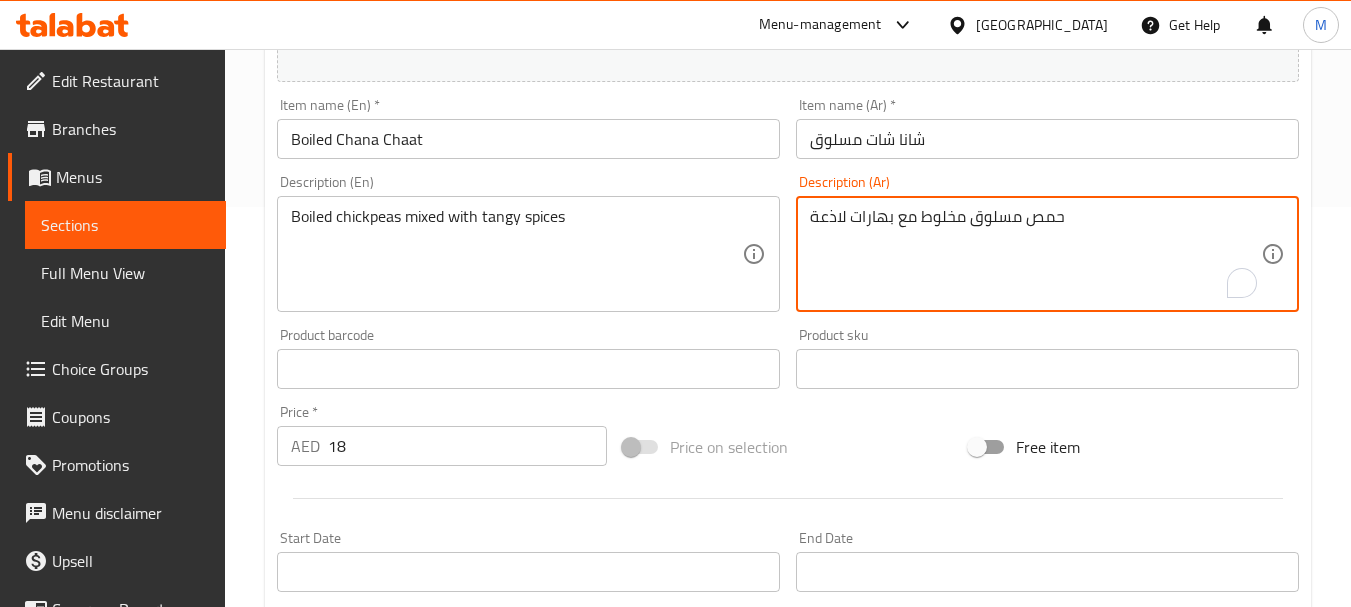 click on "حمص مسلوق مخلوط مع بهارات لاذعة" at bounding box center [1035, 254] 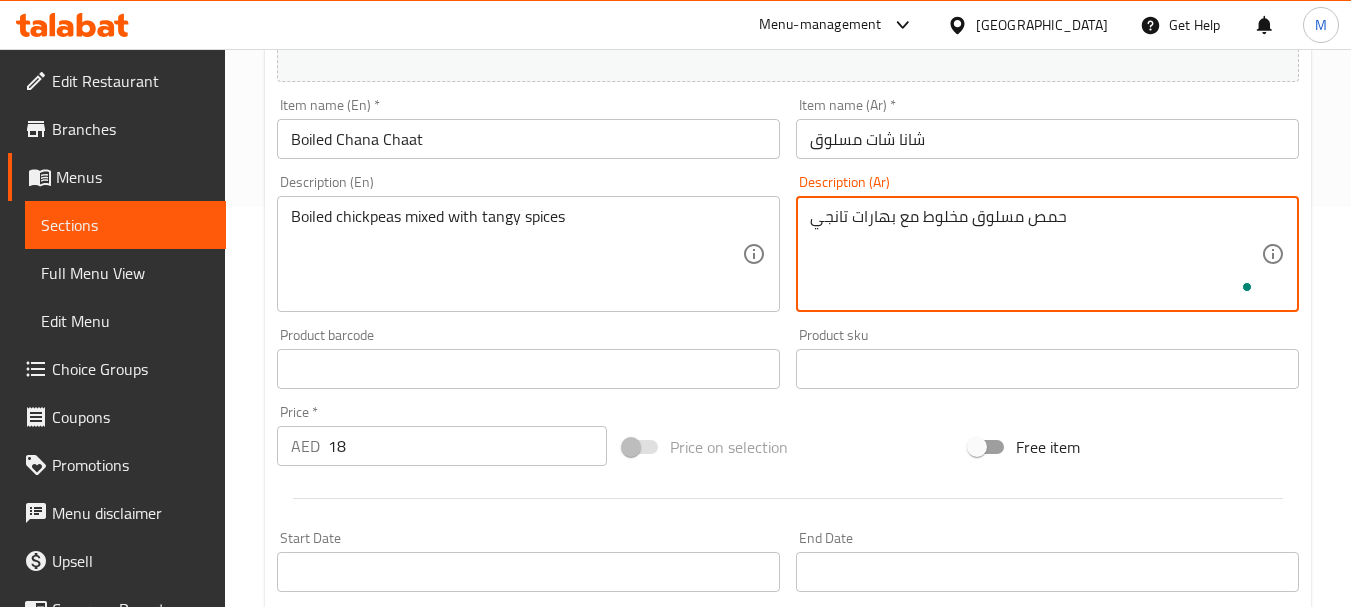type on "حمص مسلوق مخلوط مع بهارات تانجي" 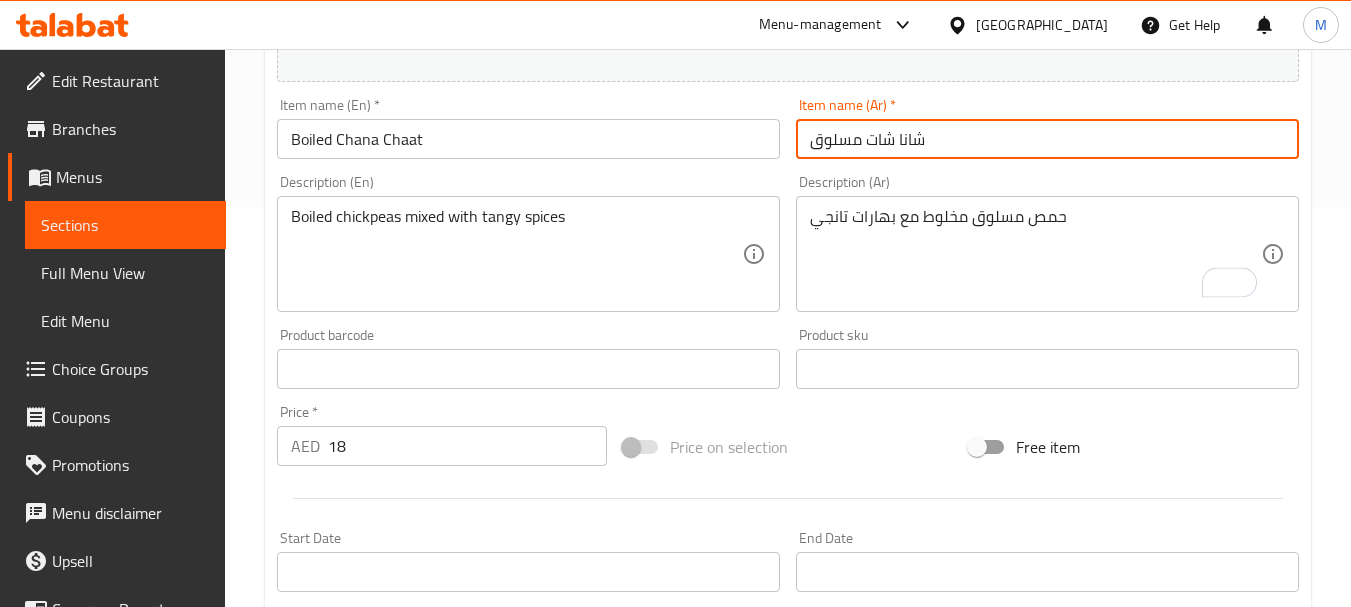 click on "Update" at bounding box center (398, 939) 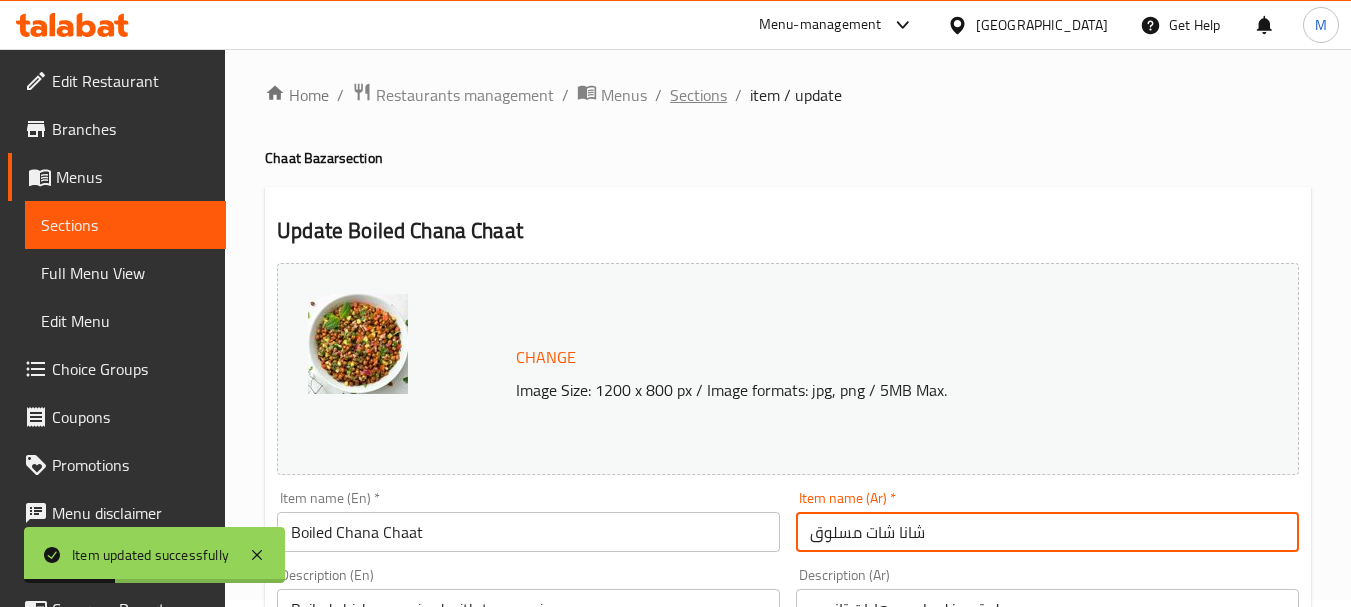 scroll, scrollTop: 0, scrollLeft: 0, axis: both 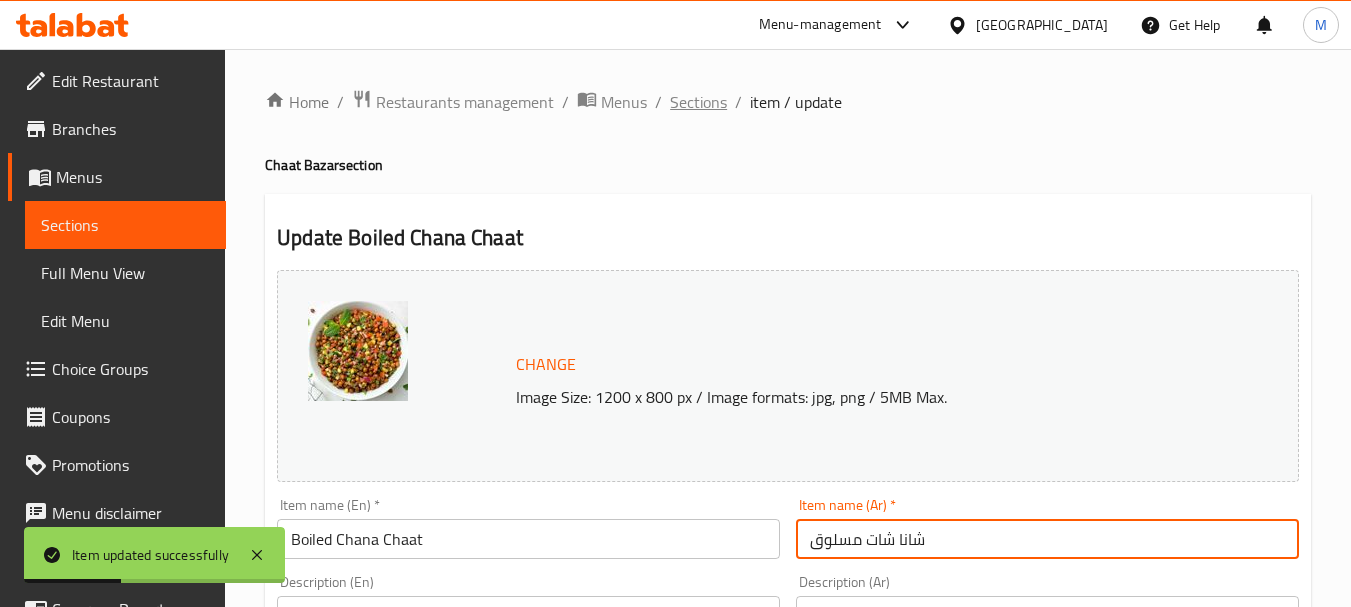 click on "Sections" at bounding box center [698, 102] 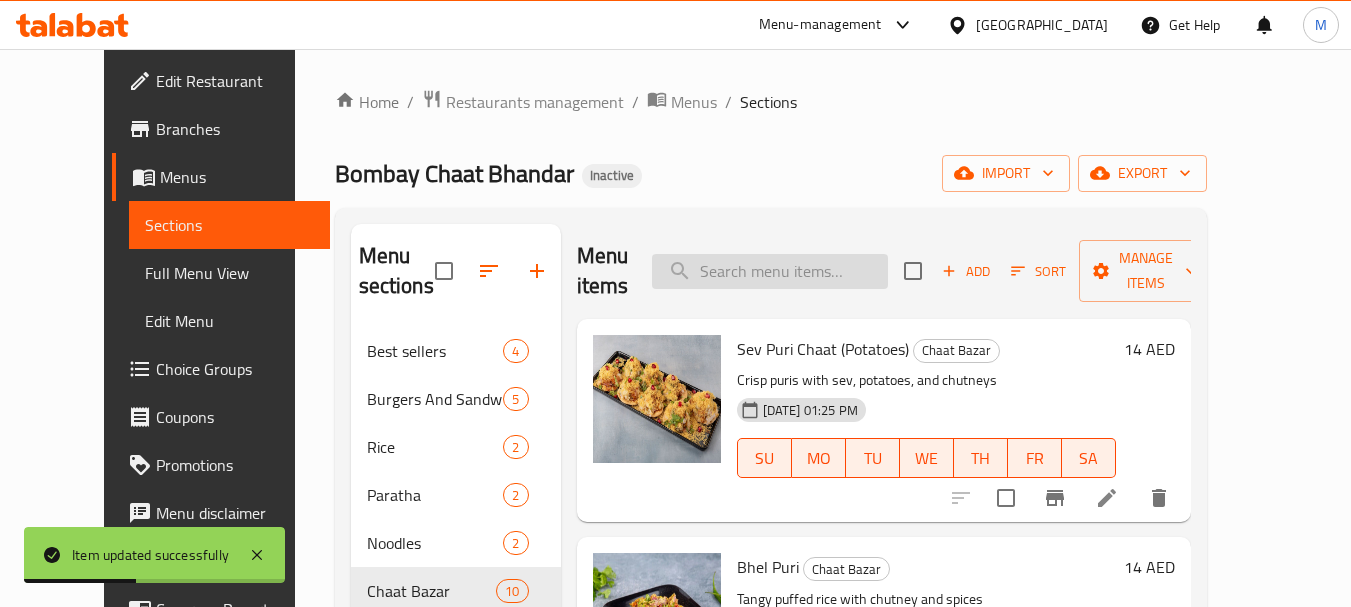 paste on "Mumbai Maska Pav Bhaji" 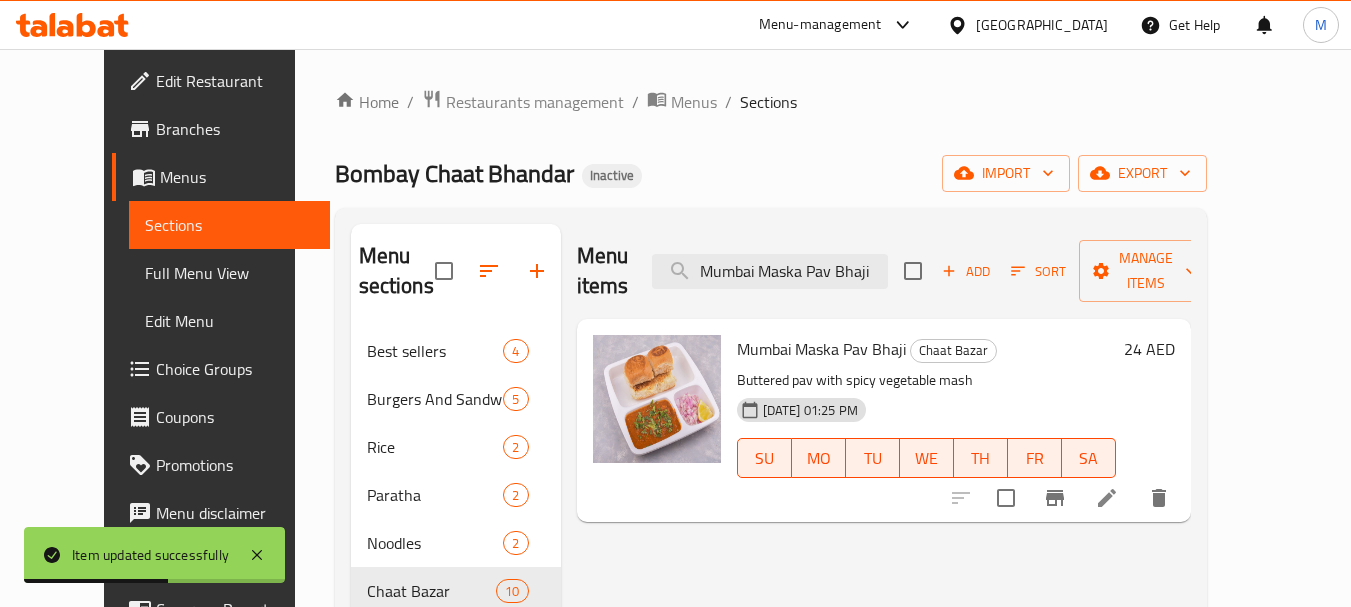 type on "Mumbai Maska Pav Bhaji" 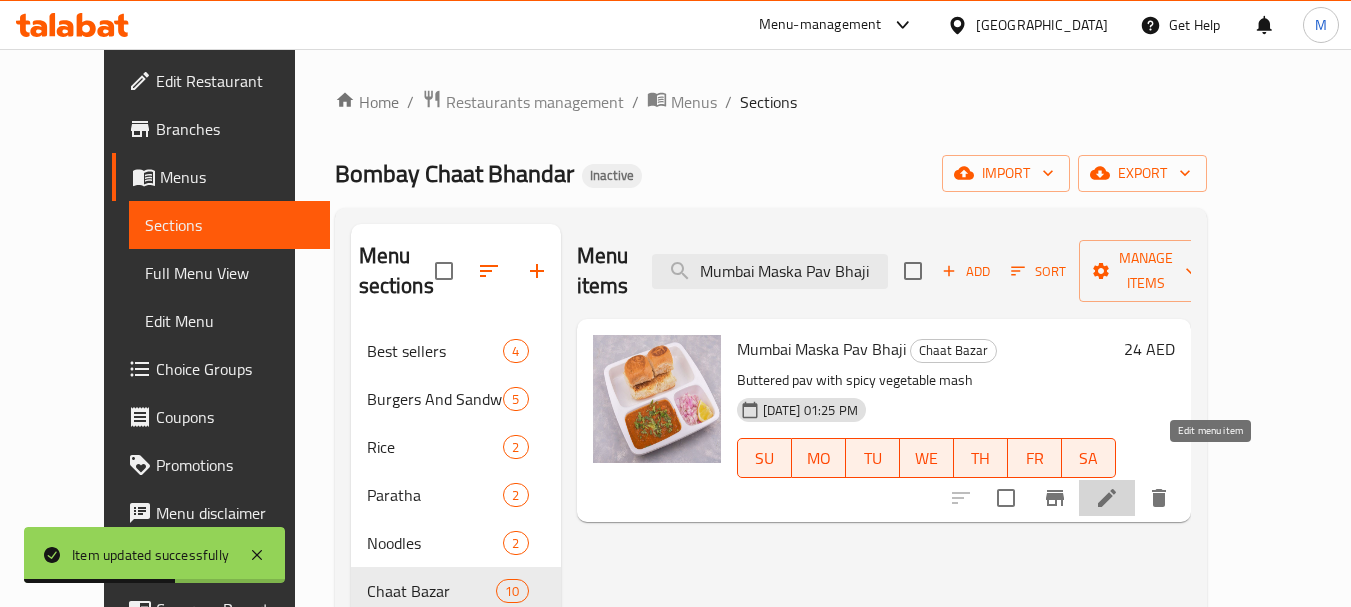 click 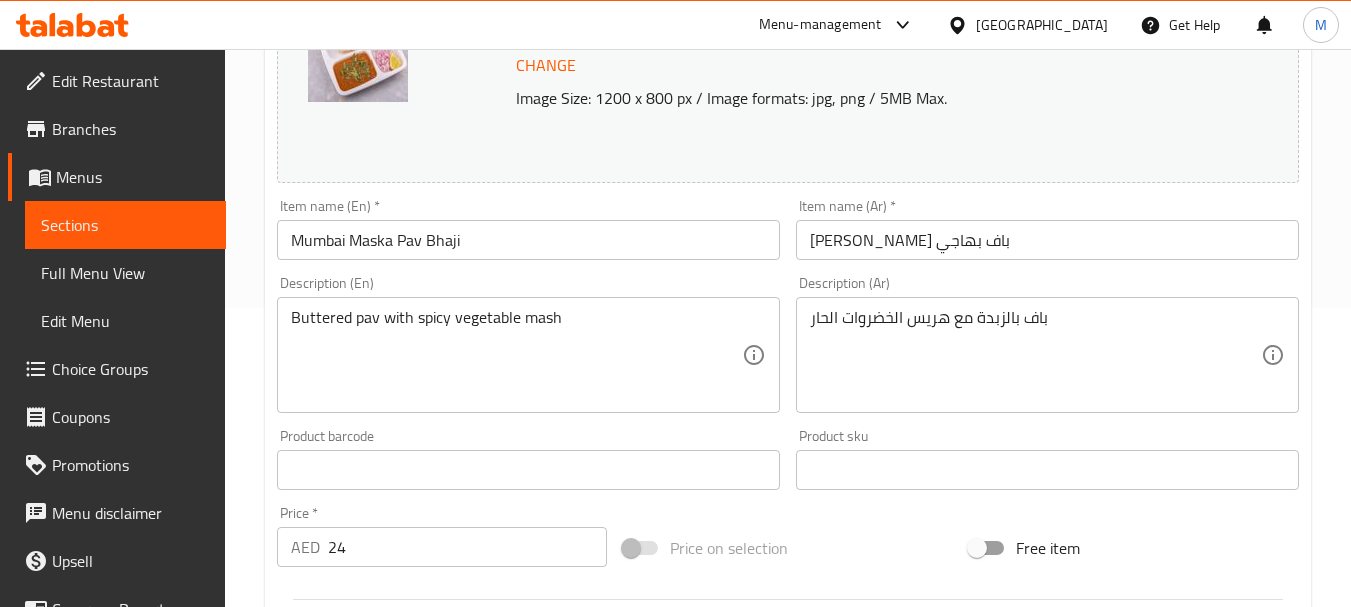 scroll, scrollTop: 300, scrollLeft: 0, axis: vertical 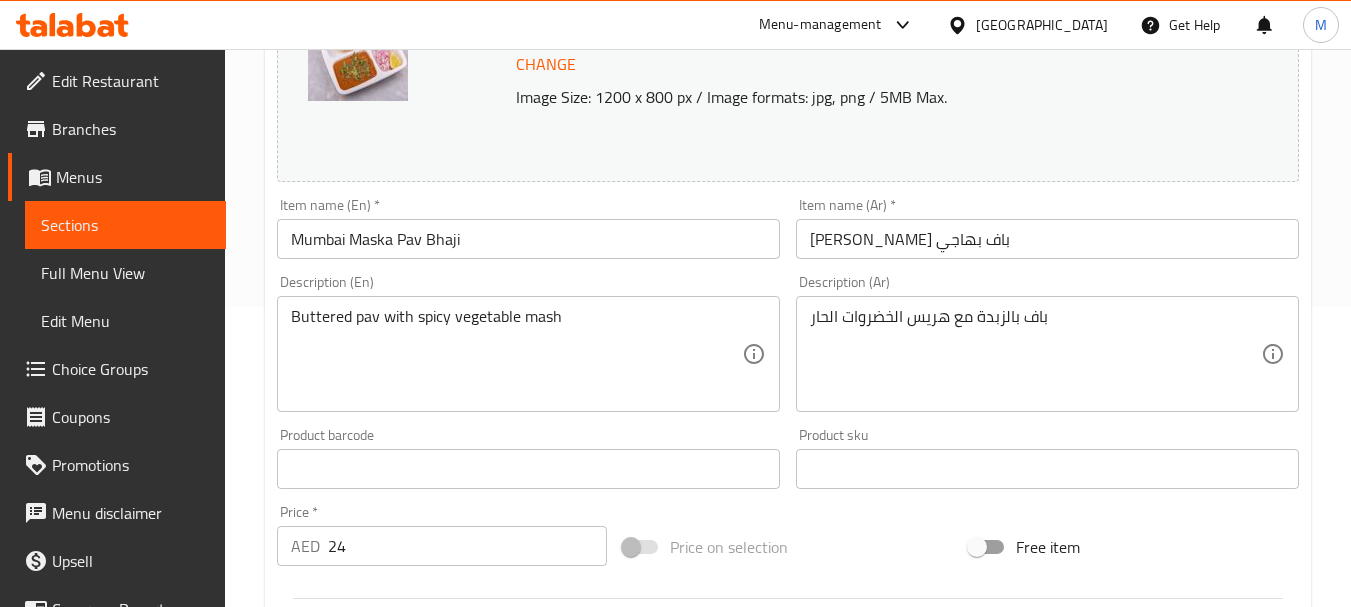 click on "ممباي ماسكا باف بهاجي" at bounding box center (1047, 239) 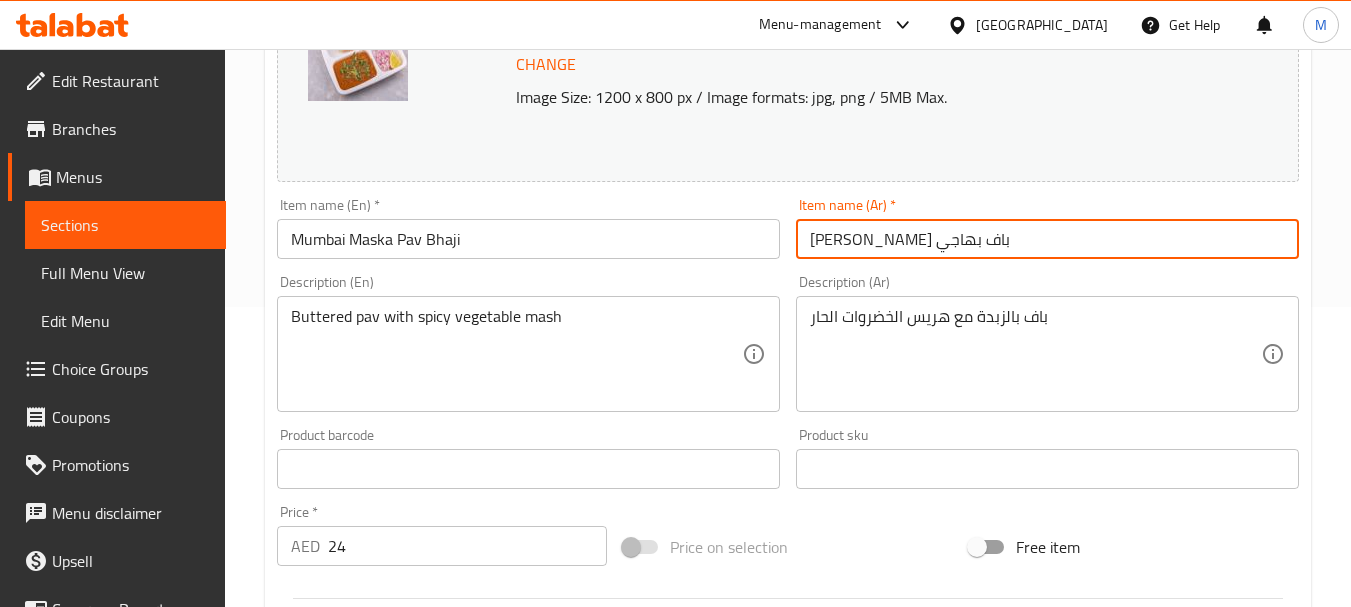 type on "مومباي ماسكا باف بهاجي" 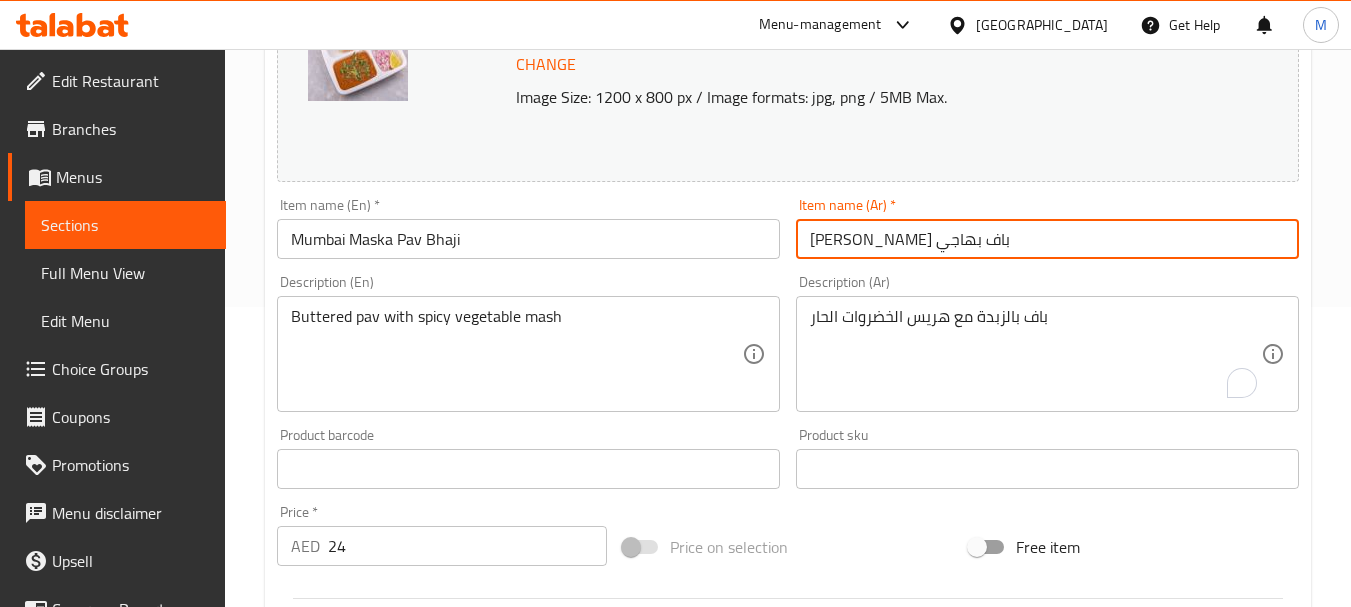 click on "Update" at bounding box center (398, 1039) 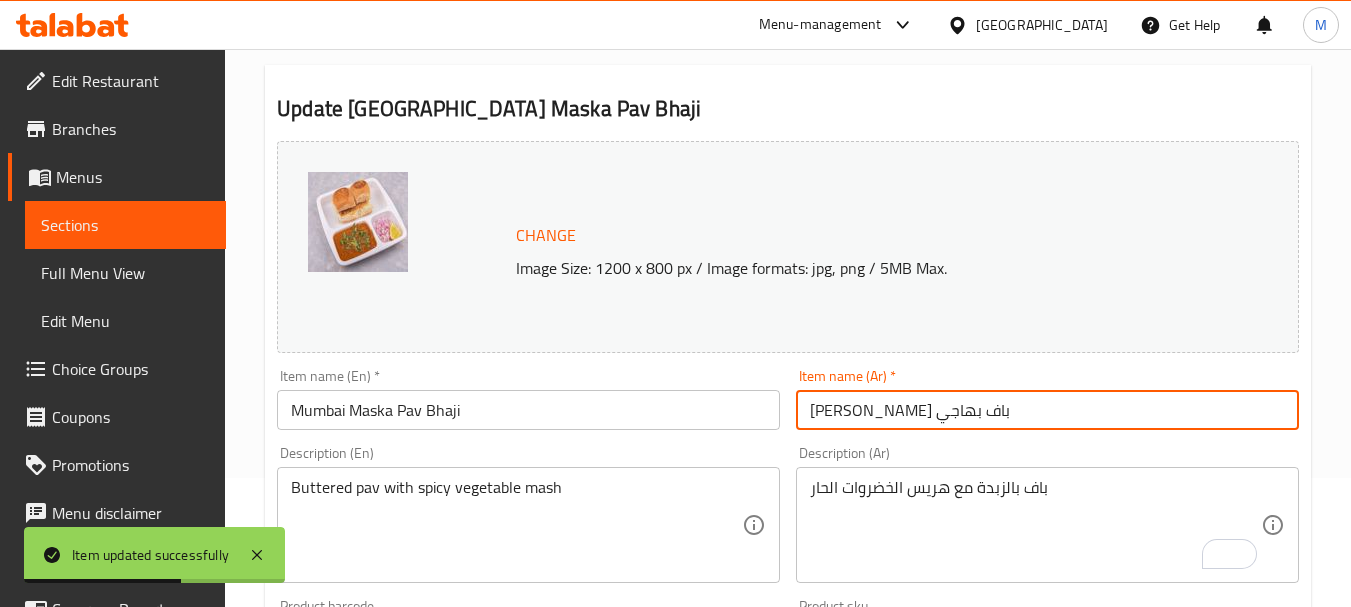 scroll, scrollTop: 0, scrollLeft: 0, axis: both 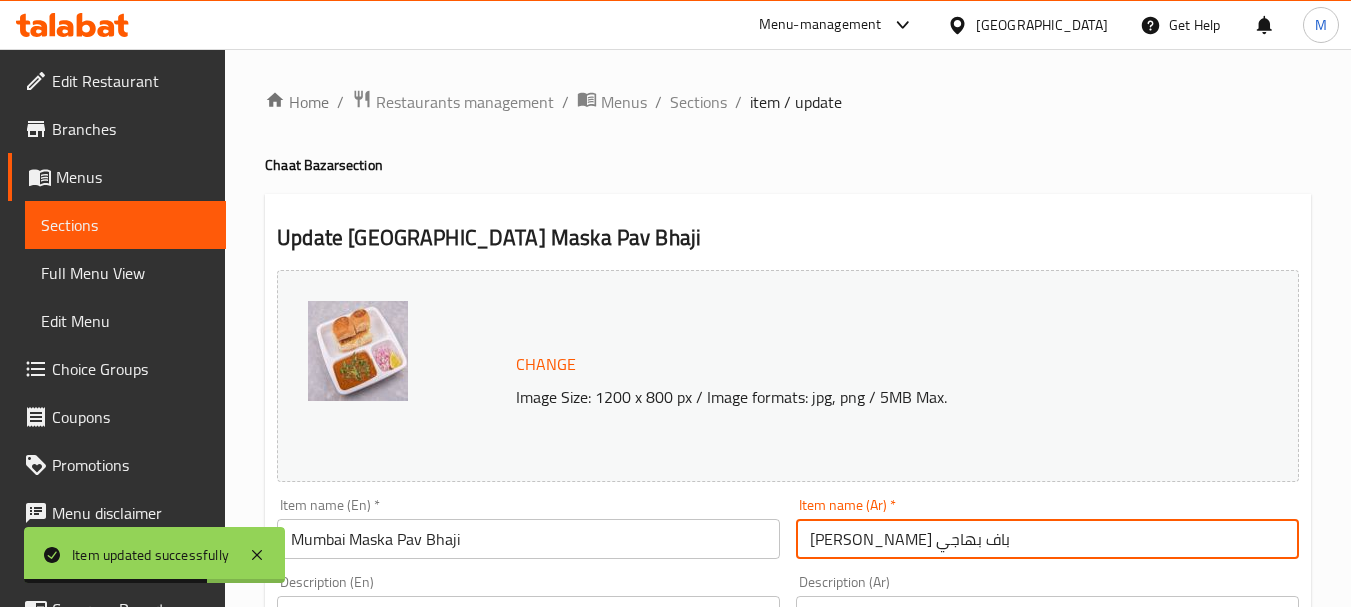 drag, startPoint x: 694, startPoint y: 100, endPoint x: 810, endPoint y: 140, distance: 122.702896 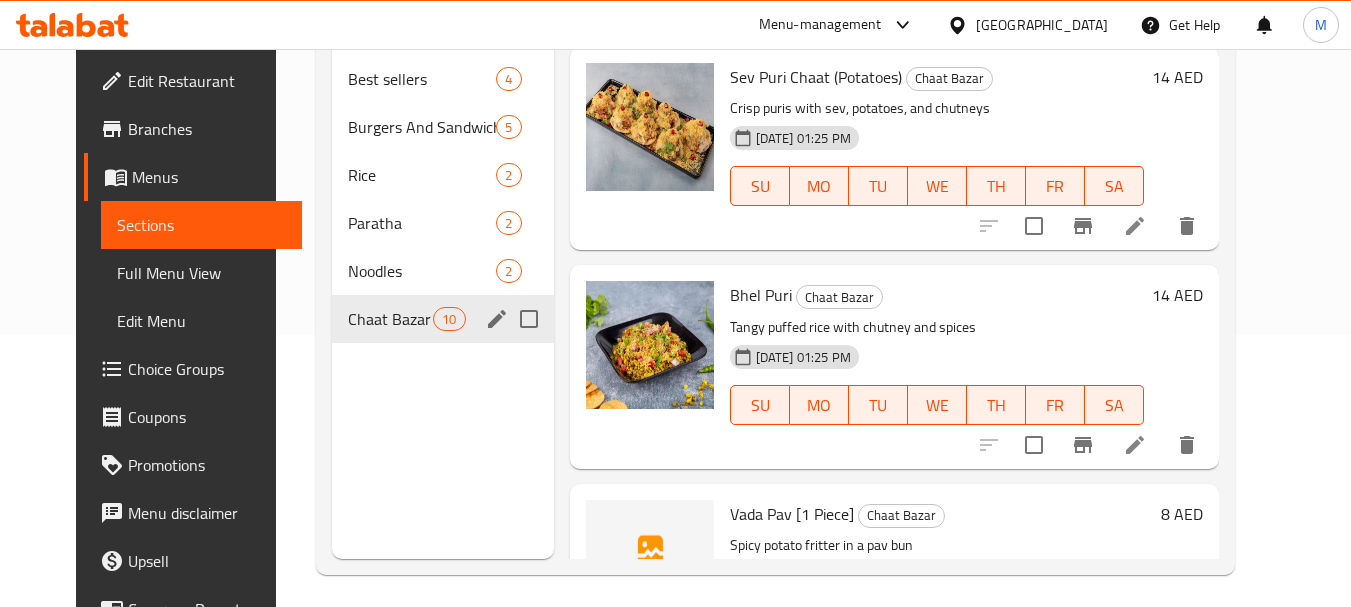 scroll, scrollTop: 280, scrollLeft: 0, axis: vertical 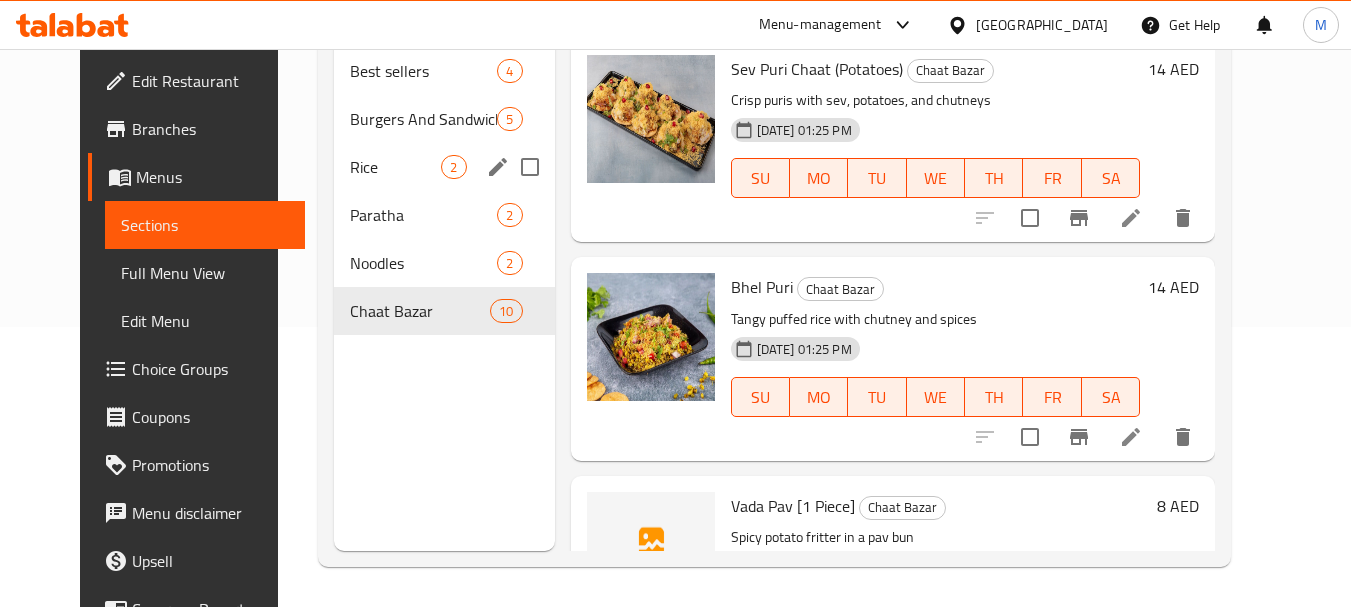 click on "Rice" at bounding box center [395, 167] 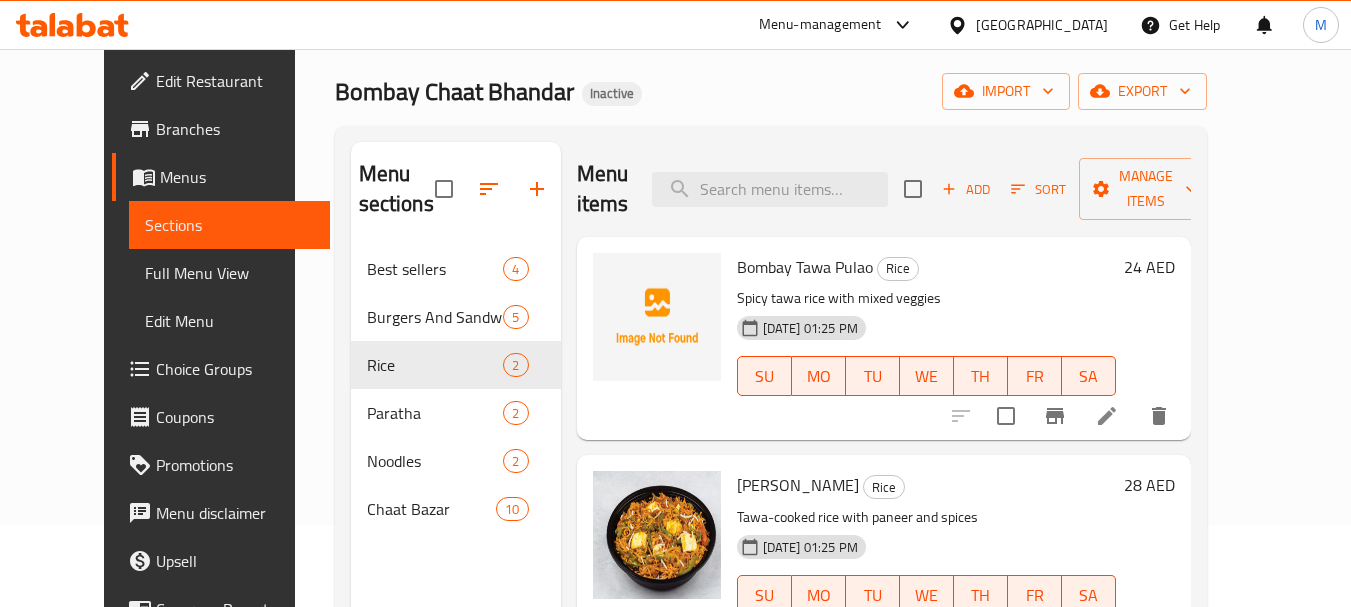 scroll, scrollTop: 80, scrollLeft: 0, axis: vertical 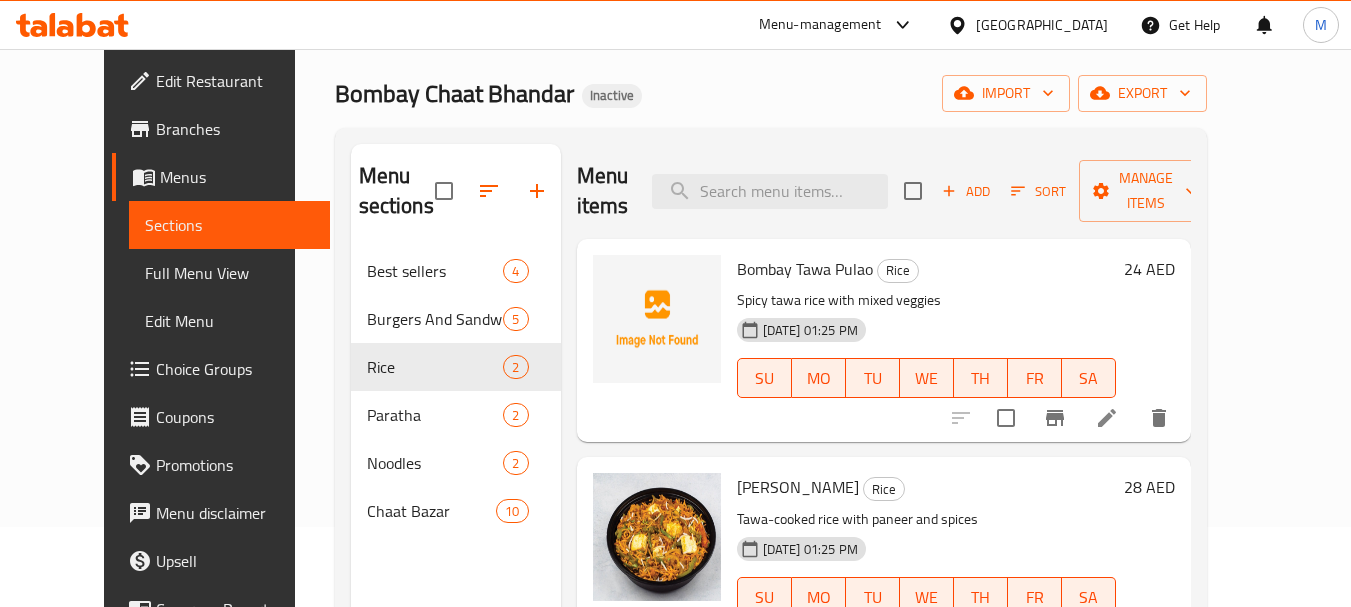 click at bounding box center (1107, 418) 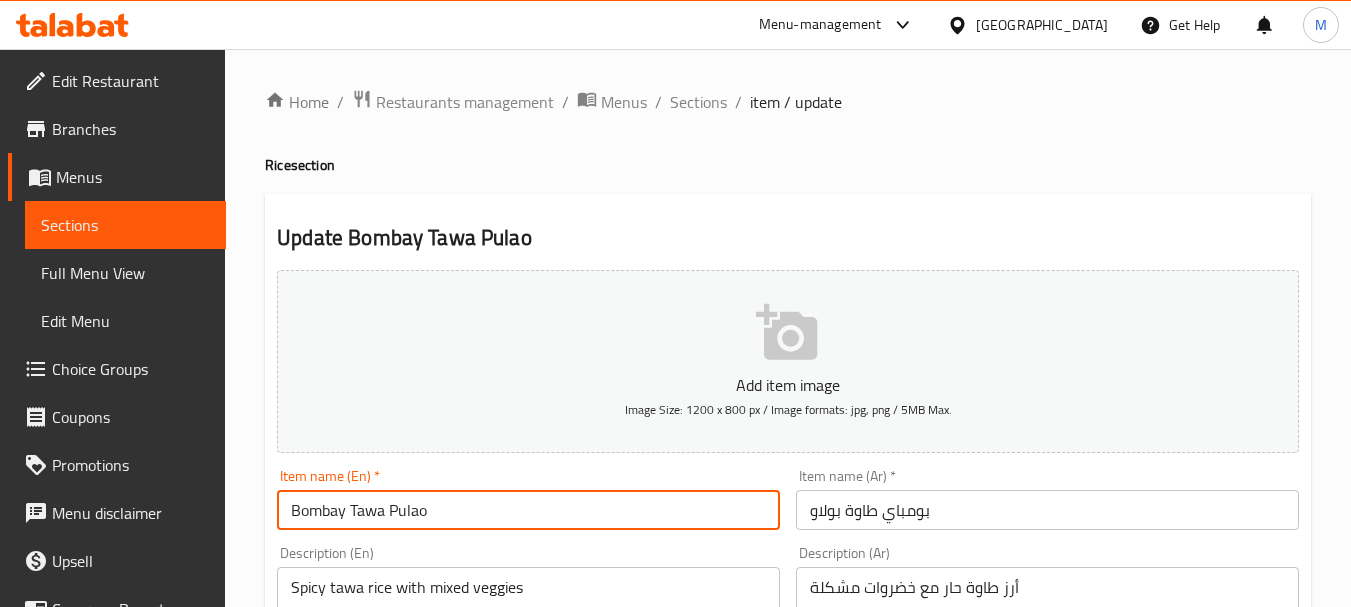 click on "Bombay Tawa Pulao" at bounding box center (528, 510) 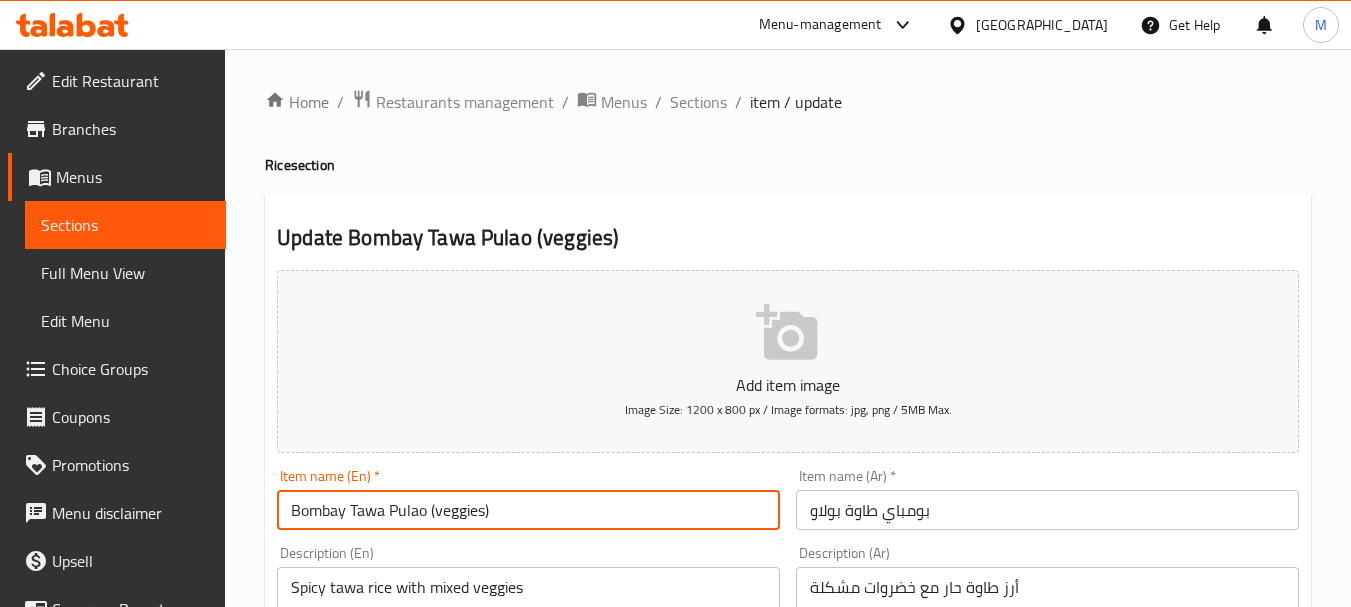 type on "Bombay Tawa Pulao (veggies)" 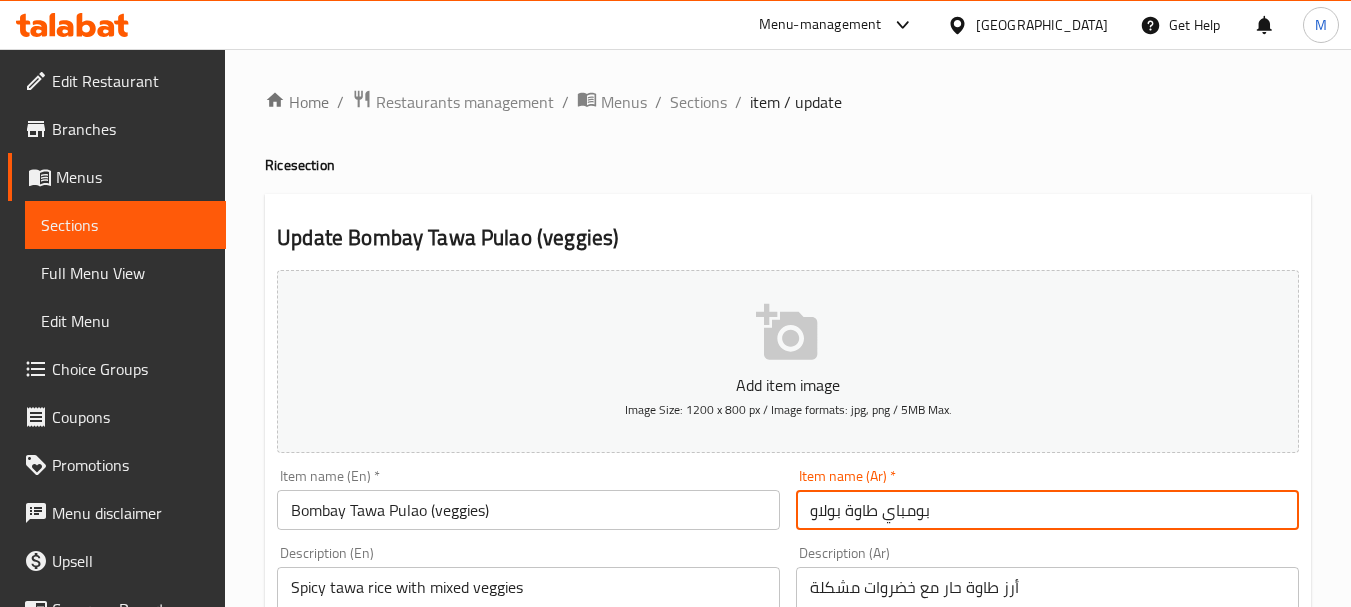 click on "بومباي طاوة بولاو" at bounding box center [1047, 510] 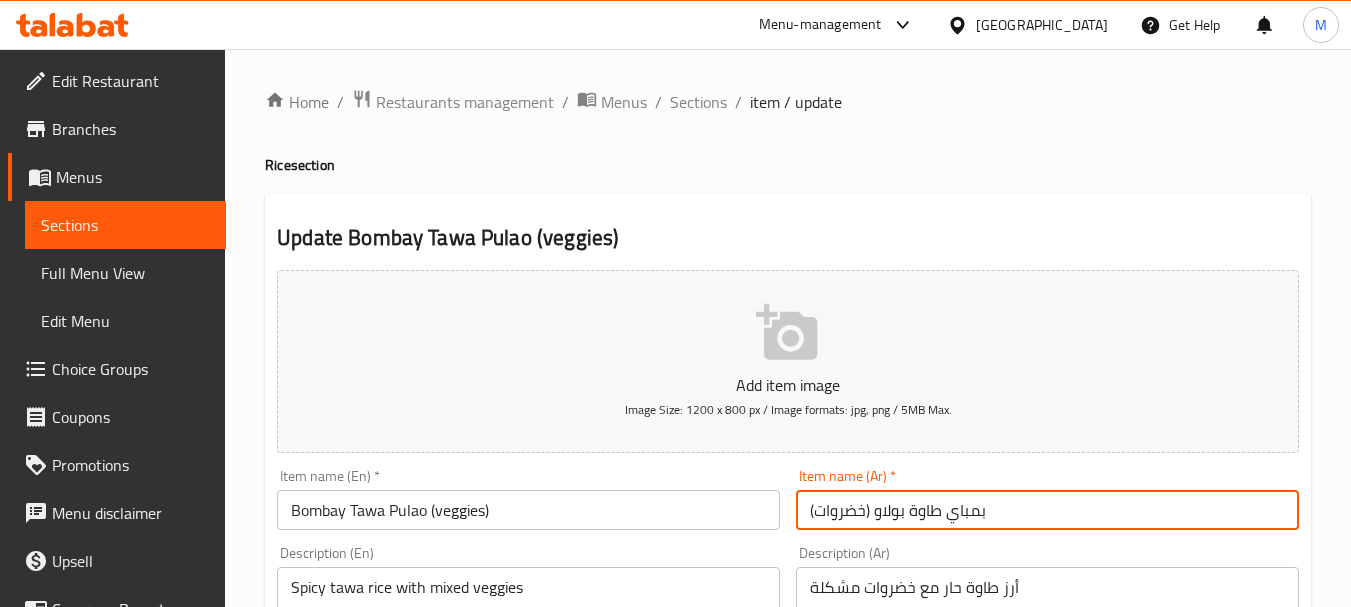 click on "بمباي طاوة بولاو (خضروات)" at bounding box center (1047, 510) 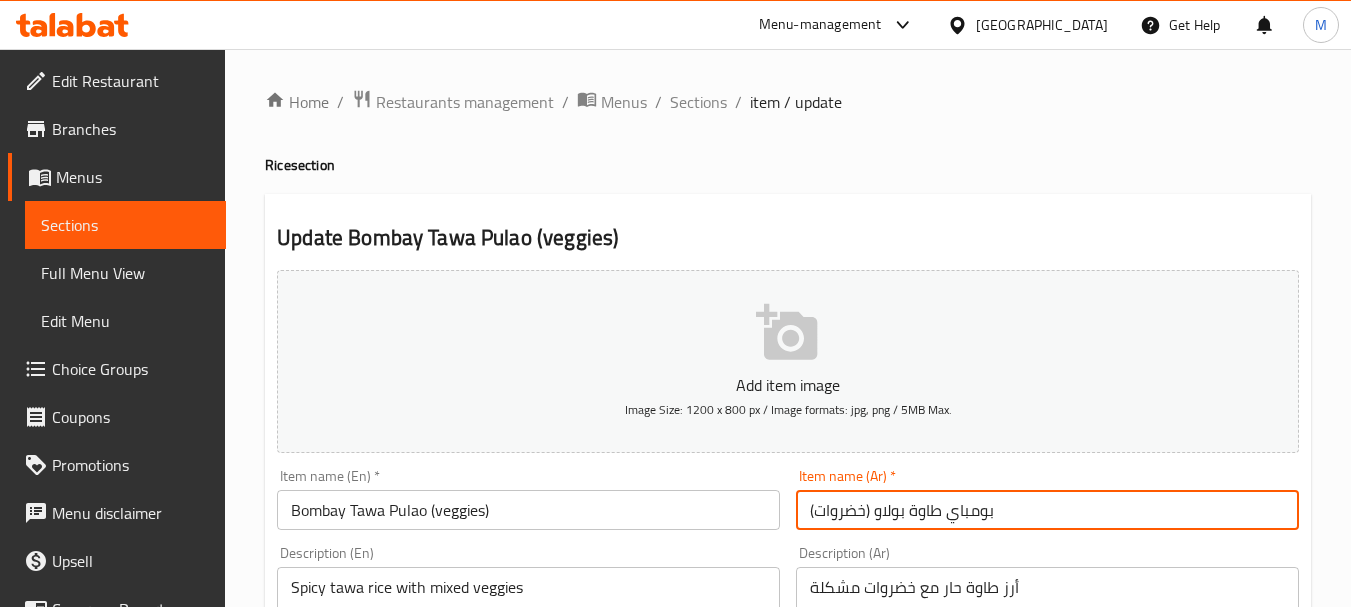 click on "بومباي طاوة بولاو (خضروات)" at bounding box center (1047, 510) 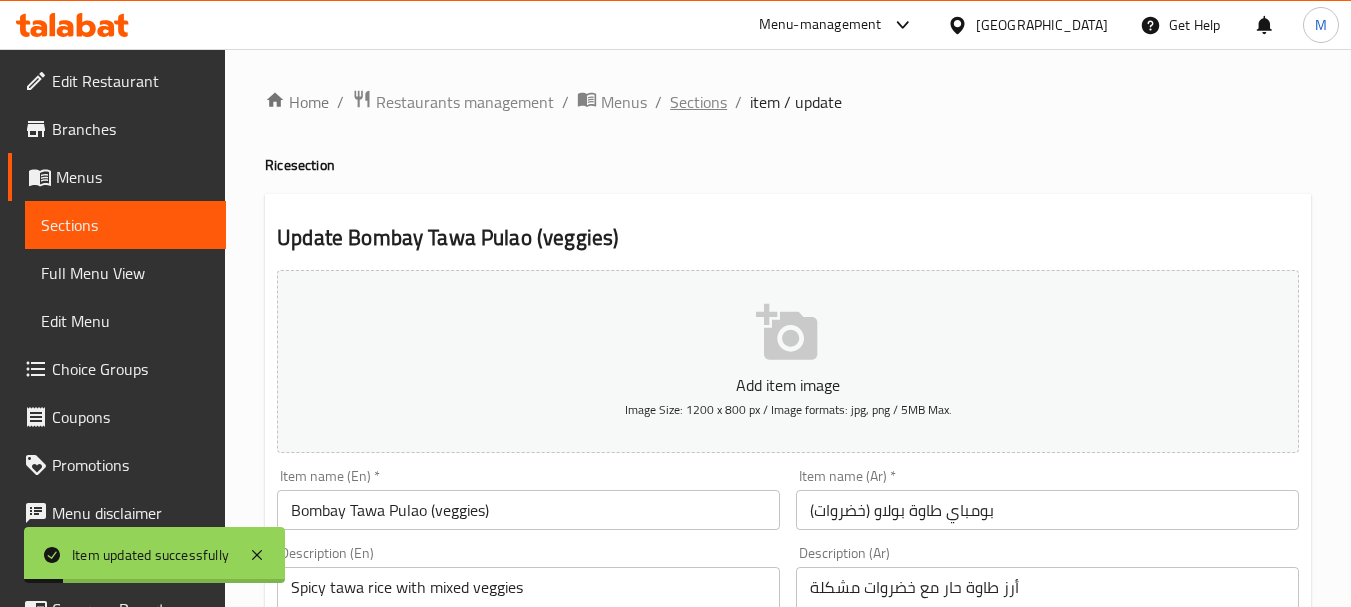 click on "Sections" at bounding box center [698, 102] 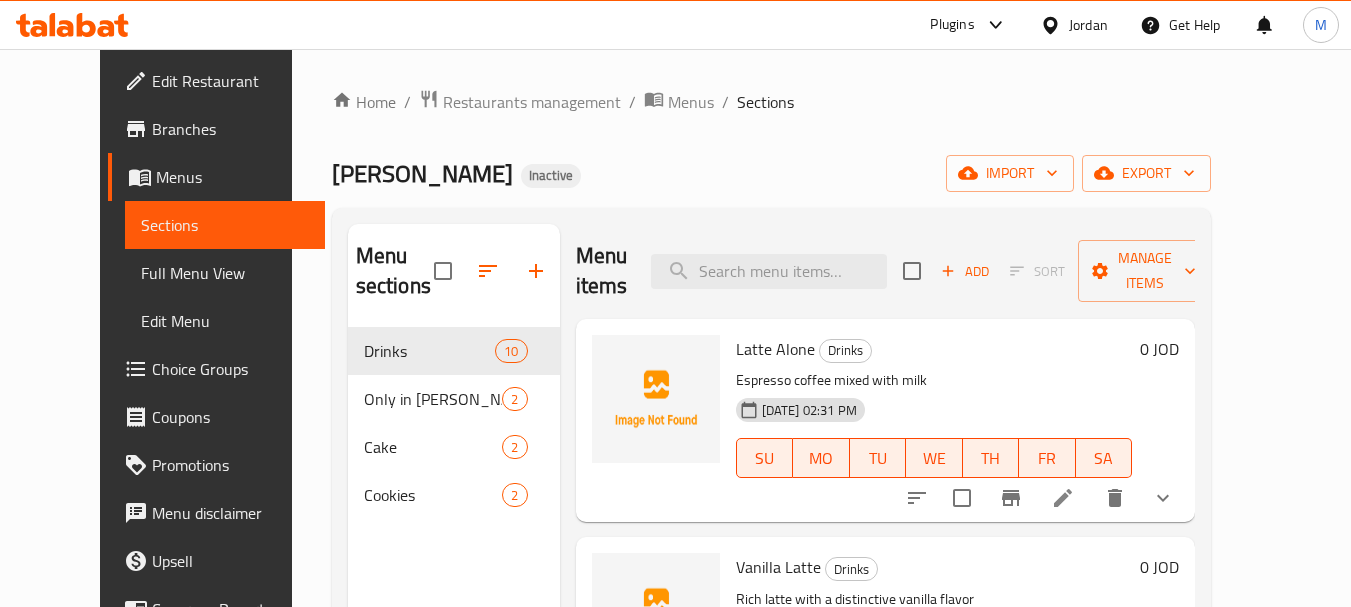 scroll, scrollTop: 0, scrollLeft: 0, axis: both 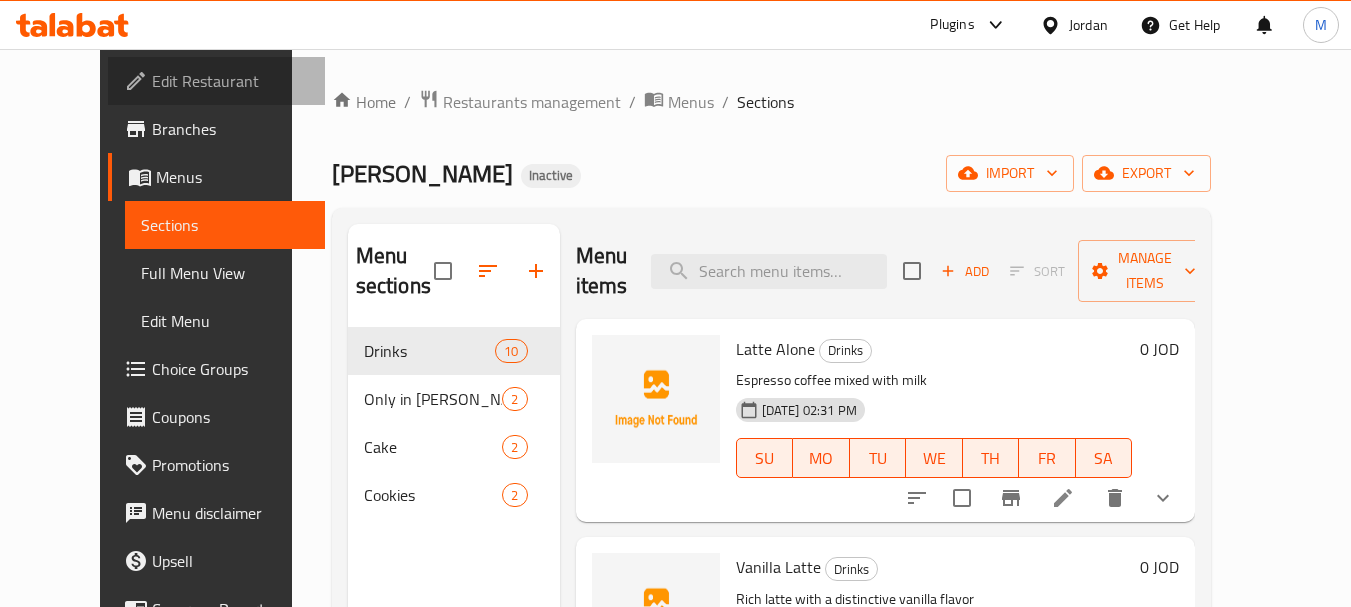 click on "Edit Restaurant" at bounding box center [231, 81] 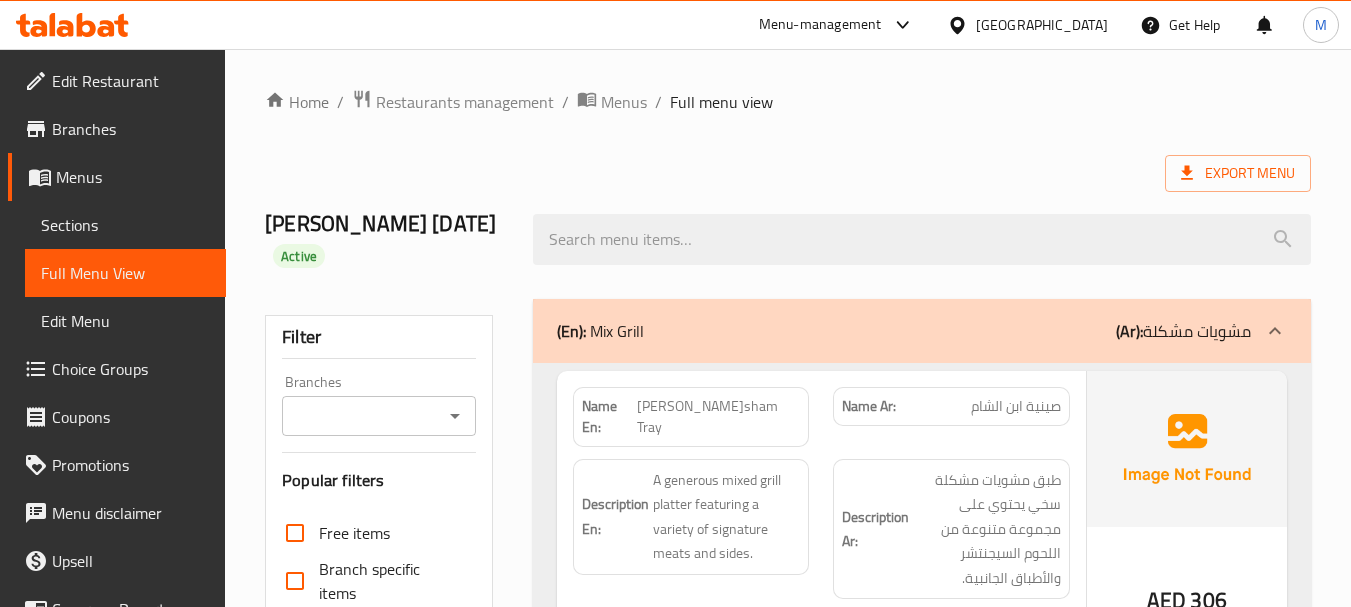 scroll, scrollTop: 0, scrollLeft: 0, axis: both 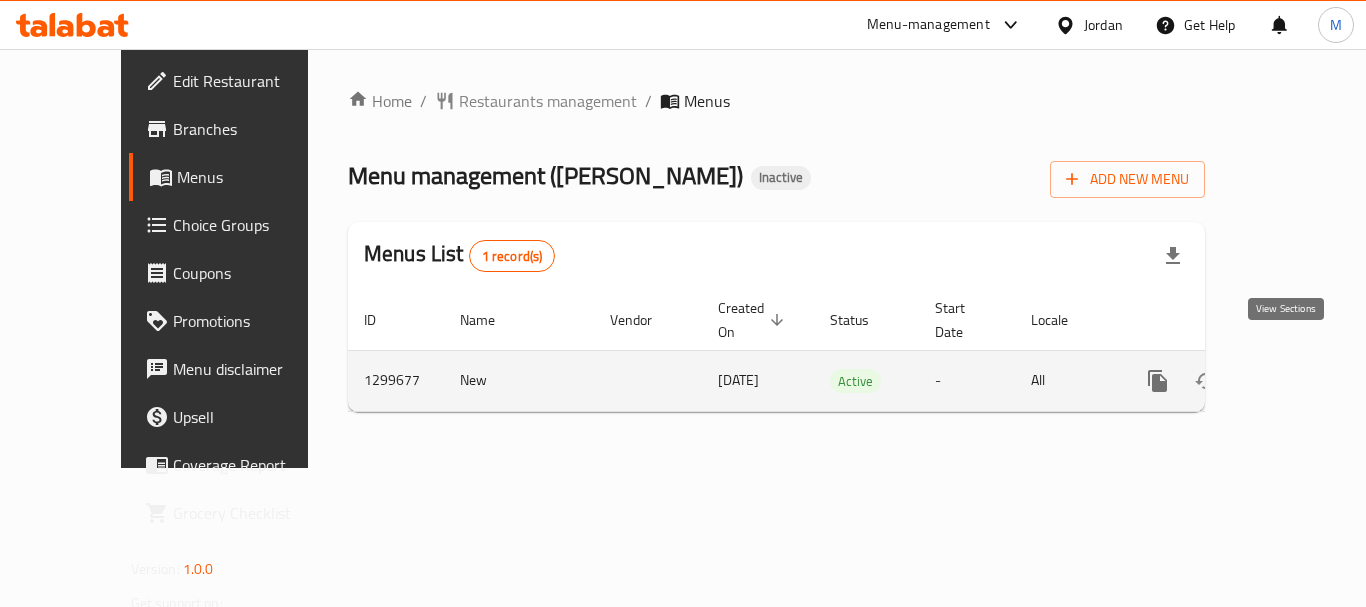 click 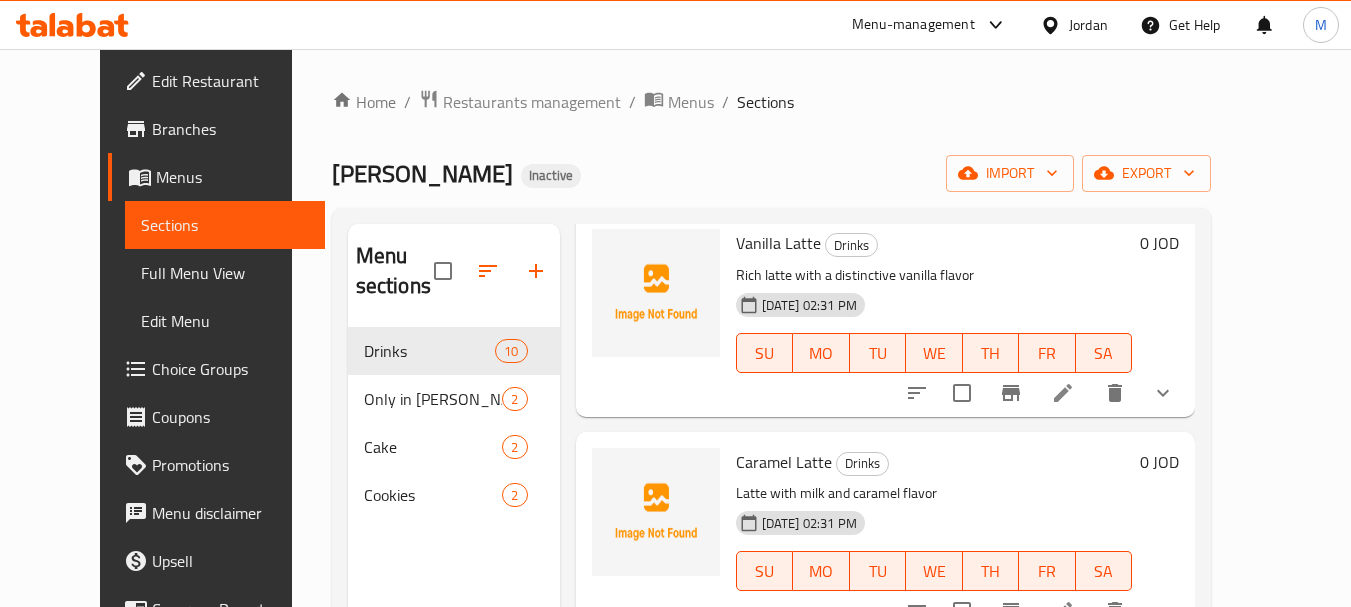 scroll, scrollTop: 400, scrollLeft: 0, axis: vertical 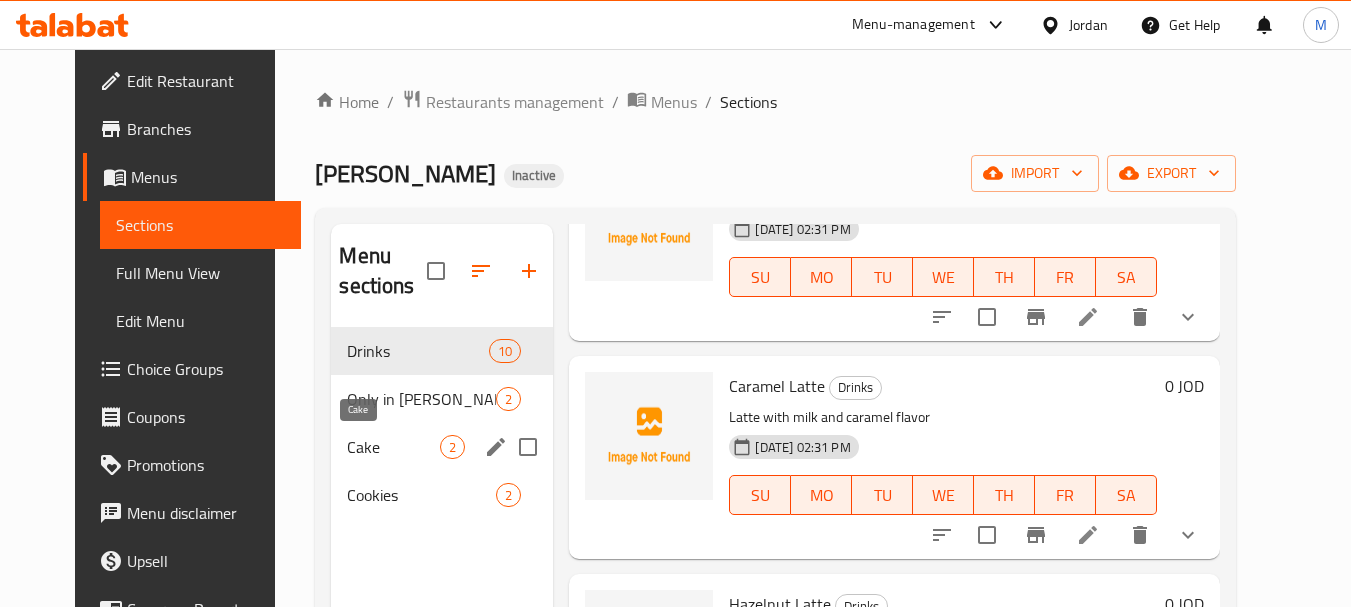 click on "Cake" at bounding box center [393, 447] 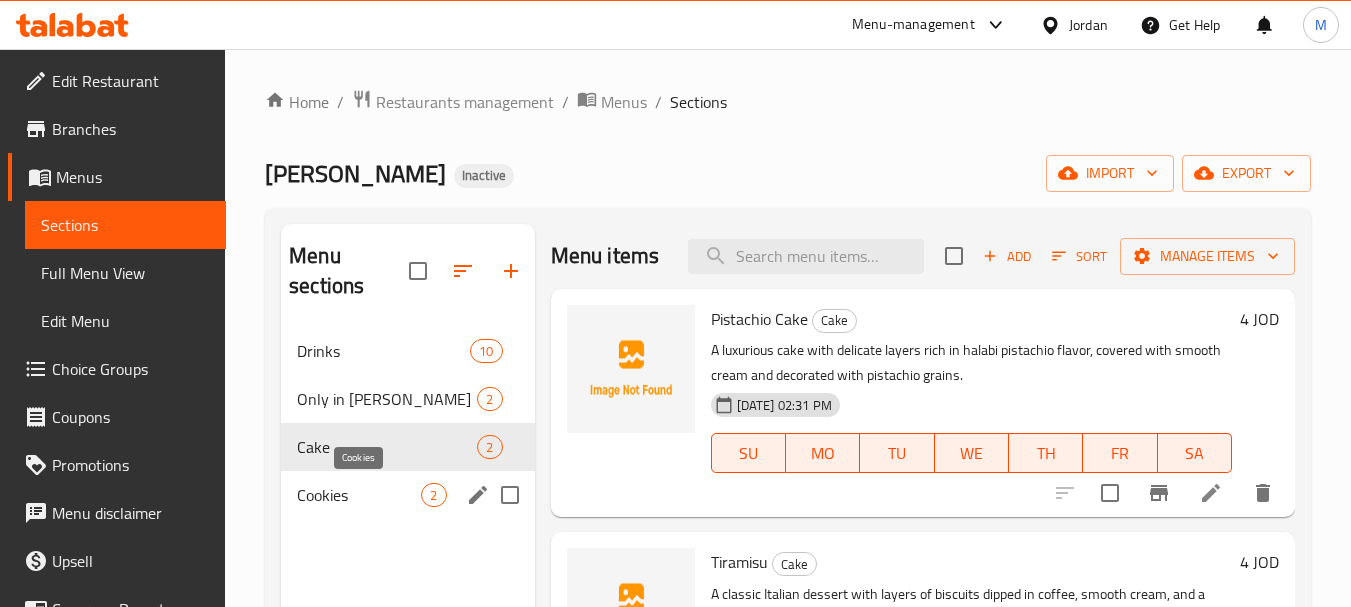 scroll, scrollTop: 0, scrollLeft: 0, axis: both 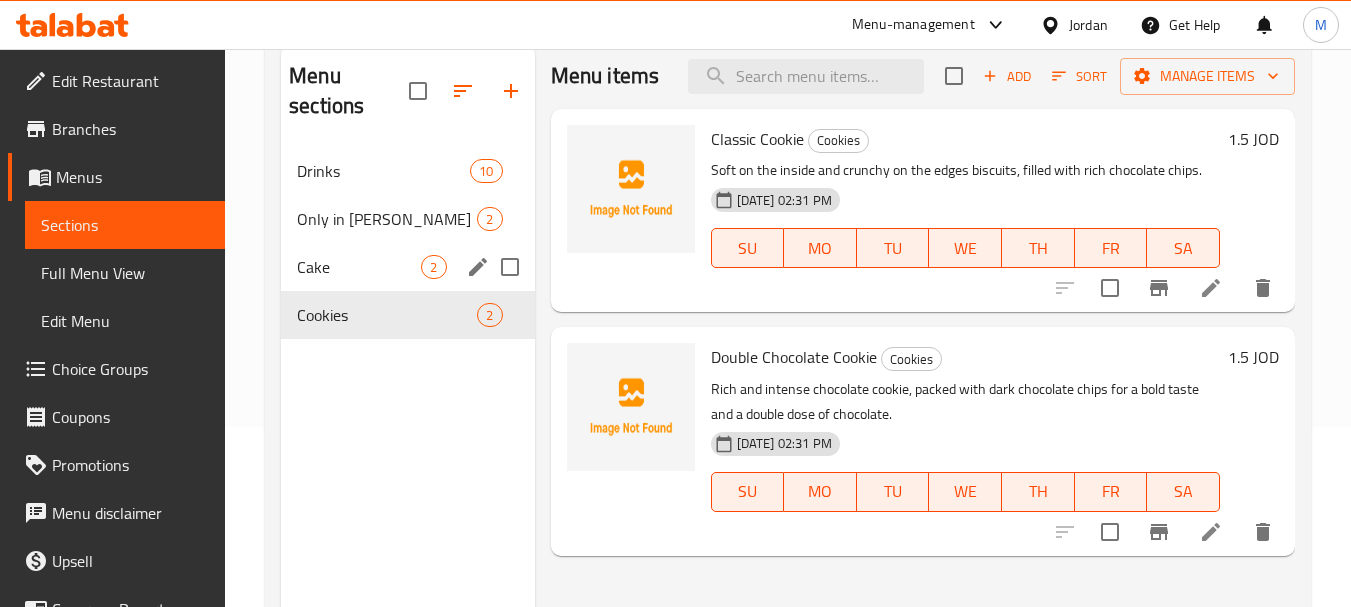 click on "Cake" at bounding box center [359, 267] 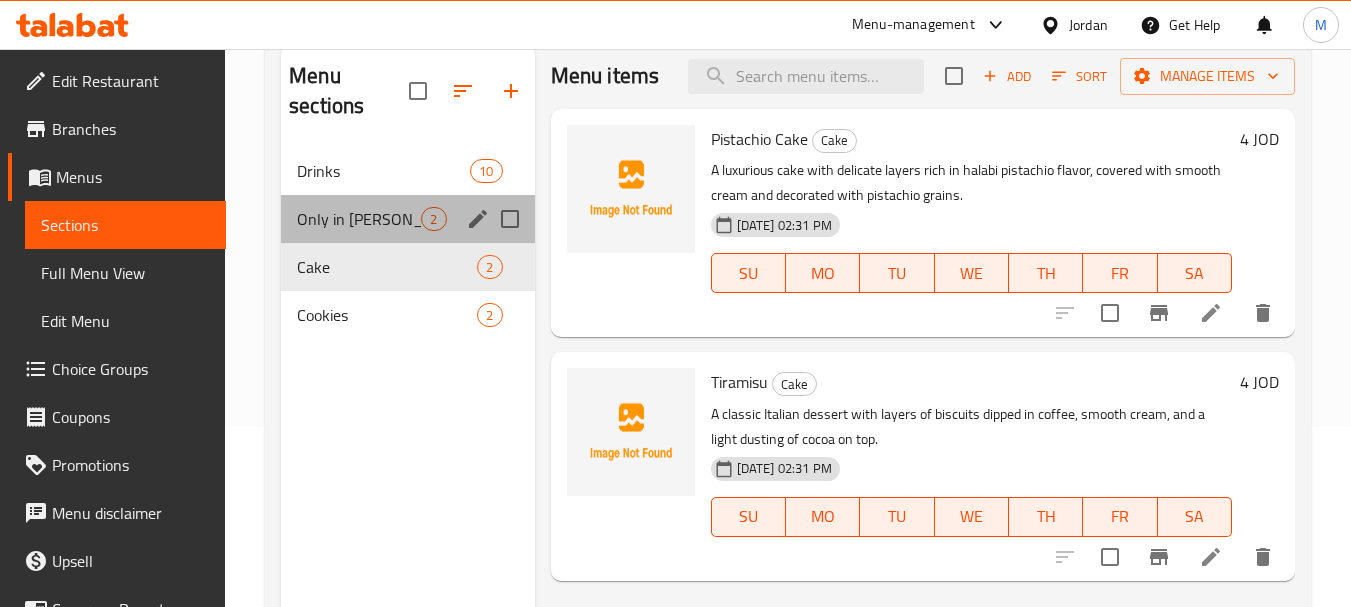 click on "Only in [PERSON_NAME] 2" at bounding box center (407, 219) 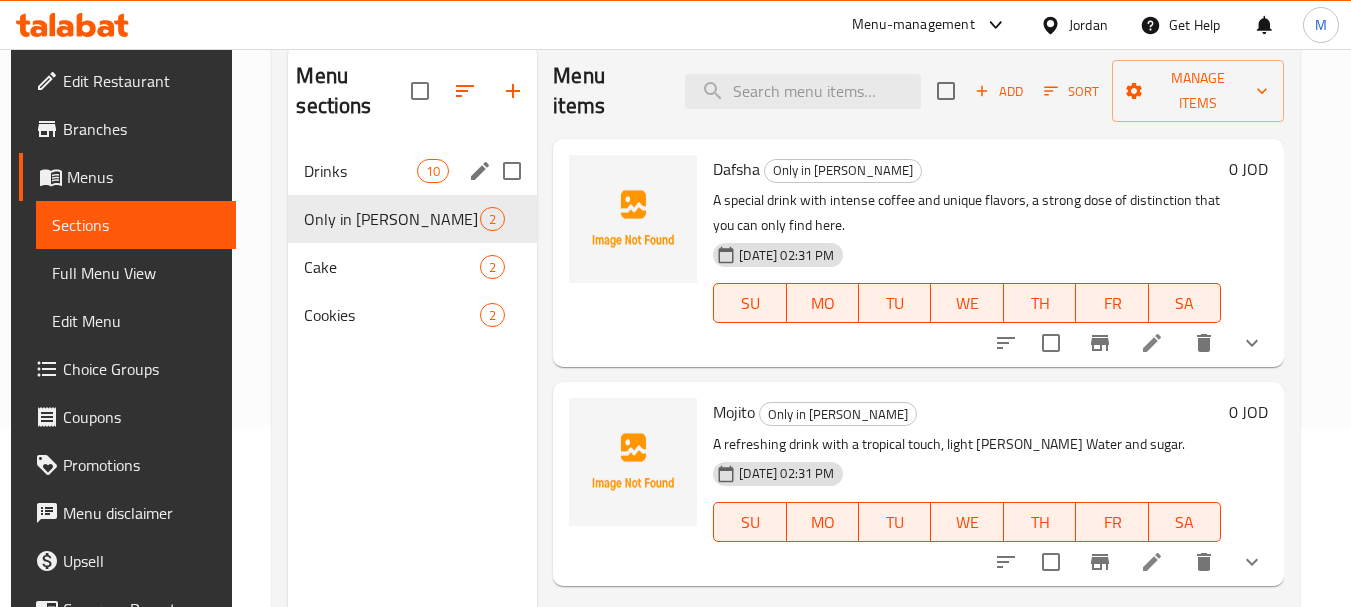 click on "Drinks" at bounding box center (360, 171) 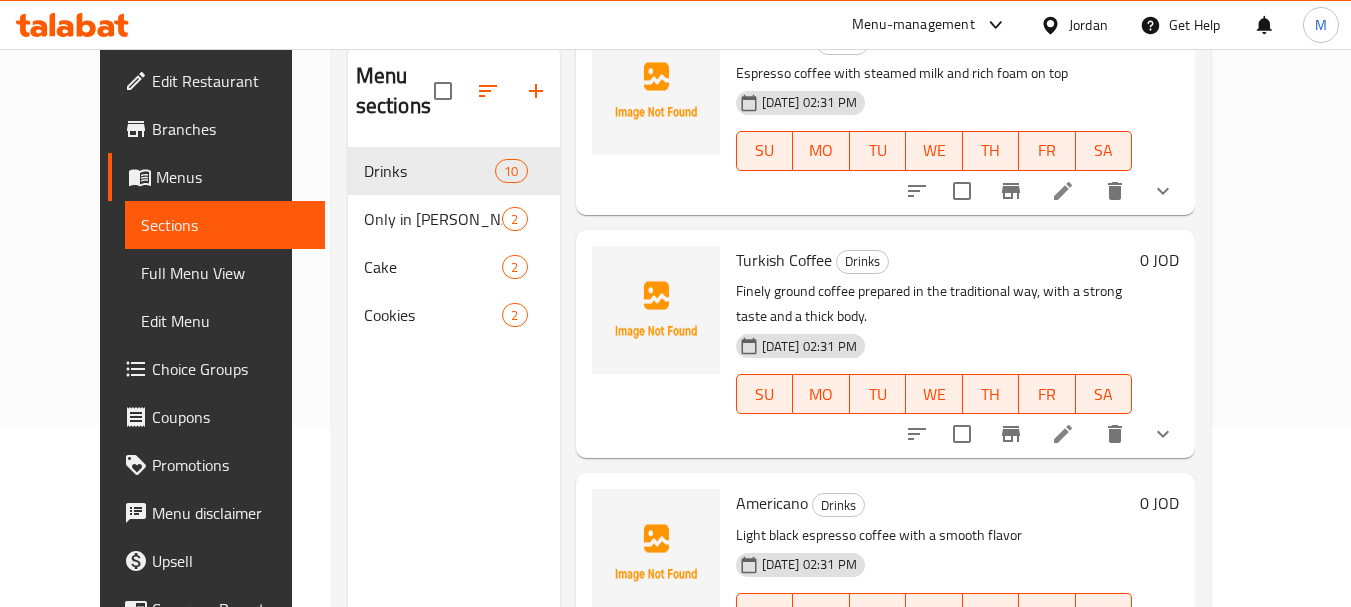 scroll, scrollTop: 1683, scrollLeft: 0, axis: vertical 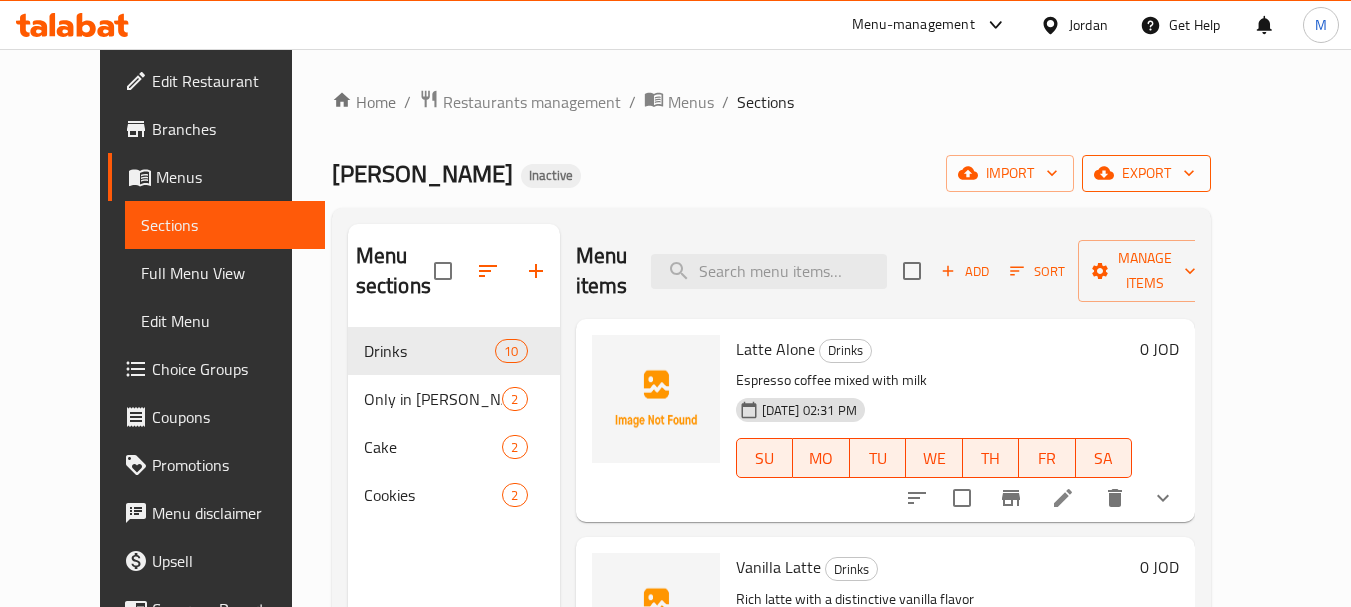 click on "export" at bounding box center (1146, 173) 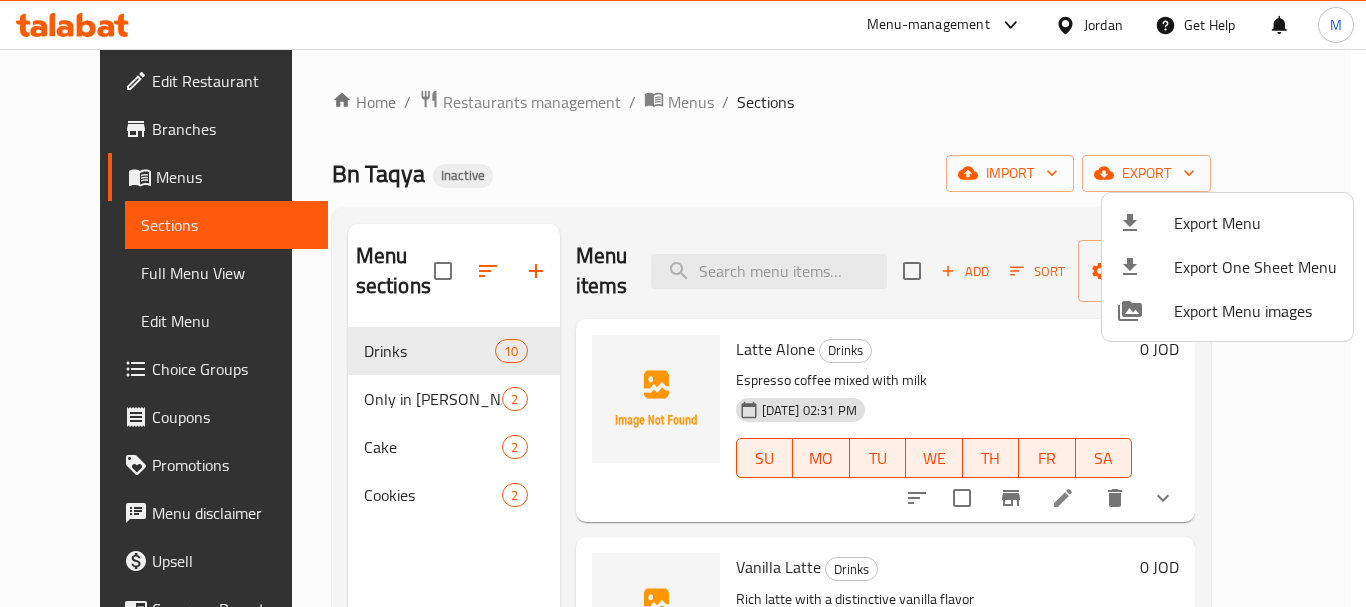 click at bounding box center [1146, 223] 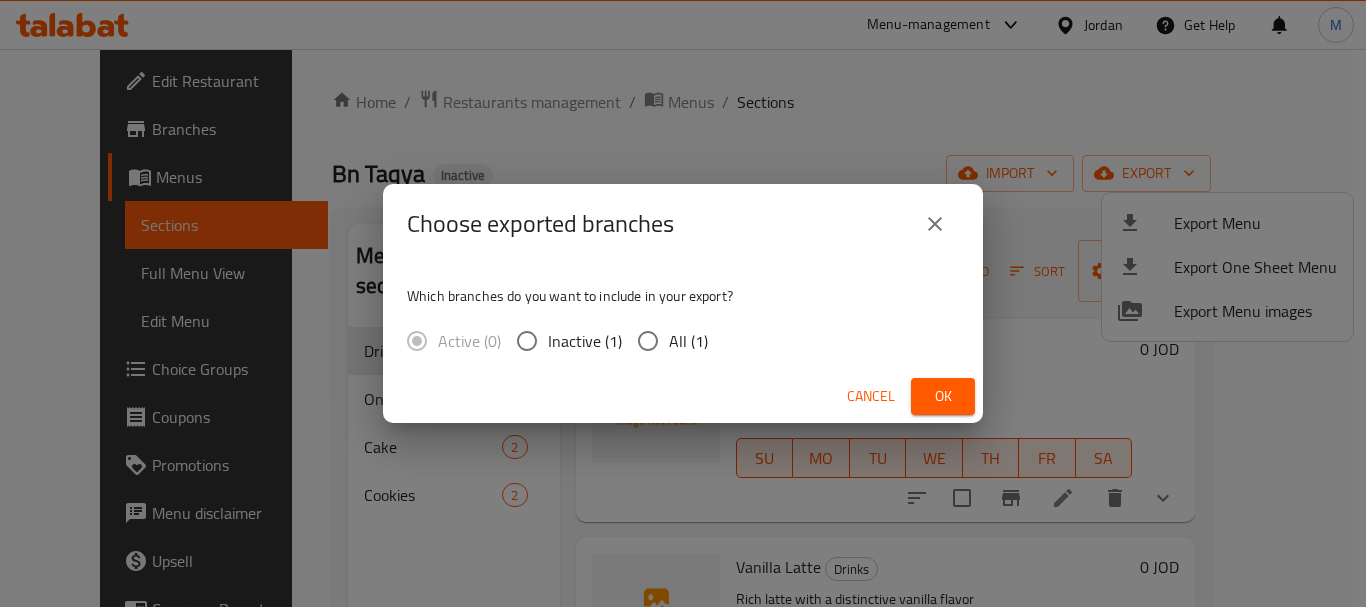 click on "All (1)" at bounding box center (688, 341) 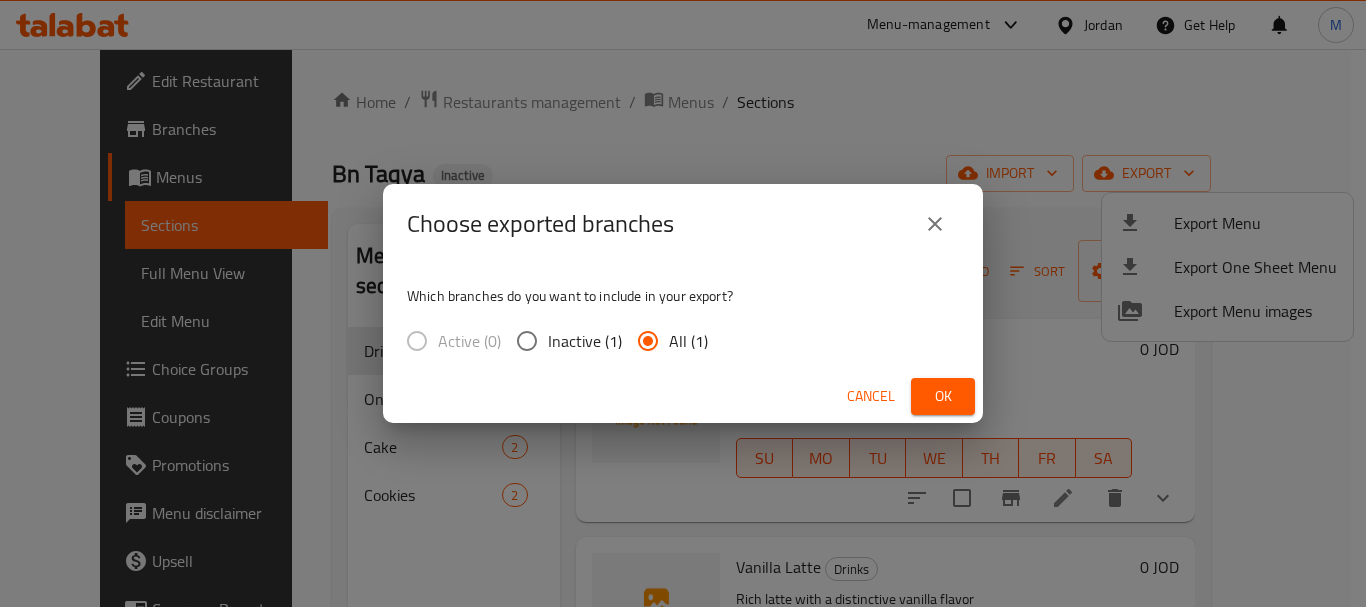 click on "Ok" at bounding box center [943, 396] 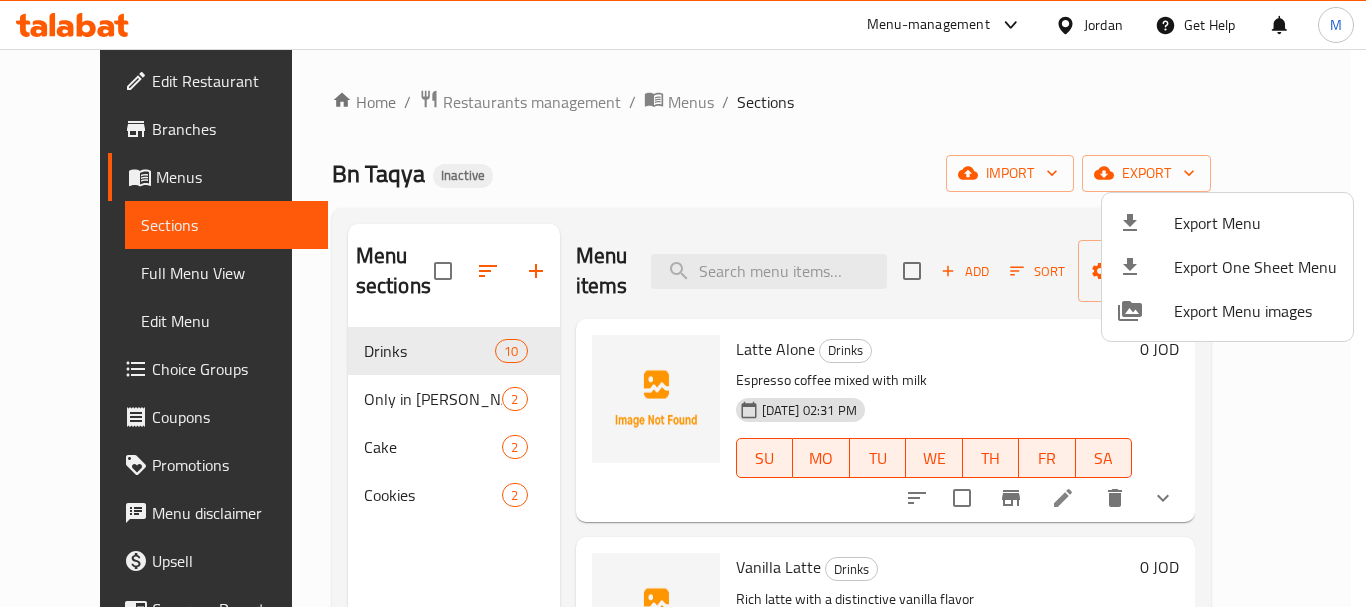 click at bounding box center (683, 303) 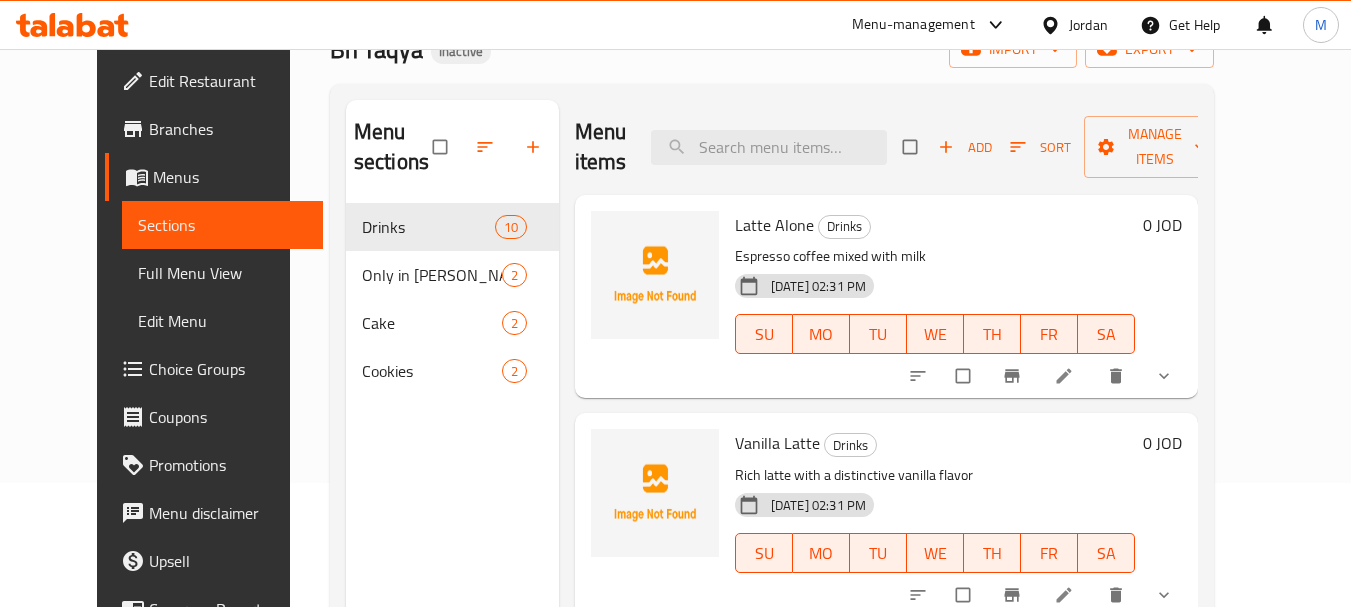 scroll, scrollTop: 200, scrollLeft: 0, axis: vertical 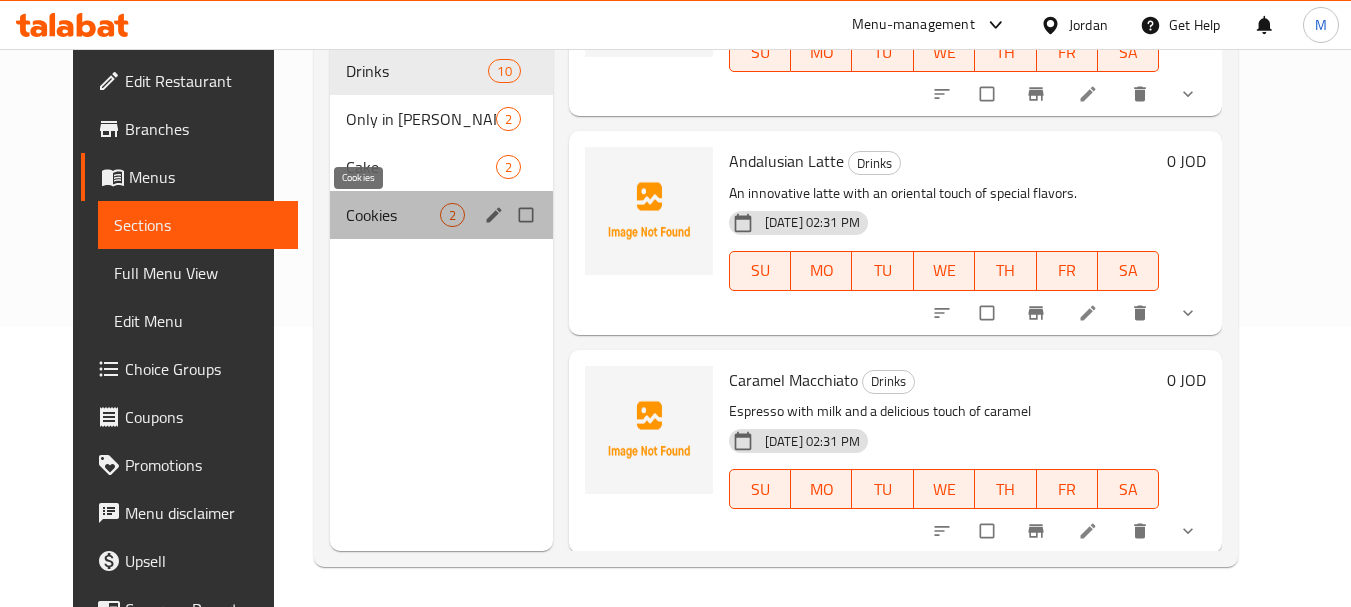 click on "Cookies" at bounding box center [393, 215] 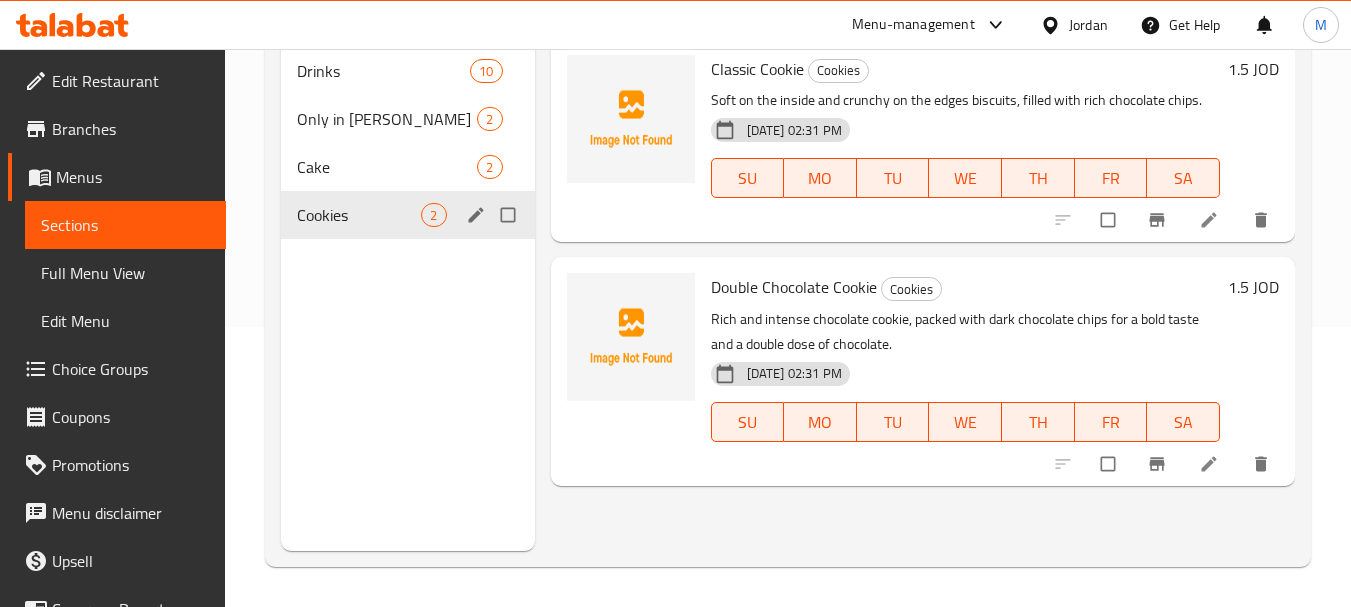 scroll, scrollTop: 0, scrollLeft: 0, axis: both 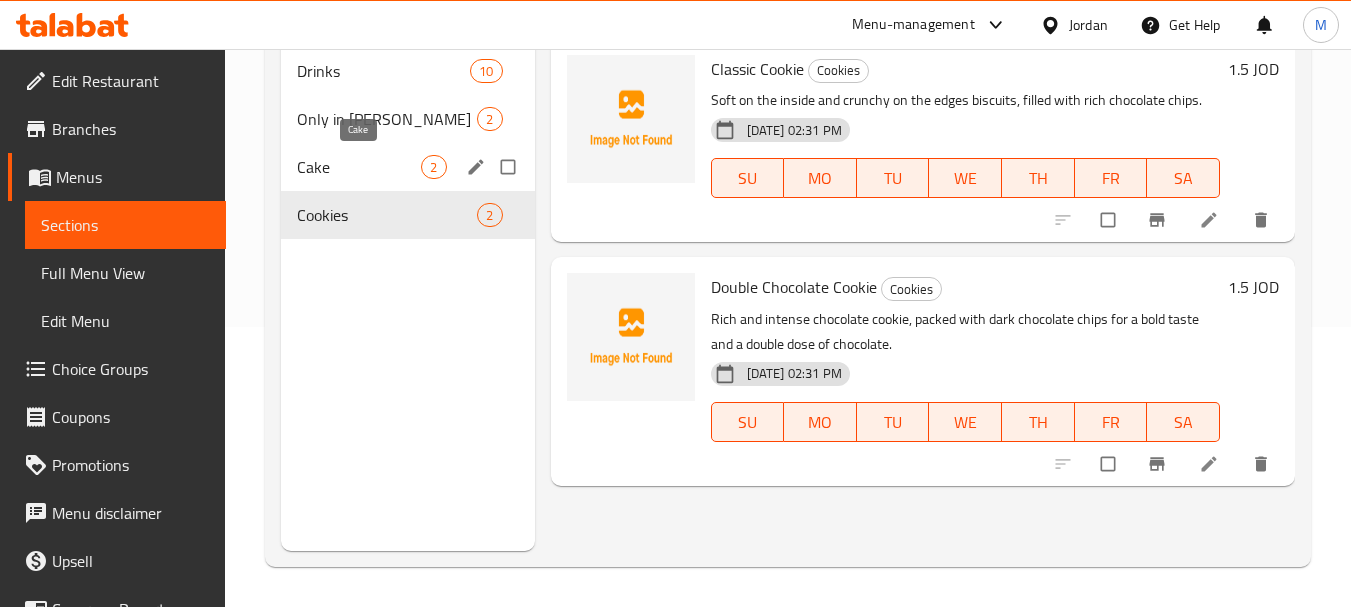 click on "Cake" at bounding box center (359, 167) 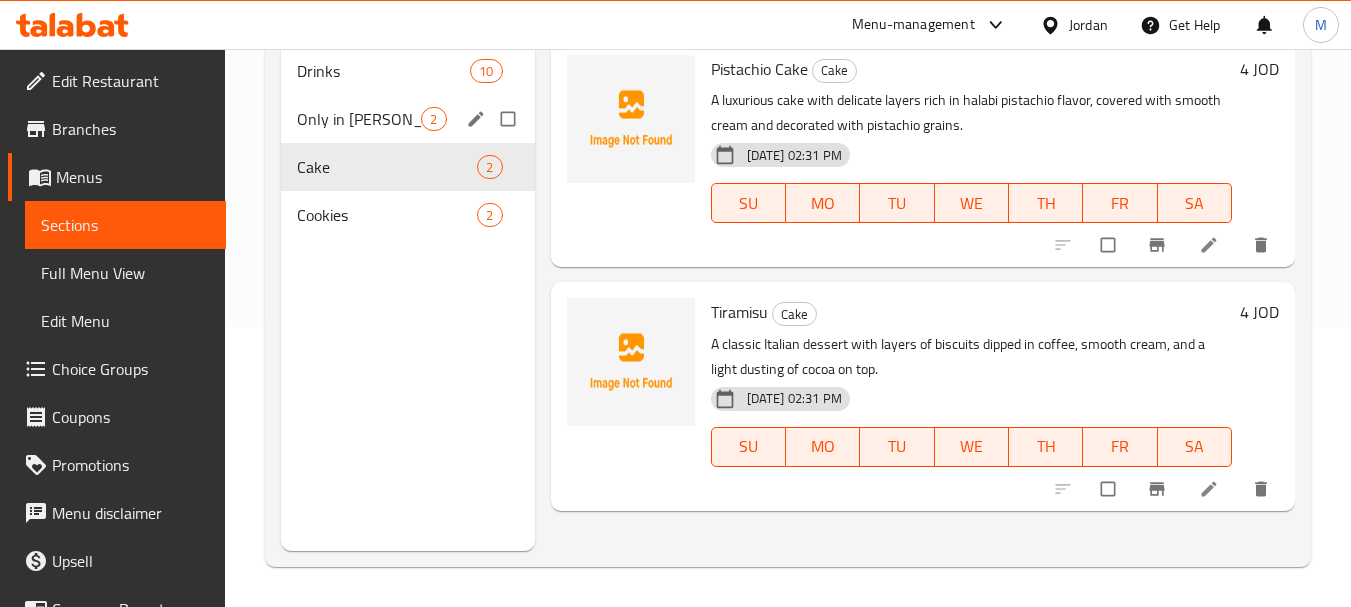 click on "Only in [PERSON_NAME]" at bounding box center (359, 119) 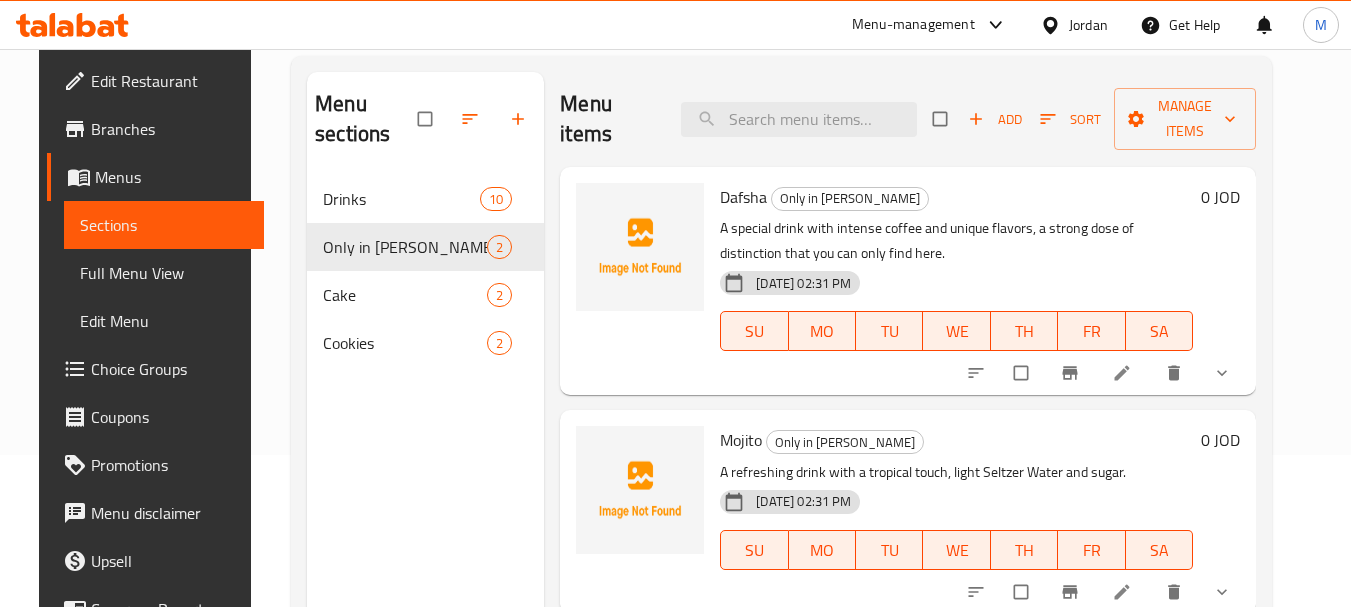 scroll, scrollTop: 0, scrollLeft: 0, axis: both 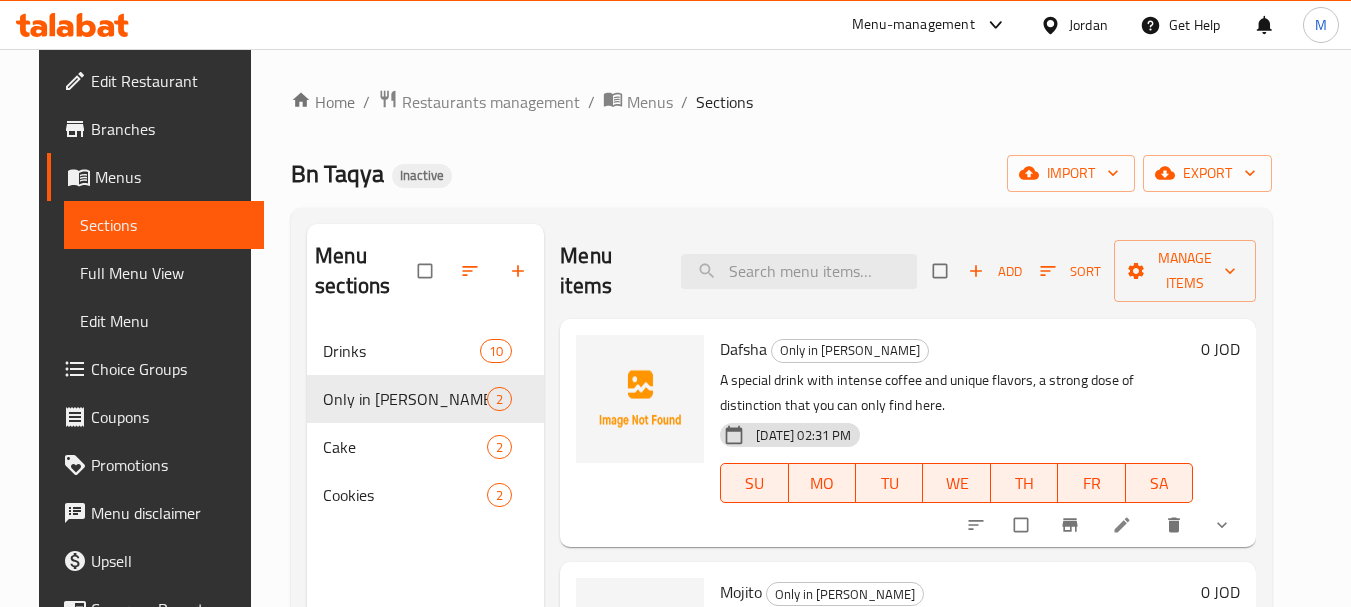 click on "Full Menu View" at bounding box center (164, 273) 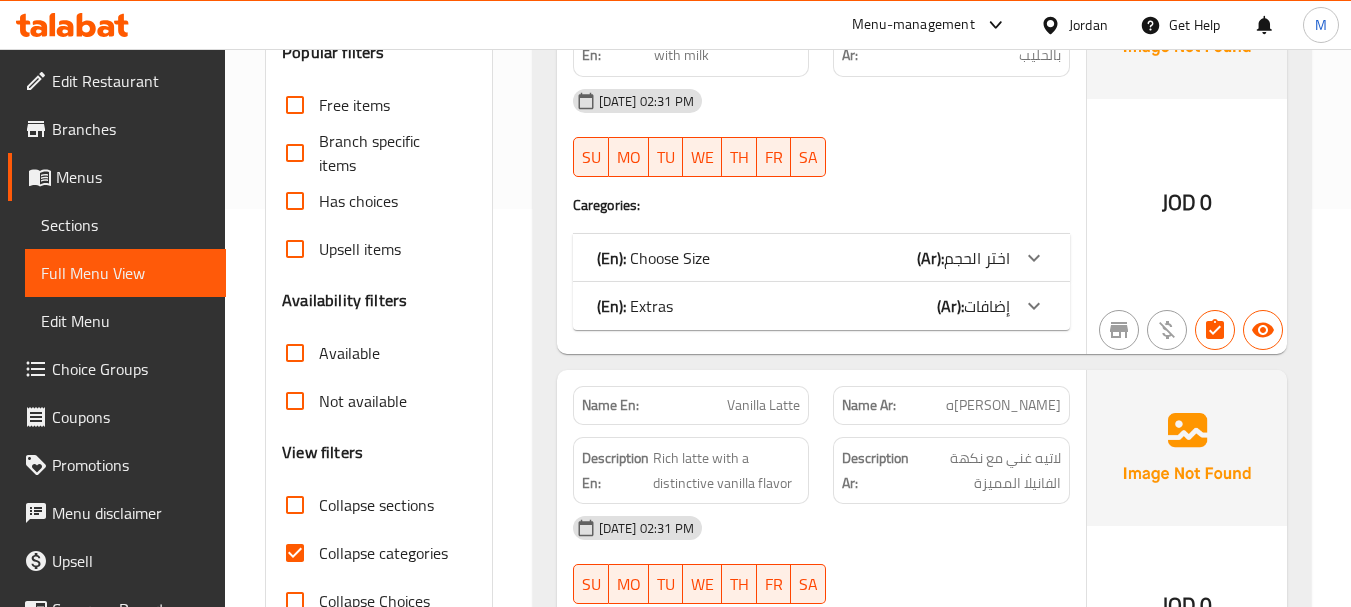 scroll, scrollTop: 600, scrollLeft: 0, axis: vertical 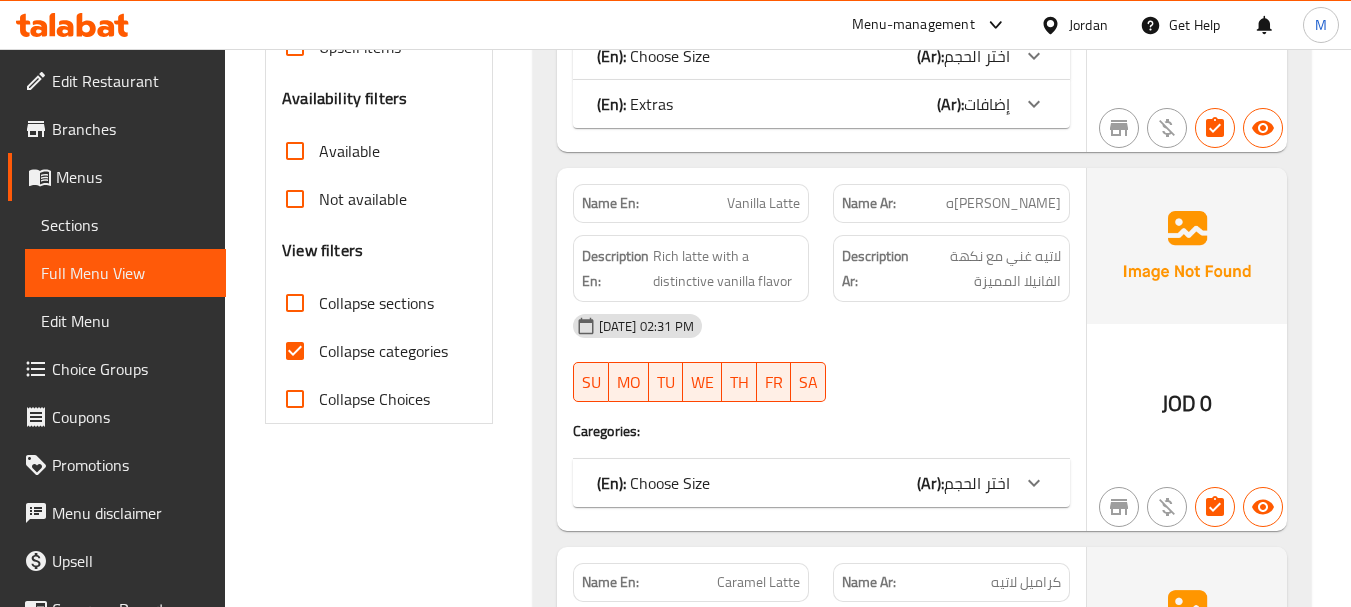 click on "Collapse categories" at bounding box center (383, 351) 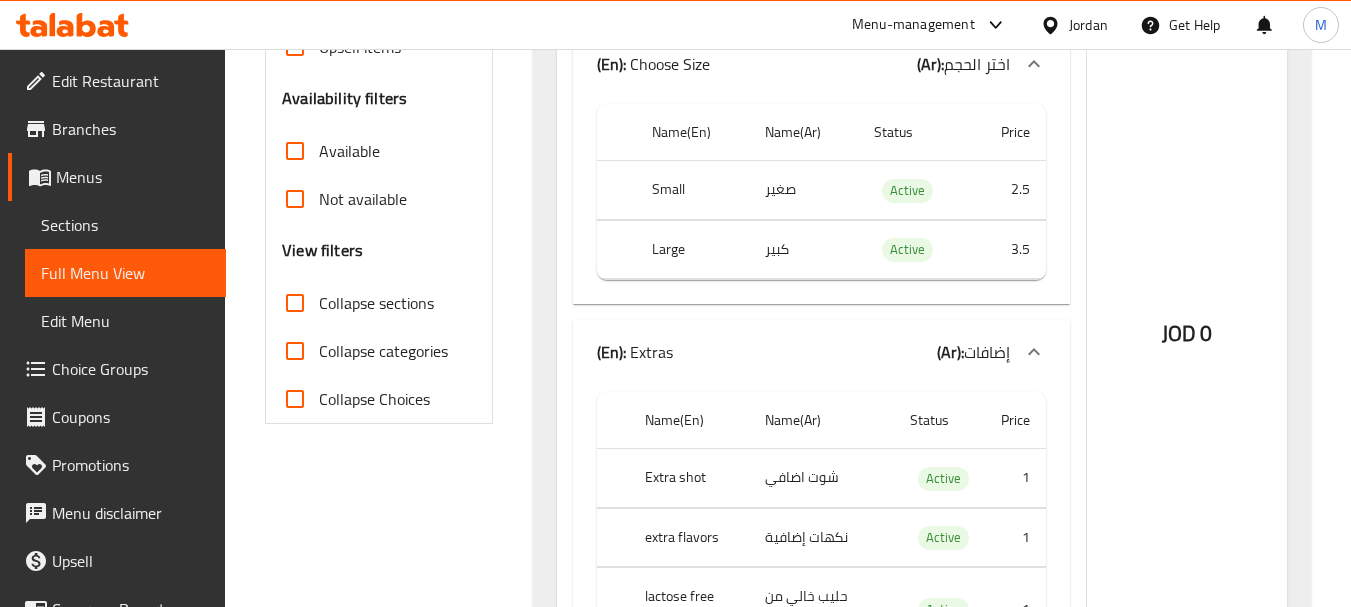 scroll, scrollTop: 300, scrollLeft: 0, axis: vertical 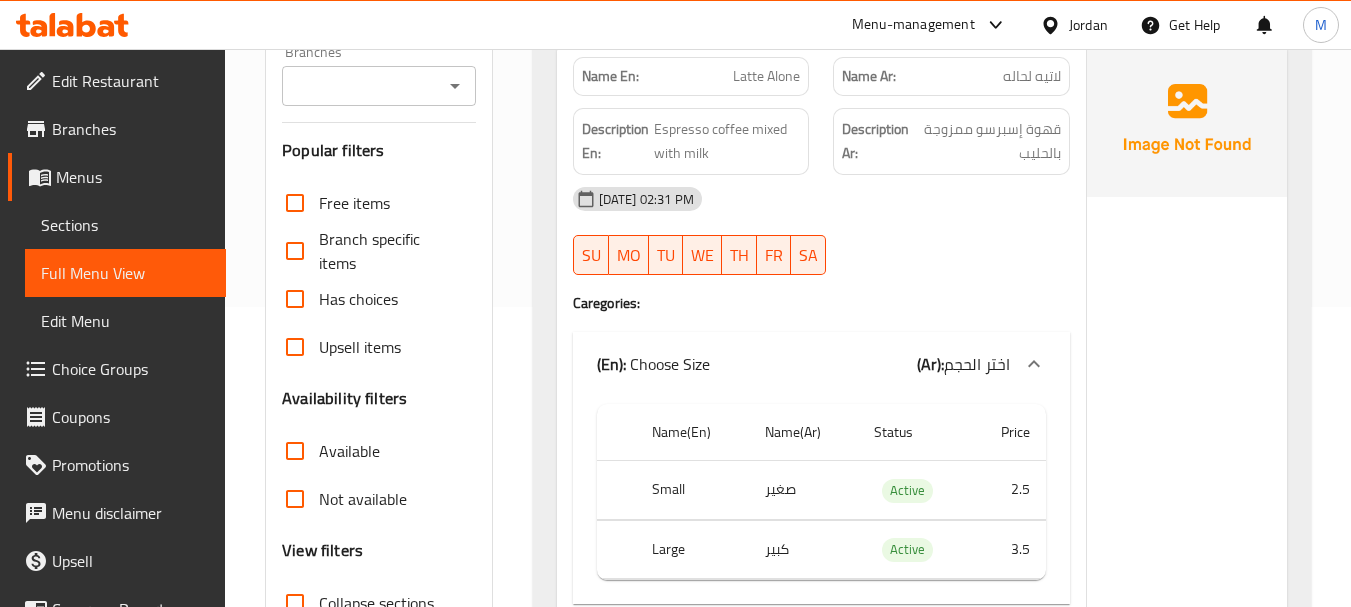 click on "Latte Alone" at bounding box center (766, 76) 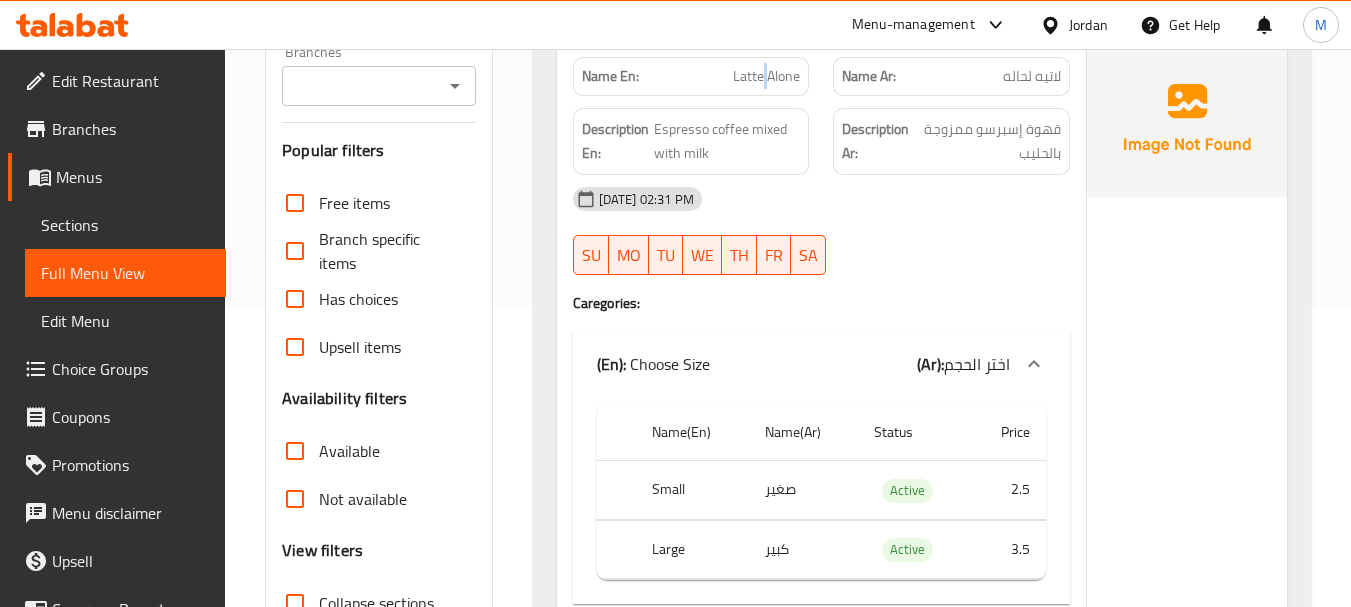 click on "Latte Alone" at bounding box center (766, 76) 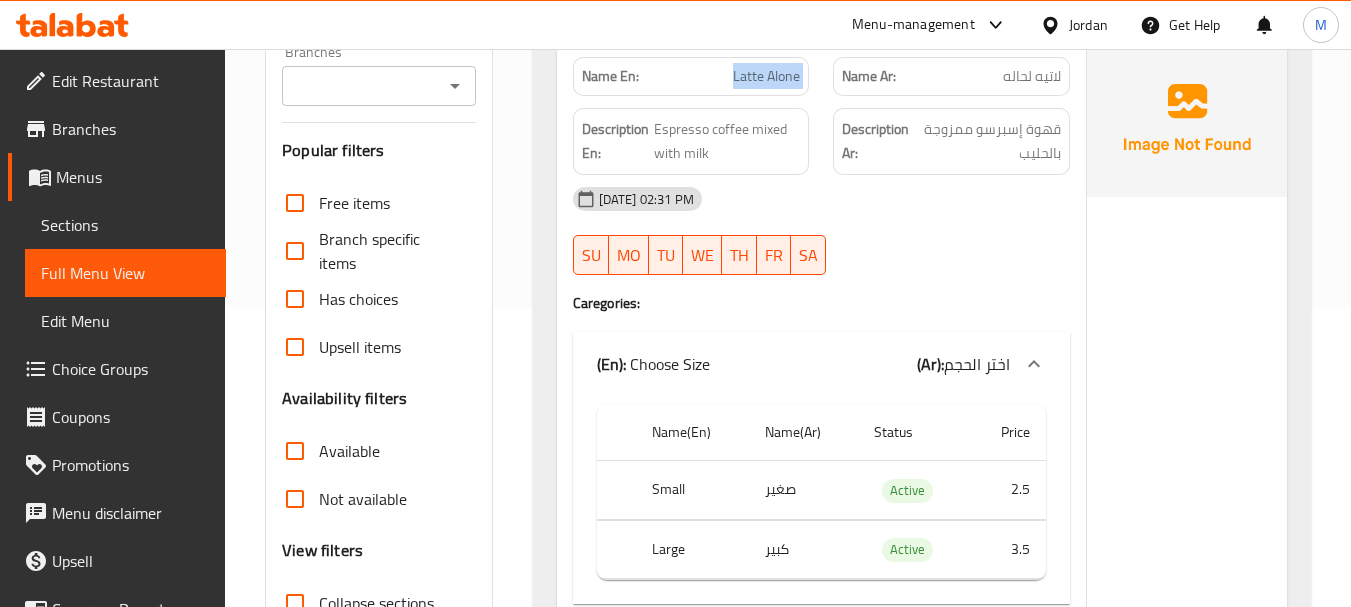 click on "Latte Alone" at bounding box center [766, 76] 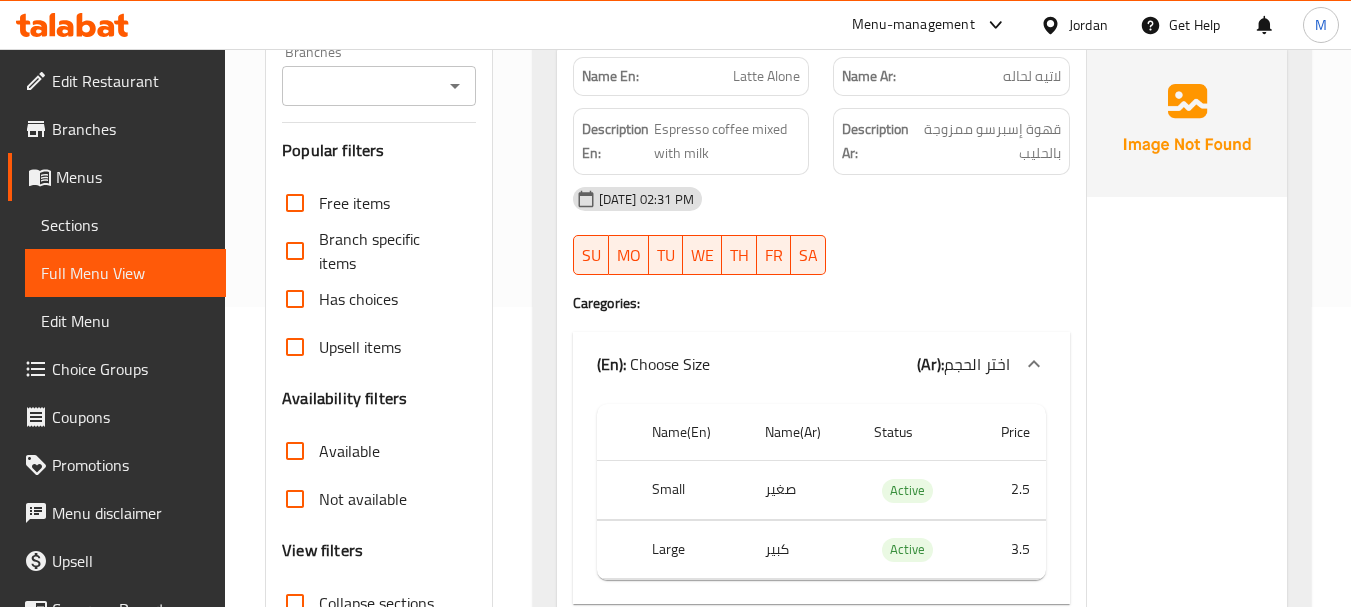 click on "لاتيه لحاله" at bounding box center (1032, 76) 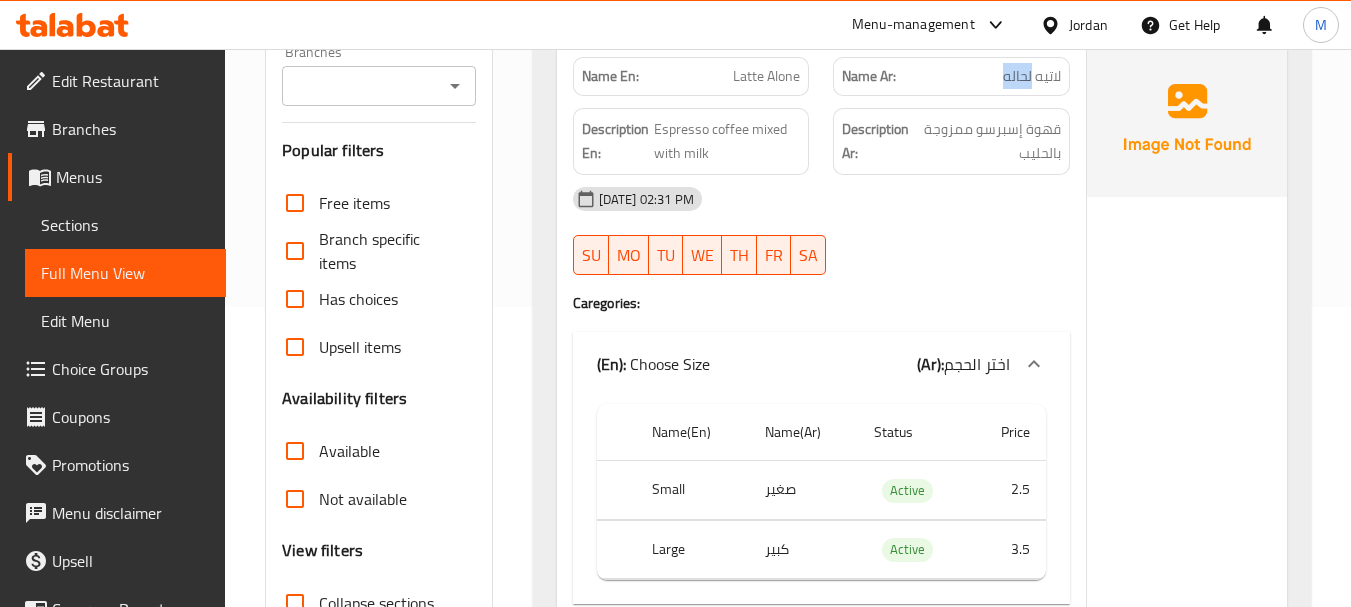 click on "لاتيه لحاله" at bounding box center (1032, 76) 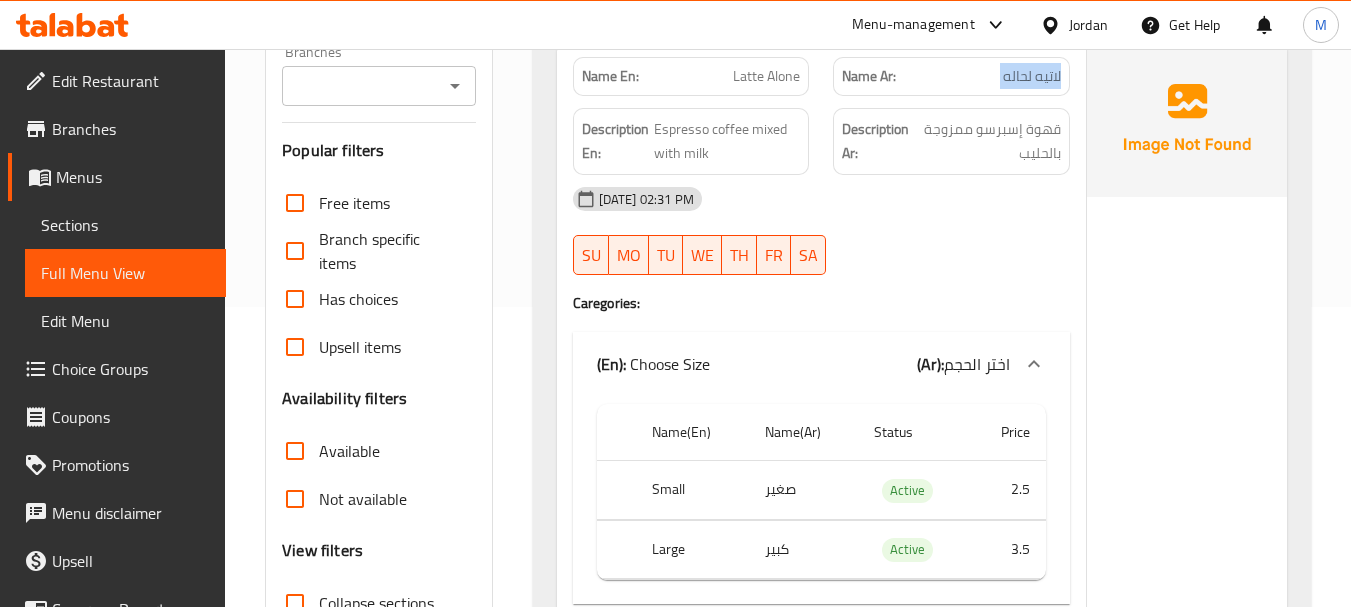 click on "لاتيه لحاله" at bounding box center [1032, 76] 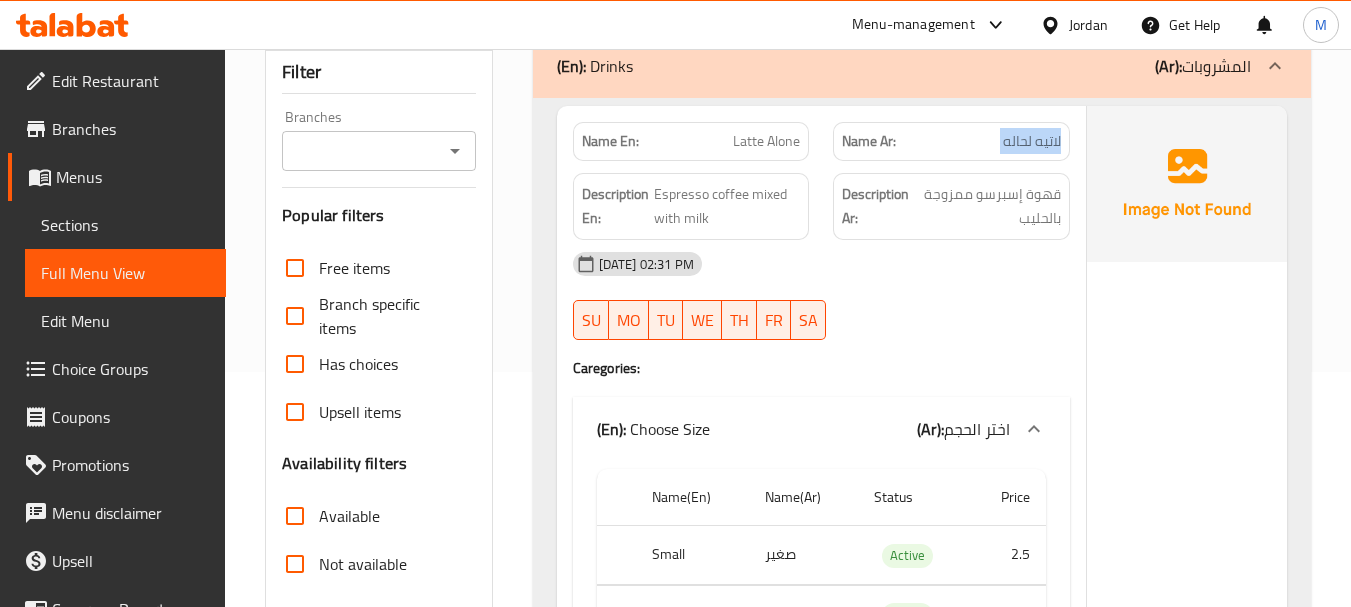 scroll, scrollTop: 200, scrollLeft: 0, axis: vertical 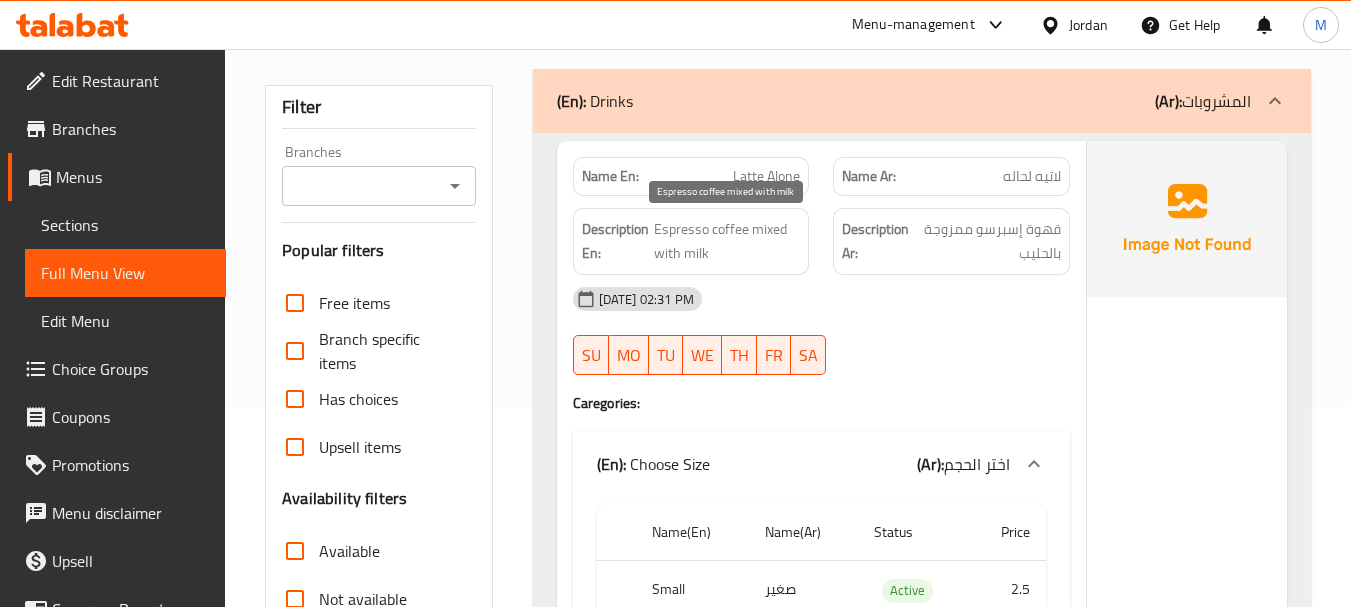 click on "Espresso coffee mixed with milk" at bounding box center (727, 241) 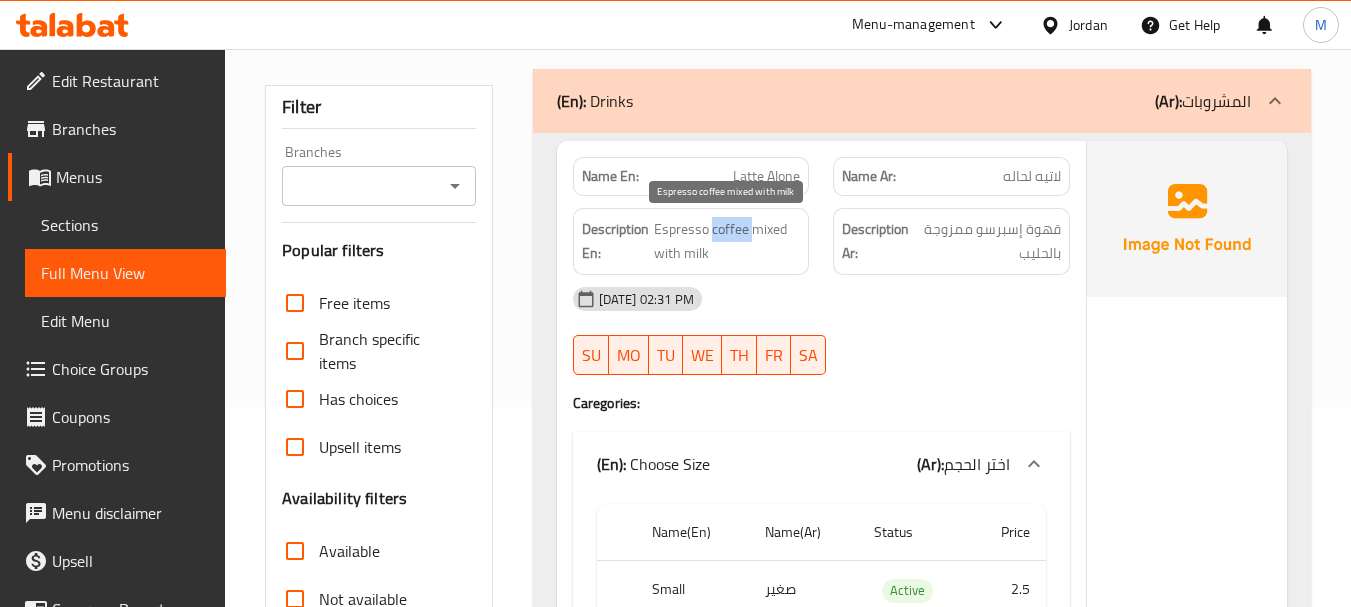 click on "Espresso coffee mixed with milk" at bounding box center (727, 241) 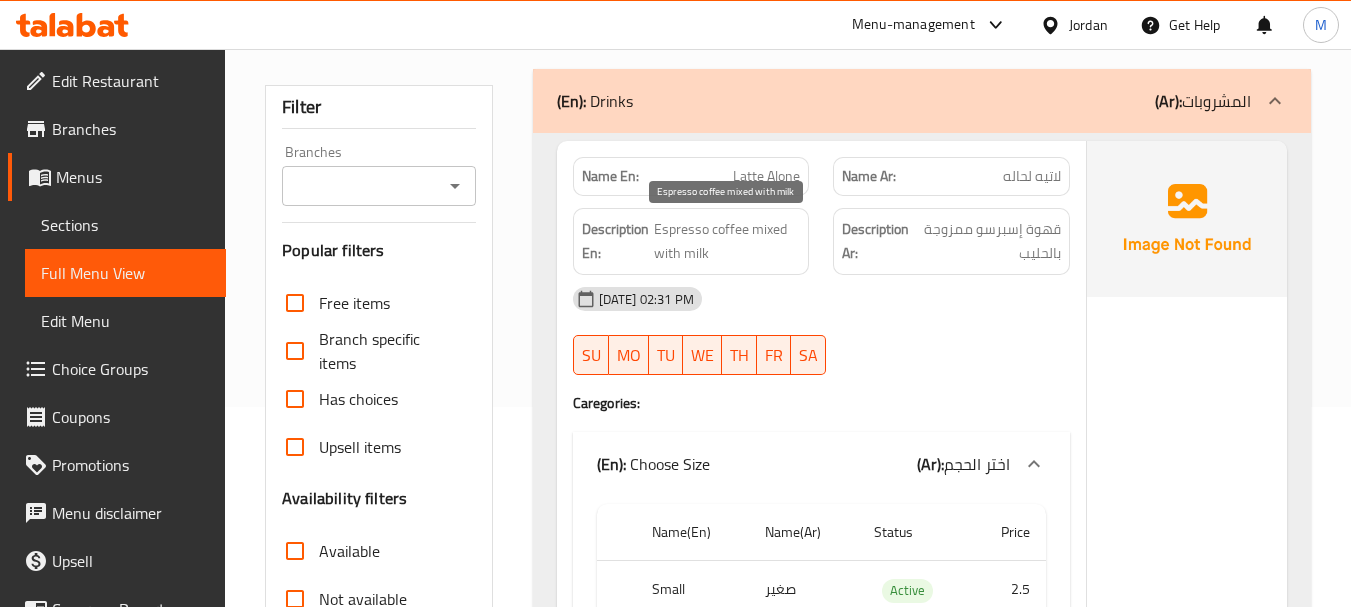 click on "Espresso coffee mixed with milk" at bounding box center [727, 241] 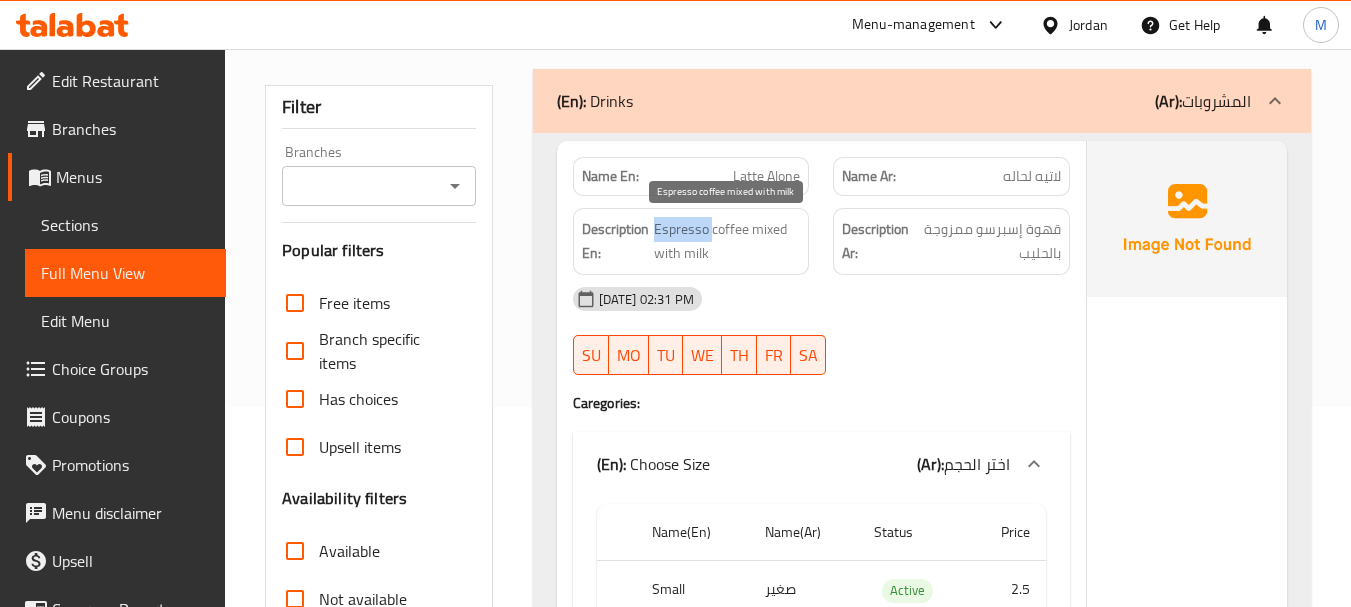 click on "Espresso coffee mixed with milk" at bounding box center [727, 241] 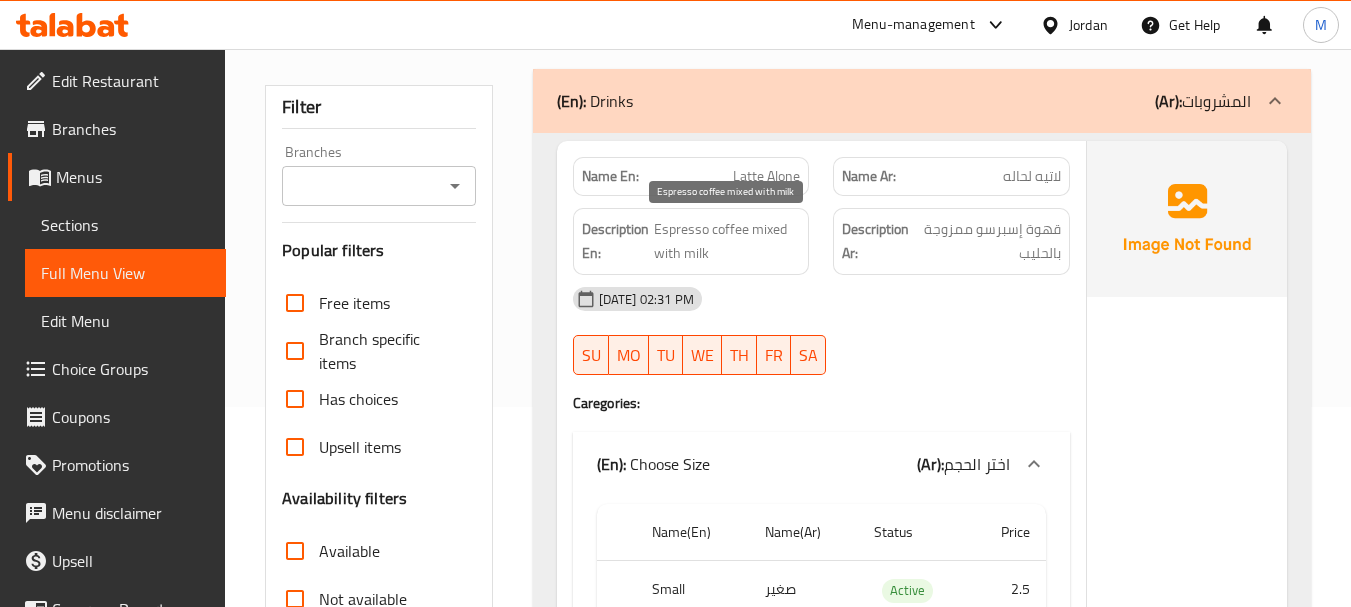 click on "Espresso coffee mixed with milk" at bounding box center (727, 241) 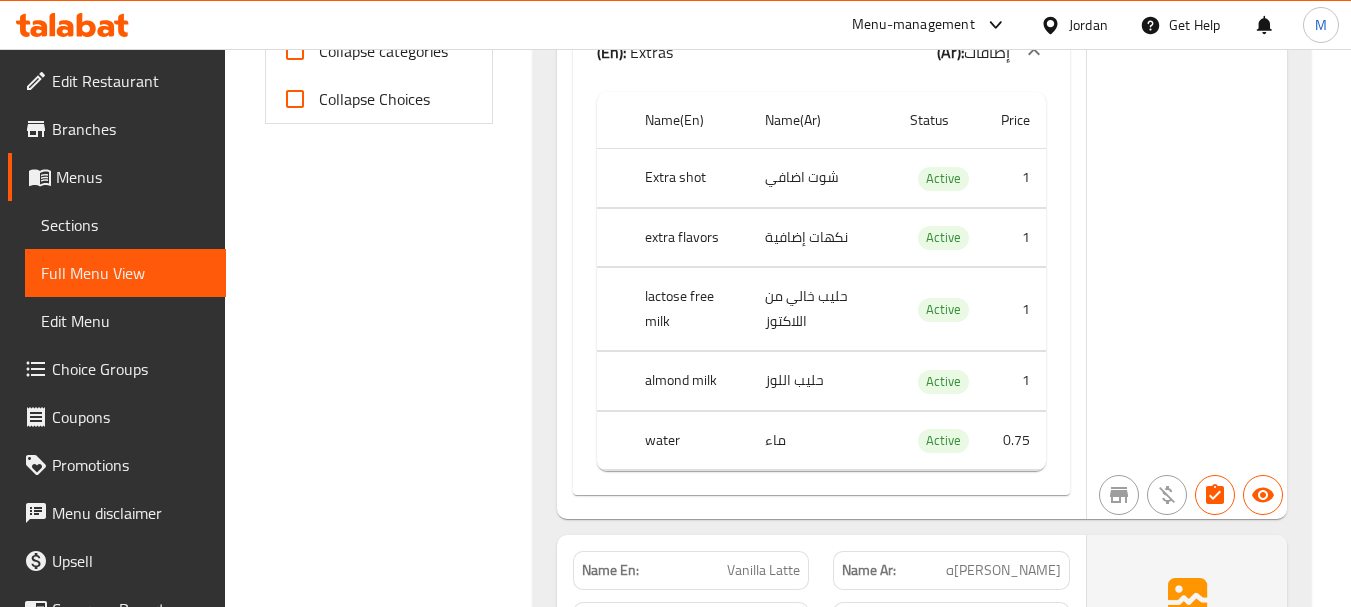 scroll, scrollTop: 1400, scrollLeft: 0, axis: vertical 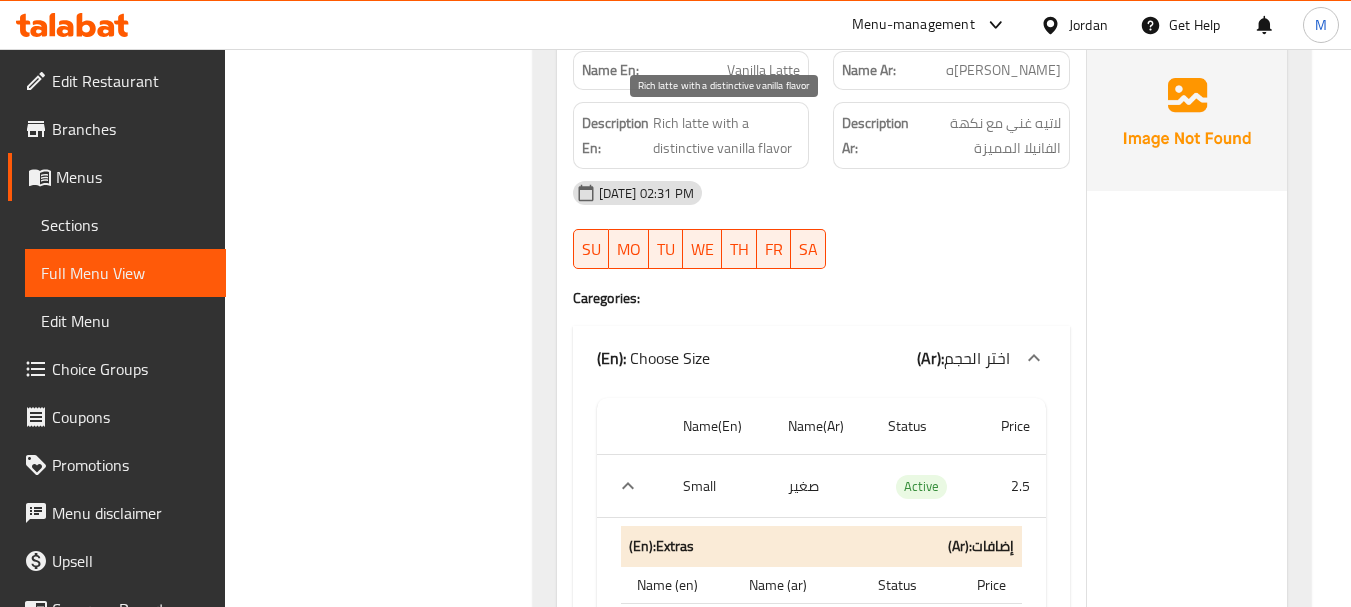 click on "Rich latte with a distinctive vanilla flavor" at bounding box center [727, 135] 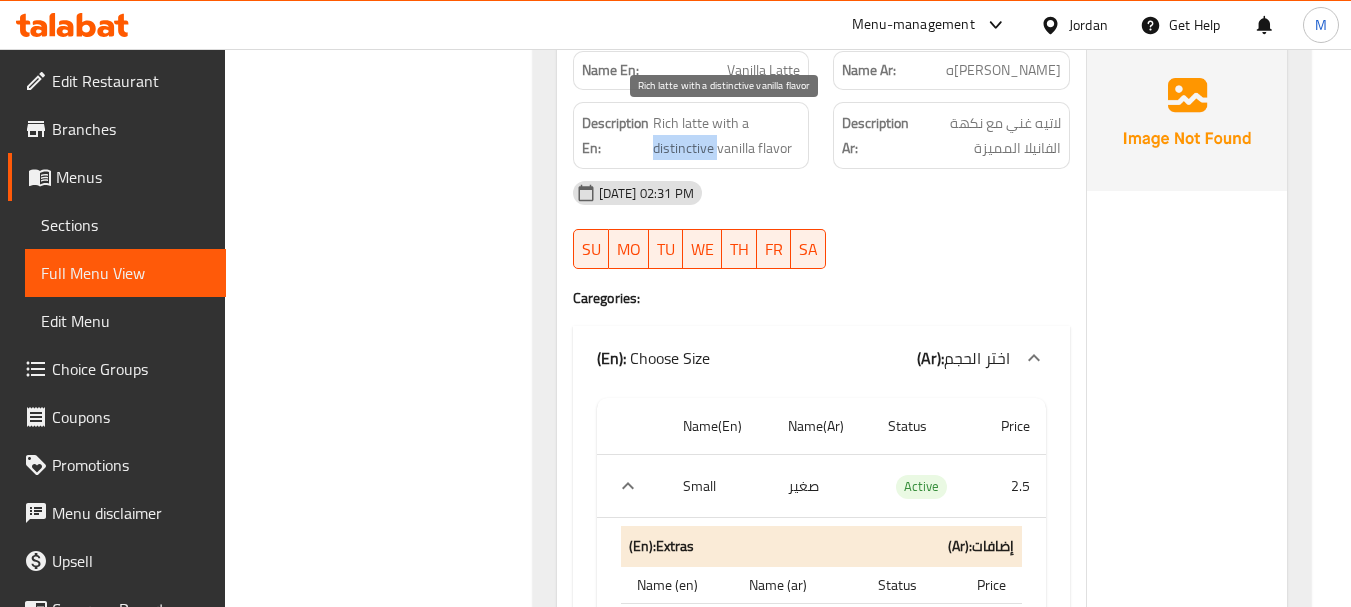 click on "Rich latte with a distinctive vanilla flavor" at bounding box center [727, 135] 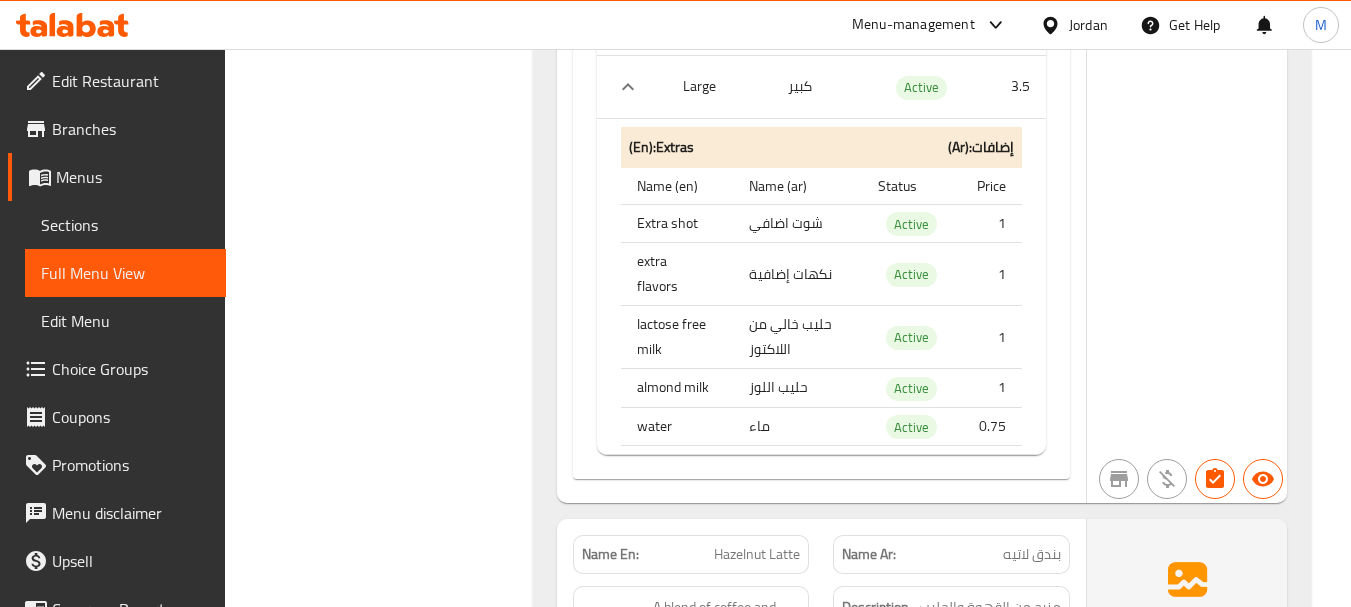 scroll, scrollTop: 3600, scrollLeft: 0, axis: vertical 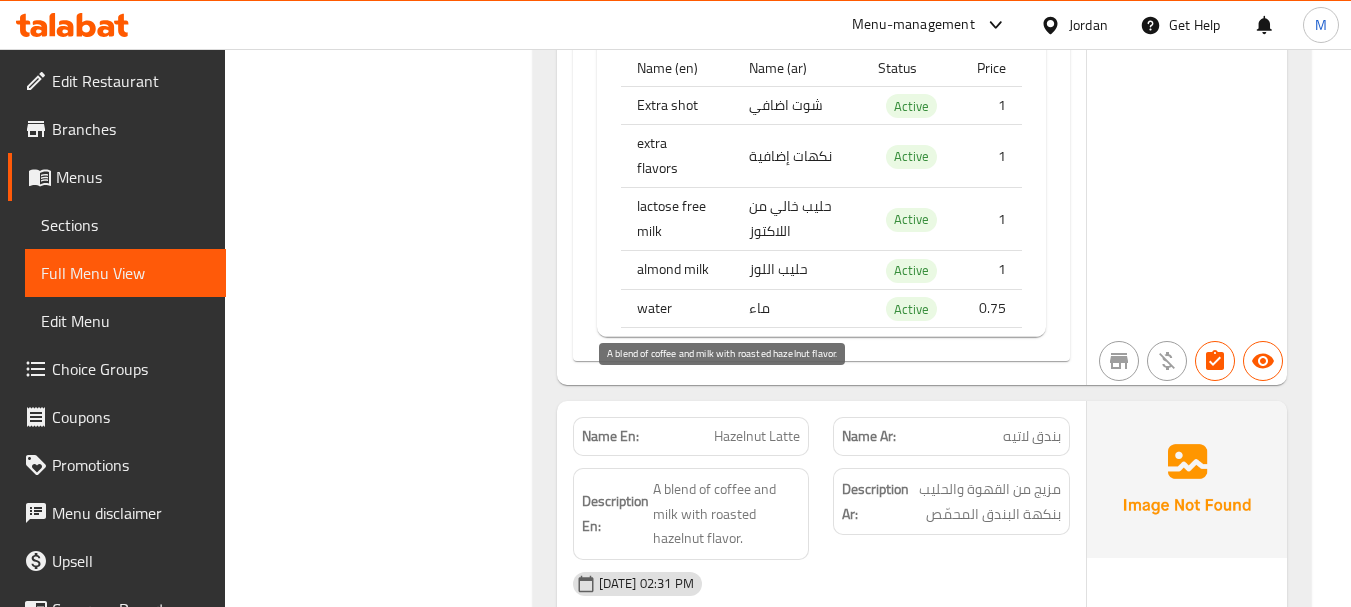 click on "A blend of coffee and milk with roasted hazelnut flavor." at bounding box center [727, 514] 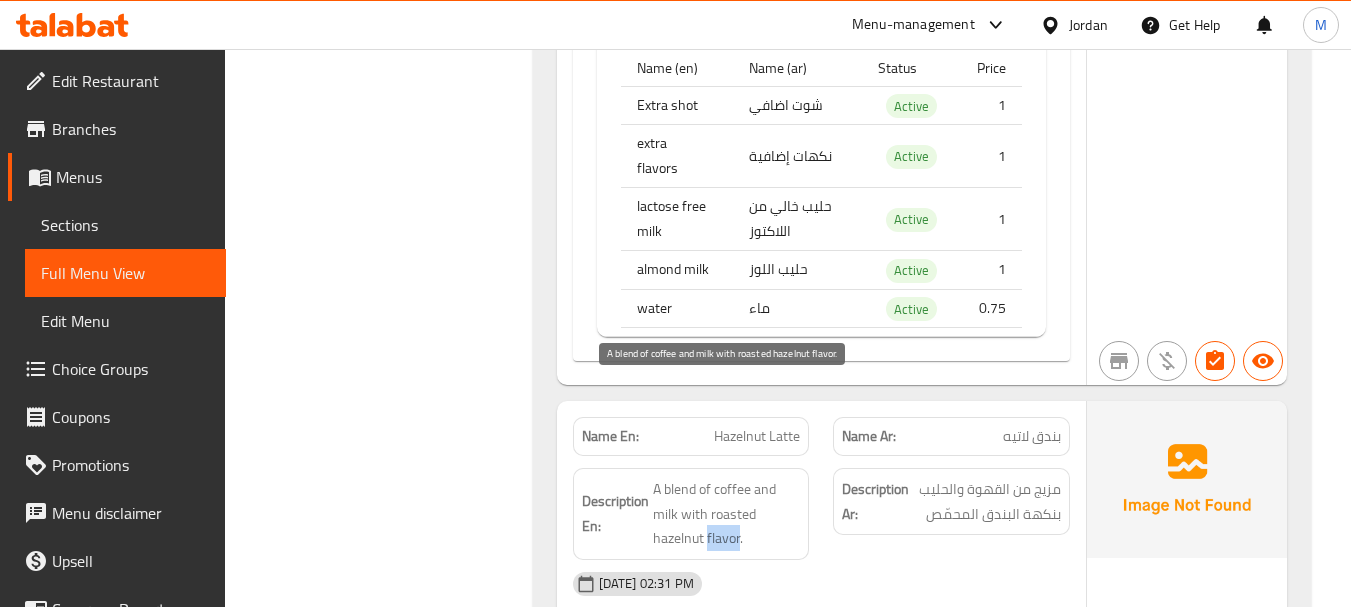 click on "A blend of coffee and milk with roasted hazelnut flavor." at bounding box center [727, 514] 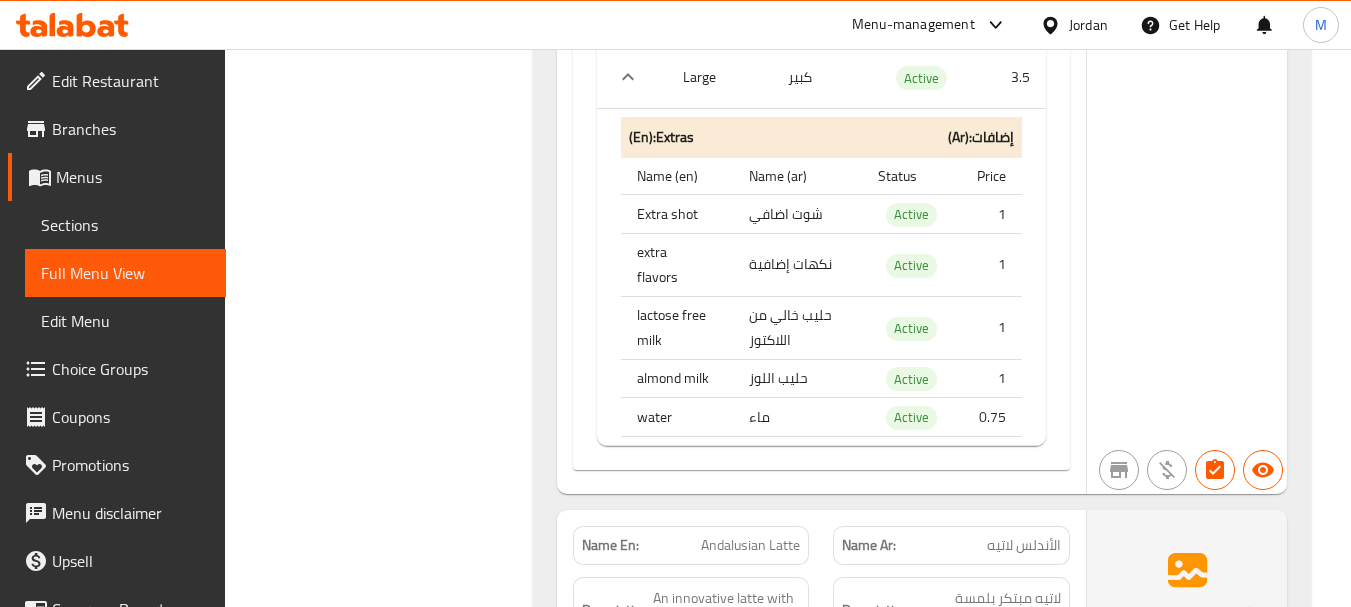 scroll, scrollTop: 6300, scrollLeft: 0, axis: vertical 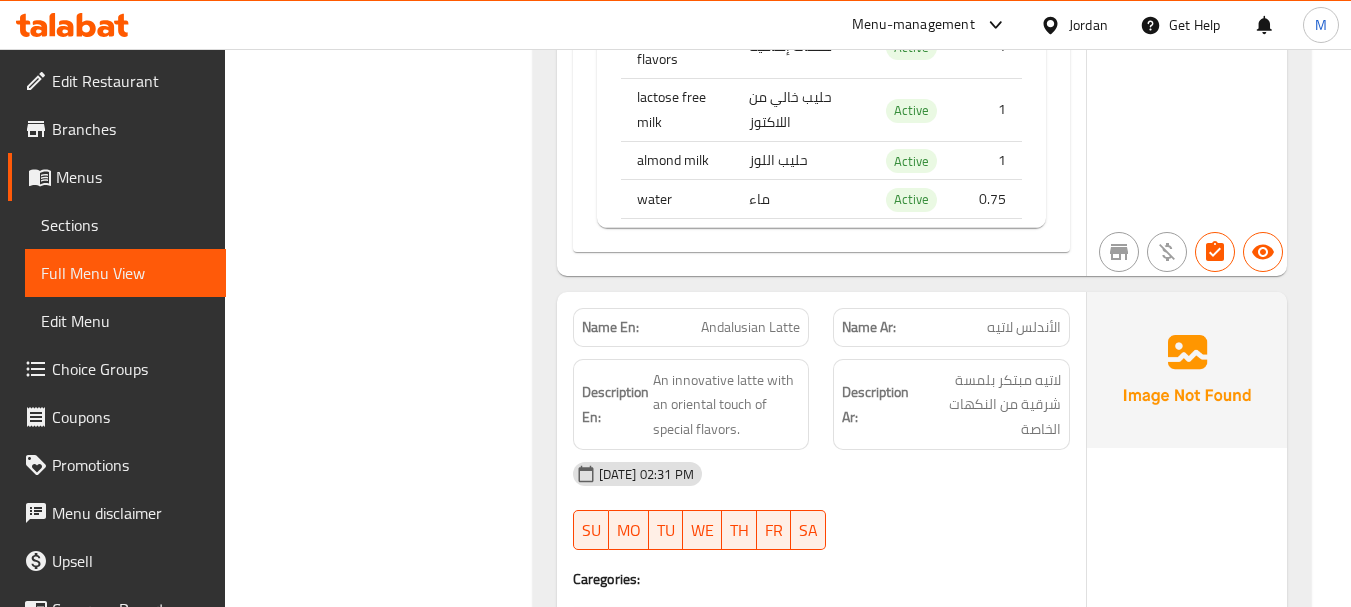 click on "Andalusian Latte" at bounding box center (750, 327) 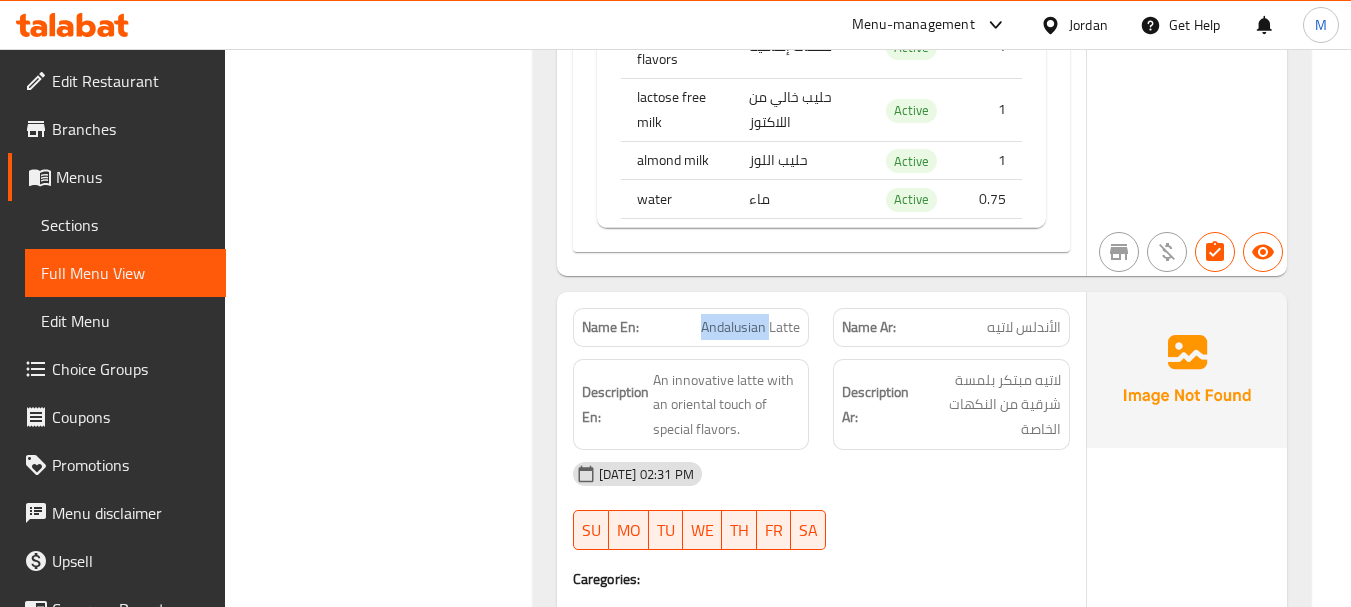click on "Andalusian Latte" at bounding box center [750, 327] 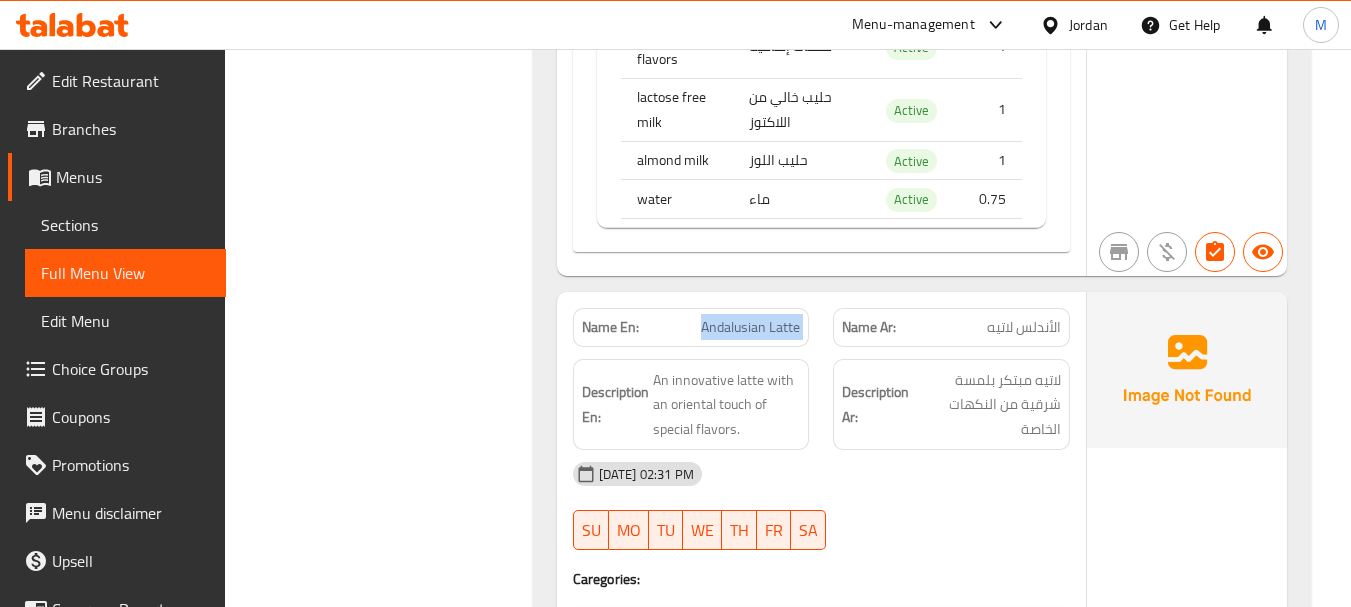 click on "Andalusian Latte" at bounding box center (750, 327) 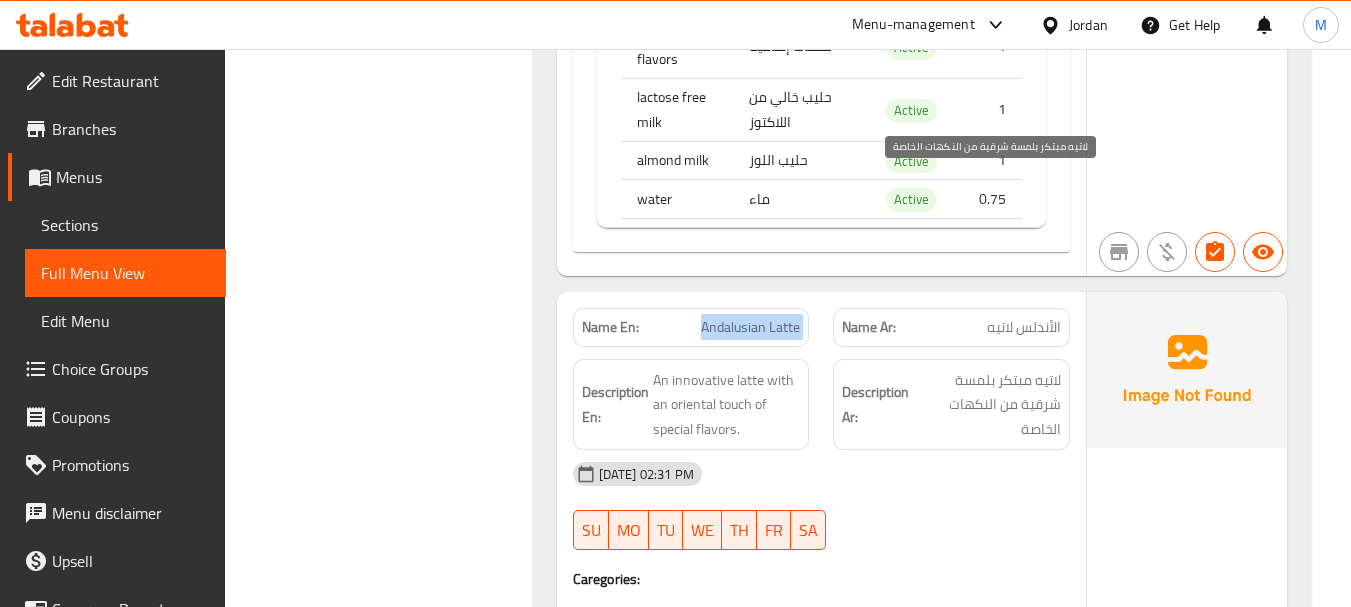 click on "Description En: An innovative latte with an oriental touch of special flavors." at bounding box center (691, 405) 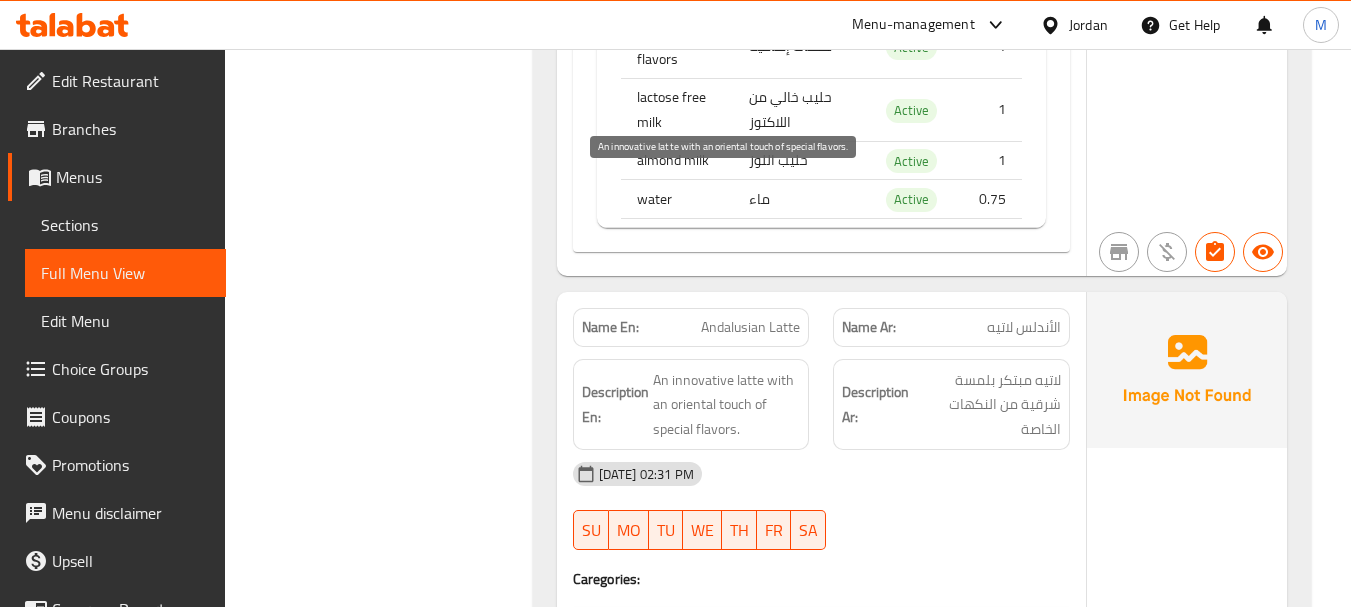click on "An innovative latte with an oriental touch of special flavors." at bounding box center (727, 405) 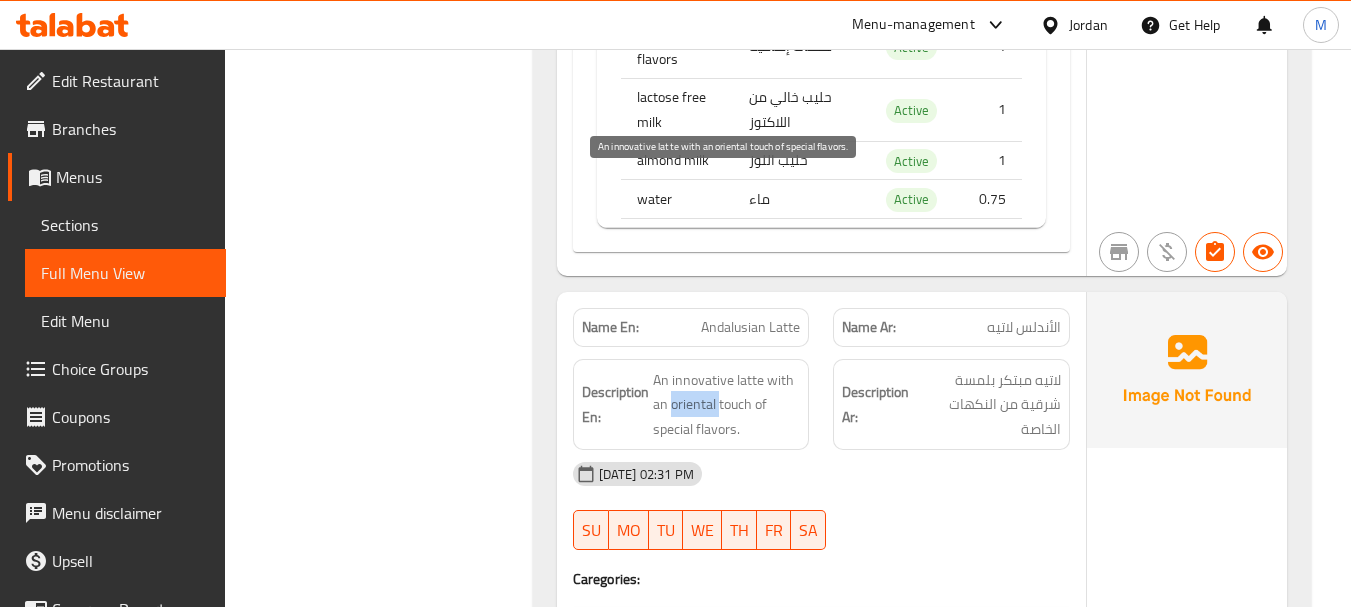 click on "An innovative latte with an oriental touch of special flavors." at bounding box center (727, 405) 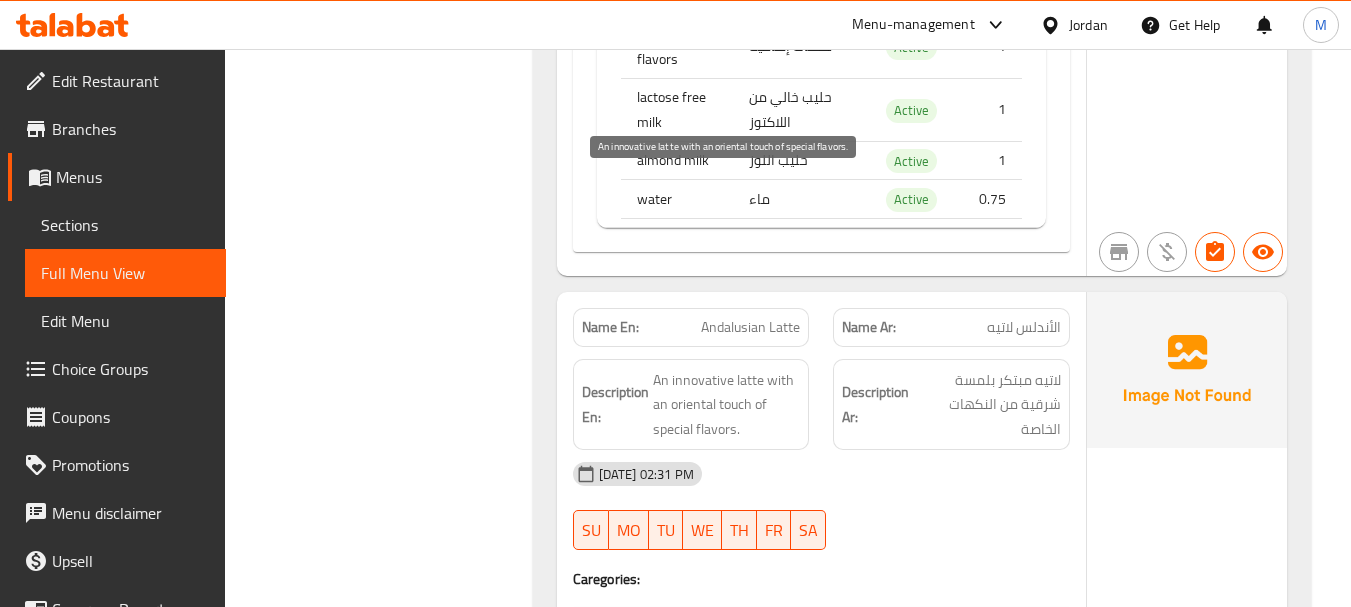 click on "An innovative latte with an oriental touch of special flavors." at bounding box center [727, 405] 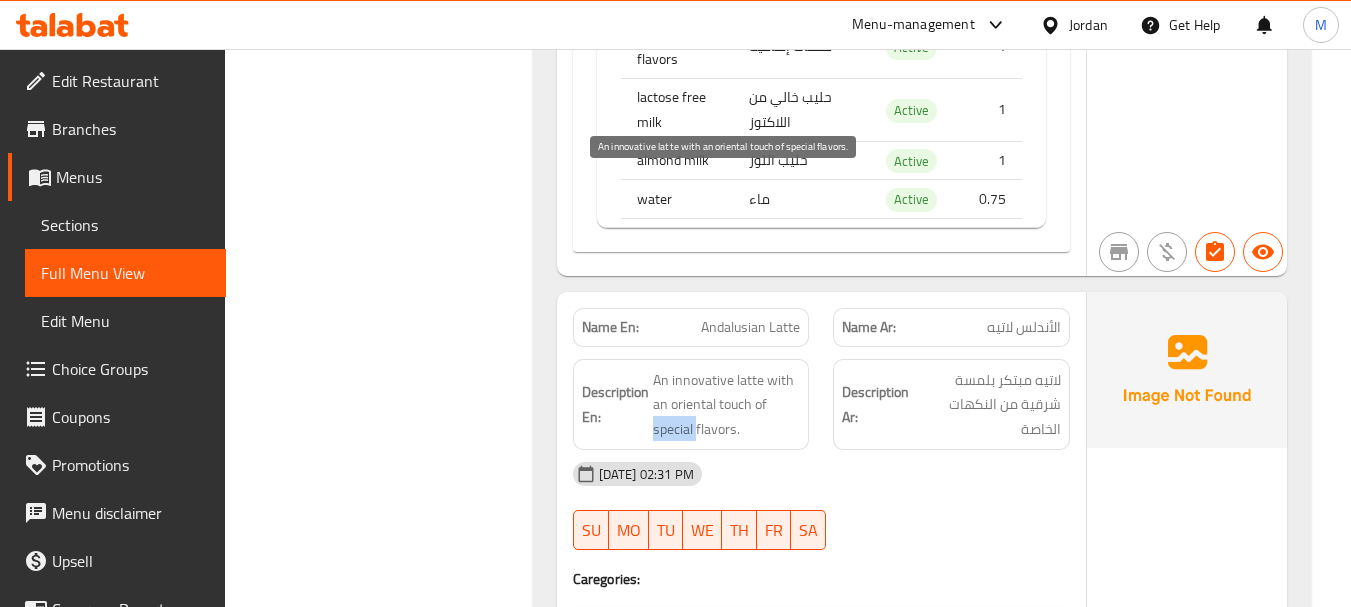 click on "An innovative latte with an oriental touch of special flavors." at bounding box center [727, 405] 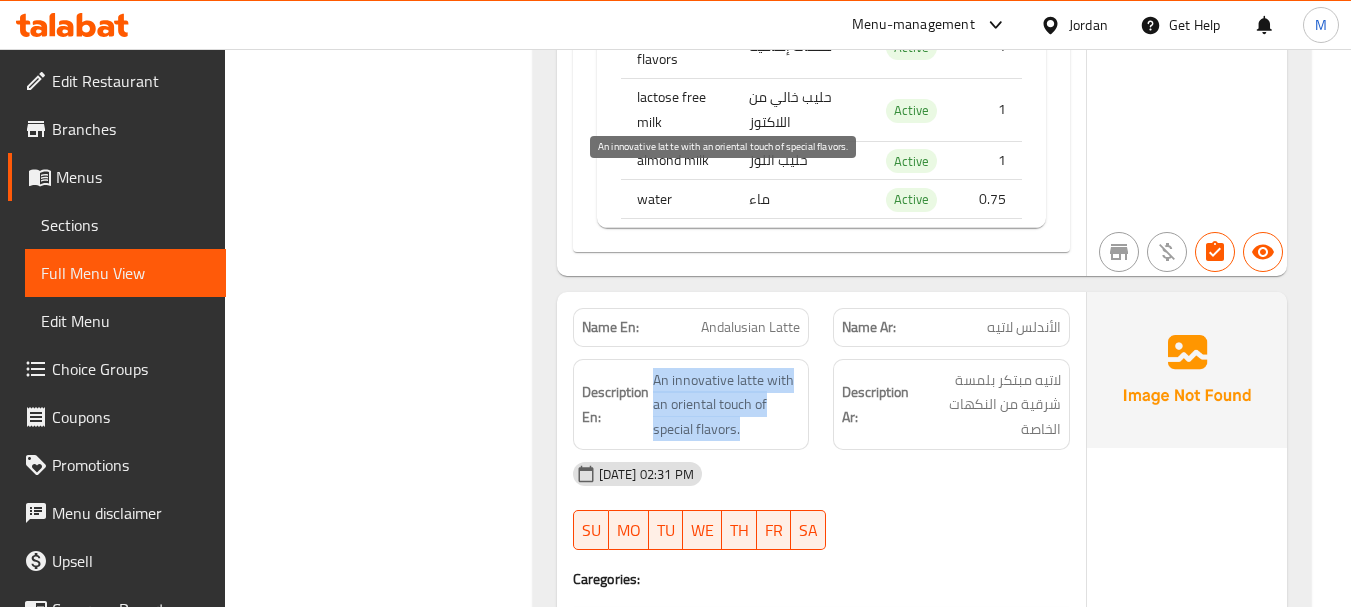 click on "An innovative latte with an oriental touch of special flavors." at bounding box center (727, 405) 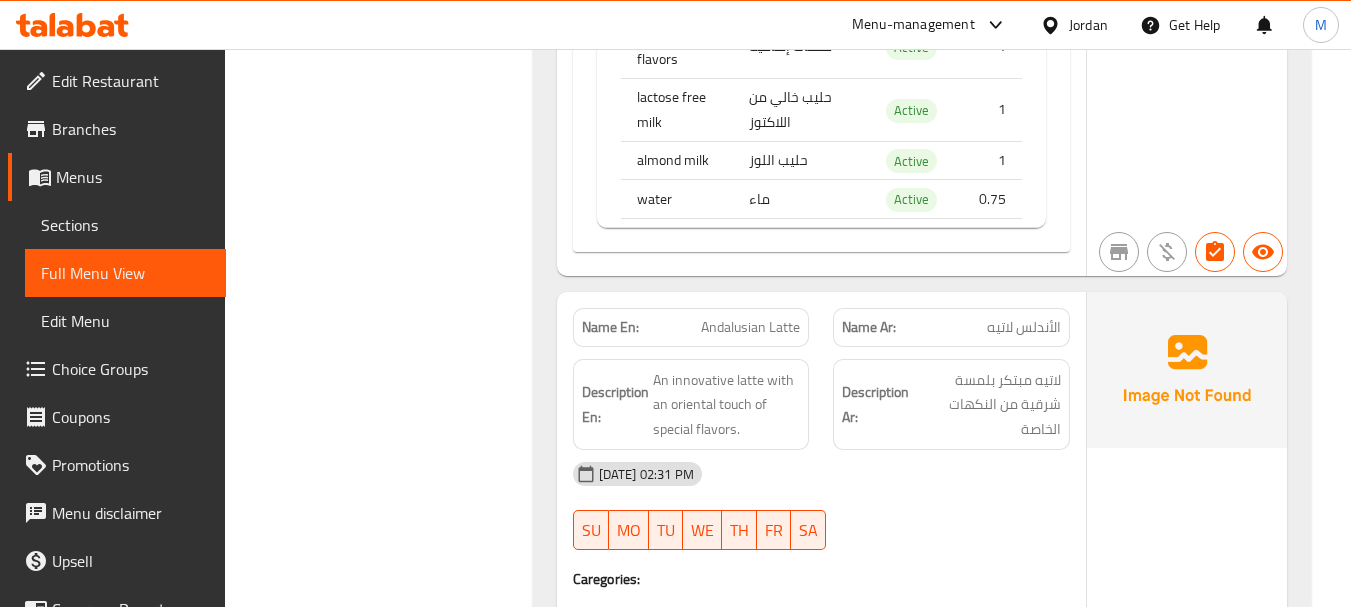 click on "Andalusian Latte" at bounding box center (750, 327) 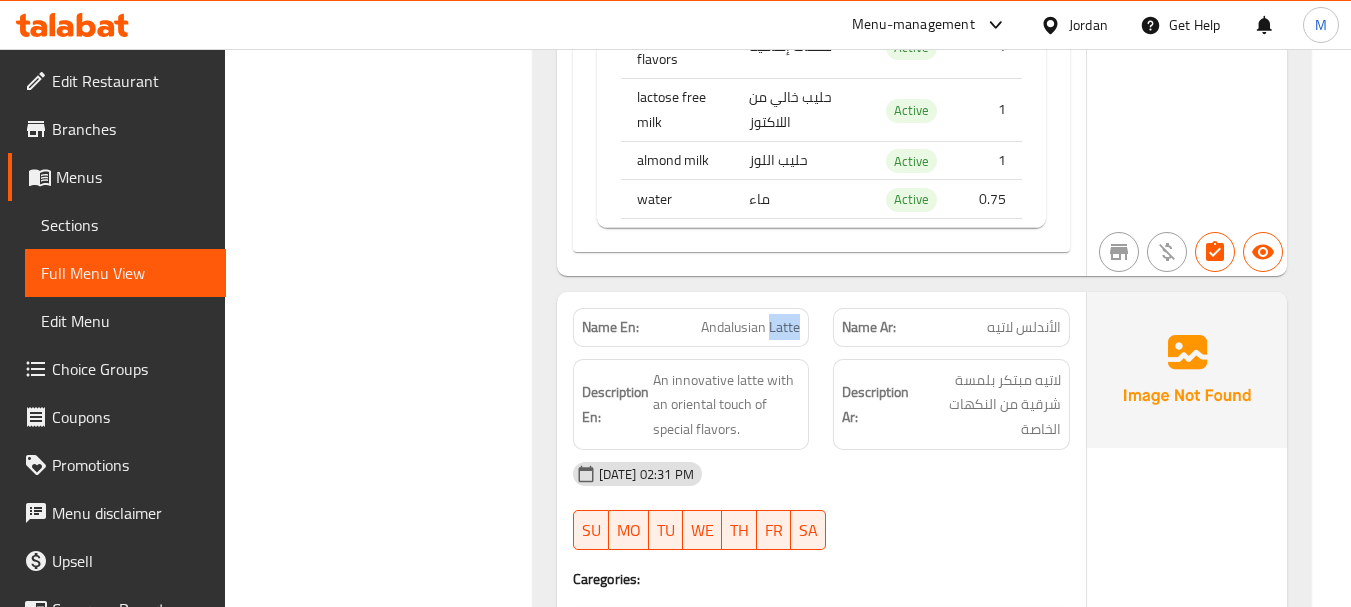 click on "Andalusian Latte" at bounding box center [750, 327] 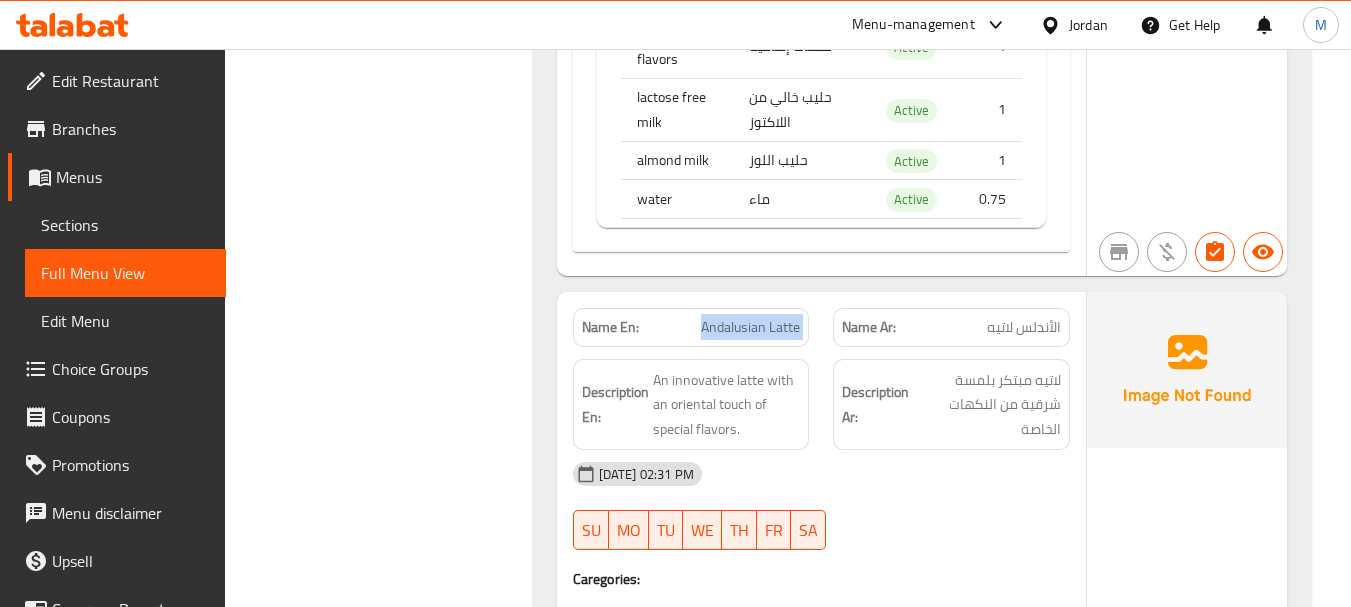 click on "Andalusian Latte" at bounding box center [750, 327] 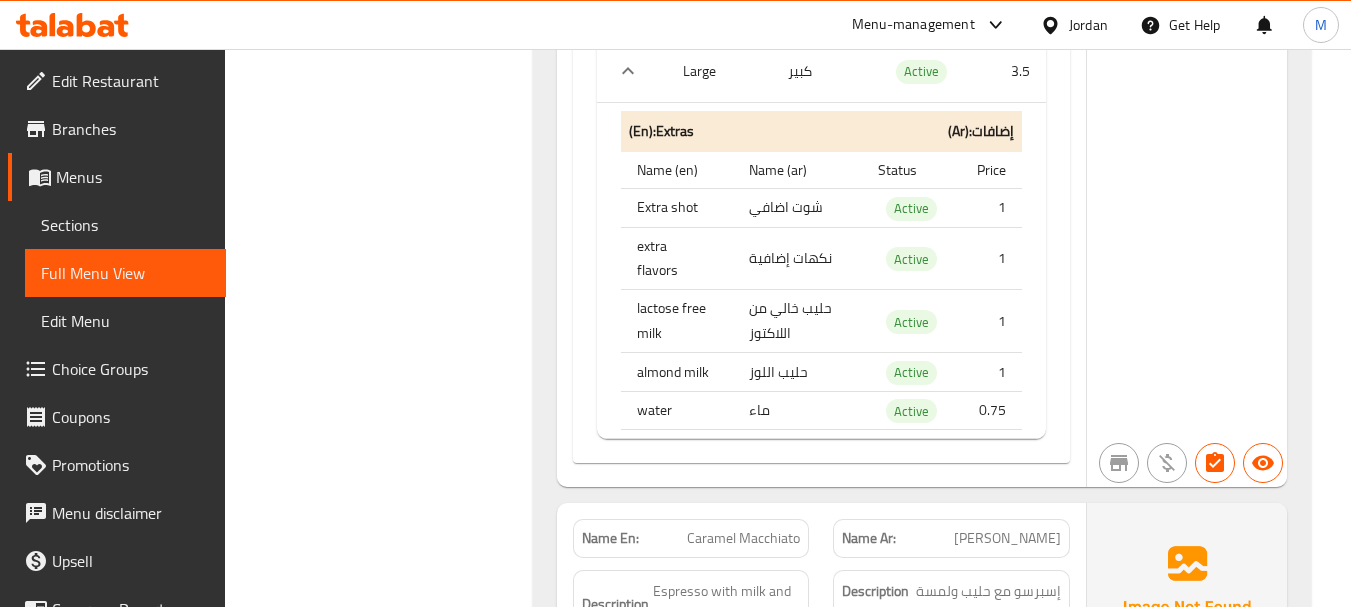scroll, scrollTop: 7500, scrollLeft: 0, axis: vertical 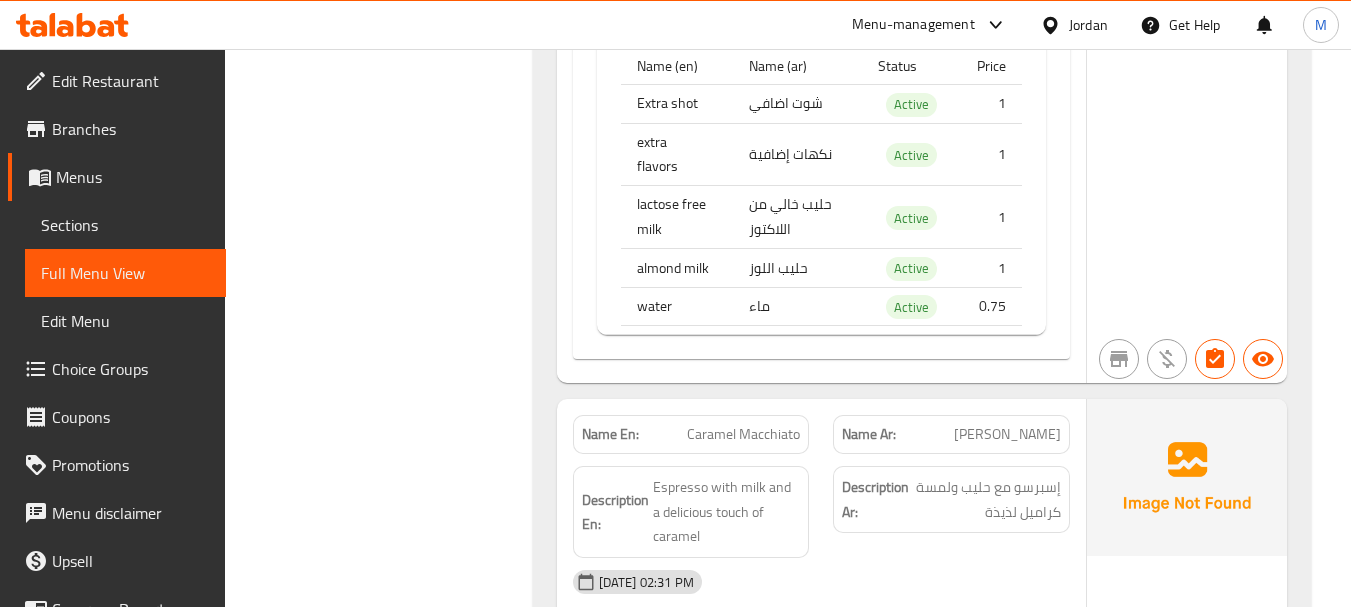 click on "Caramel Macchiato" at bounding box center [743, 434] 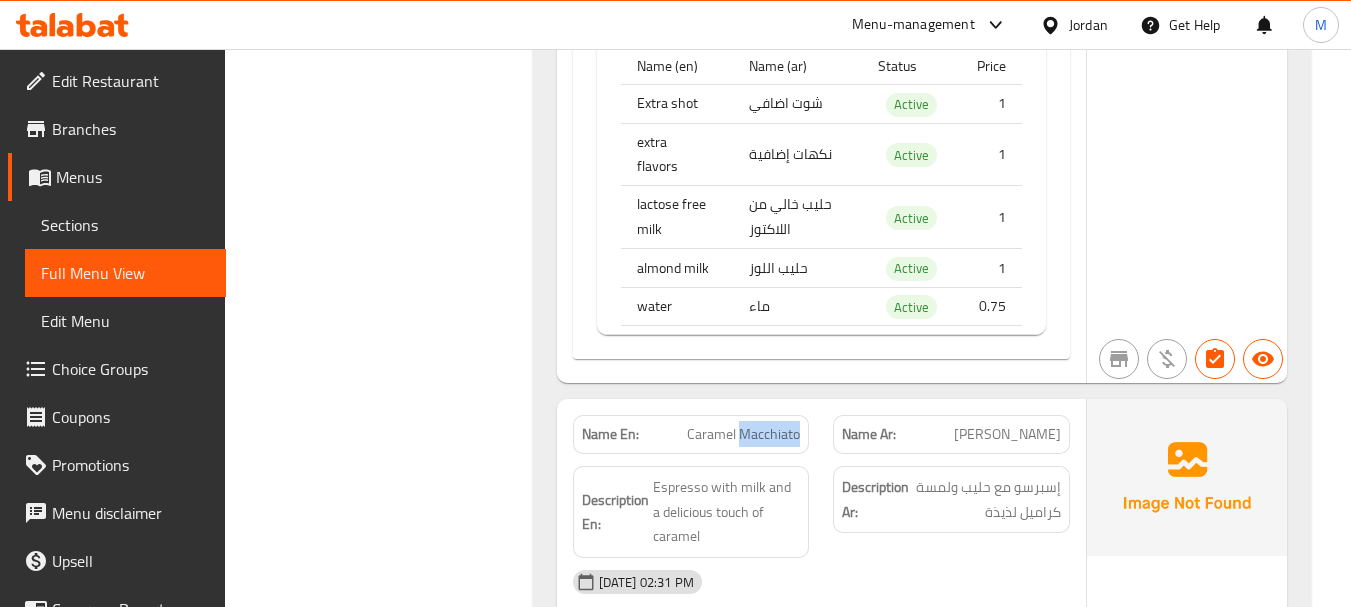 click on "Caramel Macchiato" at bounding box center (743, 434) 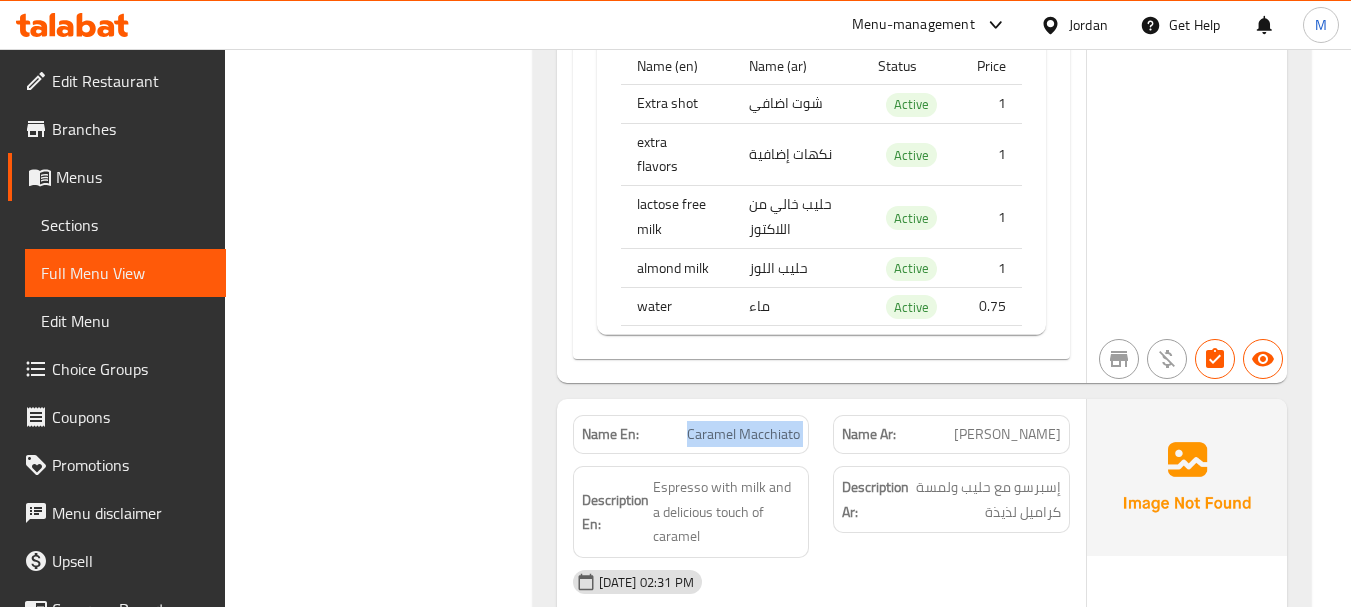 click on "Caramel Macchiato" at bounding box center (743, 434) 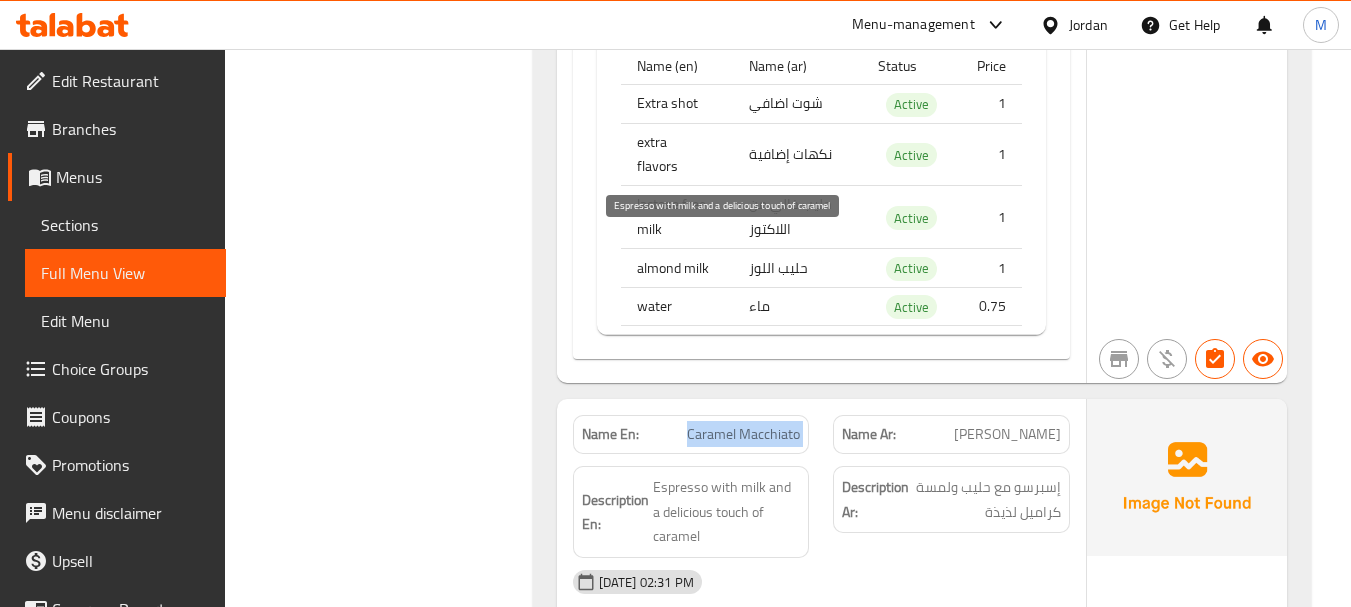click on "Espresso with milk and a delicious touch of caramel" at bounding box center [727, 512] 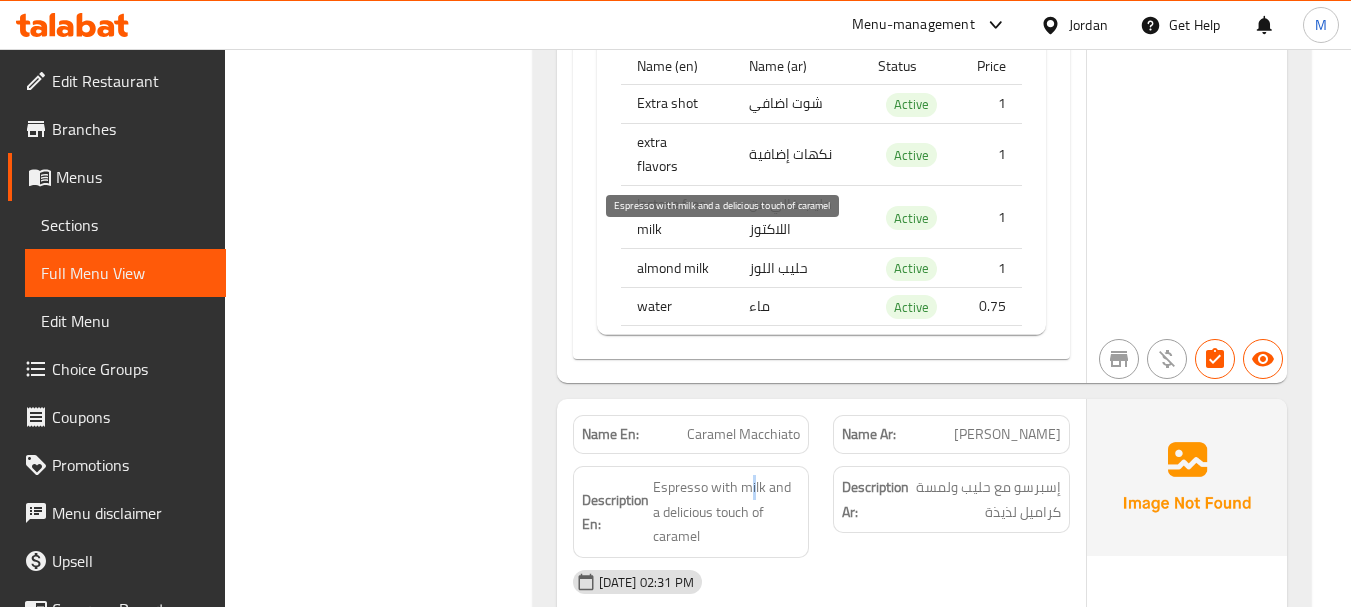 click on "Espresso with milk and a delicious touch of caramel" at bounding box center [727, 512] 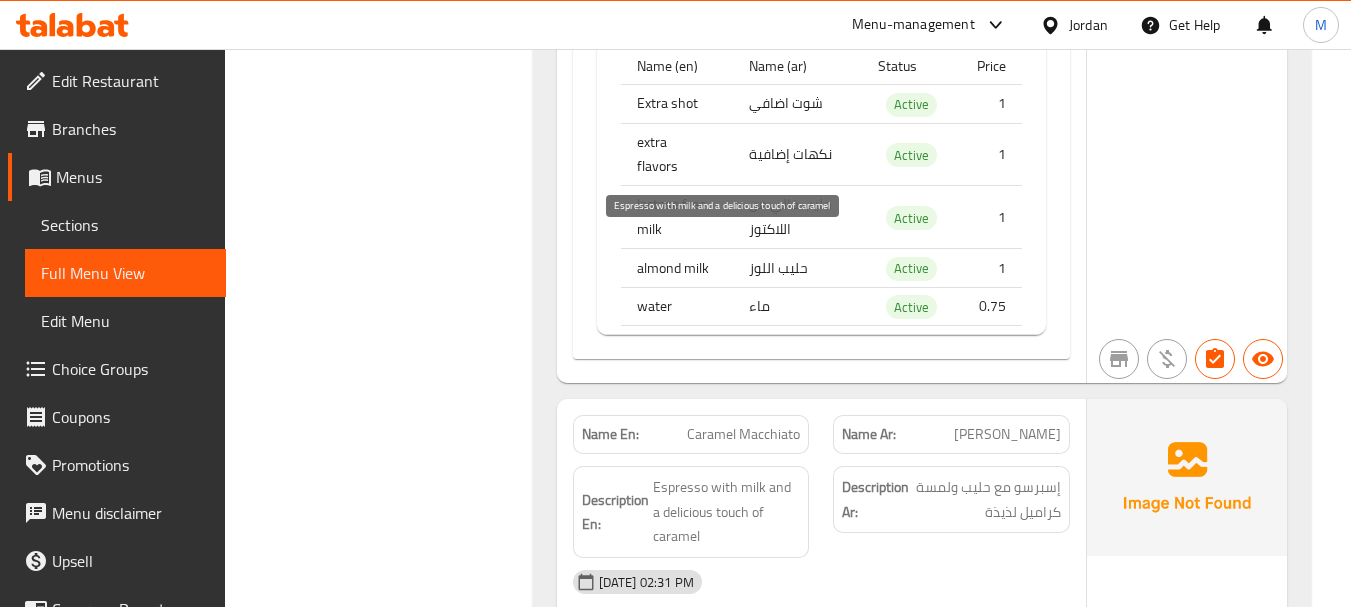 click on "Espresso with milk and a delicious touch of caramel" at bounding box center [727, 512] 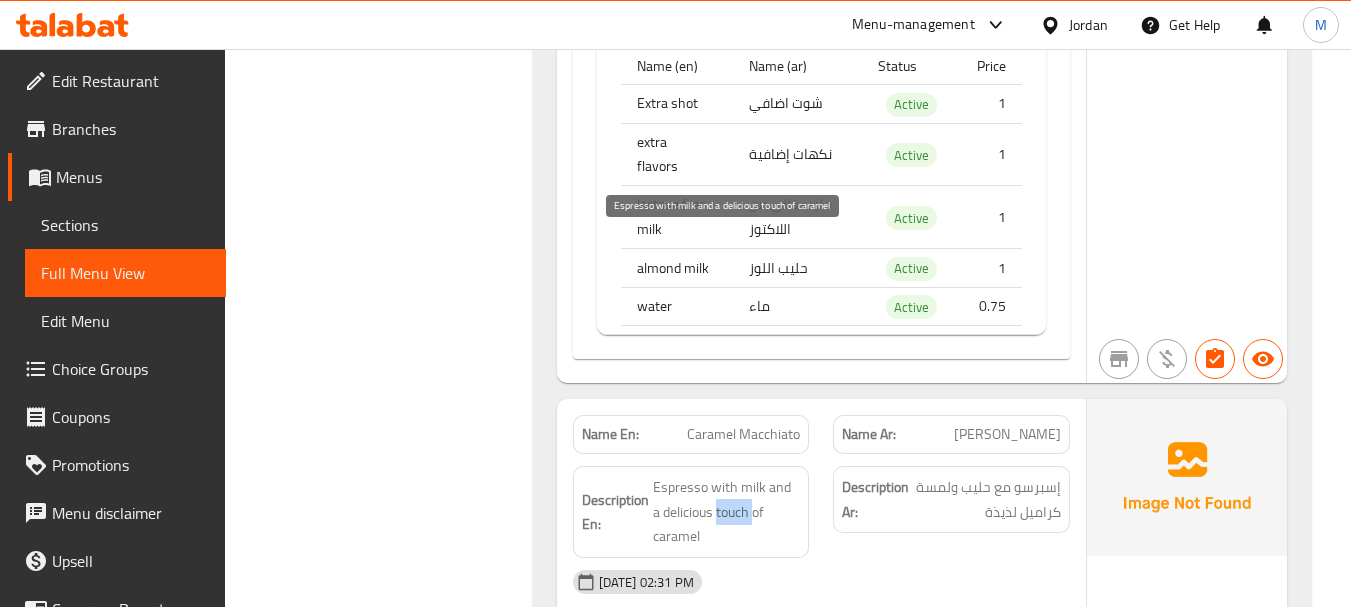 click on "Espresso with milk and a delicious touch of caramel" at bounding box center (727, 512) 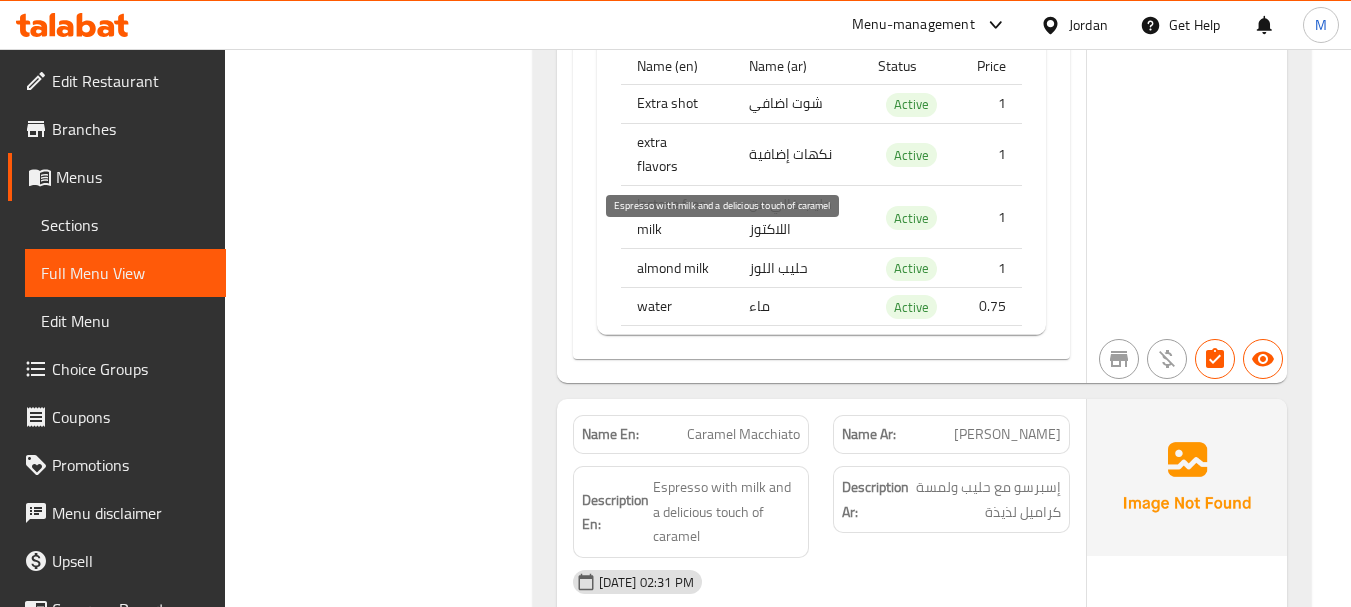click on "Espresso with milk and a delicious touch of caramel" at bounding box center (727, 512) 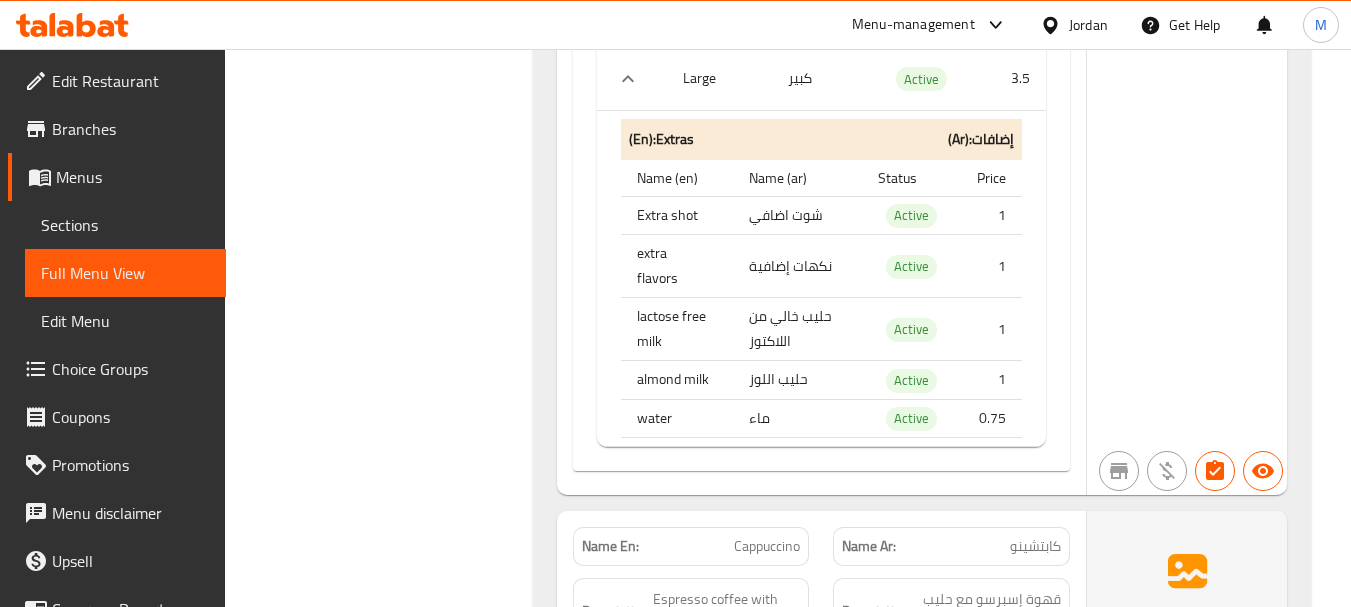 scroll, scrollTop: 8900, scrollLeft: 0, axis: vertical 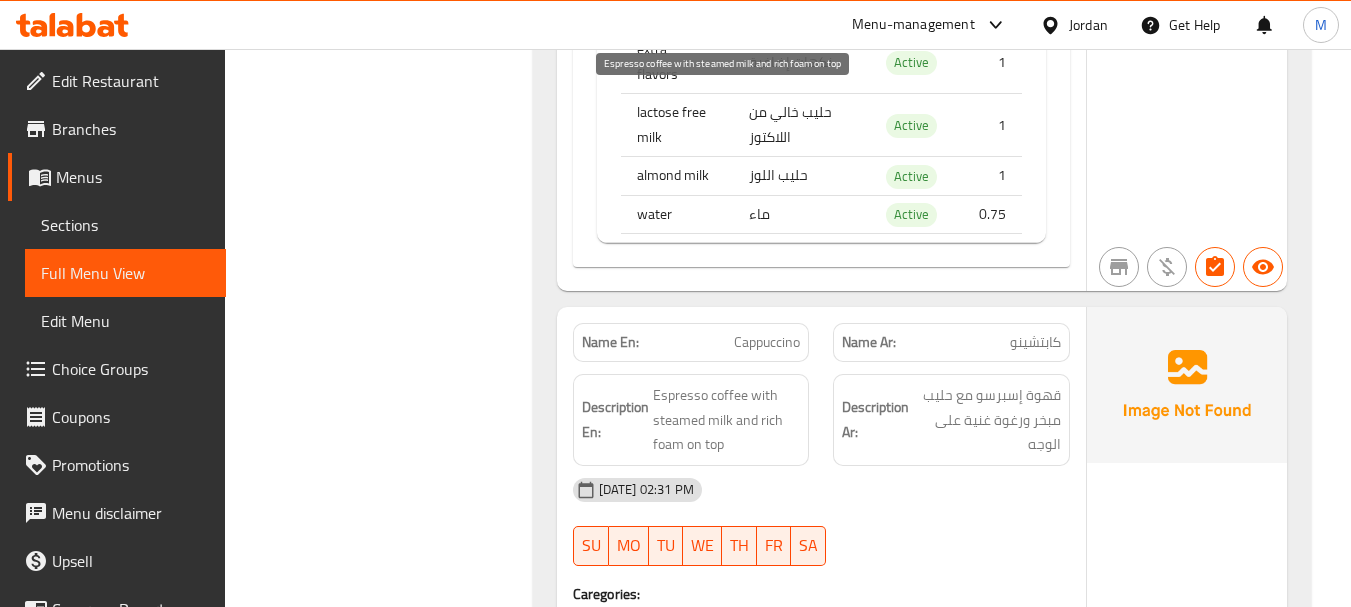 click on "Espresso coffee with steamed milk and rich foam on top" at bounding box center (727, 420) 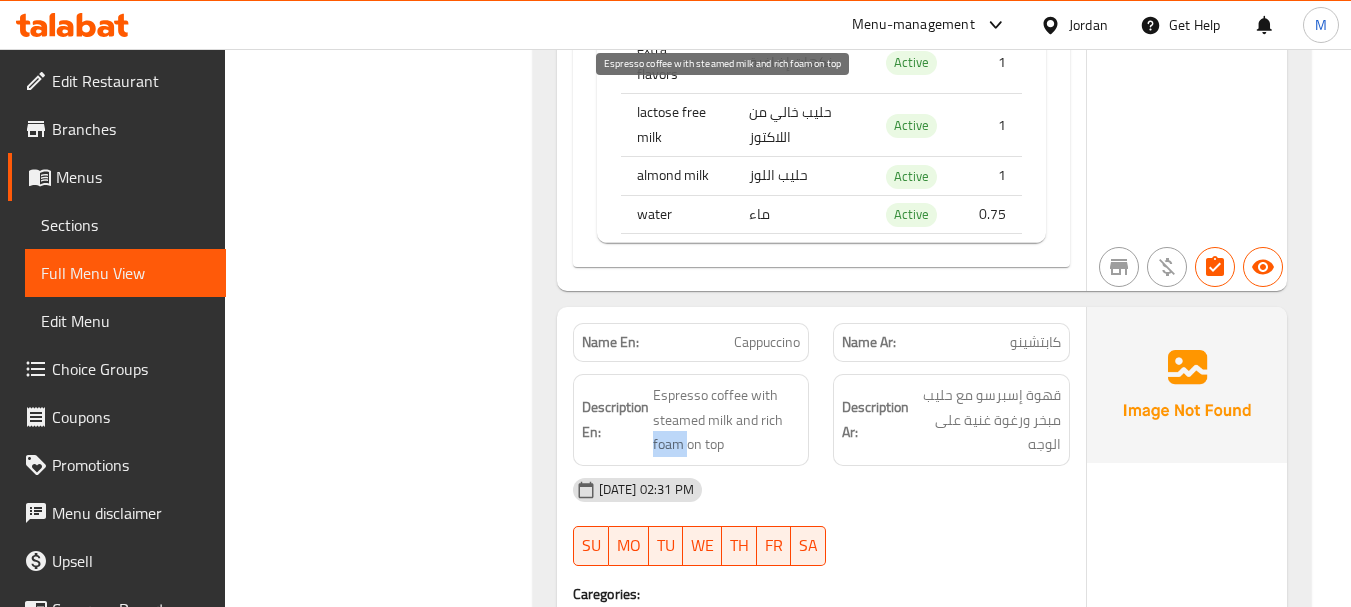 click on "Espresso coffee with steamed milk and rich foam on top" at bounding box center (727, 420) 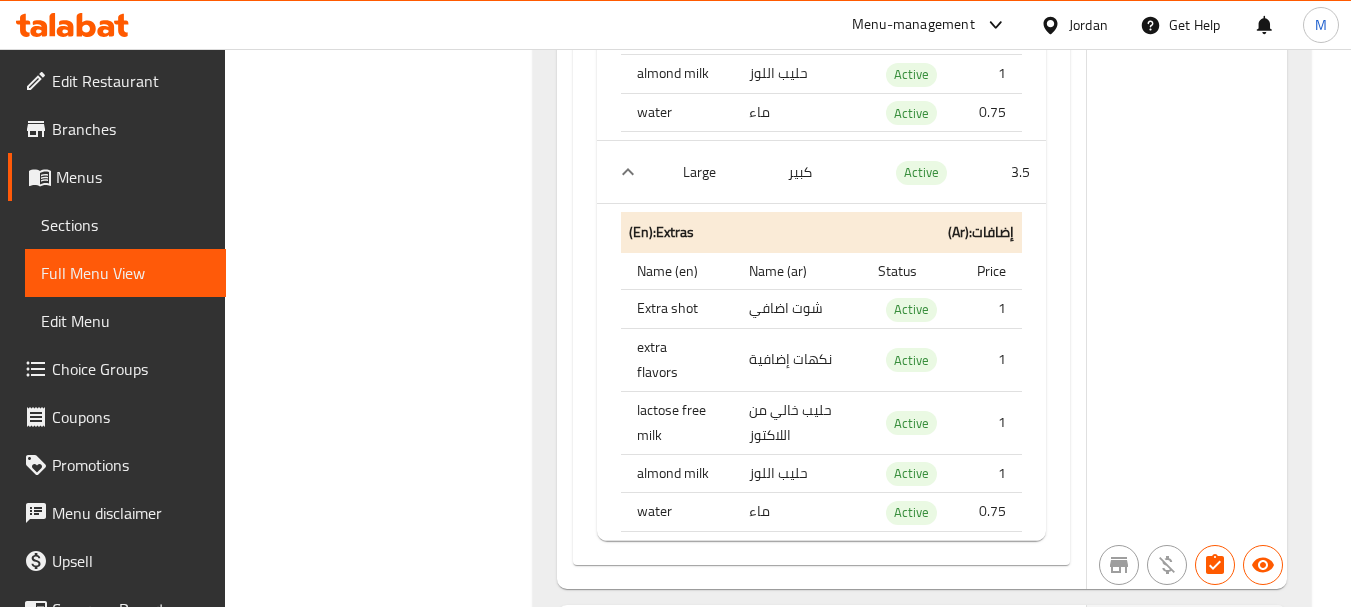 scroll, scrollTop: 10000, scrollLeft: 0, axis: vertical 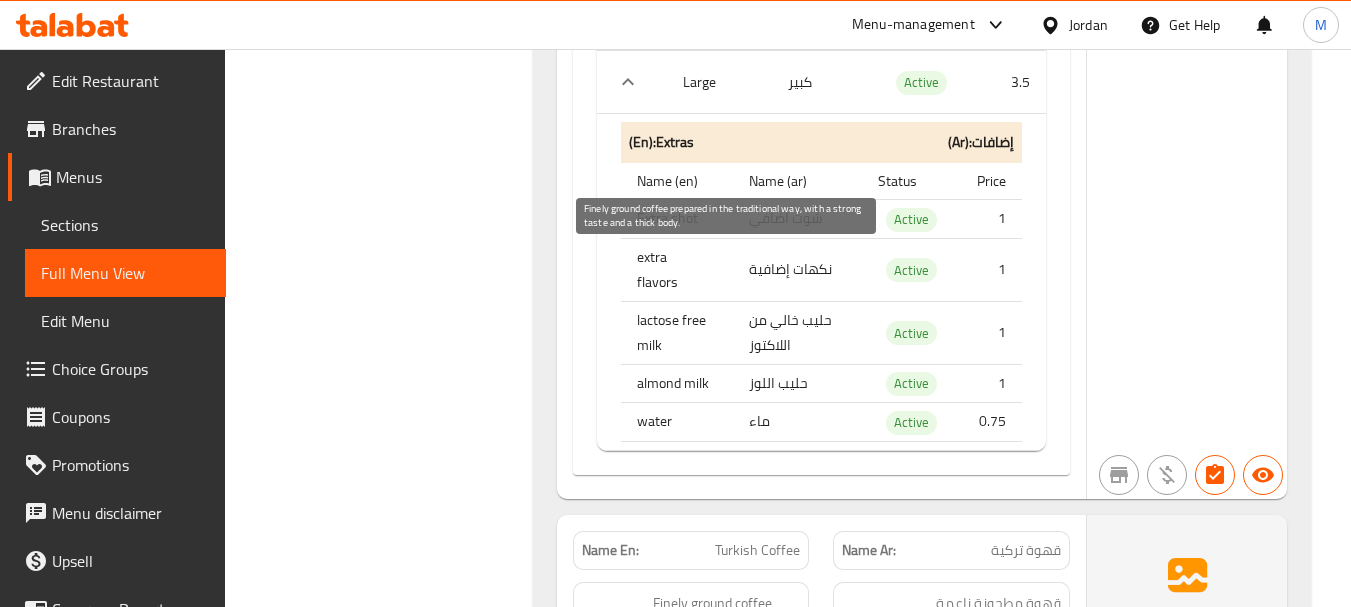 click on "Finely ground coffee prepared in the traditional way, with a strong taste and a thick body." at bounding box center (727, 652) 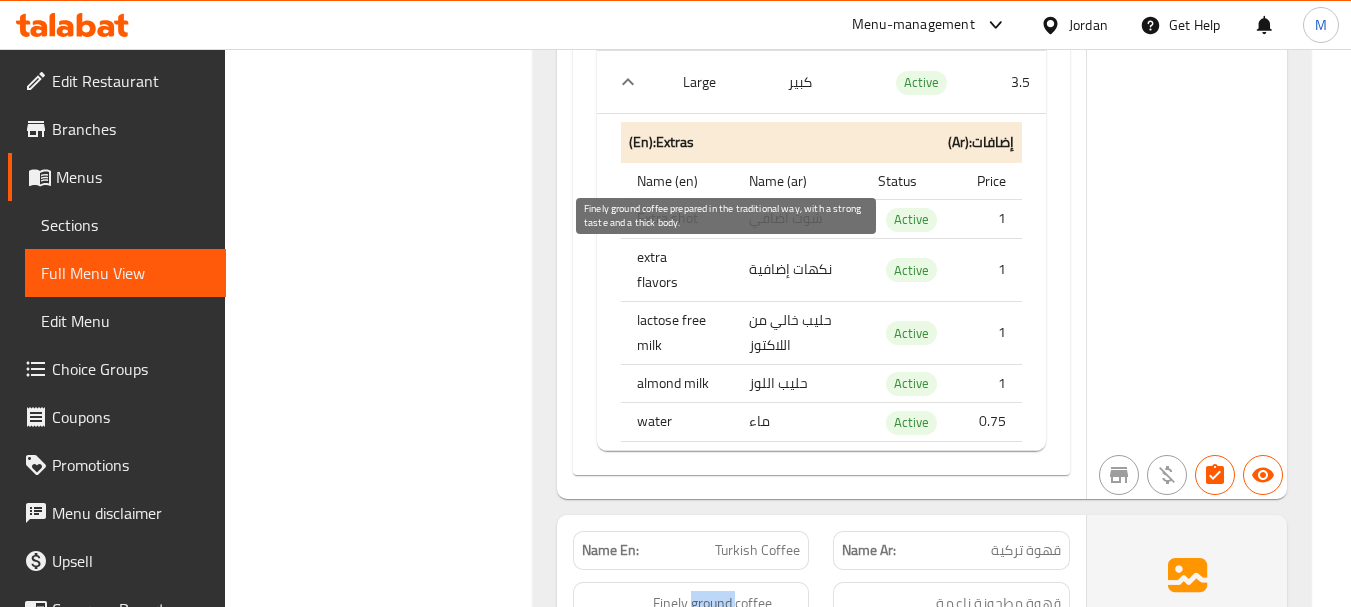click on "Finely ground coffee prepared in the traditional way, with a strong taste and a thick body." at bounding box center [727, 652] 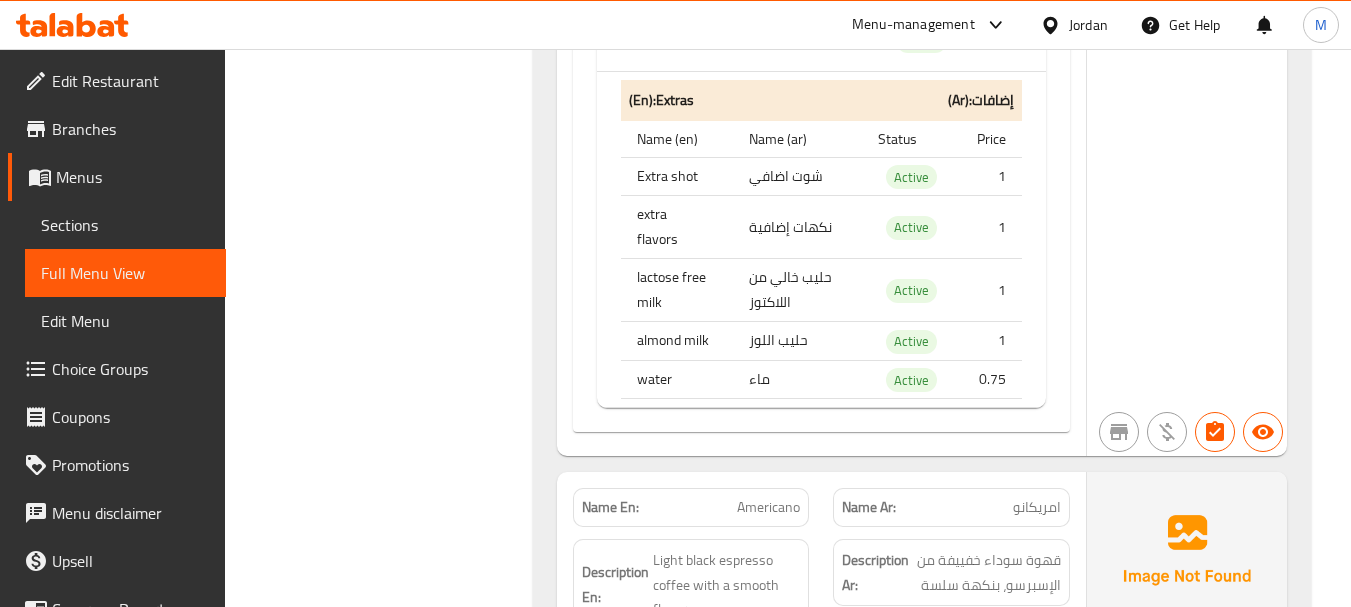 scroll, scrollTop: 11400, scrollLeft: 0, axis: vertical 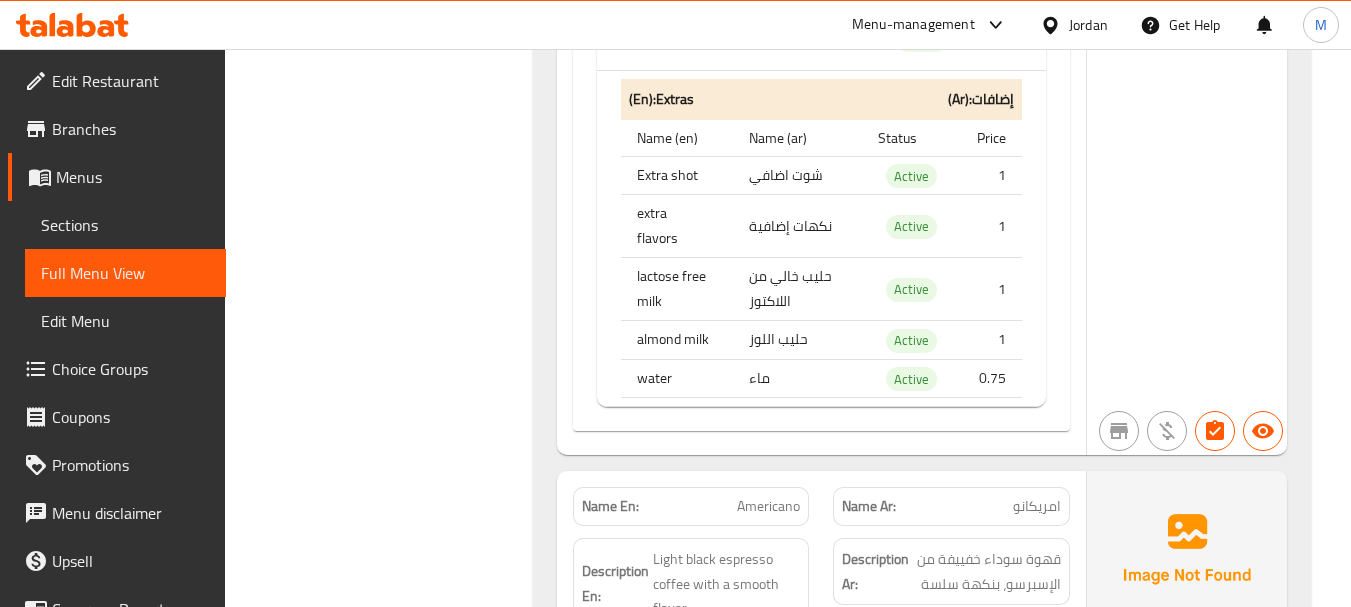 click on "Americano" at bounding box center [768, 506] 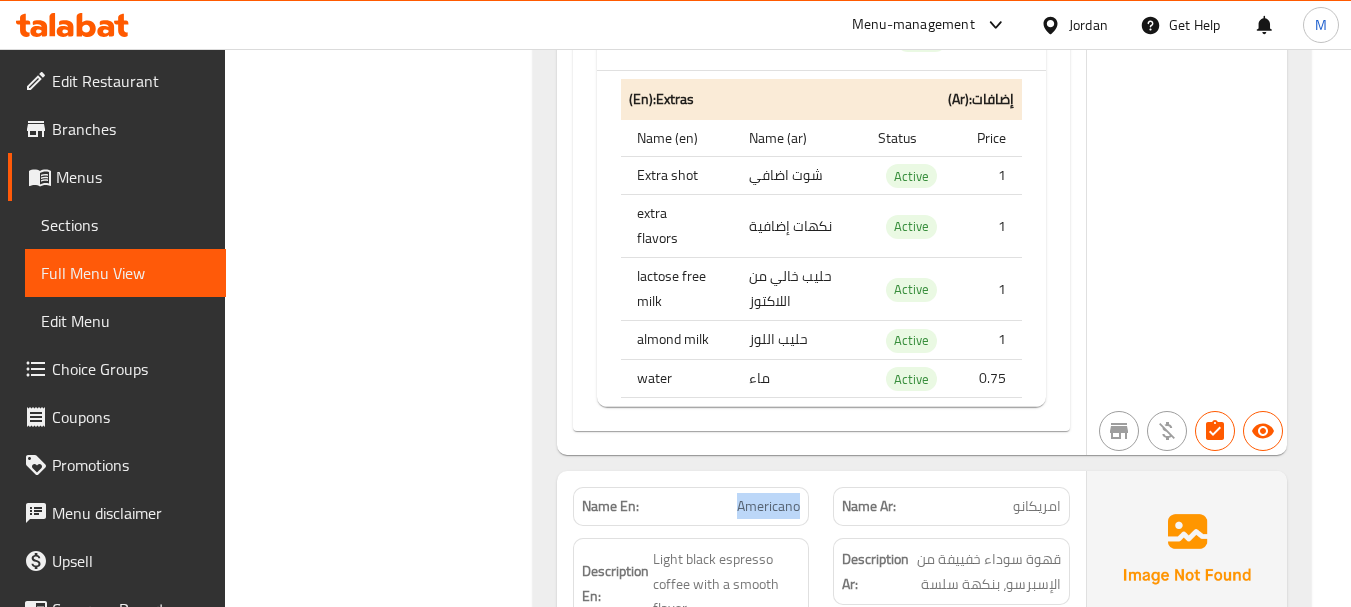 click on "Americano" at bounding box center (768, 506) 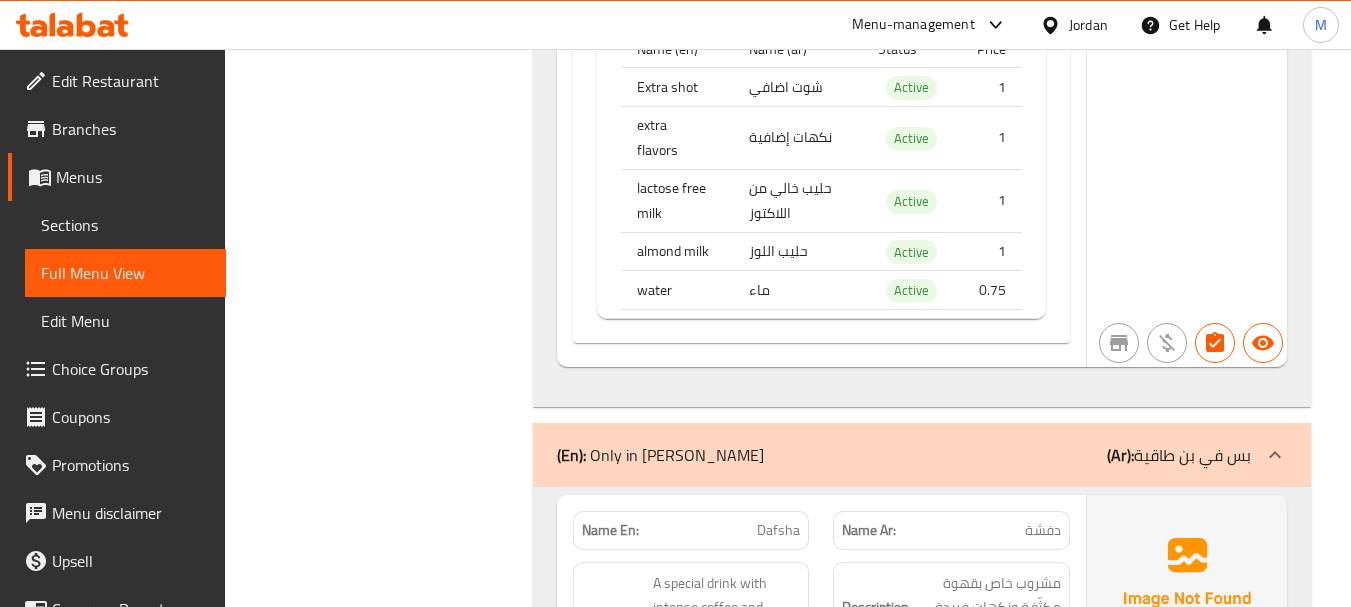 scroll, scrollTop: 12800, scrollLeft: 0, axis: vertical 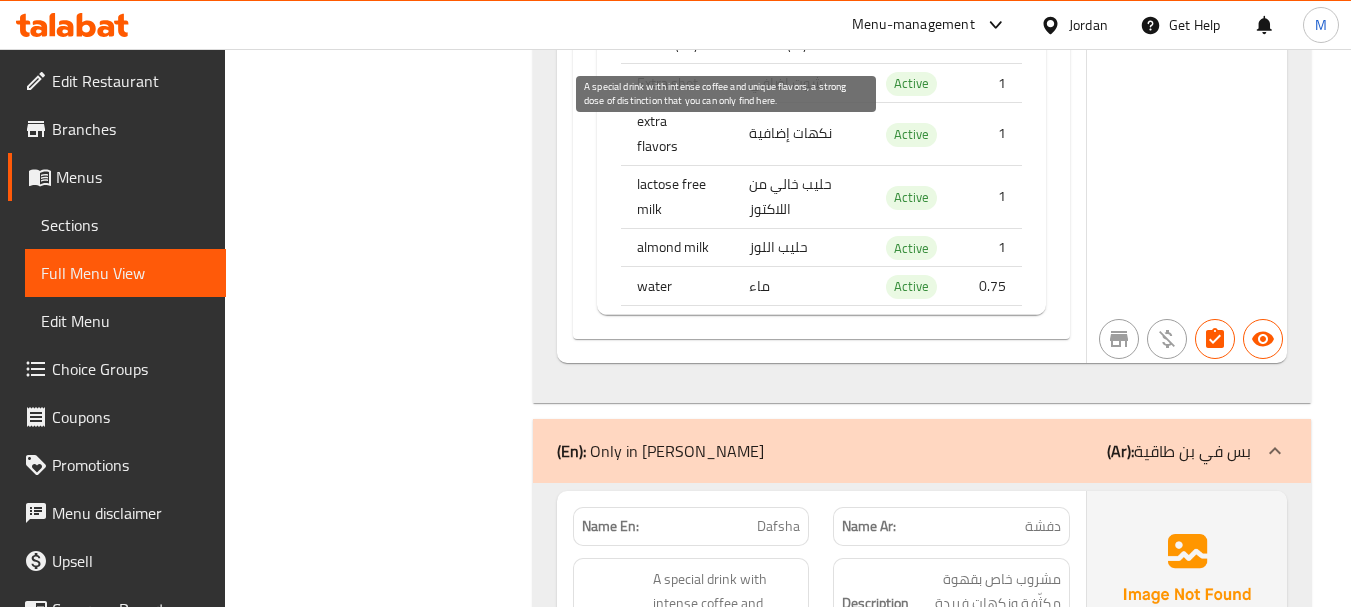 click on "A special drink with intense coffee and unique flavors, a strong dose of distinction that you can only find here." at bounding box center [727, 628] 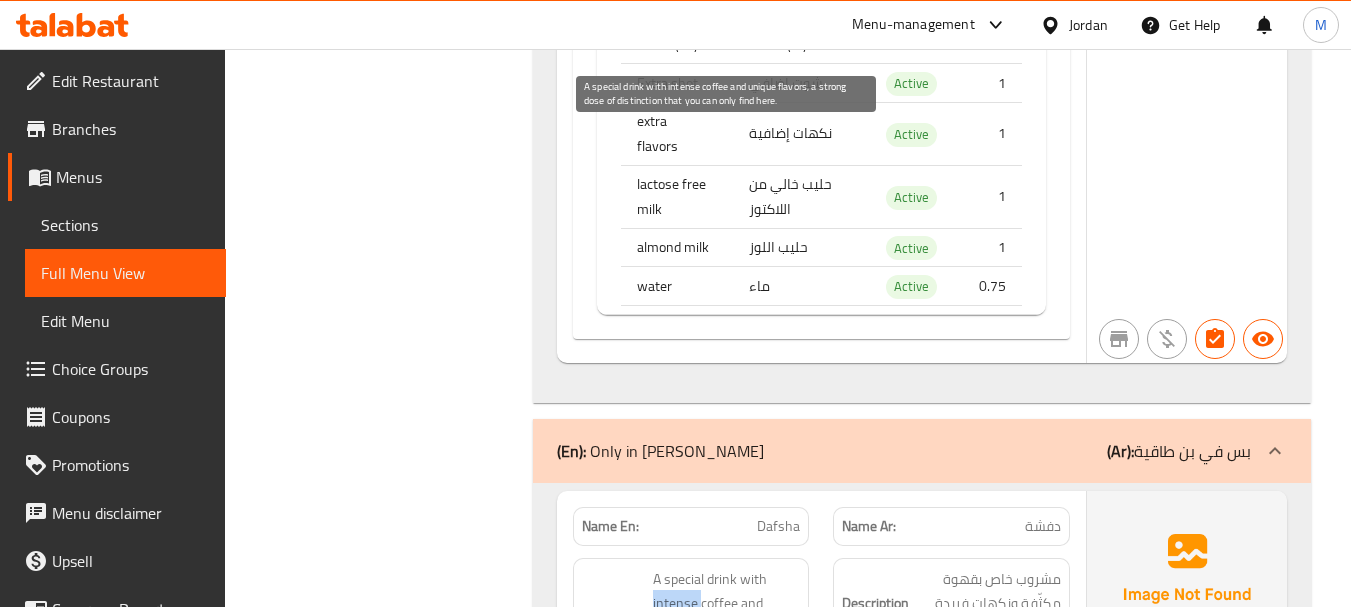 click on "A special drink with intense coffee and unique flavors, a strong dose of distinction that you can only find here." at bounding box center [727, 628] 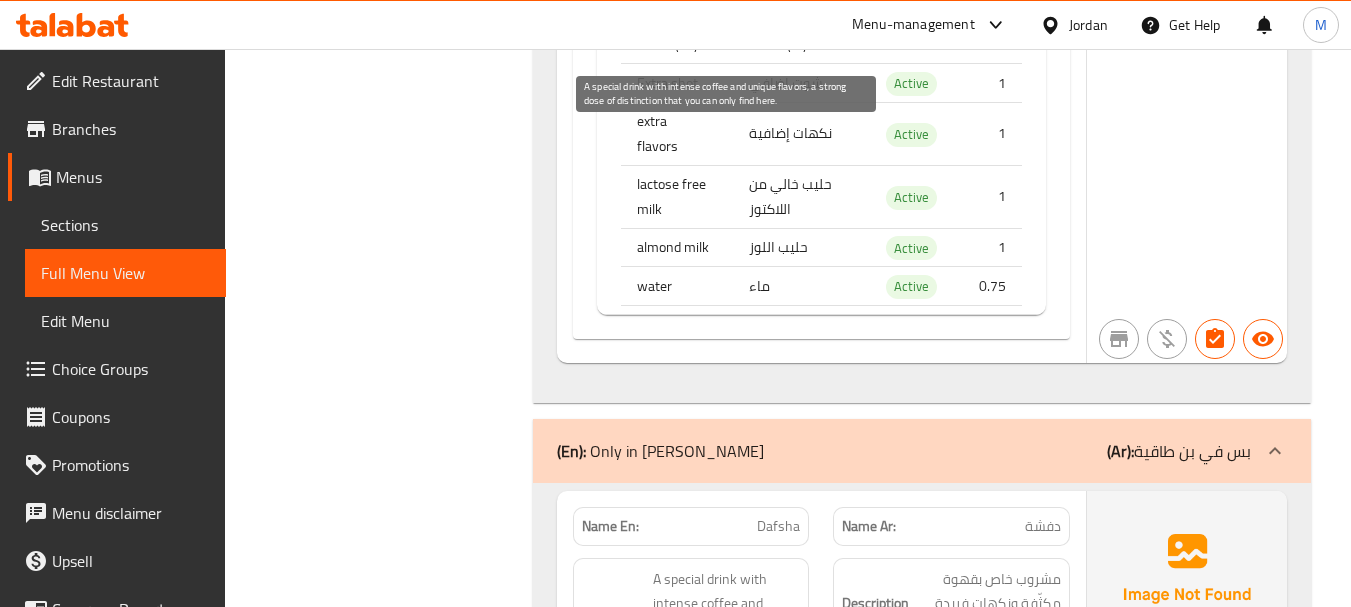 click on "A special drink with intense coffee and unique flavors, a strong dose of distinction that you can only find here." at bounding box center (727, 628) 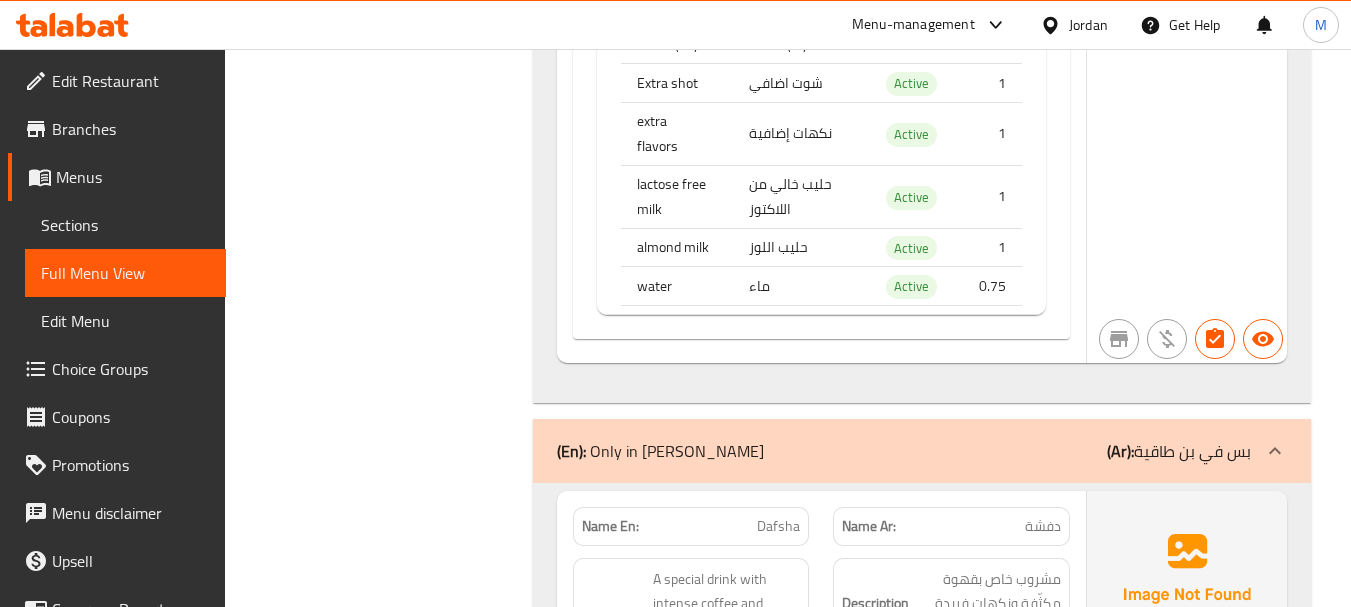 click on "Name En: Dafsha" at bounding box center (691, -12424) 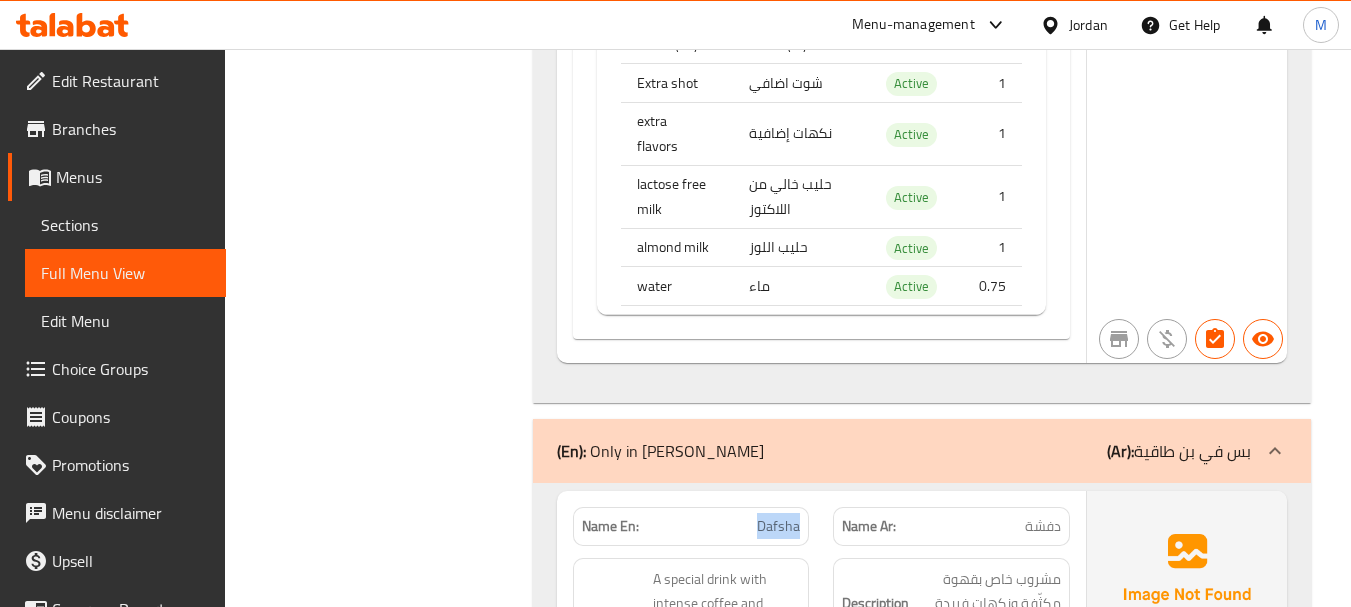 click on "Name En: Dafsha" at bounding box center (691, -12424) 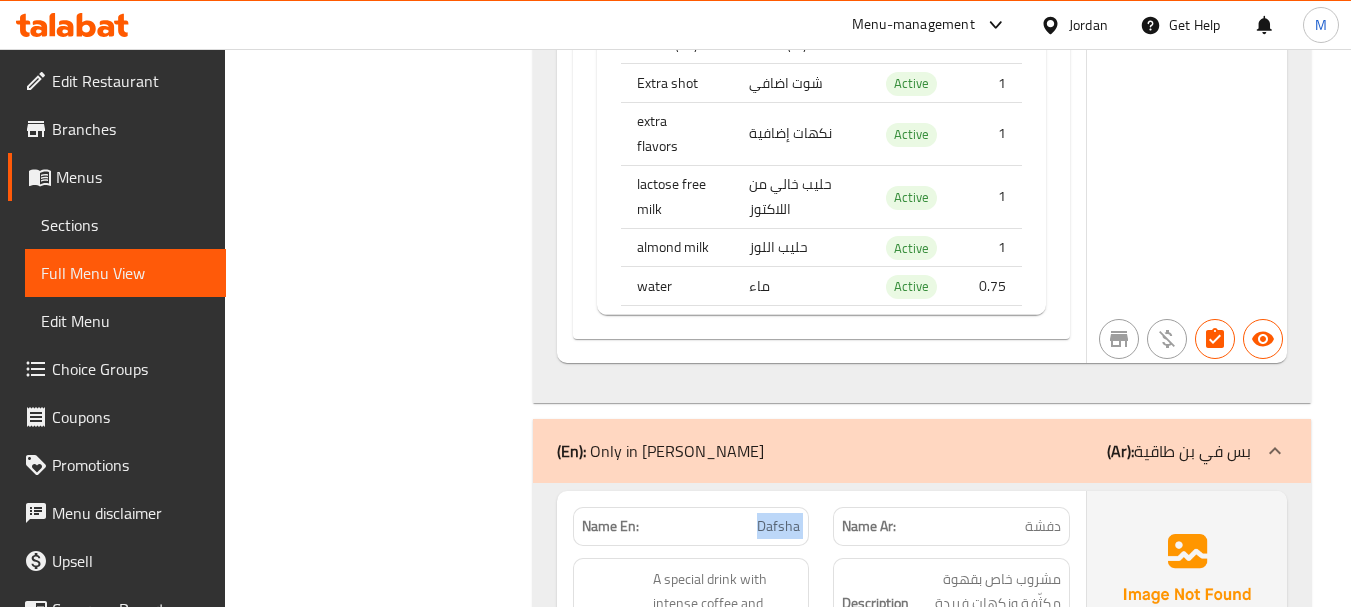 click on "Name En: Dafsha" at bounding box center [691, -12424] 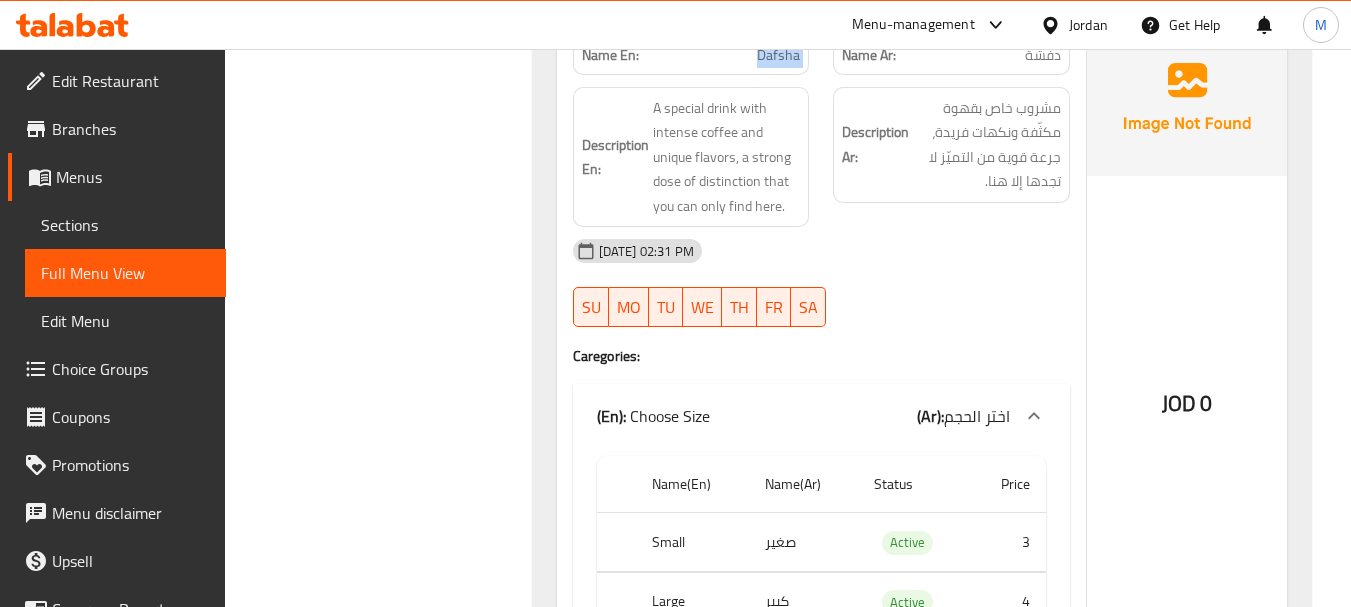 scroll, scrollTop: 13300, scrollLeft: 0, axis: vertical 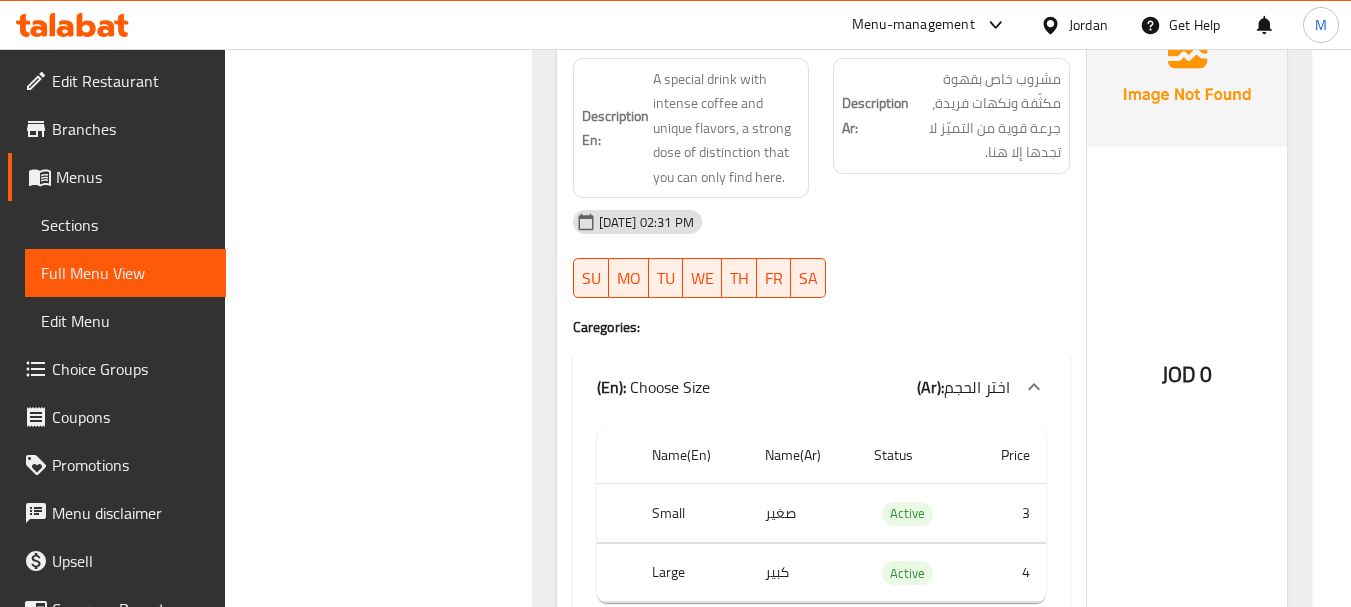 drag, startPoint x: 730, startPoint y: 360, endPoint x: 651, endPoint y: 359, distance: 79.00633 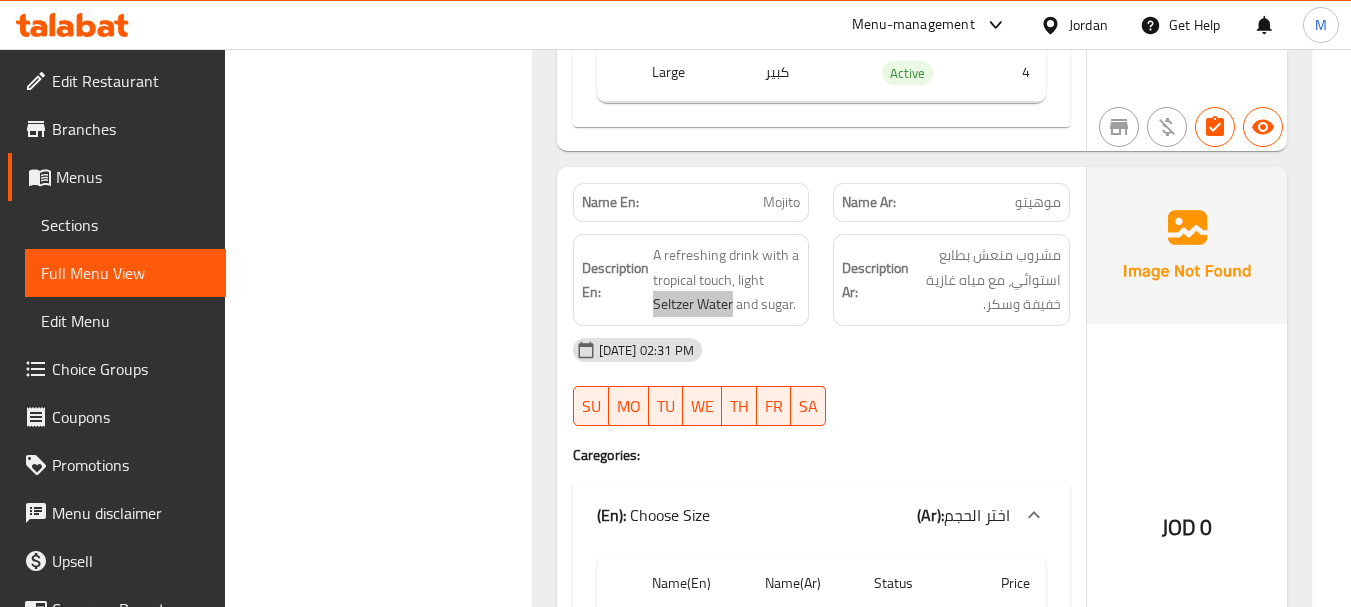 scroll, scrollTop: 14100, scrollLeft: 0, axis: vertical 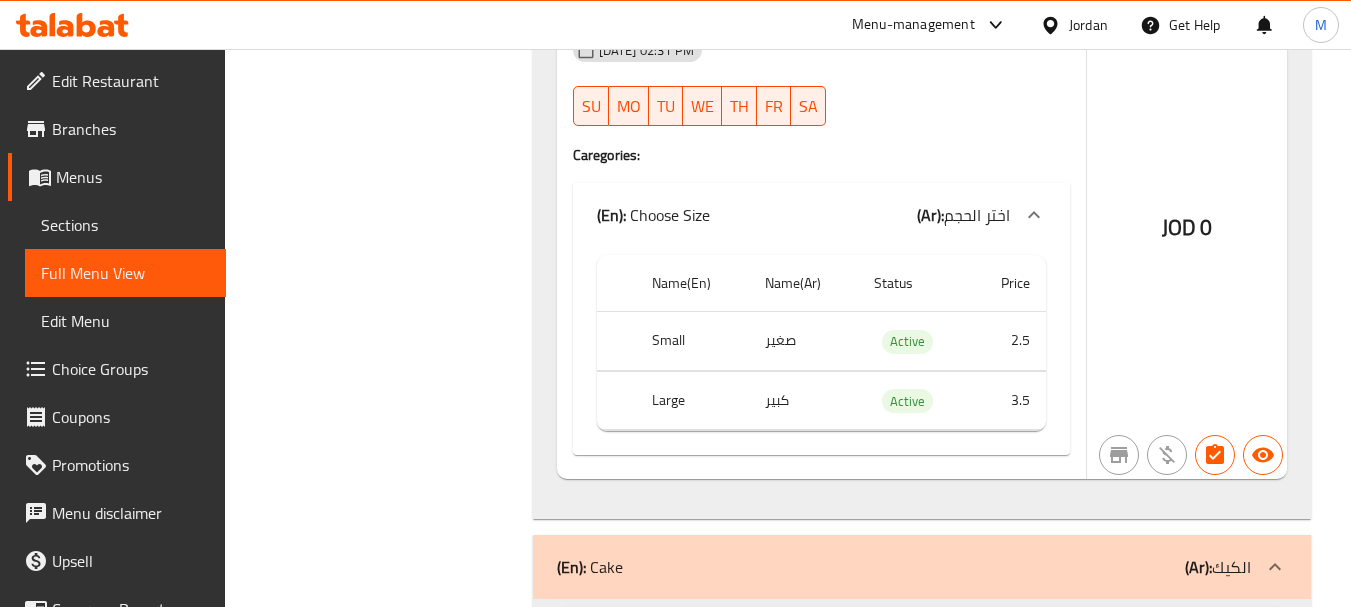 click on "Pistachio Cake" at bounding box center (766, -13724) 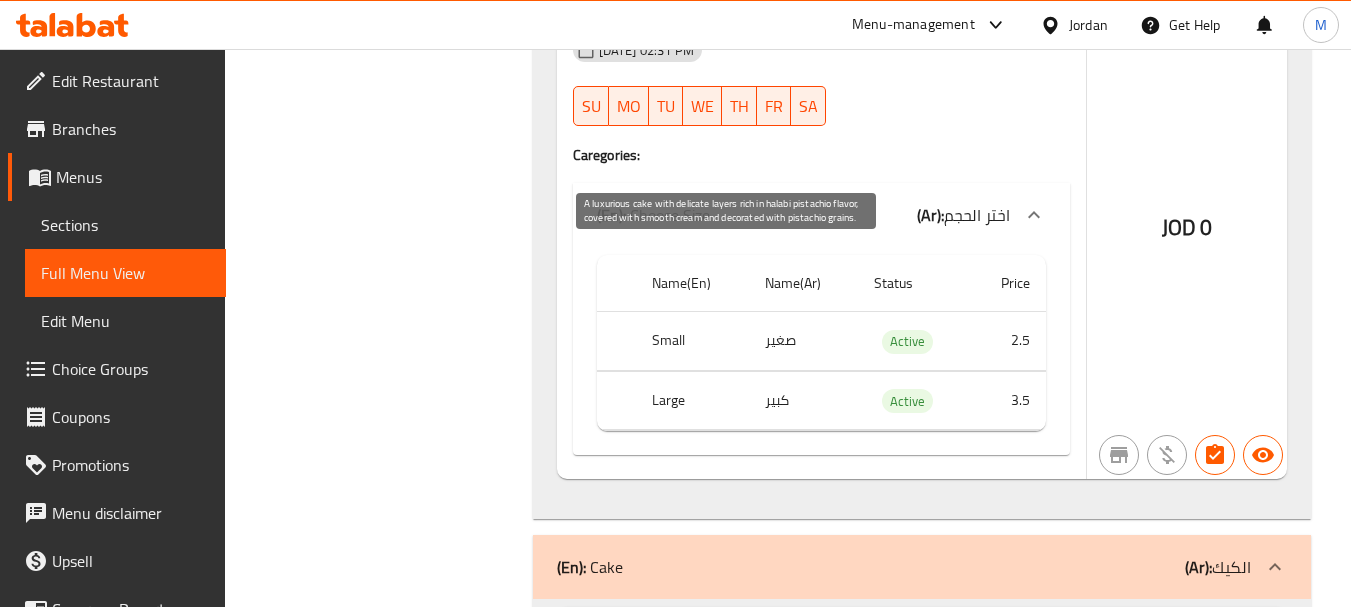 click on "A luxurious cake with delicate layers rich in halabi pistachio flavor, covered with smooth cream and decorated with pistachio grains." at bounding box center [727, 756] 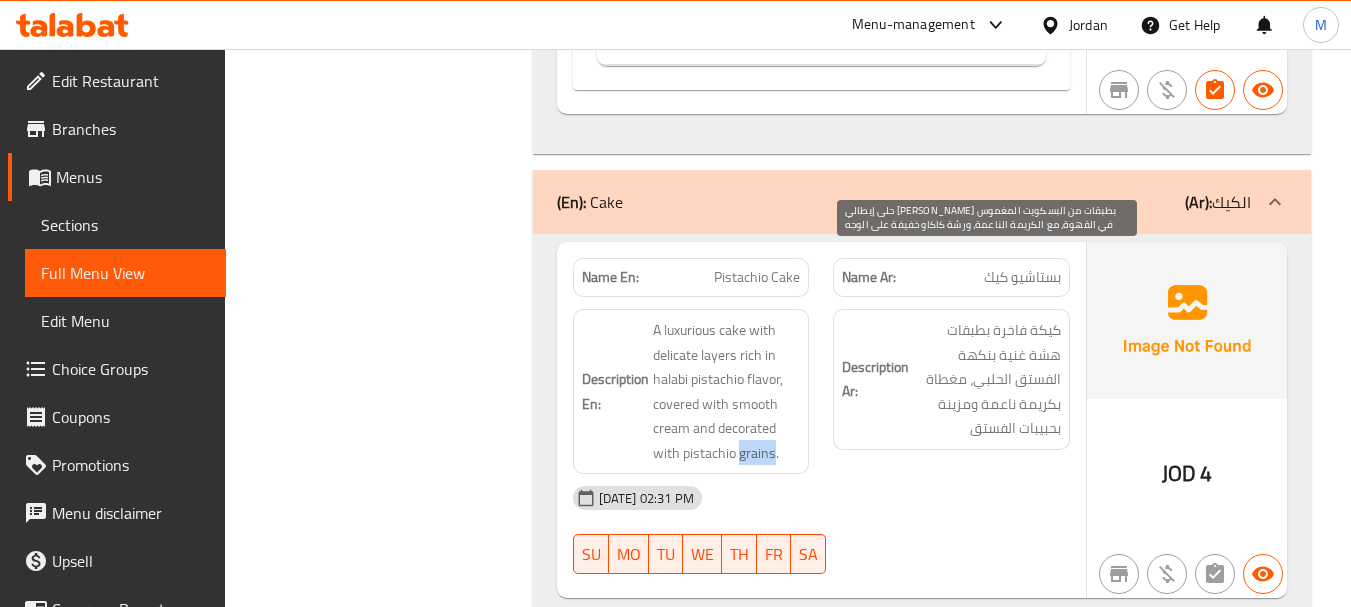scroll, scrollTop: 14500, scrollLeft: 0, axis: vertical 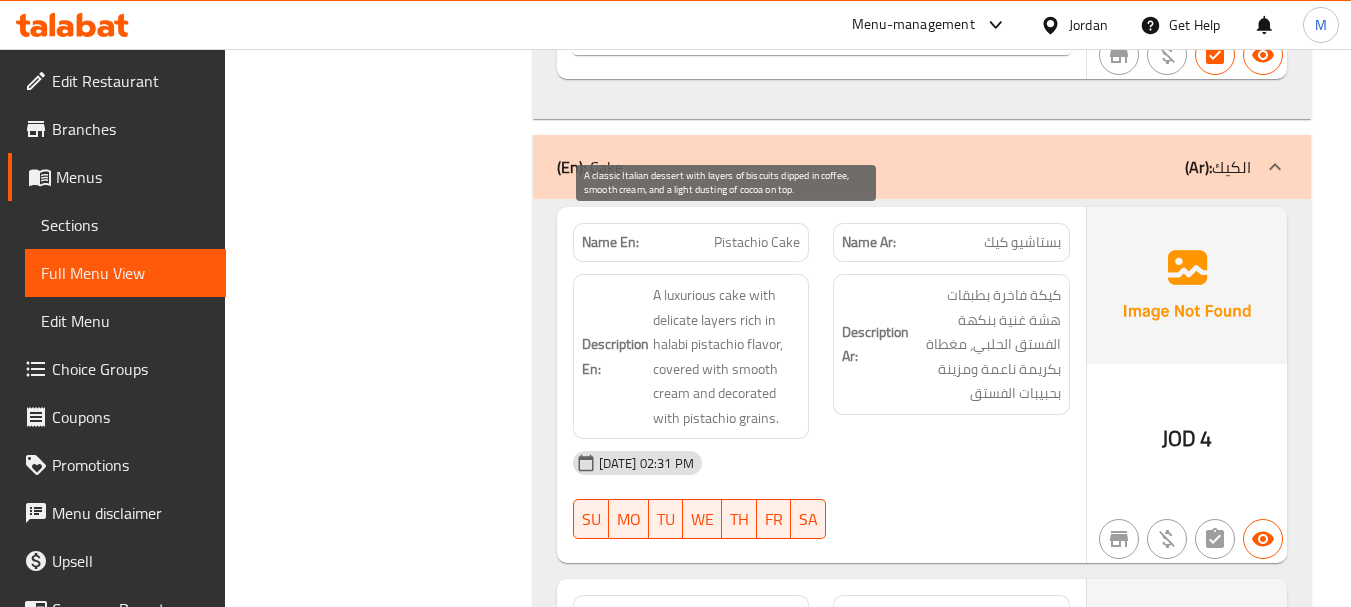 click on "A classic Italian dessert with layers of biscuits dipped in coffee, smooth cream, and a light dusting of cocoa on top." at bounding box center [727, 716] 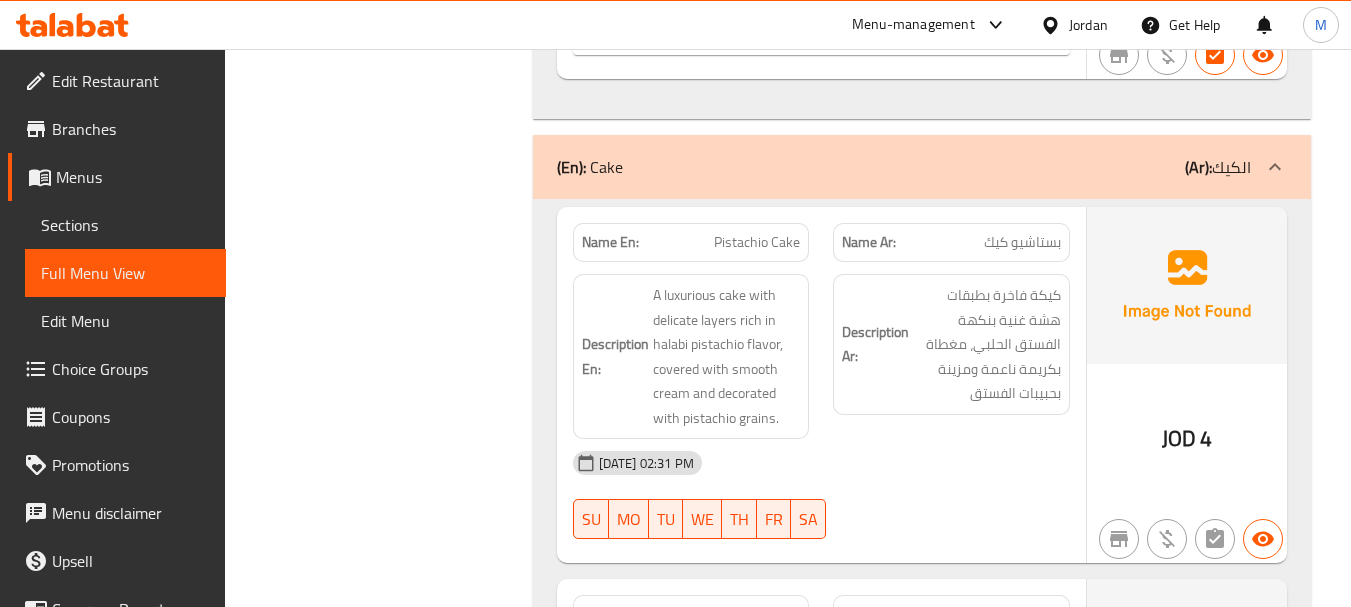 click on "Tiramisu" at bounding box center [763, -13030] 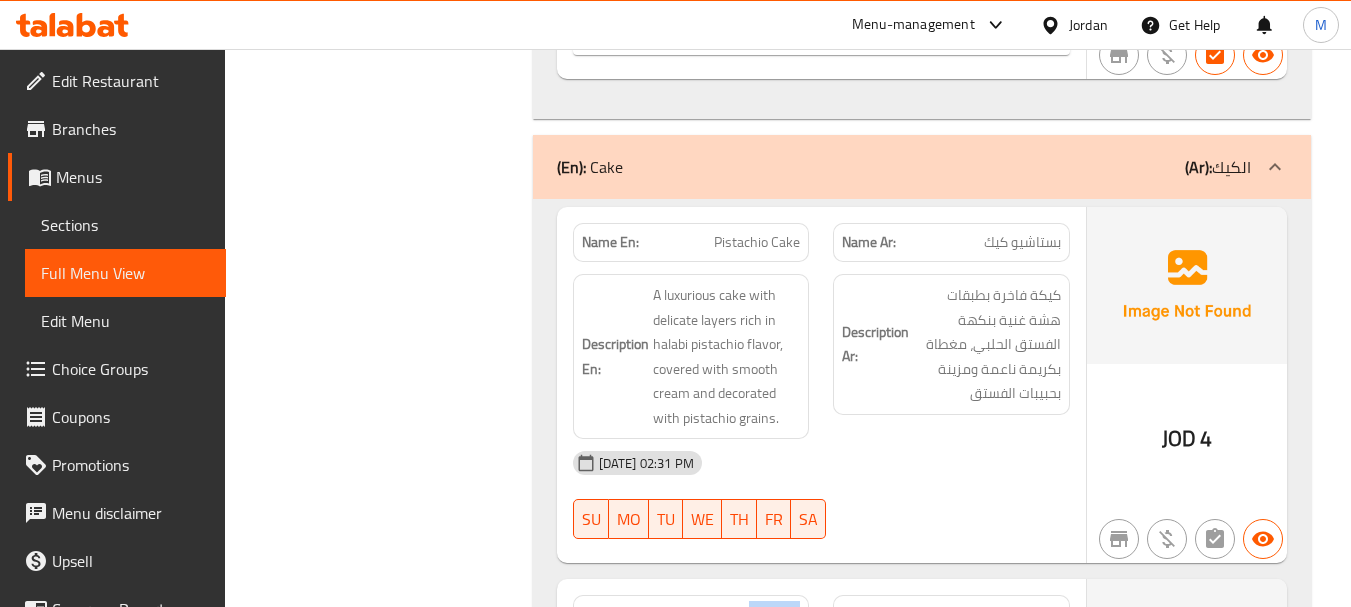 click on "Tiramisu" at bounding box center (763, -13030) 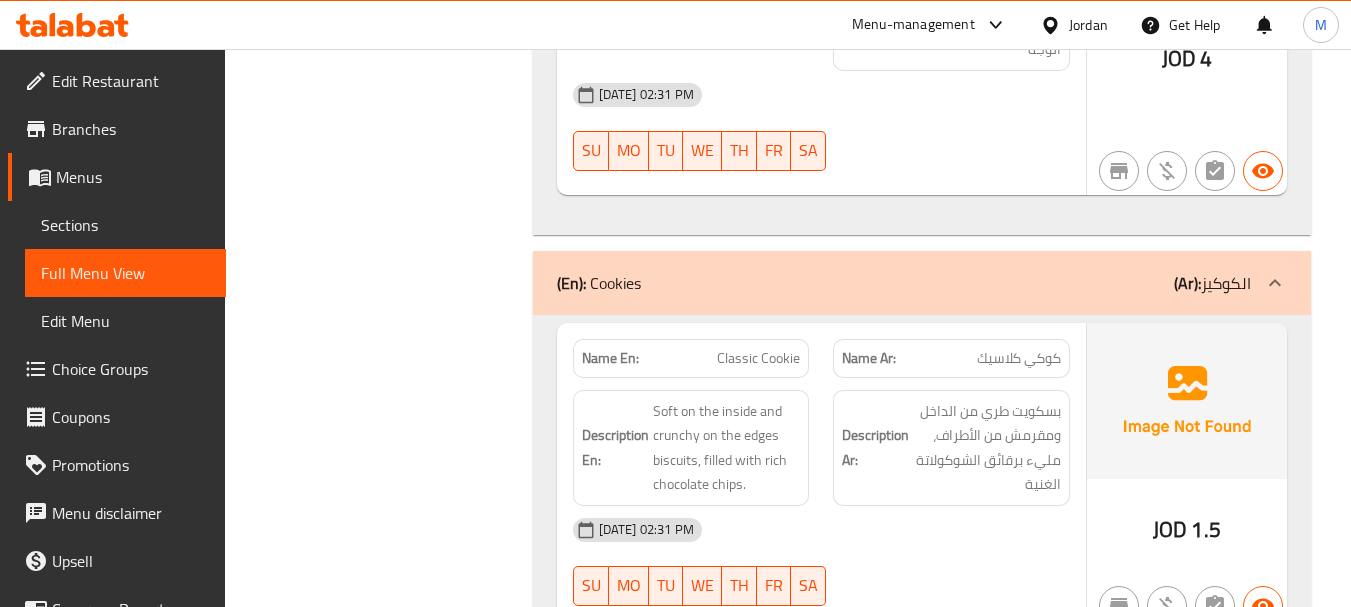 scroll, scrollTop: 15275, scrollLeft: 0, axis: vertical 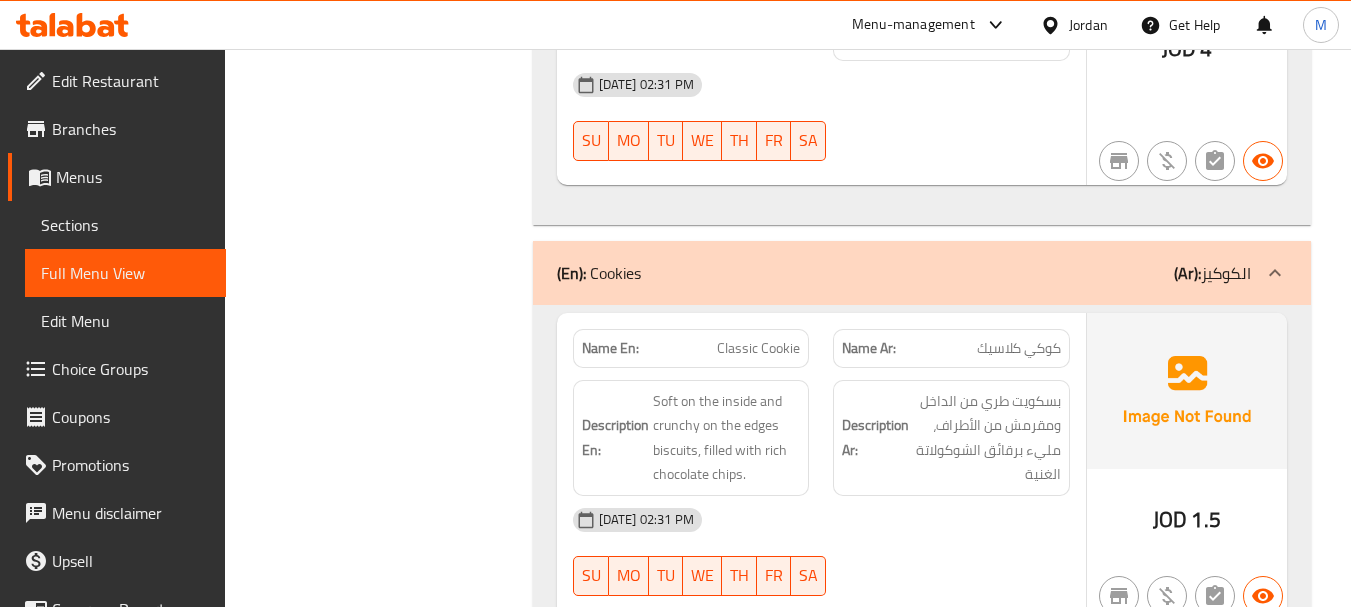 click on "Double Chocolate Cookie" at bounding box center (763, -13805) 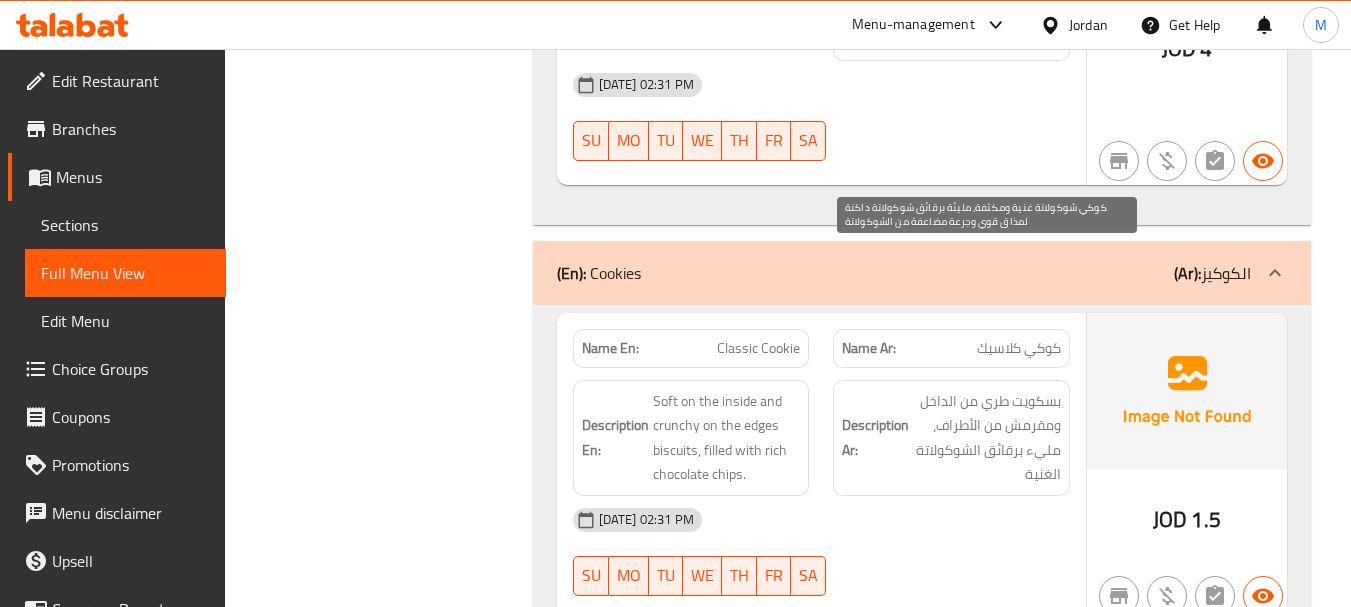 click on "كوكي شوكولاتة غنية ومكثفة، مليئة برقائق شوكولاتة داكنة لمذاق قوي وجرعة مضاعفة من الشوكولاتة" at bounding box center (987, 773) 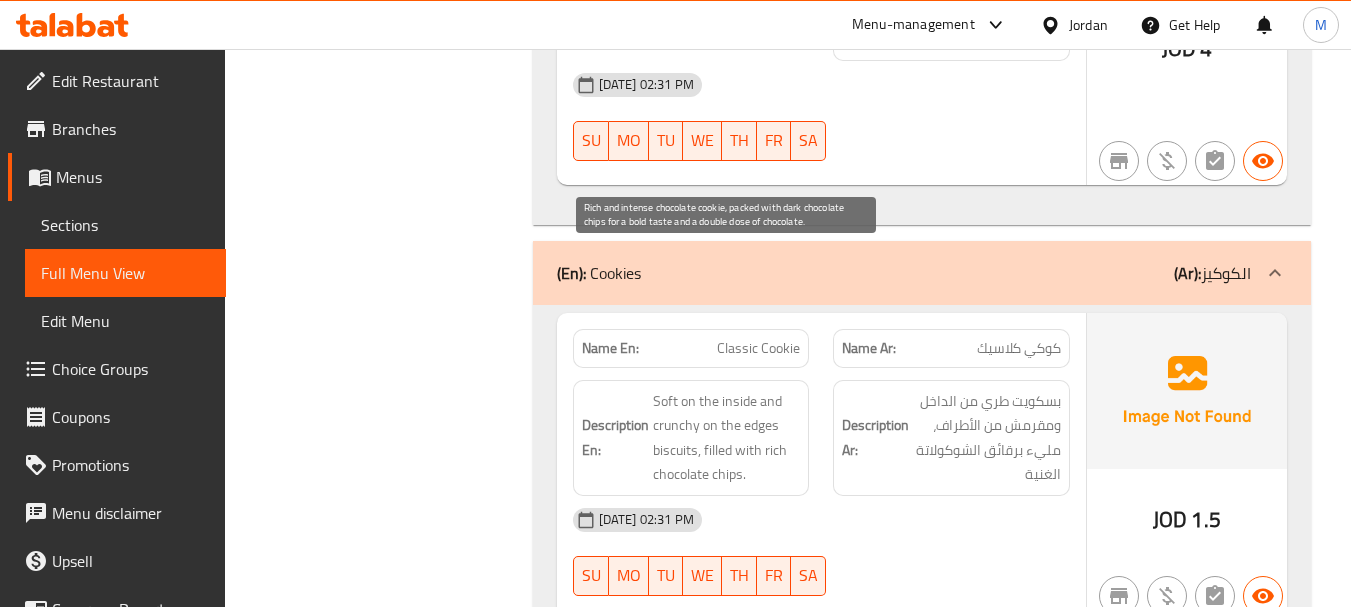click on "Rich and intense chocolate cookie, packed with dark chocolate chips for a bold taste and a double dose of chocolate." at bounding box center (727, 785) 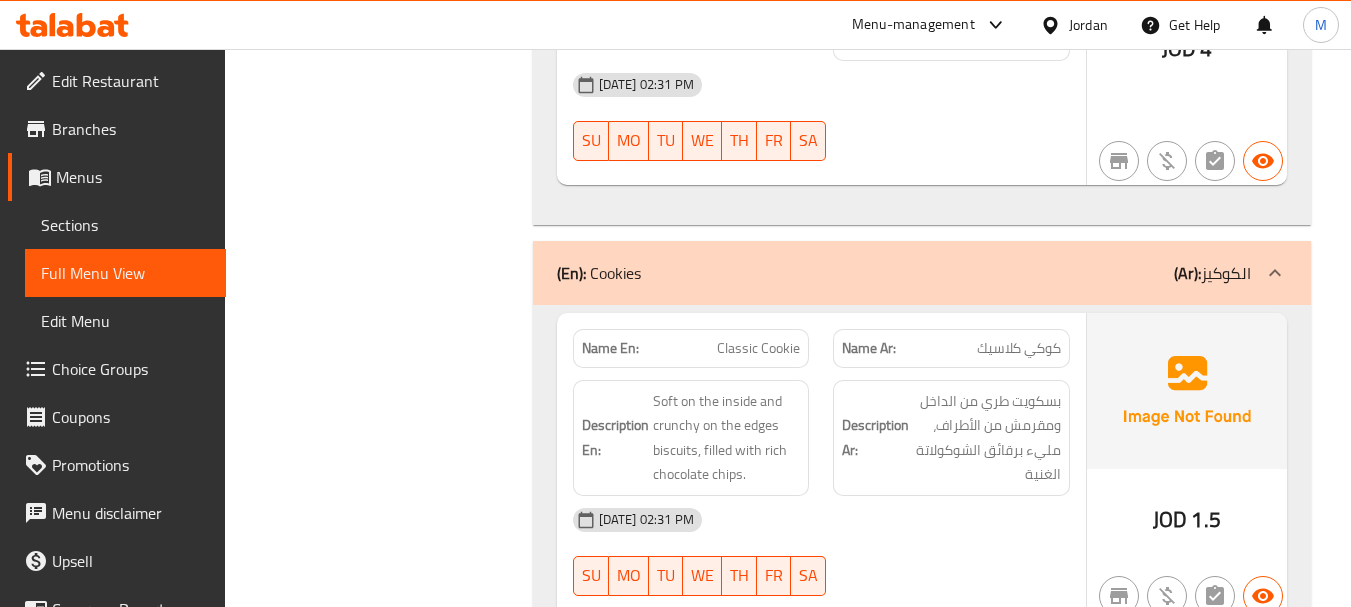 click on "Rich and intense chocolate cookie, packed with dark chocolate chips for a bold taste and a double dose of chocolate." at bounding box center (727, -13740) 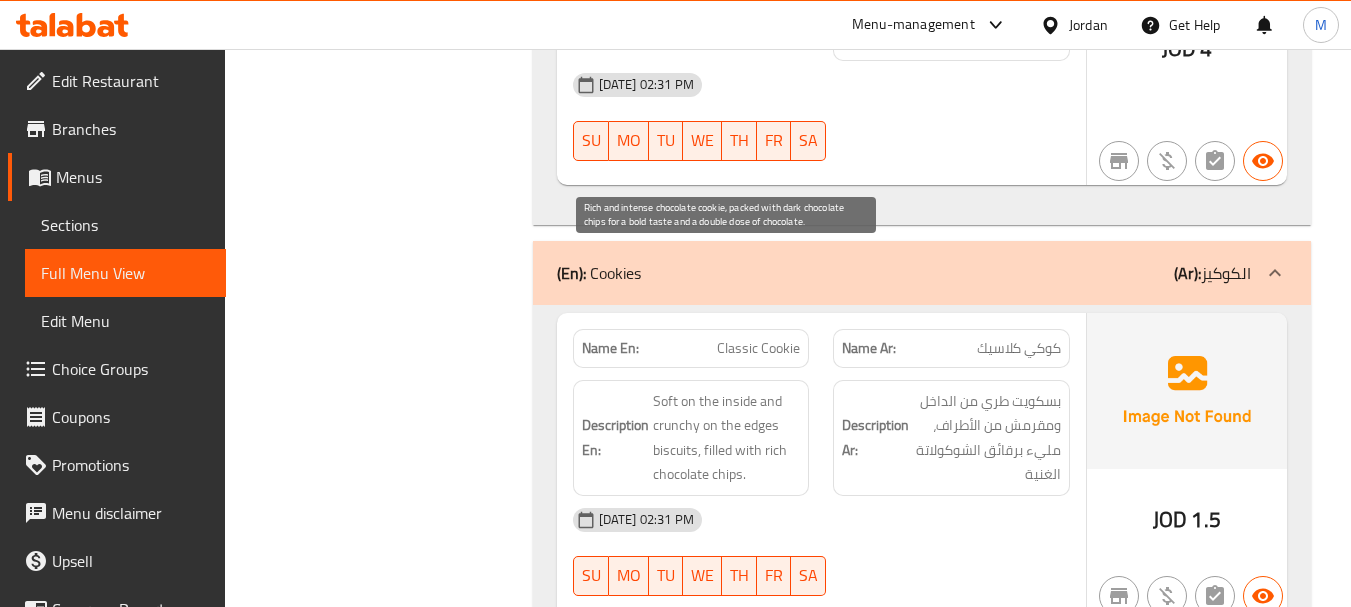 click on "Rich and intense chocolate cookie, packed with dark chocolate chips for a bold taste and a double dose of chocolate." at bounding box center (727, 785) 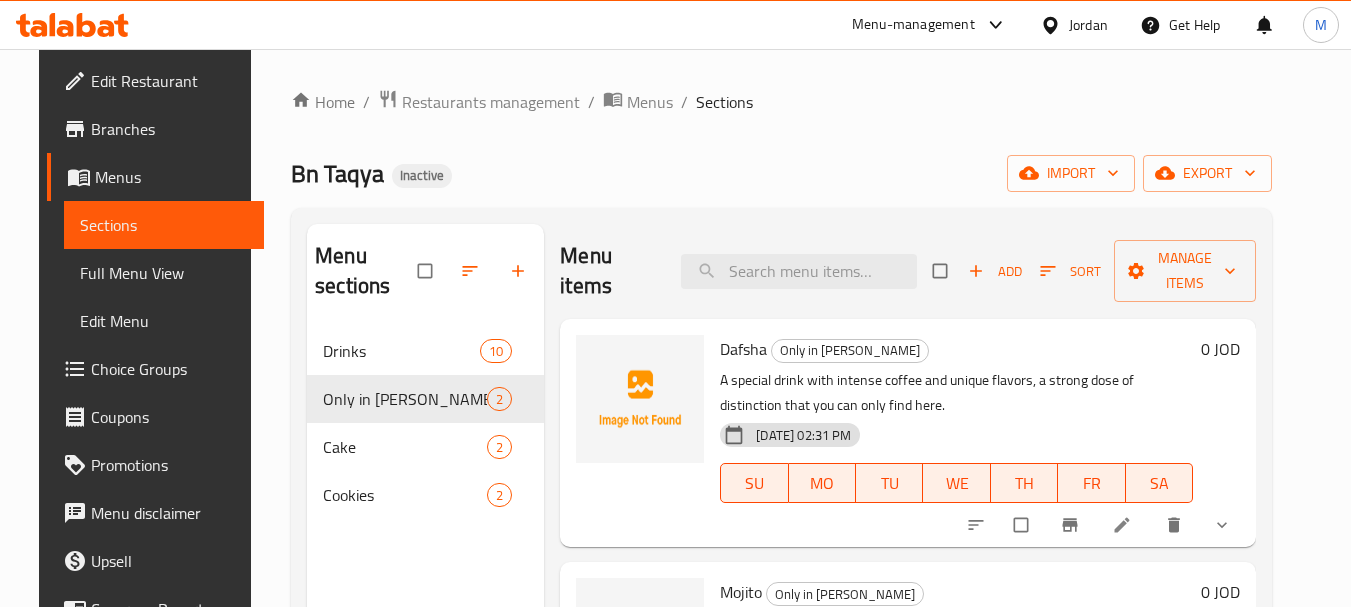 scroll, scrollTop: 0, scrollLeft: 0, axis: both 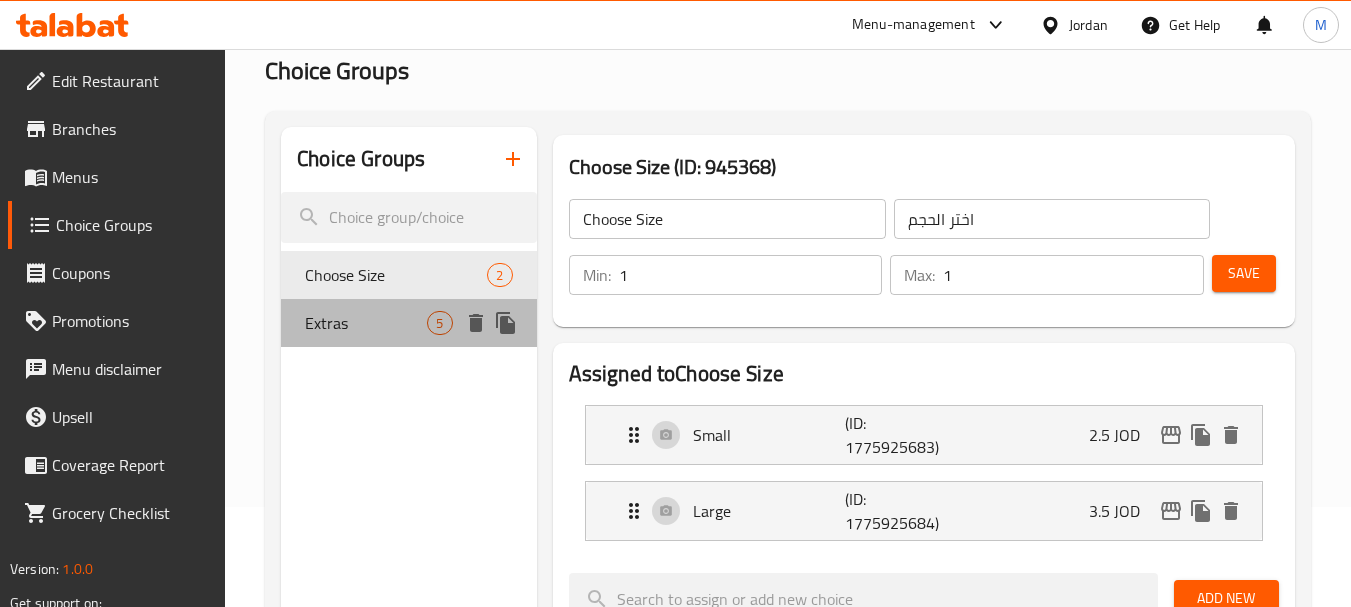 click on "Extras" at bounding box center [366, 323] 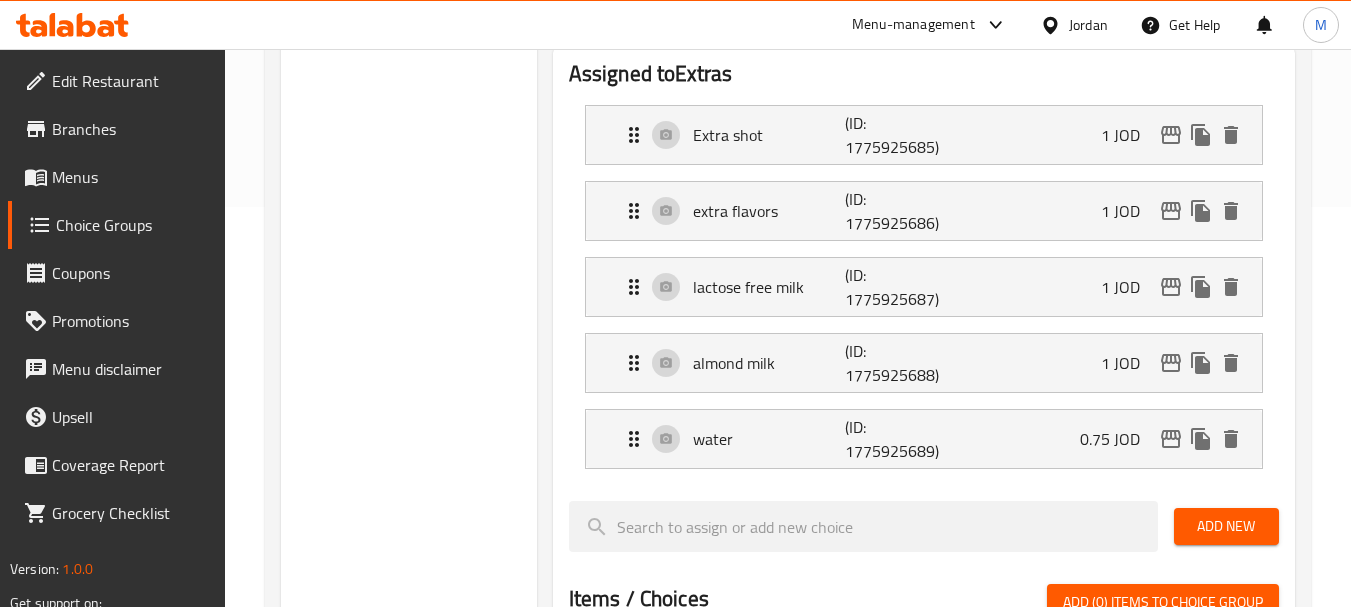 scroll, scrollTop: 700, scrollLeft: 0, axis: vertical 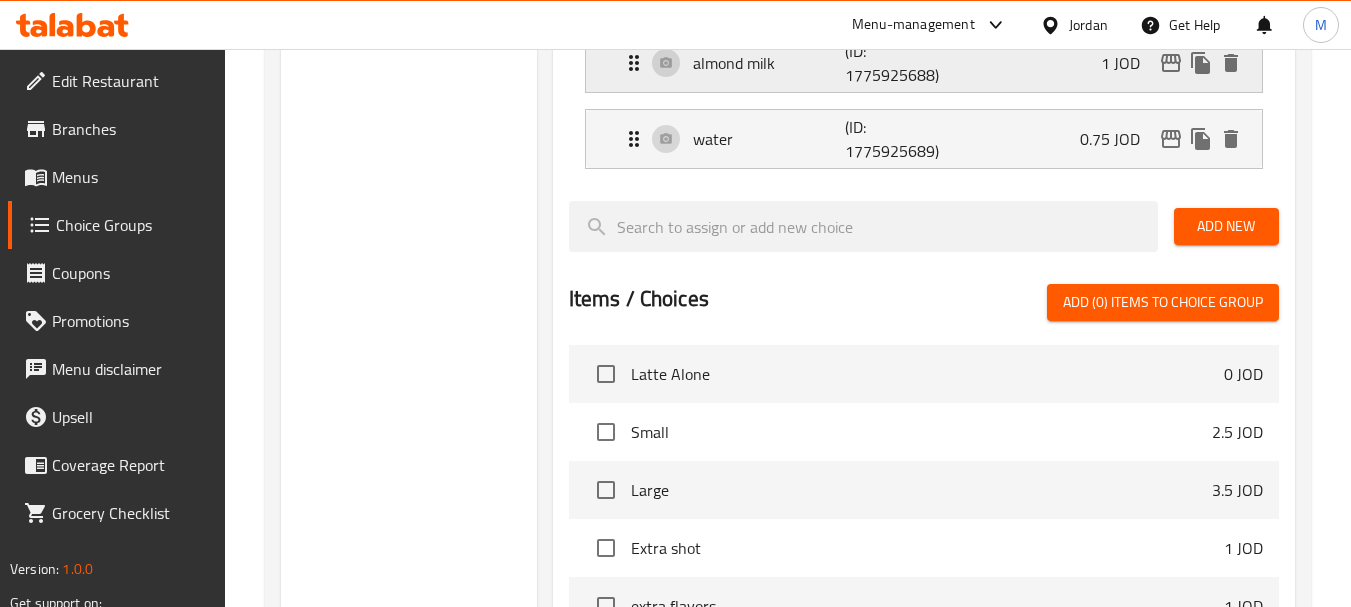 click on "almond milk (ID: 1775925688) 1 JOD" at bounding box center (930, 63) 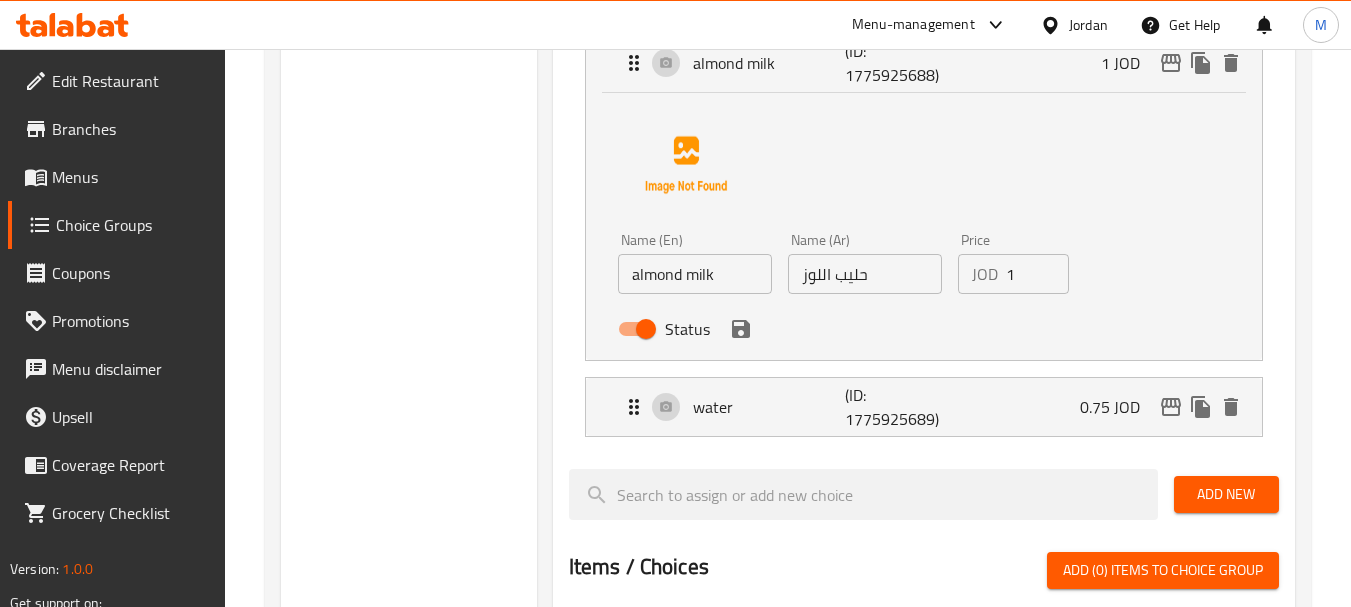 click on "حليب اللوز" at bounding box center (865, 274) 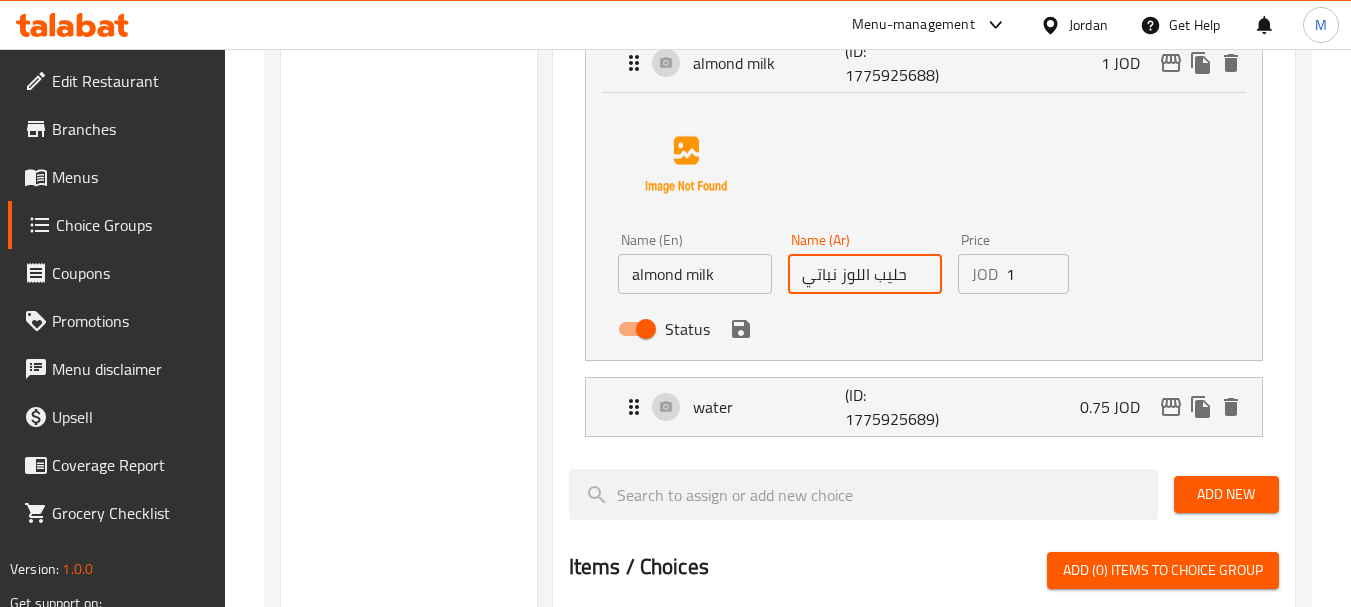 click on "حليب اللوز نباتي" at bounding box center [865, 274] 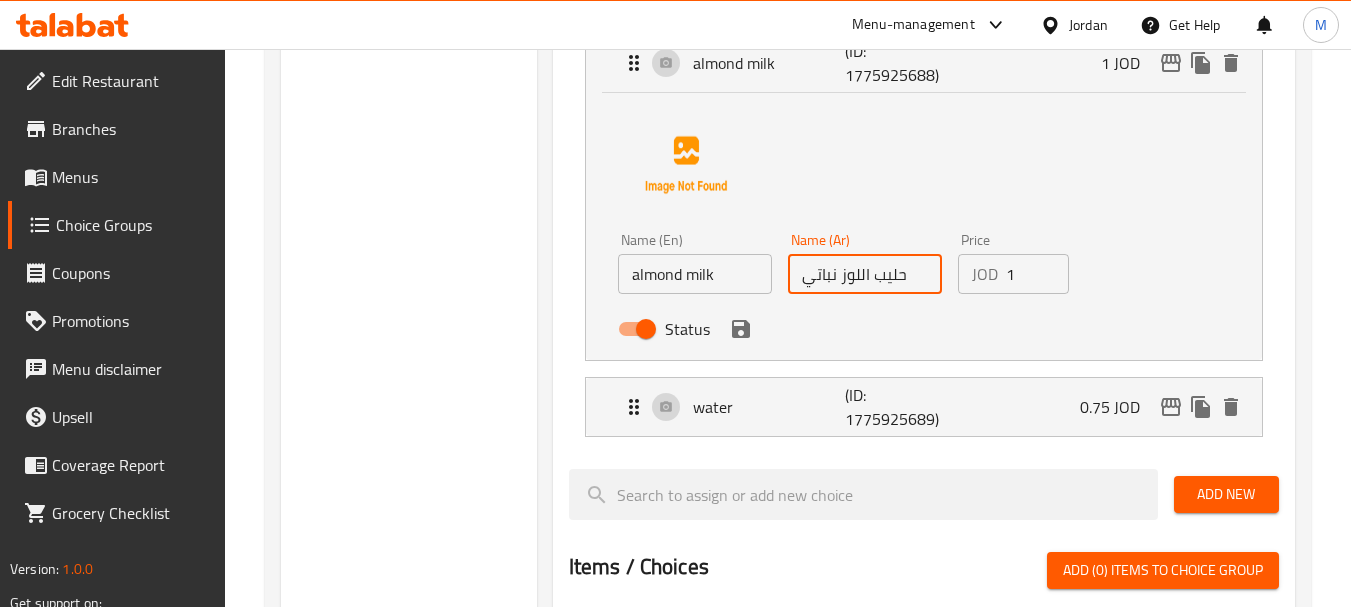 click on "حليب اللوز نباتي" at bounding box center (865, 274) 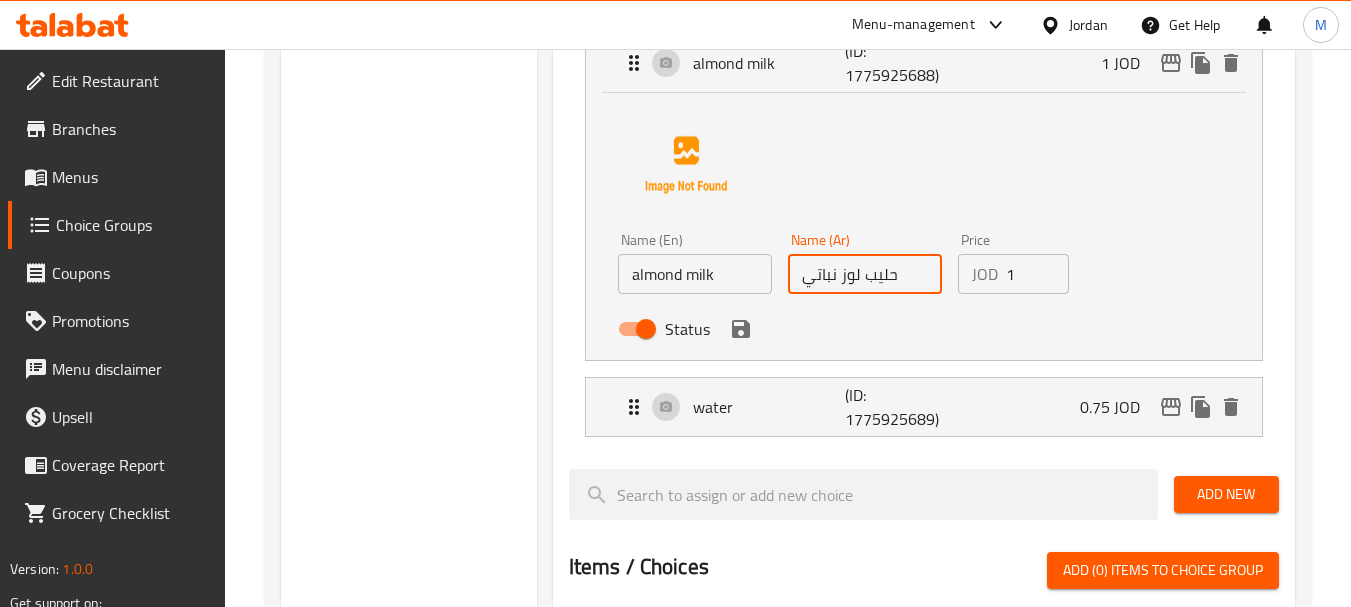 click on "حليب لوز نباتي" at bounding box center [865, 274] 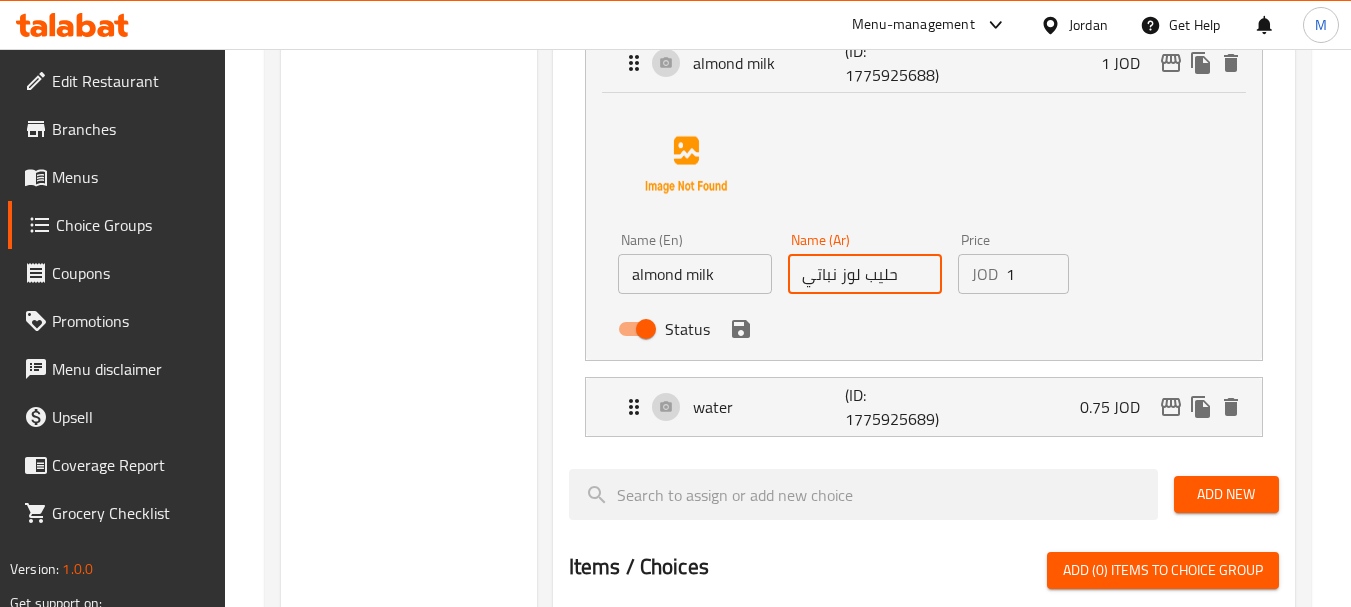 click on "almond milk" at bounding box center (695, 274) 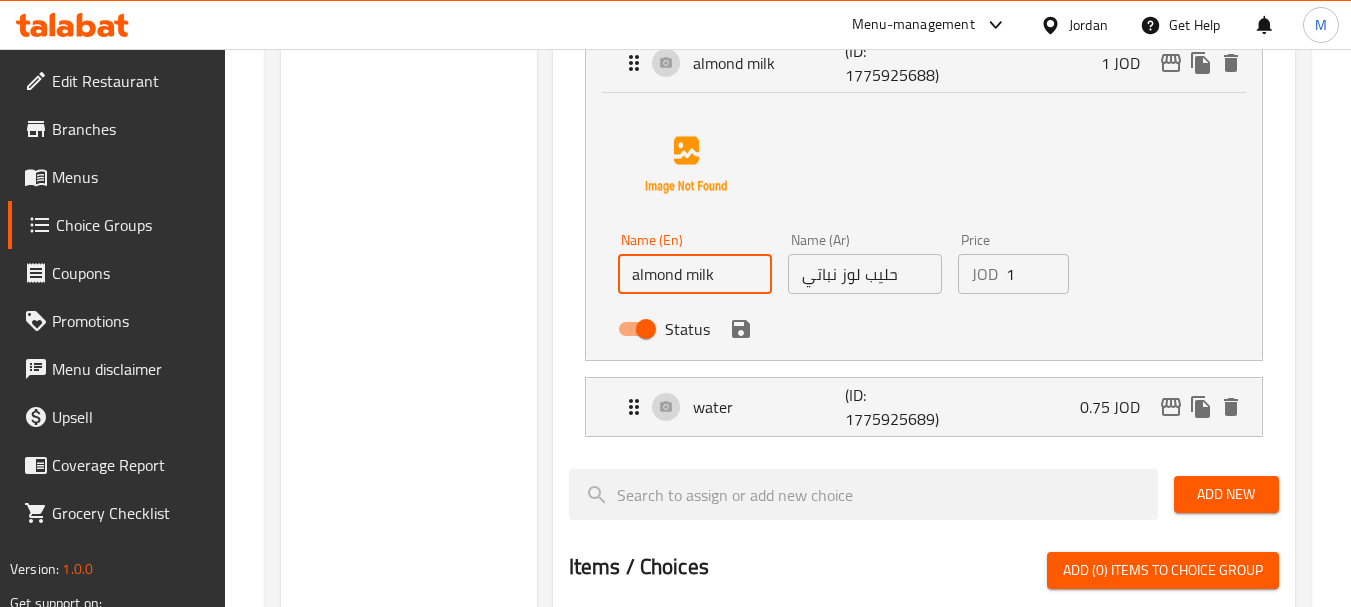 click on "almond milk" at bounding box center (695, 274) 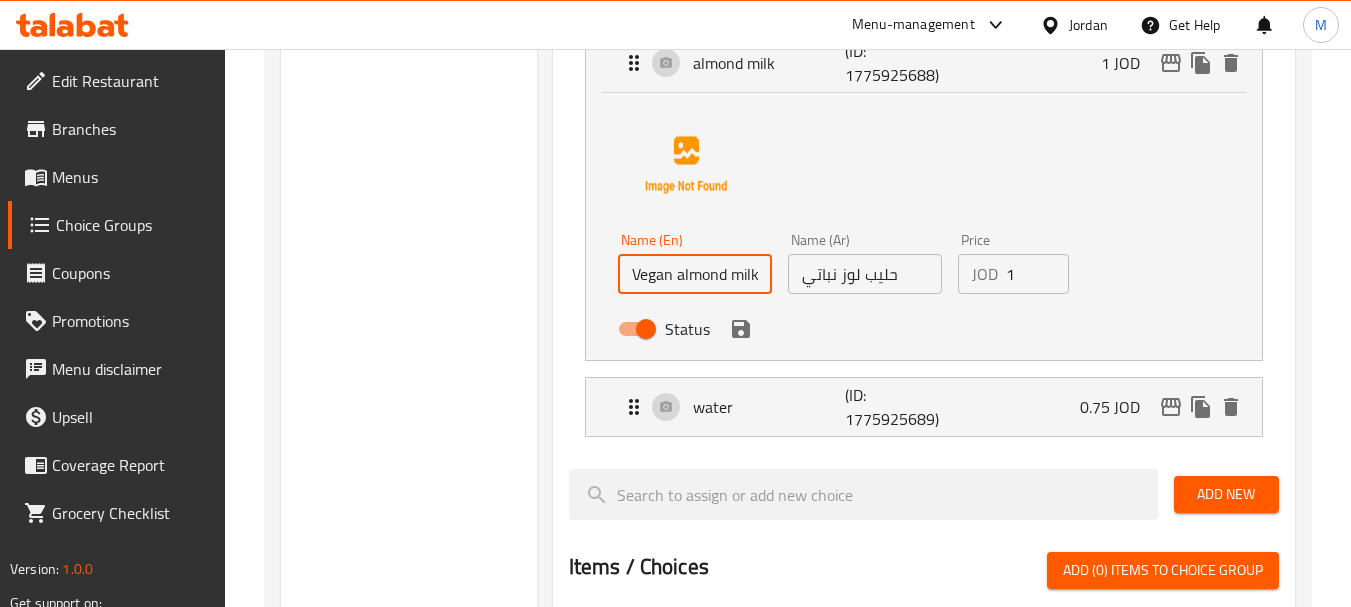 scroll, scrollTop: 0, scrollLeft: 1, axis: horizontal 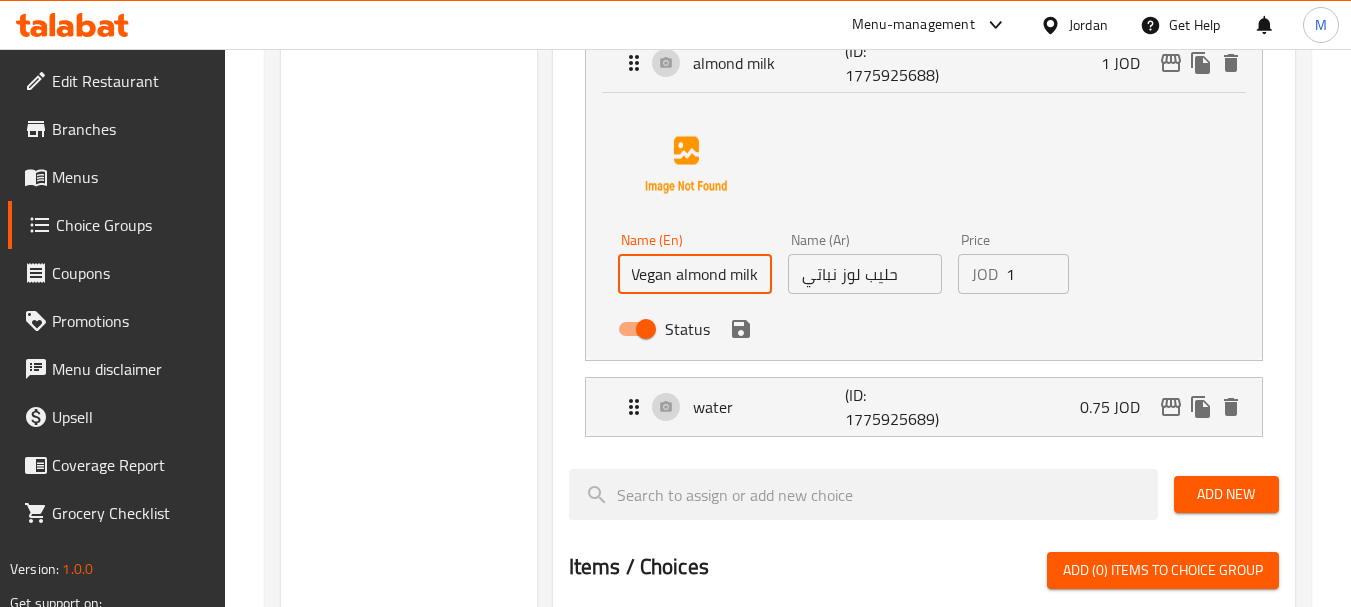 click 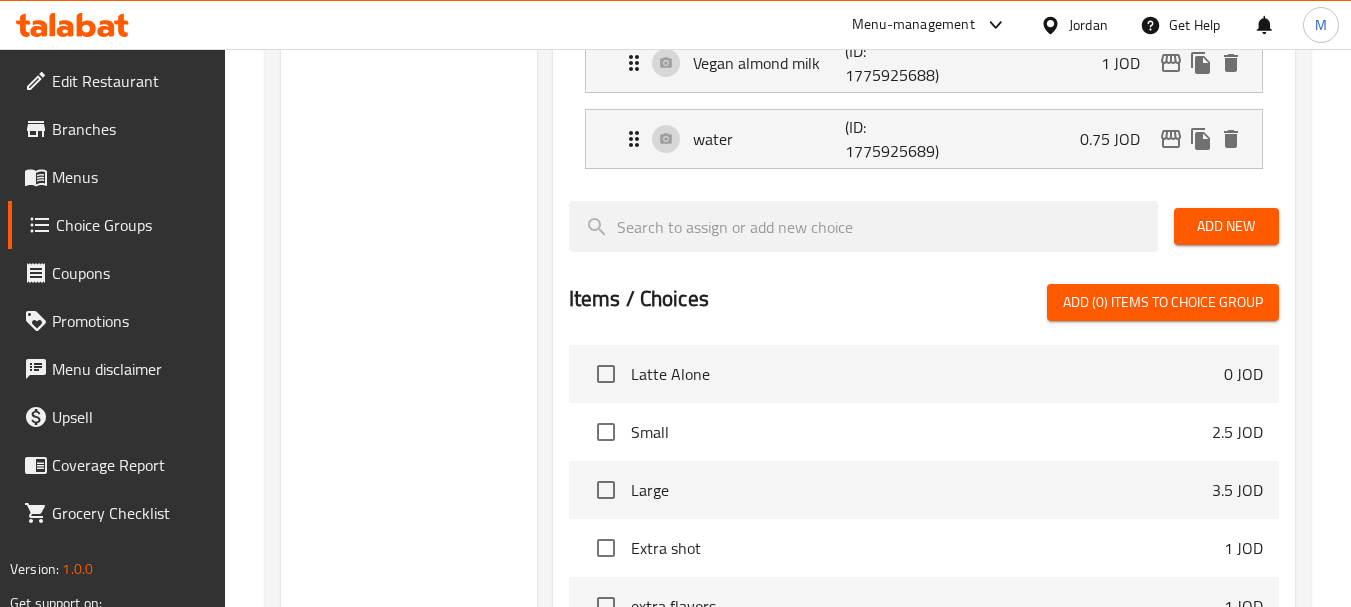type on "Vegan almond milk" 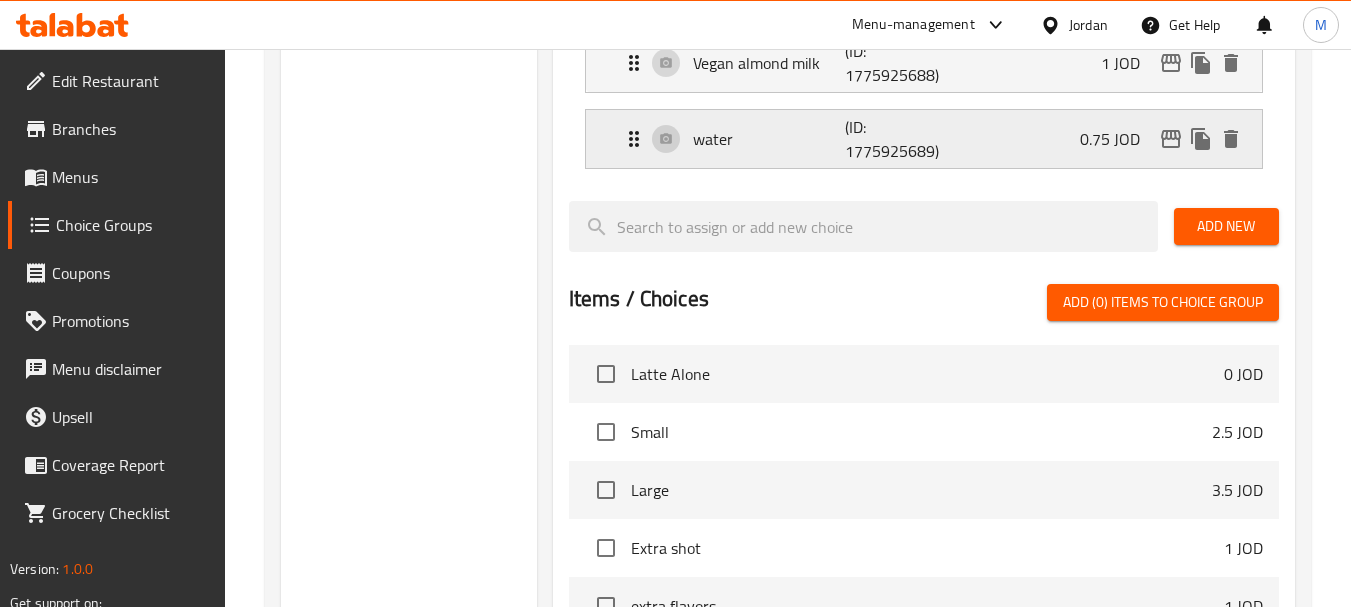 click on "water (ID: 1775925689) 0.75 JOD" at bounding box center [930, 139] 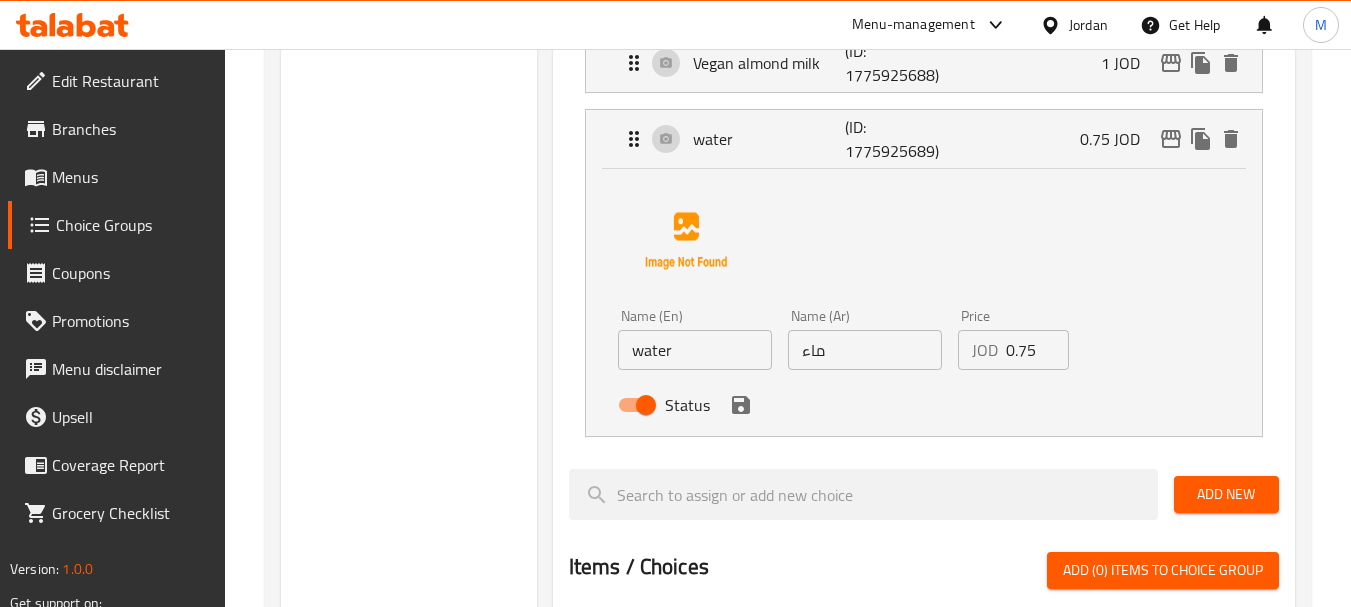 click on "ماء" at bounding box center (865, 350) 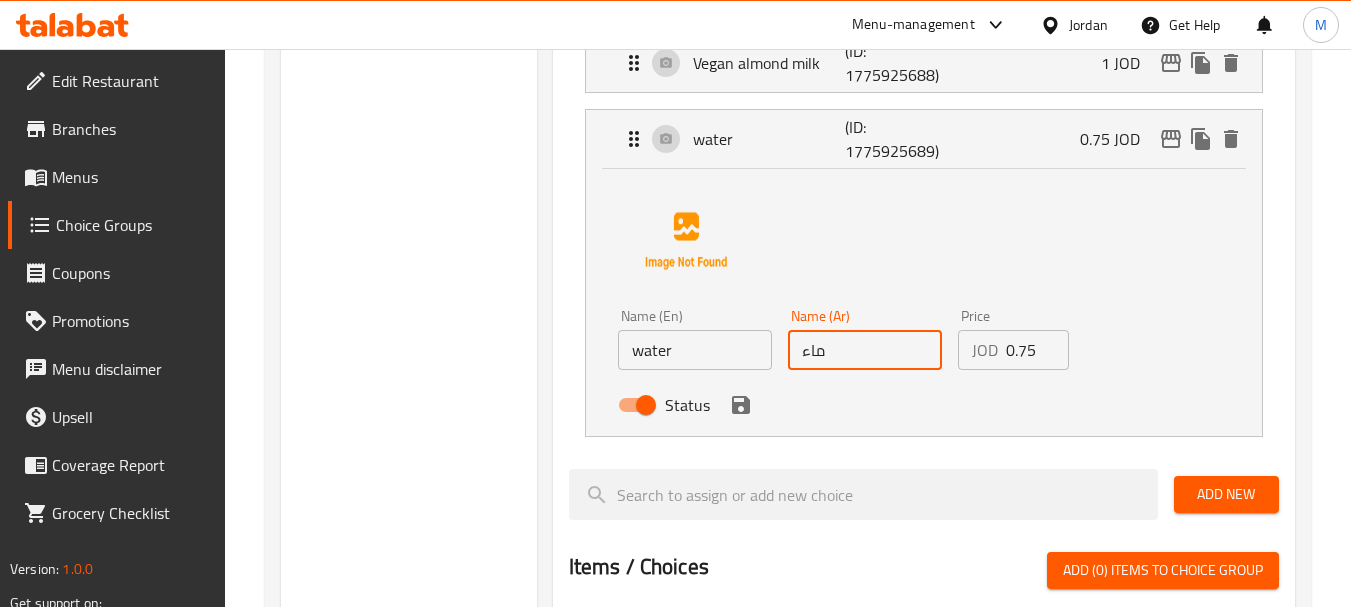 click on "ماء" at bounding box center (865, 350) 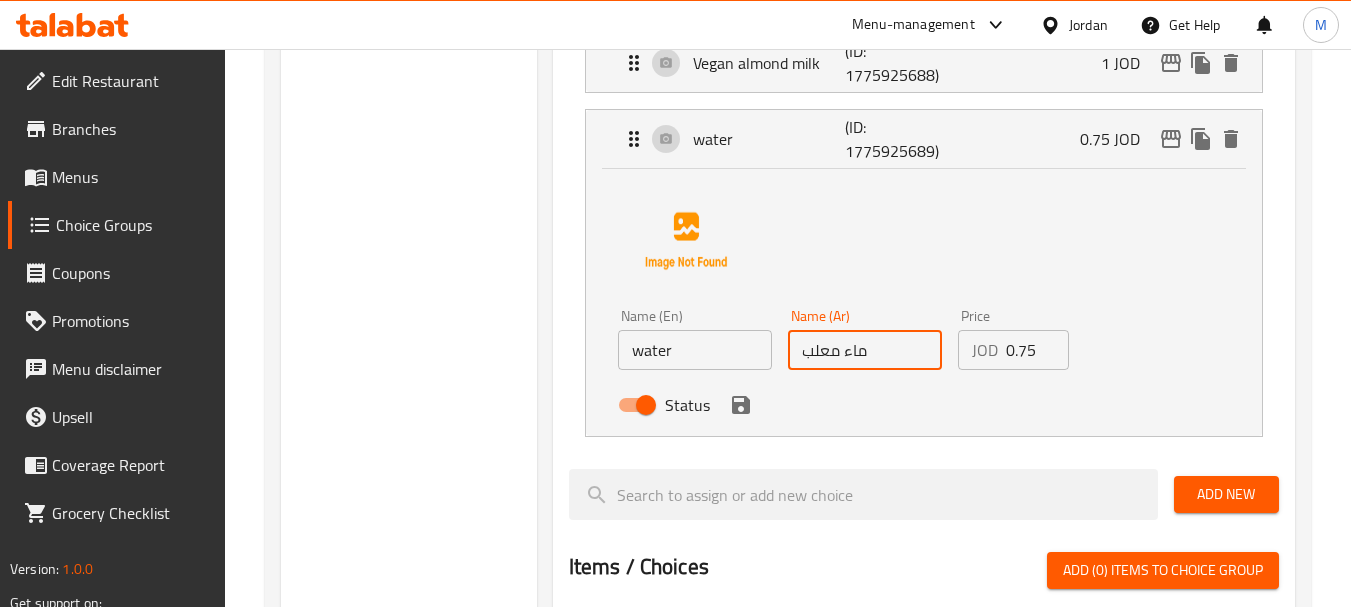 type on "ماء معلب" 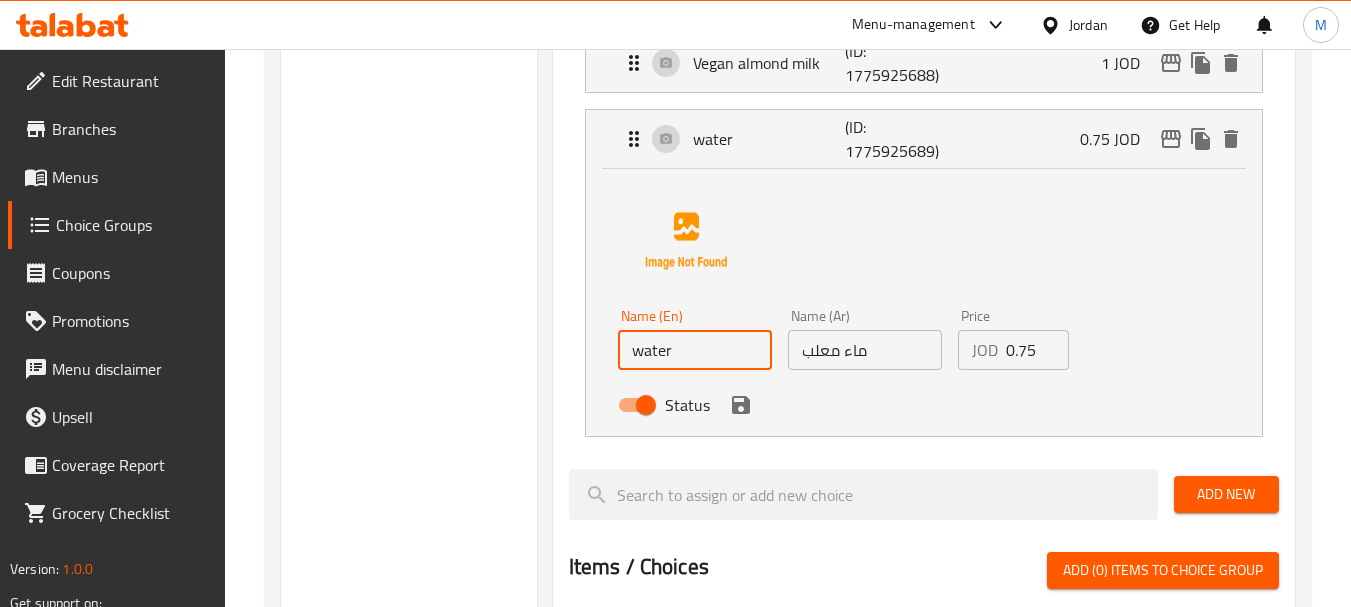 click on "water" at bounding box center (695, 350) 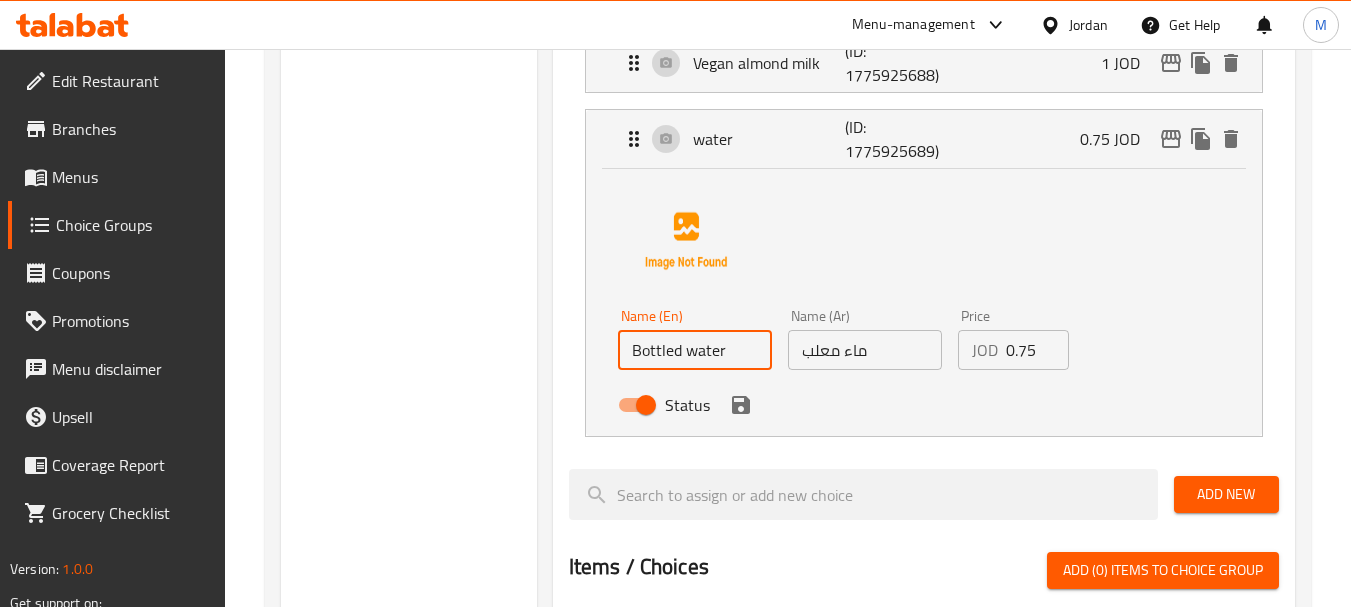 click 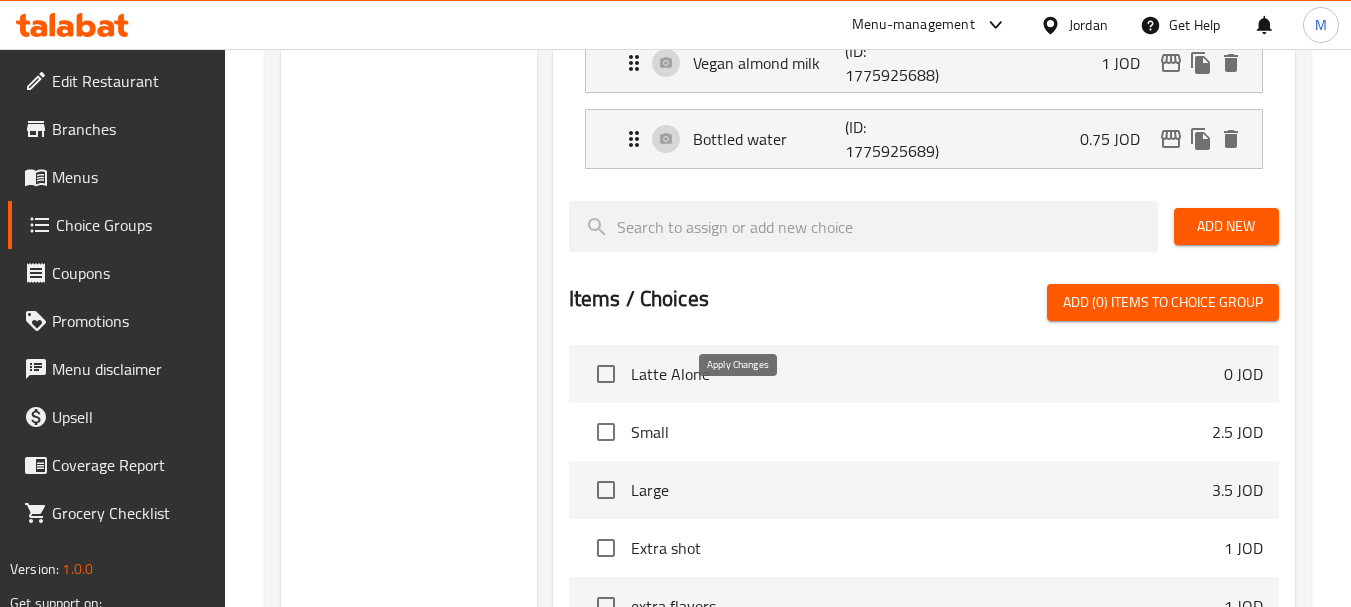 type on "Bottled water" 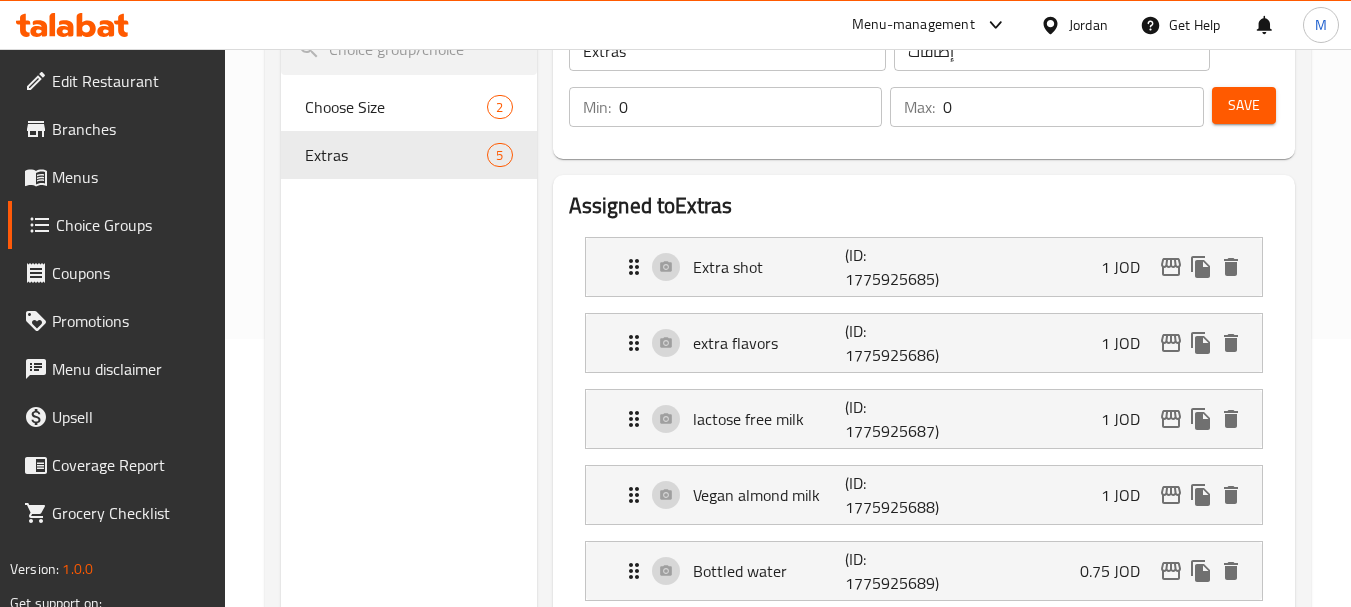 scroll, scrollTop: 200, scrollLeft: 0, axis: vertical 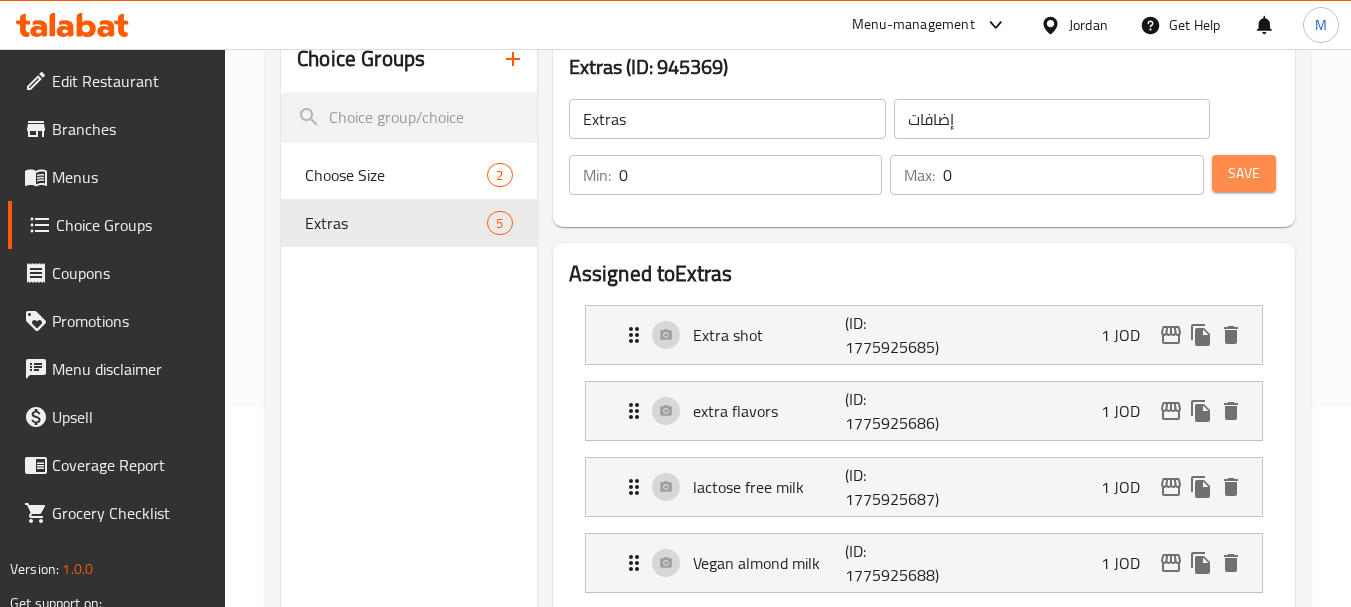 click on "Save" at bounding box center [1244, 173] 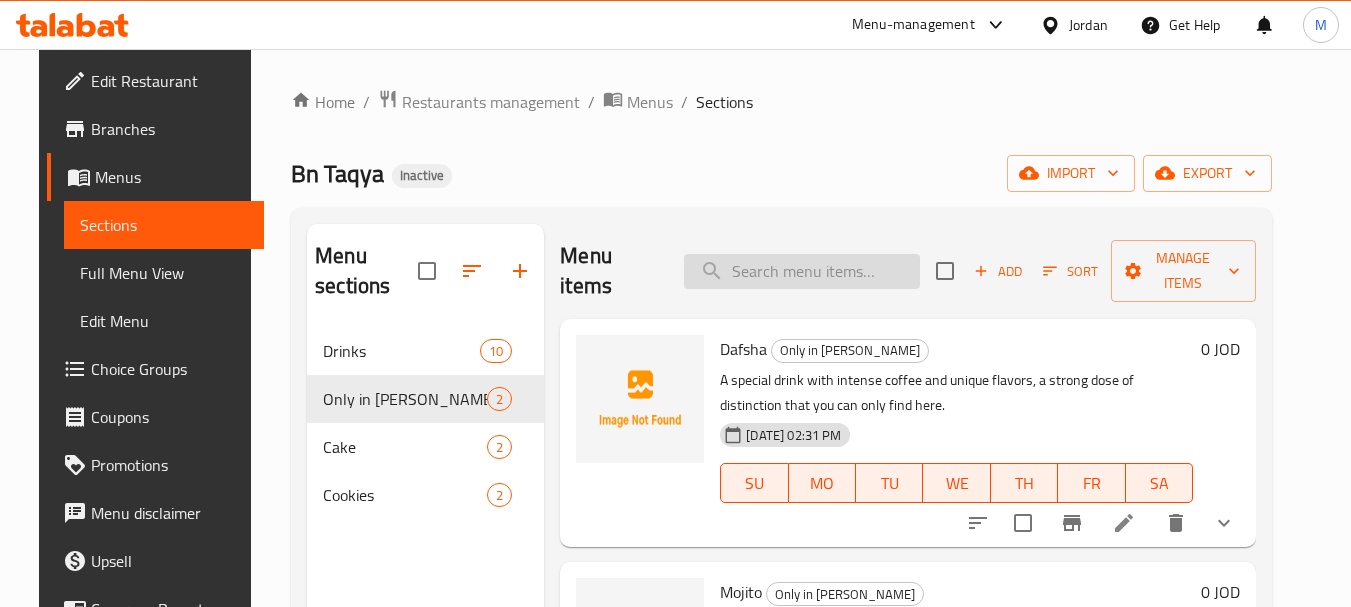 scroll, scrollTop: 0, scrollLeft: 0, axis: both 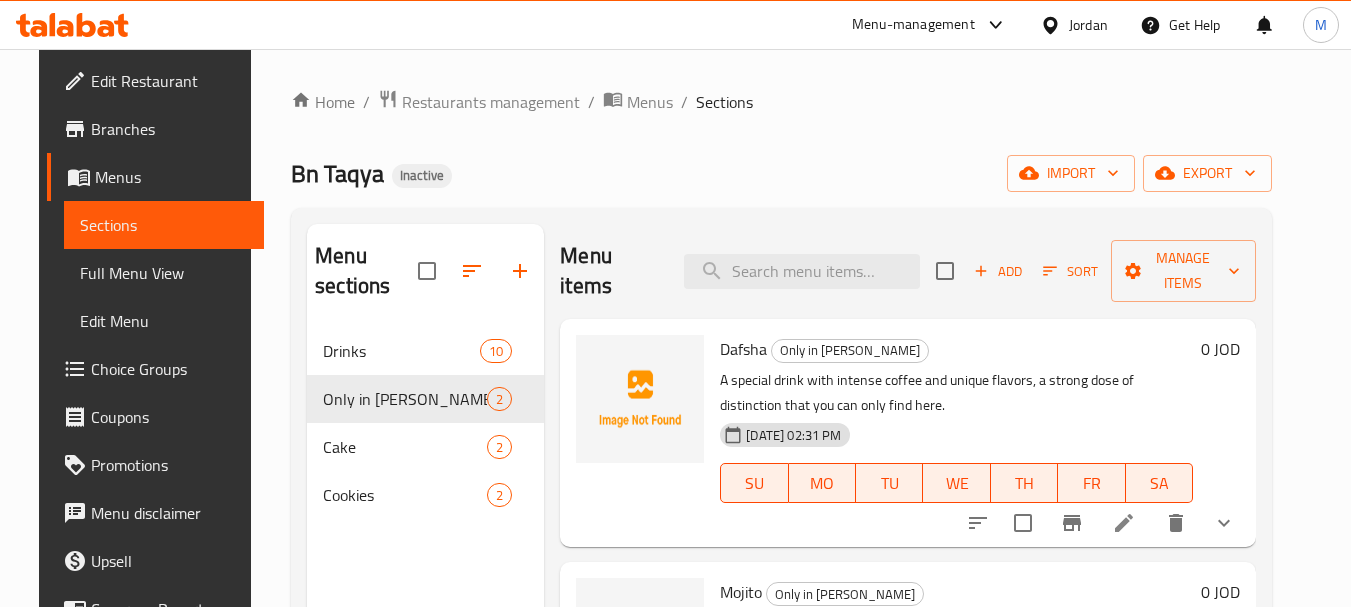 paste on "Andalusian Latte" 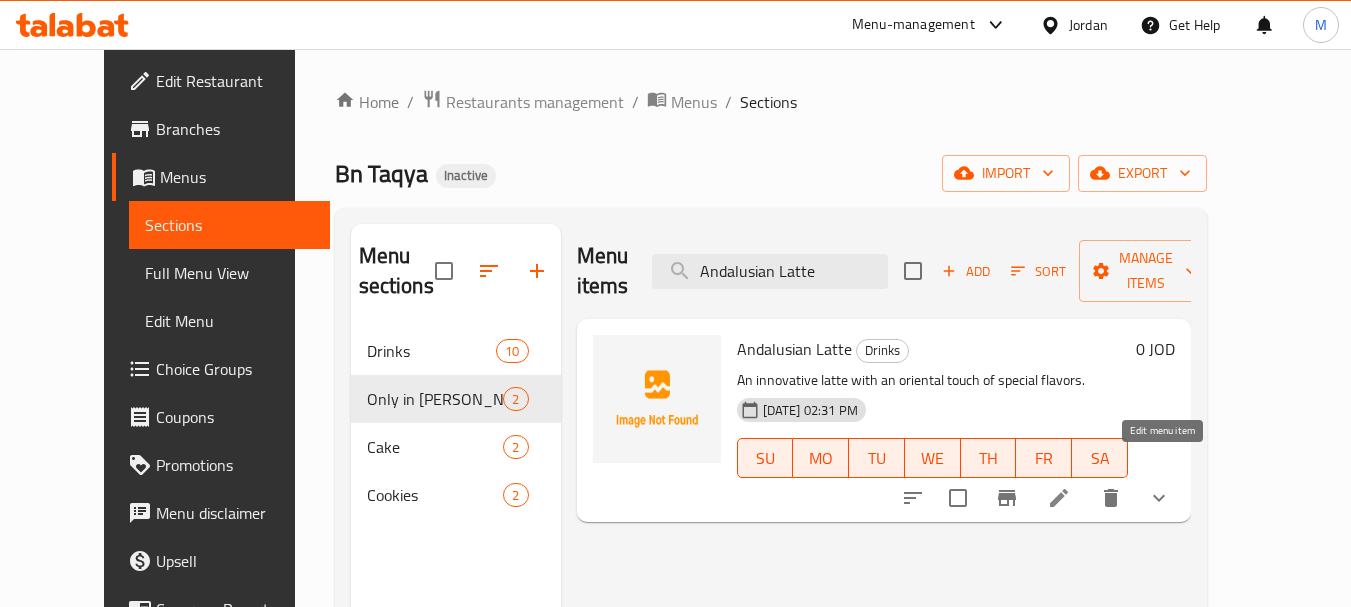 type on "Andalusian Latte" 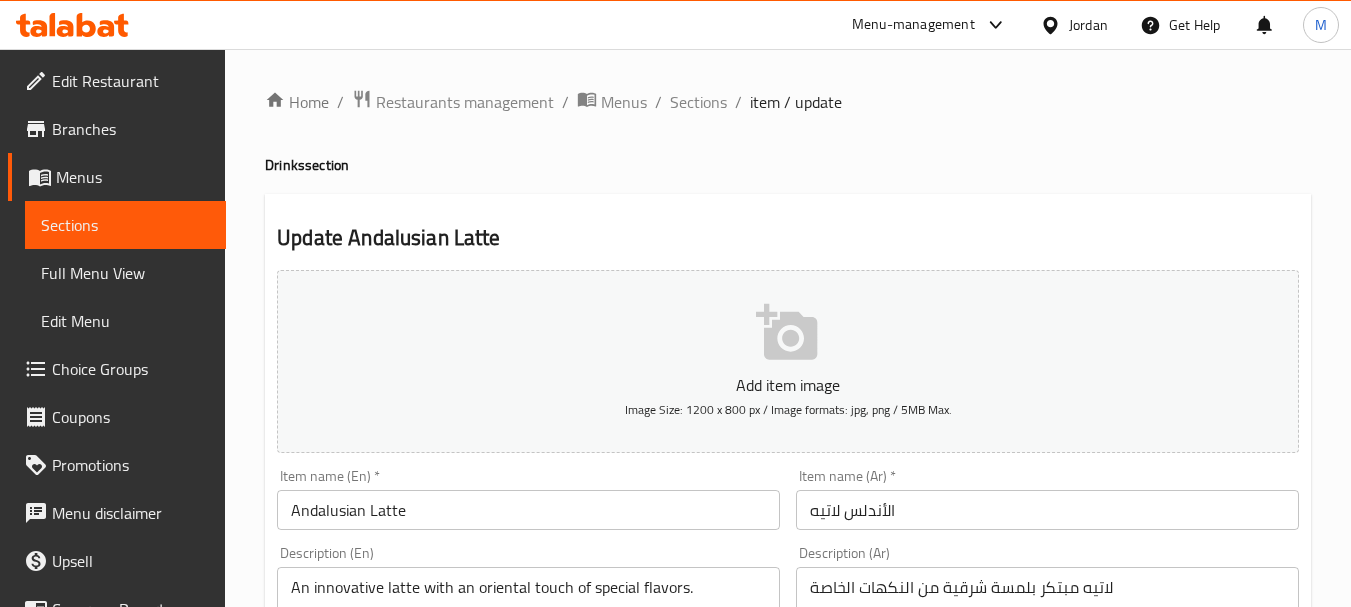 click on "Andalusian Latte" at bounding box center (528, 510) 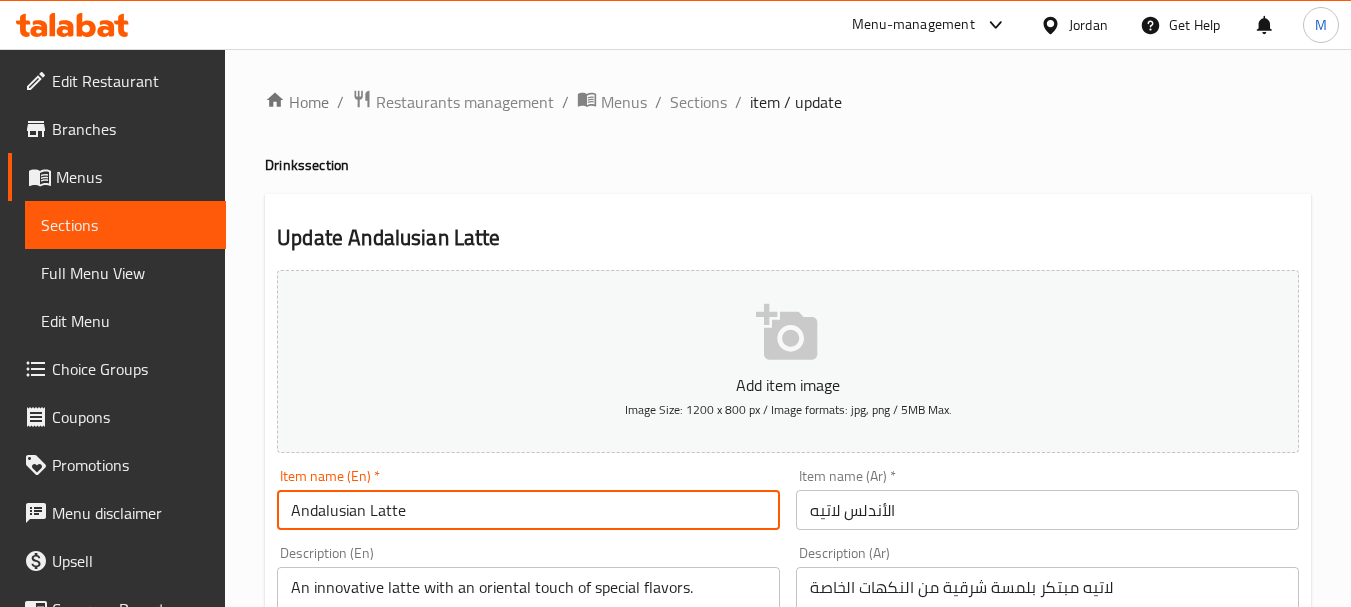 click on "Andalusian Latte" at bounding box center [528, 510] 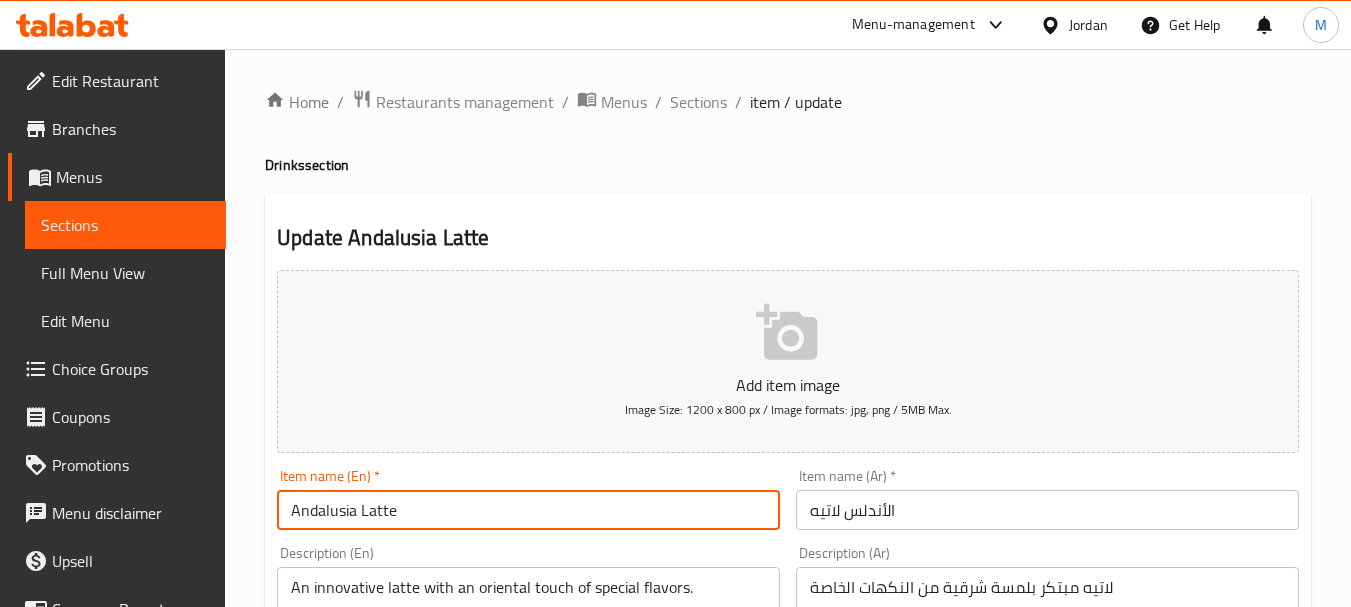 click on "Andalusia Latte" at bounding box center (528, 510) 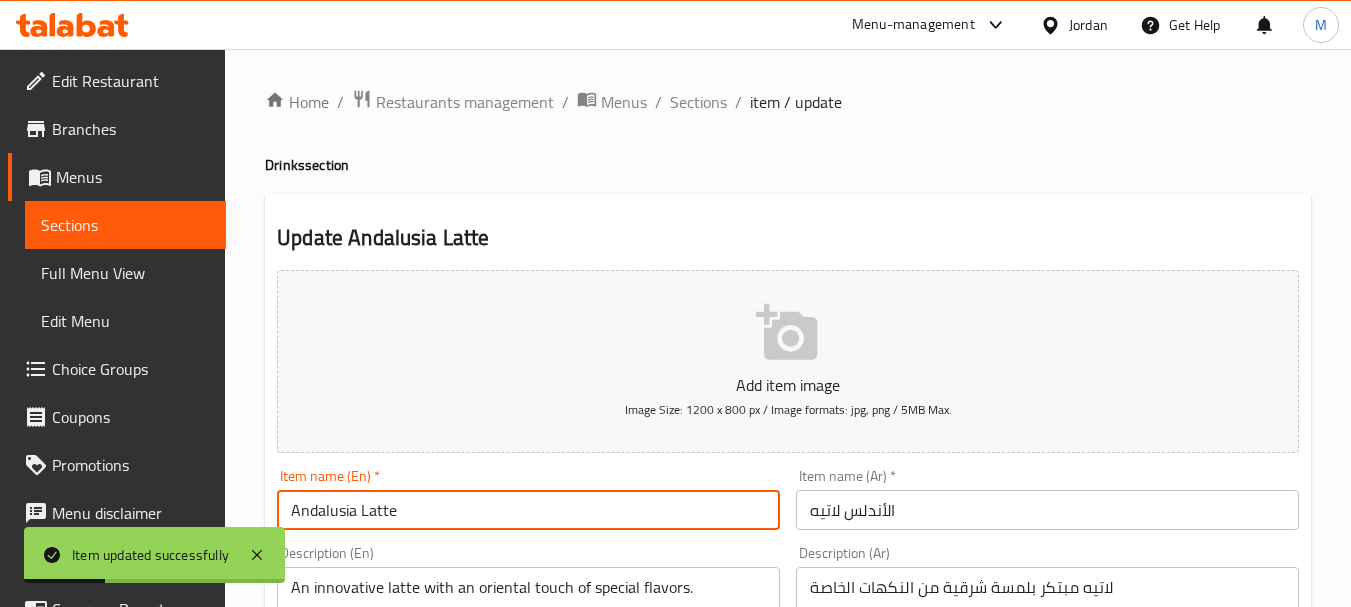 click on "Andalusia Latte" at bounding box center [528, 510] 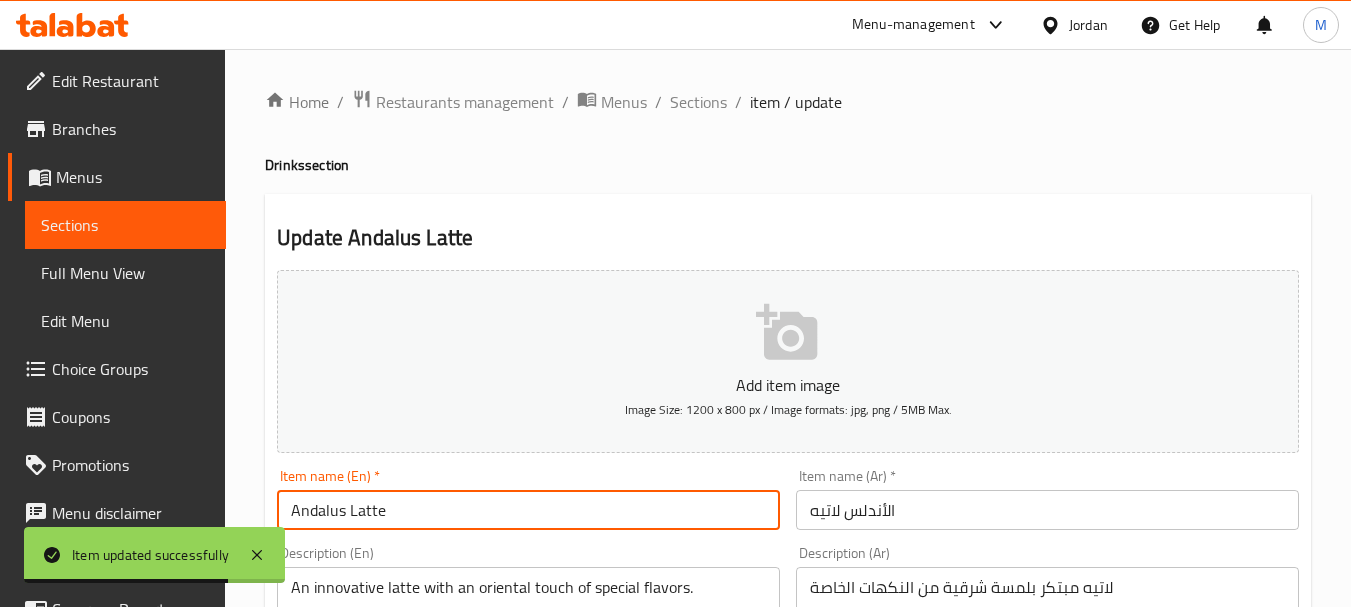 click on "Update" at bounding box center (398, 1535) 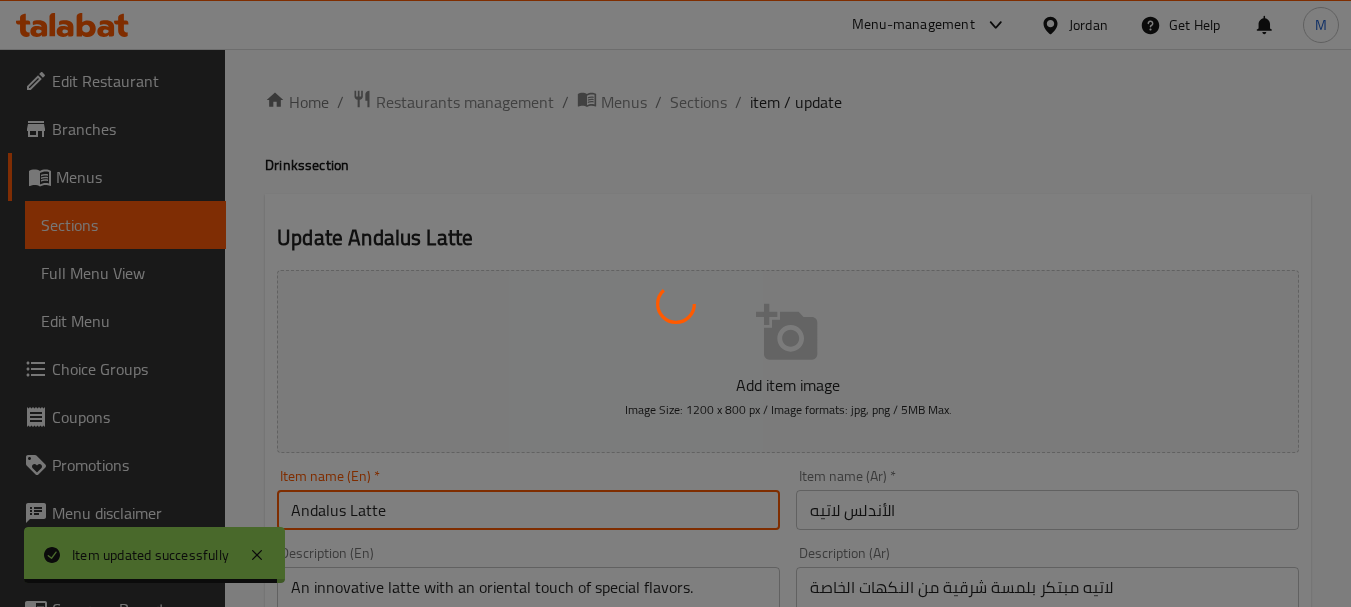 click at bounding box center [675, 303] 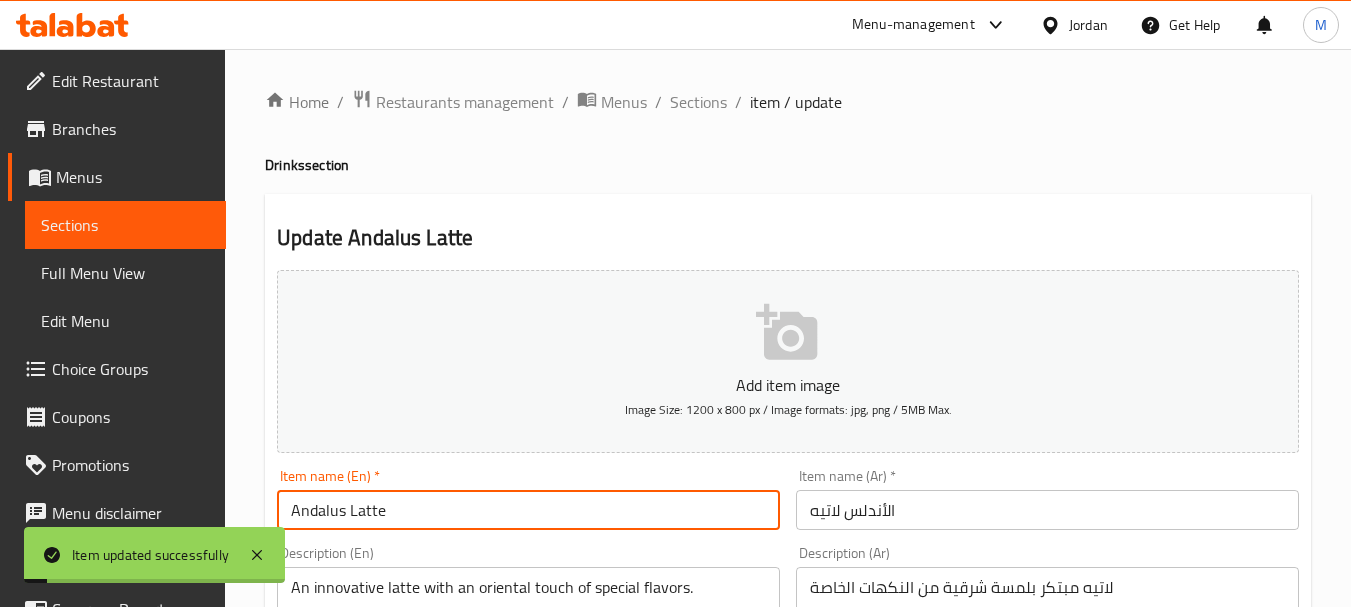 click on "Andalus Latte" at bounding box center [528, 510] 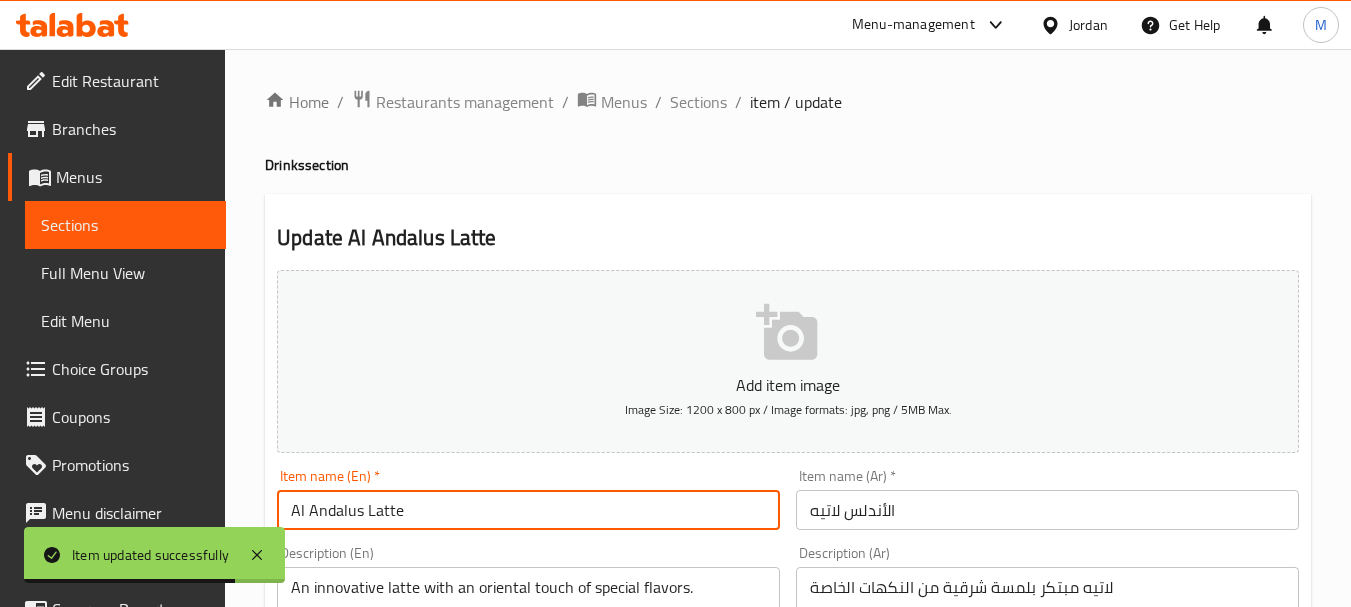 click on "Al Andalus Latte" at bounding box center (528, 510) 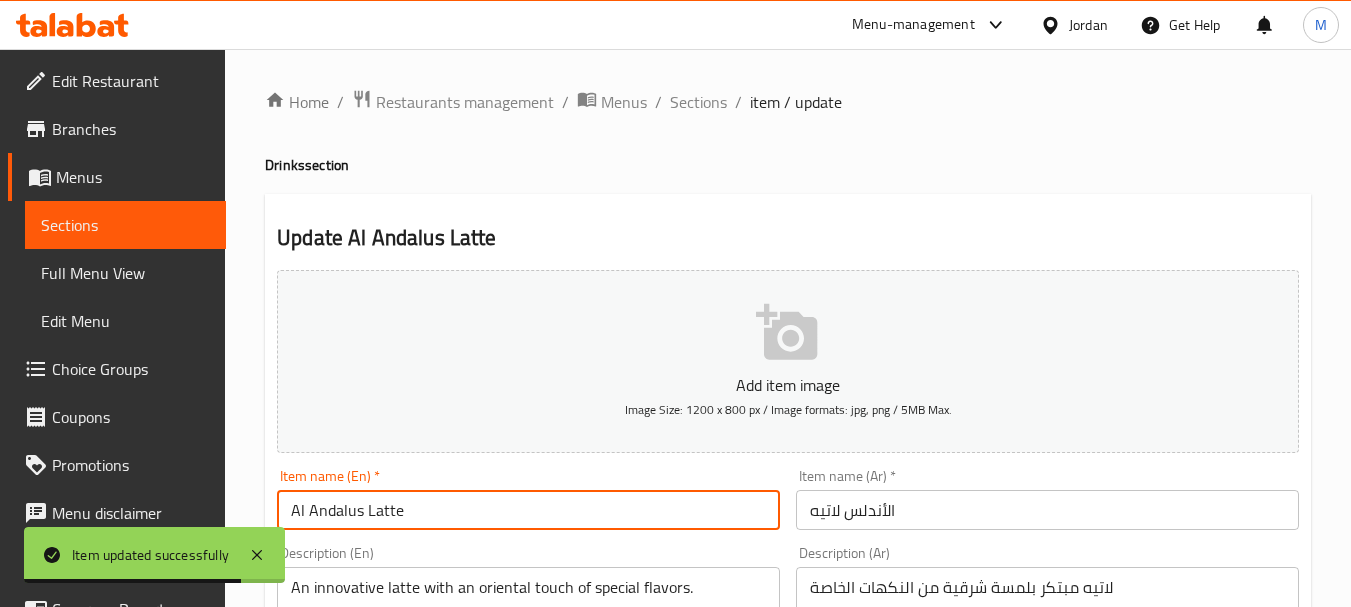 click on "Al Andalus Latte" at bounding box center [528, 510] 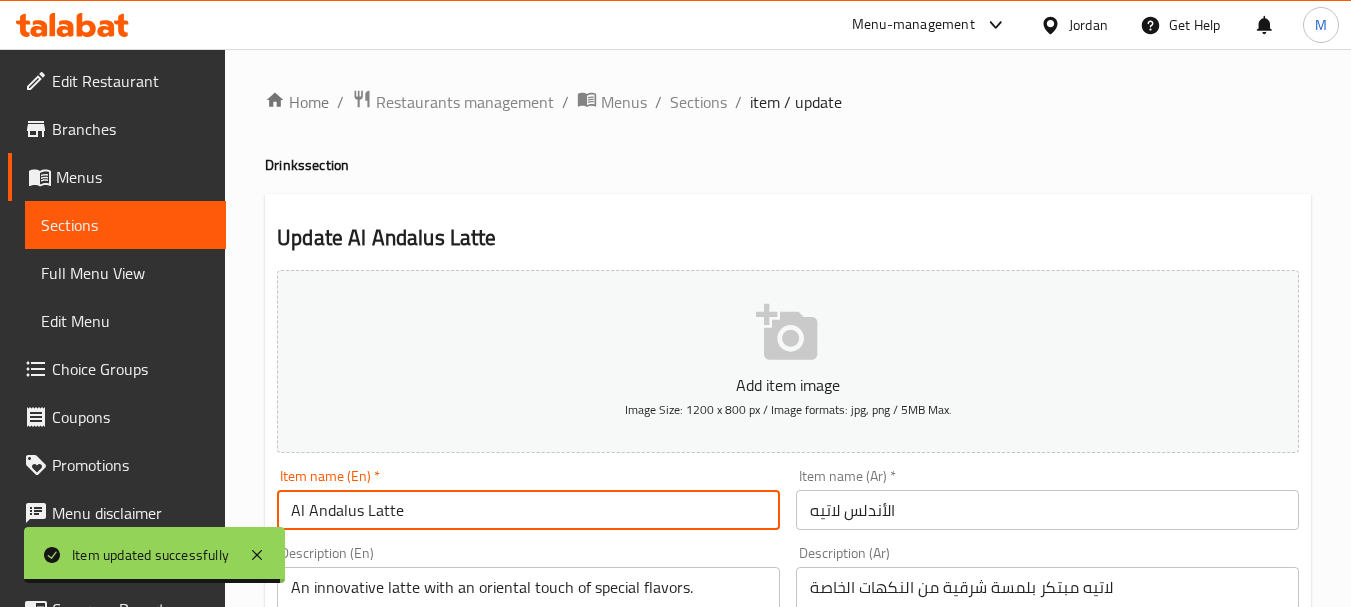 type on "Al Andalus Latte" 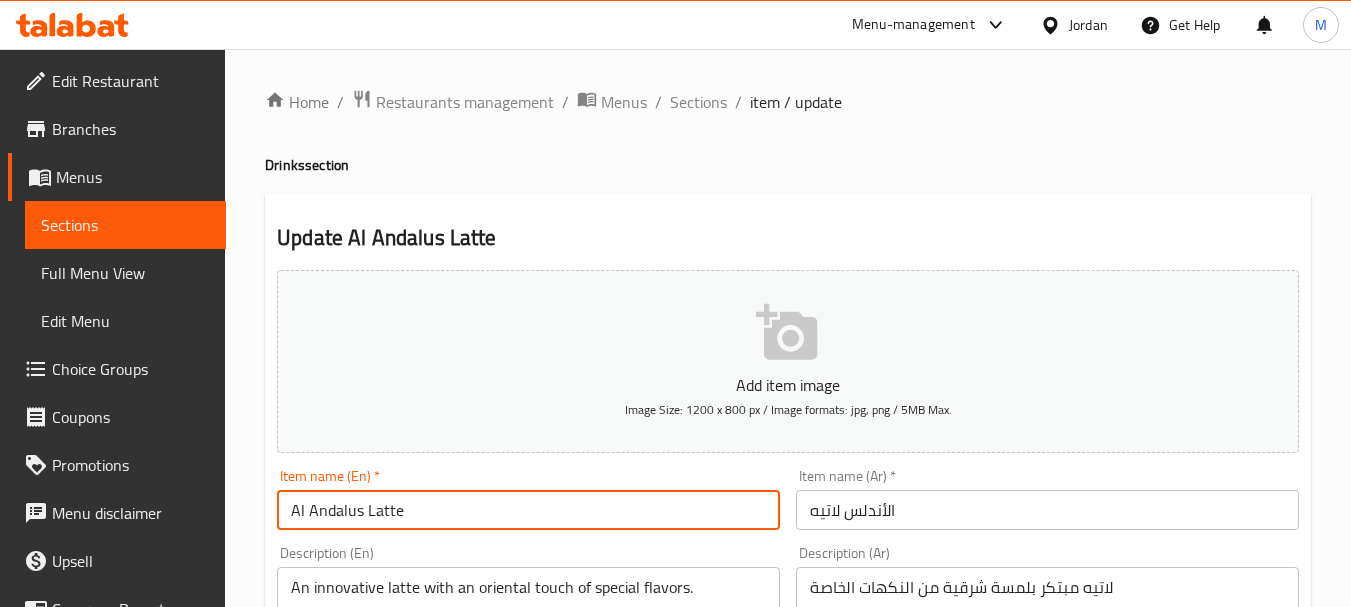 click on "الأندلس لاتيه" at bounding box center [1047, 510] 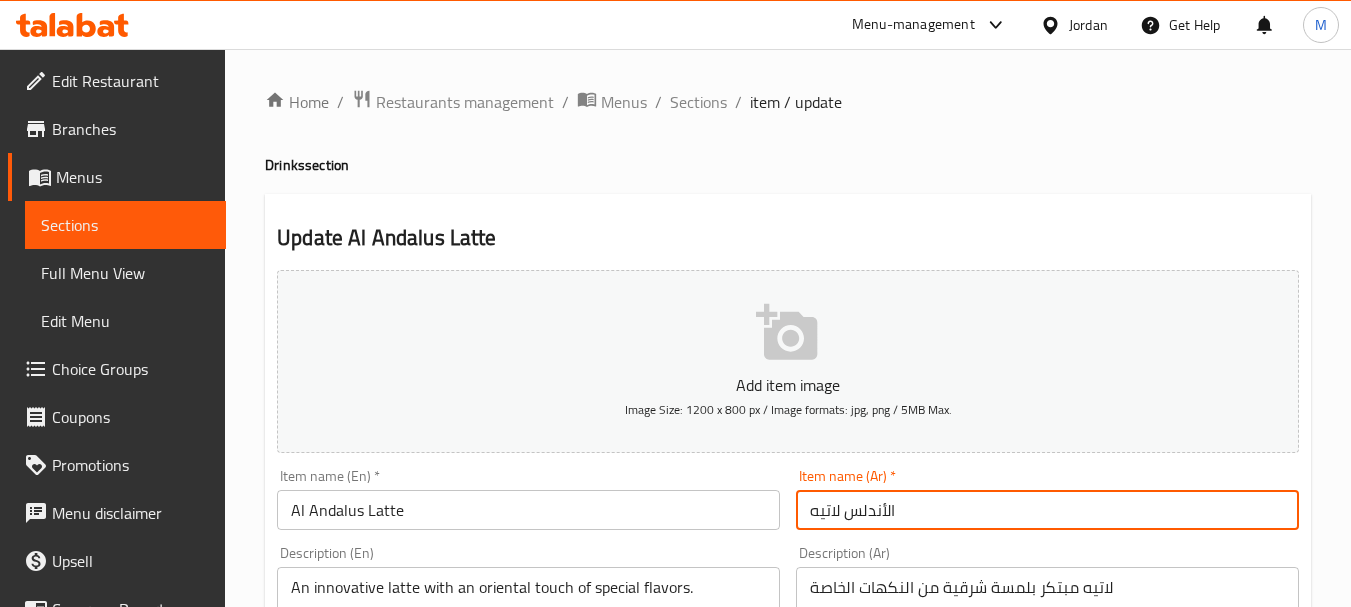 click on "Update" at bounding box center (398, 1535) 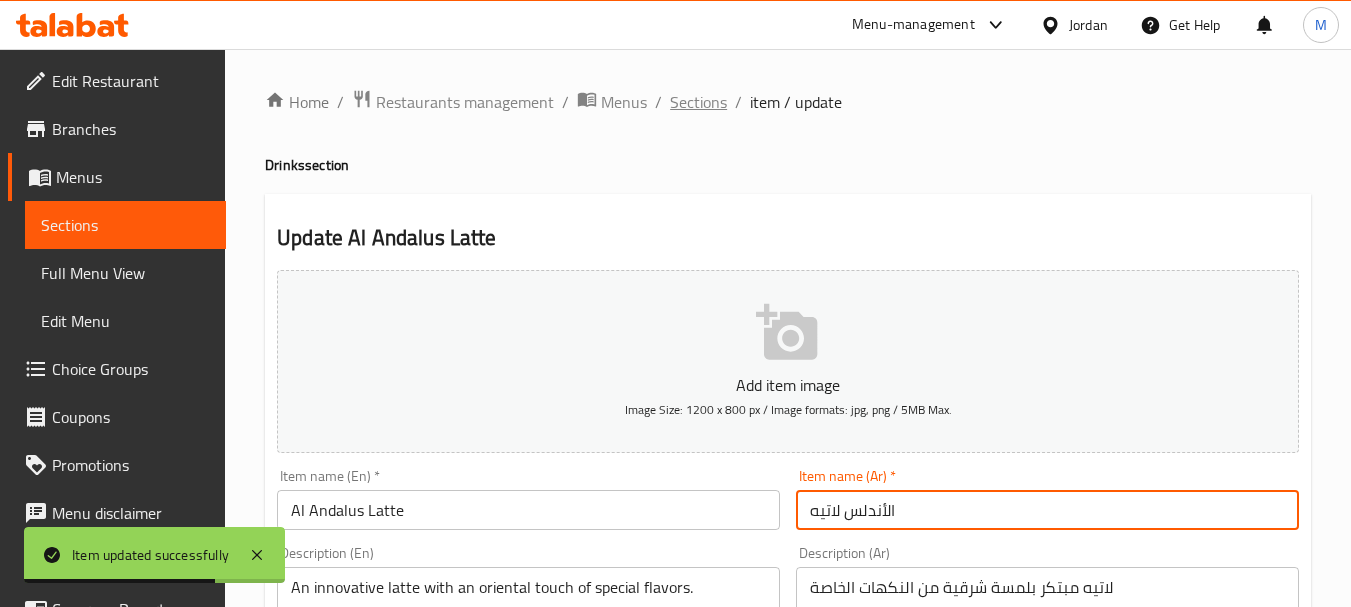 click on "Sections" at bounding box center [698, 102] 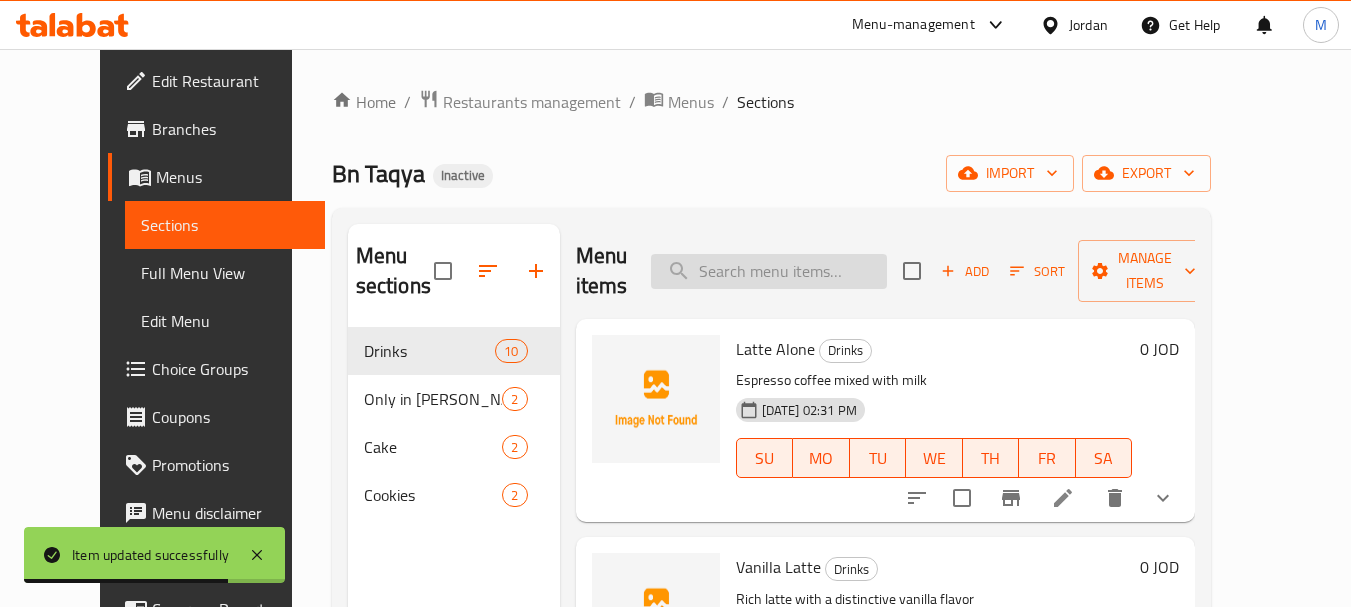 click at bounding box center (769, 271) 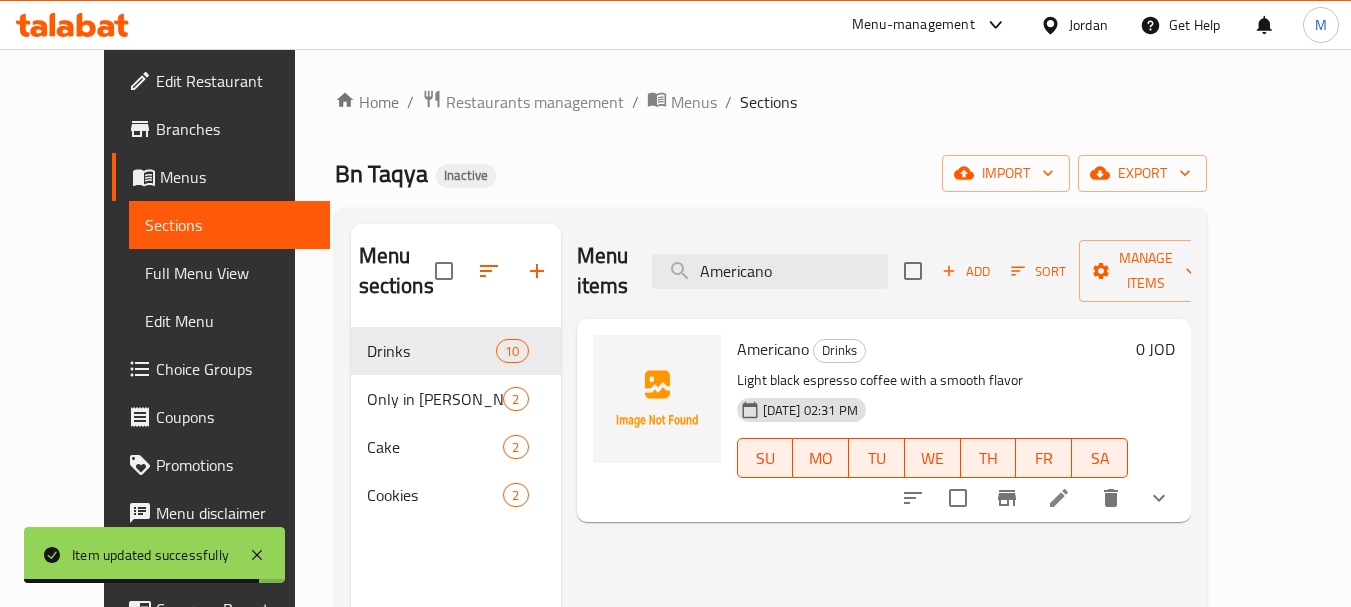 type on "Americano" 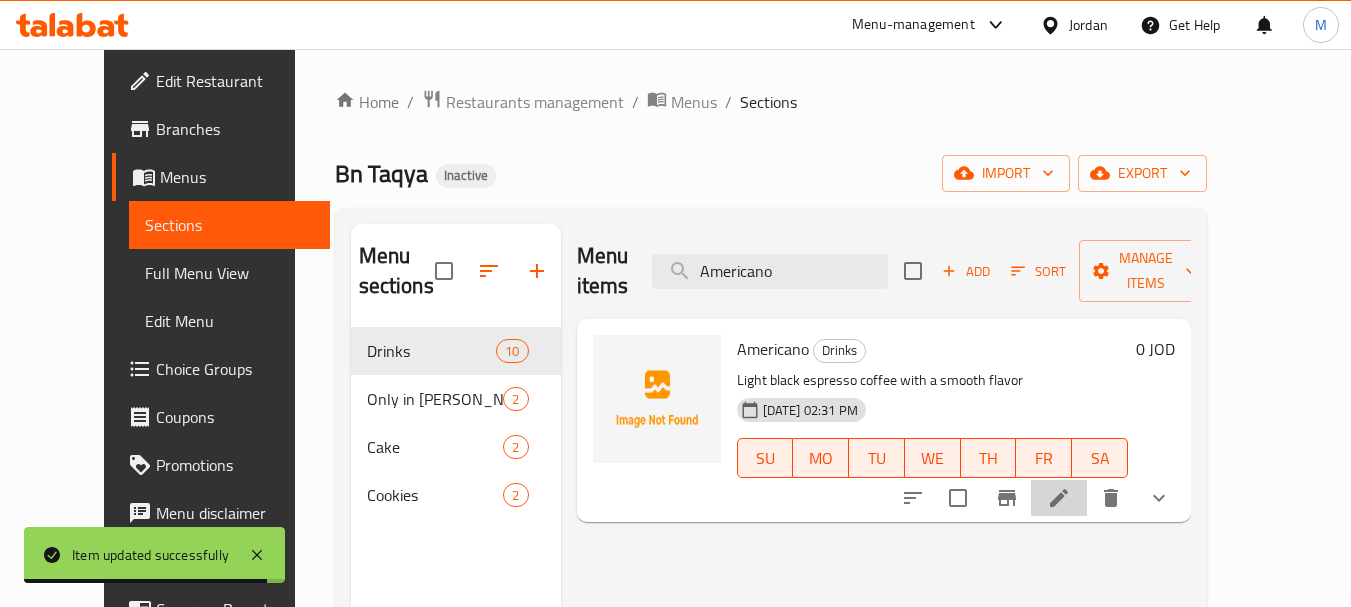 click at bounding box center (1059, 498) 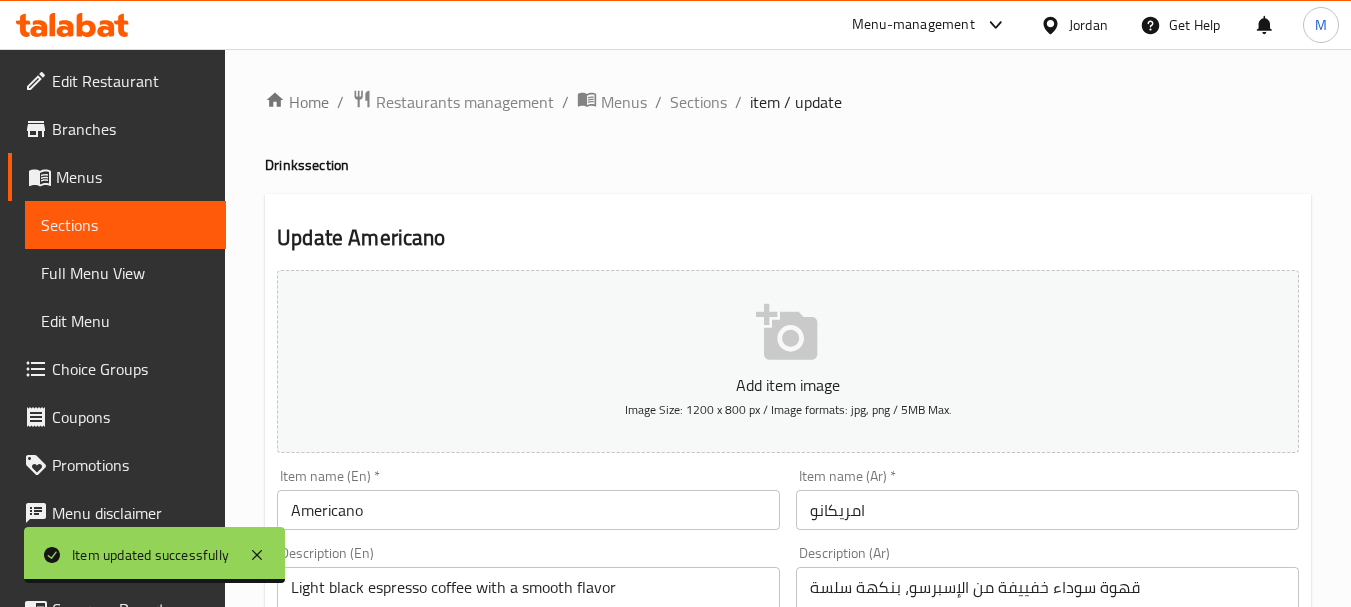 scroll, scrollTop: 200, scrollLeft: 0, axis: vertical 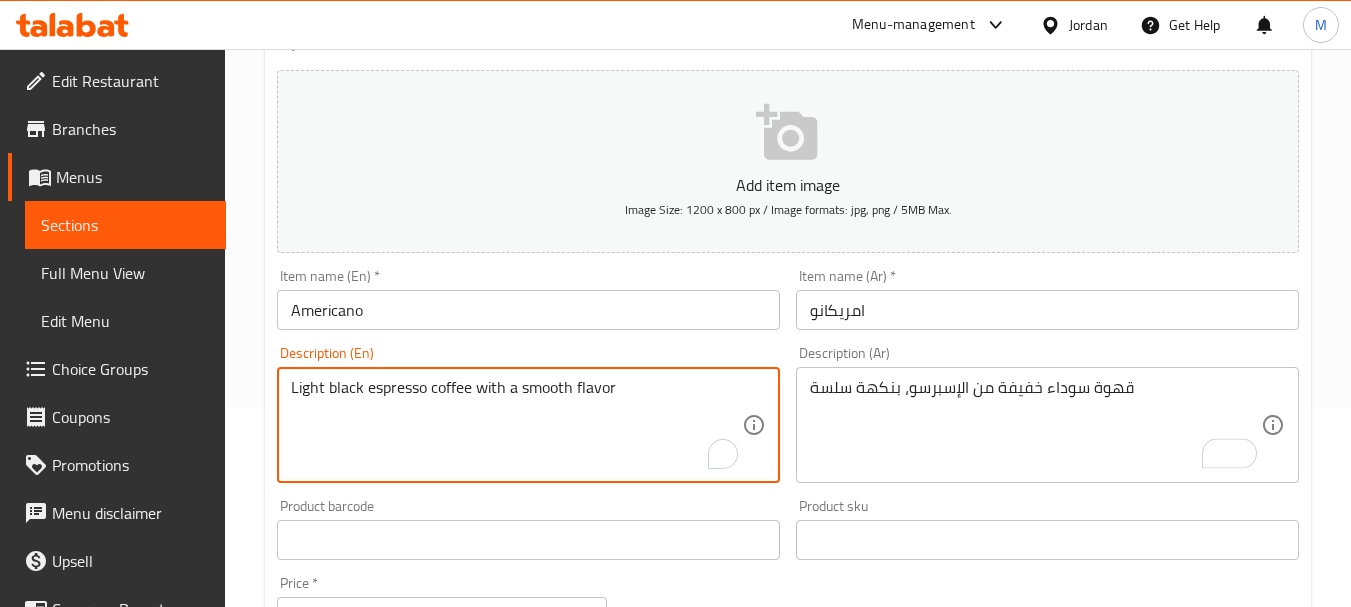 click on "Light black espresso coffee with a smooth flavor" at bounding box center (516, 425) 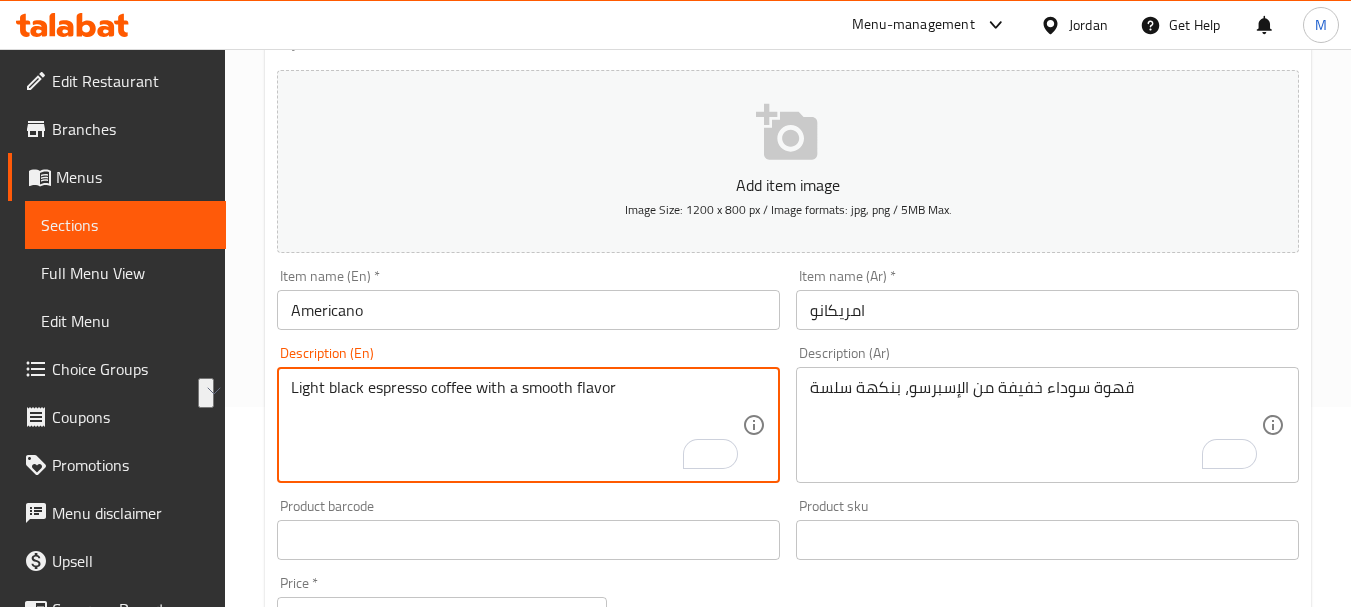 drag, startPoint x: 872, startPoint y: 414, endPoint x: 868, endPoint y: 392, distance: 22.36068 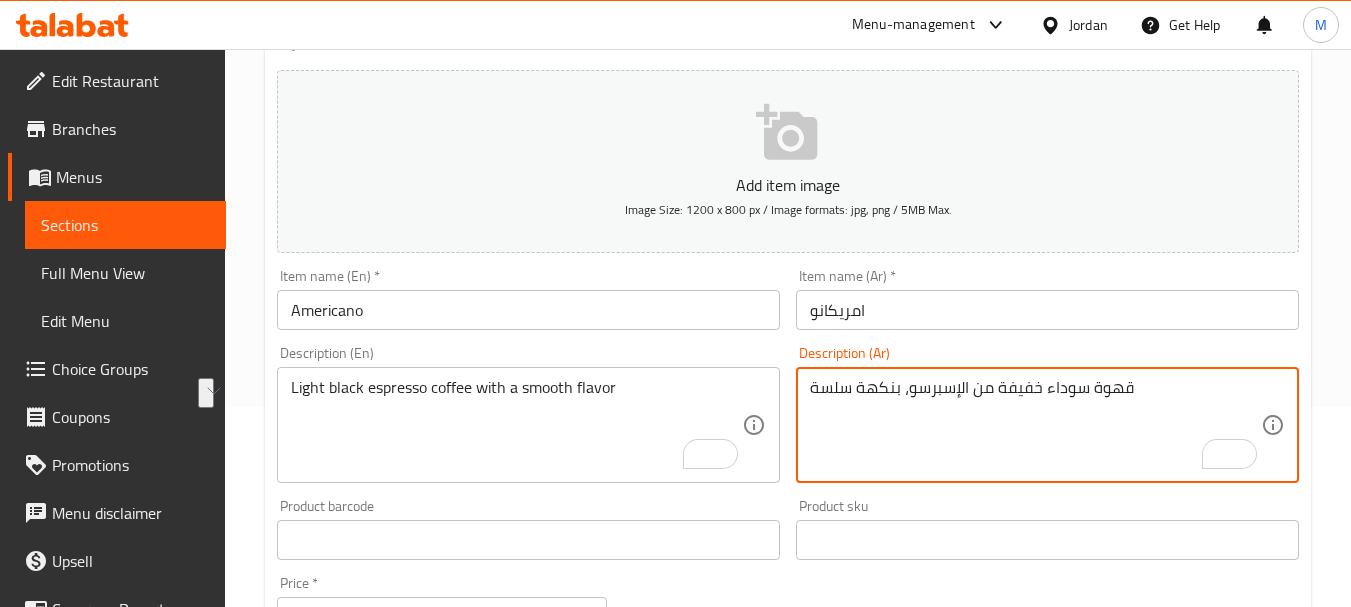 click on "قهوة سوداء خفيفة من الإسبرسو، بنكهة سلسة" at bounding box center [1035, 425] 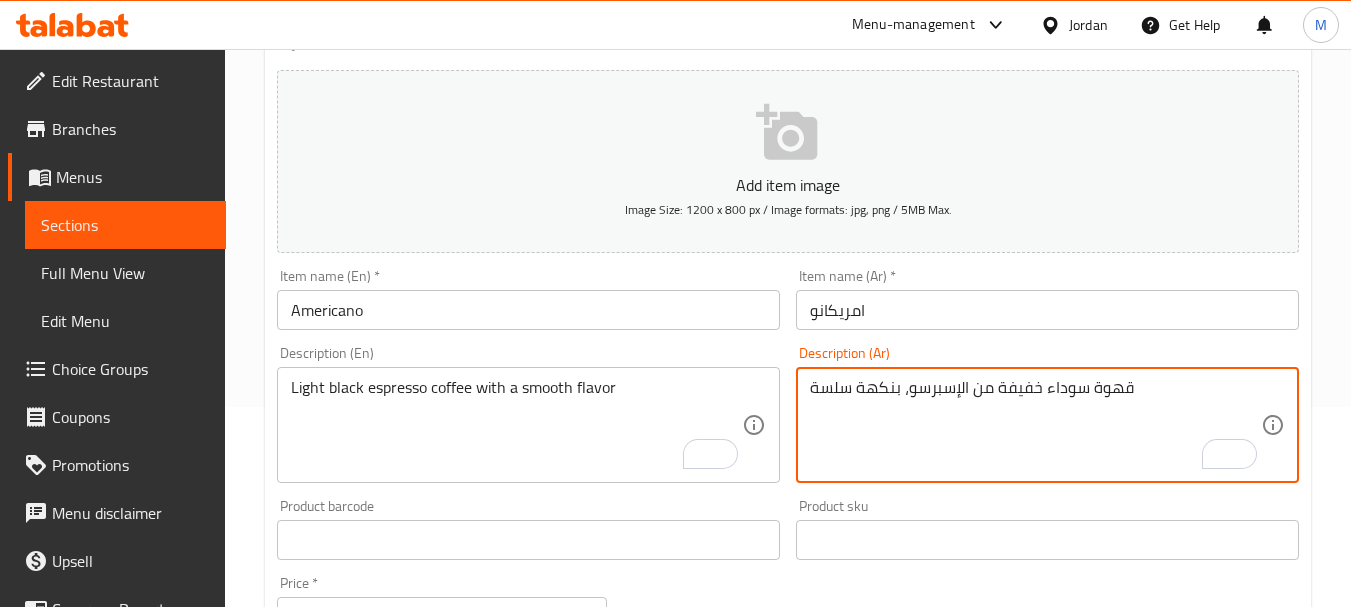click on "قهوة سوداء خفيفة من الإسبرسو، بنكهة سلسة" at bounding box center [1035, 425] 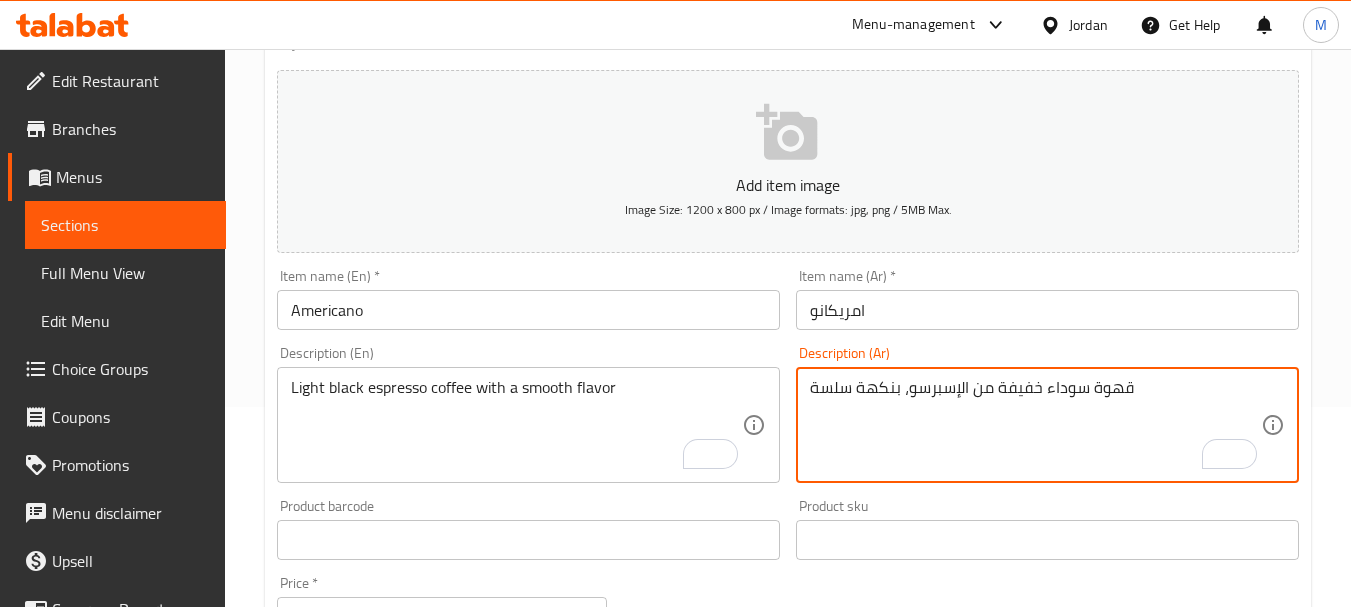 paste on "قهوة اسبريسو سوداء خفيفة ذات نكهة ناعمة" 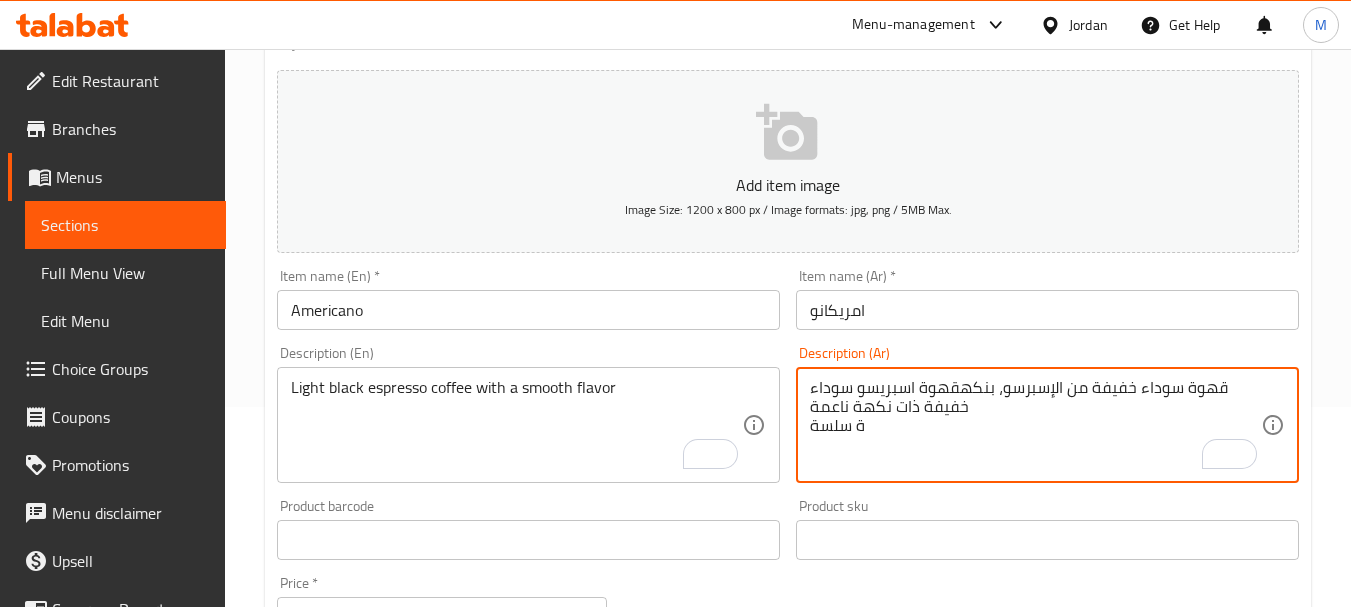 click on "قهوة سوداء خفيفة من الإسبرسو، بنكهة سلسة" at bounding box center (1035, 425) 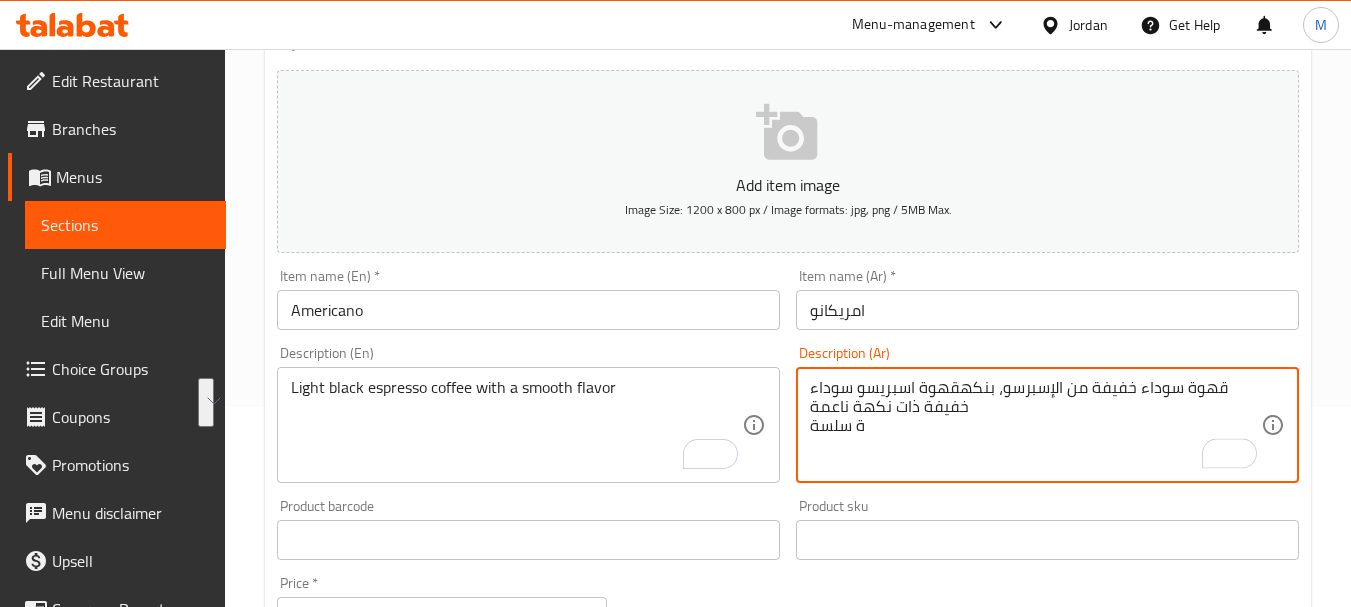 click on "قهوة سوداء خفيفة من الإسبرسو، بنكهقهوة اسبريسو سوداء خفيفة ذات نكهة ناعمة
ة سلسة" at bounding box center (1035, 425) 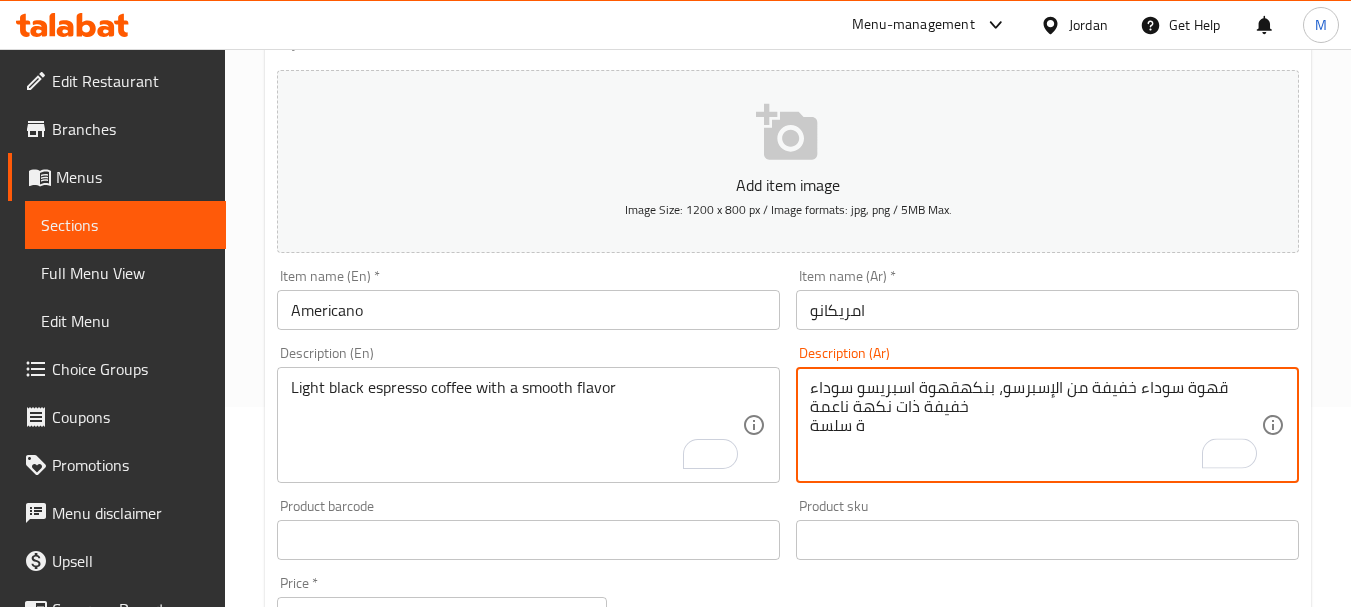 click on "قهوة سوداء خفيفة من الإسبرسو، بنكهقهوة اسبريسو سوداء خفيفة ذات نكهة ناعمة
ة سلسة" at bounding box center (1035, 425) 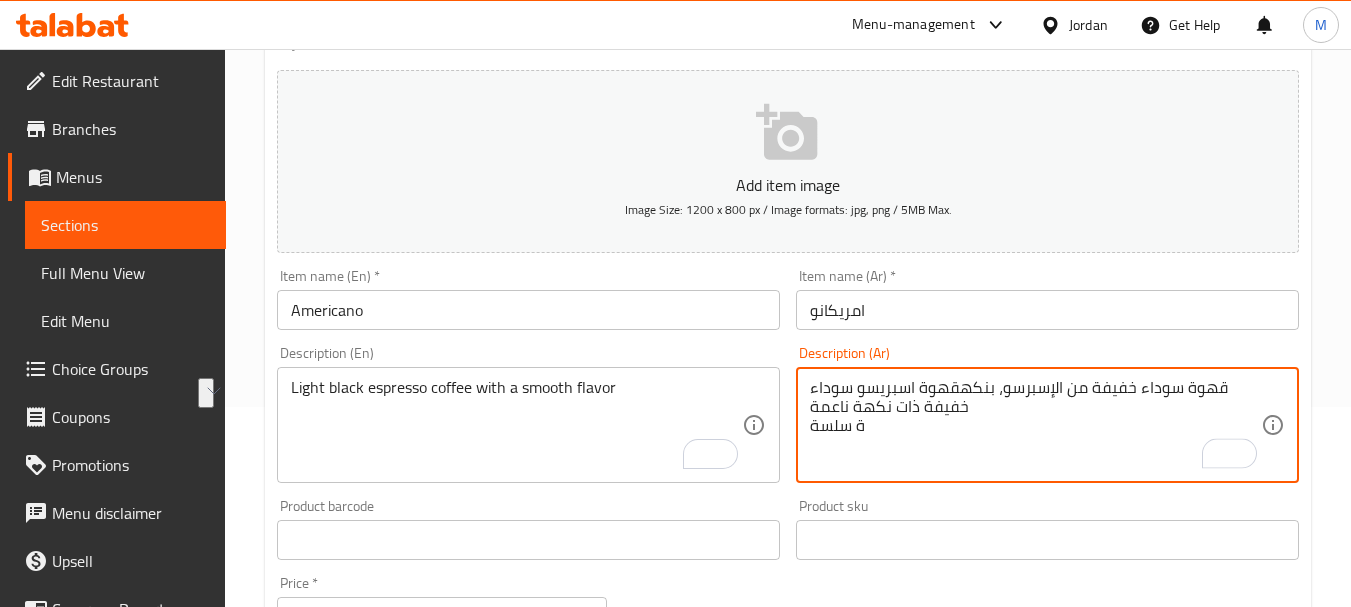 click on "قهوة سوداء خفيفة من الإسبرسو، بنكهقهوة اسبريسو سوداء خفيفة ذات نكهة ناعمة
ة سلسة" at bounding box center [1035, 425] 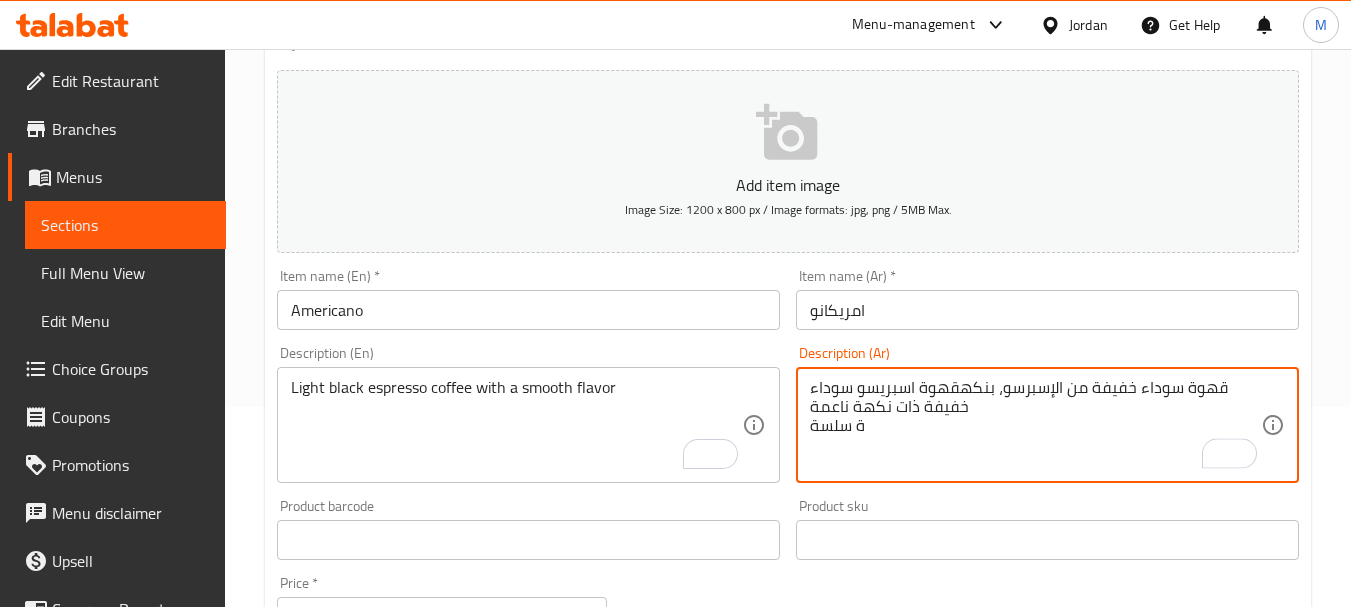 drag, startPoint x: 911, startPoint y: 437, endPoint x: 734, endPoint y: 357, distance: 194.23955 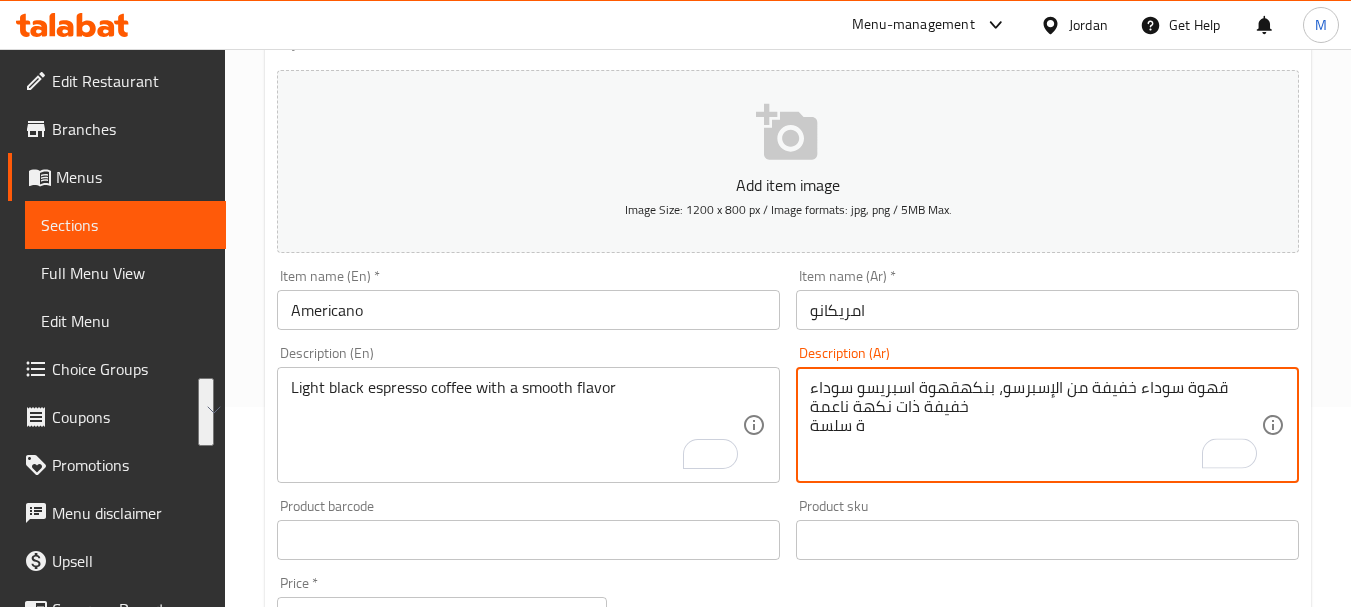 paste on "قهوة اسبريسو سوداء خفيفة ذات نكهة ناعمة" 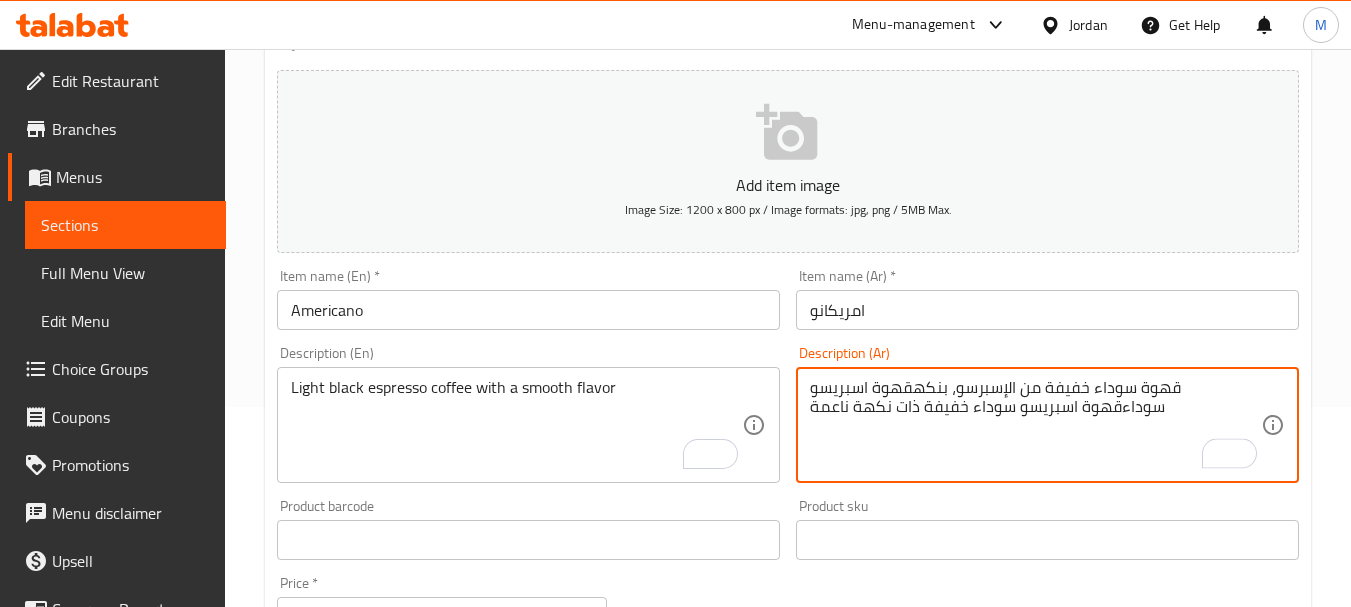 click on "قهوة سوداء خفيفة من الإسبرسو، بنكهقهوة اسبريسو سوداءقهوة اسبريسو سوداء خفيفة ذات نكهة ناعمة" at bounding box center (1035, 425) 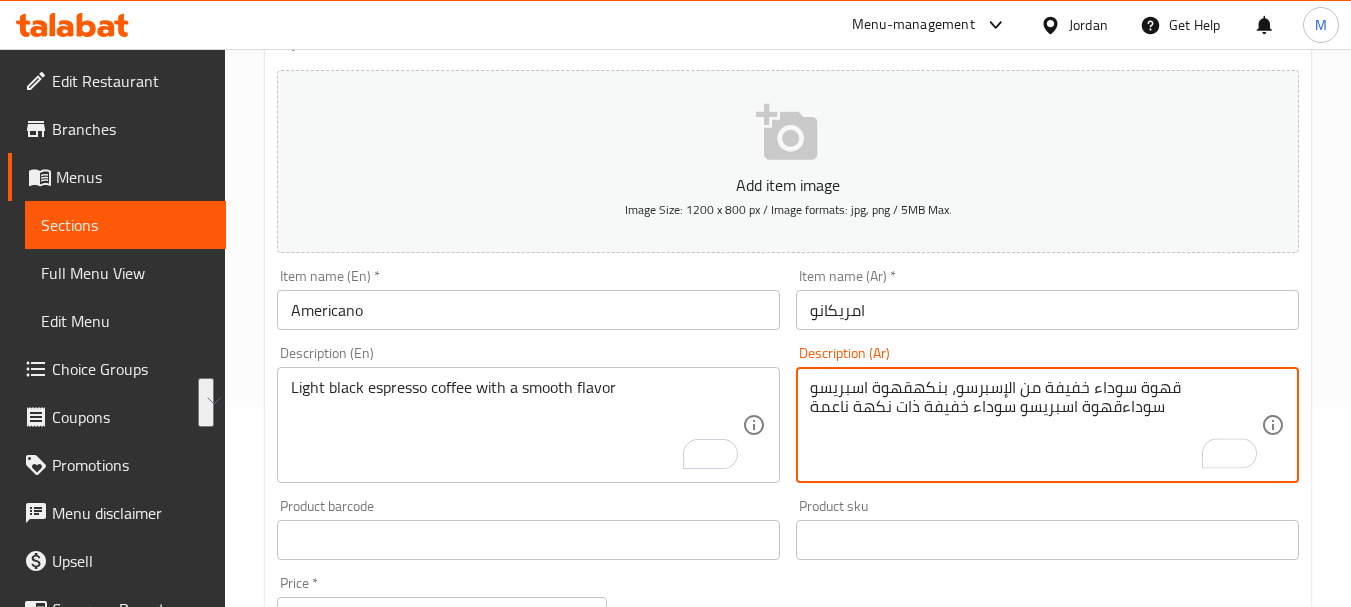 paste 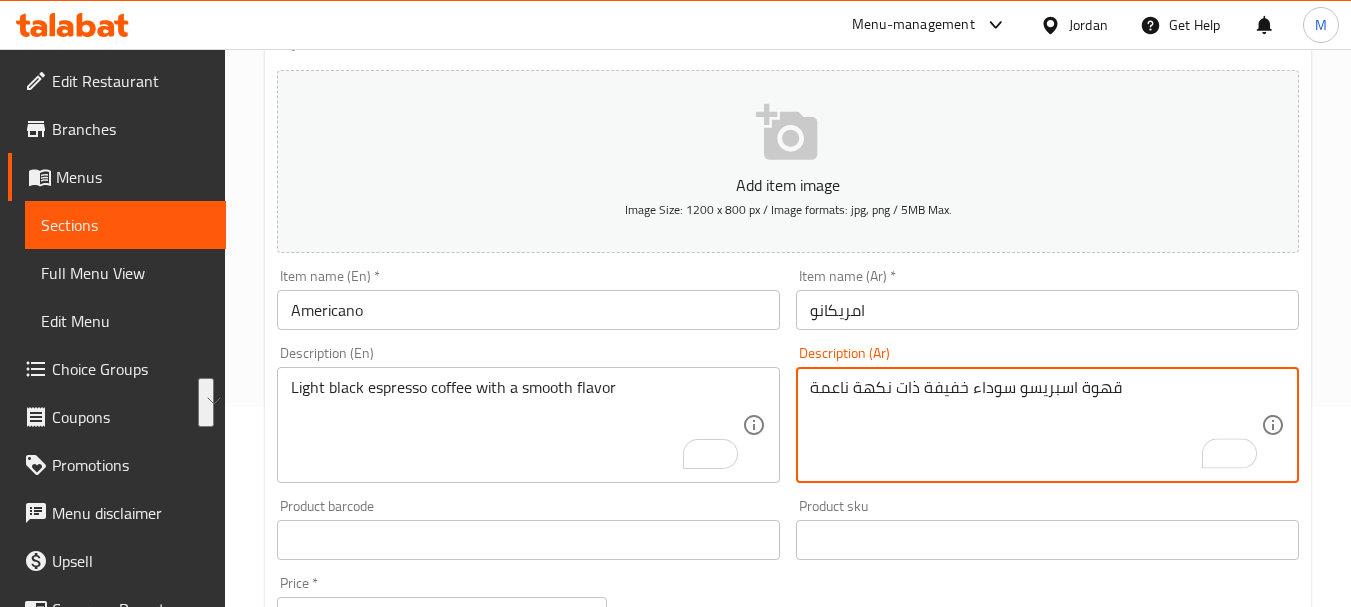 click on "قهوة اسبريسو سوداء خفيفة ذات نكهة ناعمة" at bounding box center [1035, 425] 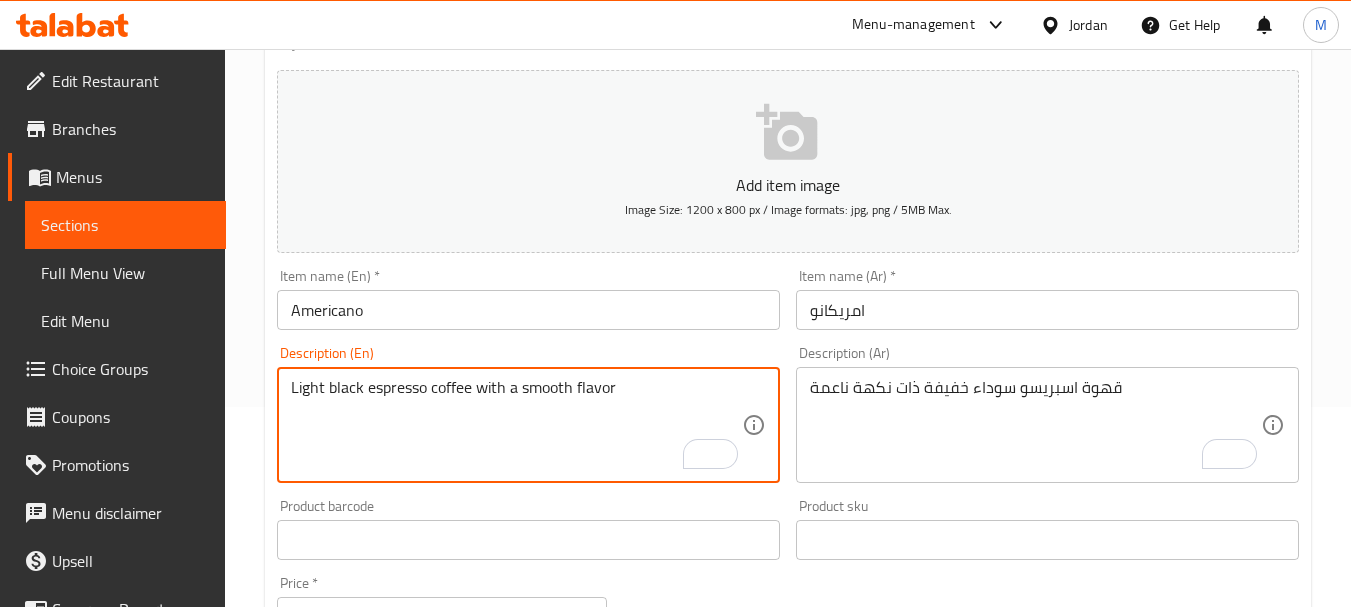 click on "Light black espresso coffee with a smooth flavor" at bounding box center (516, 425) 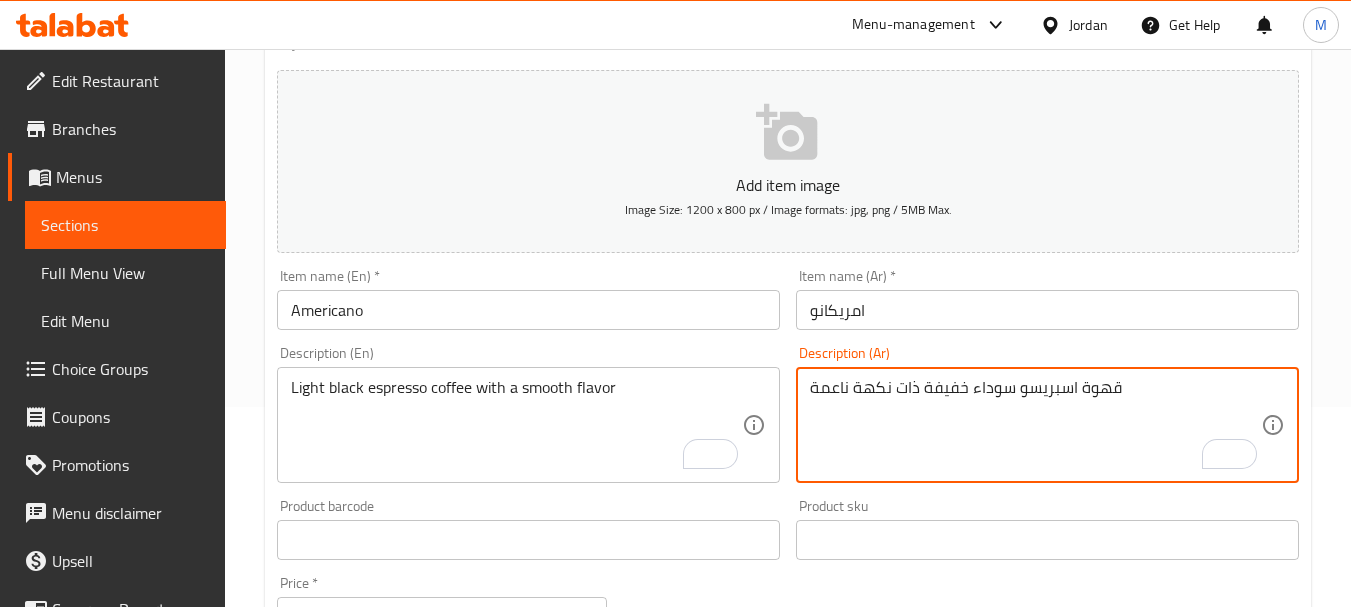 click on "قهوة اسبريسو سوداء خفيفة ذات نكهة ناعمة" at bounding box center [1035, 425] 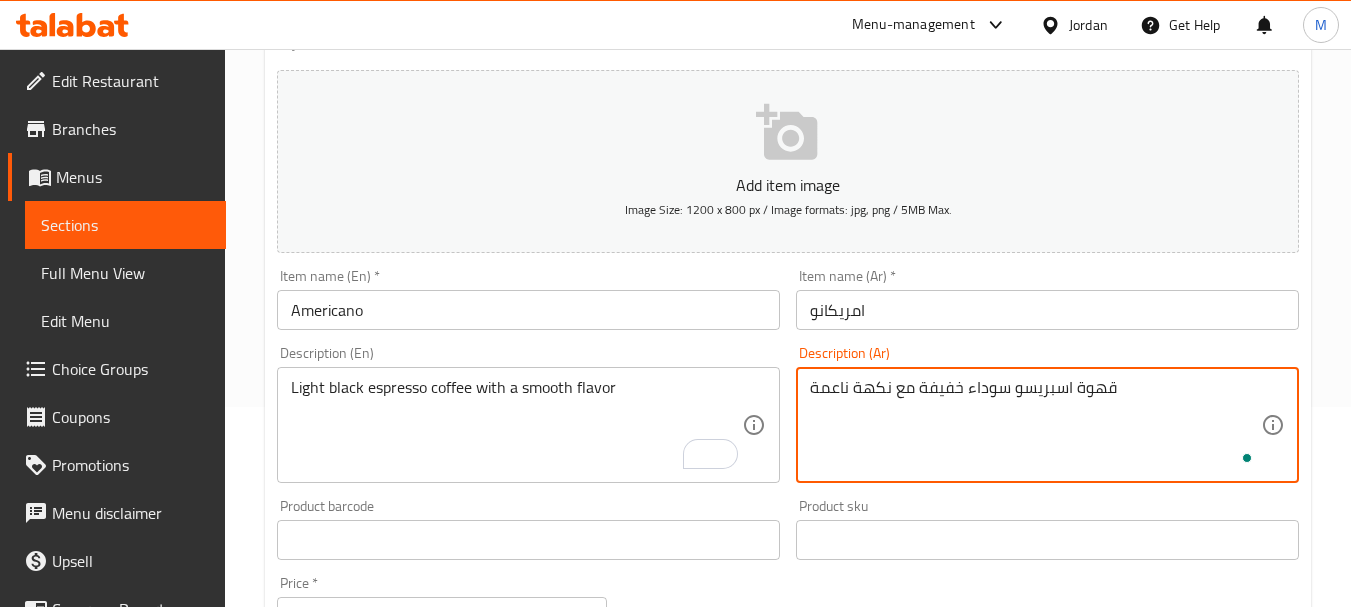 type on "قهوة اسبريسو سوداء خفيفة مع نكهة ناعمة" 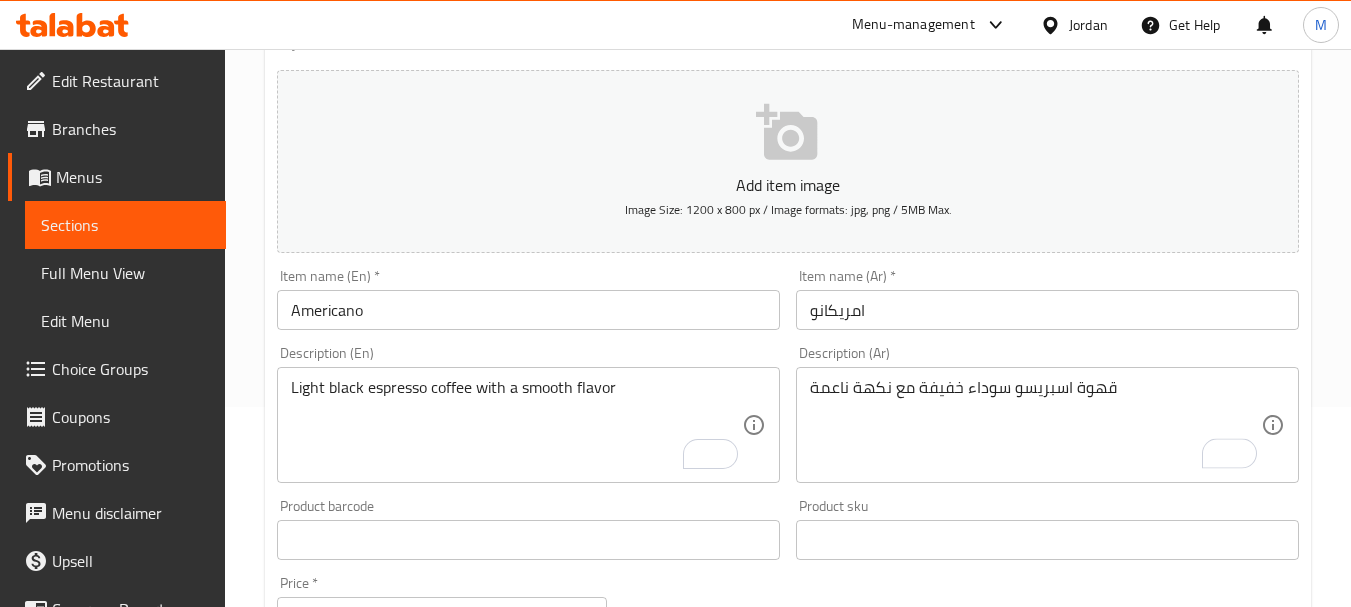click on "امريكانو" at bounding box center (1047, 310) 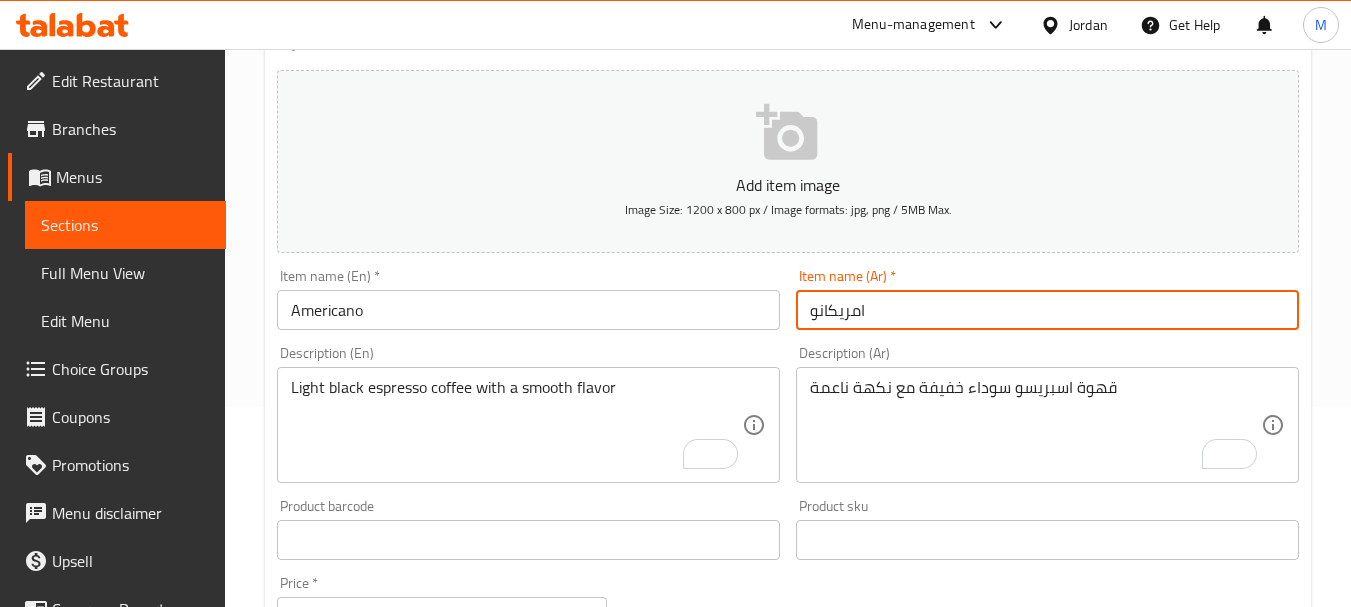 click on "Update" at bounding box center [398, 1335] 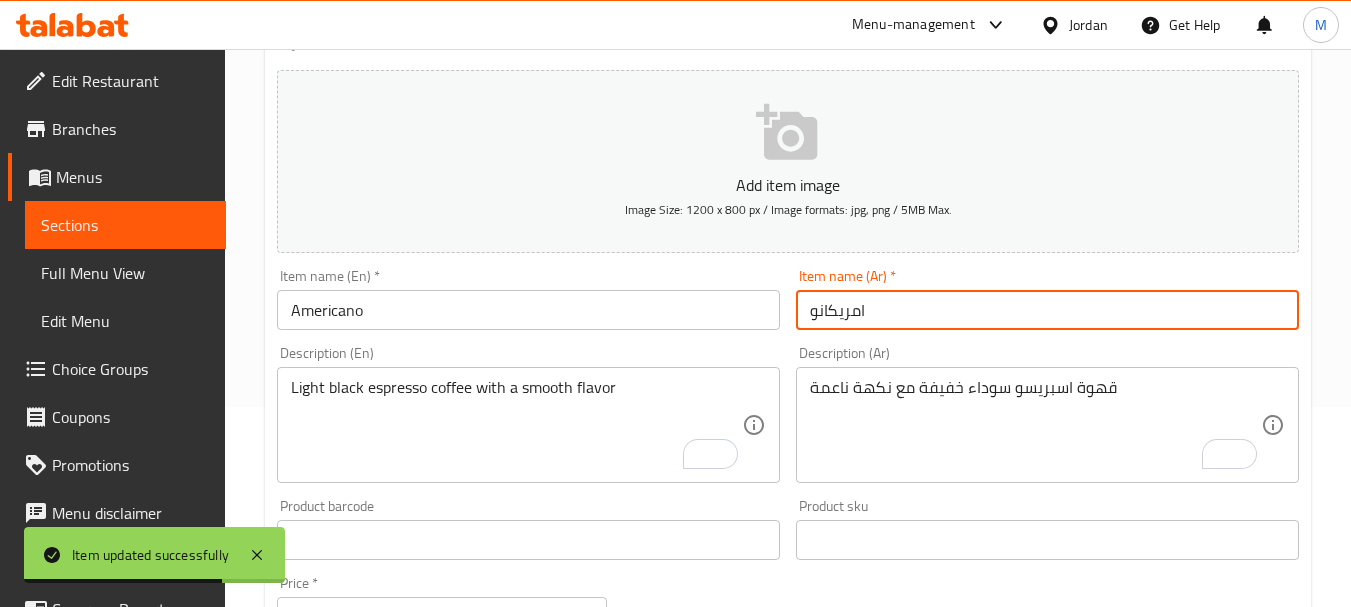 scroll, scrollTop: 0, scrollLeft: 0, axis: both 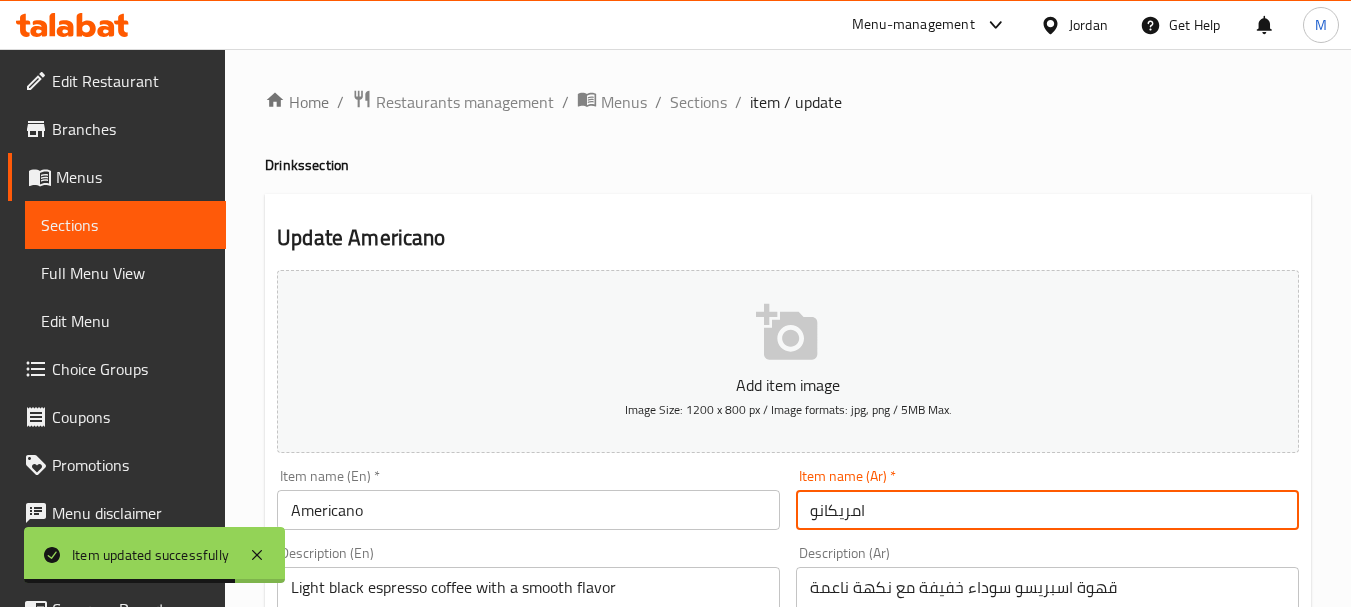 click on "Home / Restaurants management / Menus / Sections / item / update" at bounding box center [788, 102] 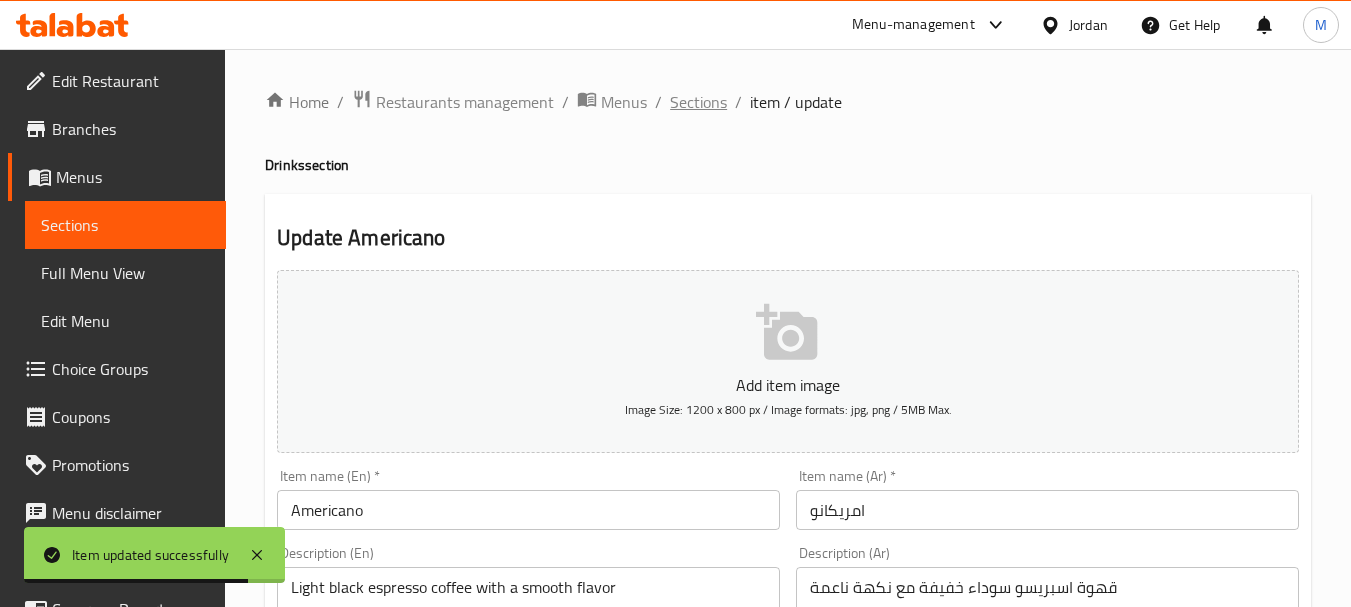 click on "Sections" at bounding box center (698, 102) 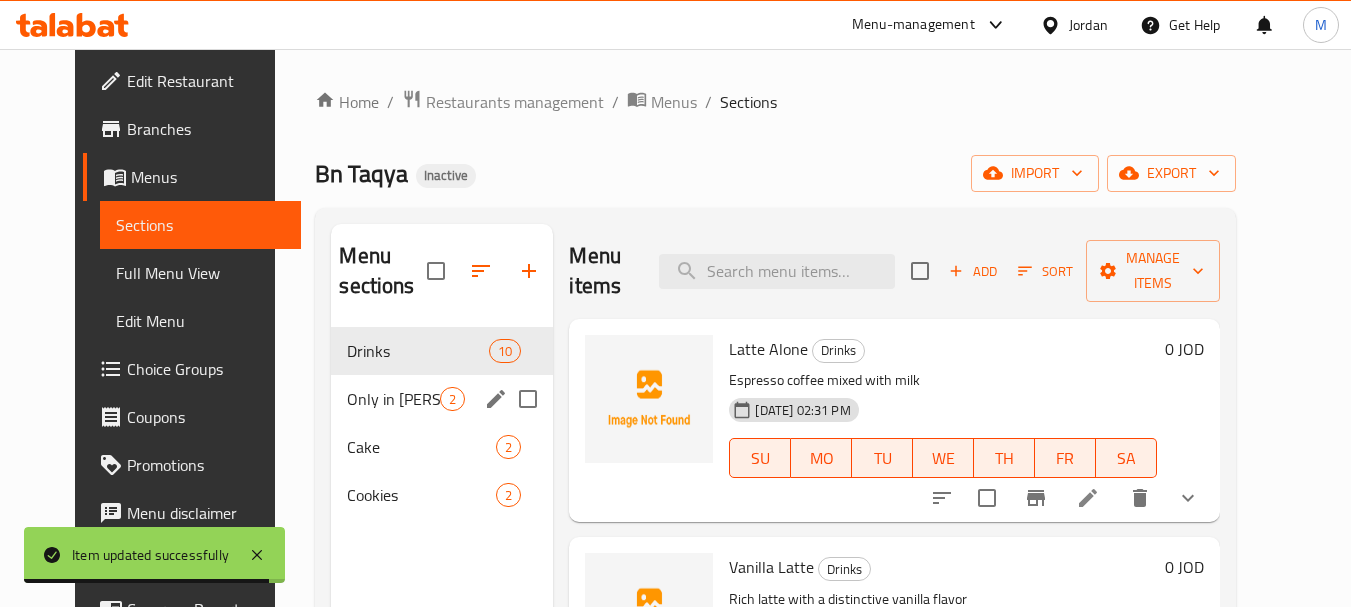 scroll, scrollTop: 200, scrollLeft: 0, axis: vertical 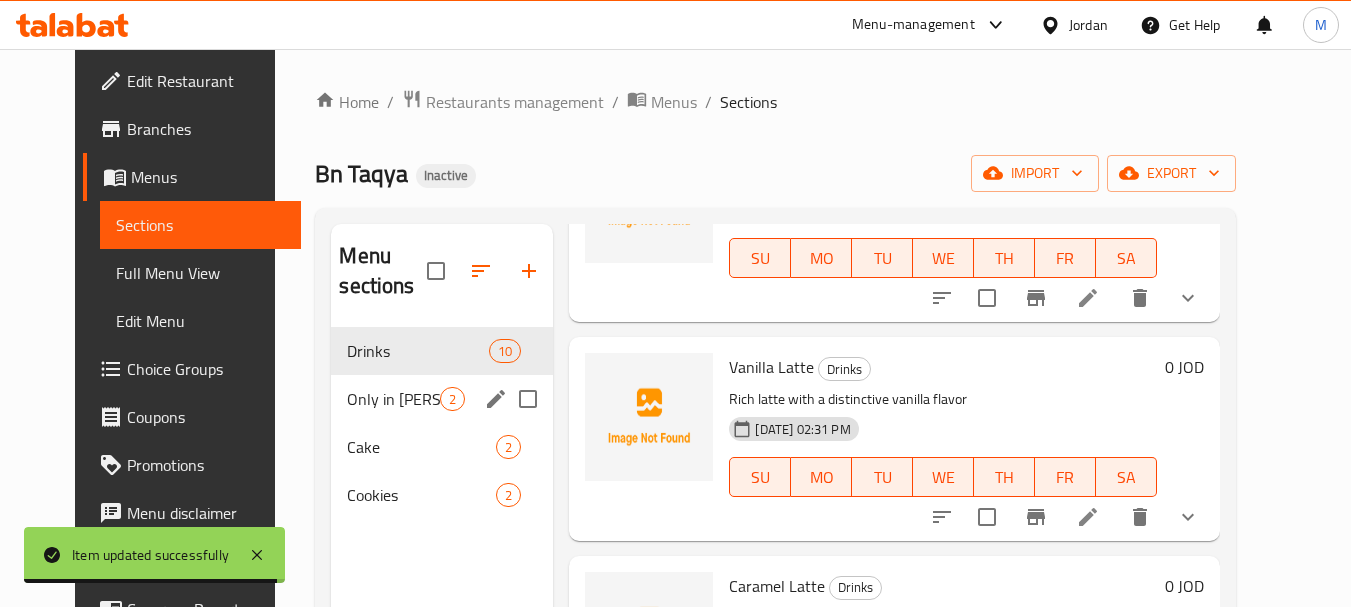 click at bounding box center (528, 399) 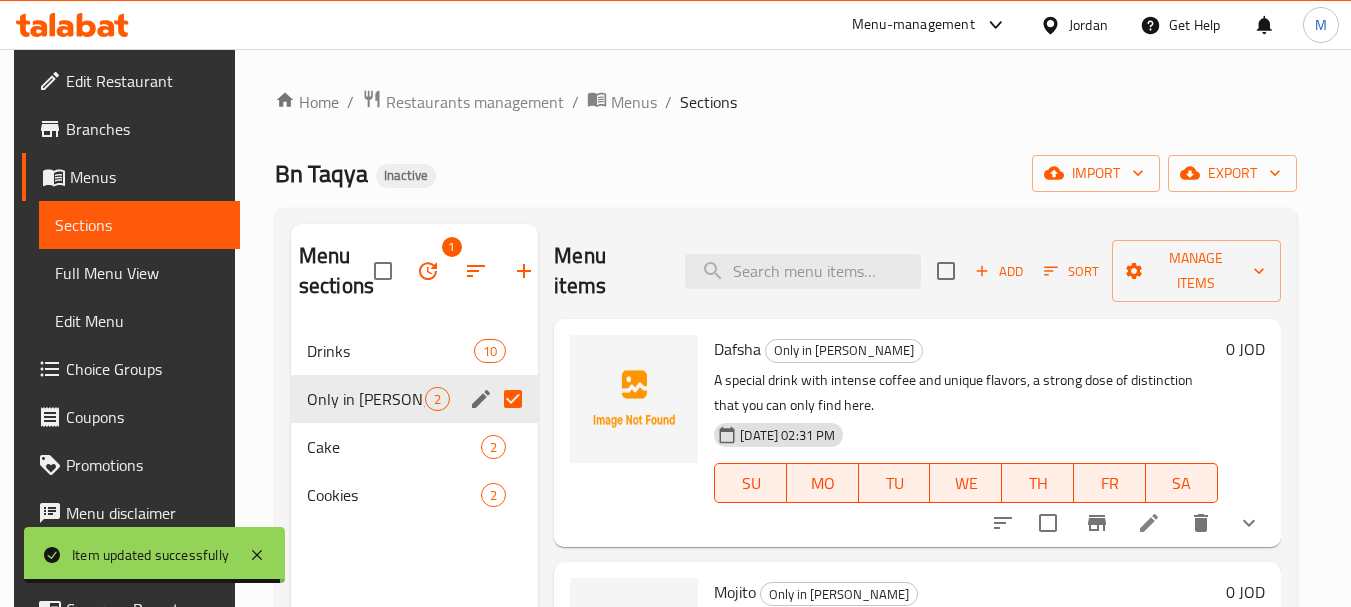 scroll, scrollTop: 0, scrollLeft: 0, axis: both 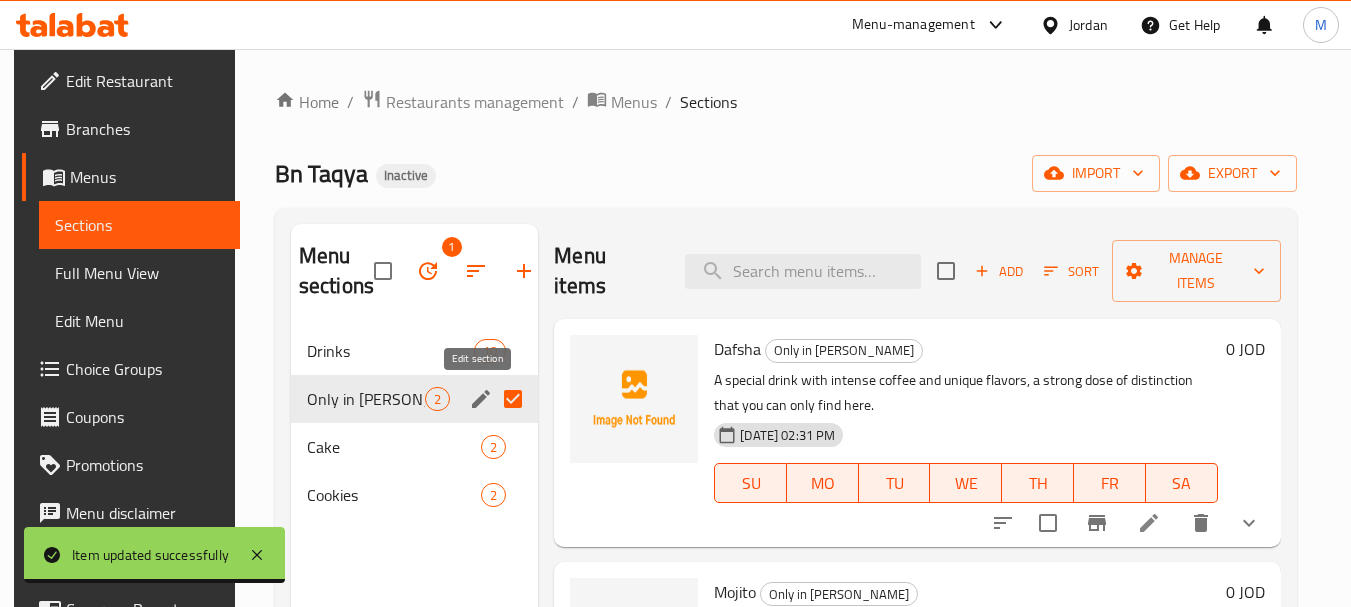 click 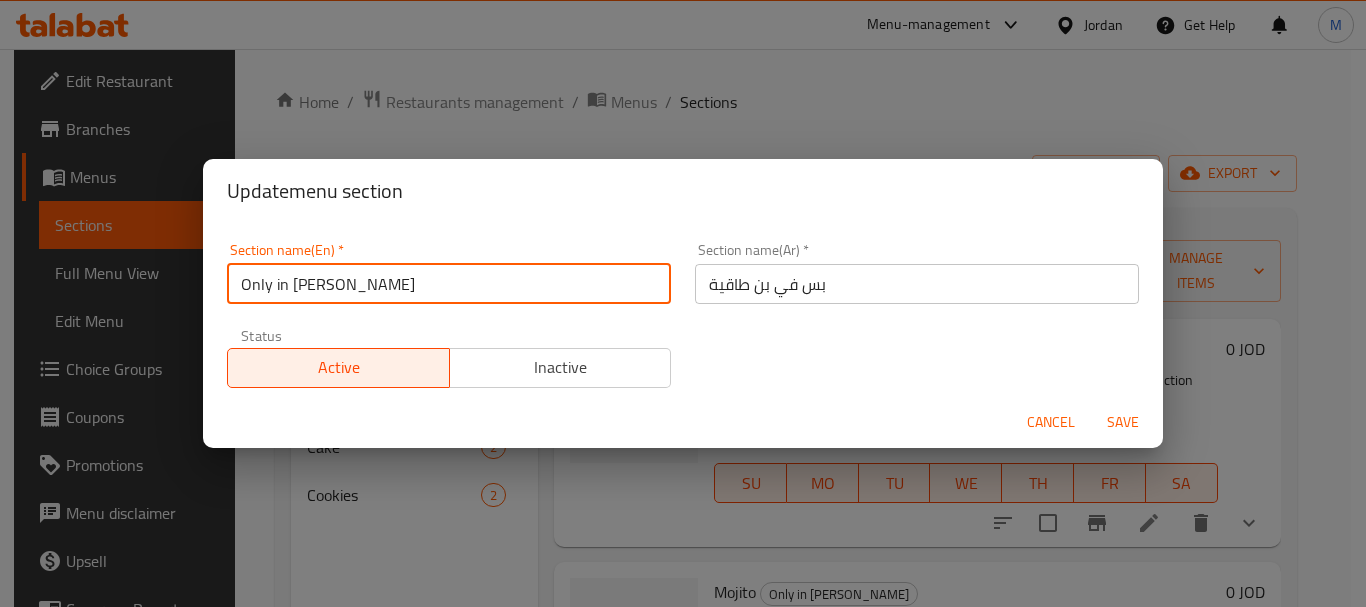 click on "Only in Ben Taqia" at bounding box center [449, 284] 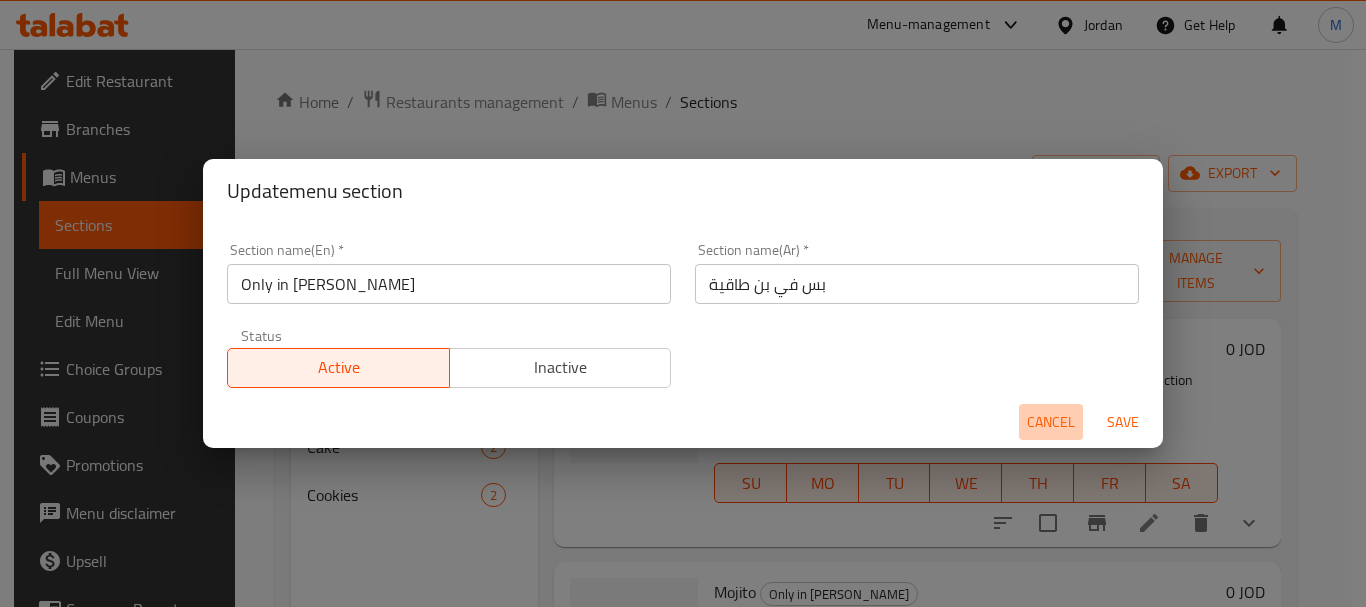 click on "Cancel" at bounding box center (1051, 422) 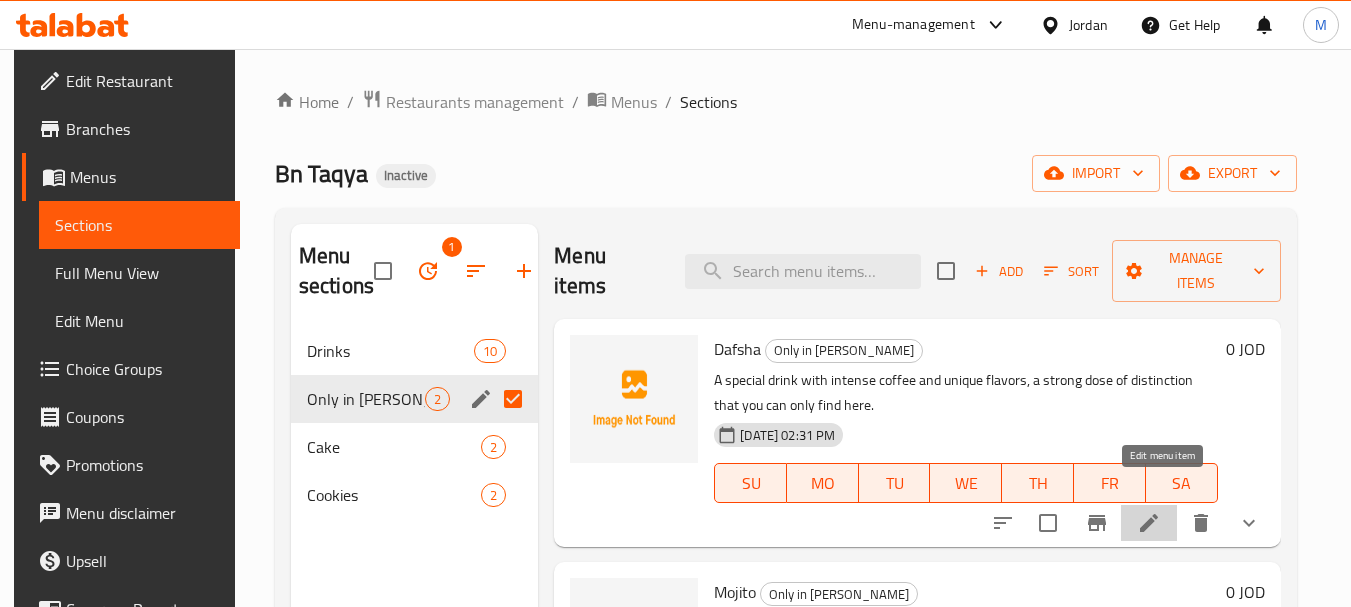 click 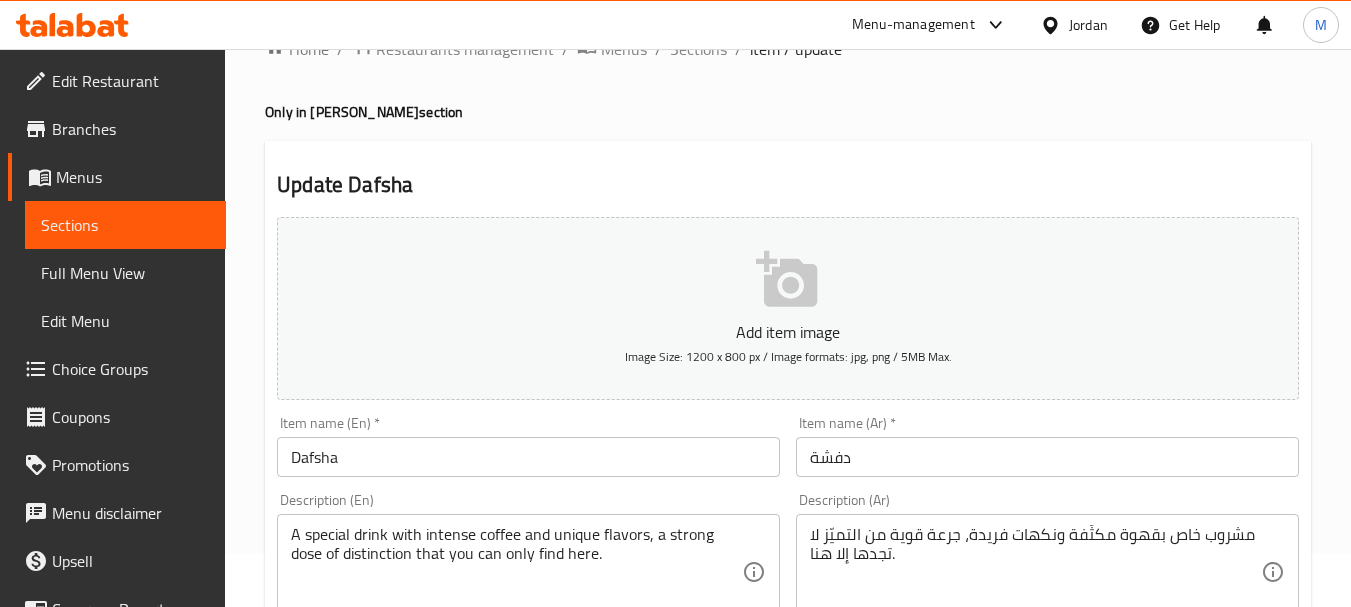 scroll, scrollTop: 100, scrollLeft: 0, axis: vertical 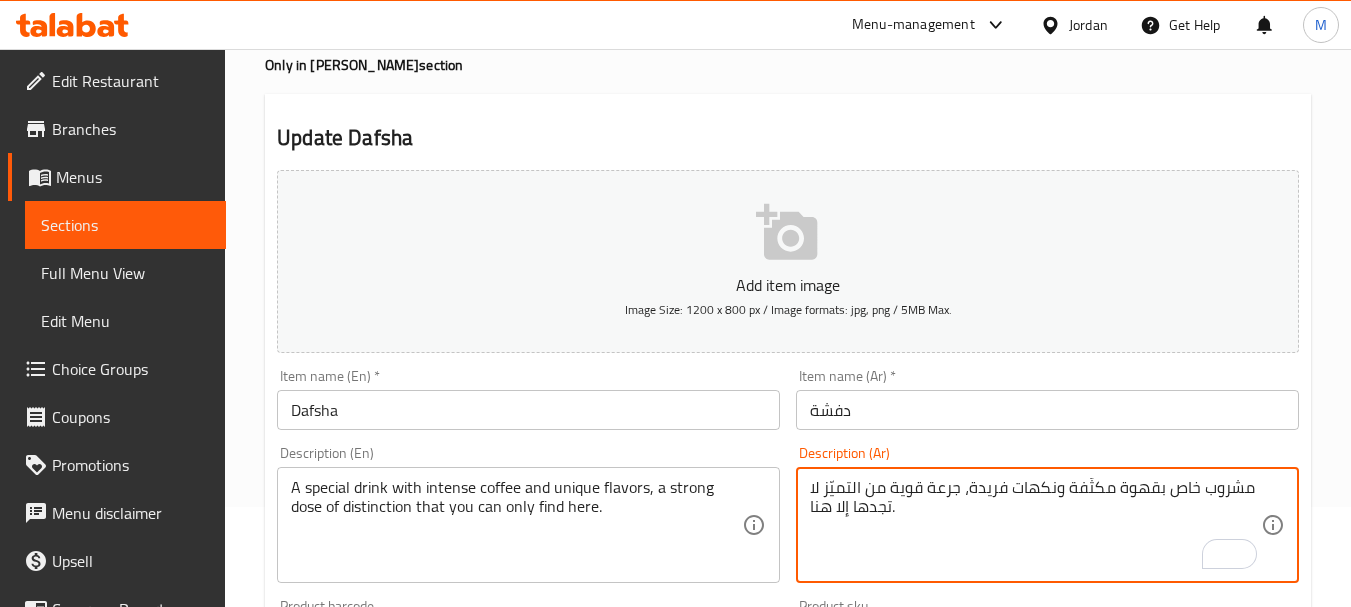 drag, startPoint x: 901, startPoint y: 514, endPoint x: 949, endPoint y: 496, distance: 51.264023 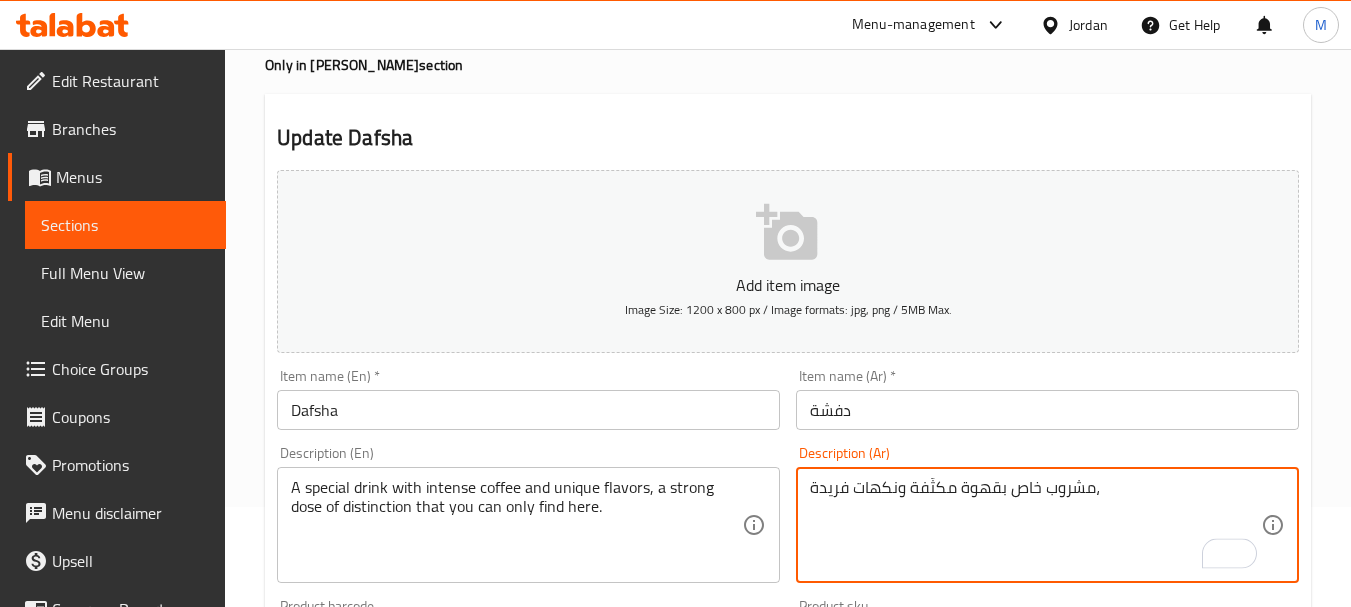 type on "مشروب خاص بقهوة مكثّفة ونكهات فريدة،" 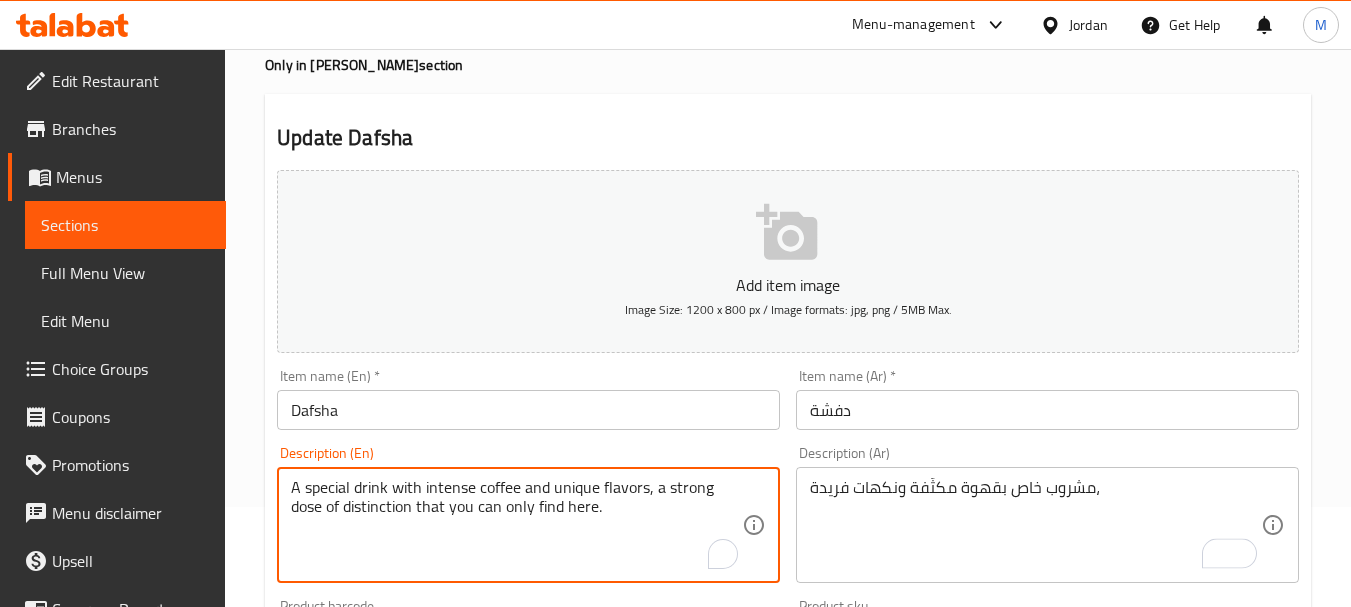 drag, startPoint x: 645, startPoint y: 491, endPoint x: 668, endPoint y: 521, distance: 37.802116 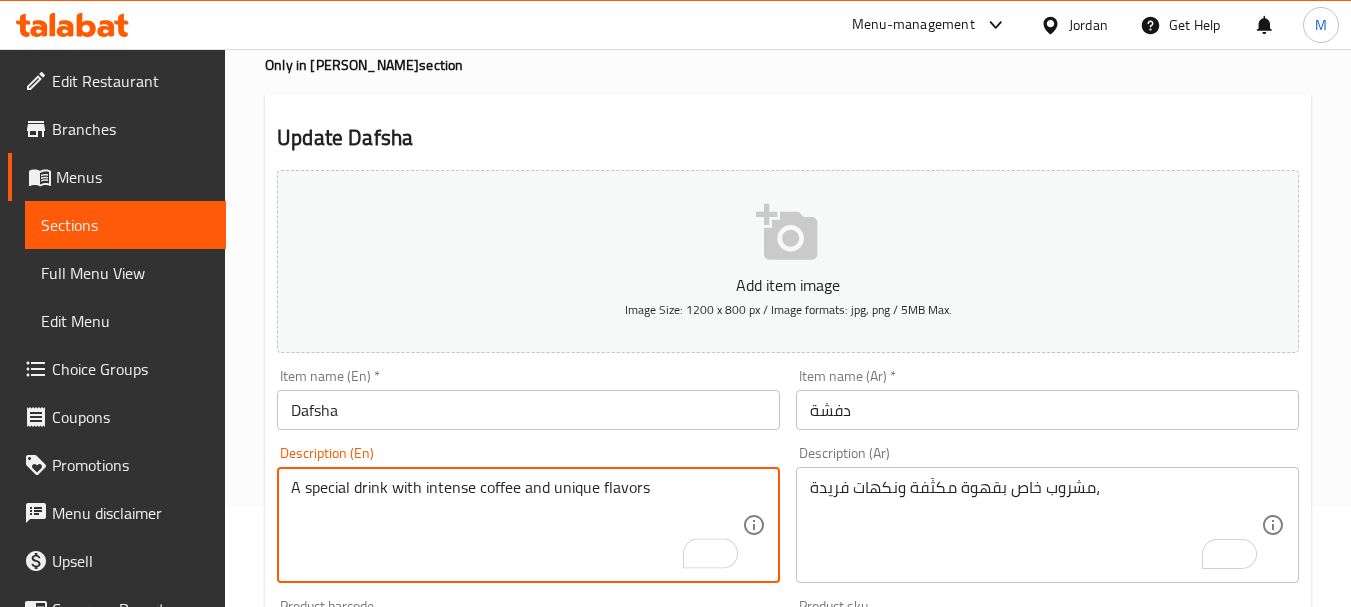 type on "A special drink with intense coffee and unique flavors" 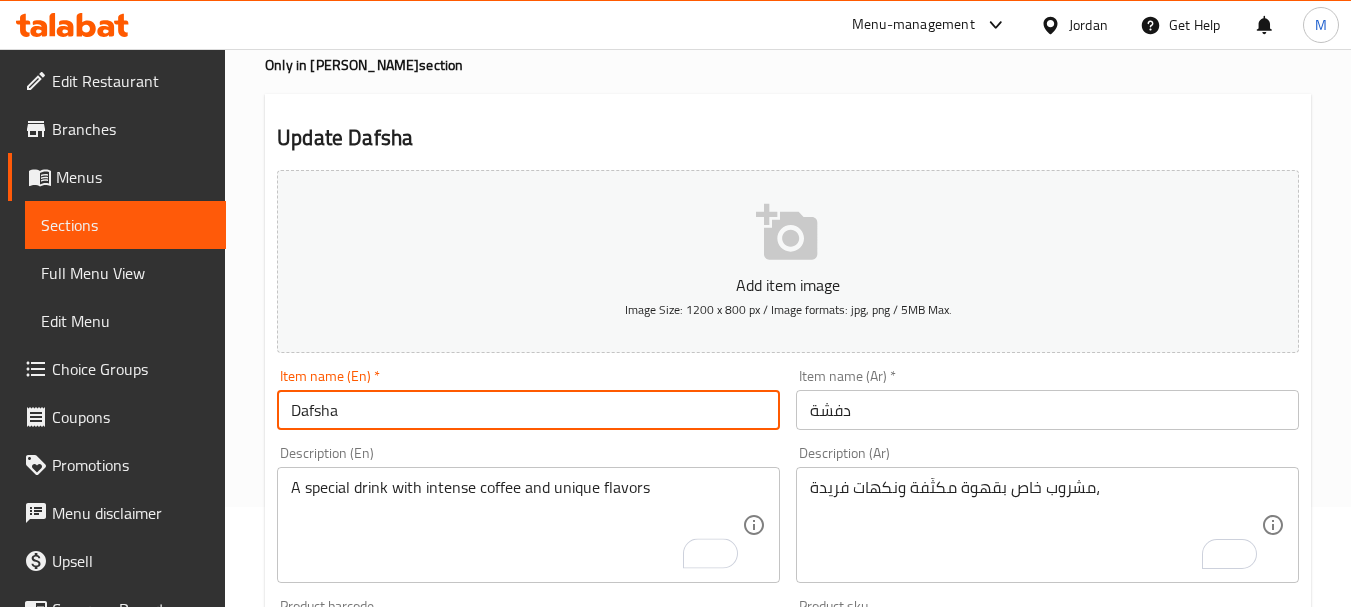 click on "Update" at bounding box center (398, 1271) 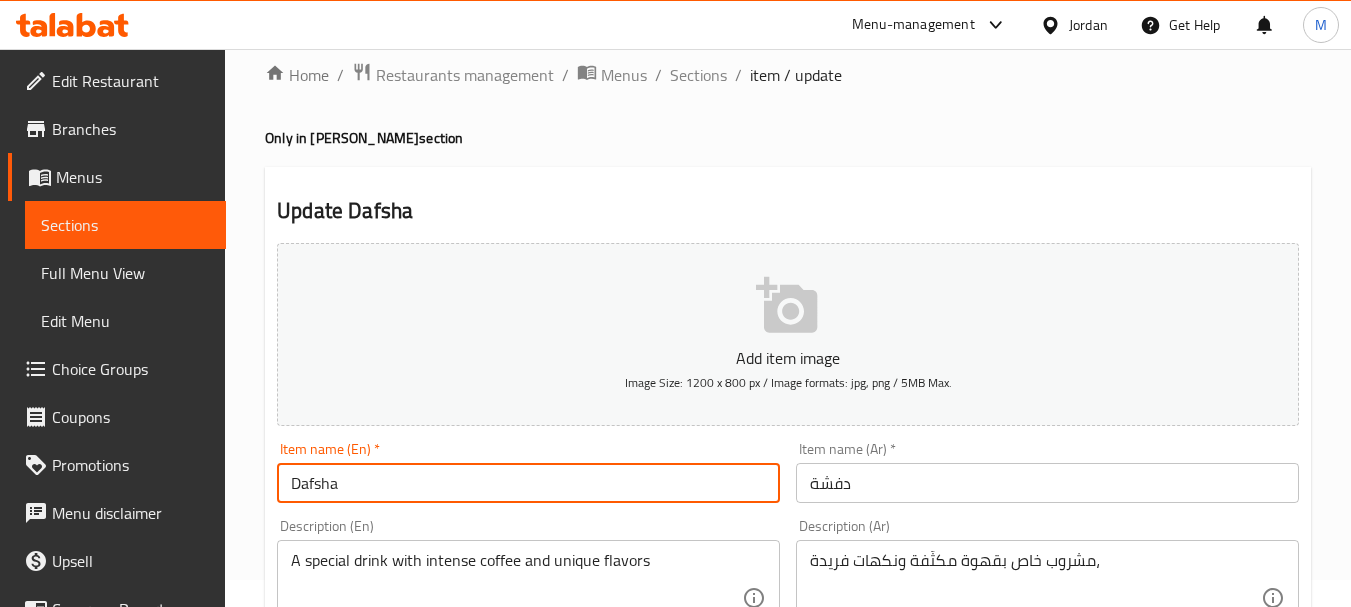 scroll, scrollTop: 0, scrollLeft: 0, axis: both 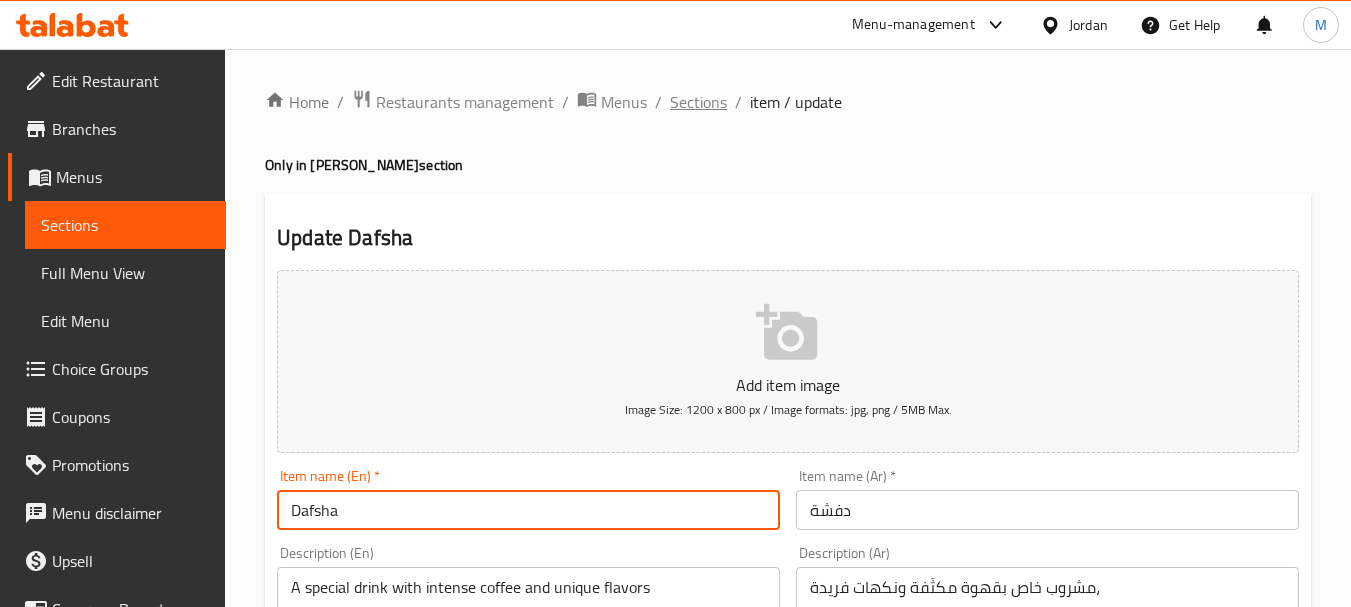 click on "Sections" at bounding box center (698, 102) 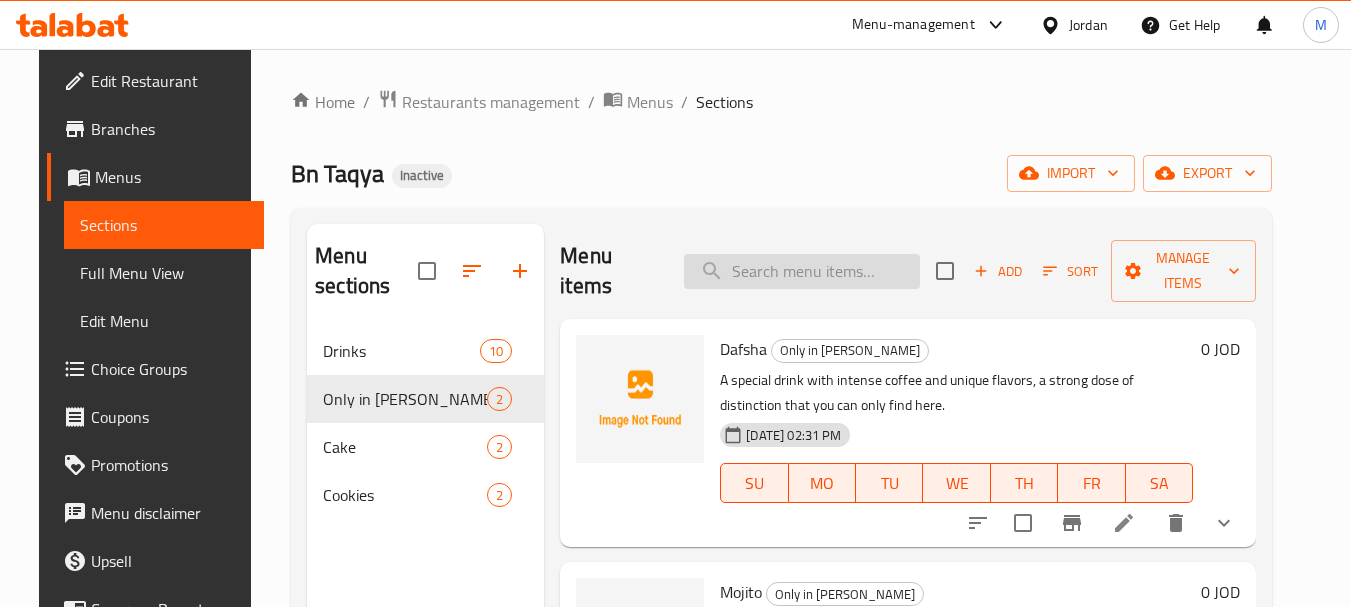 paste on "Tiramisu" 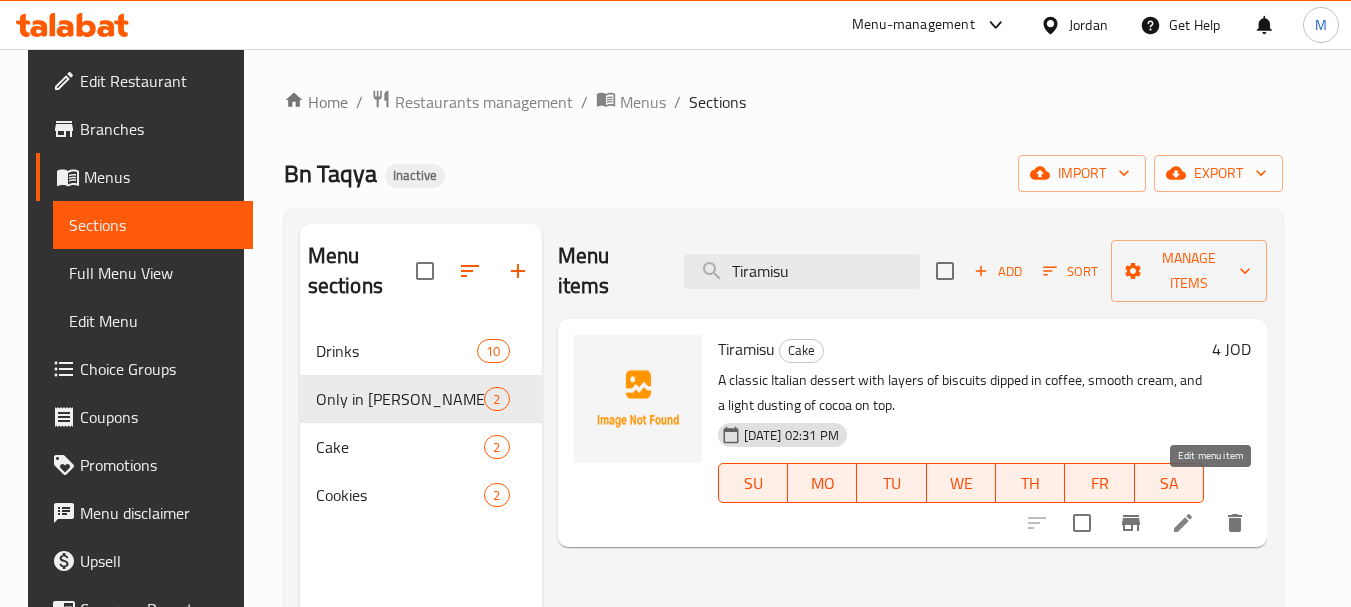 type on "Tiramisu" 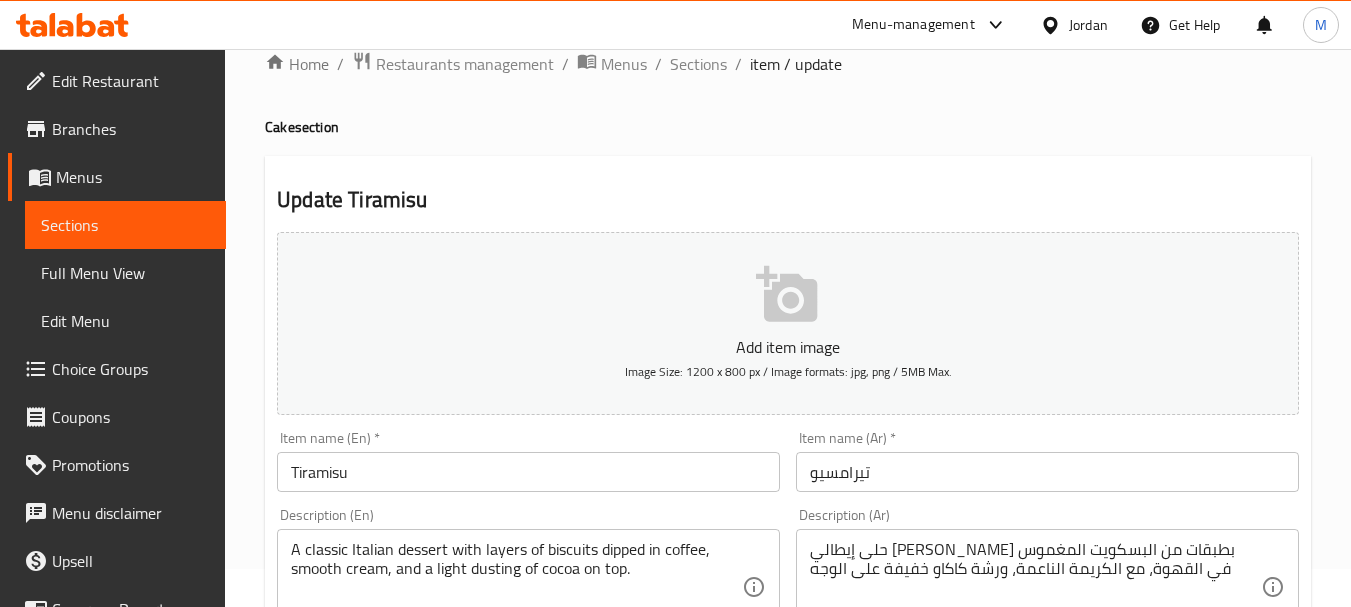 scroll, scrollTop: 100, scrollLeft: 0, axis: vertical 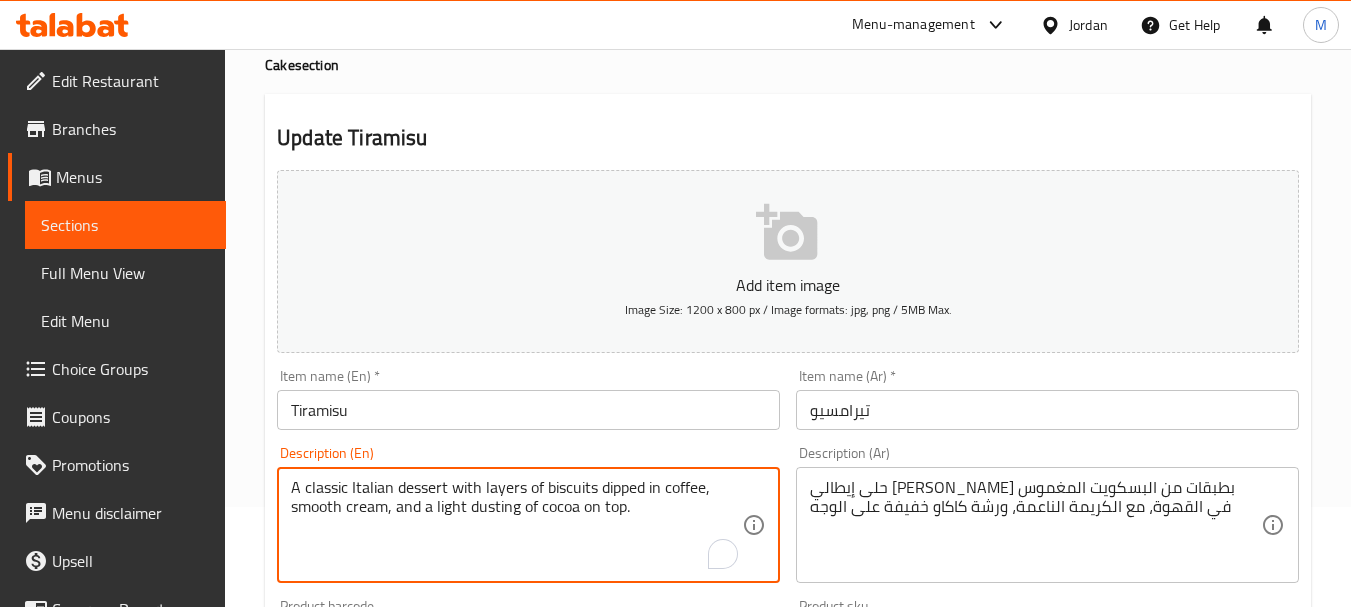 click on "A classic Italian dessert with layers of biscuits dipped in coffee, smooth cream, and a light dusting of cocoa on top." at bounding box center (516, 525) 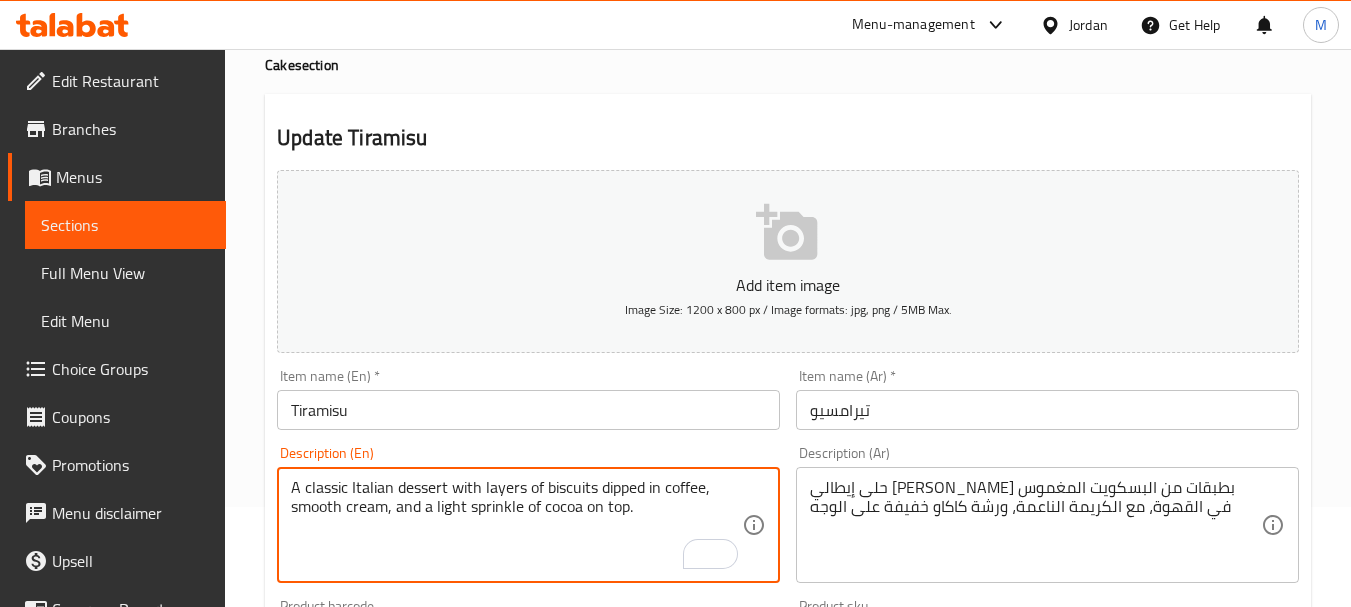type on "A classic Italian dessert with layers of biscuits dipped in coffee, smooth cream, and a light sprinkle of cocoa on top." 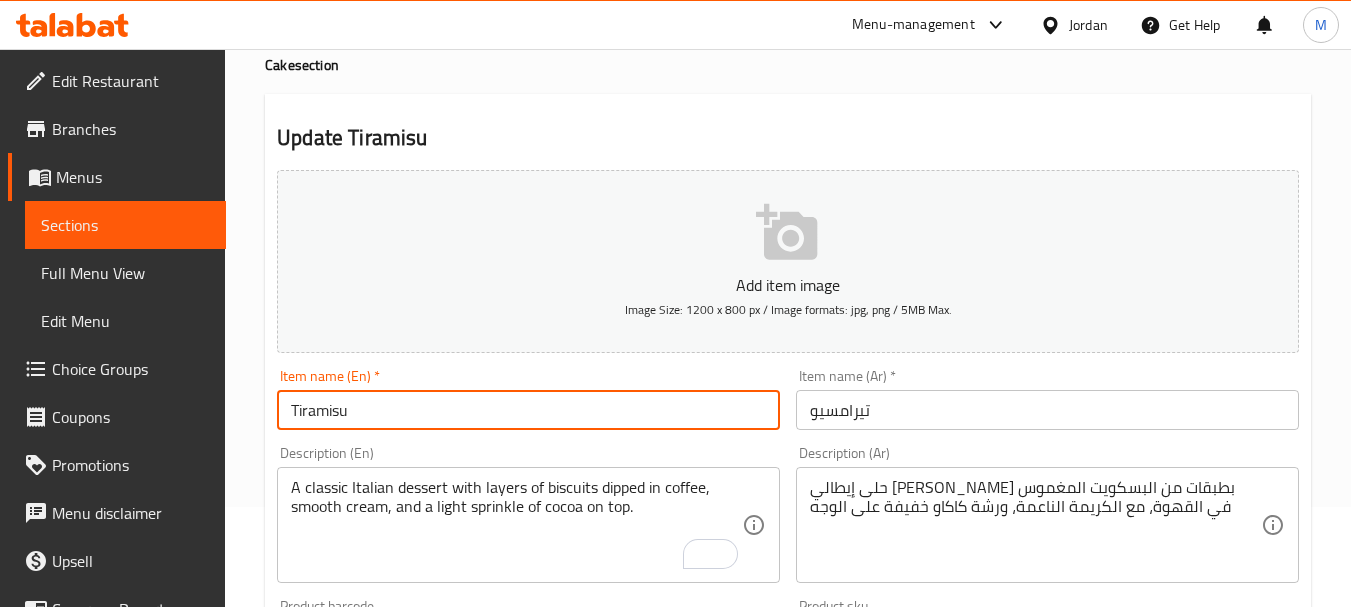 click on "Tiramisu" at bounding box center [528, 410] 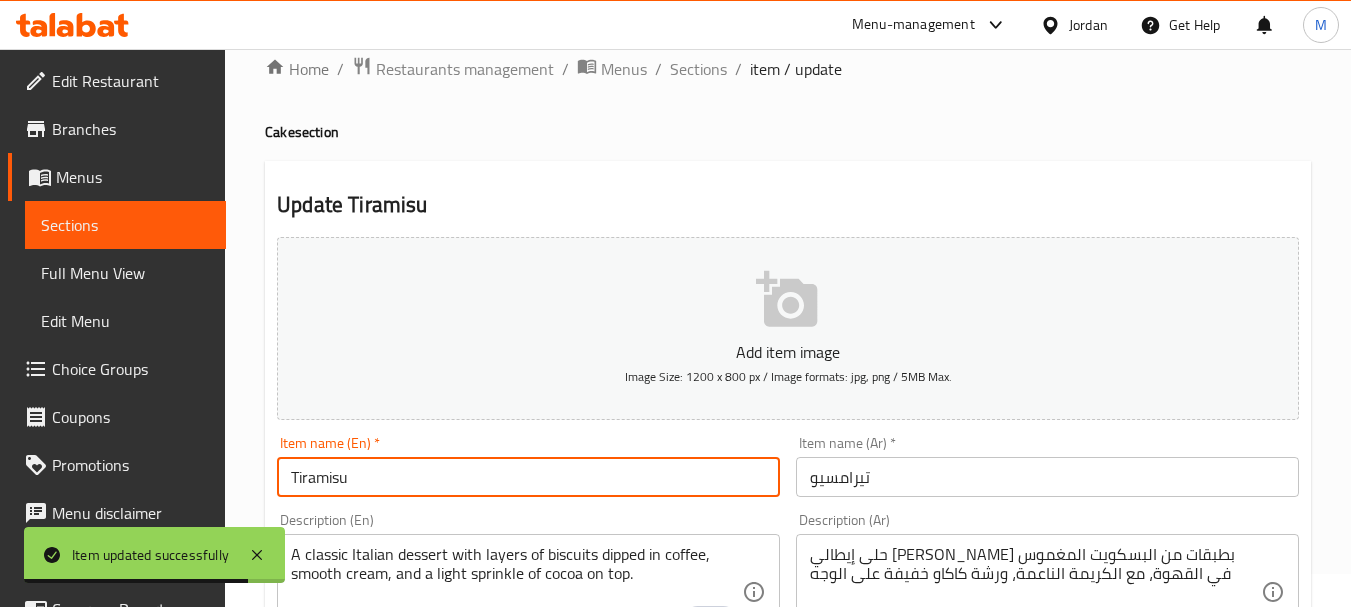 scroll, scrollTop: 0, scrollLeft: 0, axis: both 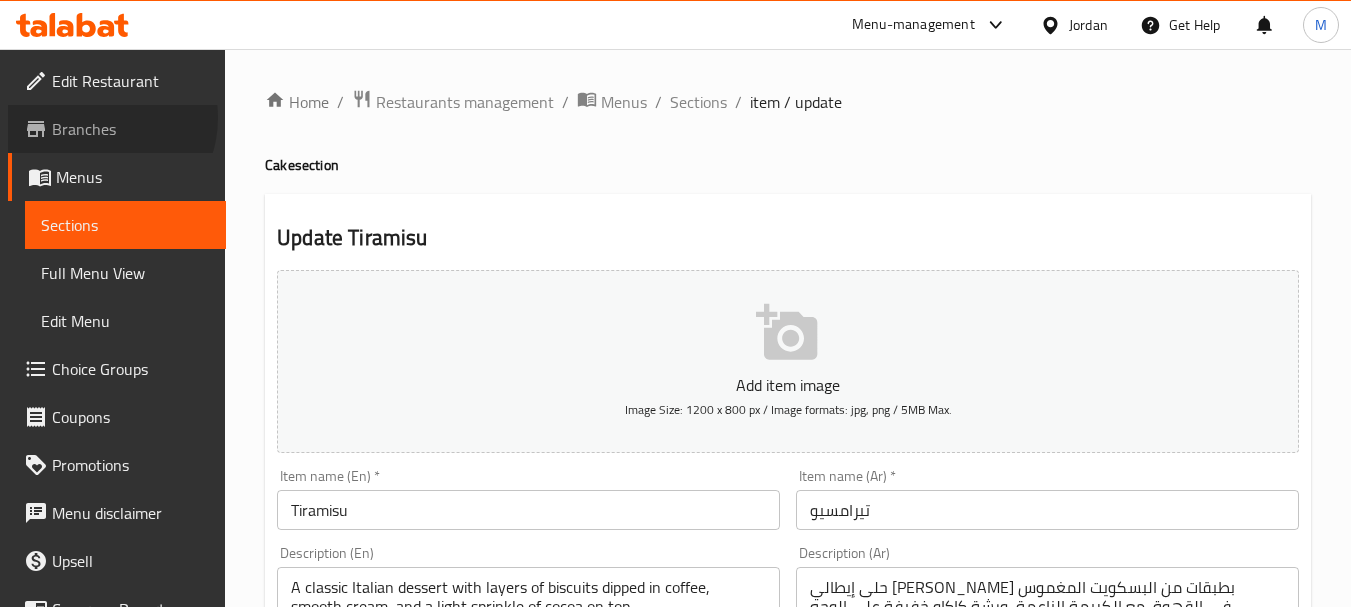 click on "Branches" at bounding box center (131, 129) 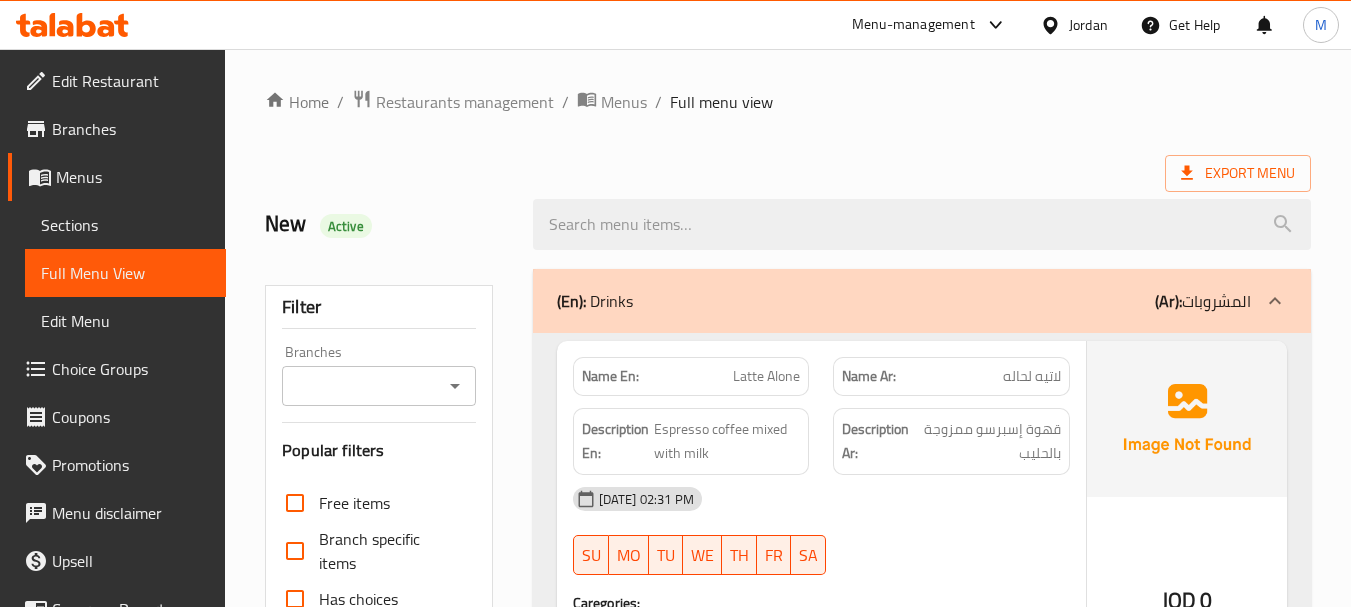 scroll, scrollTop: 700, scrollLeft: 0, axis: vertical 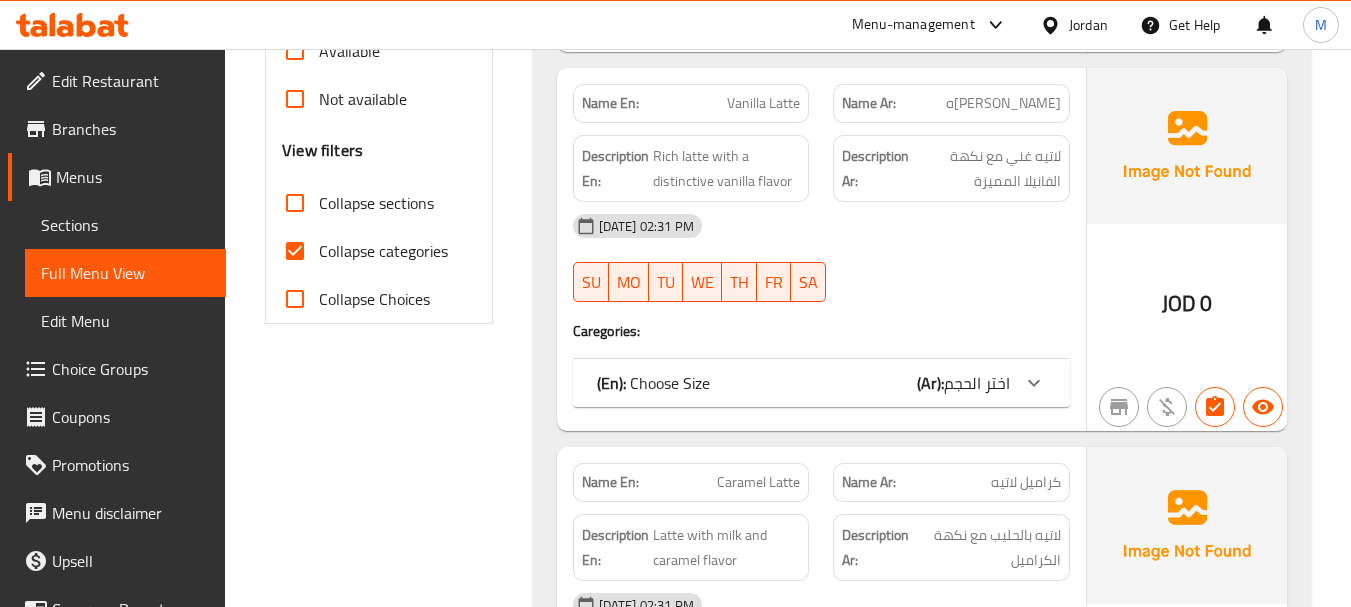 click on "Collapse categories" at bounding box center [295, 251] 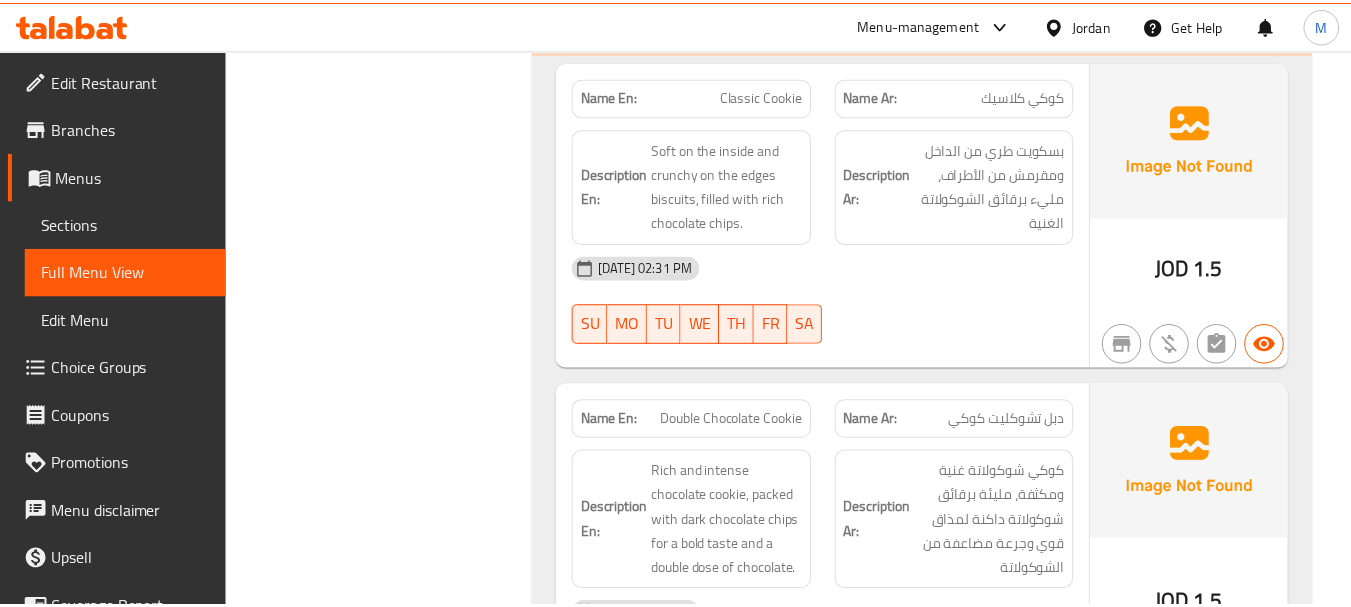 scroll, scrollTop: 15593, scrollLeft: 0, axis: vertical 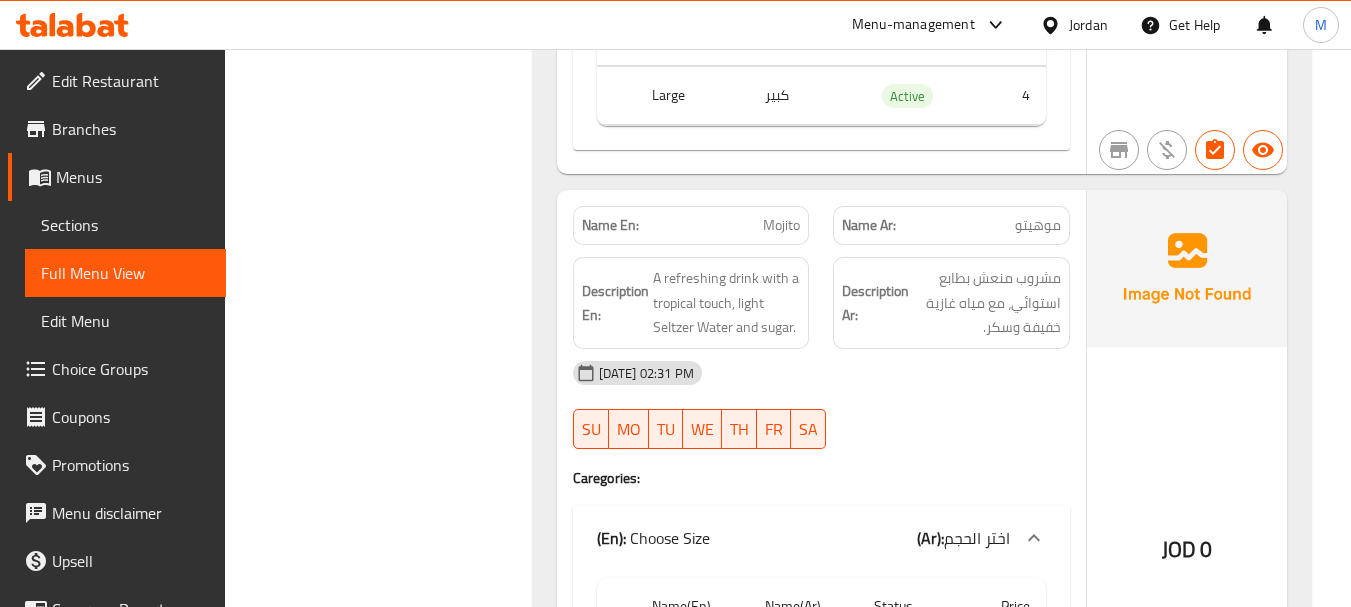 click on "Jordan" at bounding box center (1088, 25) 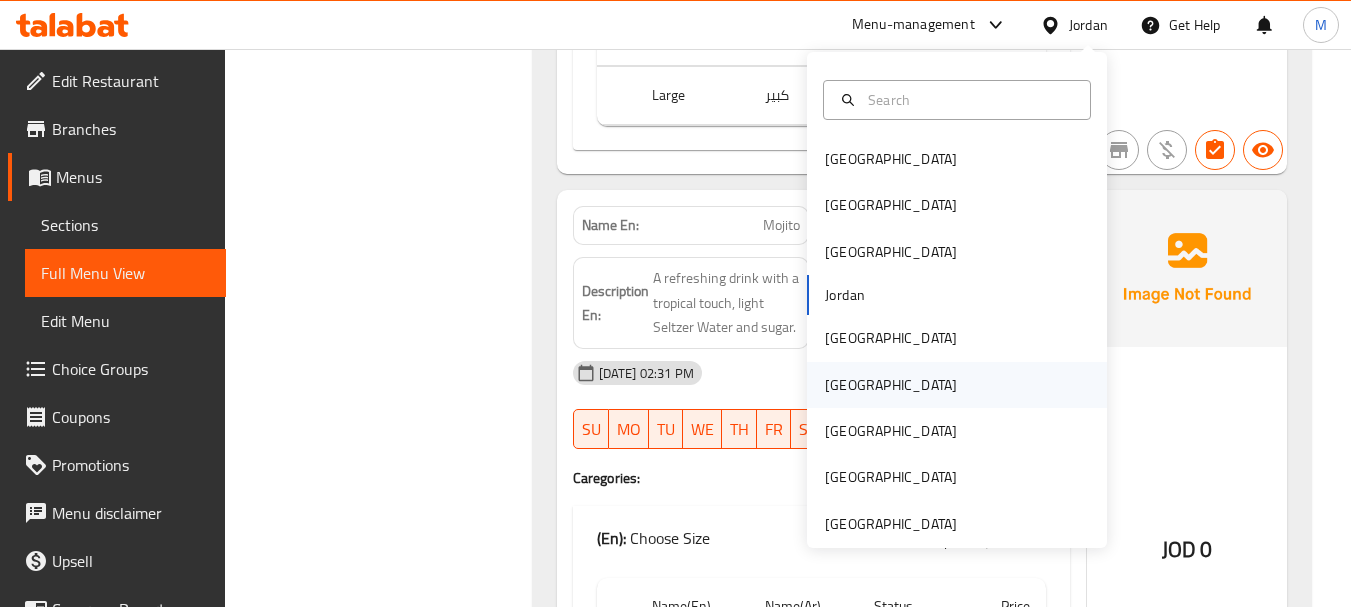 click on "[GEOGRAPHIC_DATA]" at bounding box center [891, 385] 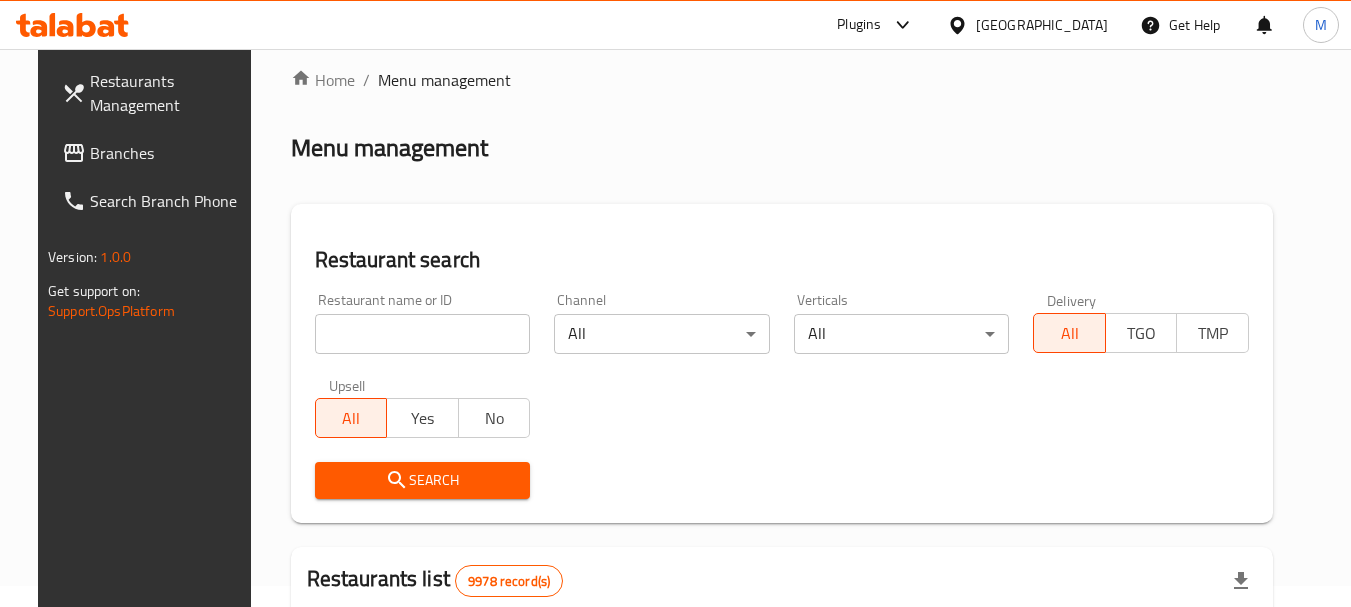 scroll, scrollTop: 7, scrollLeft: 0, axis: vertical 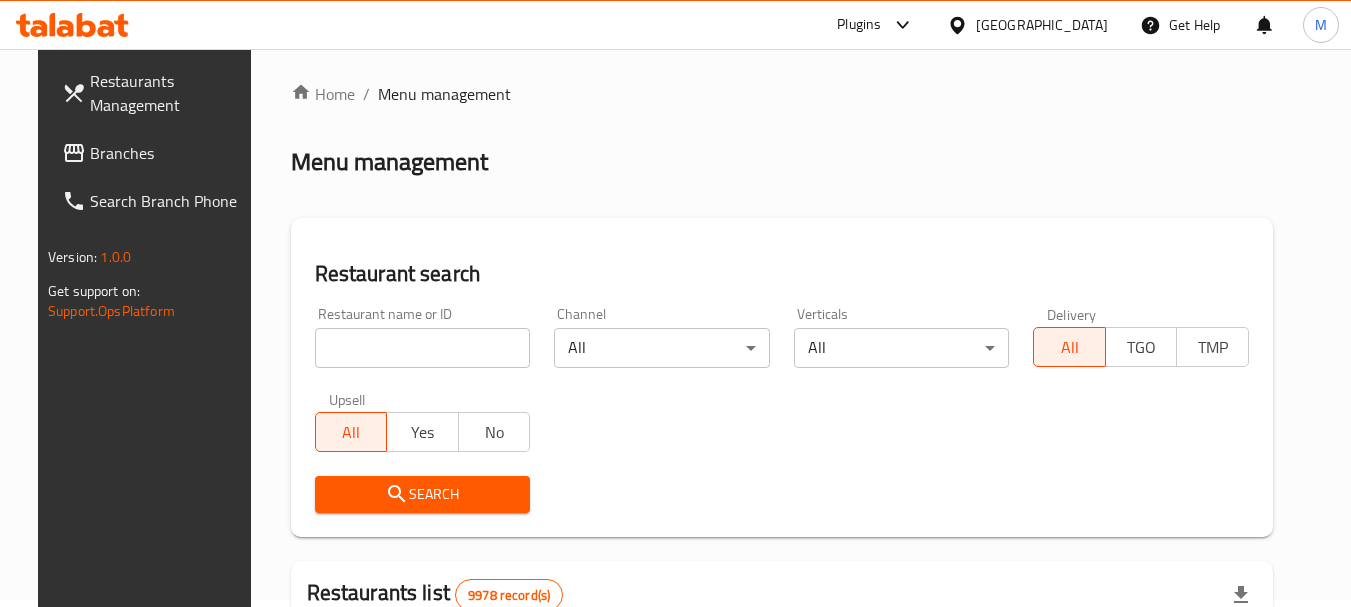 click at bounding box center (423, 348) 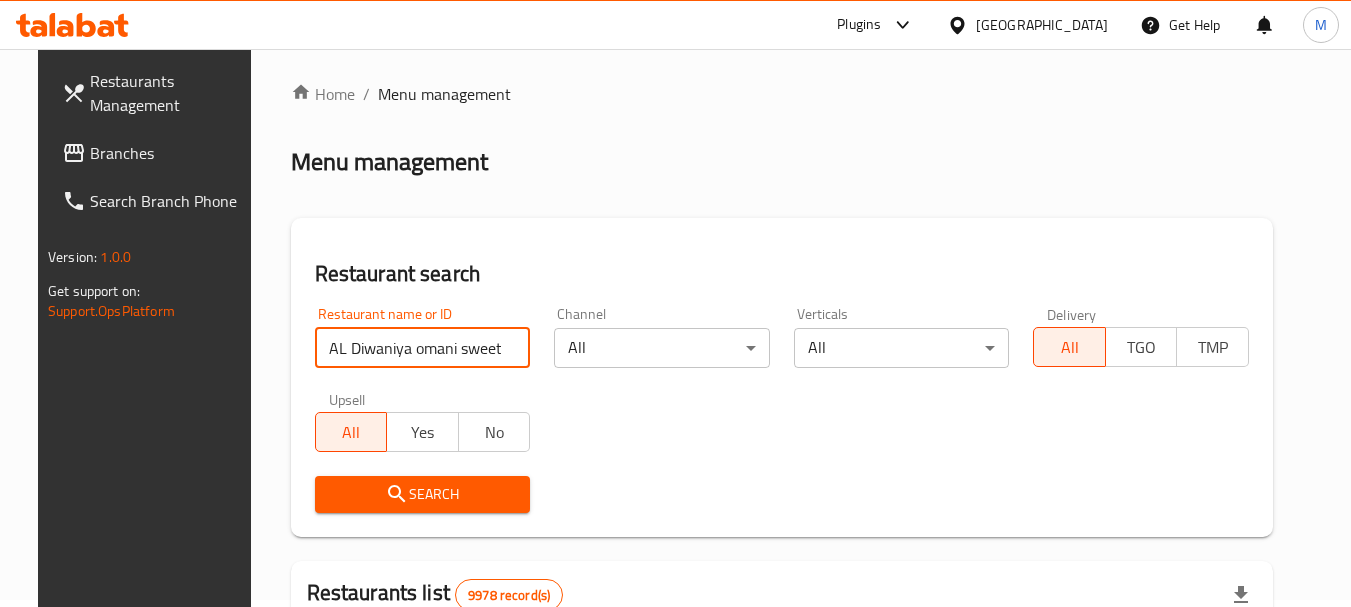 scroll, scrollTop: 0, scrollLeft: 65, axis: horizontal 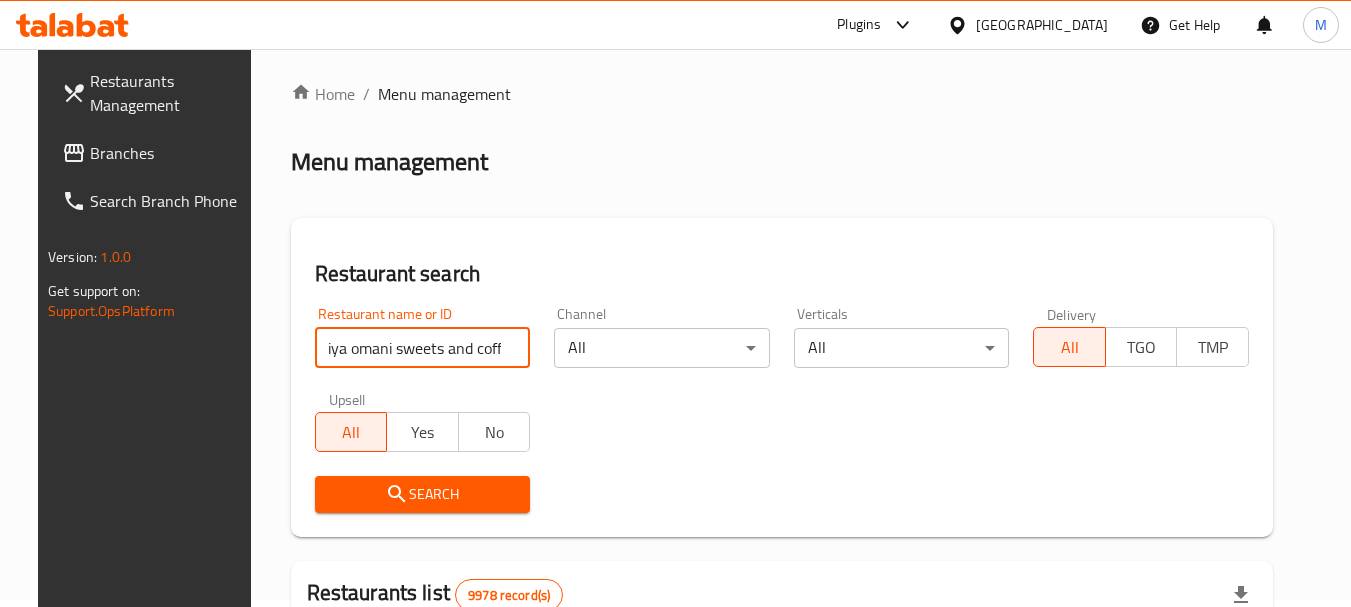type on "AL Diwaniya omani sweets and coffee" 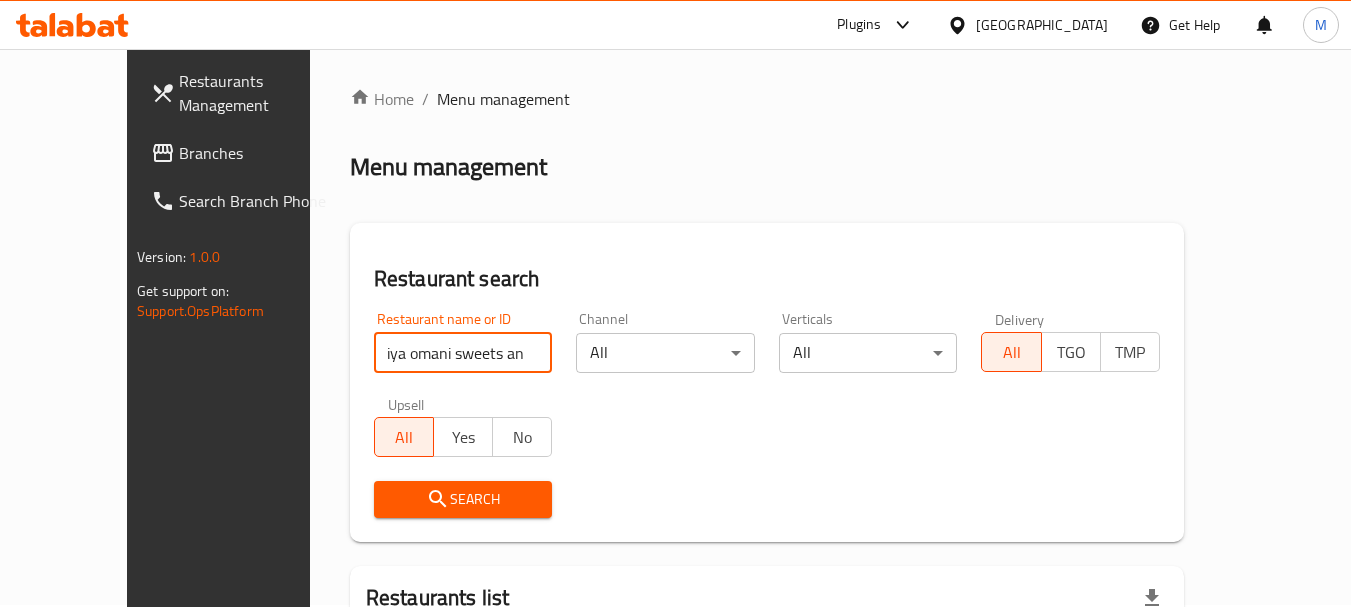 scroll, scrollTop: 0, scrollLeft: 0, axis: both 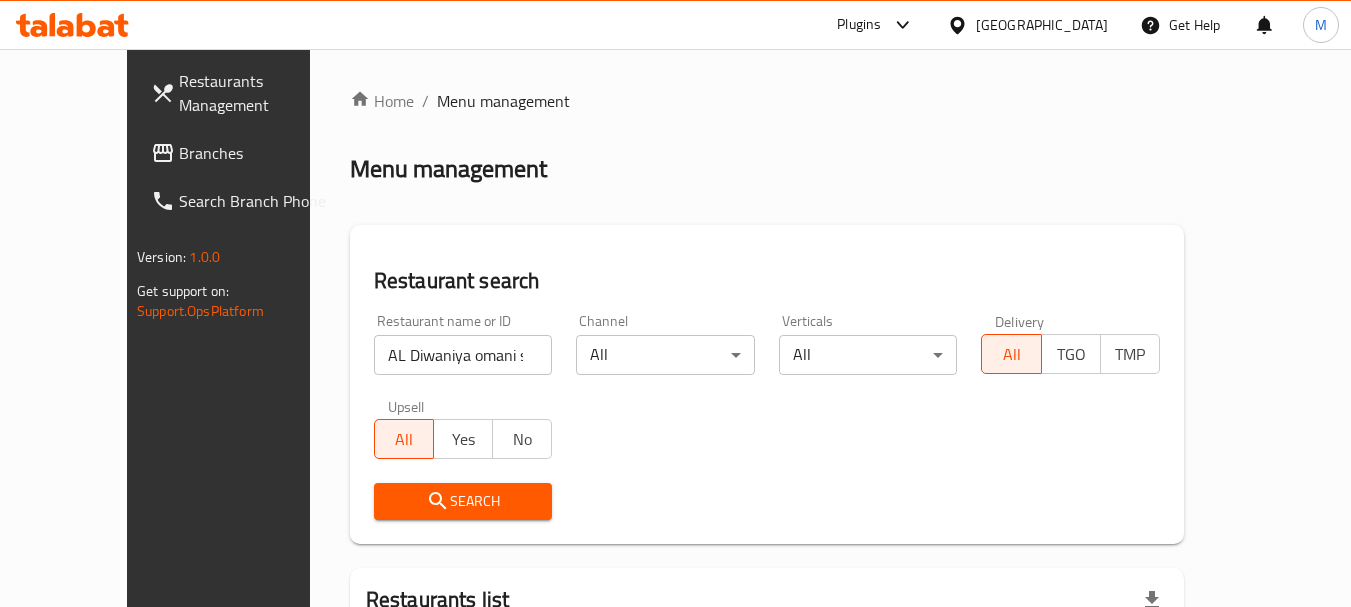 click on "Branches" at bounding box center (258, 153) 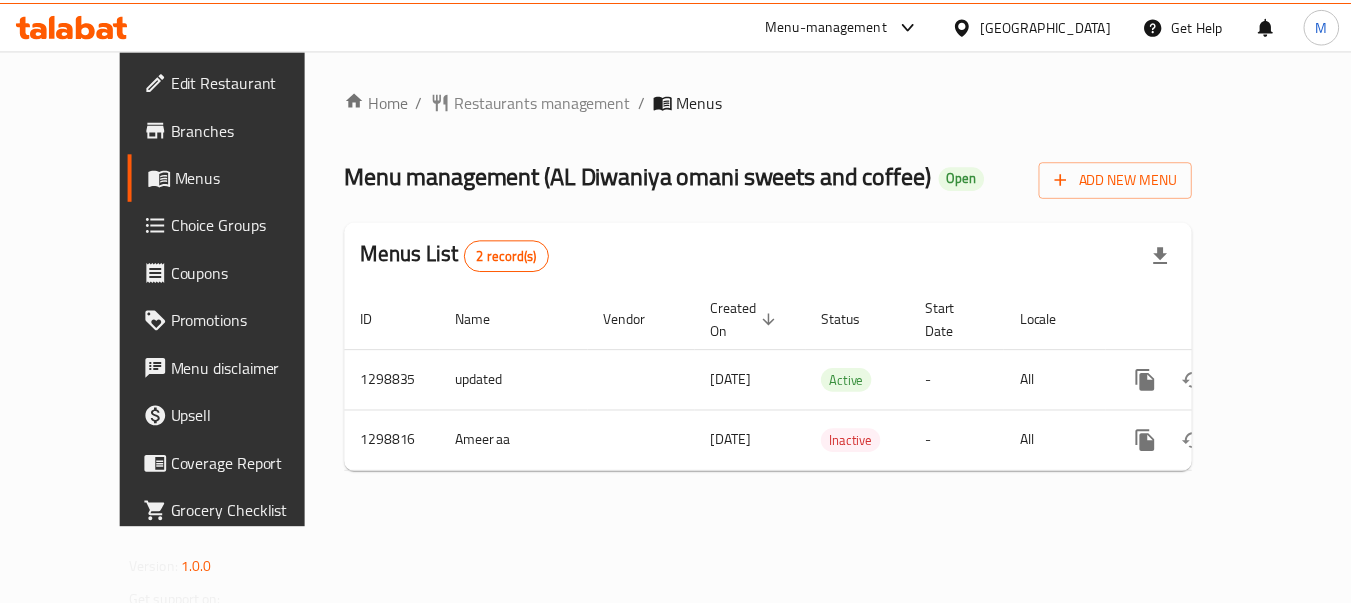 scroll, scrollTop: 0, scrollLeft: 0, axis: both 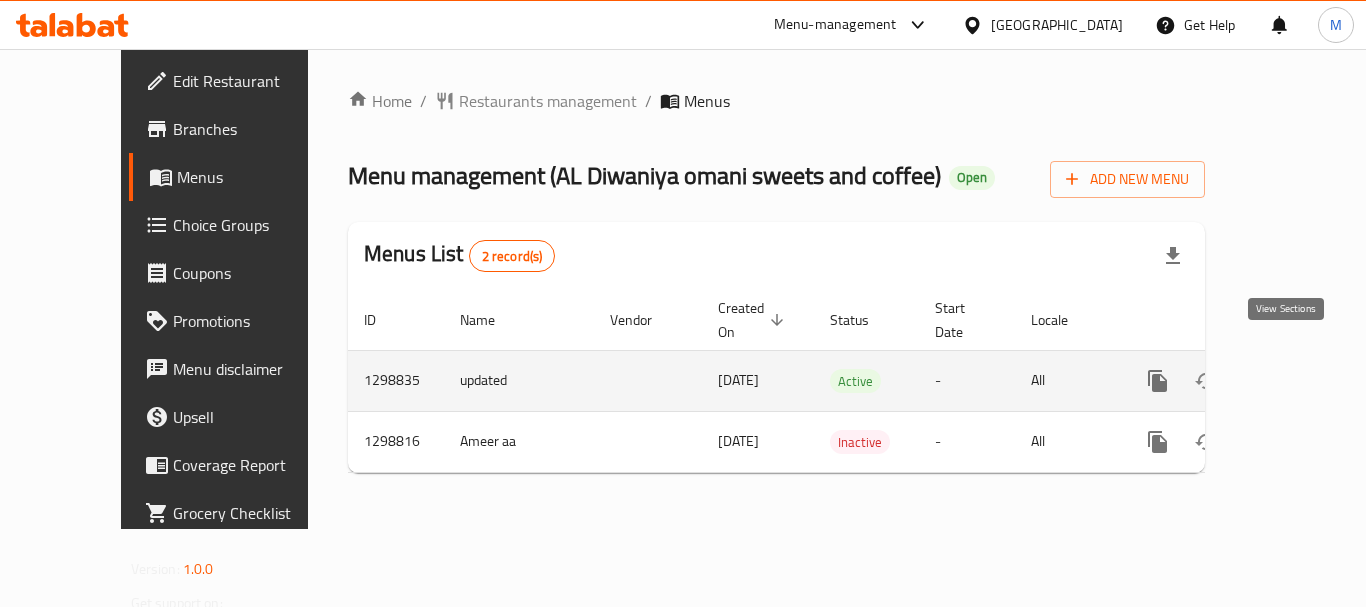 click 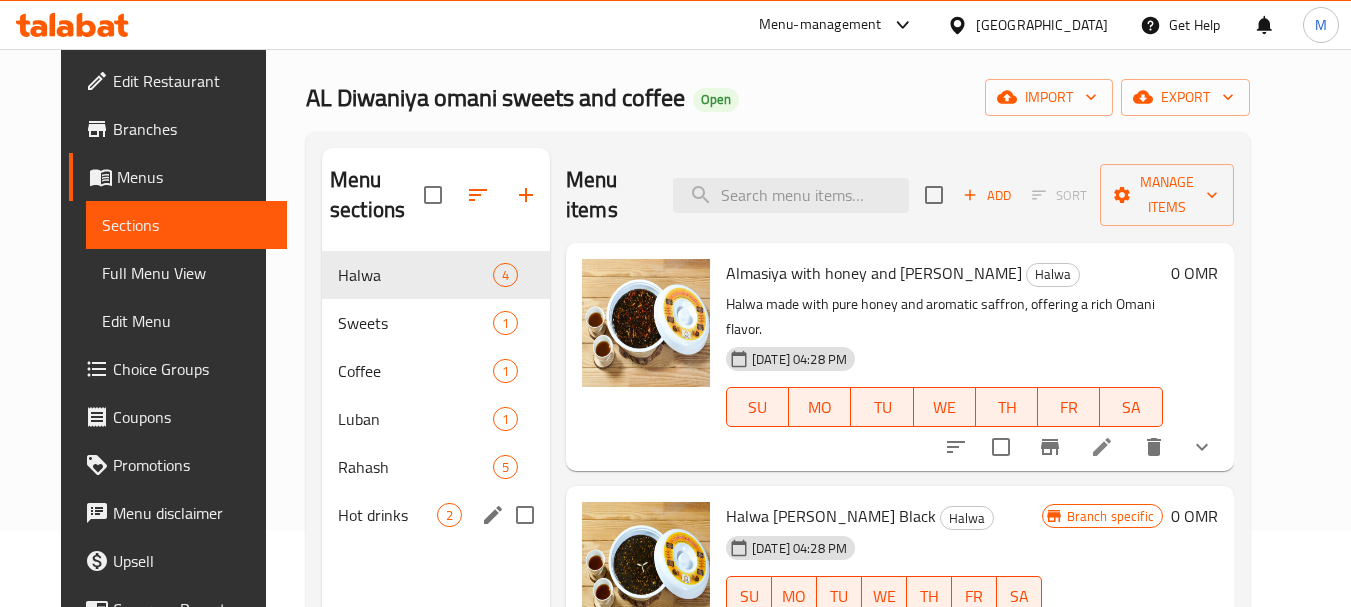 scroll, scrollTop: 200, scrollLeft: 0, axis: vertical 